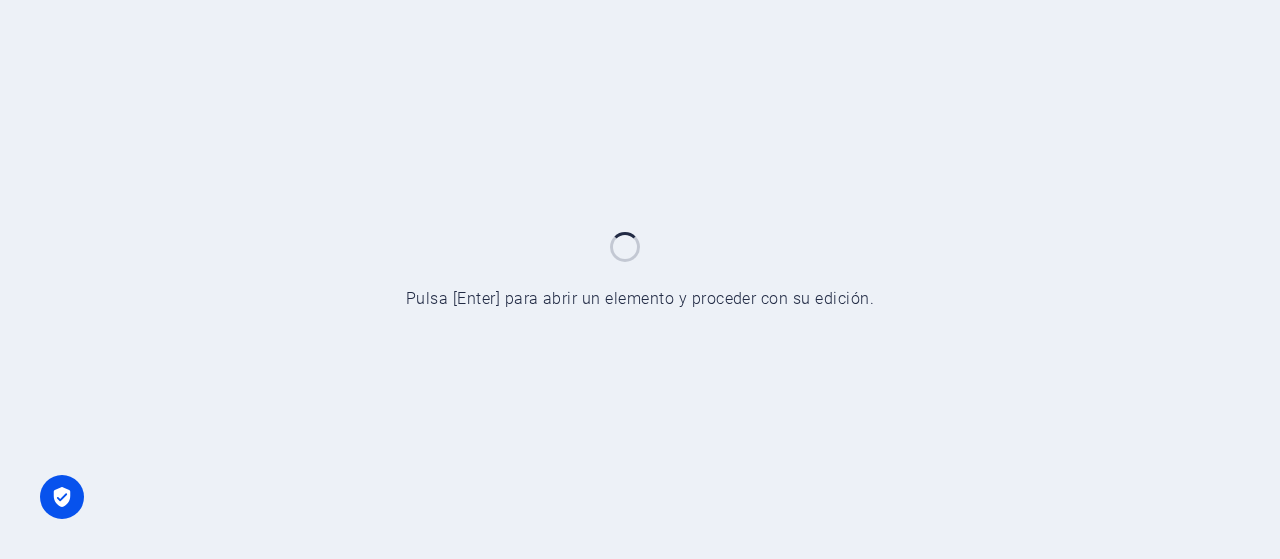 scroll, scrollTop: 0, scrollLeft: 0, axis: both 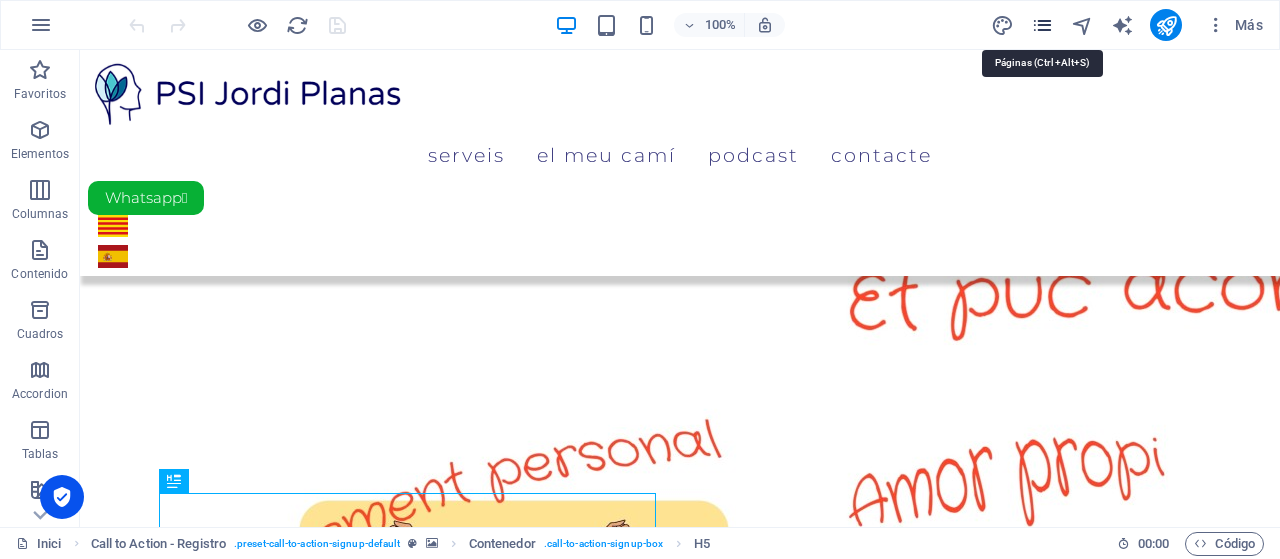 click at bounding box center (1042, 25) 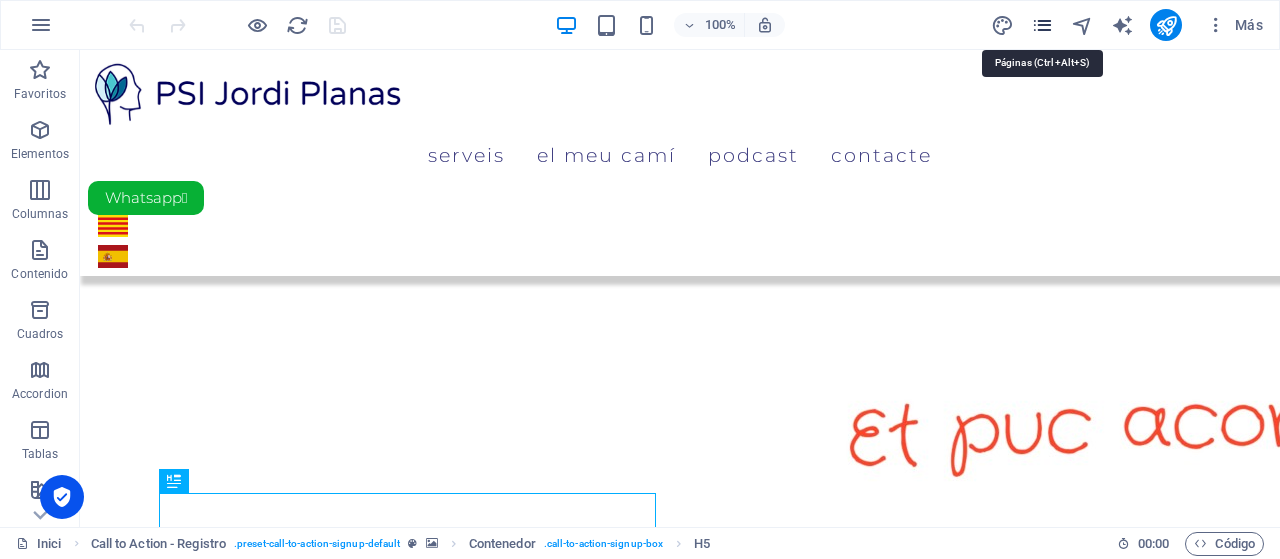 scroll, scrollTop: 1054, scrollLeft: 0, axis: vertical 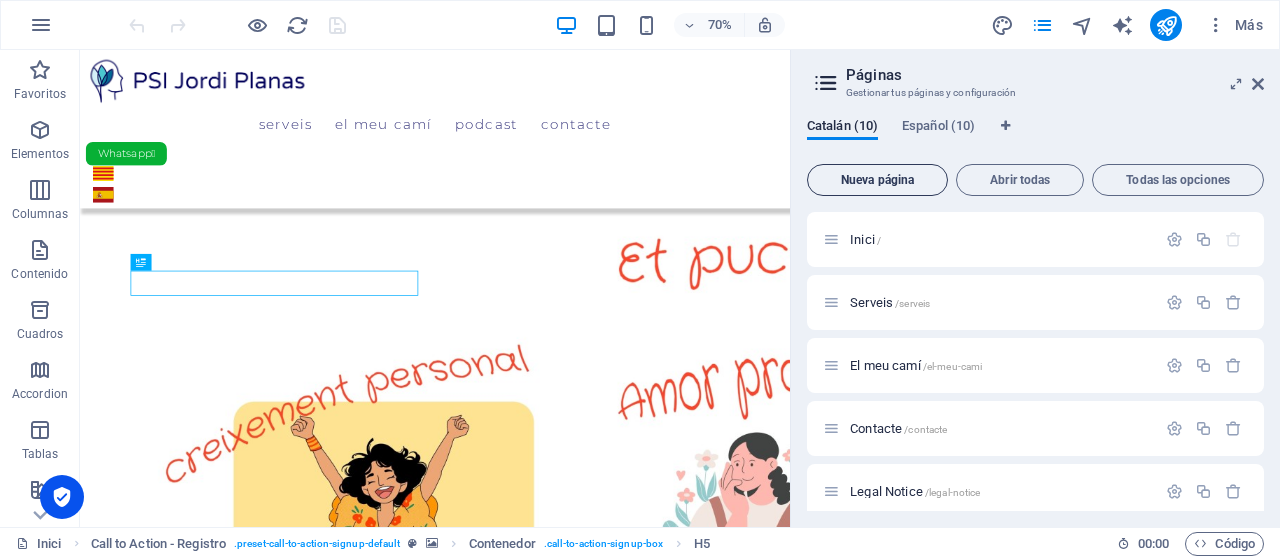click on "Nueva página" at bounding box center [877, 180] 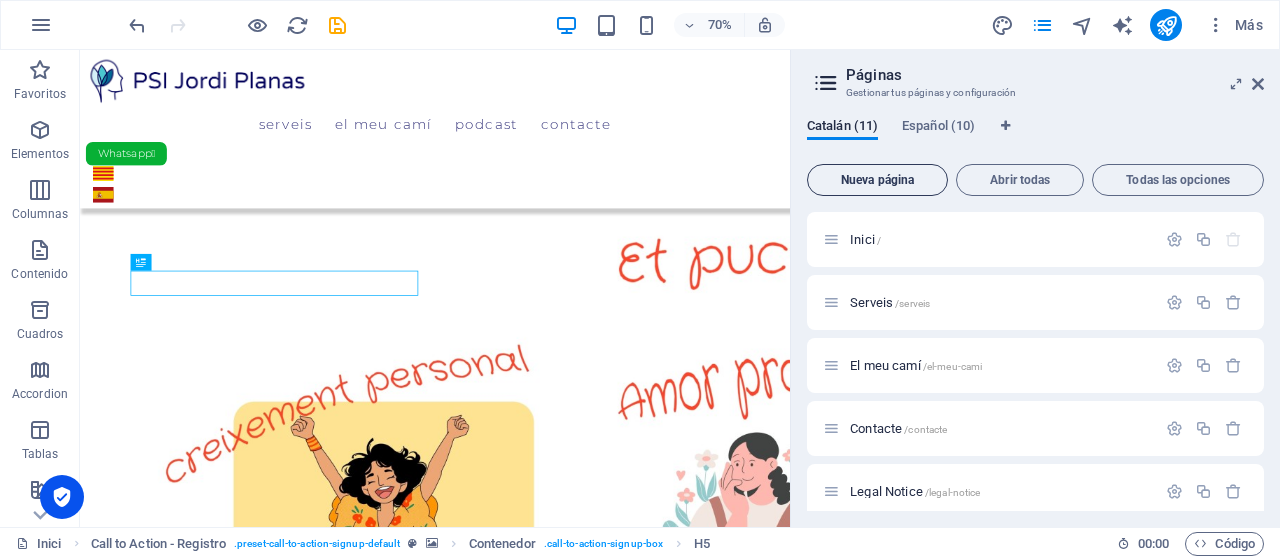 scroll, scrollTop: 583, scrollLeft: 0, axis: vertical 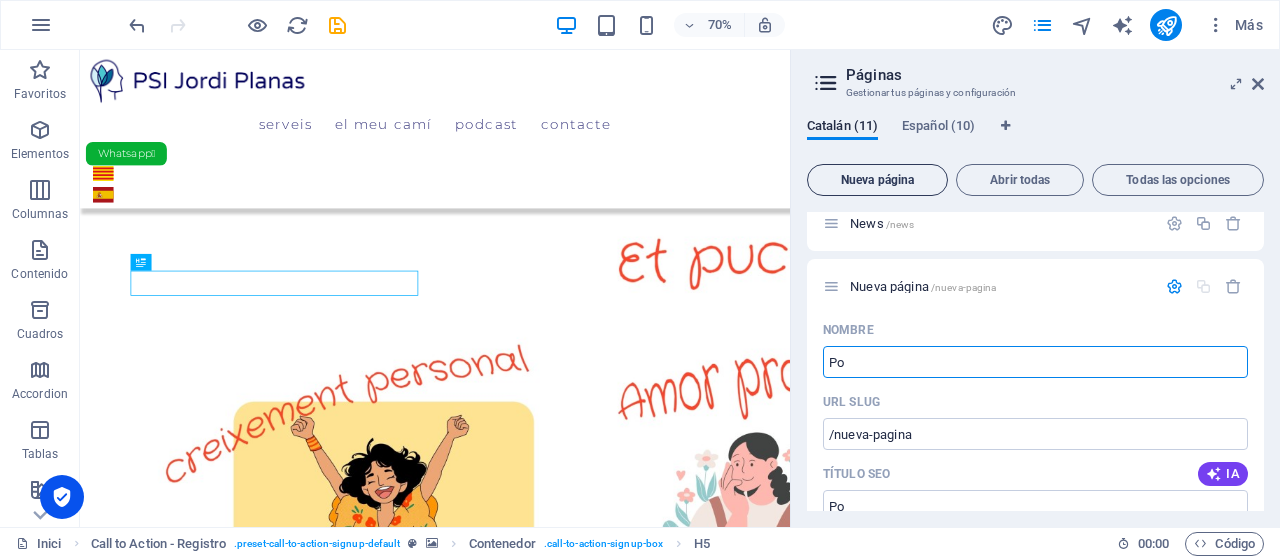type on "Po" 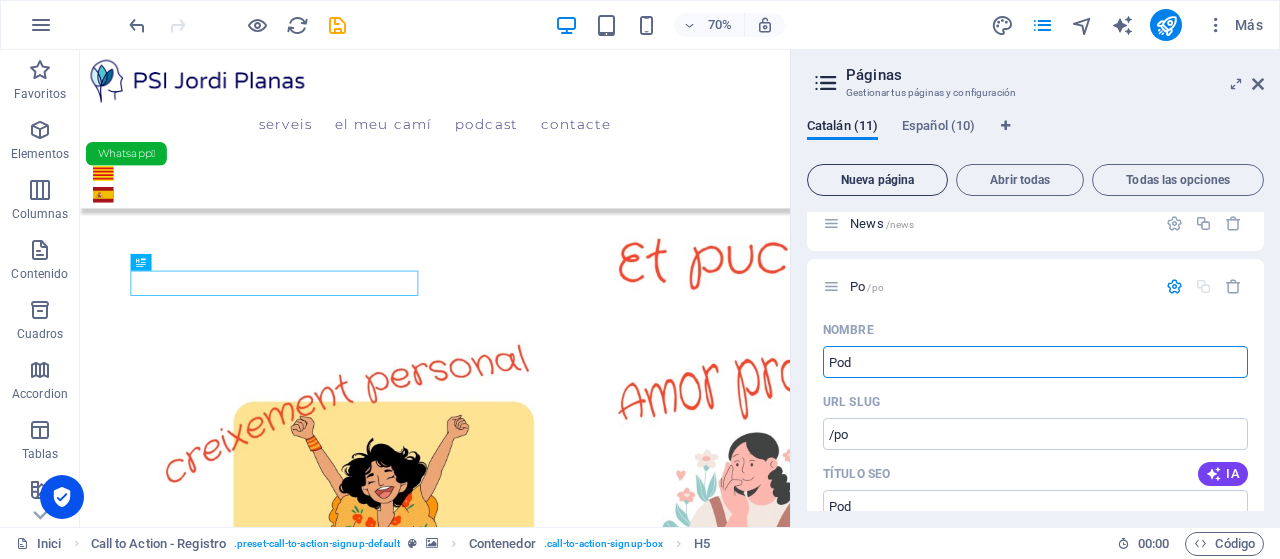 type on "Pod" 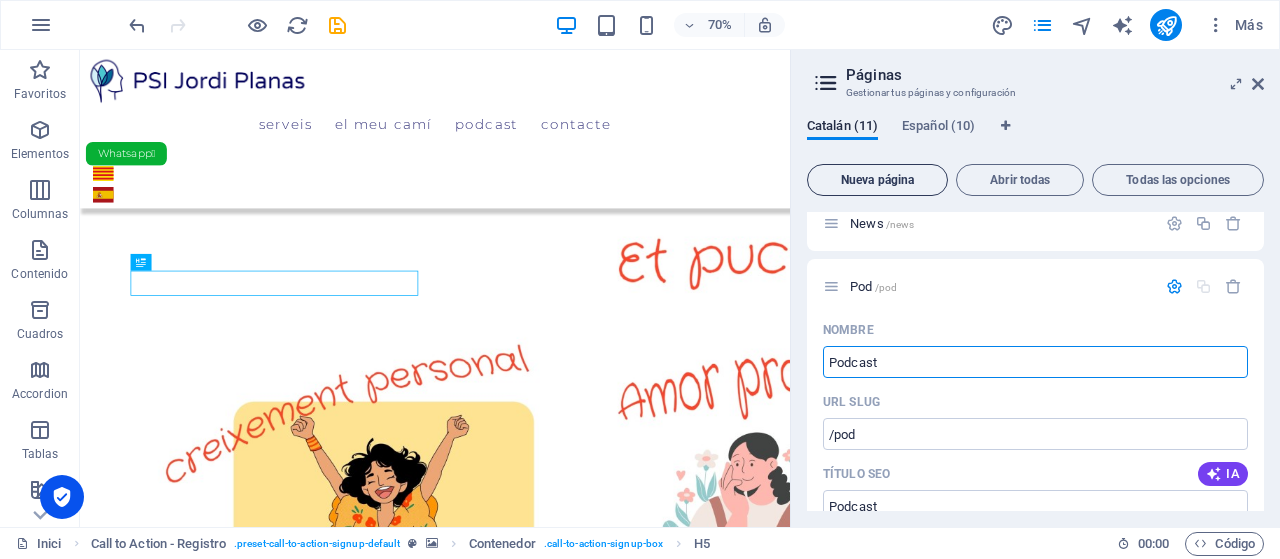 type on "Podcast" 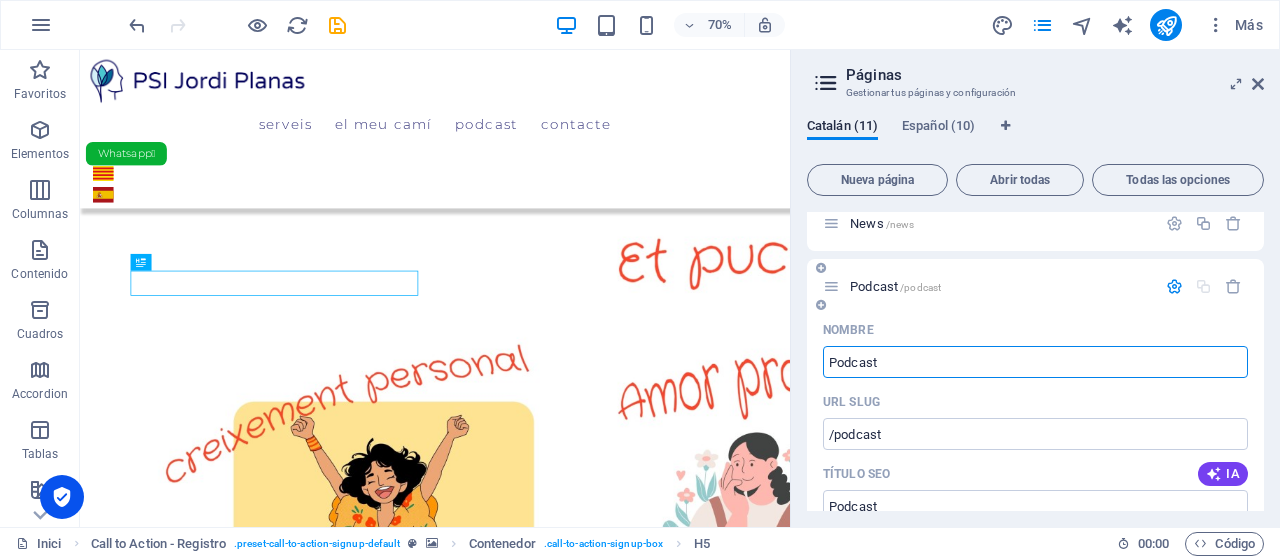 scroll, scrollTop: 683, scrollLeft: 0, axis: vertical 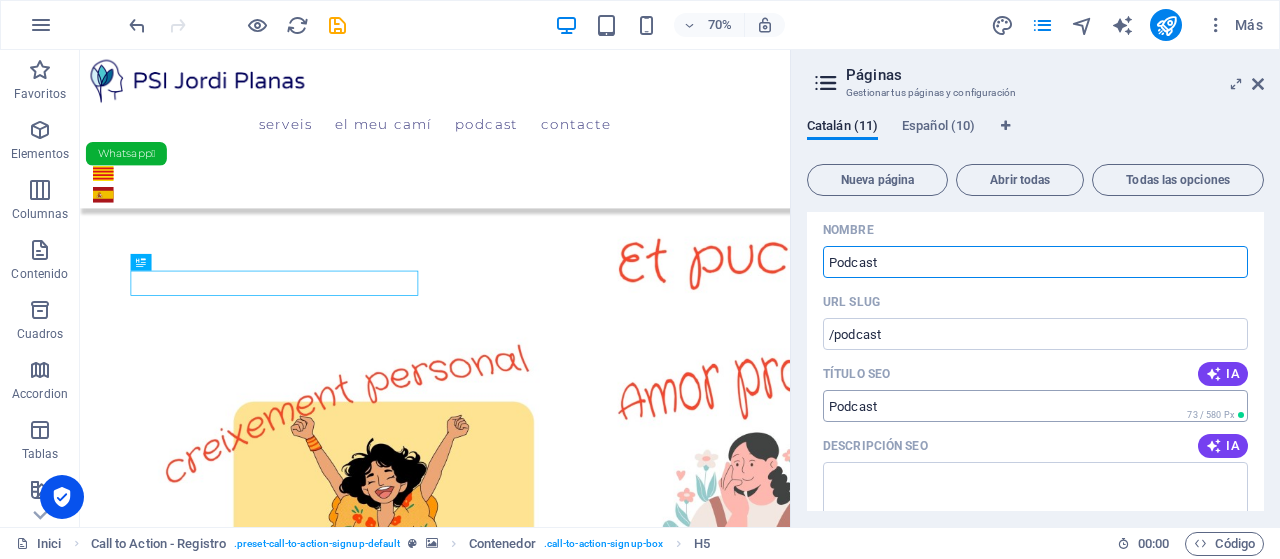 type on "Podcast" 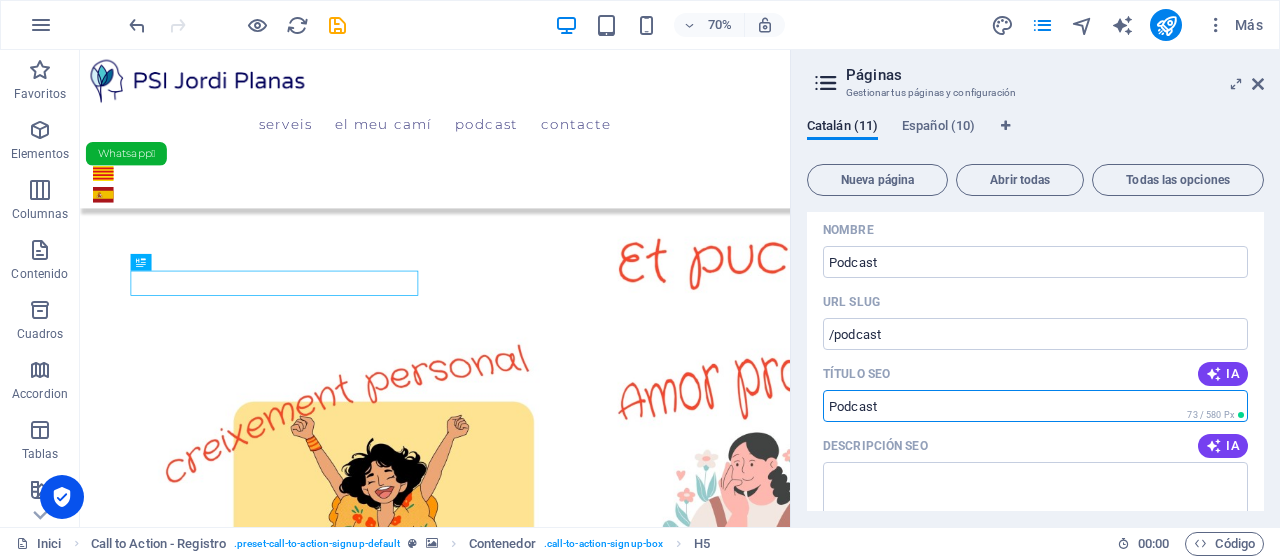click on "Título SEO" at bounding box center [1035, 406] 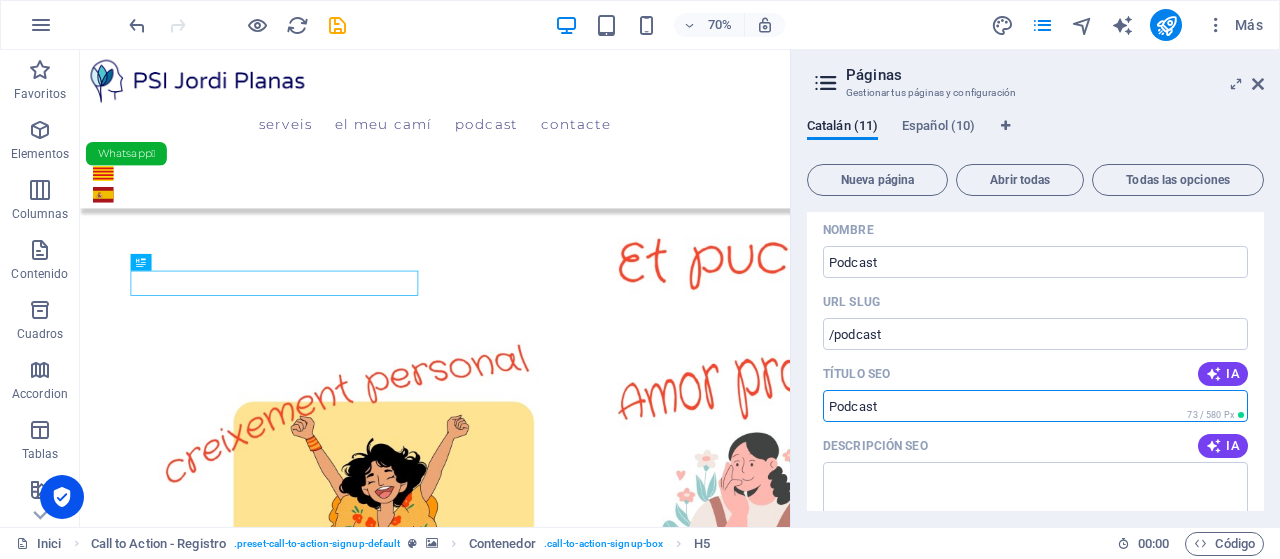 click on "Título SEO" at bounding box center [1035, 406] 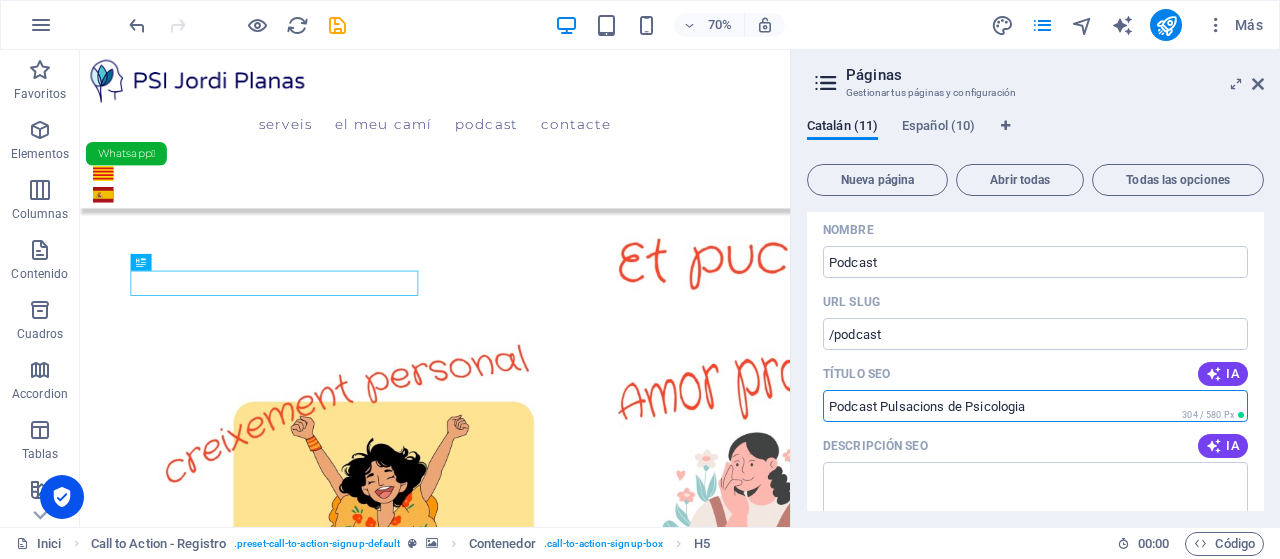 scroll, scrollTop: 783, scrollLeft: 0, axis: vertical 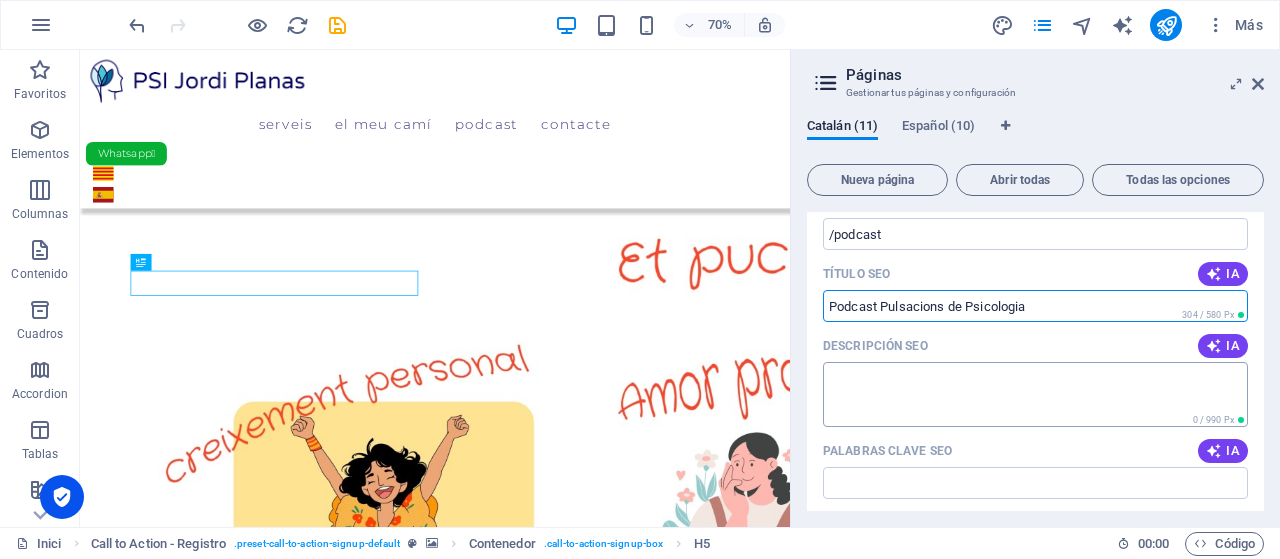 click on "Descripción SEO" at bounding box center [1035, 394] 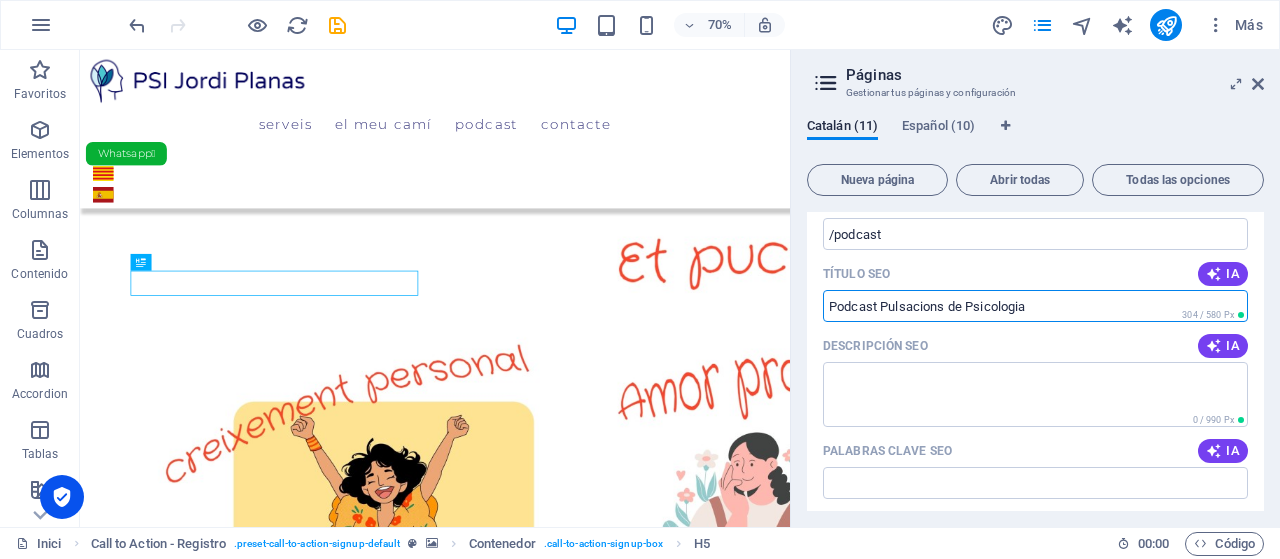 click on "Podcast Pulsacions de Psicologia" at bounding box center [1035, 306] 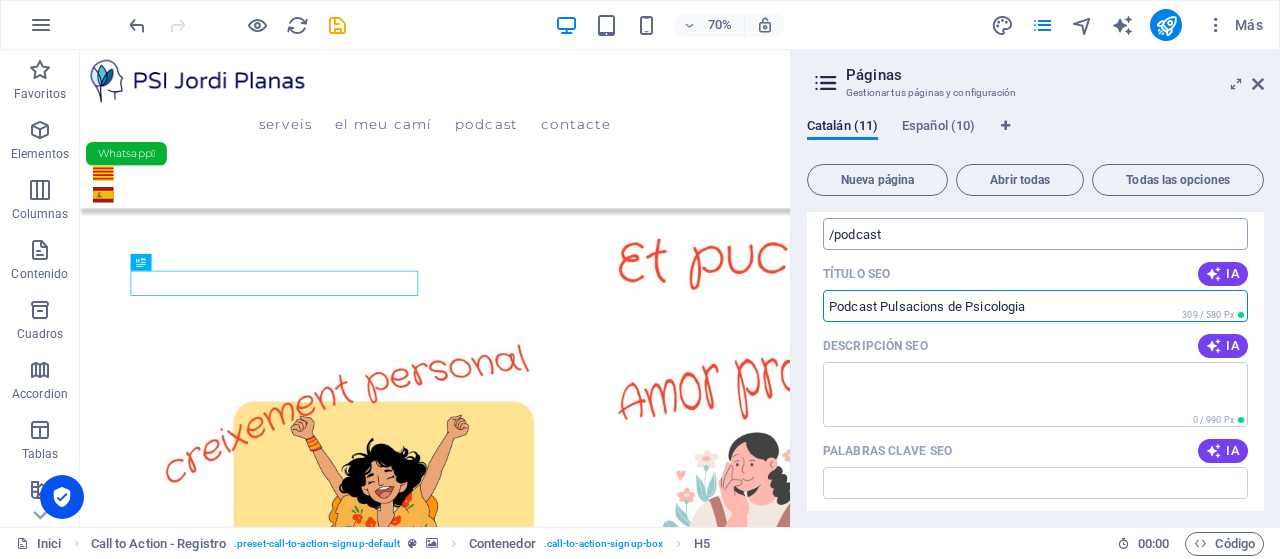paste on "🎙️🌱" 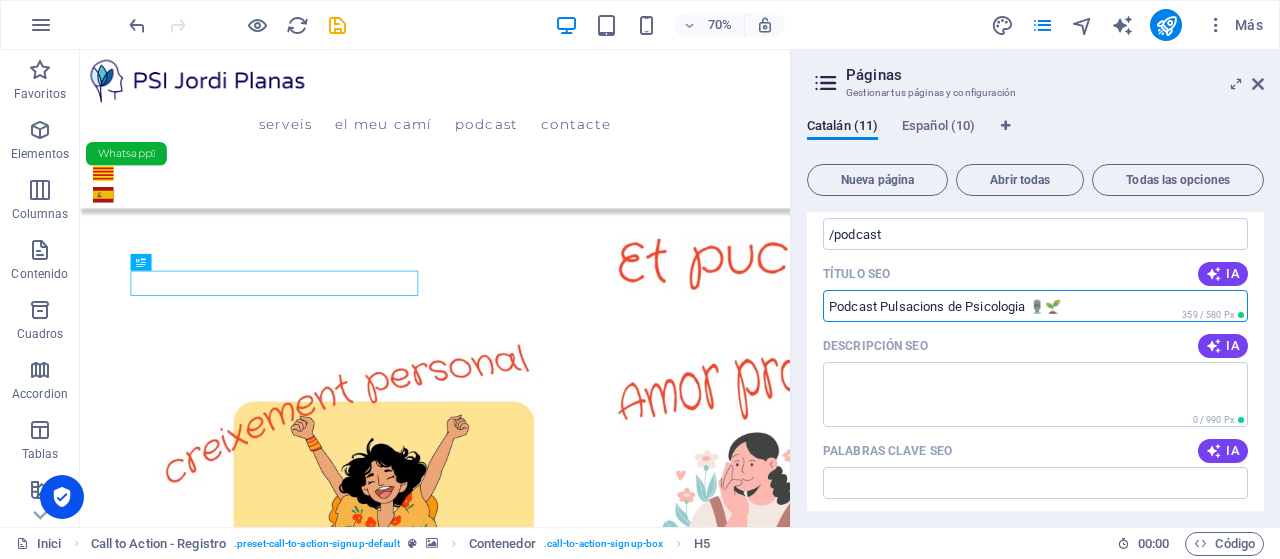 click on "Podcast Pulsacions de Psicologia 🎙️🌱" at bounding box center [1035, 306] 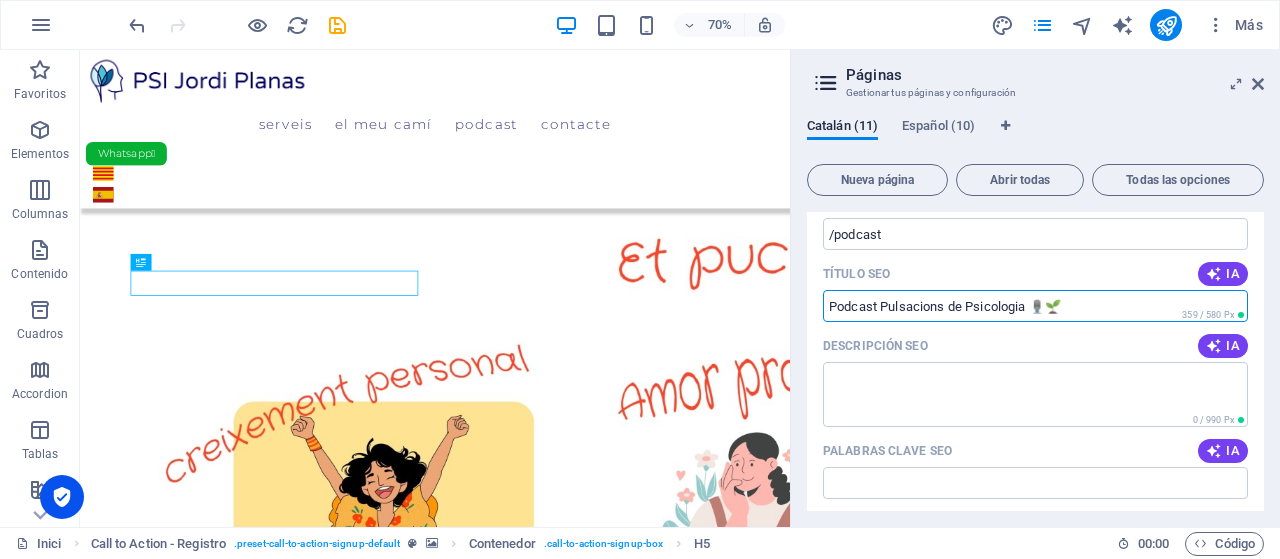 type on "Podcast Pulsacions de Psicologia 🎙️🌱" 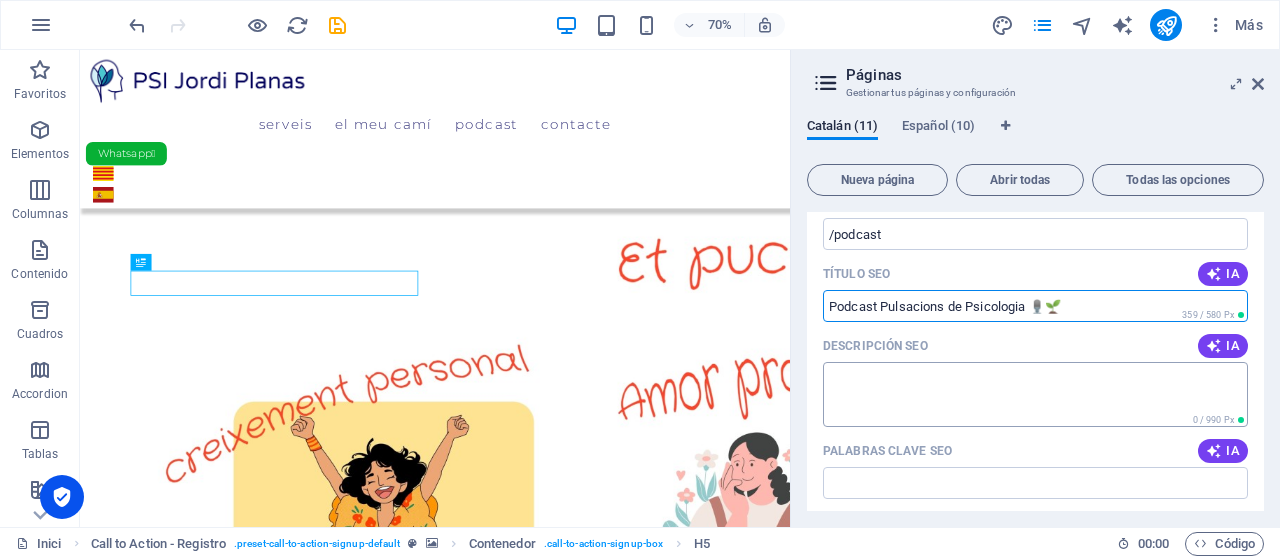 click on "Descripción SEO" at bounding box center [1035, 394] 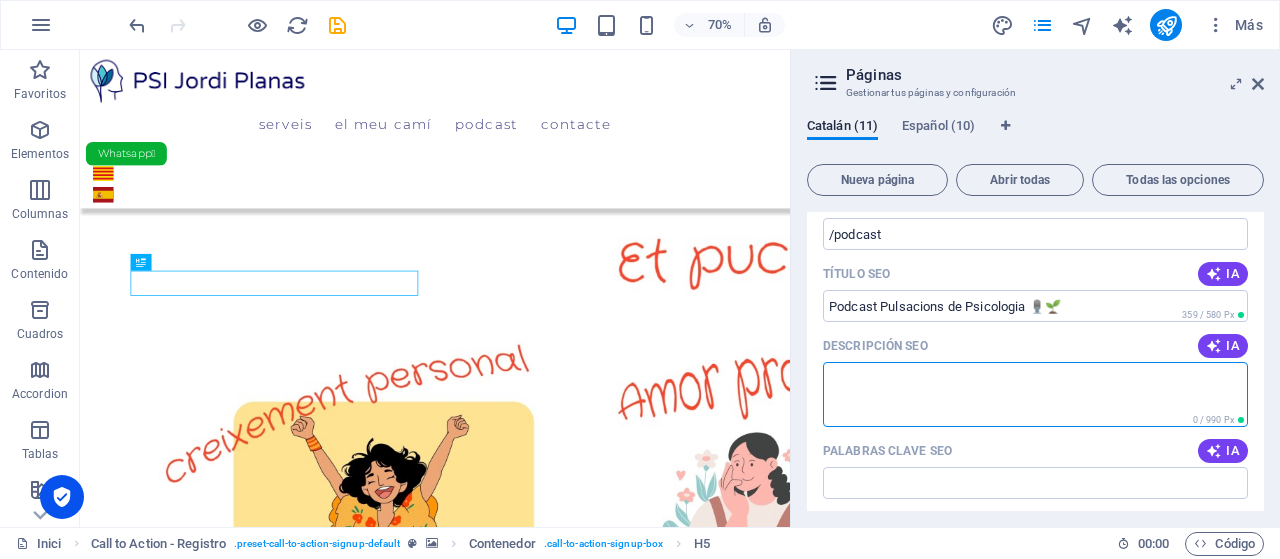 paste on "Quan estem encallats necessitem  punts de referència sòlids i sortir de la nostra “forma de veure”: ens convé … aire fresc!
En aquest podcast t’aporto eines vàlides de psicologia perquè et miris des d'una altra perspectiva." 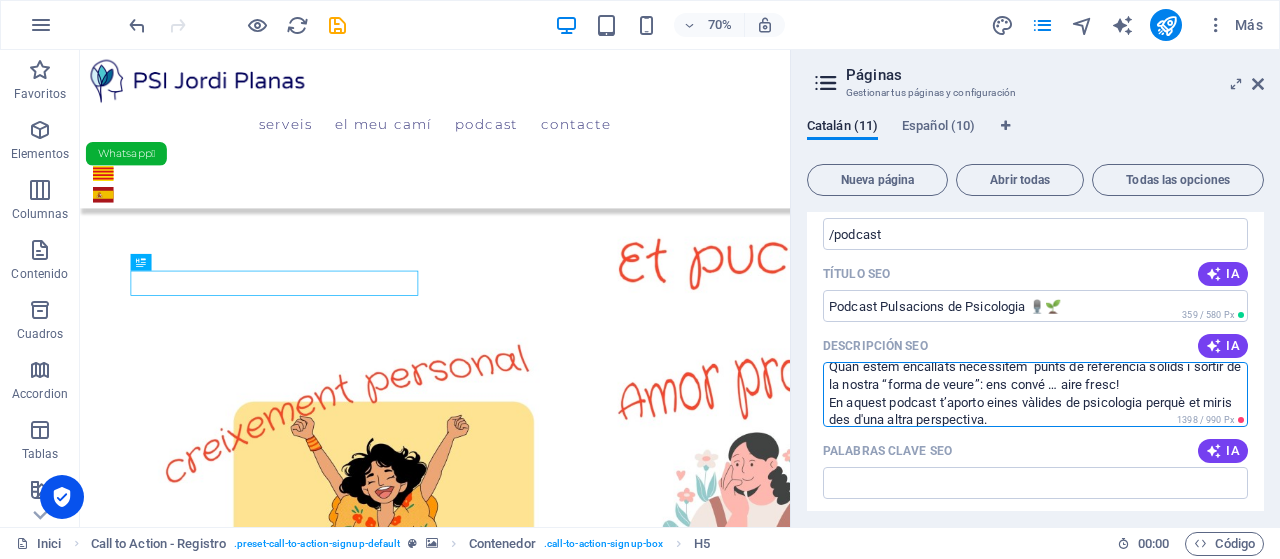scroll, scrollTop: 0, scrollLeft: 0, axis: both 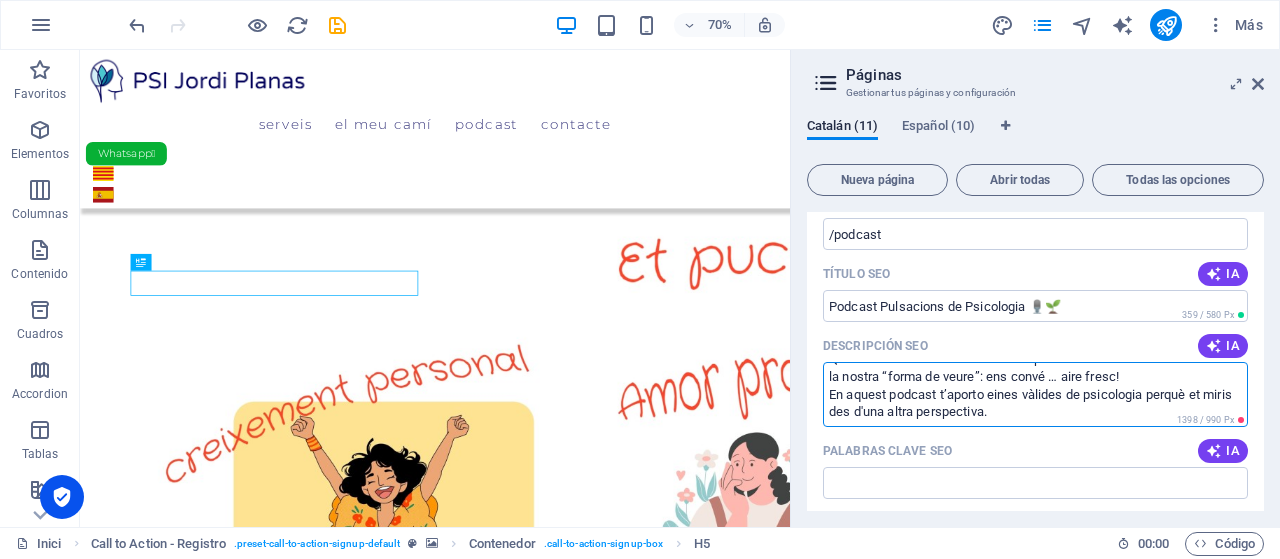 drag, startPoint x: 829, startPoint y: 375, endPoint x: 1279, endPoint y: 494, distance: 465.46857 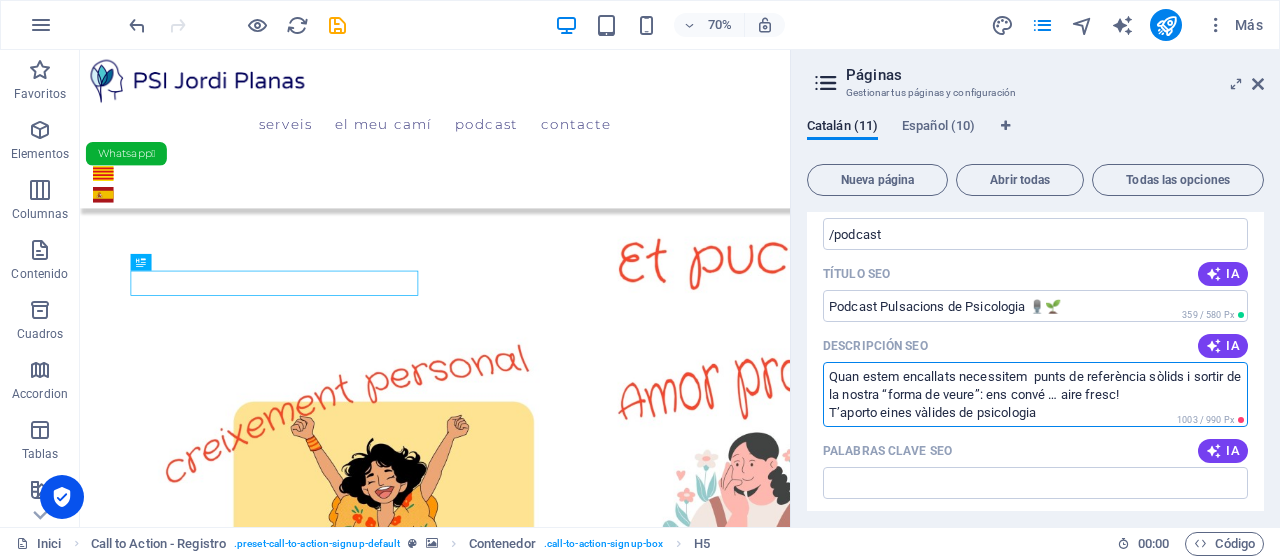 scroll, scrollTop: 0, scrollLeft: 0, axis: both 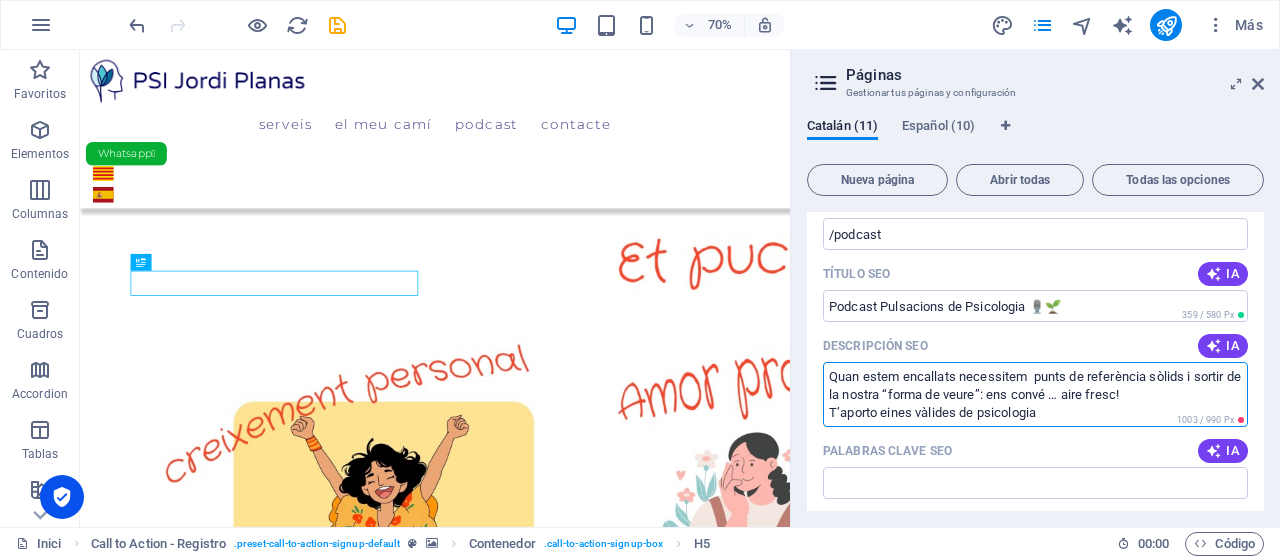 drag, startPoint x: 1005, startPoint y: 391, endPoint x: 1068, endPoint y: 390, distance: 63.007935 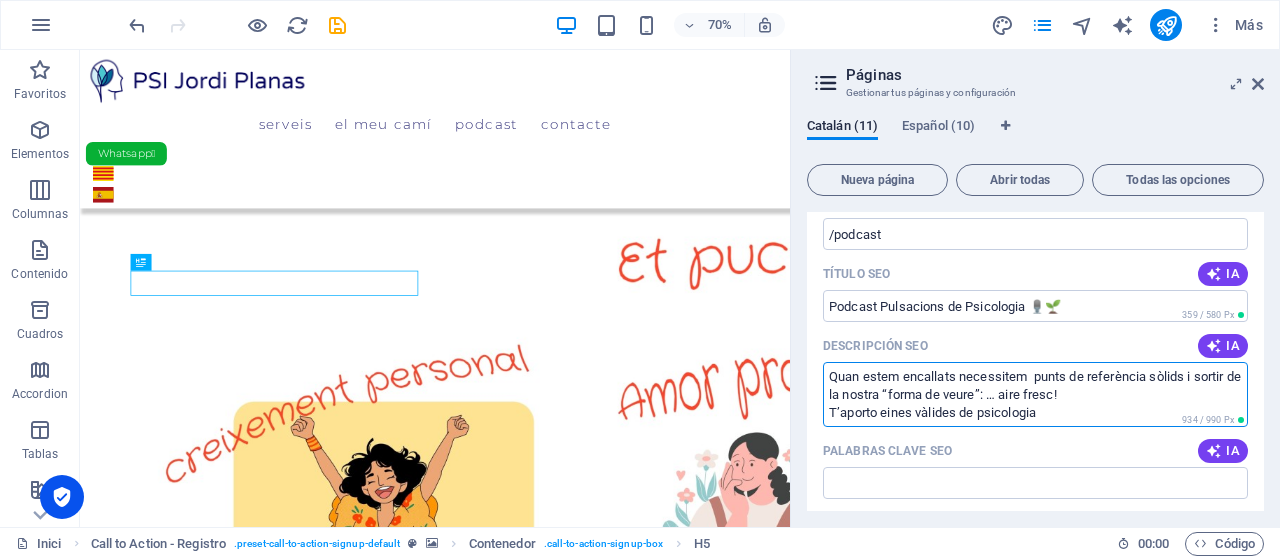 click on "Quan estem encallats necessitem  punts de referència sòlids i sortir de la nostra “forma de veure”: … aire fresc!
T’aporto eines vàlides de psicologia" at bounding box center [1035, 394] 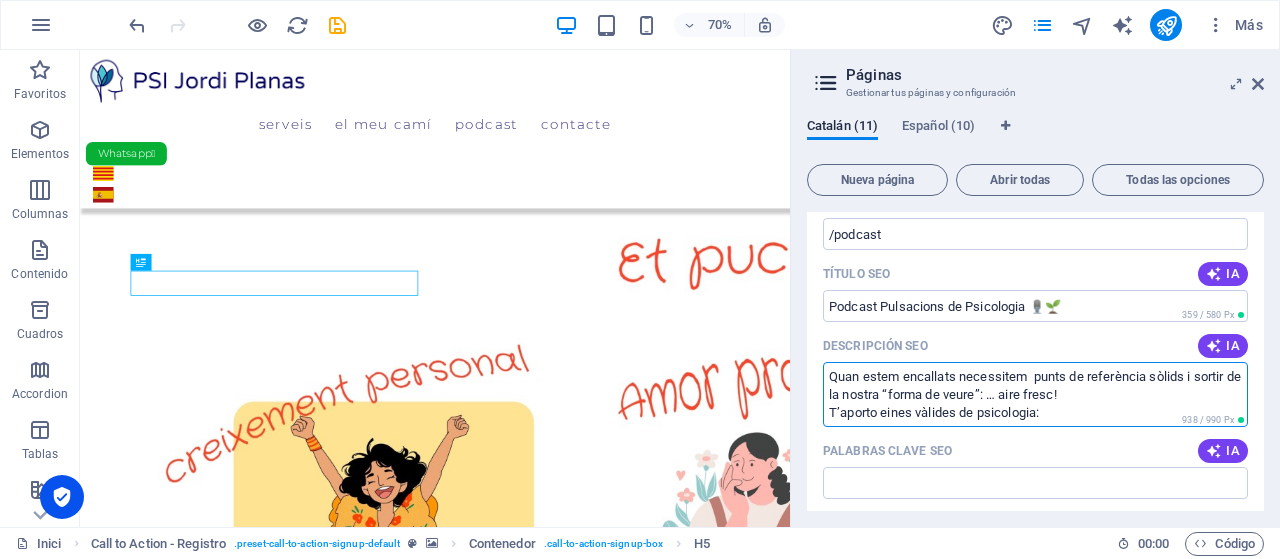 paste on "una altra perspectiva" 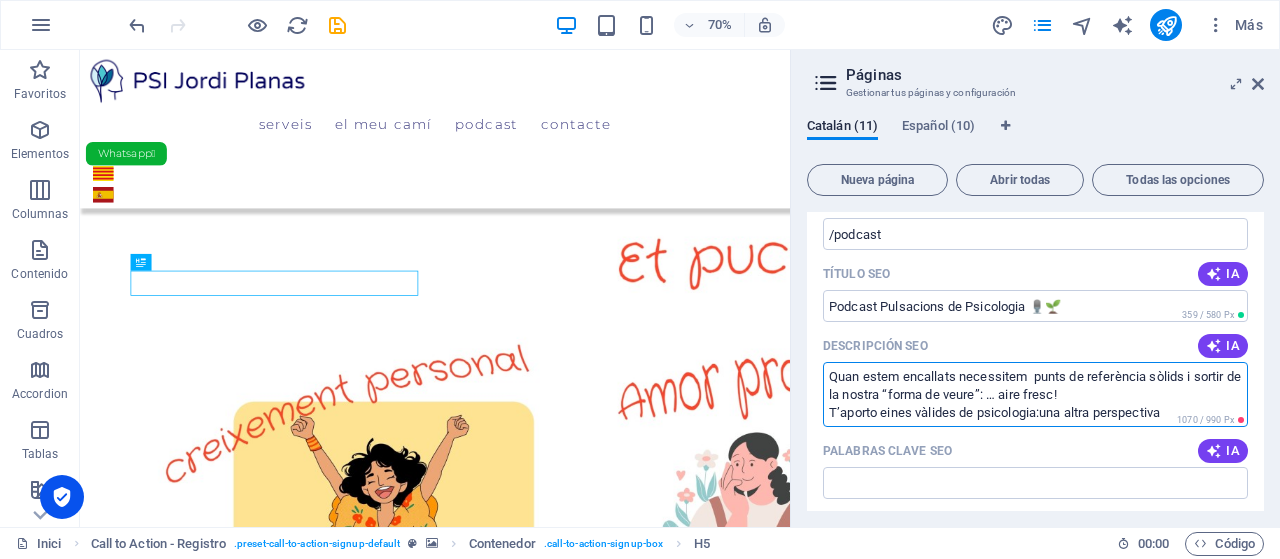 drag, startPoint x: 1046, startPoint y: 411, endPoint x: 1092, endPoint y: 413, distance: 46.043457 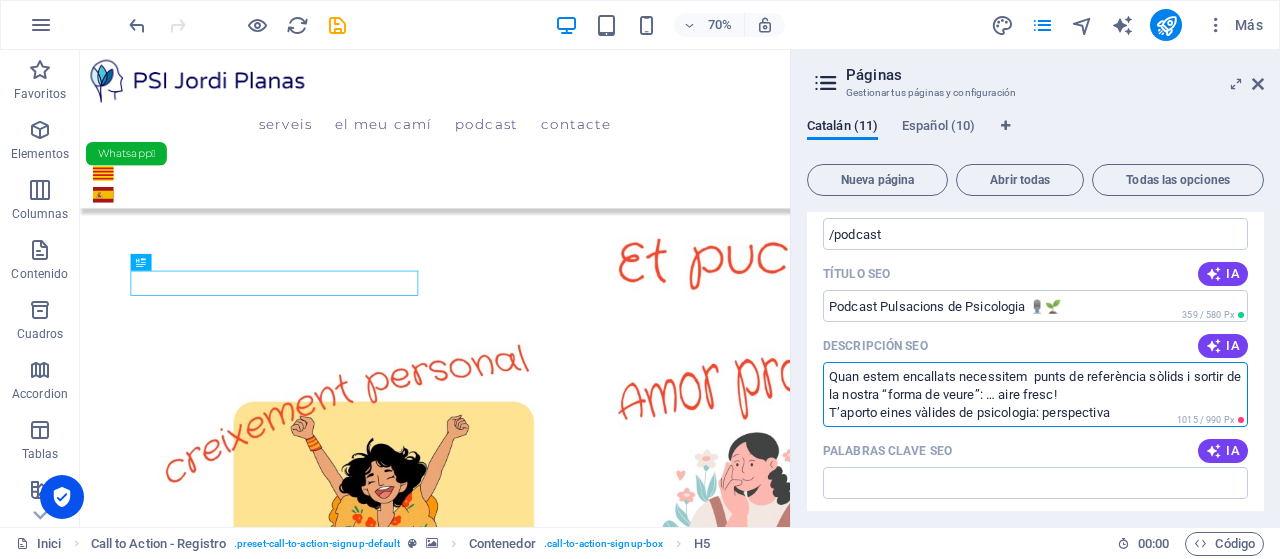 click on "Quan estem encallats necessitem  punts de referència sòlids i sortir de la nostra “forma de veure”: … aire fresc!
T’aporto eines vàlides de psicologia: perspectiva" at bounding box center [1035, 394] 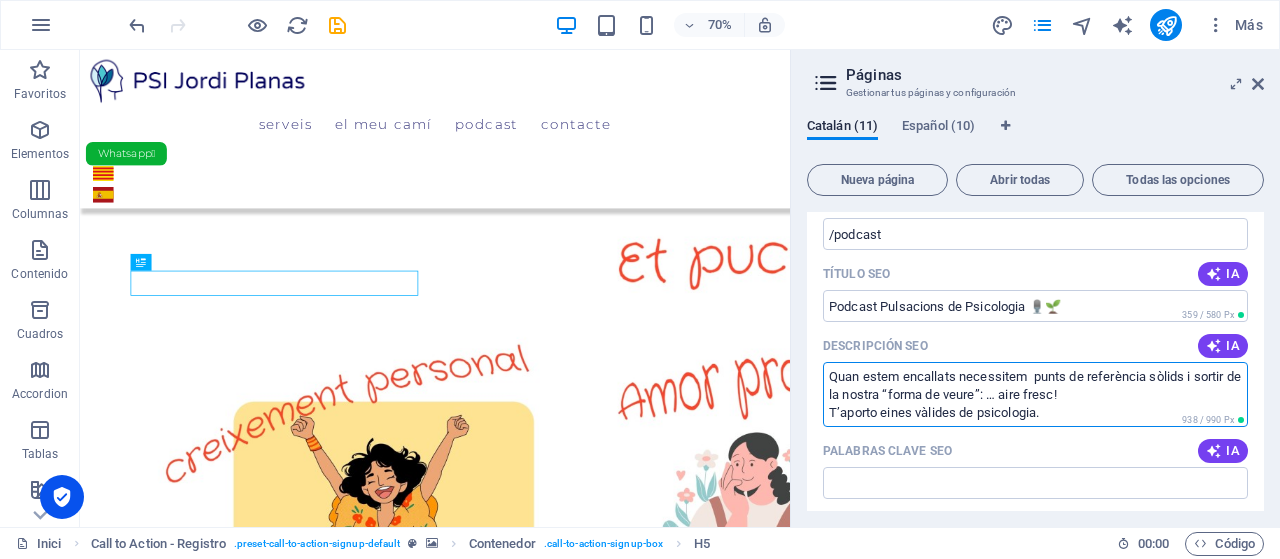 drag, startPoint x: 1046, startPoint y: 405, endPoint x: 822, endPoint y: 380, distance: 225.39078 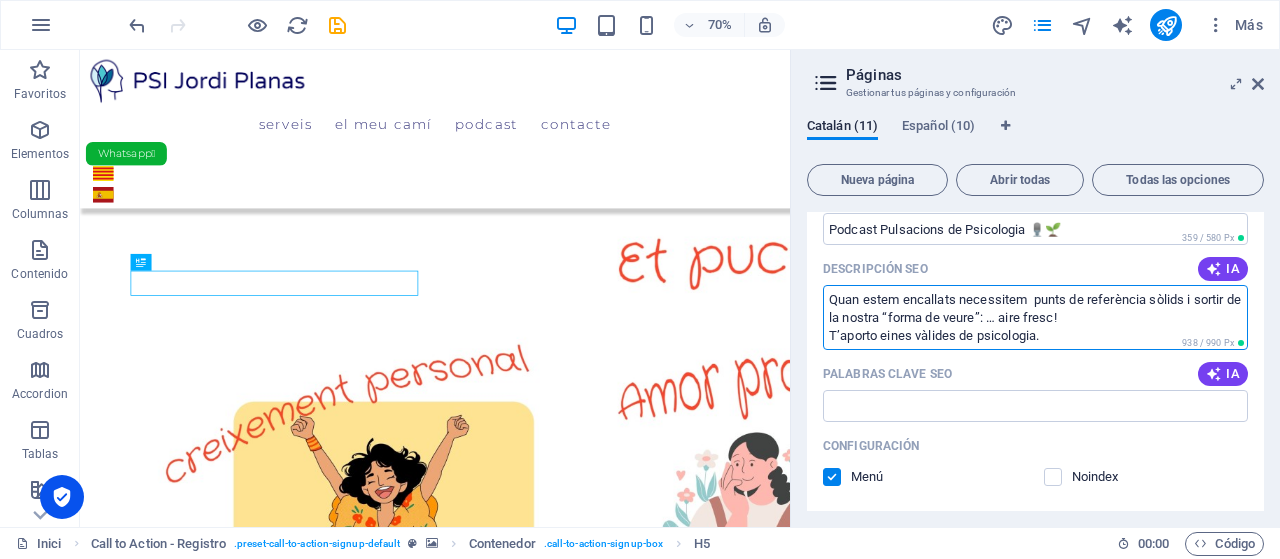 scroll, scrollTop: 883, scrollLeft: 0, axis: vertical 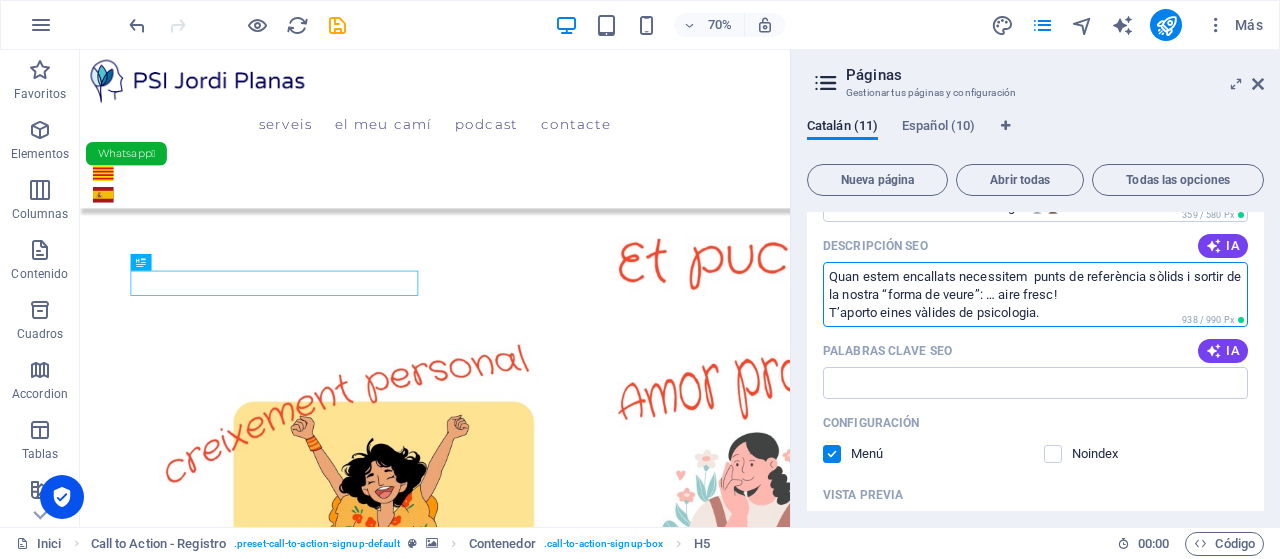 type on "Quan estem encallats necessitem  punts de referència sòlids i sortir de la nostra “forma de veure”: … aire fresc!
T’aporto eines vàlides de psicologia." 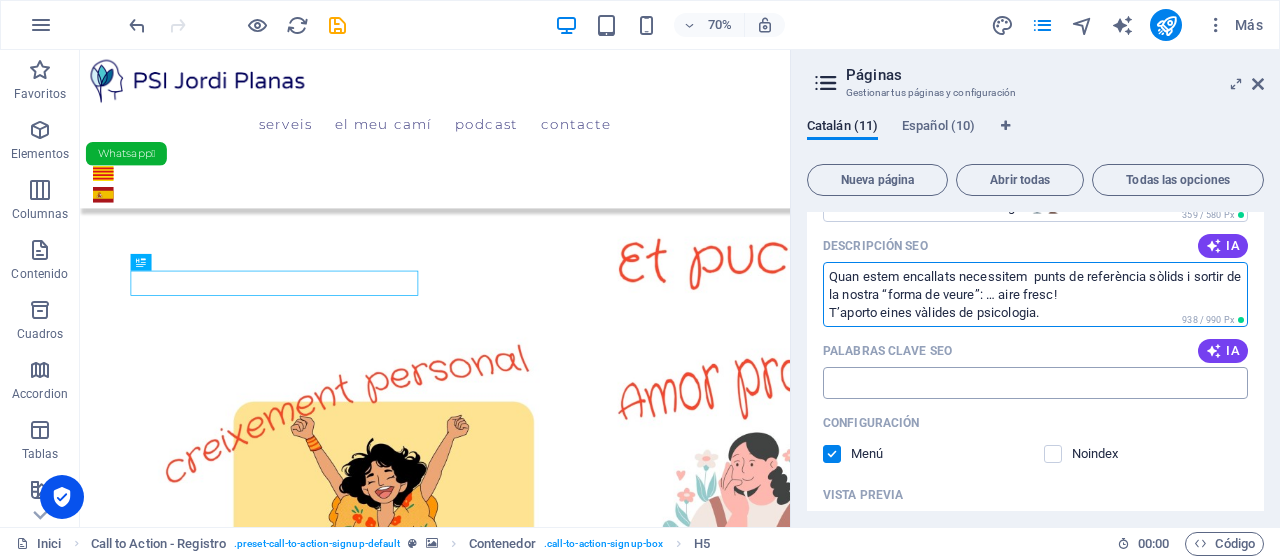 click on "Palabras clave SEO" at bounding box center [1035, 383] 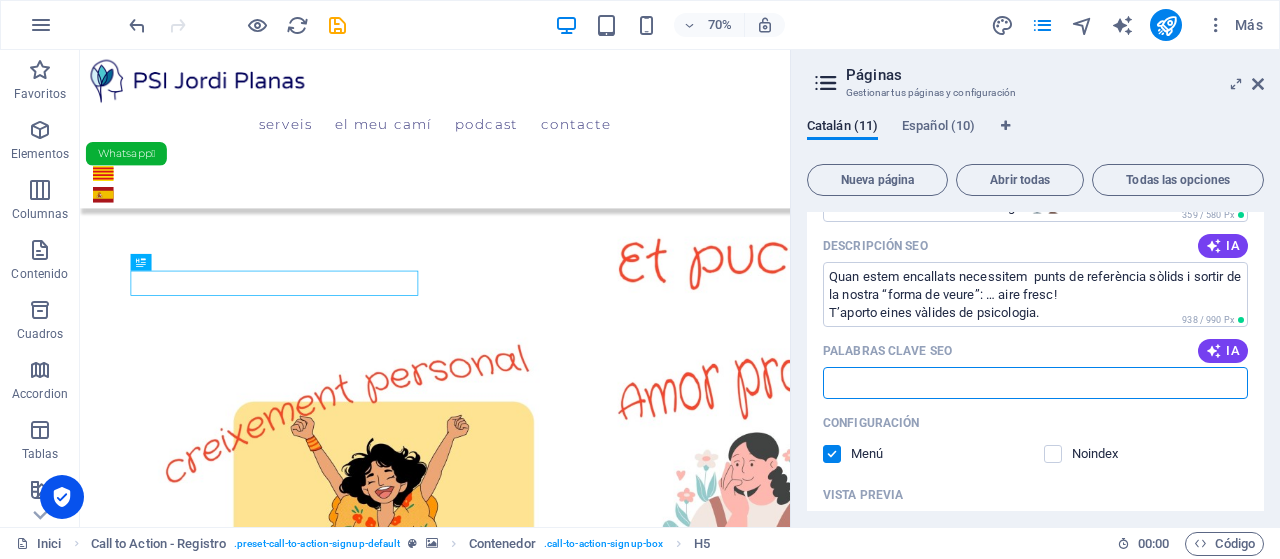 paste on "Podcast, Psicologia, Creixement Personal, Salut Mental, Intel·ligència Emocional, Educació Emocional, Autocura, Introspecció, PSI Jordi Planas, Pulsacions de Psicologia, Terapia" 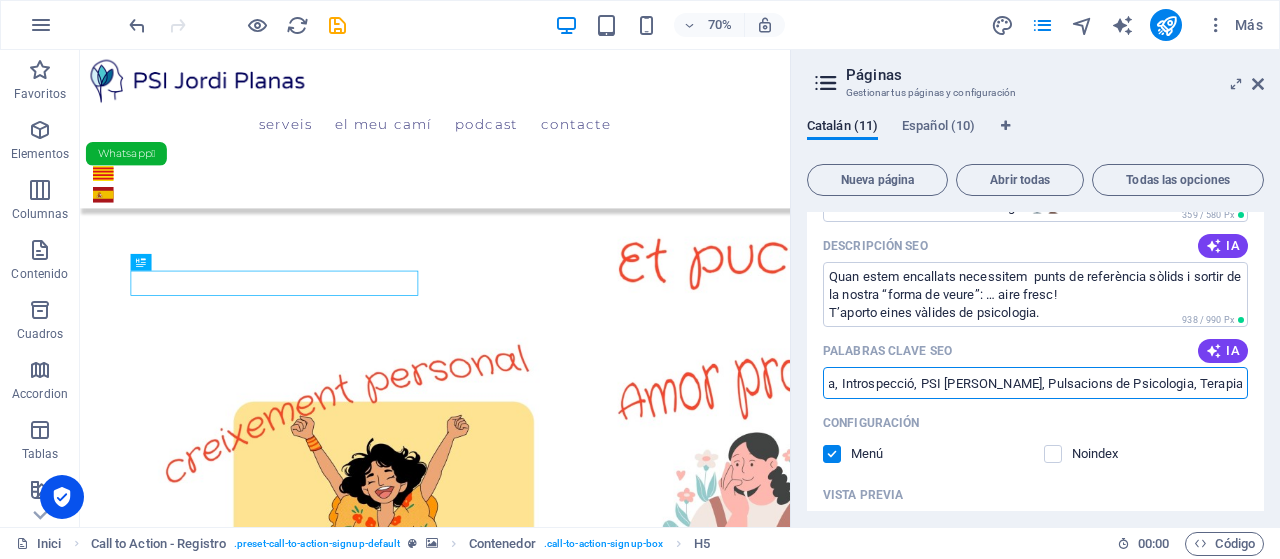 scroll, scrollTop: 0, scrollLeft: 0, axis: both 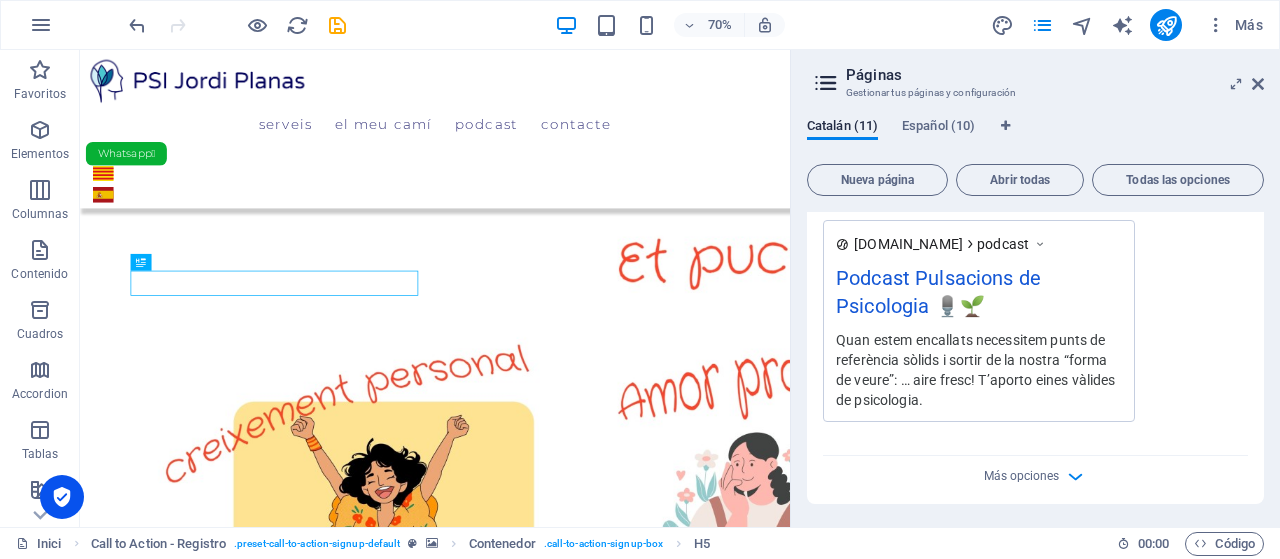 type on "Podcast, Psicologia, Creixement Personal, Salut Mental, Intel·ligència Emocional, Educació Emocional, Autocura, Introspecció, PSI Jordi Planas, Pulsacions de Psicologia, Terapia" 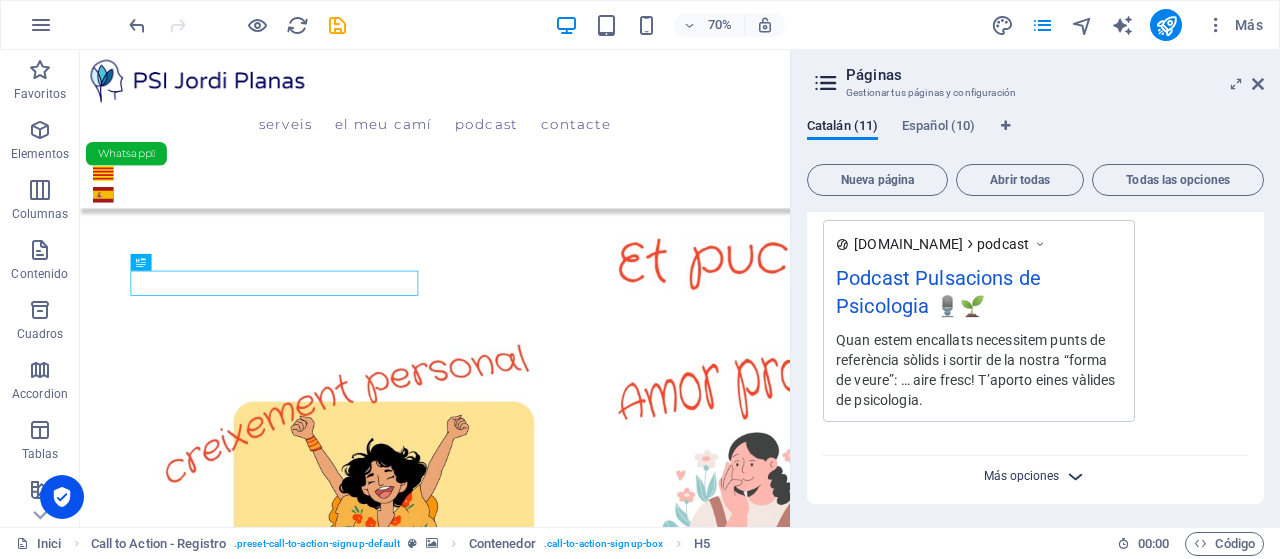 click on "Más opciones" at bounding box center [1021, 476] 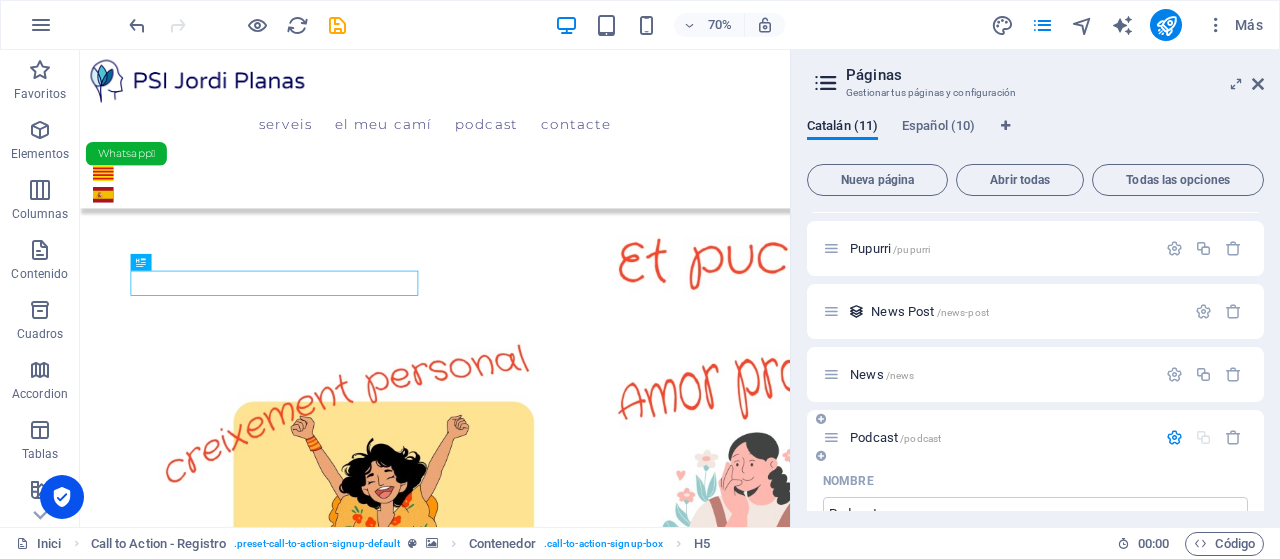 scroll, scrollTop: 632, scrollLeft: 0, axis: vertical 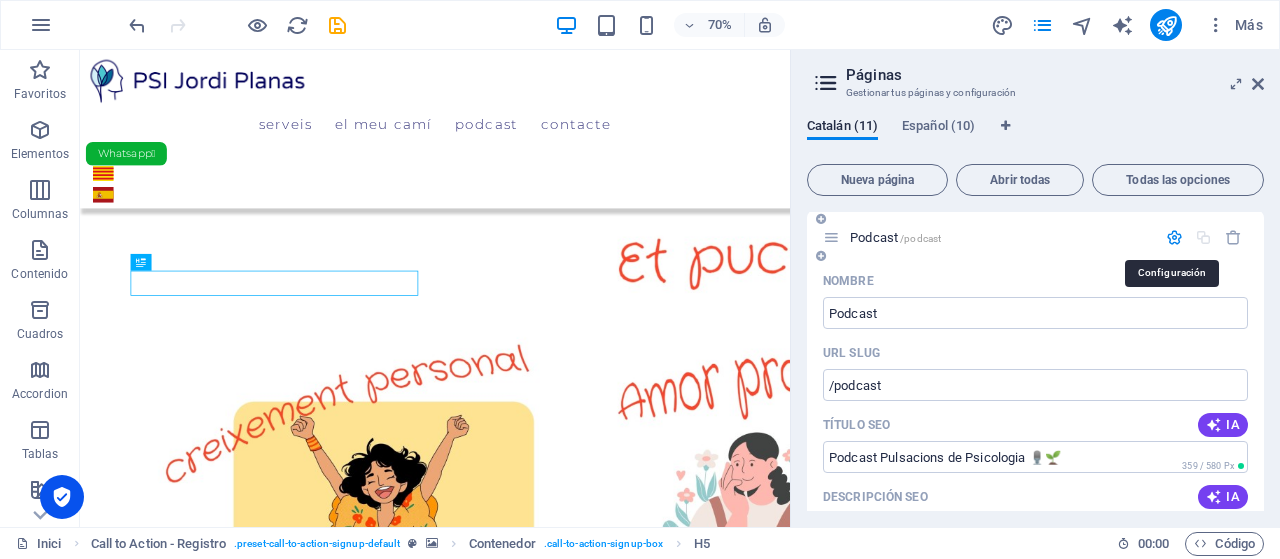 click at bounding box center (1174, 237) 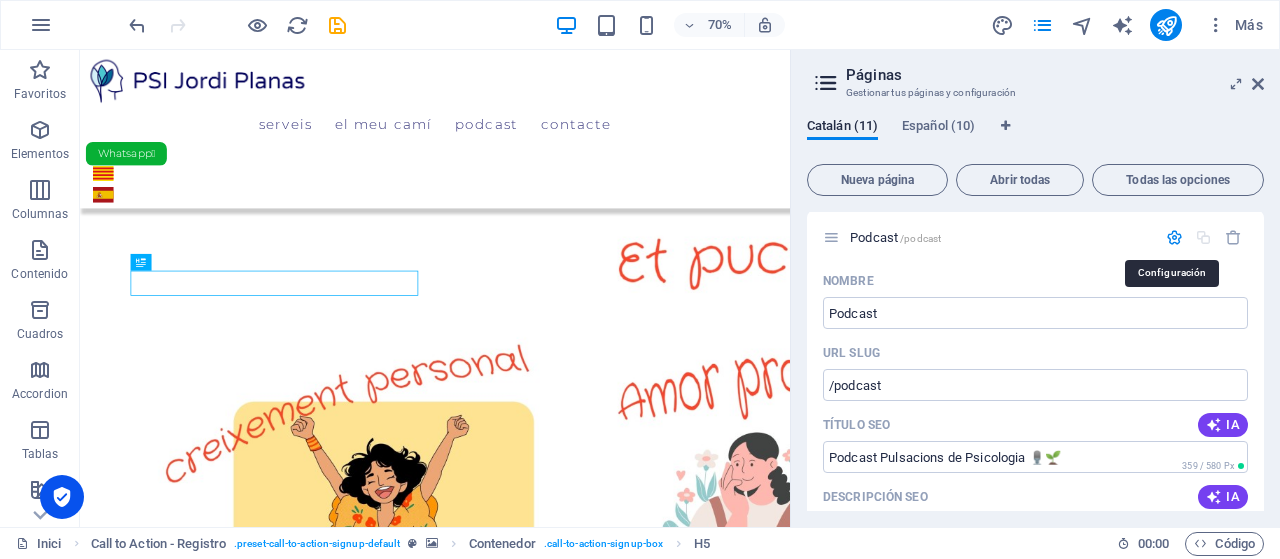 scroll, scrollTop: 394, scrollLeft: 0, axis: vertical 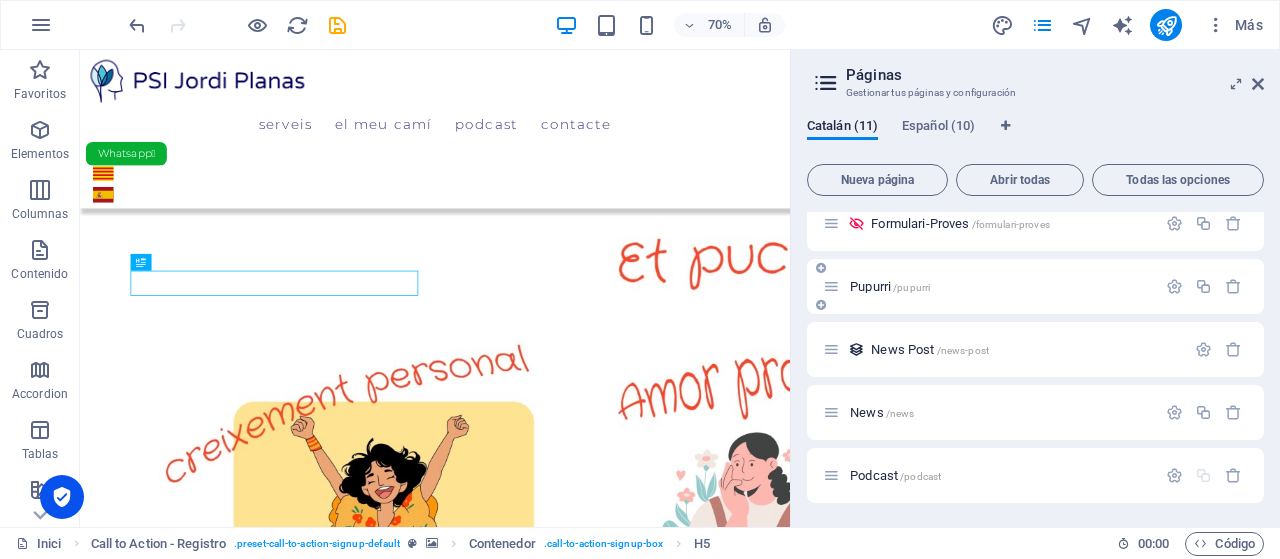 drag, startPoint x: 874, startPoint y: 479, endPoint x: 895, endPoint y: 265, distance: 215.02791 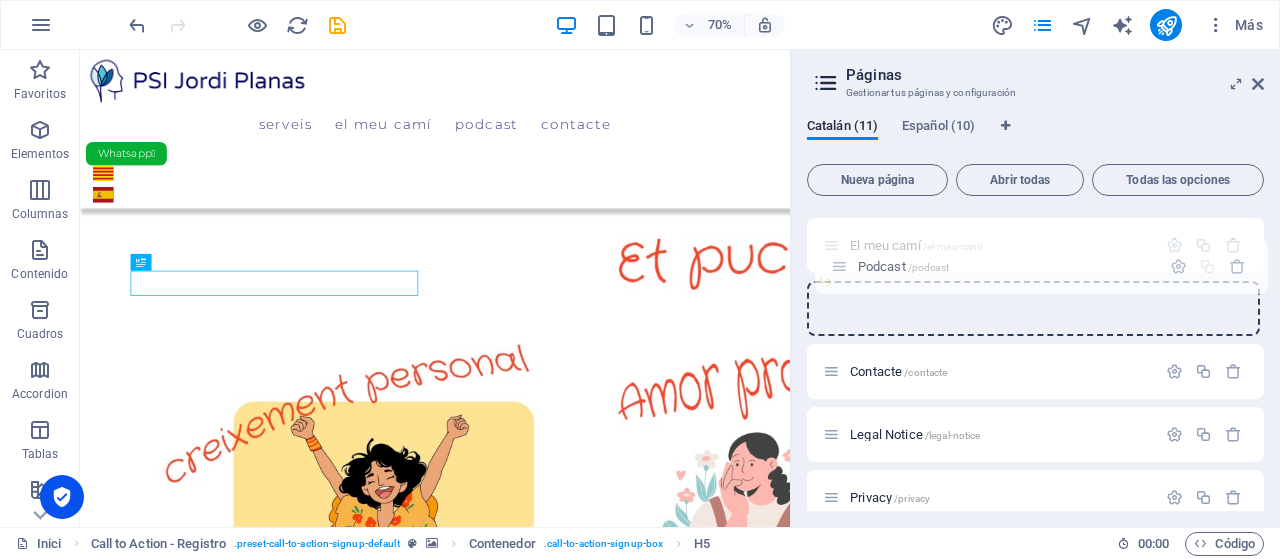 scroll, scrollTop: 115, scrollLeft: 0, axis: vertical 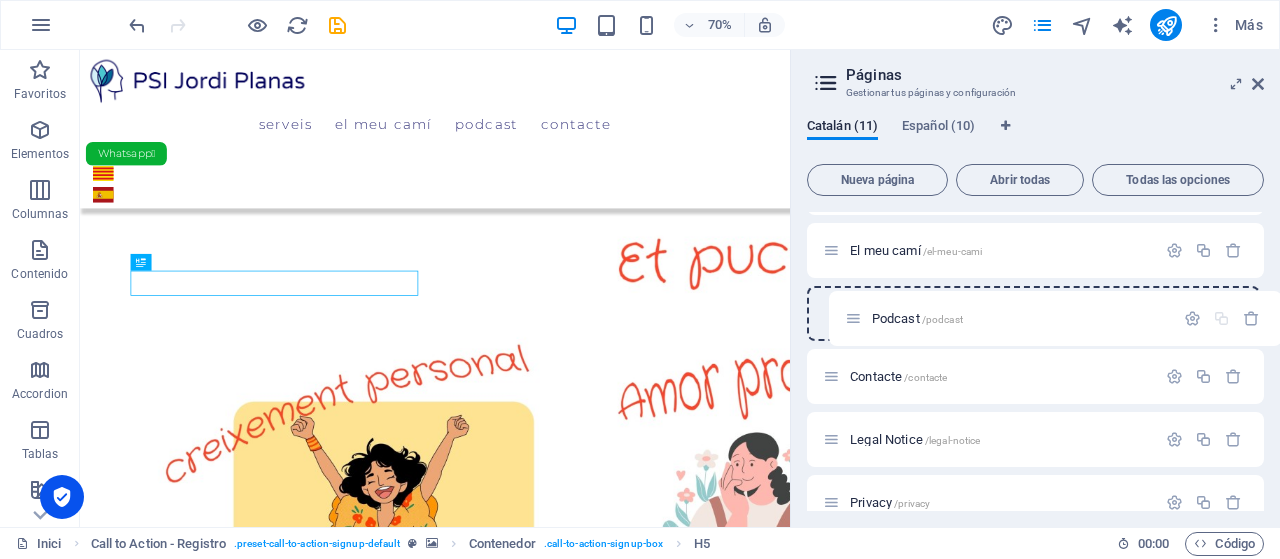 drag, startPoint x: 830, startPoint y: 475, endPoint x: 852, endPoint y: 309, distance: 167.45149 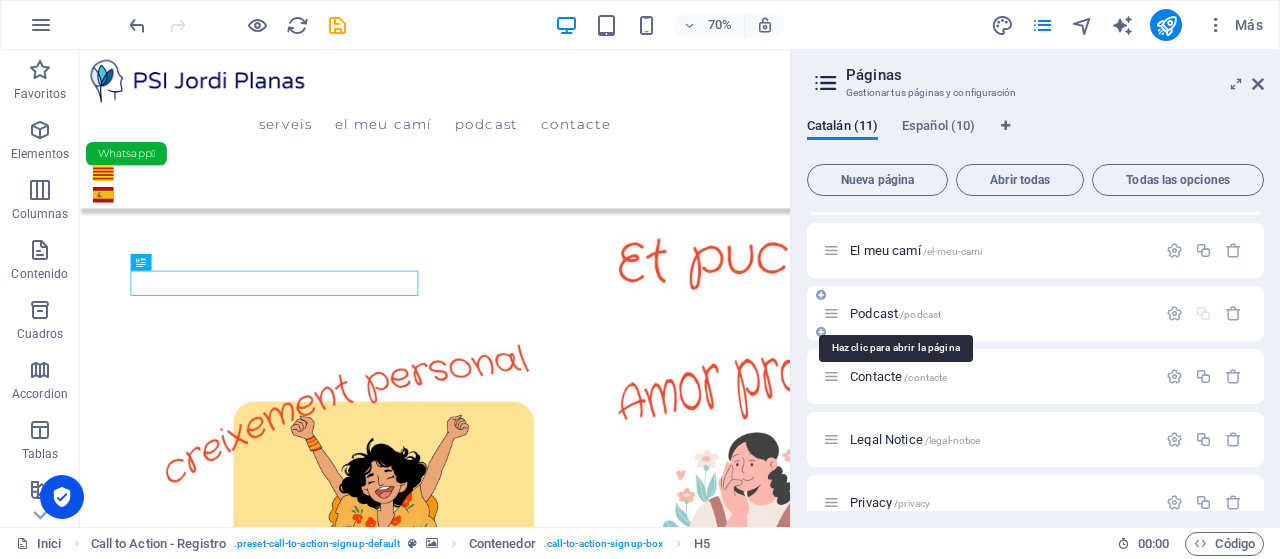 click on "Podcast /podcast" at bounding box center [895, 313] 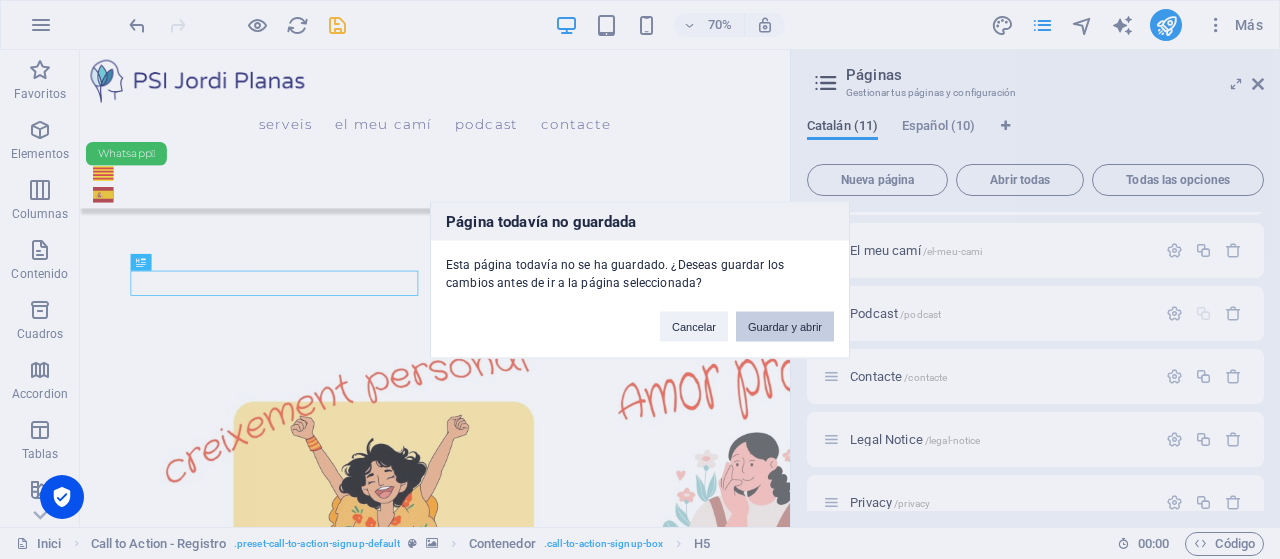 click on "Guardar y abrir" at bounding box center [785, 326] 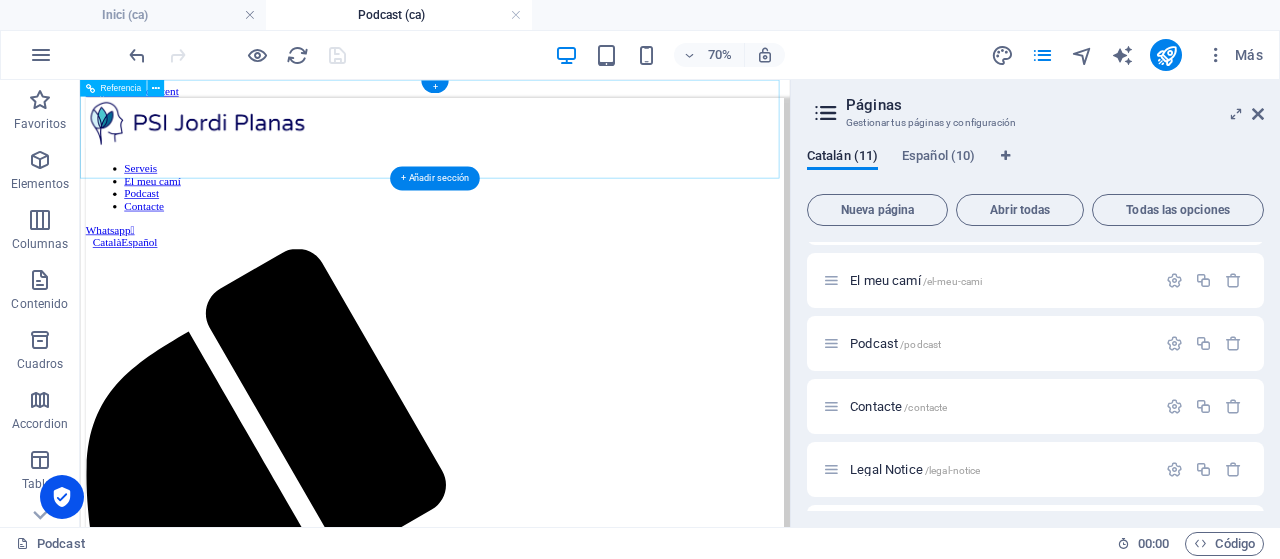 scroll, scrollTop: 0, scrollLeft: 0, axis: both 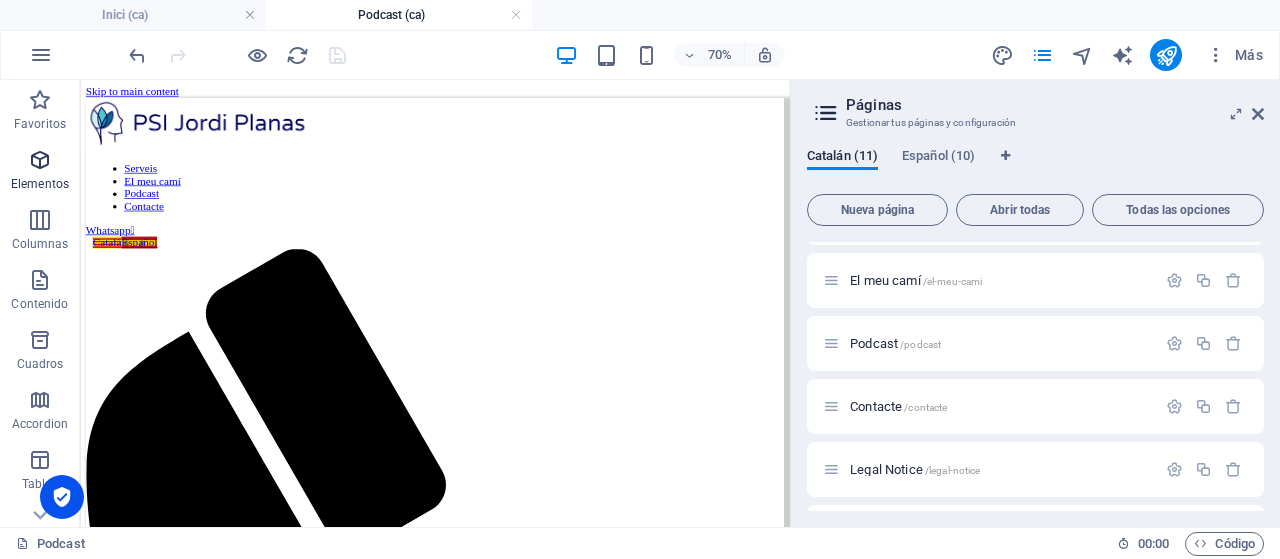 click on "Elementos" at bounding box center (40, 172) 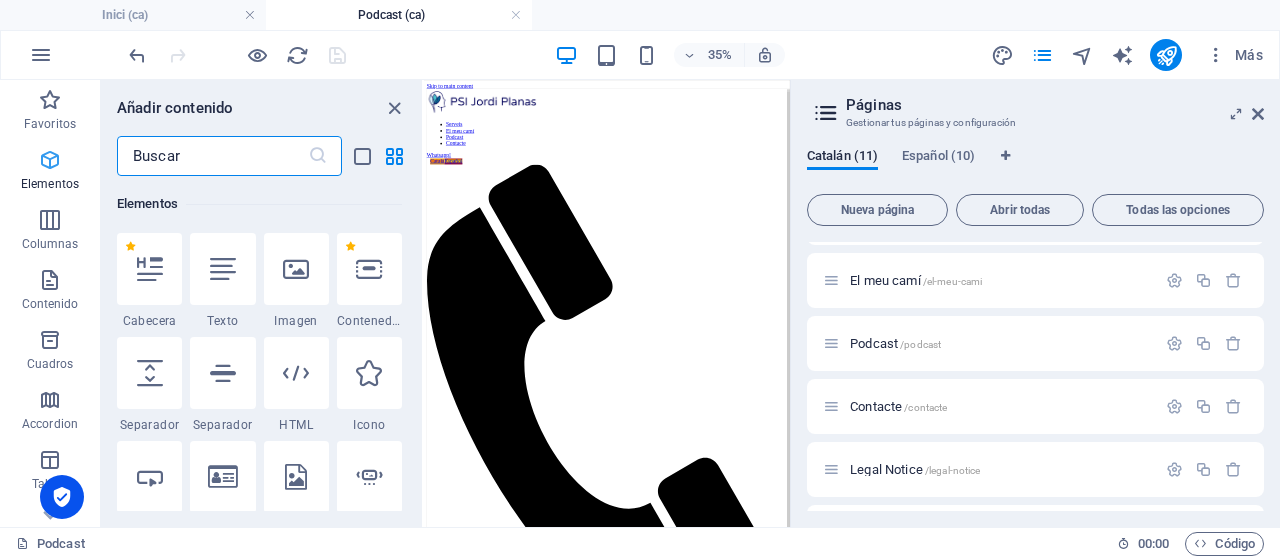 scroll, scrollTop: 377, scrollLeft: 0, axis: vertical 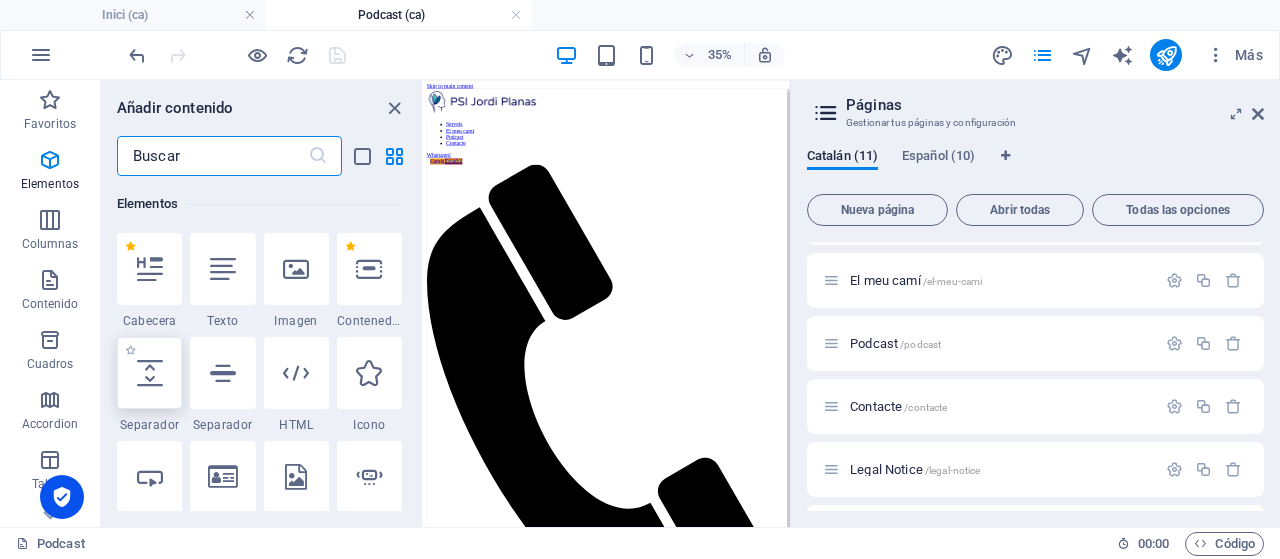 click at bounding box center (150, 373) 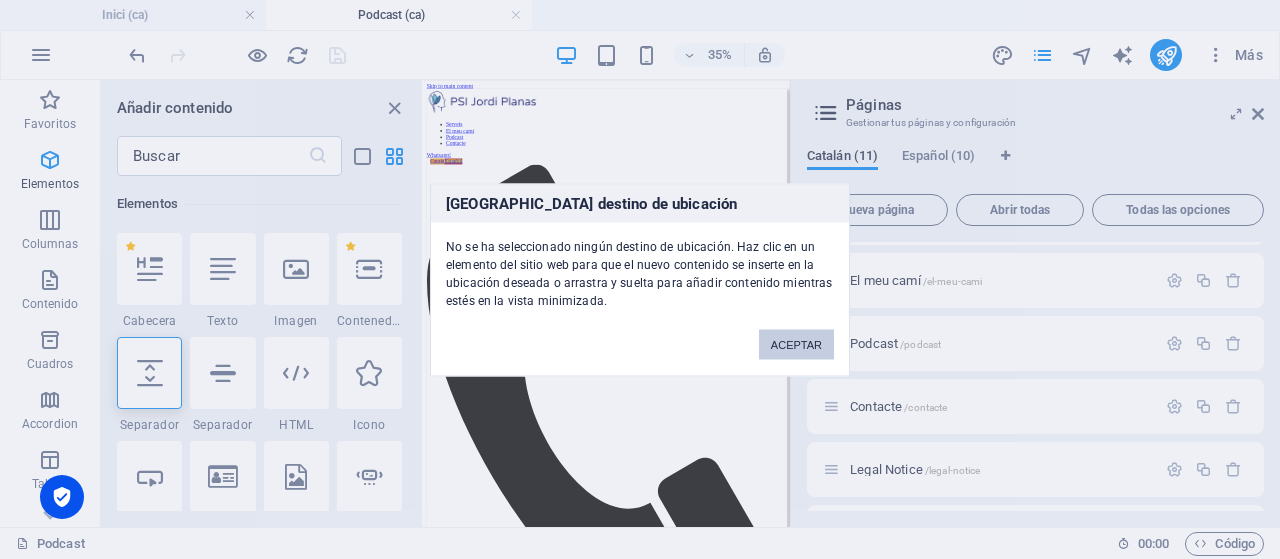 click on "ACEPTAR" at bounding box center (796, 344) 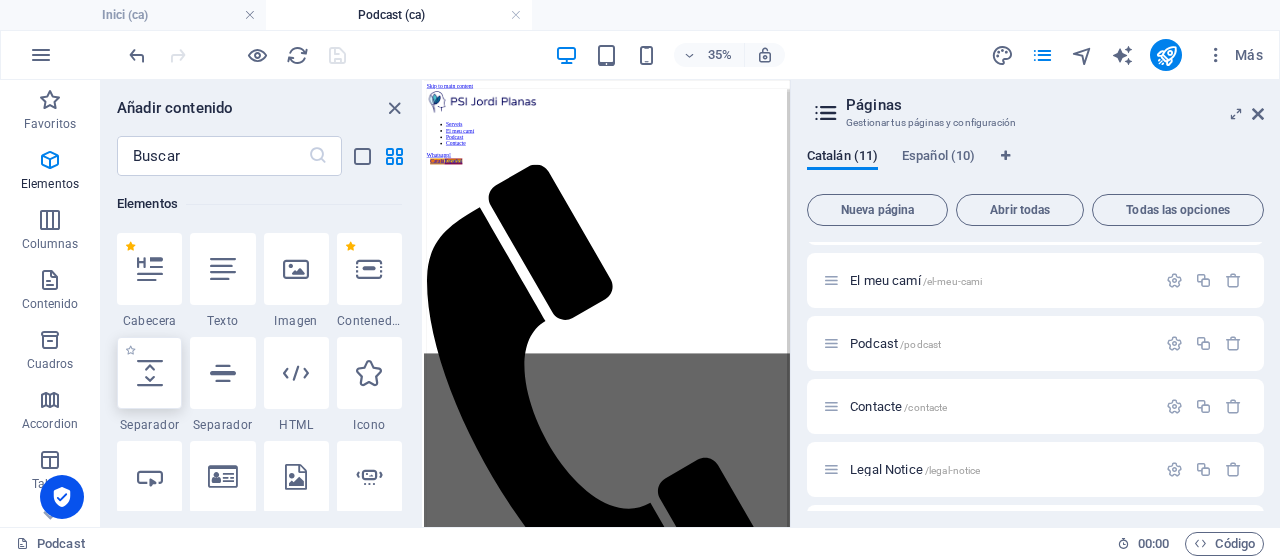 select on "px" 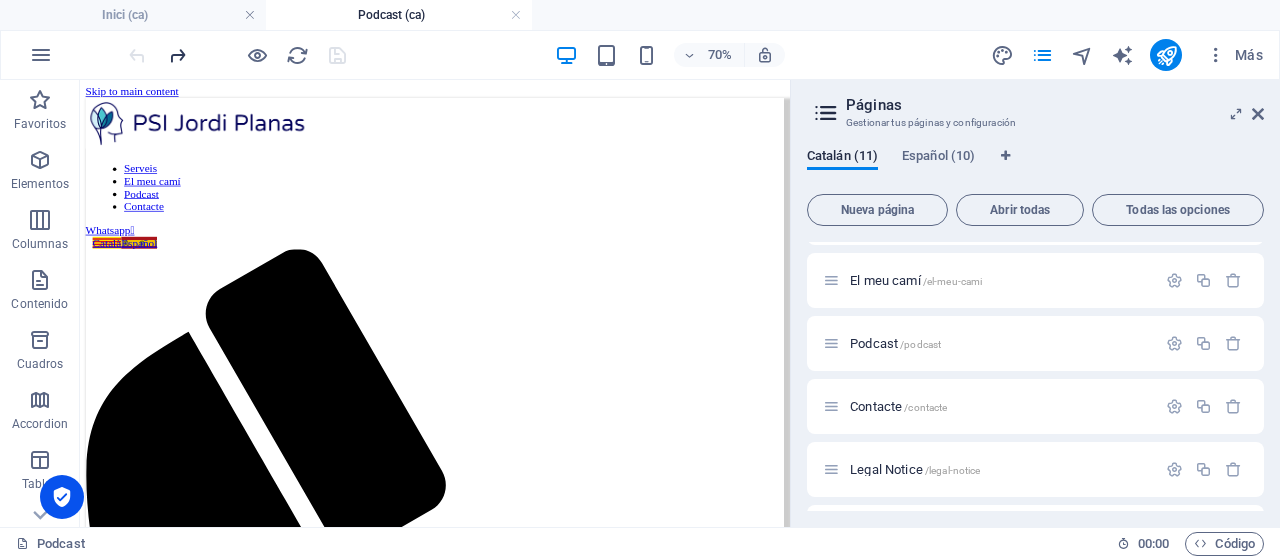 click at bounding box center (177, 55) 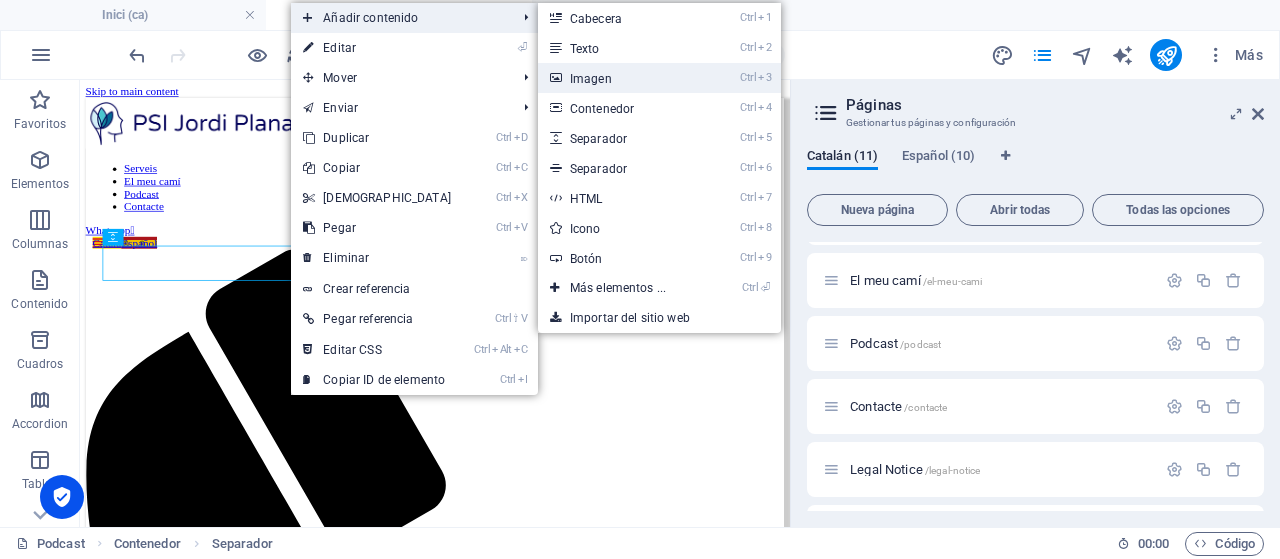 click on "Ctrl 3  Imagen" at bounding box center (622, 78) 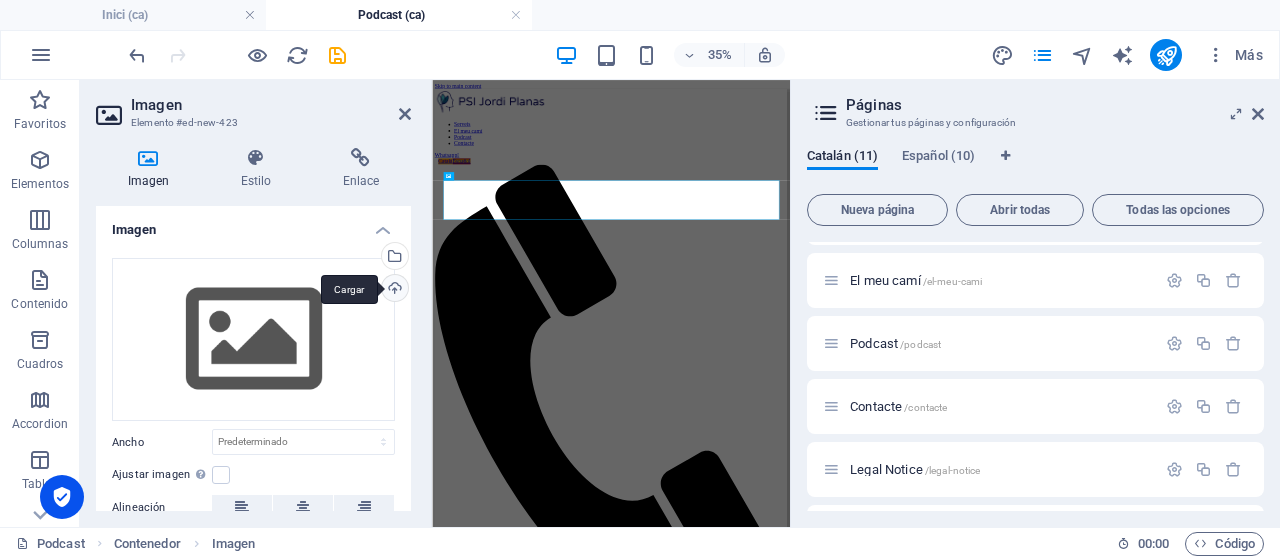 click on "Cargar" at bounding box center [393, 290] 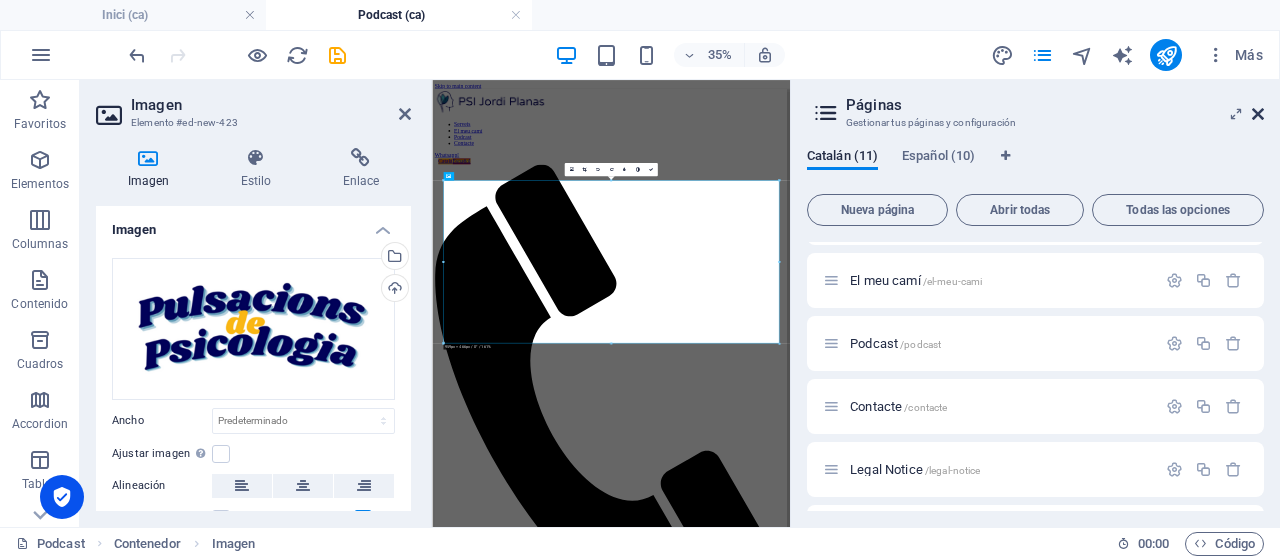 click at bounding box center [1258, 114] 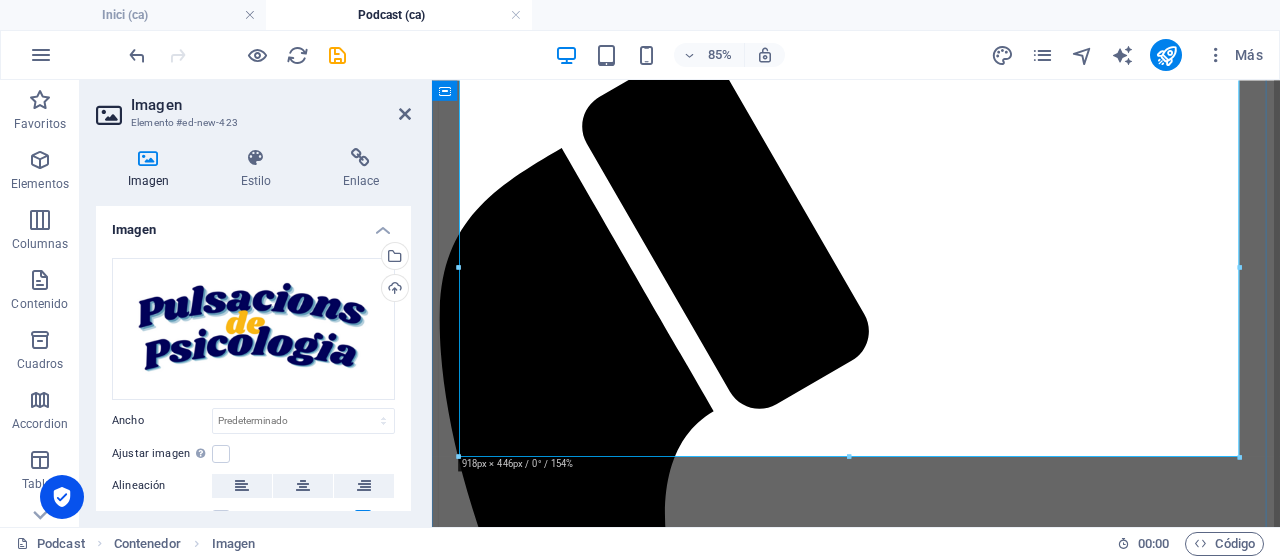 scroll, scrollTop: 300, scrollLeft: 0, axis: vertical 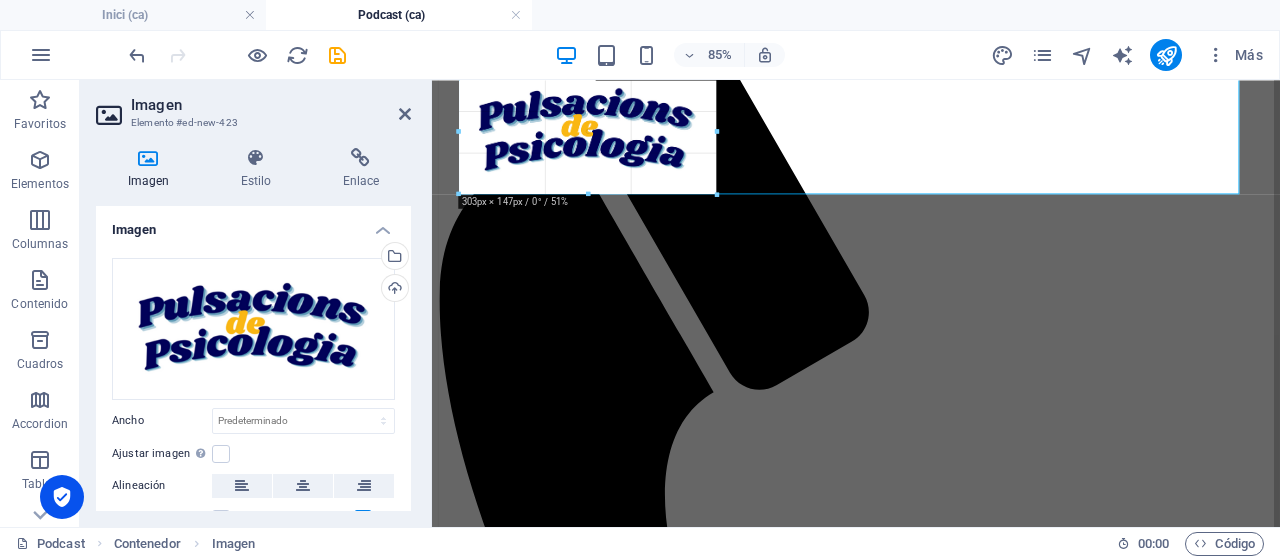 drag, startPoint x: 1236, startPoint y: 446, endPoint x: 590, endPoint y: 146, distance: 712.26117 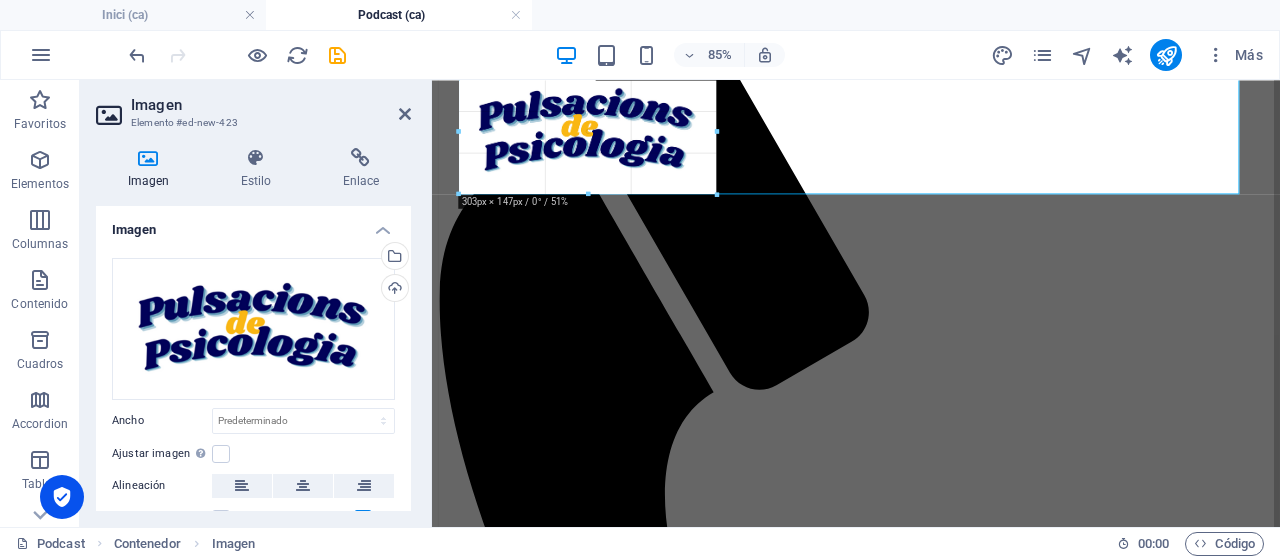 type on "303" 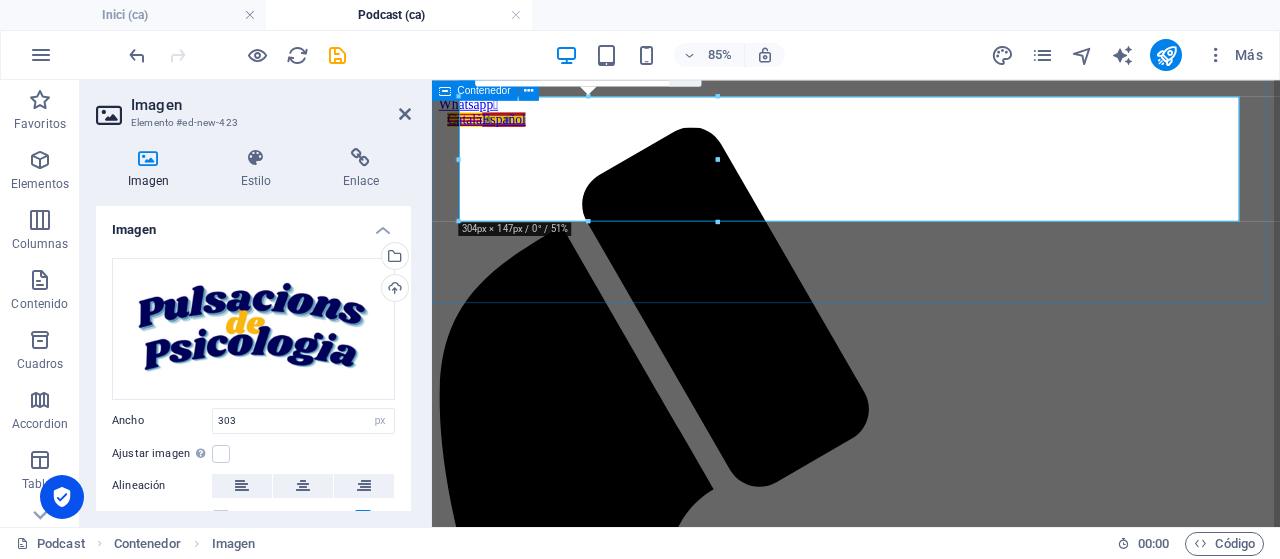 scroll, scrollTop: 0, scrollLeft: 0, axis: both 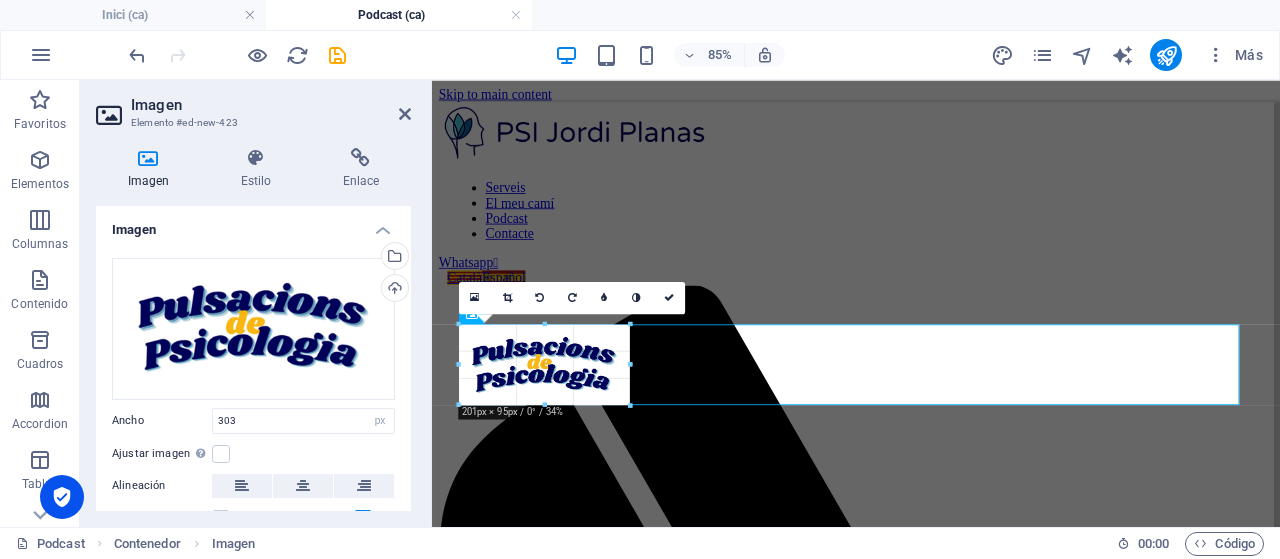 drag, startPoint x: 716, startPoint y: 447, endPoint x: 608, endPoint y: 361, distance: 138.05795 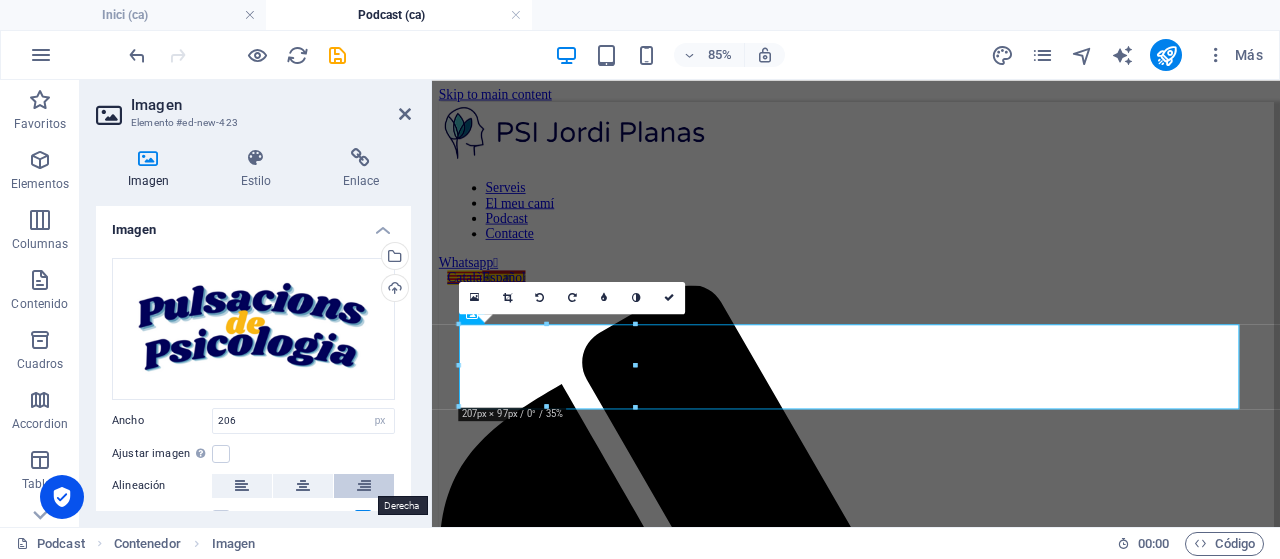 click at bounding box center (364, 486) 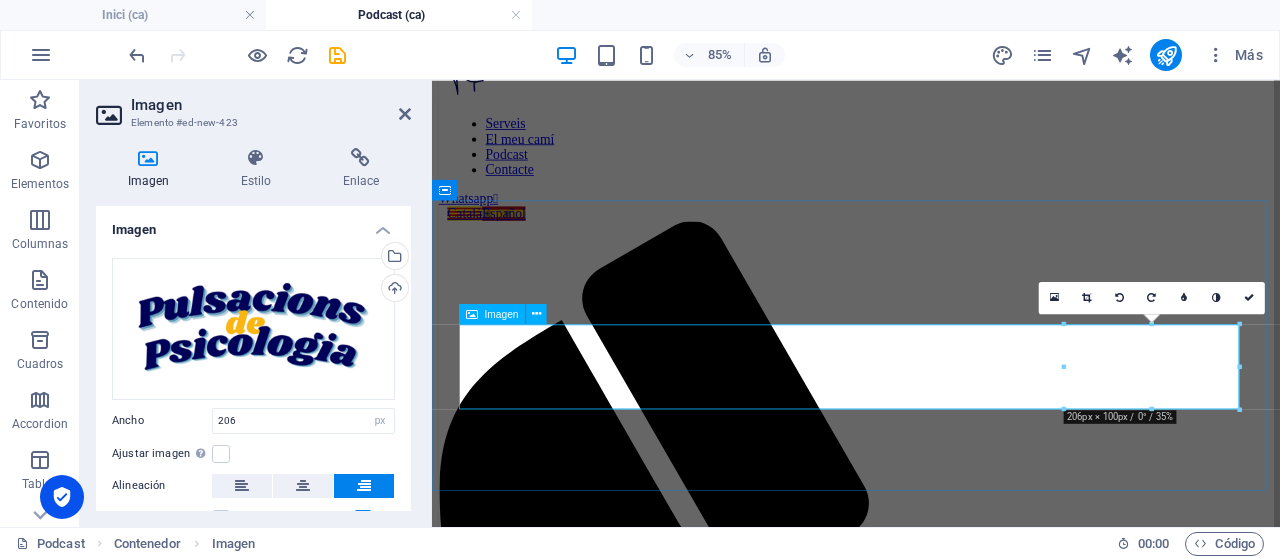 scroll, scrollTop: 100, scrollLeft: 0, axis: vertical 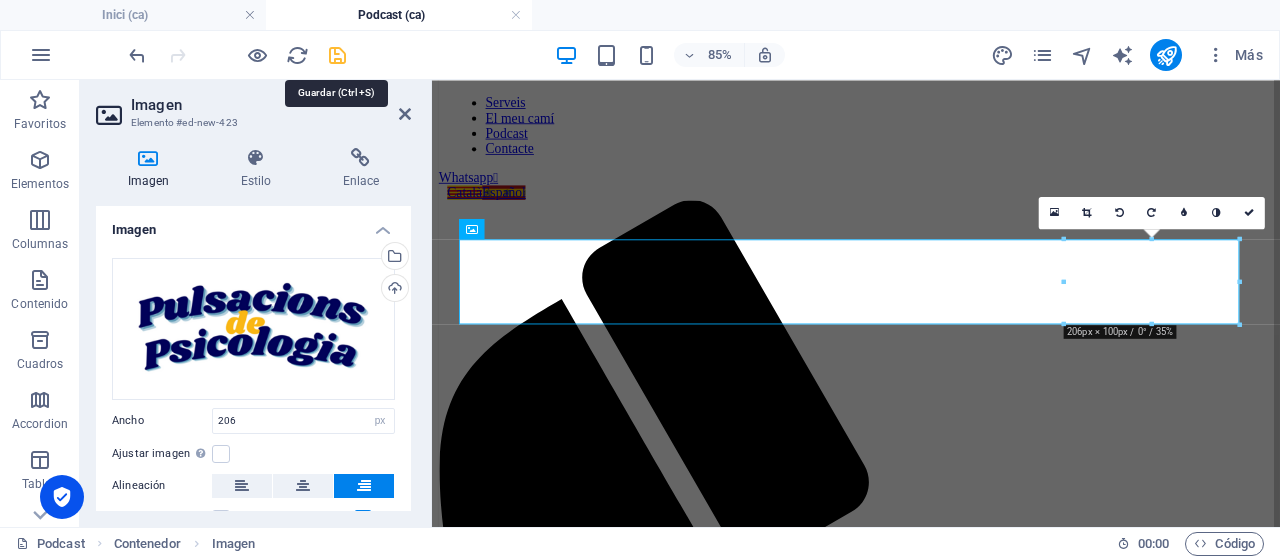 click at bounding box center [337, 55] 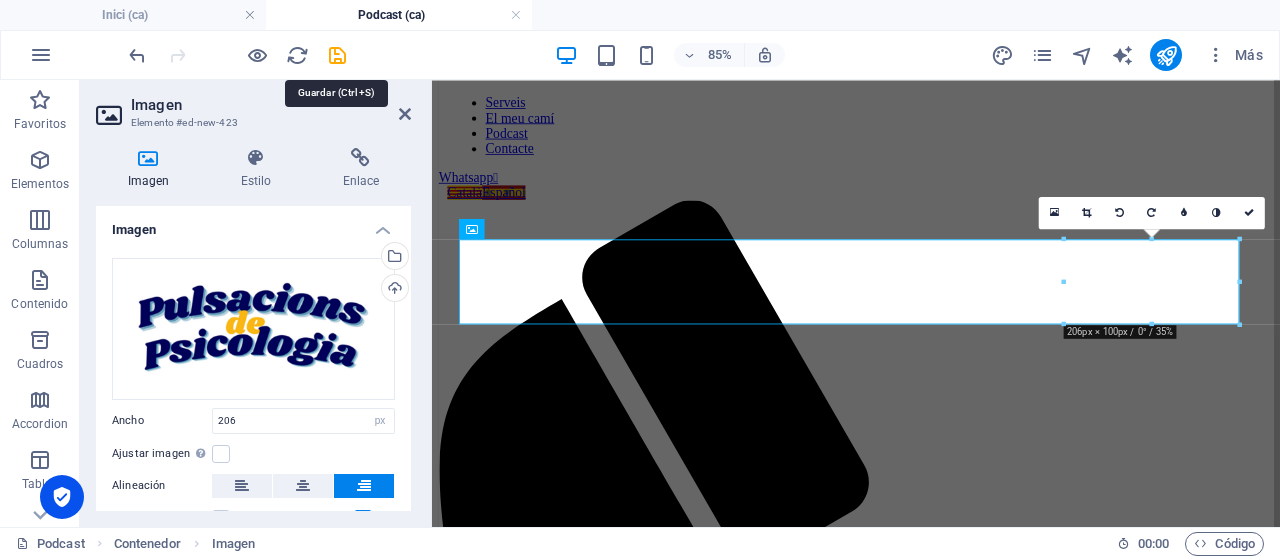 scroll, scrollTop: 38, scrollLeft: 0, axis: vertical 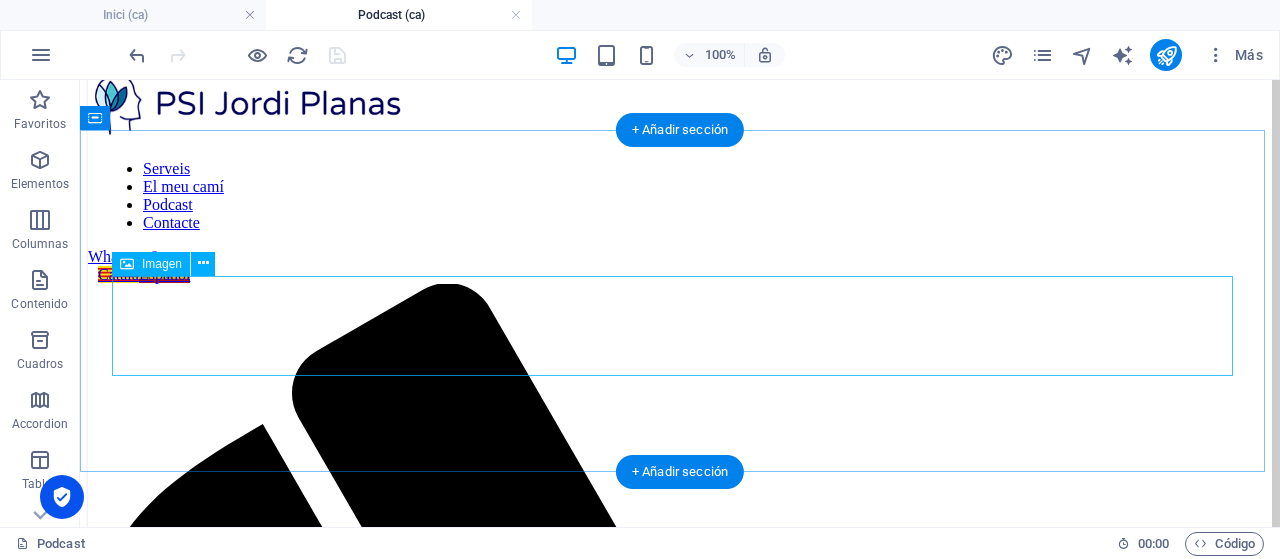 click at bounding box center (680, 1958) 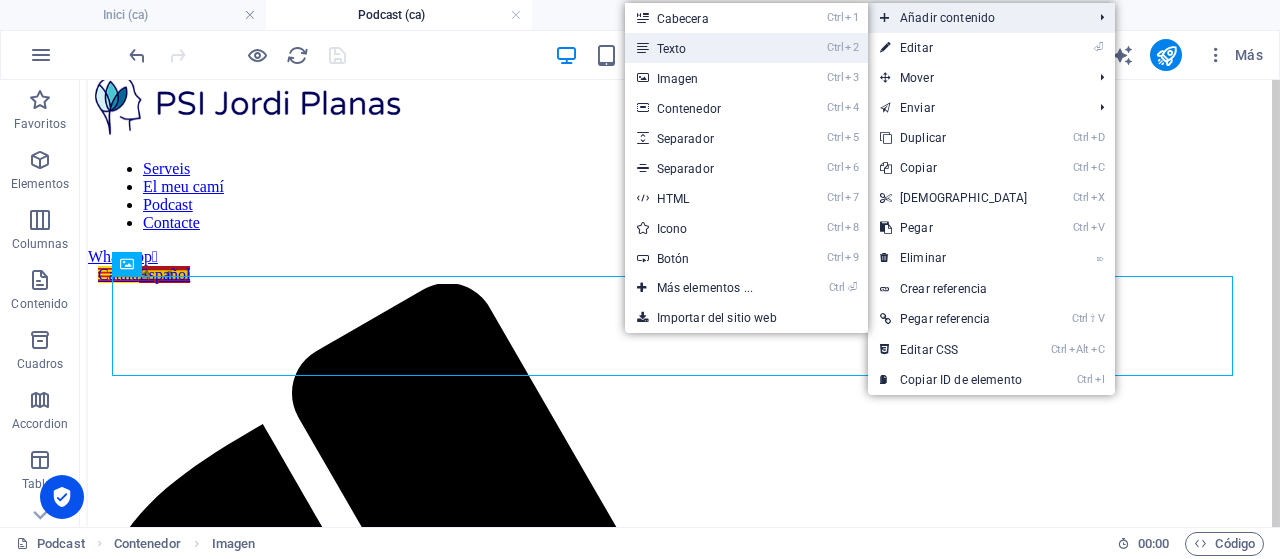 click on "Ctrl 2  Texto" at bounding box center [709, 48] 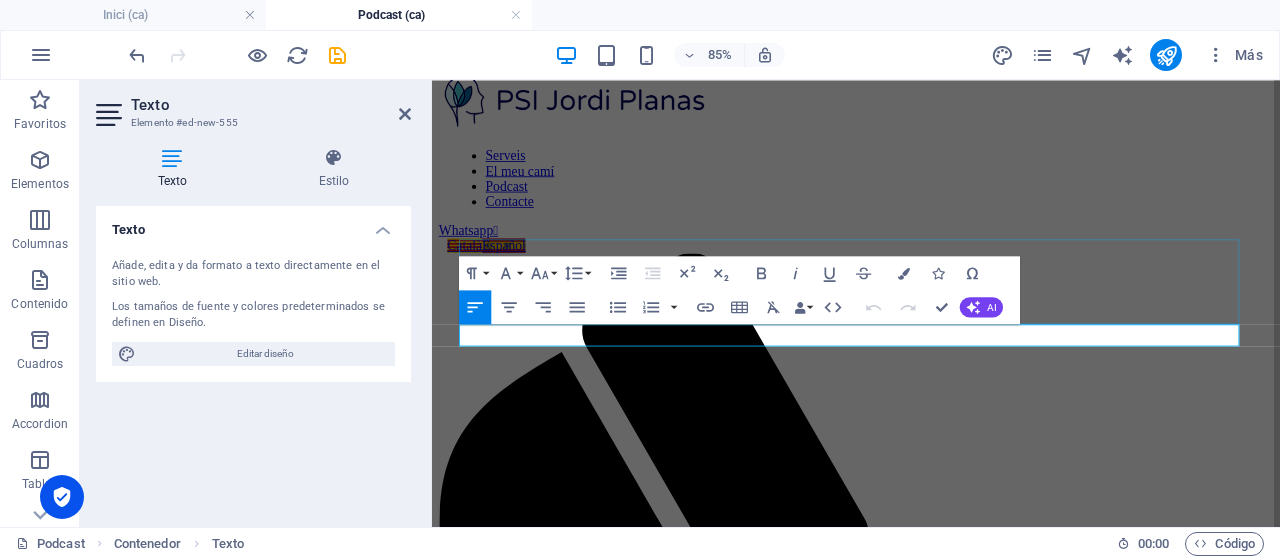 scroll, scrollTop: 100, scrollLeft: 0, axis: vertical 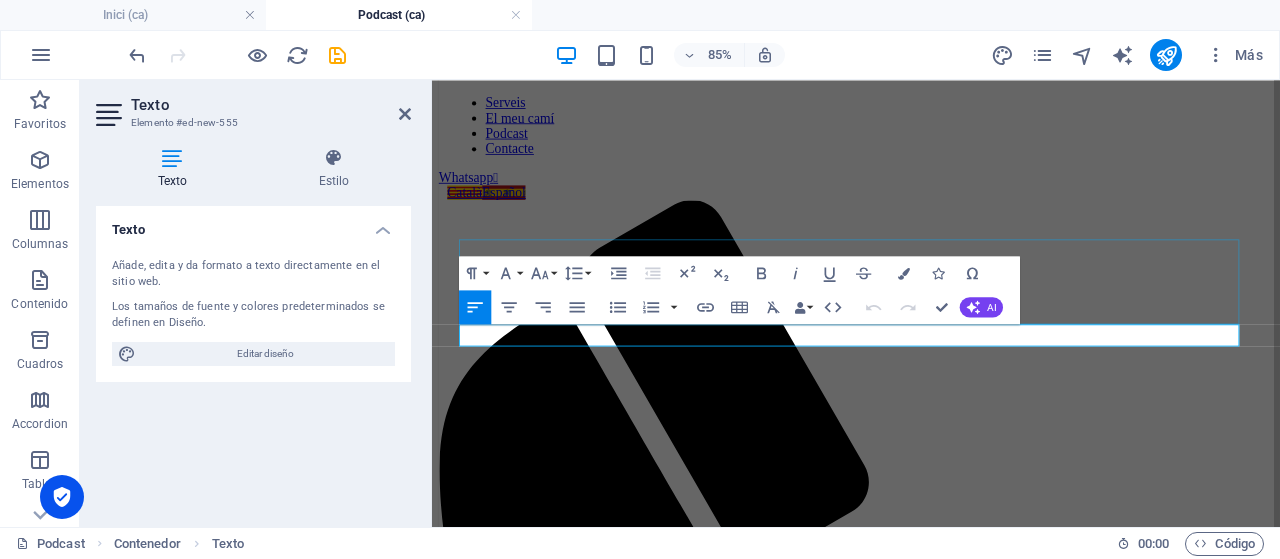type 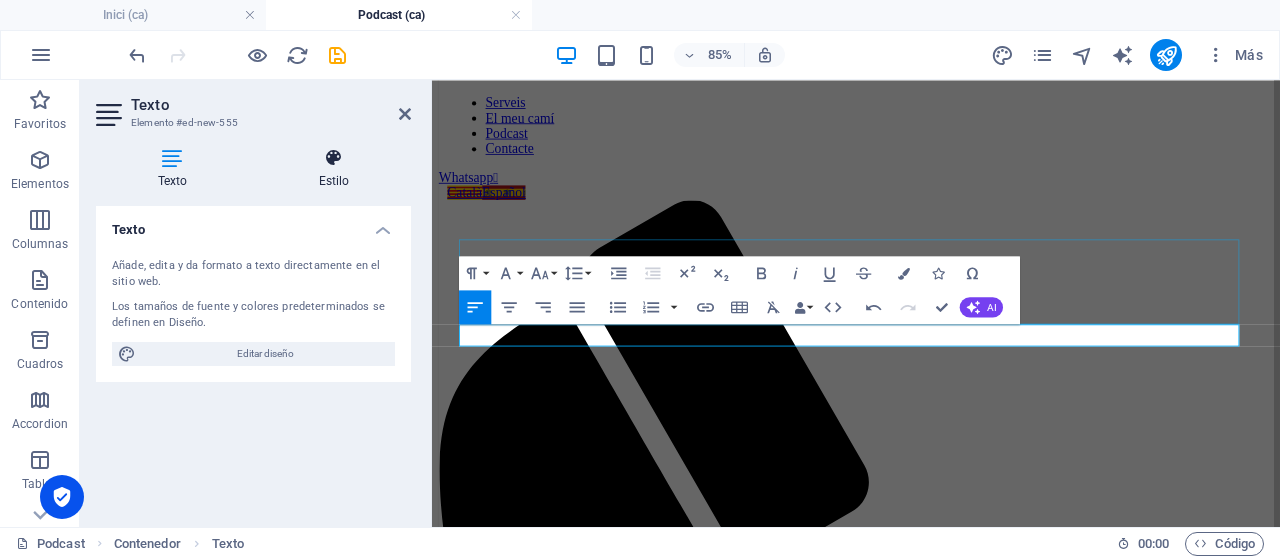 click at bounding box center [334, 158] 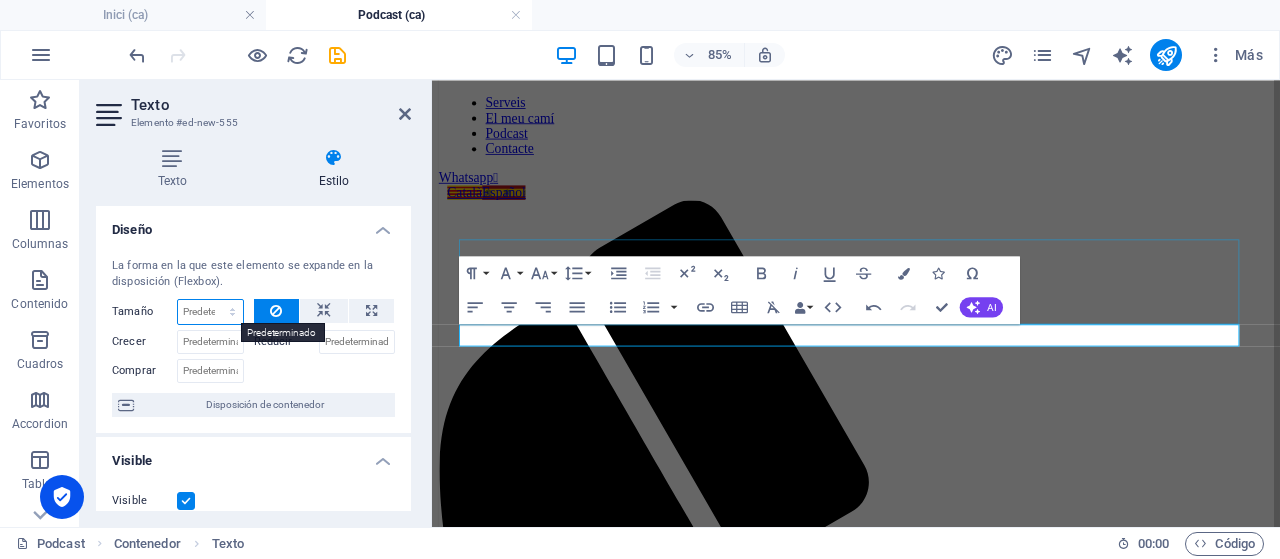 click on "Predeterminado automático px % 1/1 1/2 1/3 1/4 1/5 1/6 1/7 1/8 1/9 1/10" at bounding box center (210, 312) 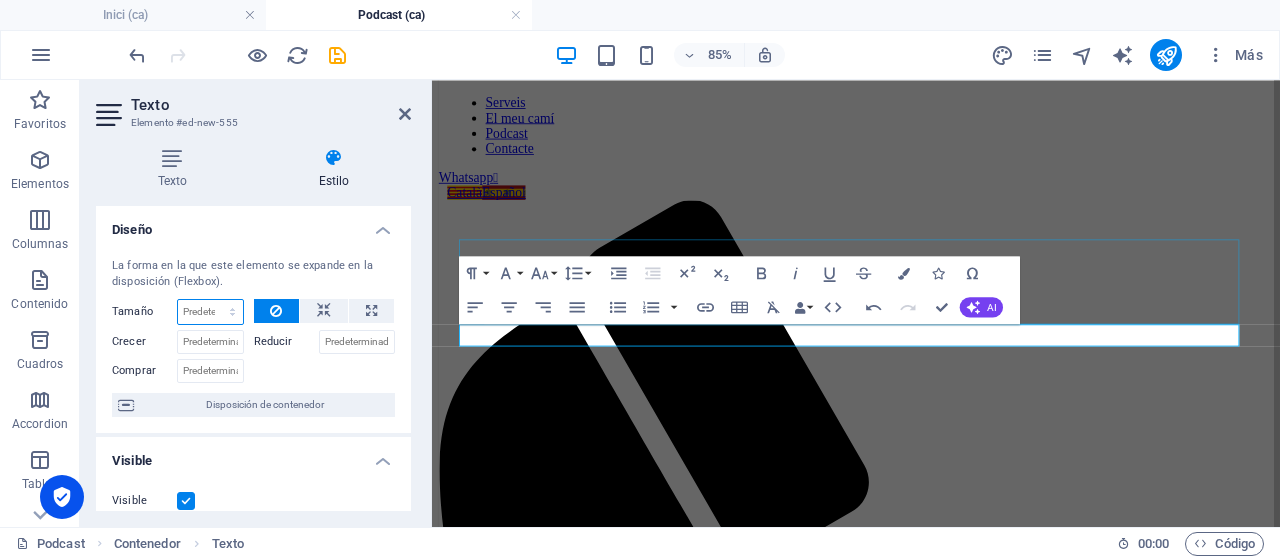 select on "%" 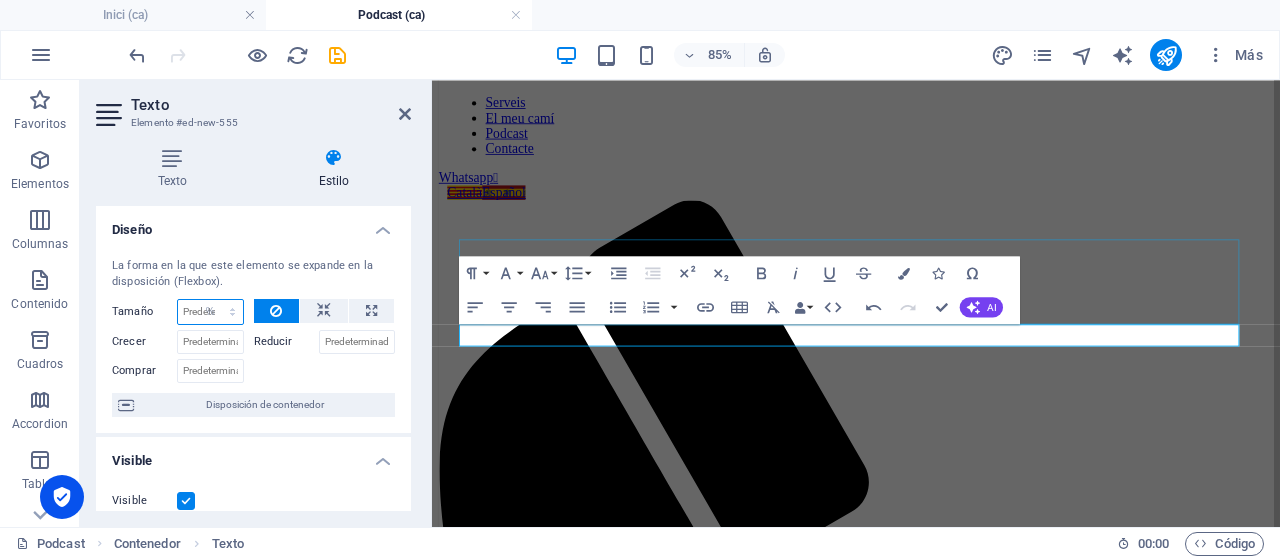 click on "Predeterminado automático px % 1/1 1/2 1/3 1/4 1/5 1/6 1/7 1/8 1/9 1/10" at bounding box center [210, 312] 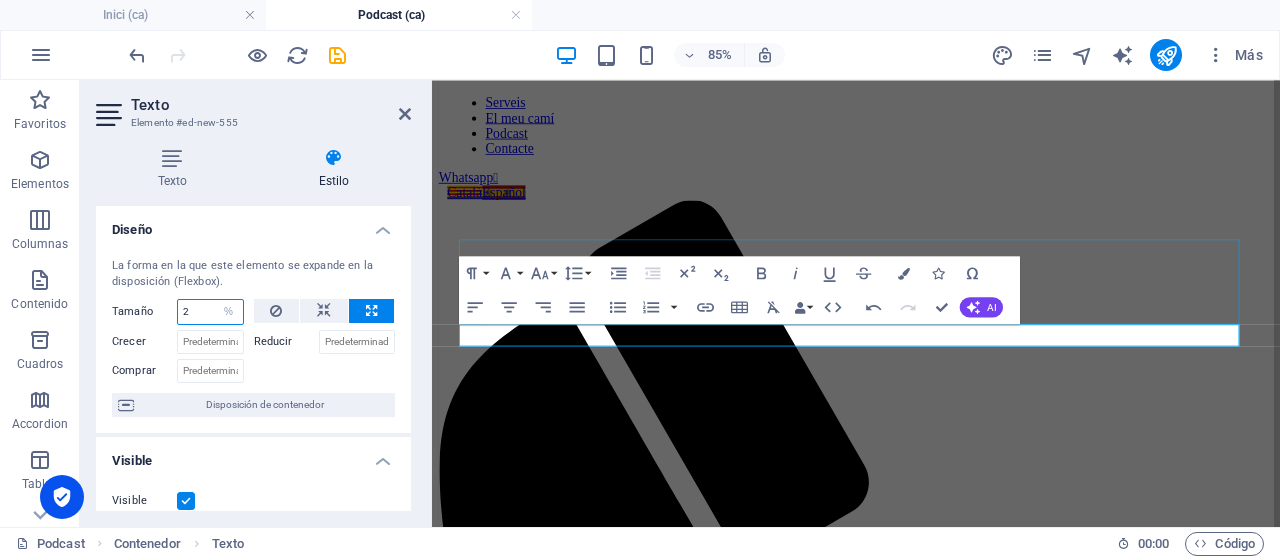 type on "20" 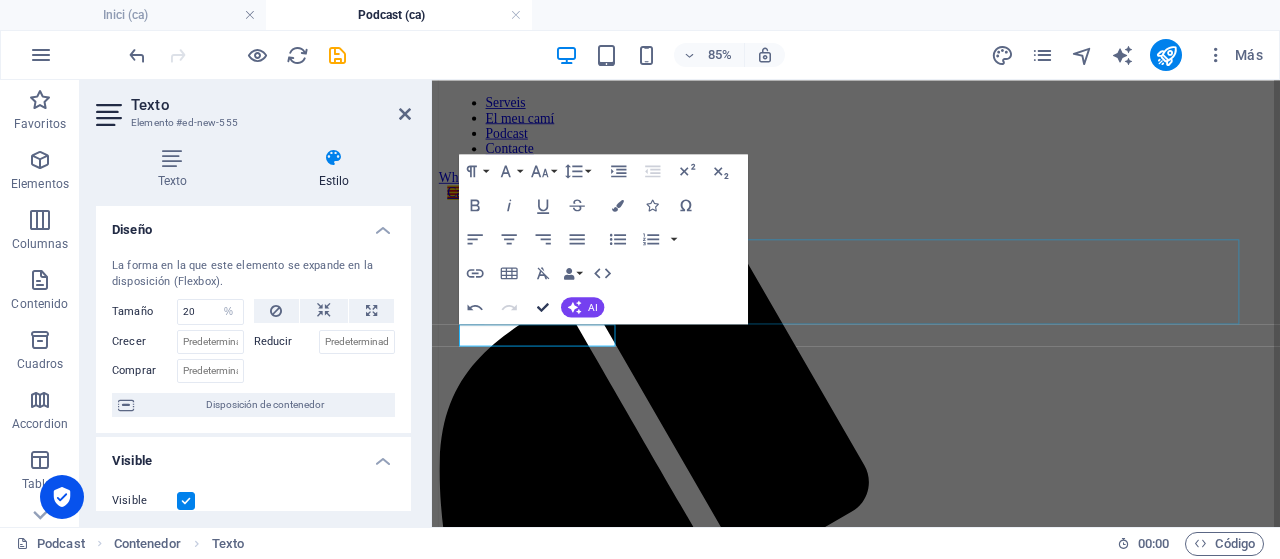 scroll, scrollTop: 38, scrollLeft: 0, axis: vertical 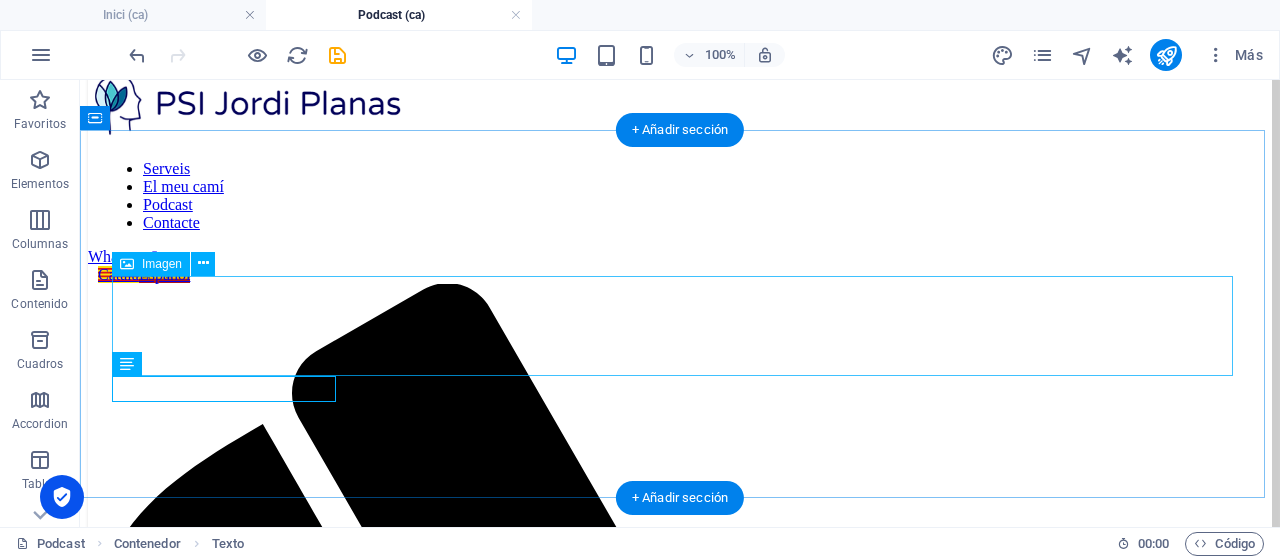 click at bounding box center (680, 1958) 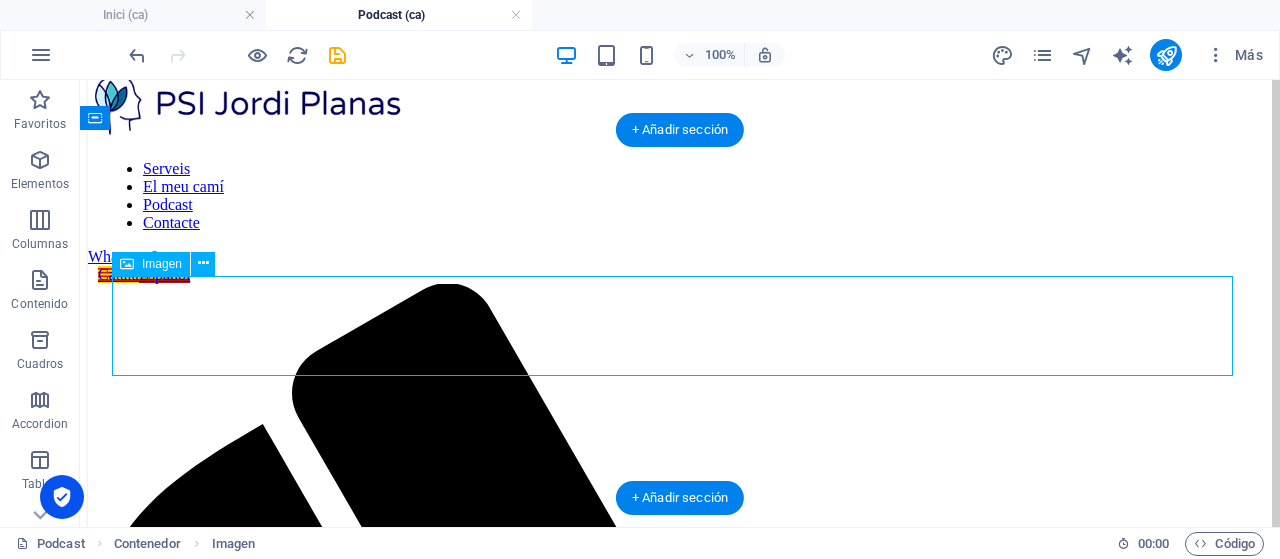 click at bounding box center [680, 1958] 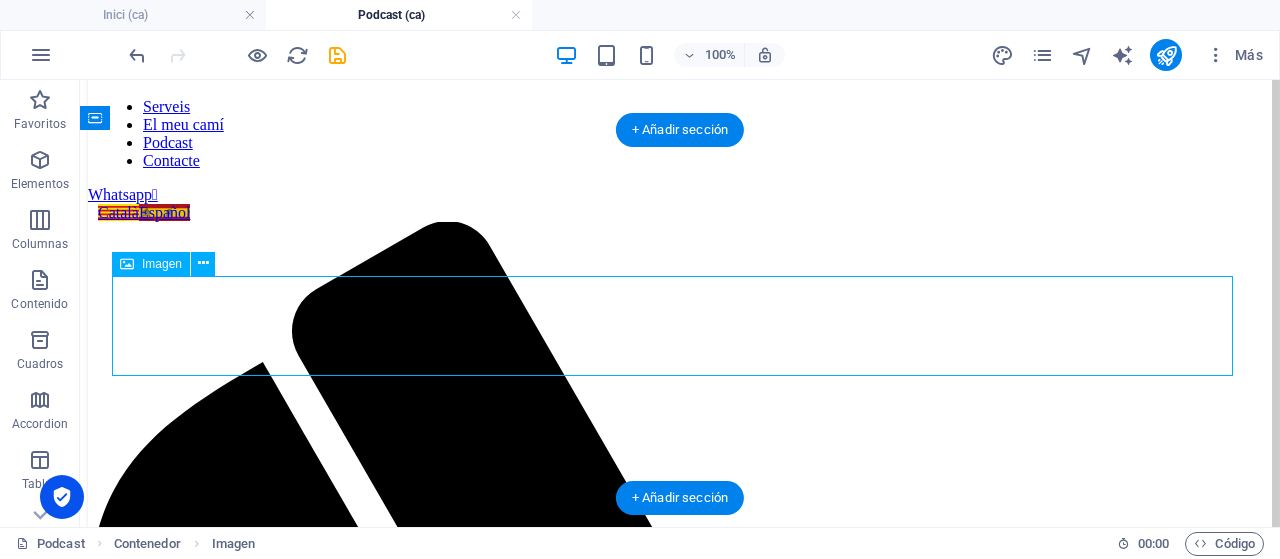 select on "px" 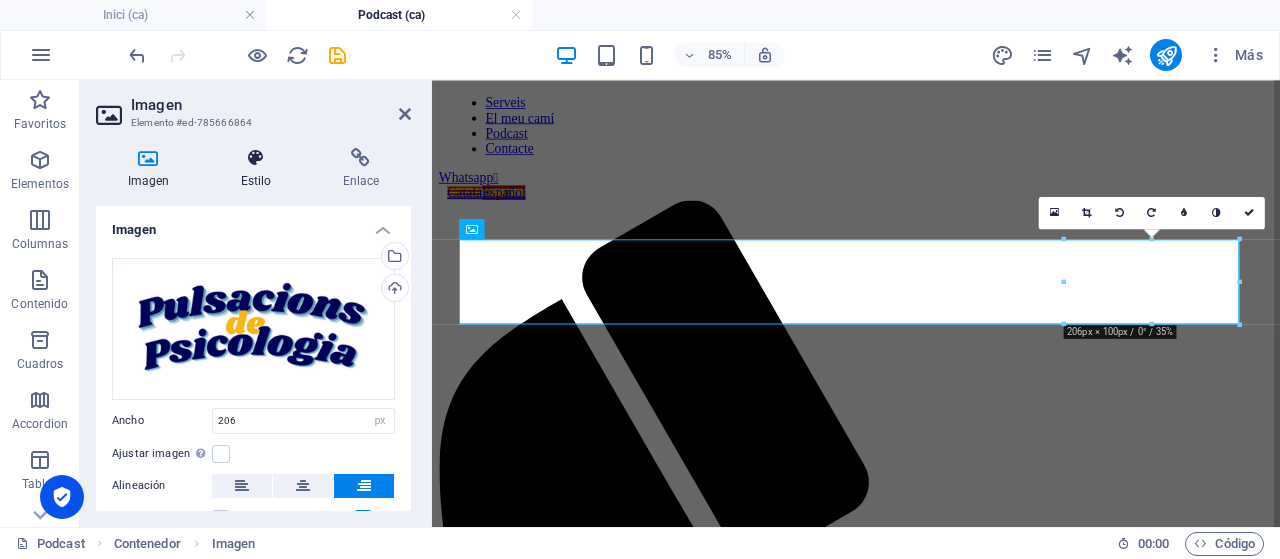 click at bounding box center (256, 158) 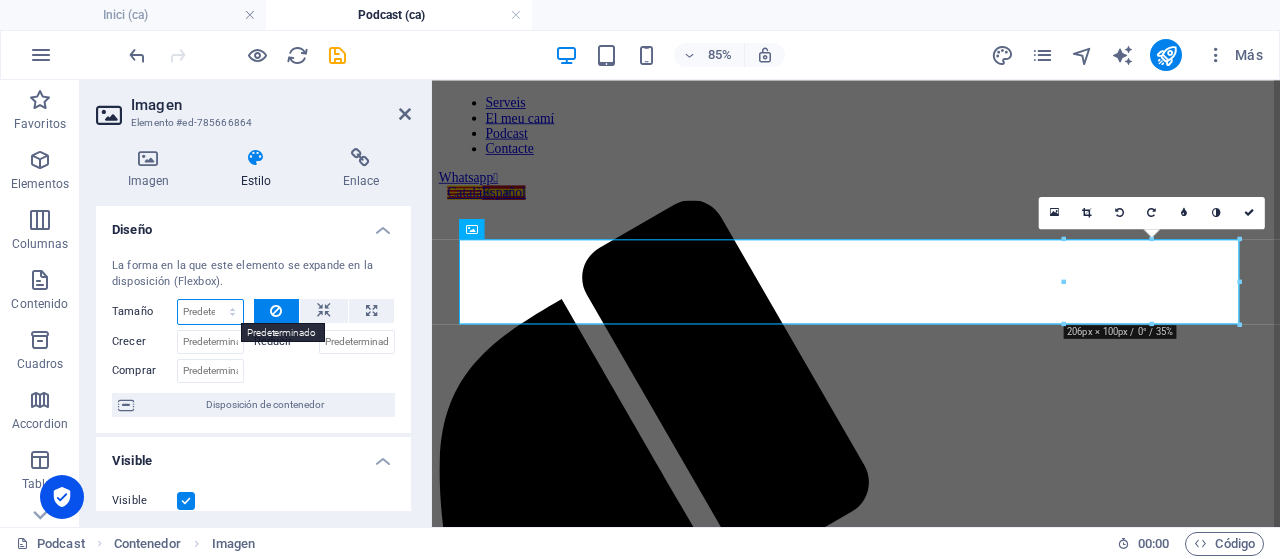 click on "Predeterminado automático px % 1/1 1/2 1/3 1/4 1/5 1/6 1/7 1/8 1/9 1/10" at bounding box center (210, 312) 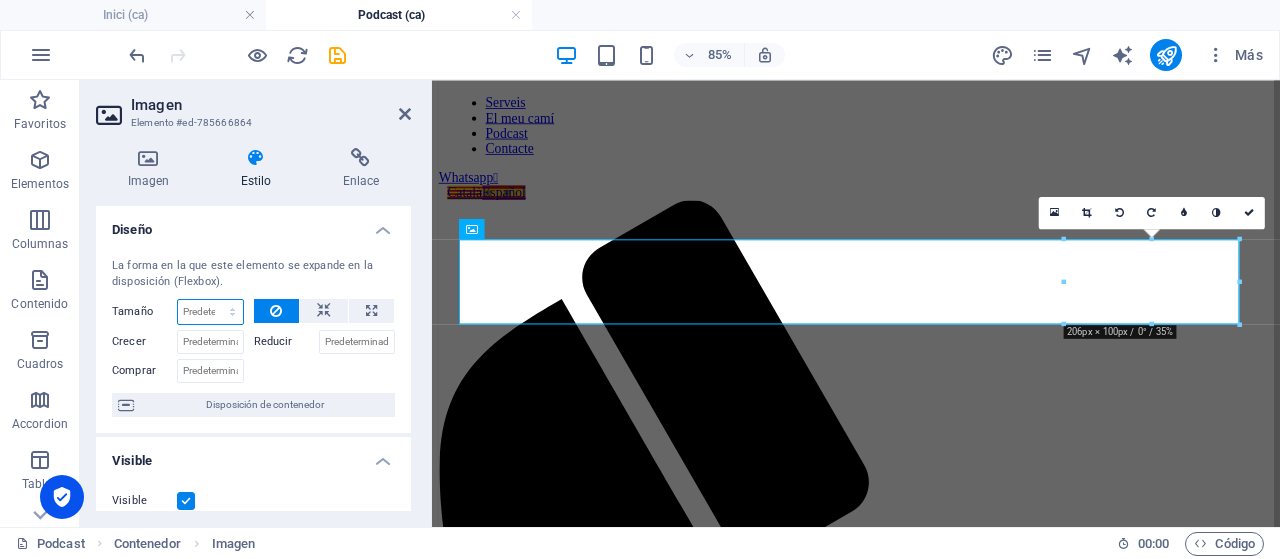 select on "%" 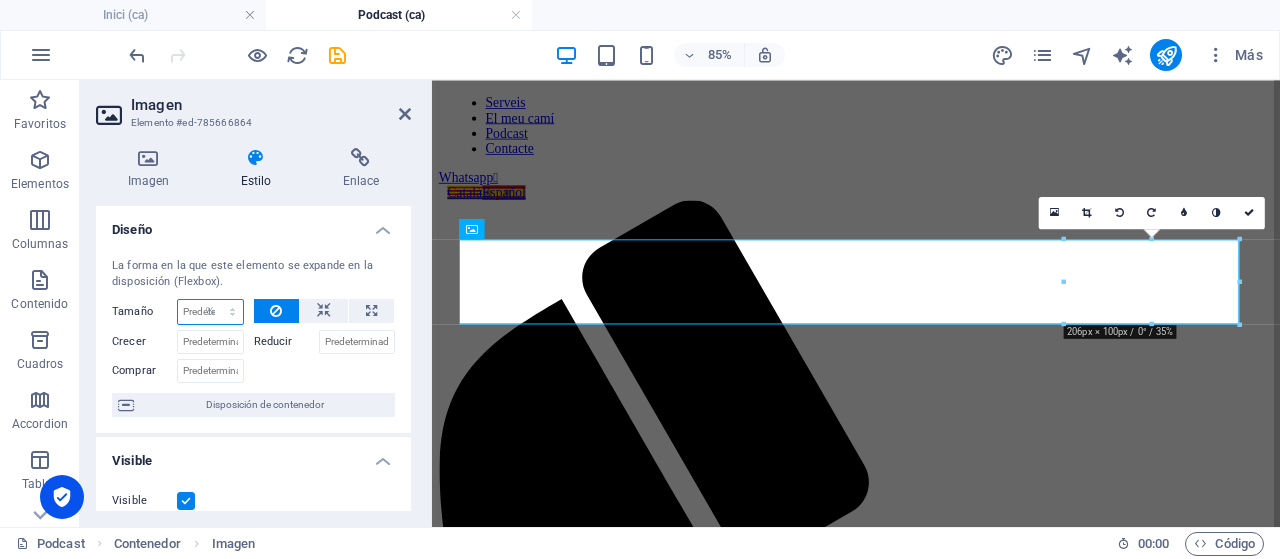 click on "Predeterminado automático px % 1/1 1/2 1/3 1/4 1/5 1/6 1/7 1/8 1/9 1/10" at bounding box center [210, 312] 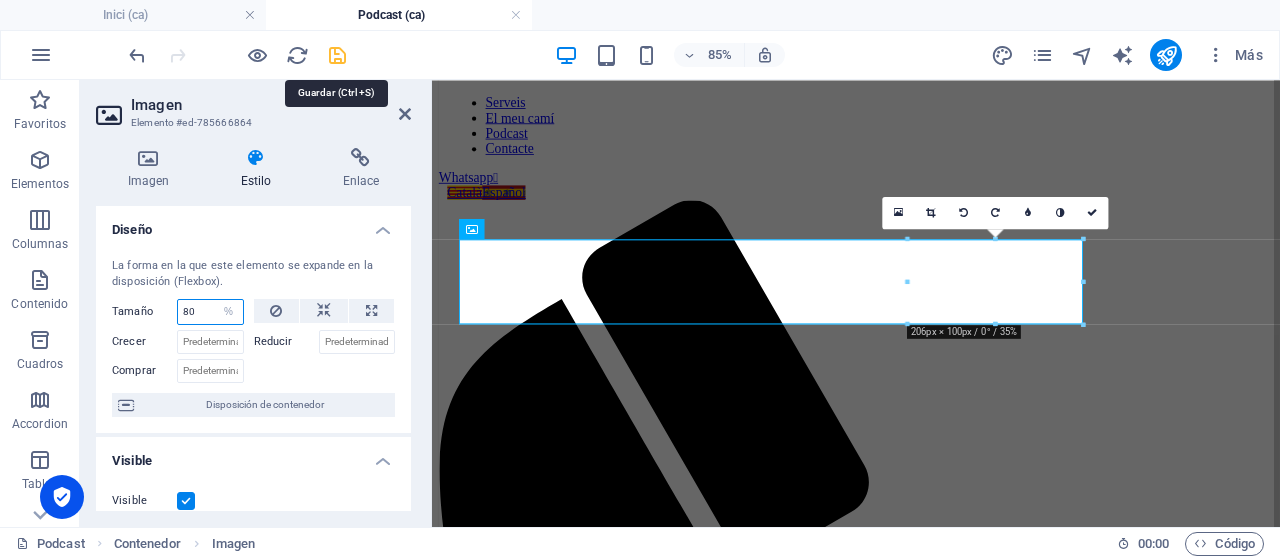 type on "80" 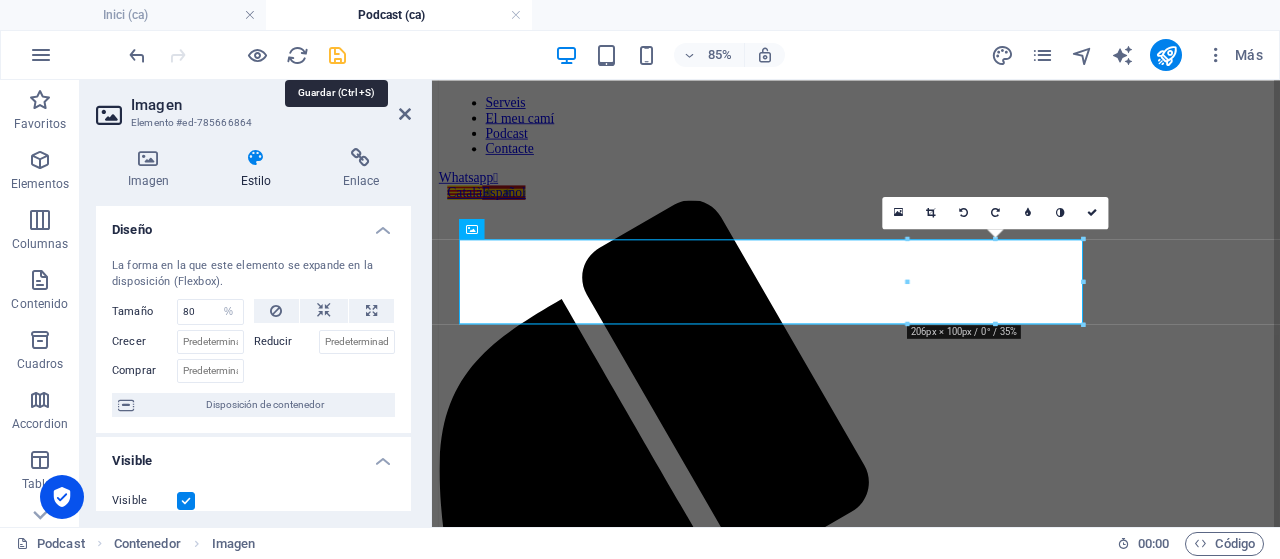 click at bounding box center [337, 55] 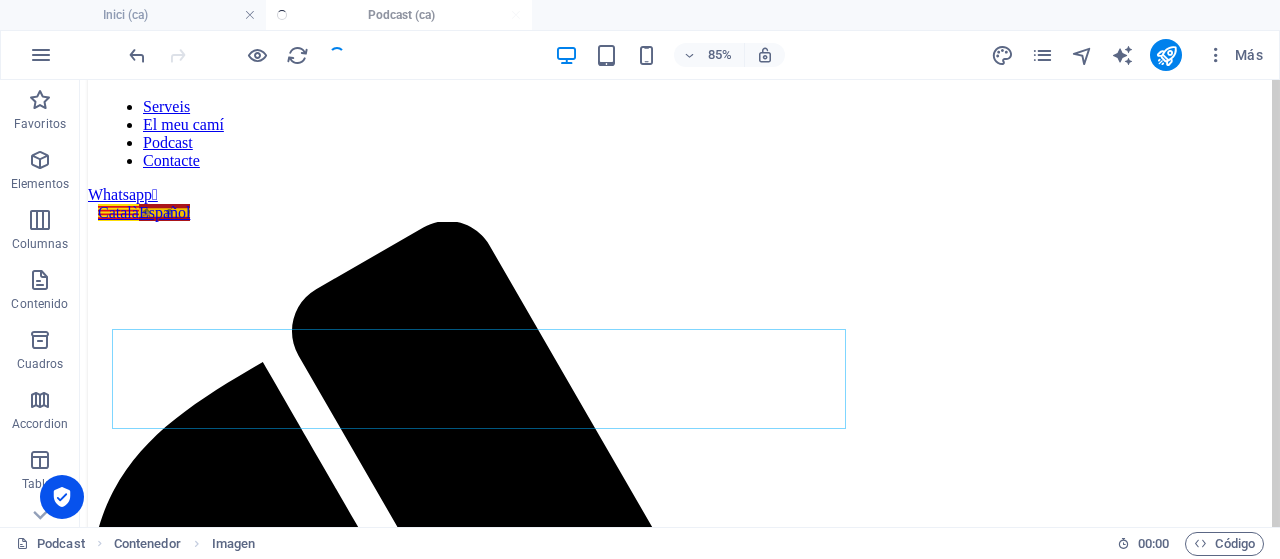scroll, scrollTop: 38, scrollLeft: 0, axis: vertical 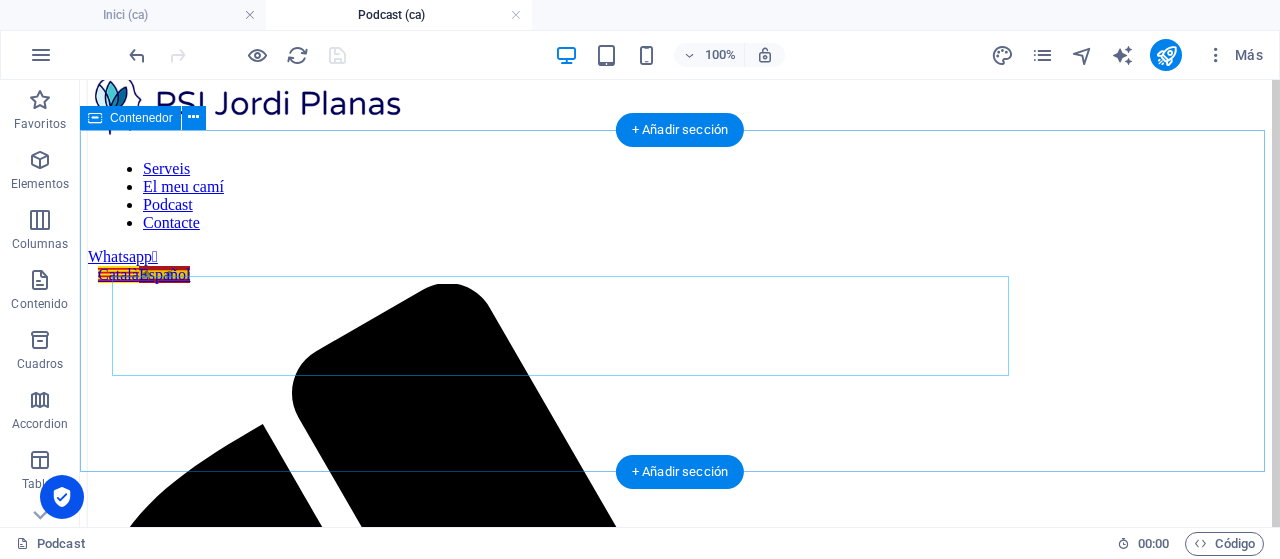 click at bounding box center [680, 1950] 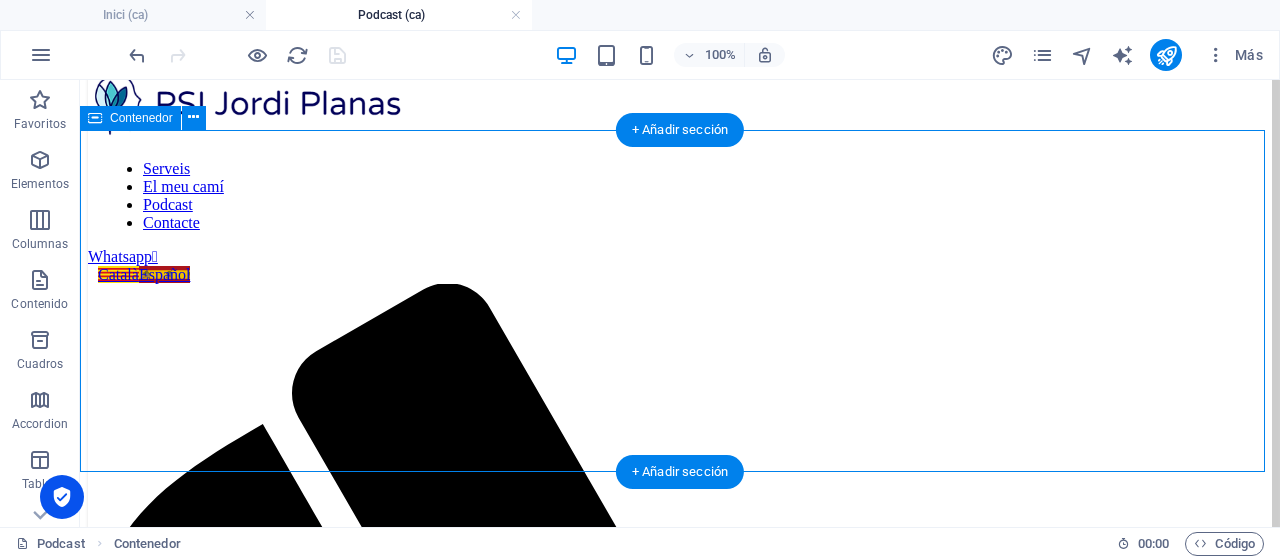 click at bounding box center [680, 1950] 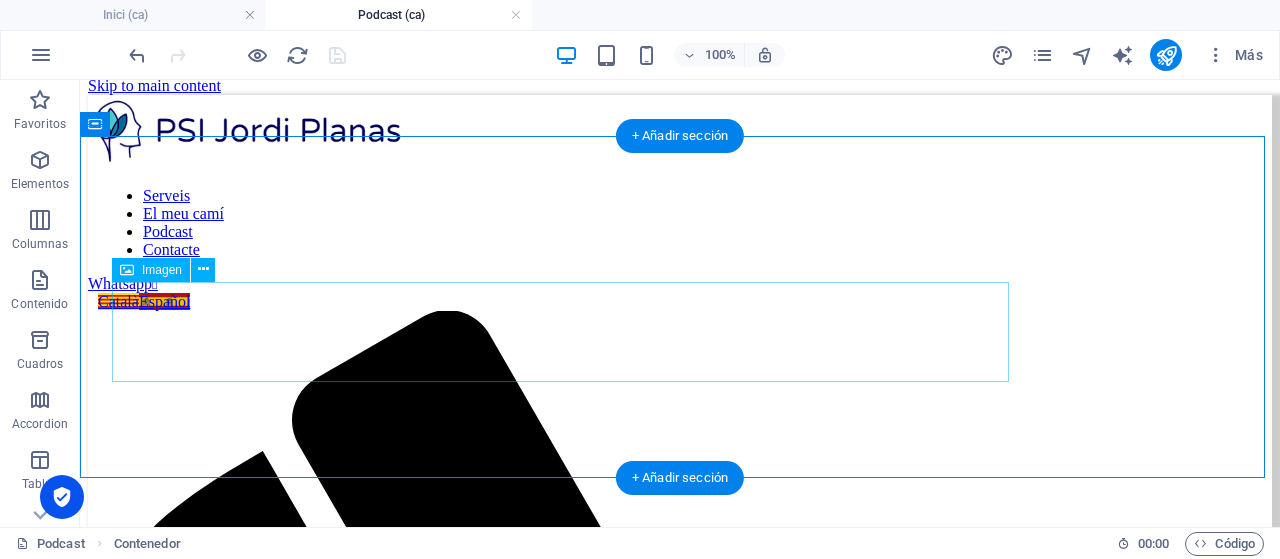 scroll, scrollTop: 0, scrollLeft: 0, axis: both 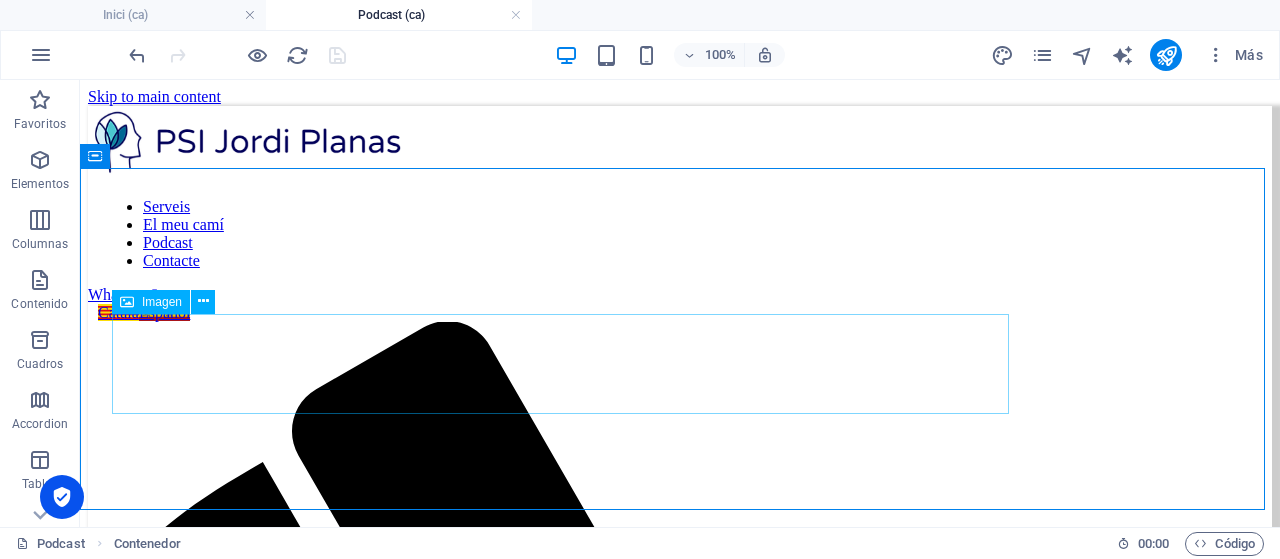 click on "Imagen" at bounding box center (162, 302) 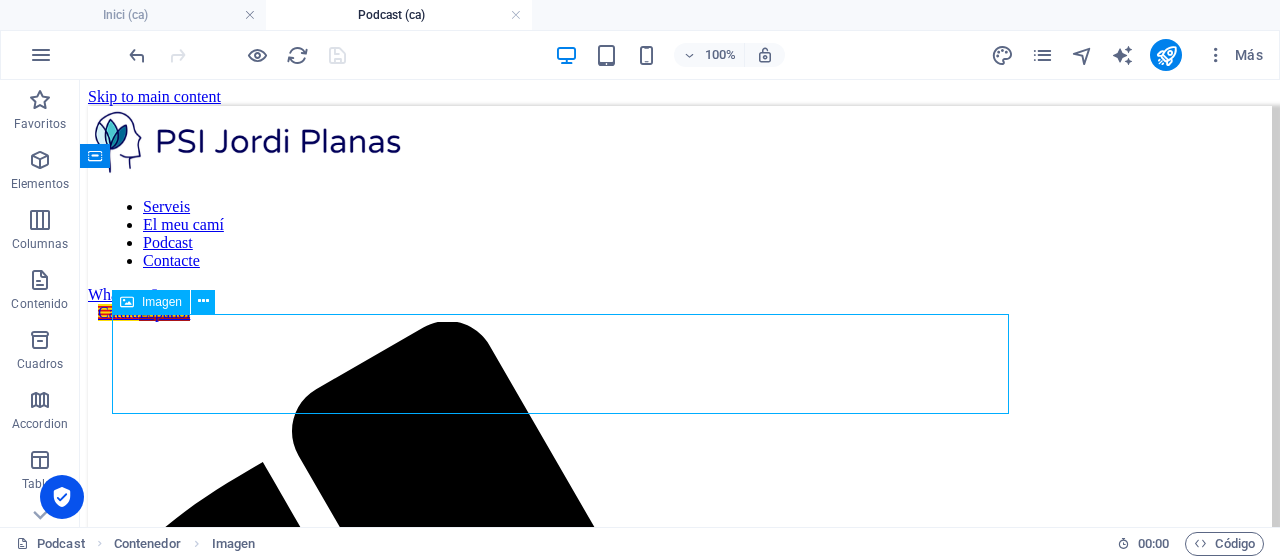 click on "Imagen" at bounding box center [162, 302] 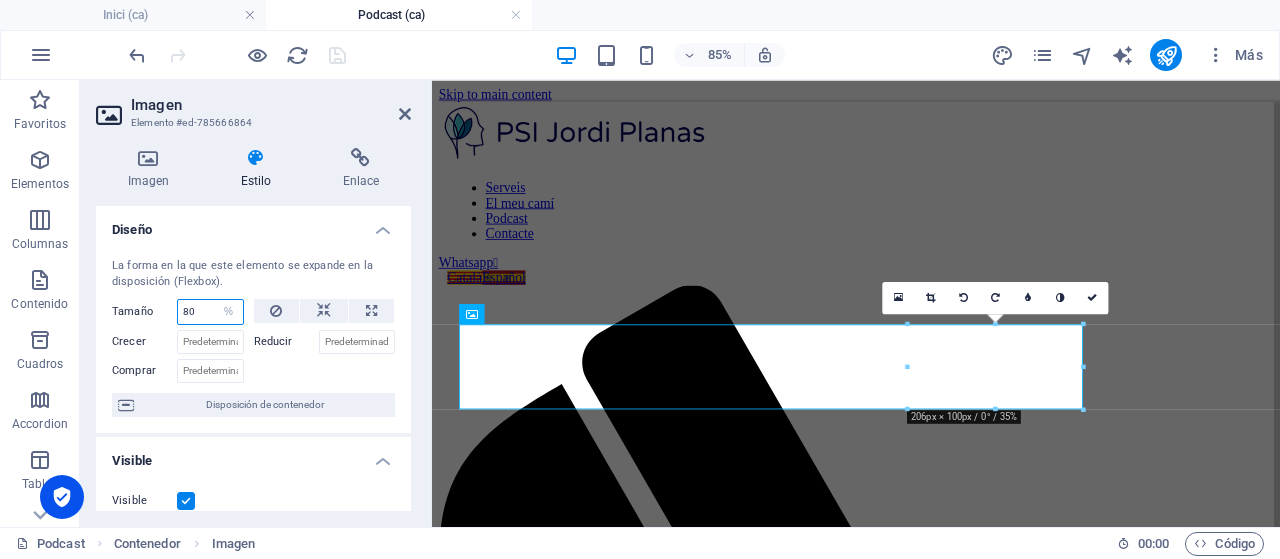 click on "80" at bounding box center (210, 312) 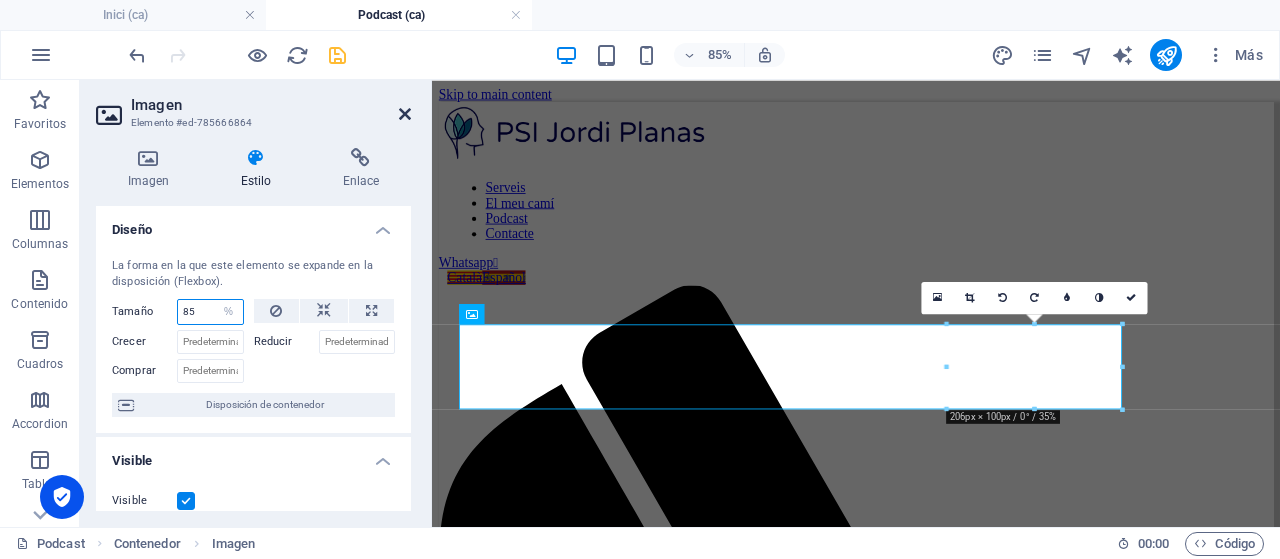 type on "85" 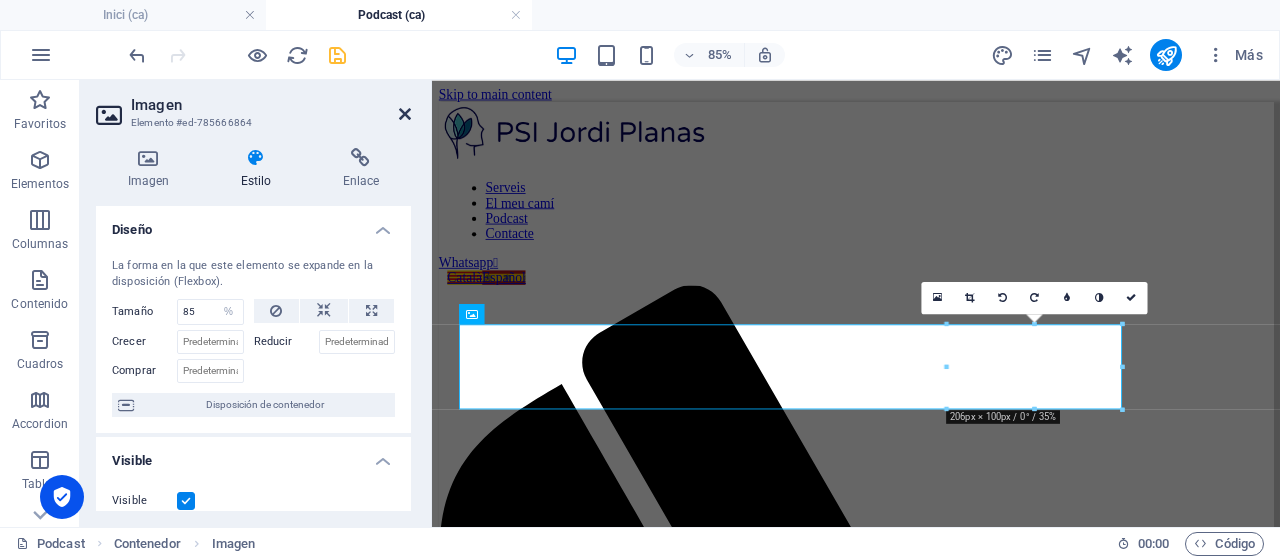 click at bounding box center [405, 114] 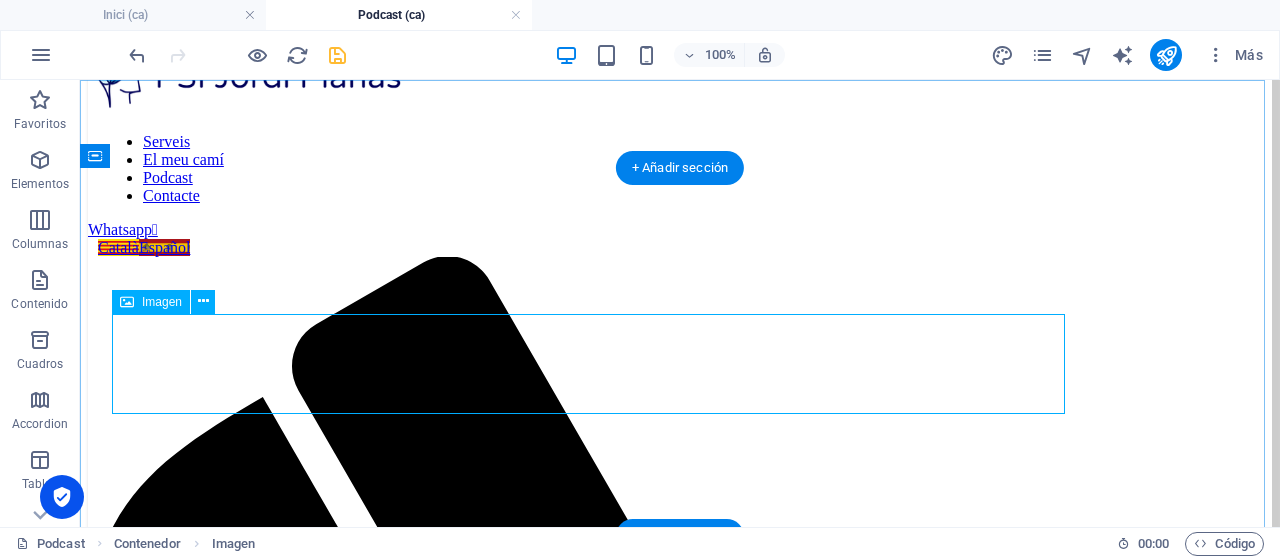 scroll, scrollTop: 0, scrollLeft: 0, axis: both 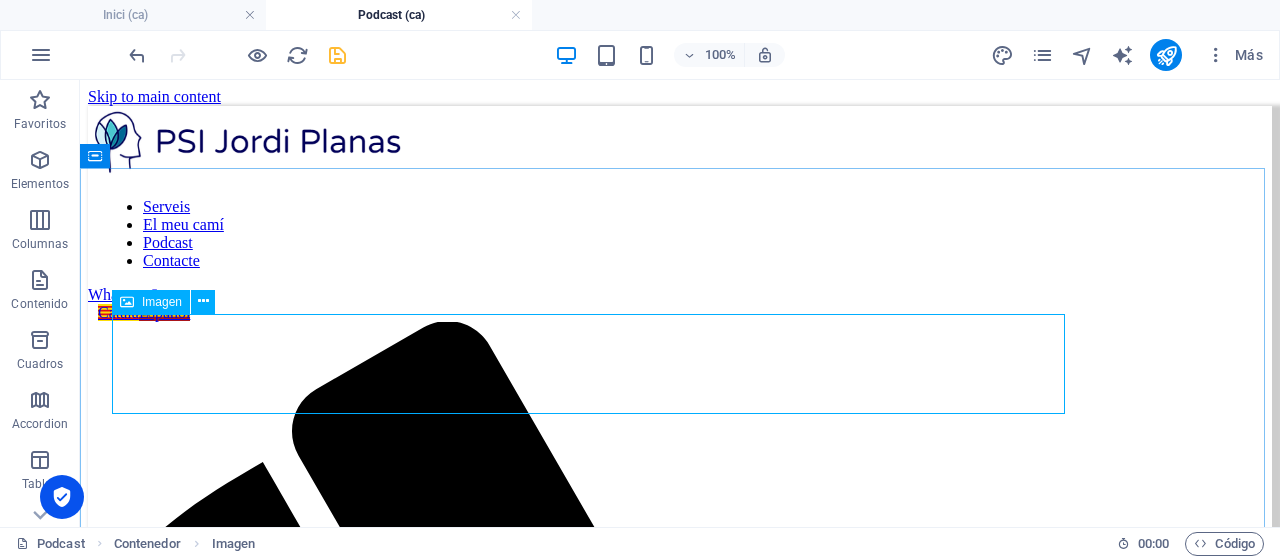 click on "Imagen" at bounding box center [162, 302] 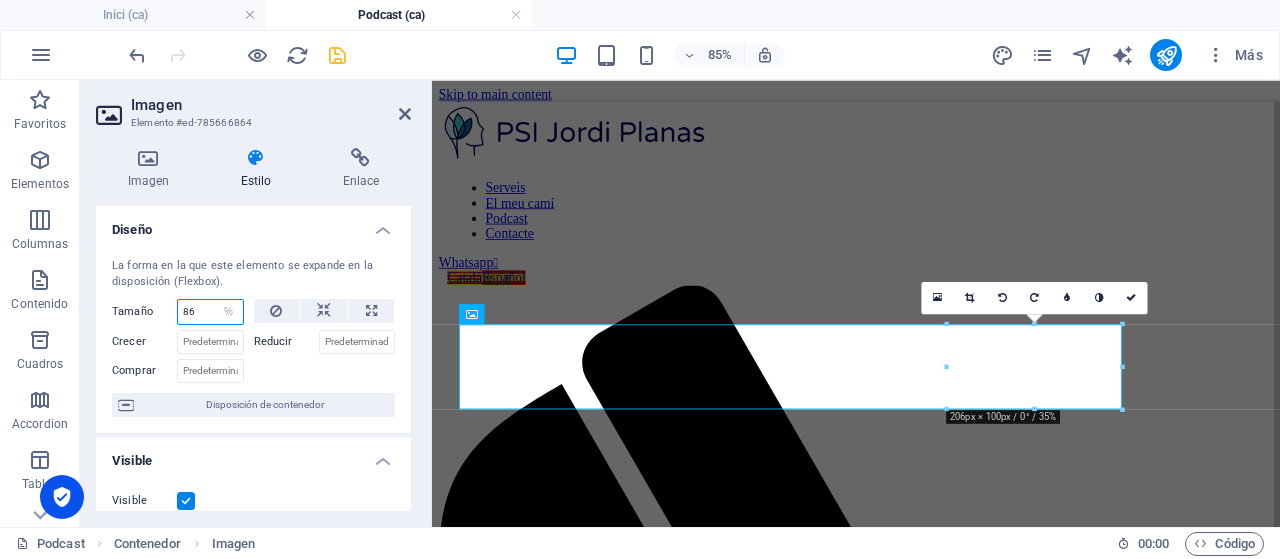click on "86" at bounding box center [210, 312] 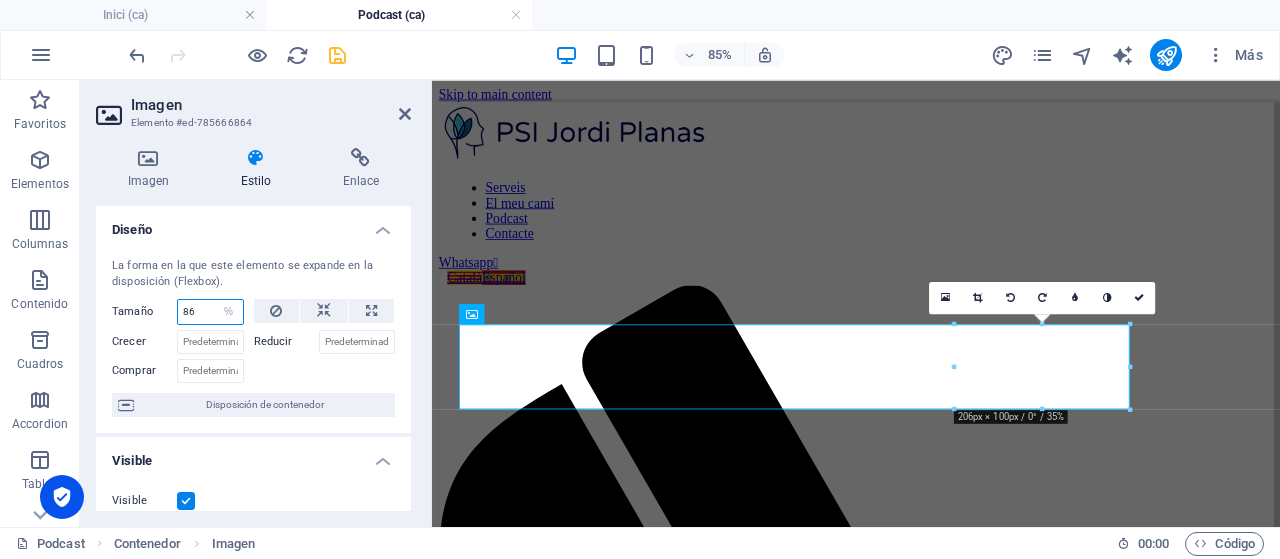 type on "8" 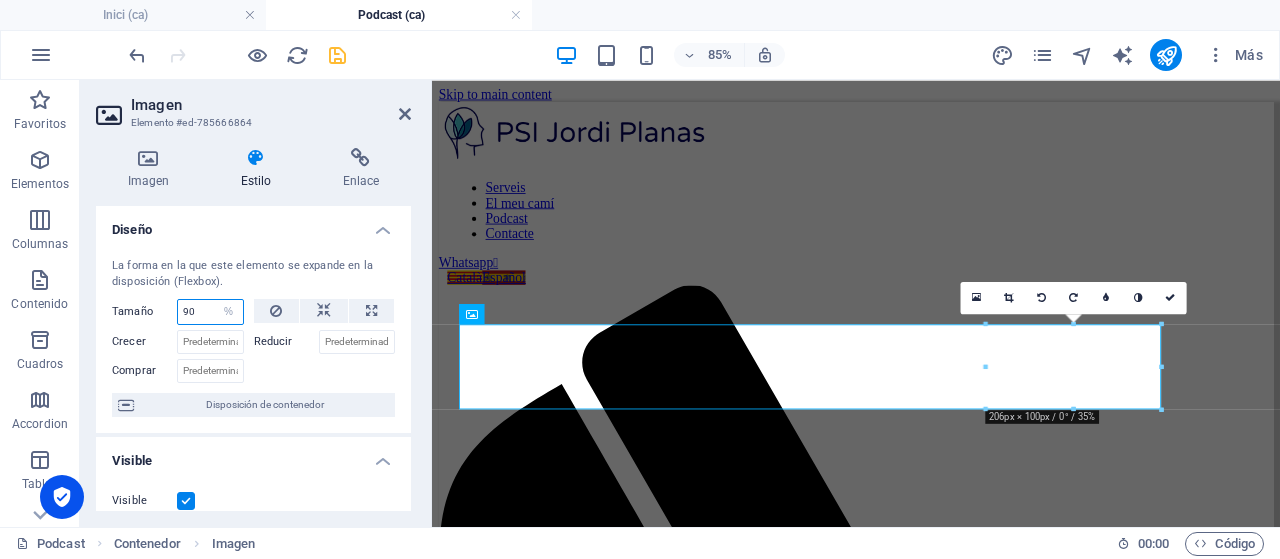 type on "90" 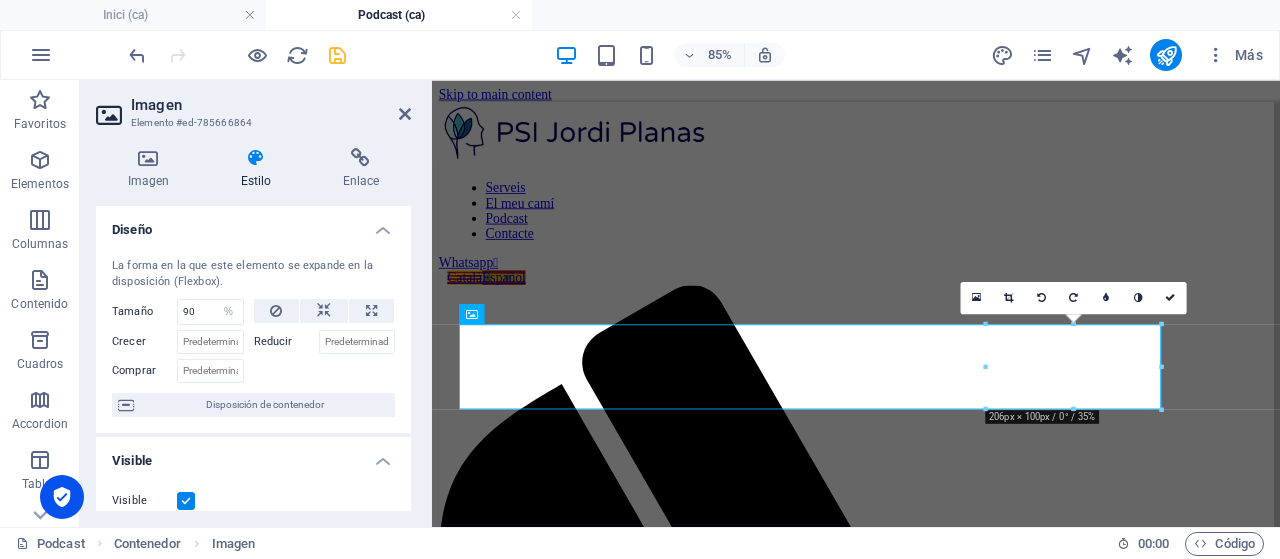 click on "Tamaño" at bounding box center (144, 311) 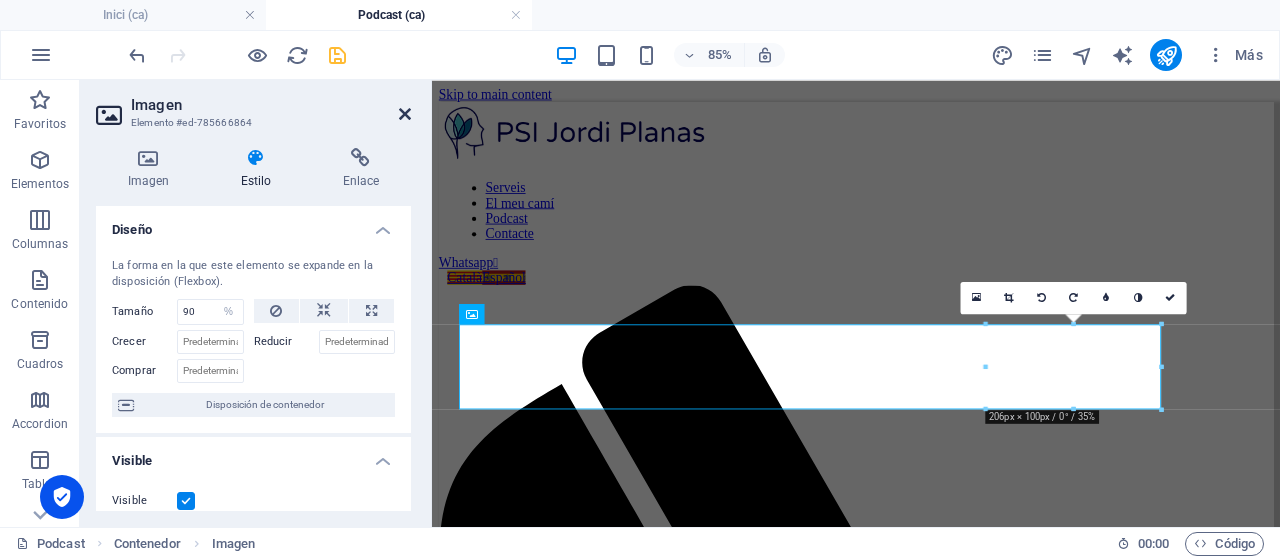 click at bounding box center [405, 114] 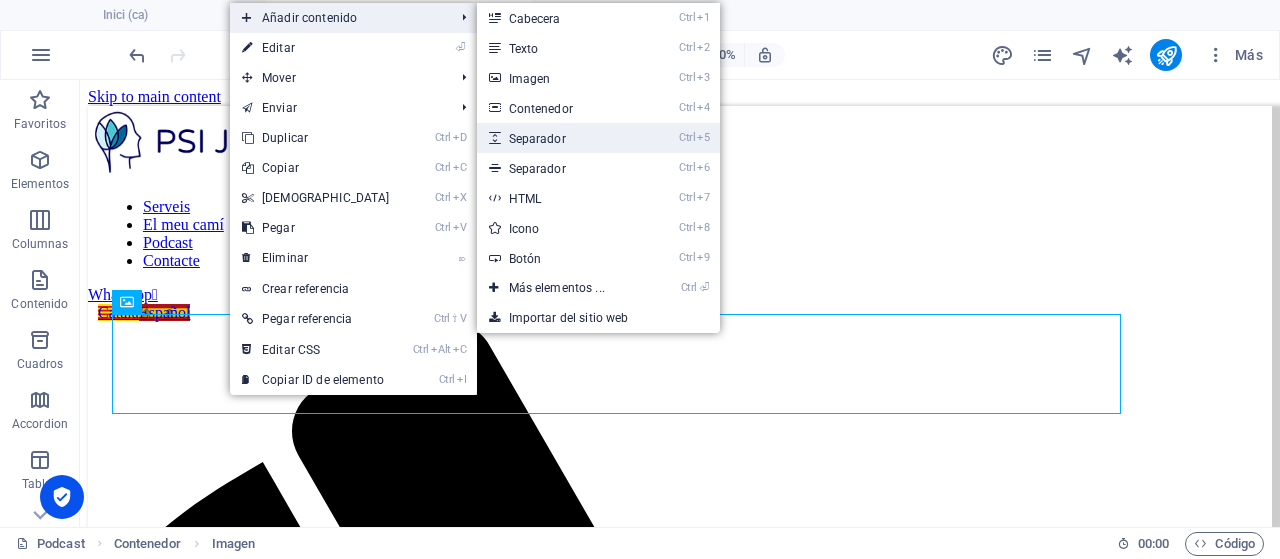 click on "Ctrl 5  Separador" at bounding box center [561, 138] 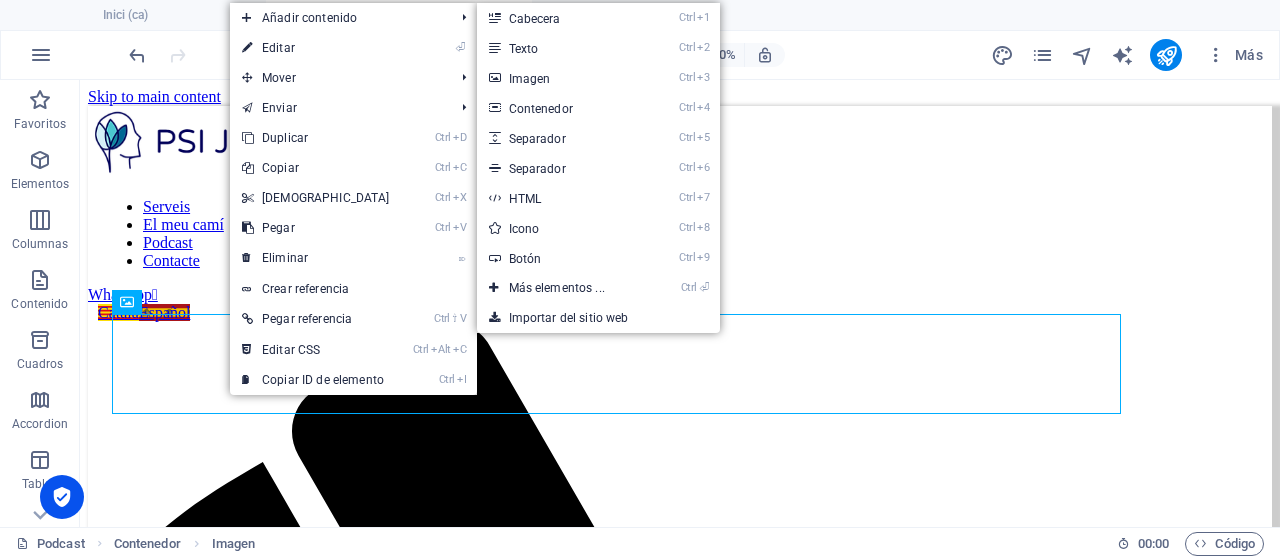 select on "px" 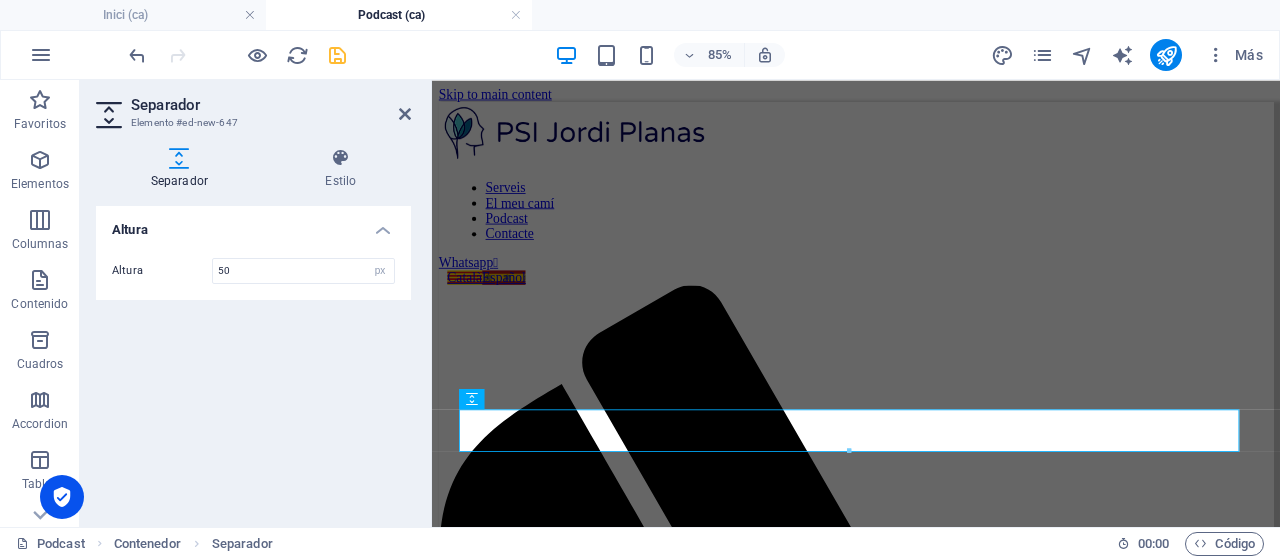 click on "Altura" at bounding box center [162, 270] 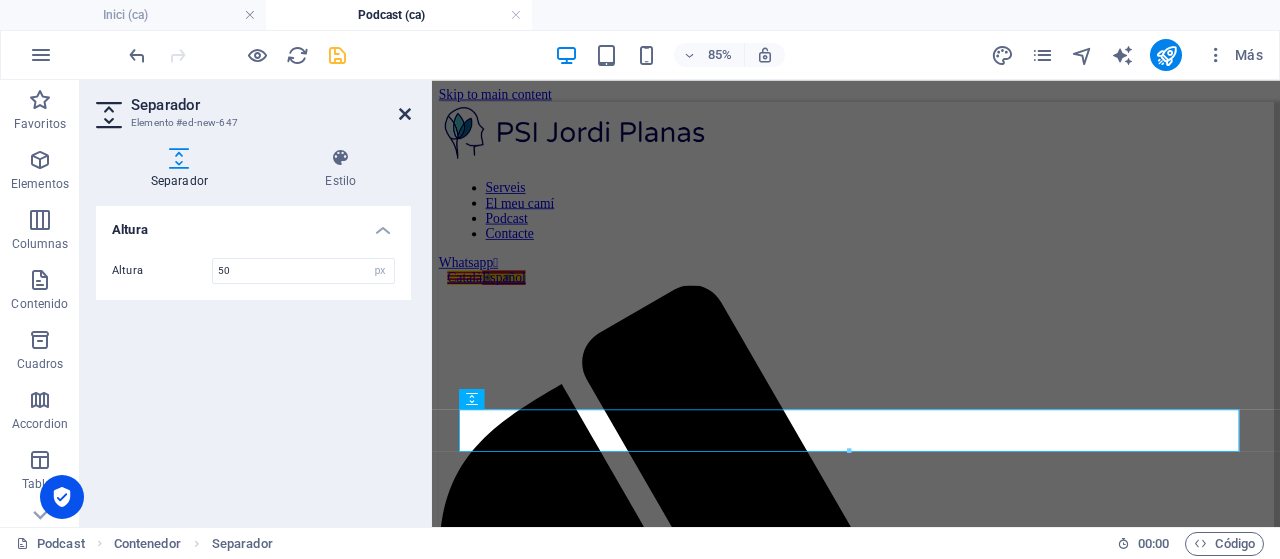 click at bounding box center (405, 114) 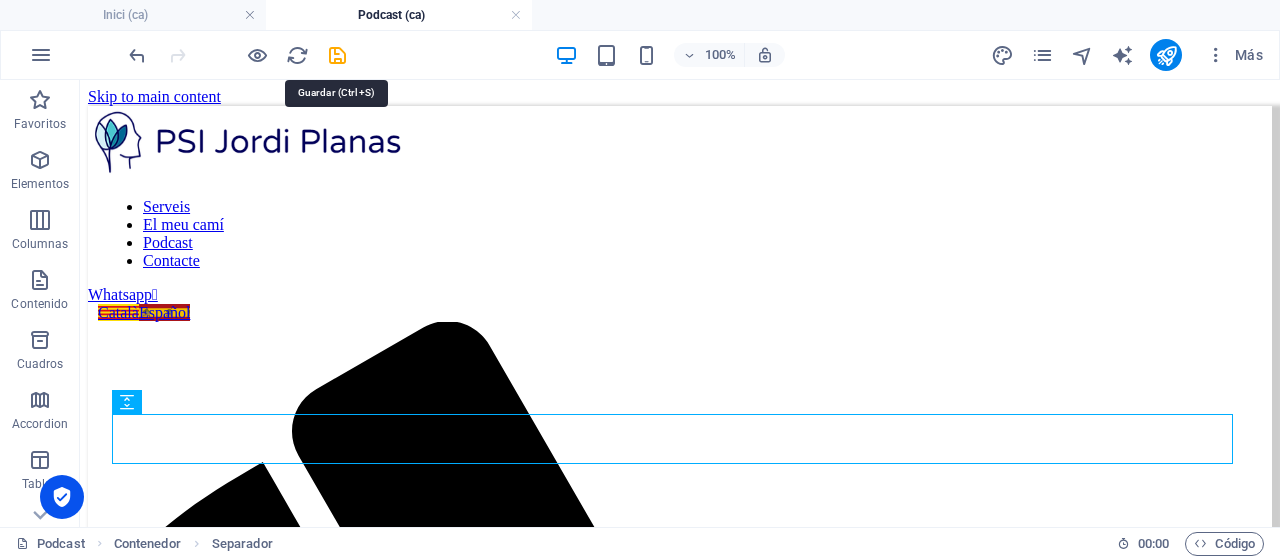 click at bounding box center (337, 55) 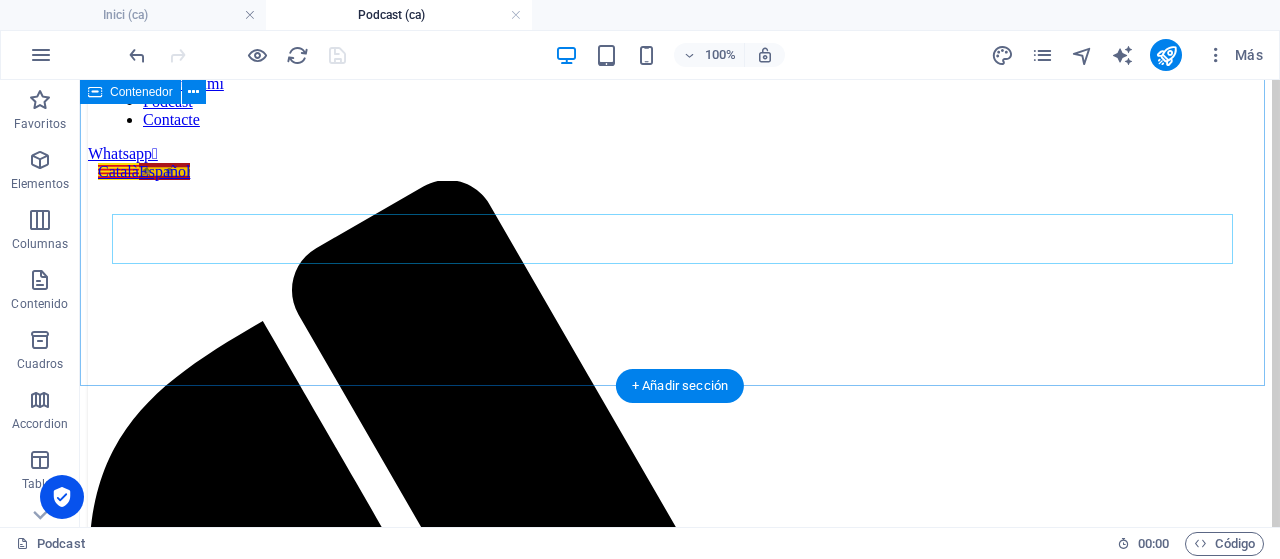 scroll, scrollTop: 0, scrollLeft: 0, axis: both 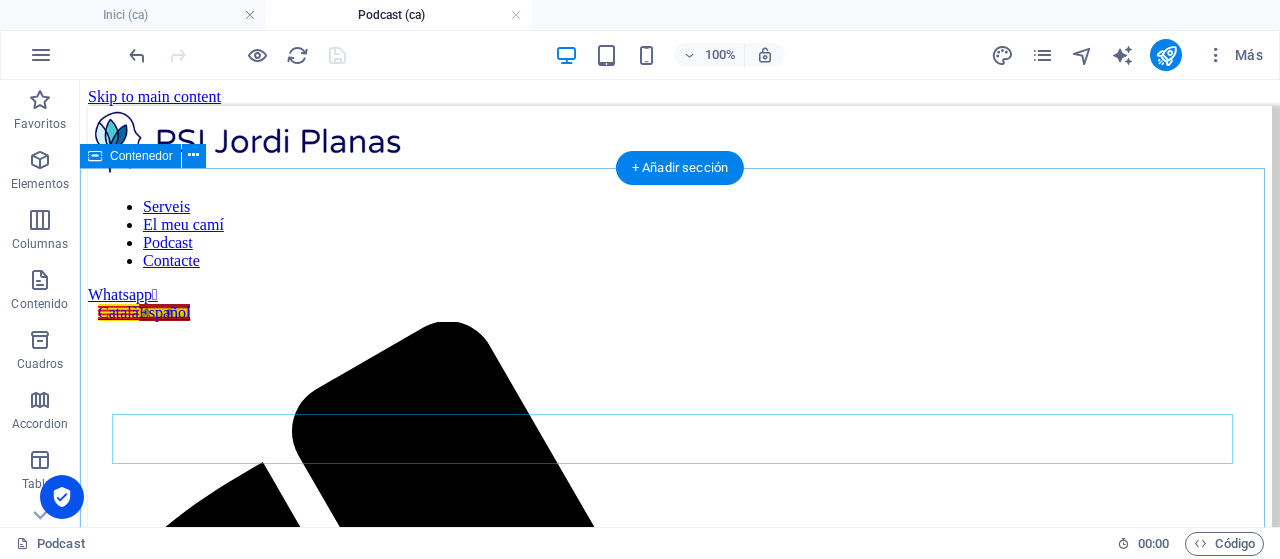 click at bounding box center (680, 2013) 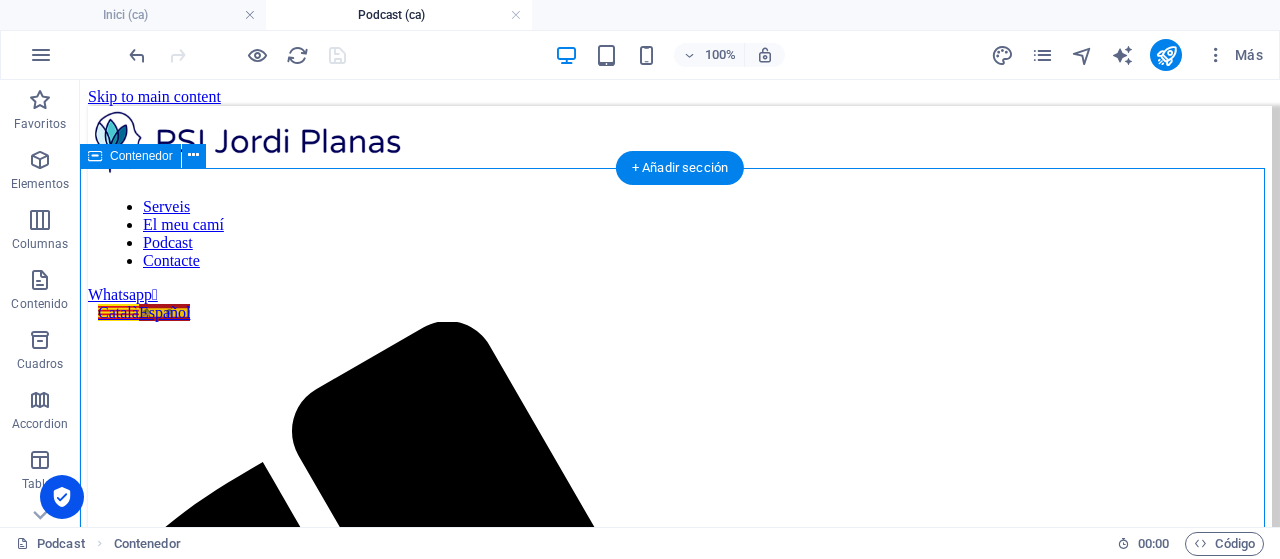 click at bounding box center [680, 2013] 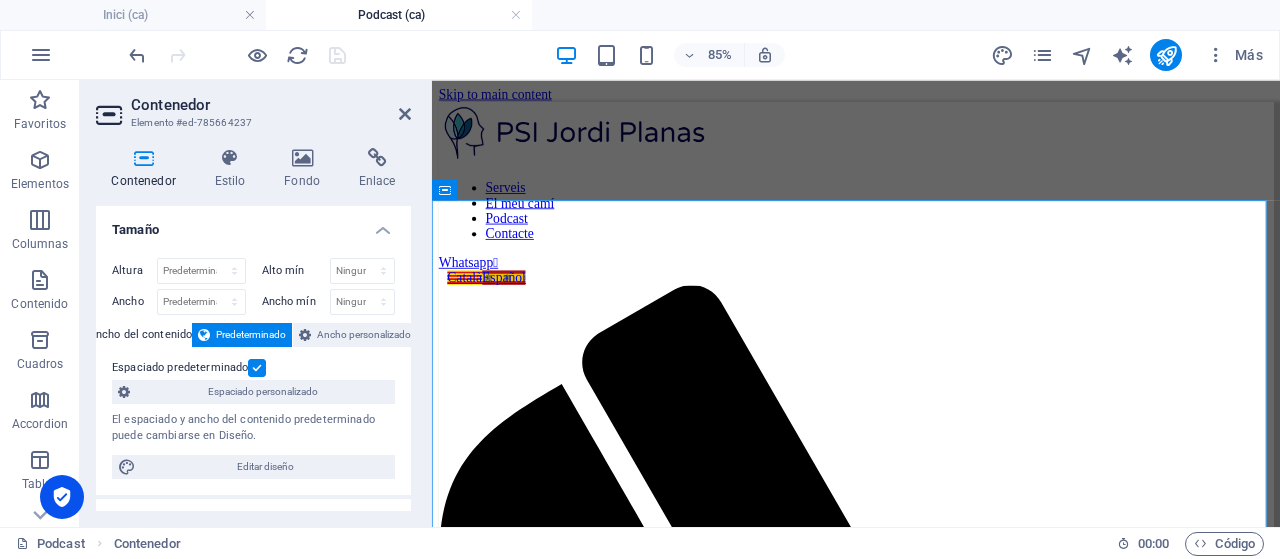 click at bounding box center [257, 368] 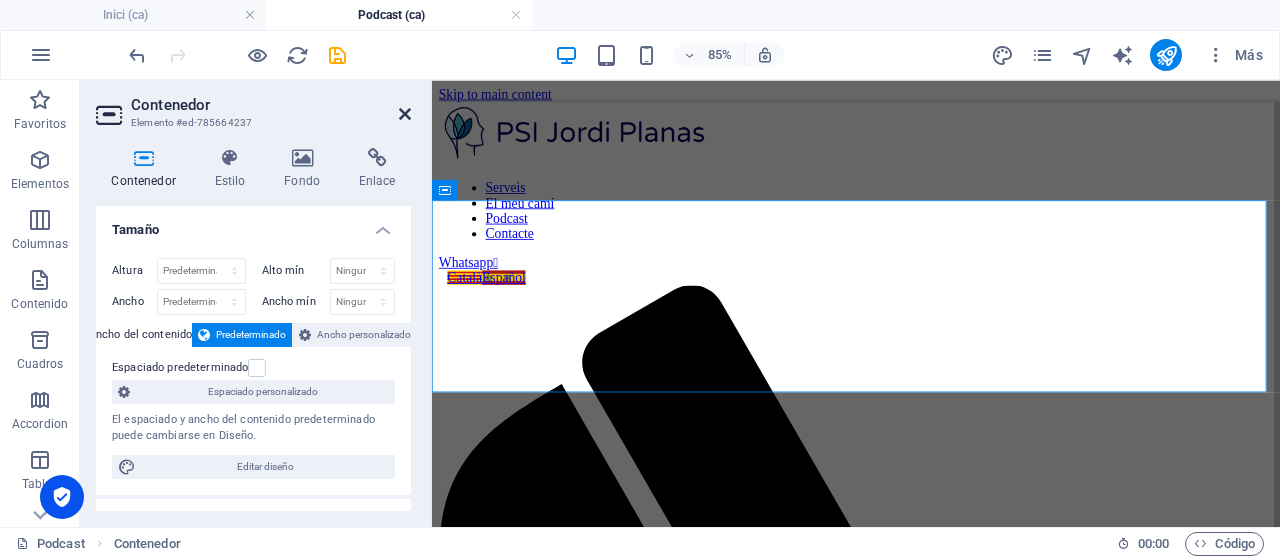 click at bounding box center (405, 114) 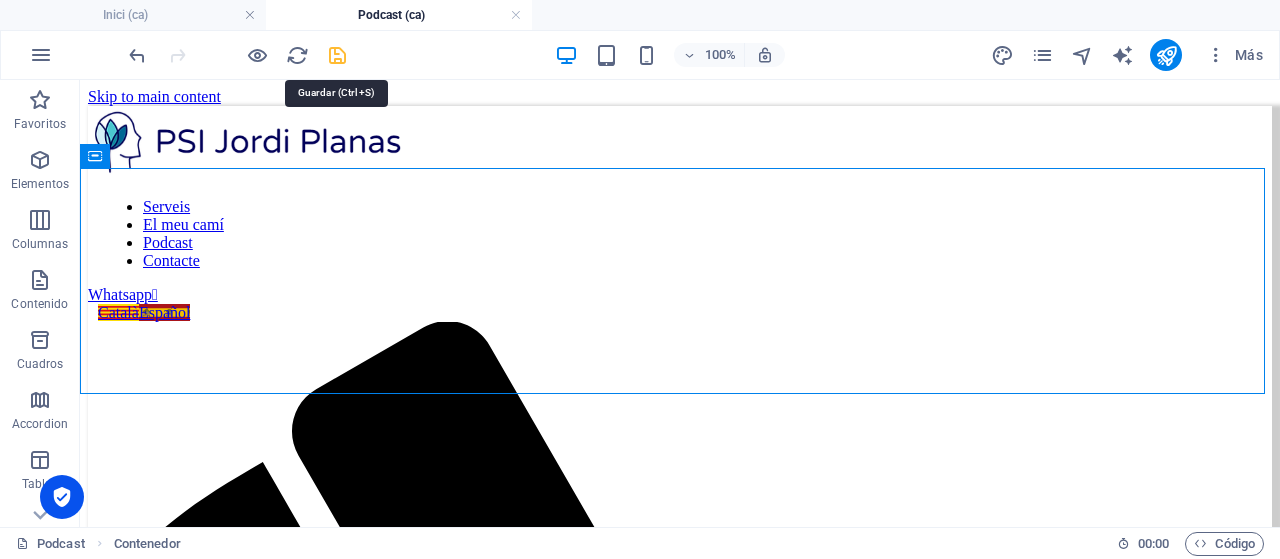 click at bounding box center [337, 55] 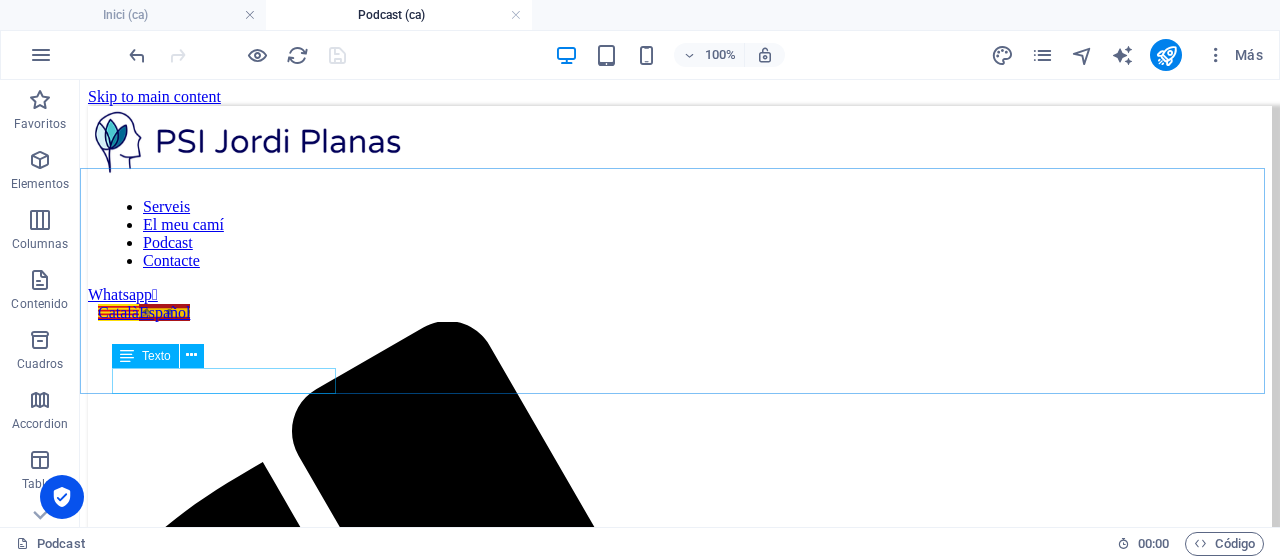 click on "Texto" at bounding box center (156, 356) 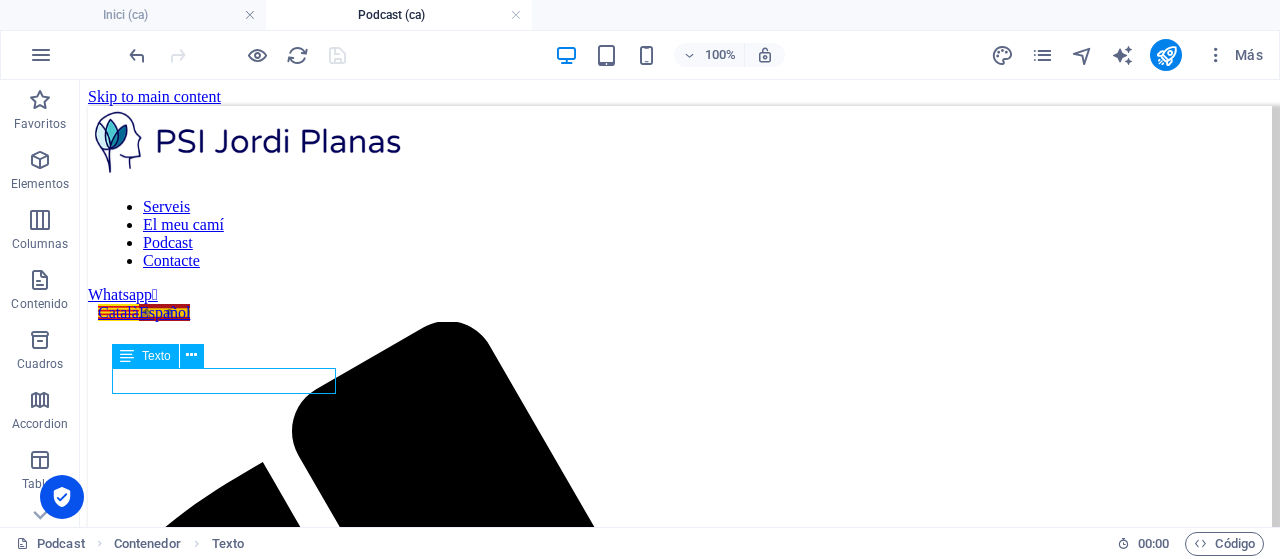 click on "Texto" at bounding box center (156, 356) 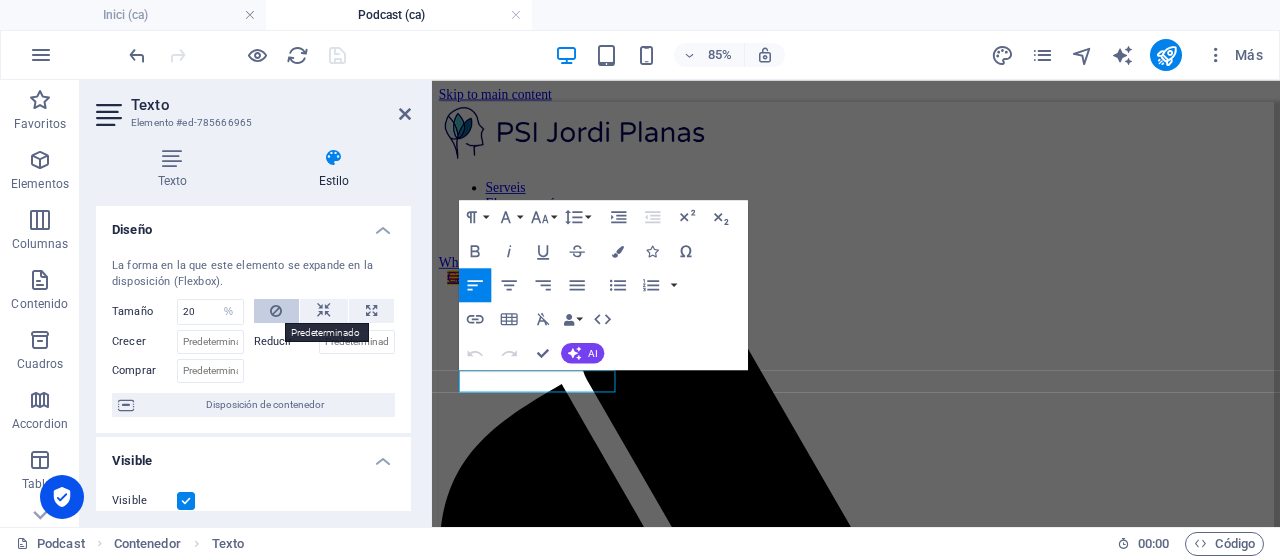 click at bounding box center (277, 311) 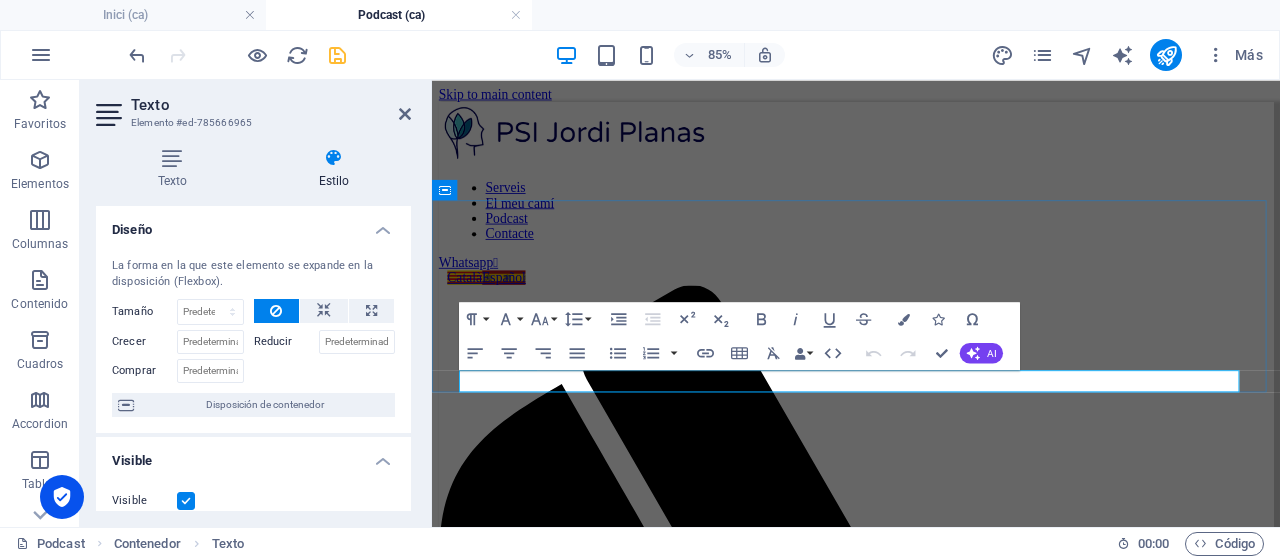 click at bounding box center [931, 1855] 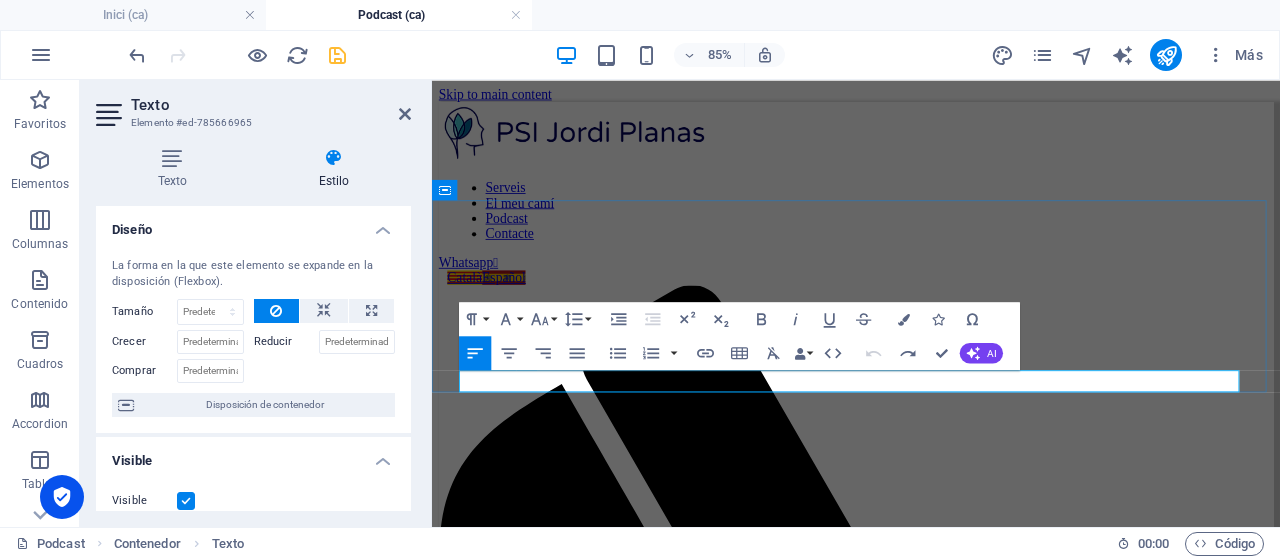 click at bounding box center [931, 1855] 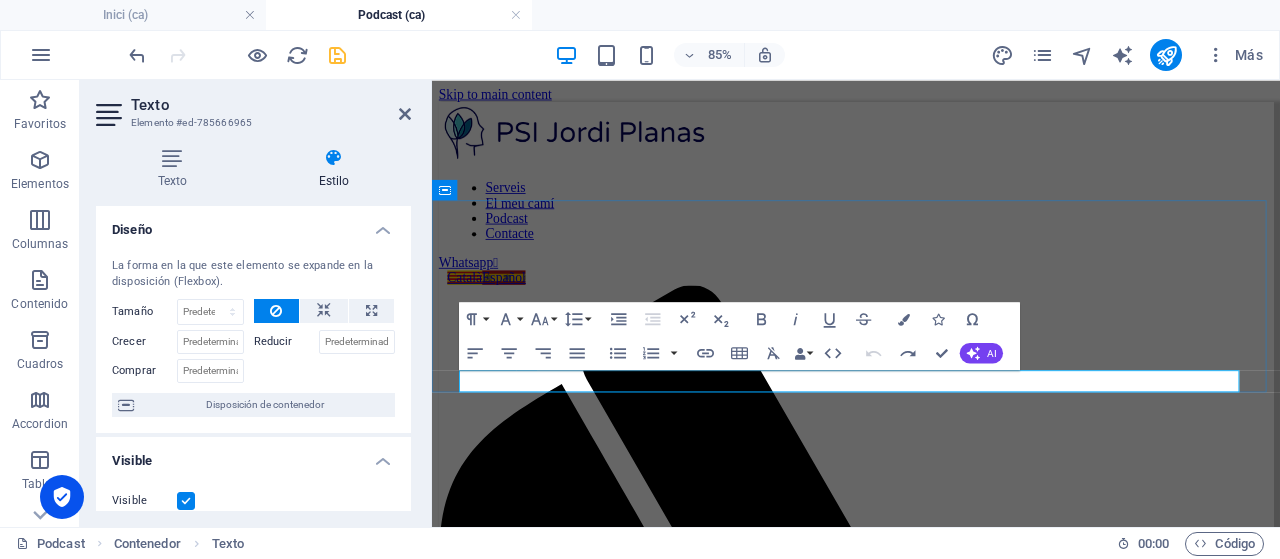 click at bounding box center [931, 1855] 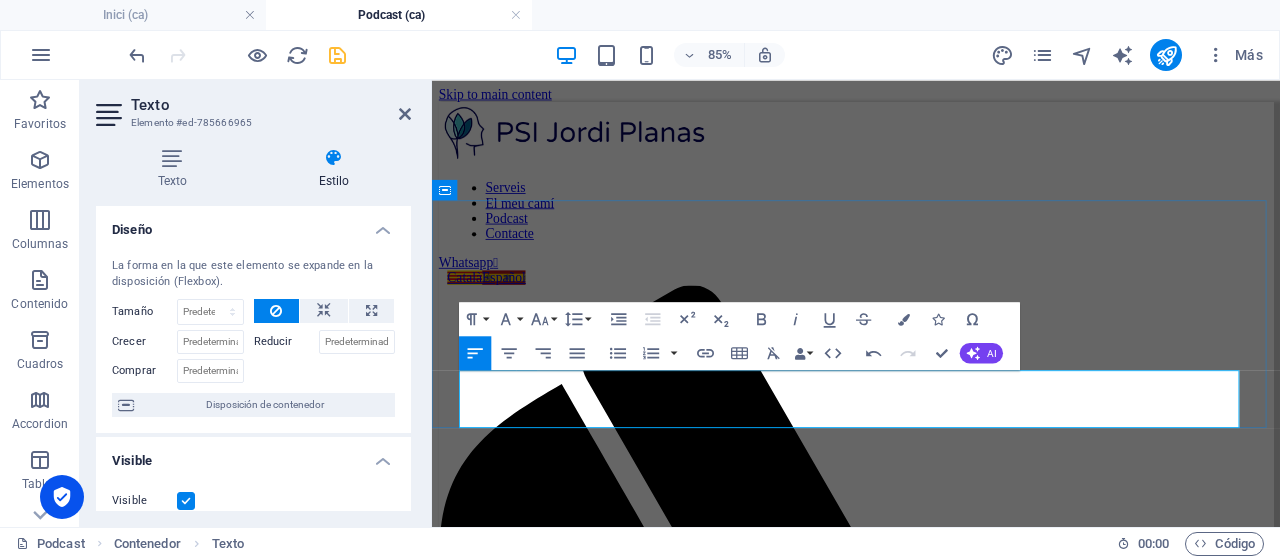 click at bounding box center (931, 1855) 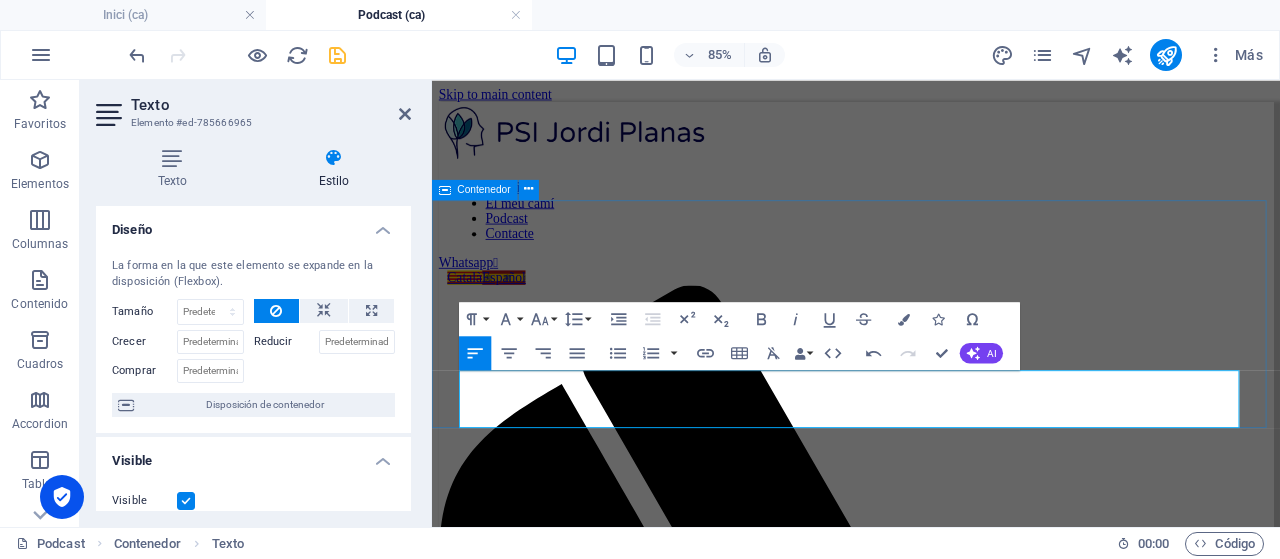 drag, startPoint x: 728, startPoint y: 430, endPoint x: 435, endPoint y: 434, distance: 293.0273 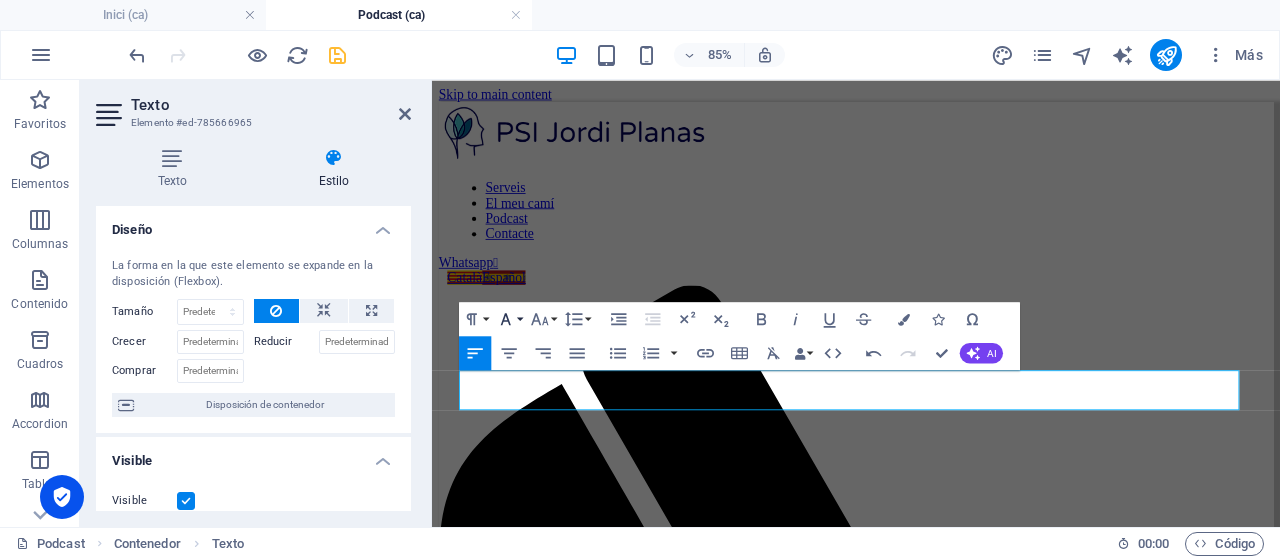 click on "Font Family" at bounding box center [509, 319] 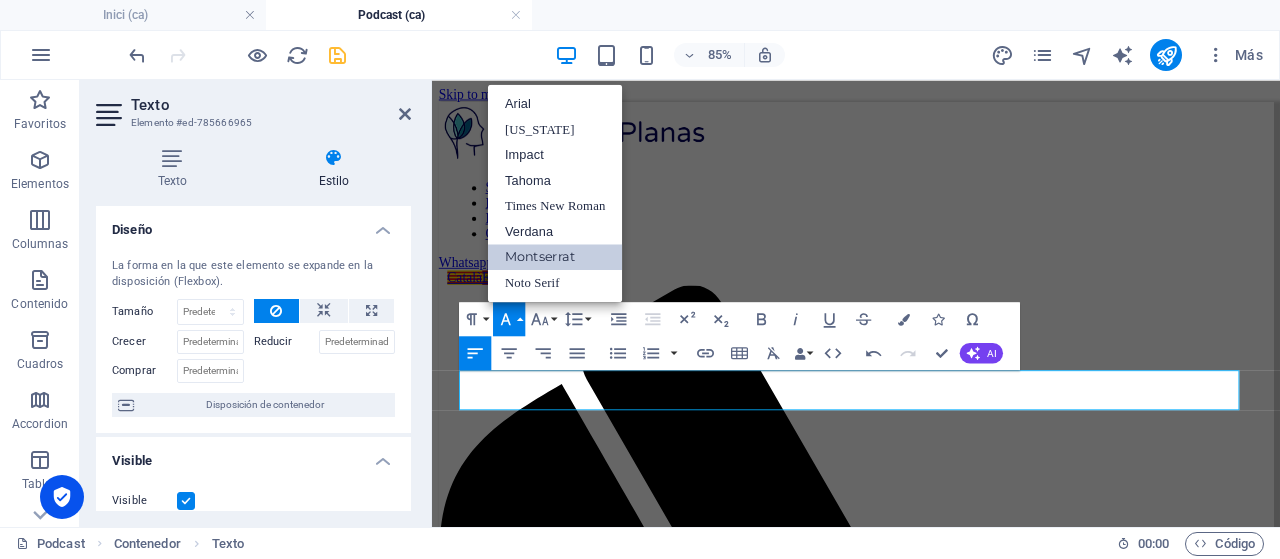 scroll, scrollTop: 0, scrollLeft: 0, axis: both 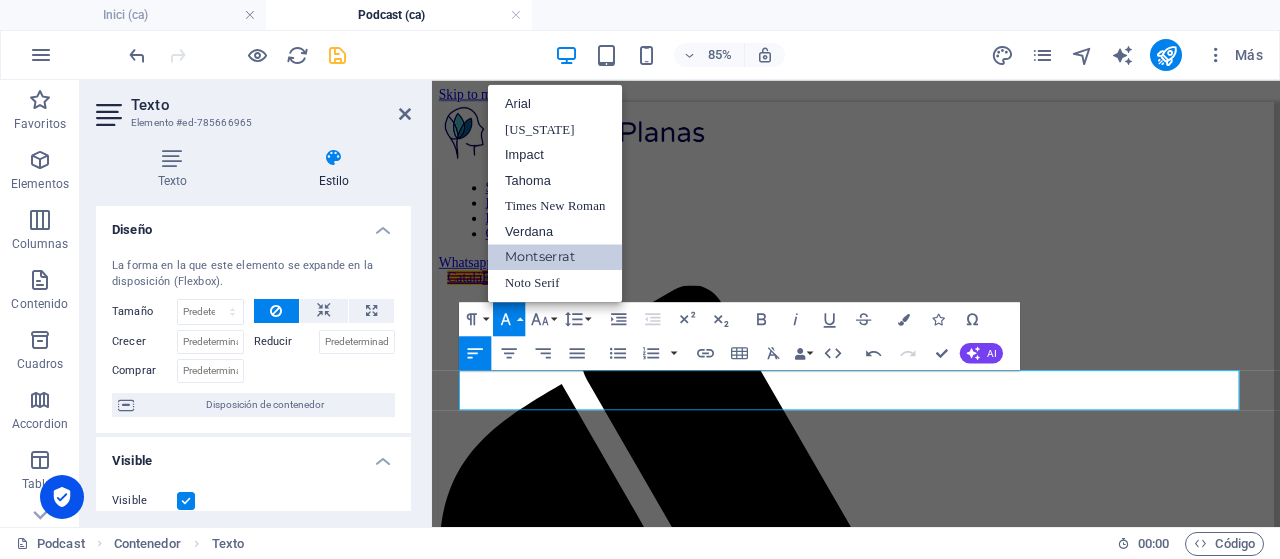 click on "Montserrat" at bounding box center [555, 257] 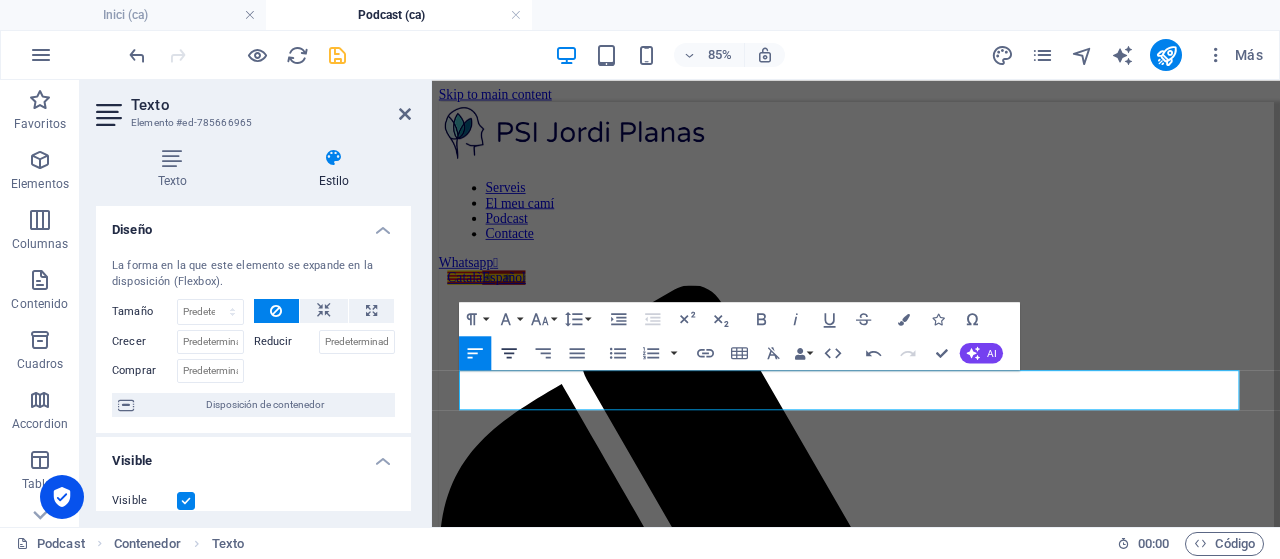 click 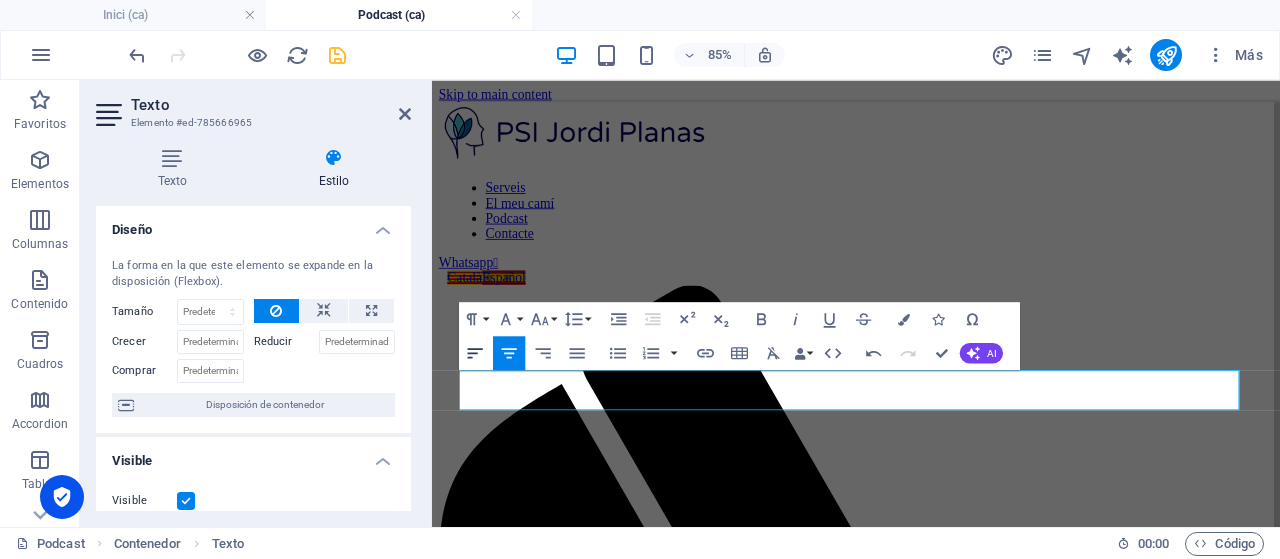 click 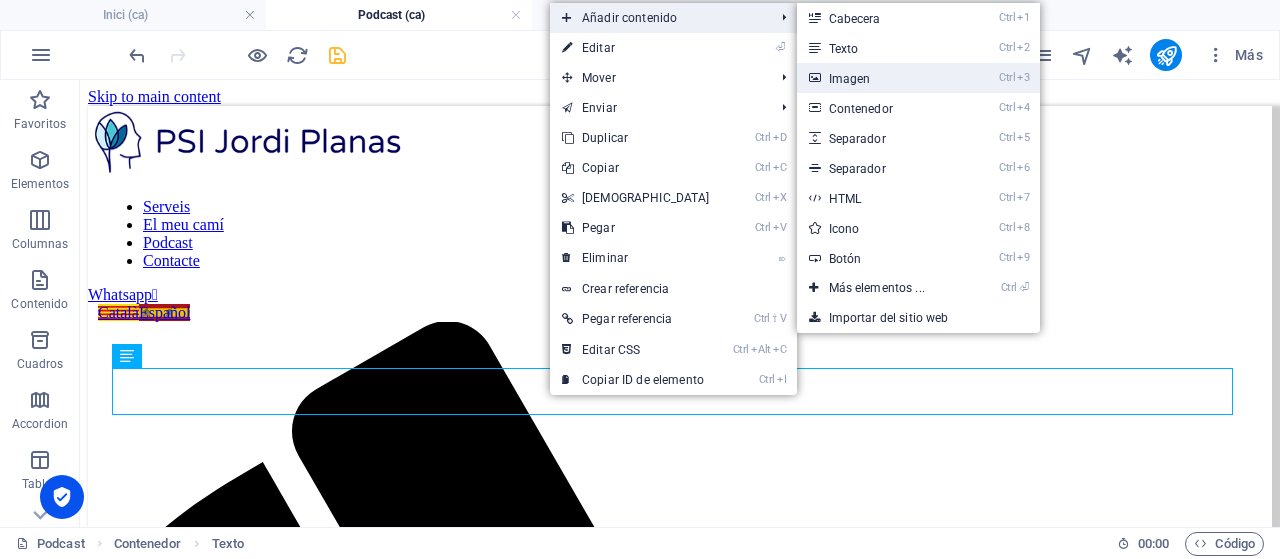 drag, startPoint x: 849, startPoint y: 83, endPoint x: 225, endPoint y: 83, distance: 624 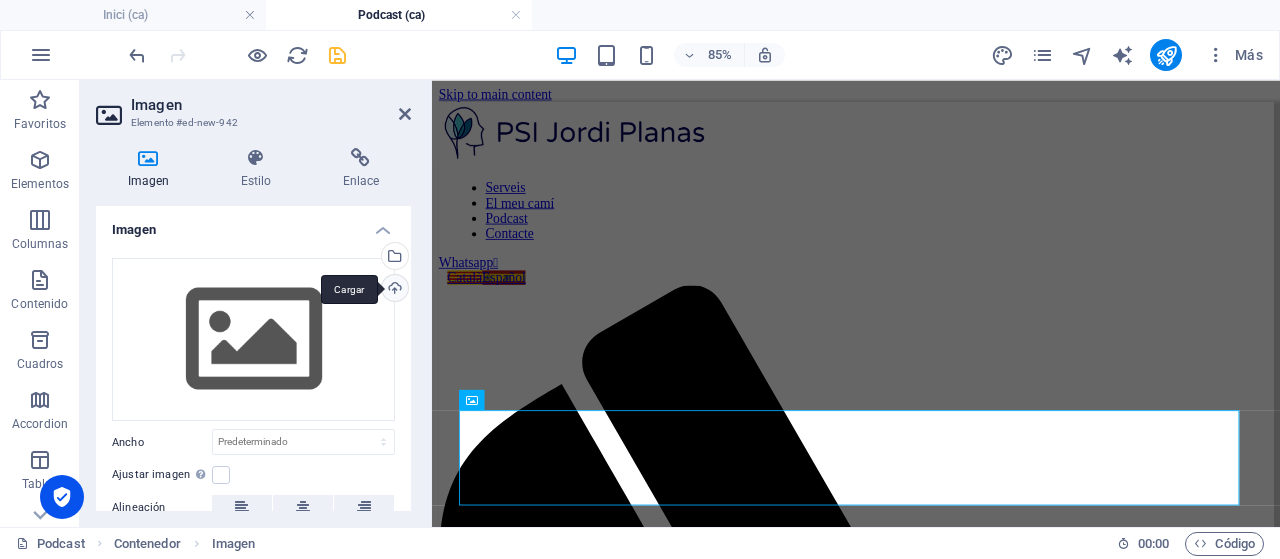 click on "Cargar" at bounding box center [393, 290] 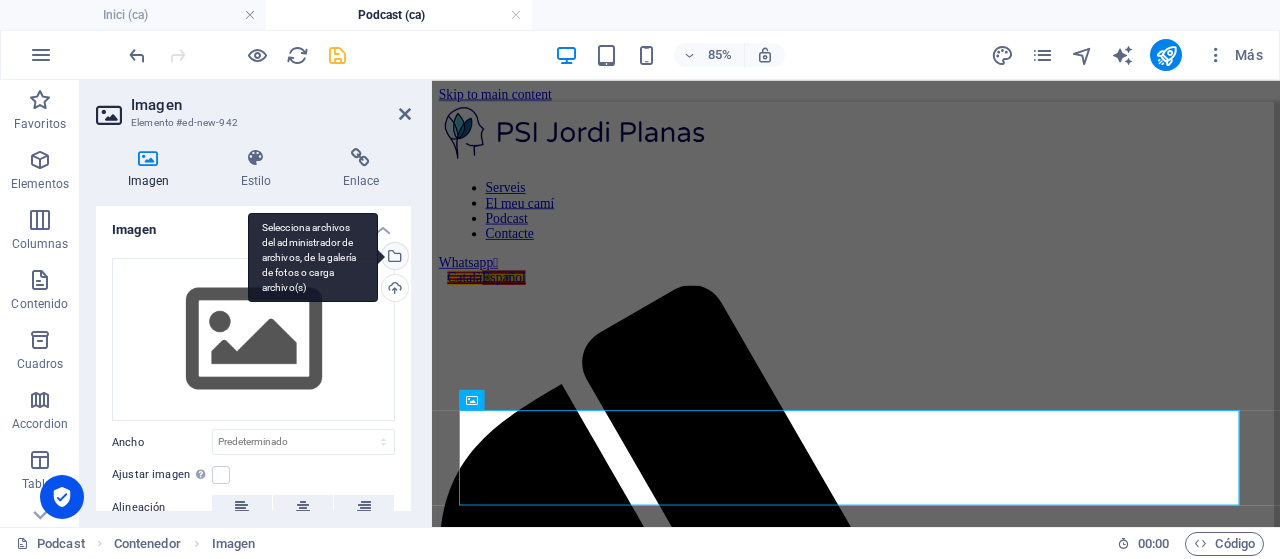 click on "Selecciona archivos del administrador de archivos, de la galería de fotos o carga archivo(s)" at bounding box center [393, 258] 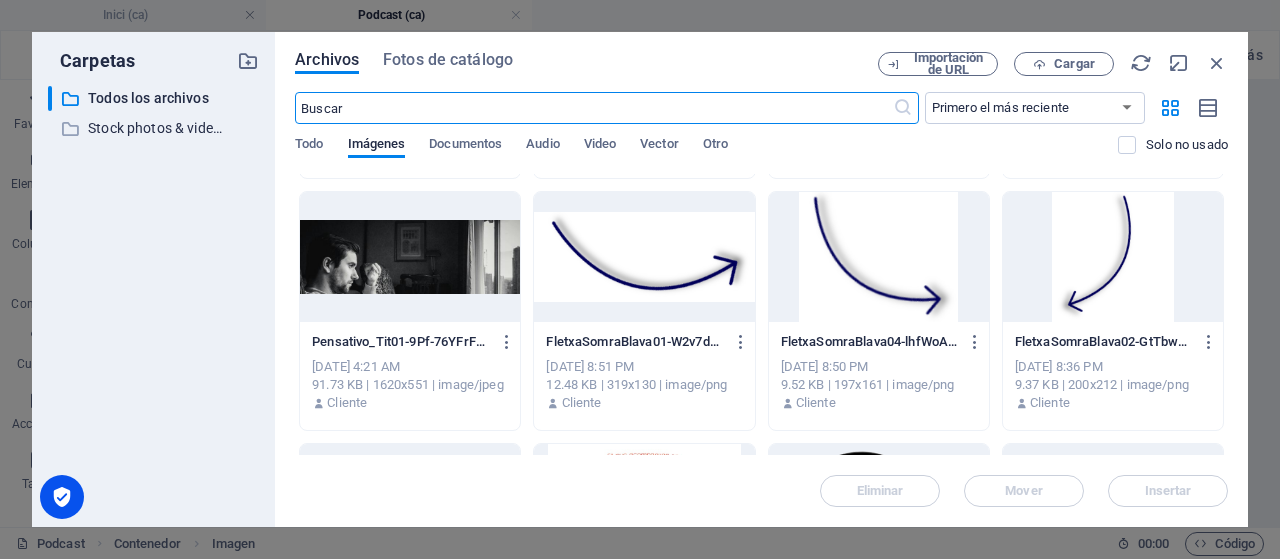 scroll, scrollTop: 500, scrollLeft: 0, axis: vertical 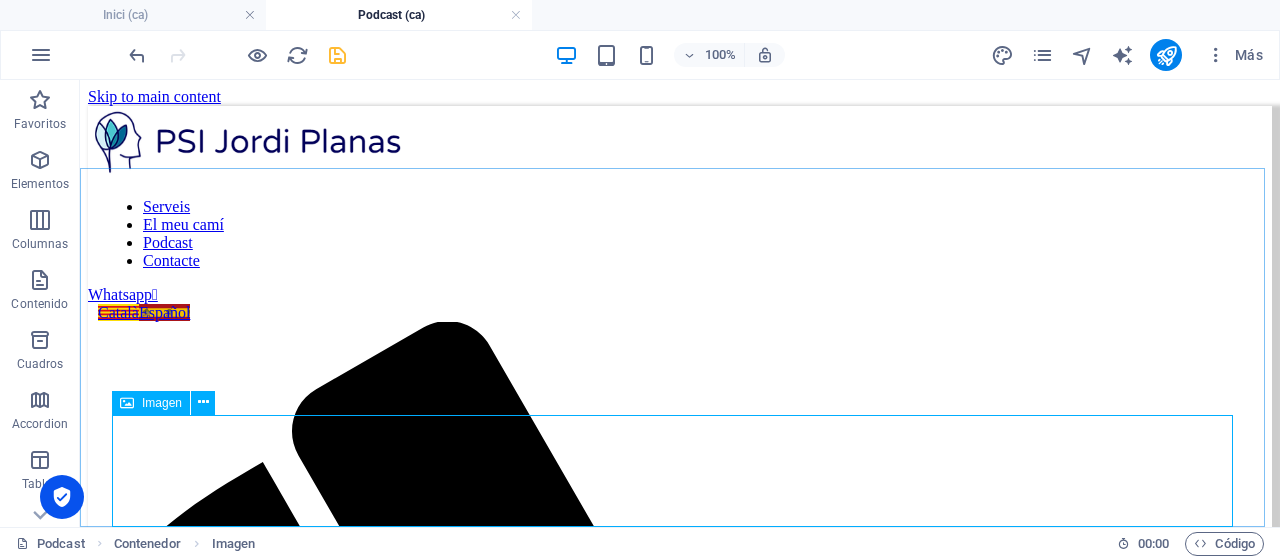 click on "Imagen" at bounding box center (162, 403) 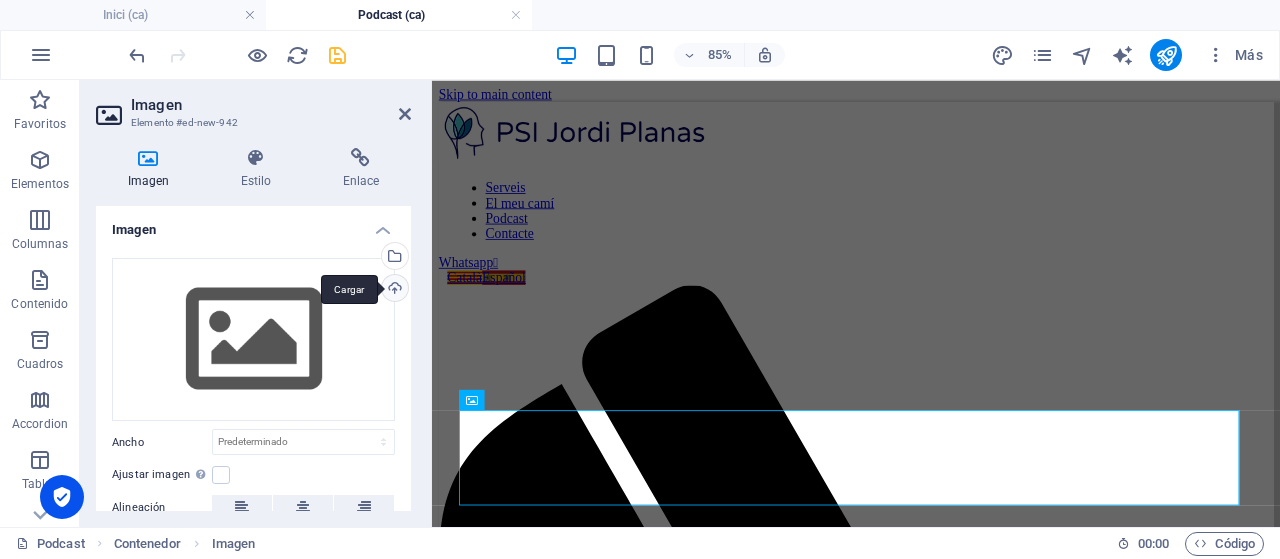 click on "Cargar" at bounding box center (393, 290) 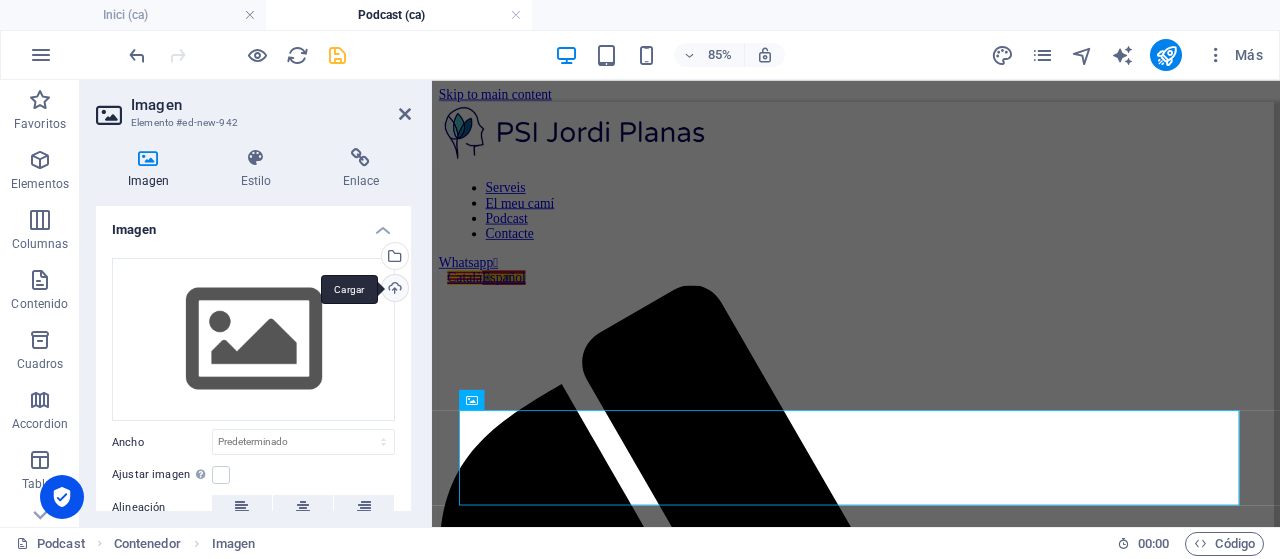 click on "Cargar" at bounding box center (393, 290) 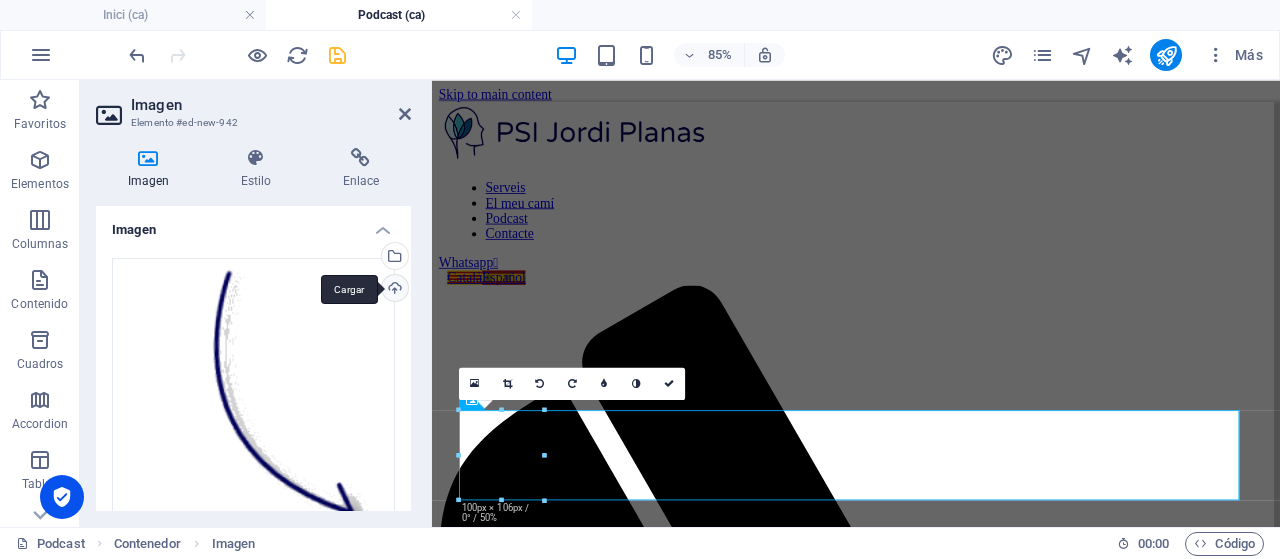 click on "Cargar" at bounding box center (393, 290) 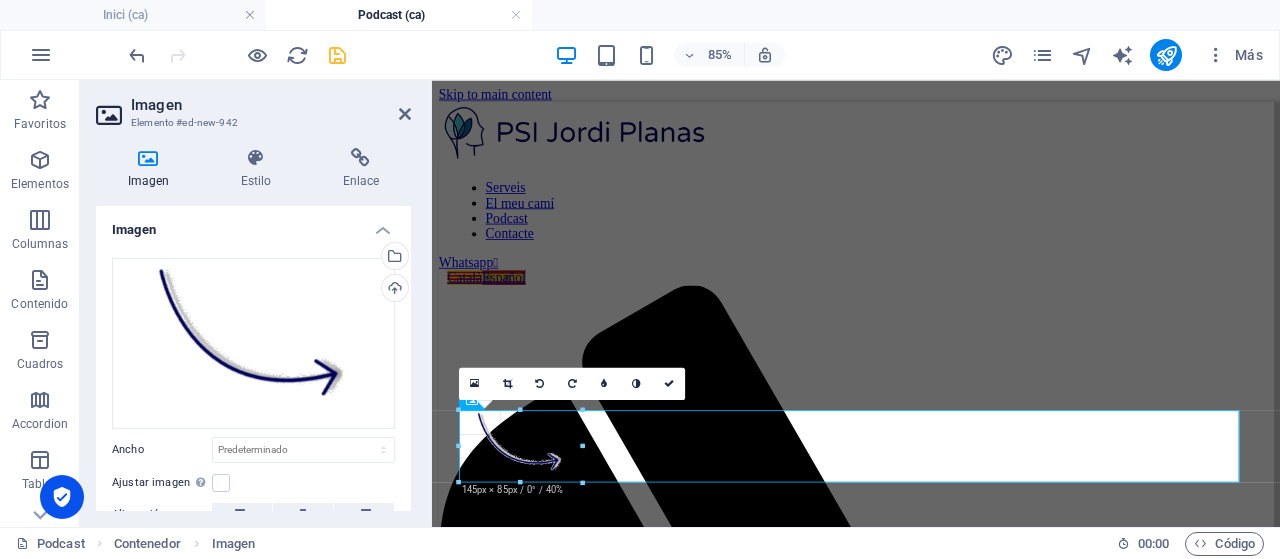 drag, startPoint x: 612, startPoint y: 497, endPoint x: 575, endPoint y: 467, distance: 47.63402 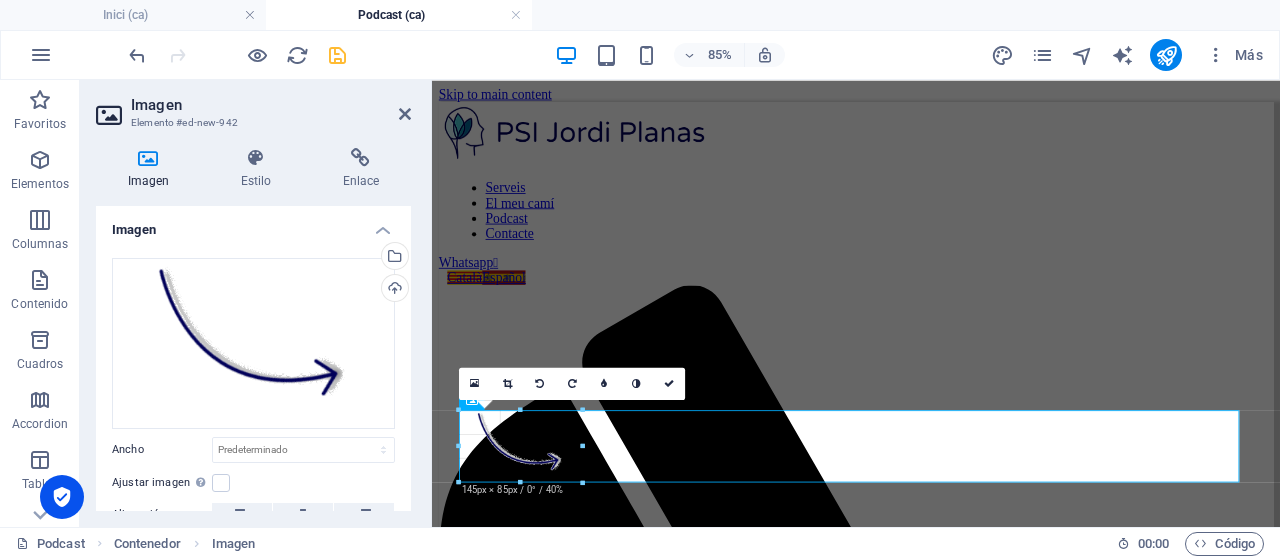 type on "144" 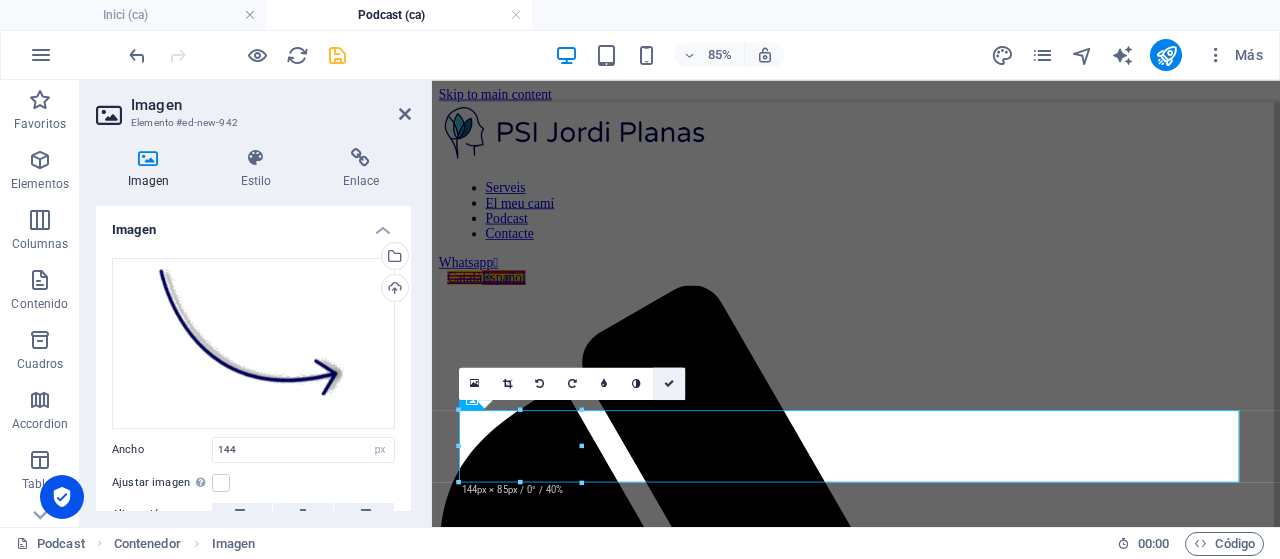 drag, startPoint x: 670, startPoint y: 376, endPoint x: 590, endPoint y: 297, distance: 112.432205 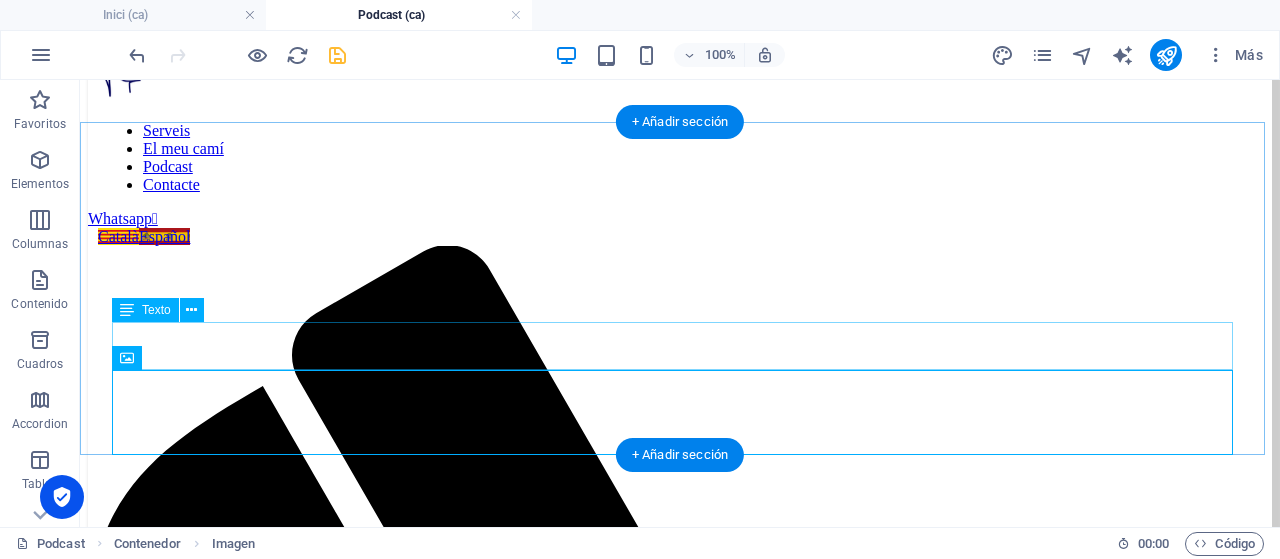 scroll, scrollTop: 100, scrollLeft: 0, axis: vertical 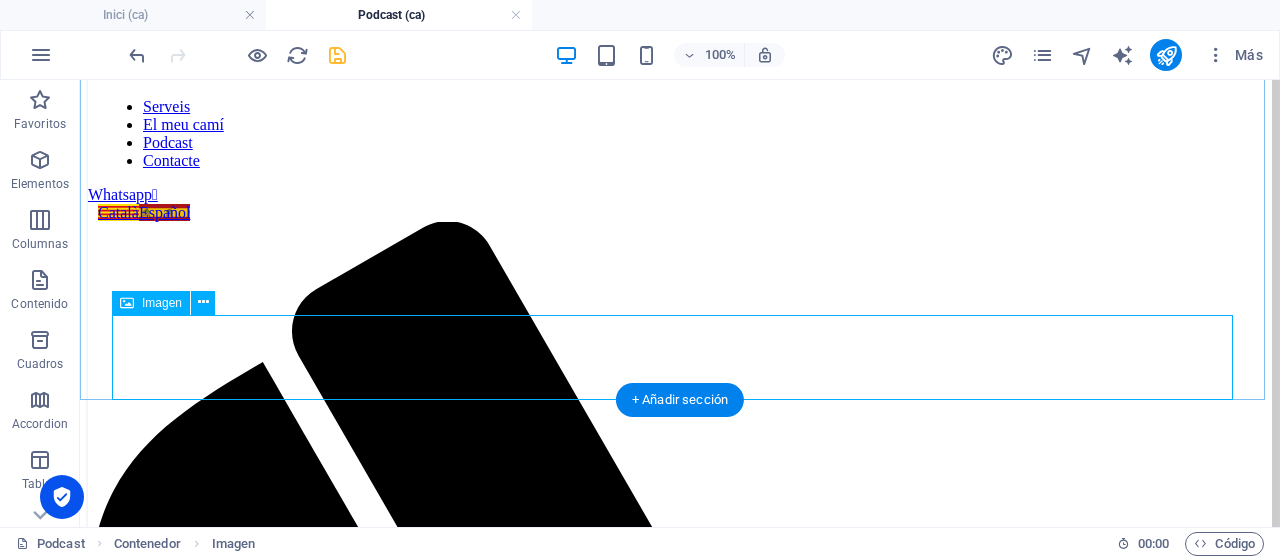 click at bounding box center [680, 2114] 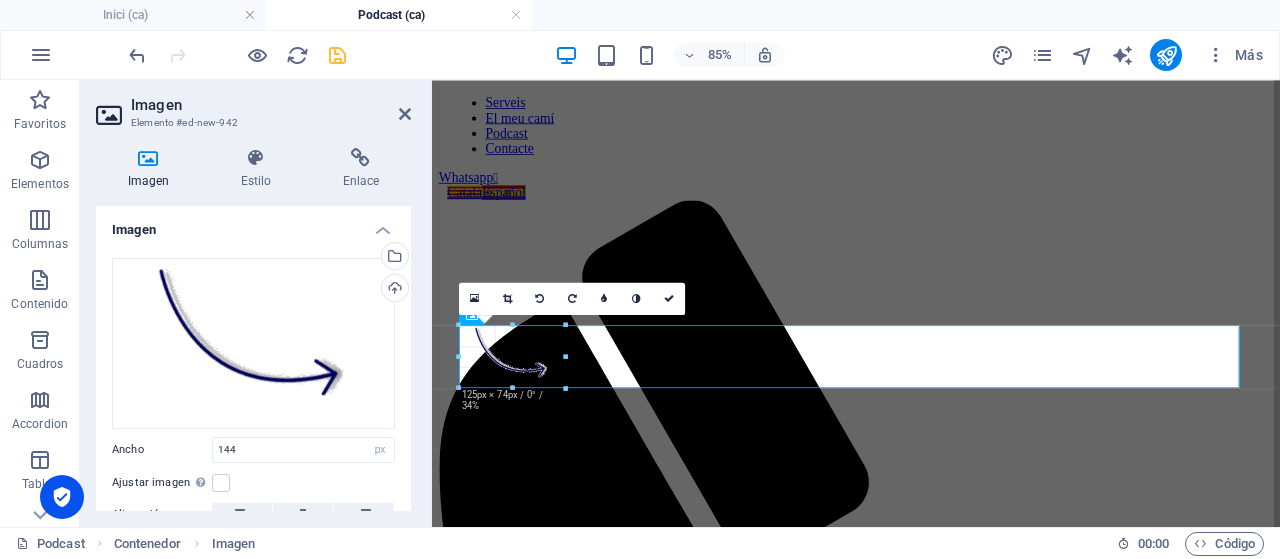 drag, startPoint x: 578, startPoint y: 393, endPoint x: 558, endPoint y: 379, distance: 24.41311 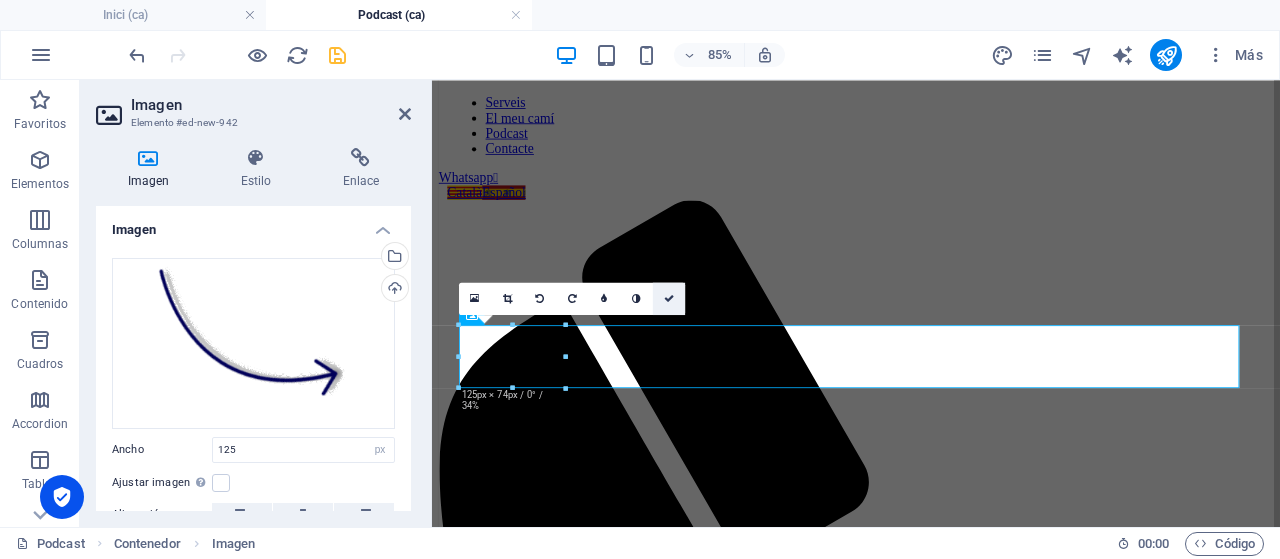 click at bounding box center [669, 298] 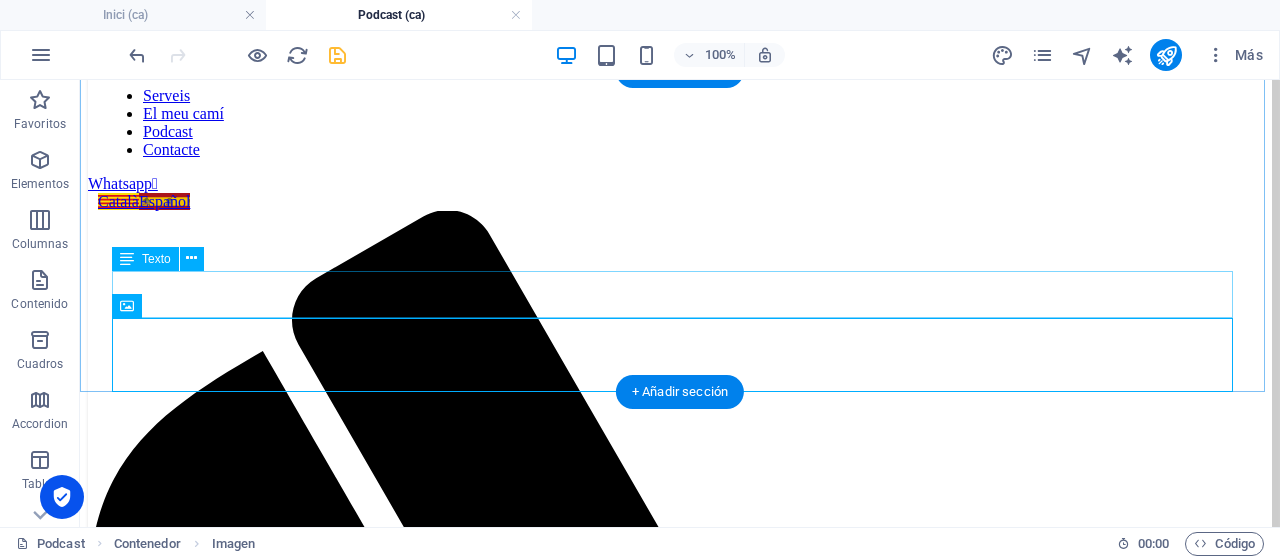 scroll, scrollTop: 138, scrollLeft: 0, axis: vertical 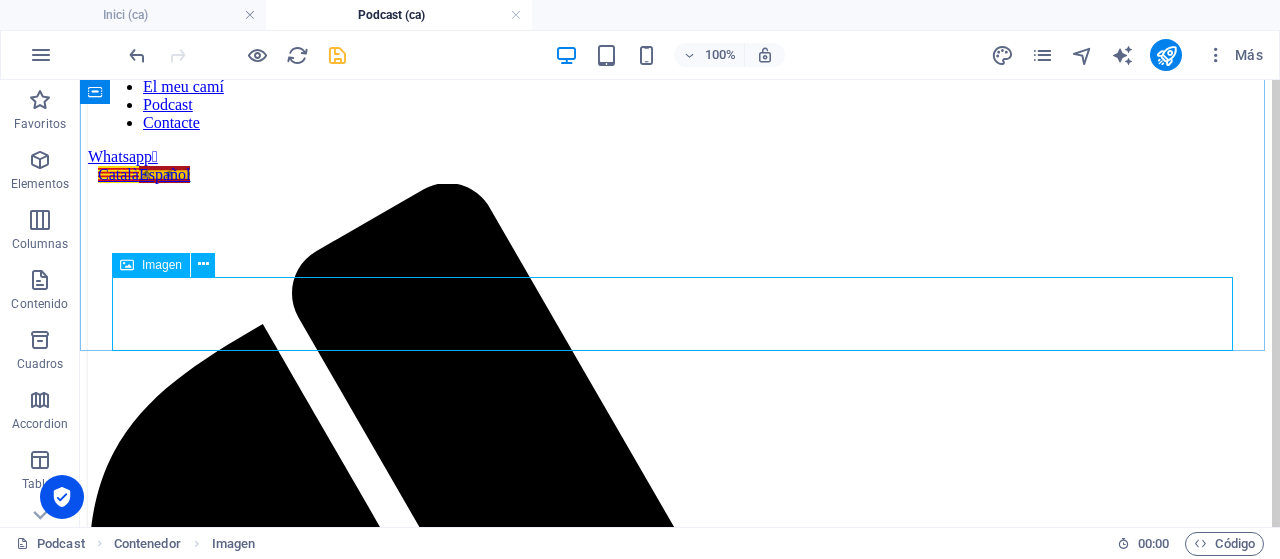 click on "Imagen" at bounding box center [162, 265] 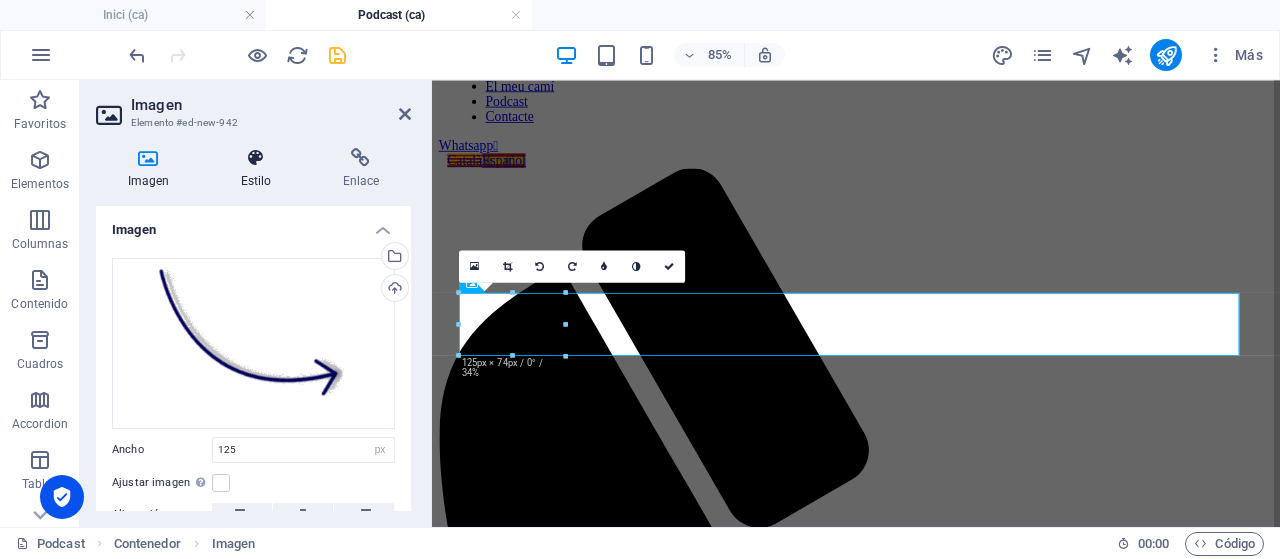 click at bounding box center [256, 158] 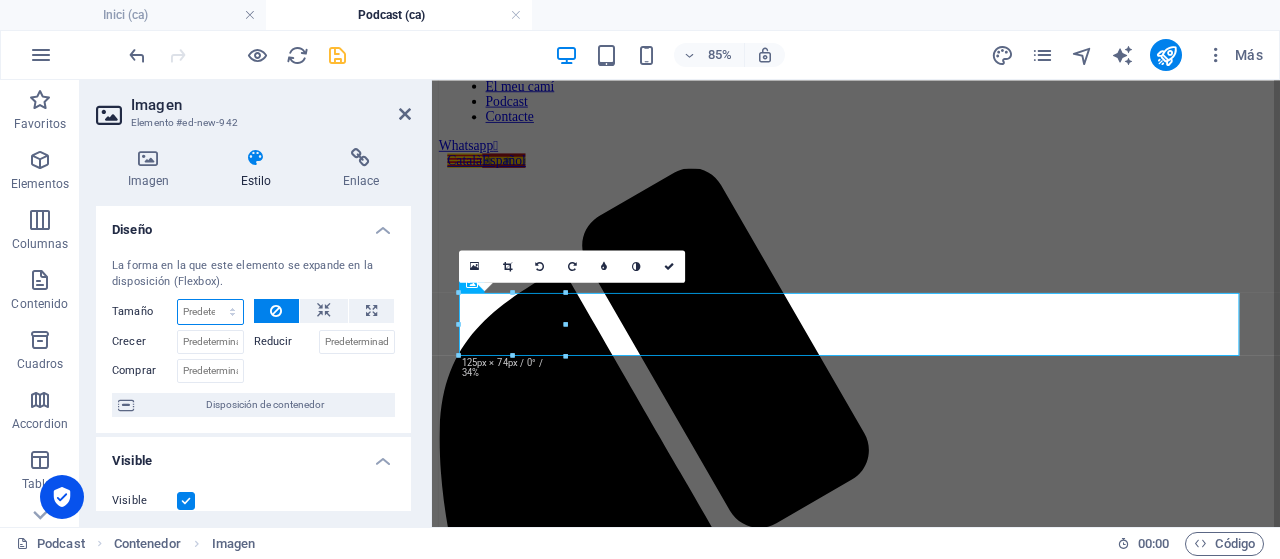 click on "Predeterminado automático px % 1/1 1/2 1/3 1/4 1/5 1/6 1/7 1/8 1/9 1/10" at bounding box center [210, 312] 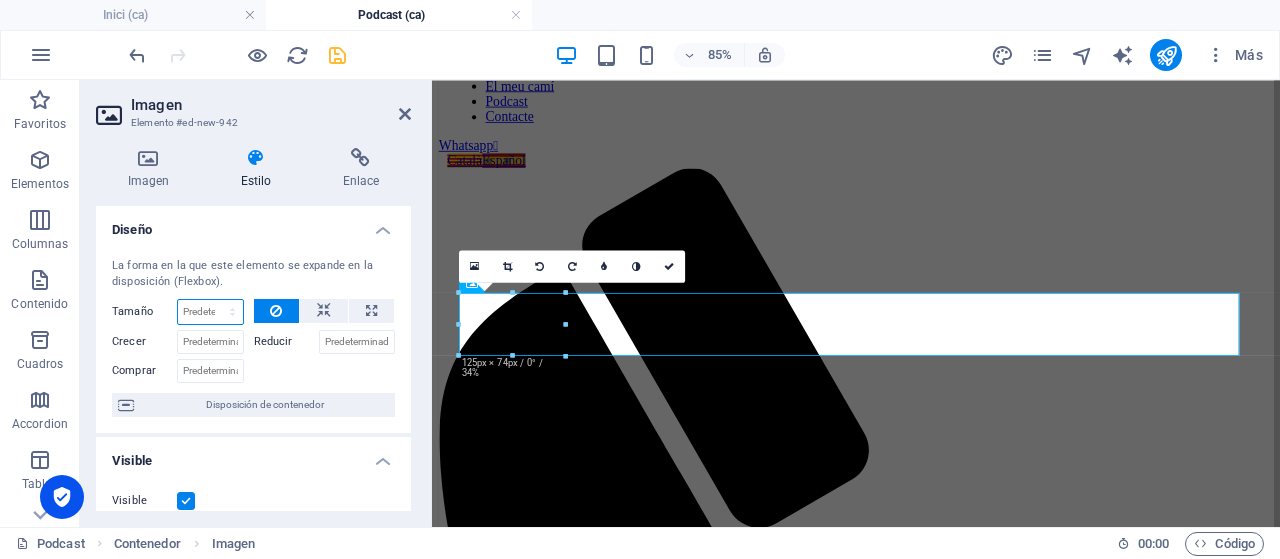 select on "%" 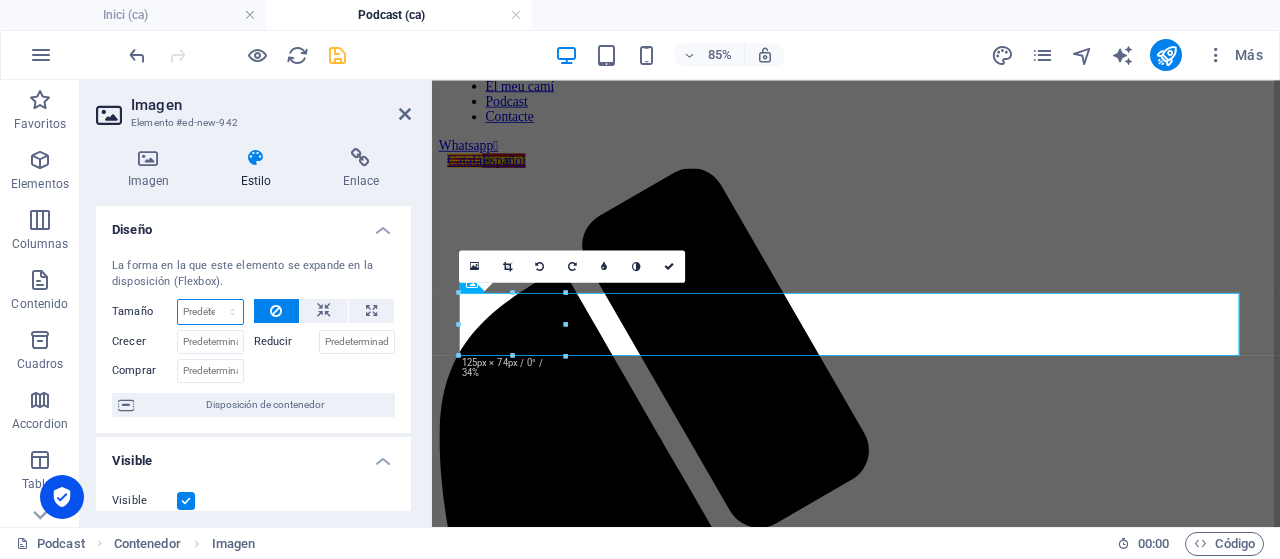 click on "Predeterminado automático px % 1/1 1/2 1/3 1/4 1/5 1/6 1/7 1/8 1/9 1/10" at bounding box center (210, 312) 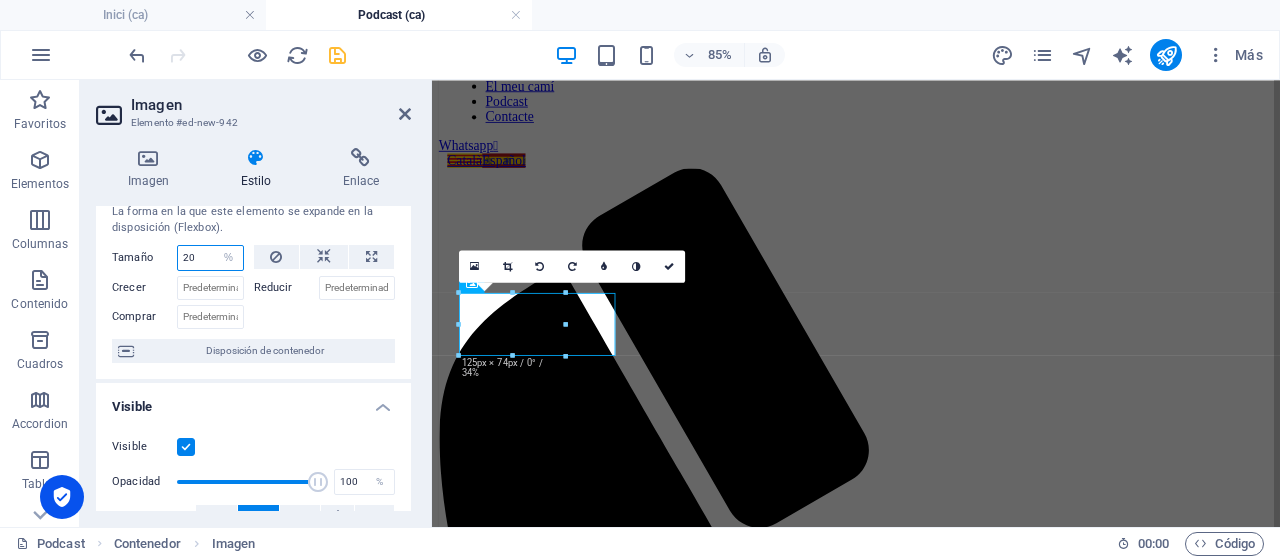scroll, scrollTop: 0, scrollLeft: 0, axis: both 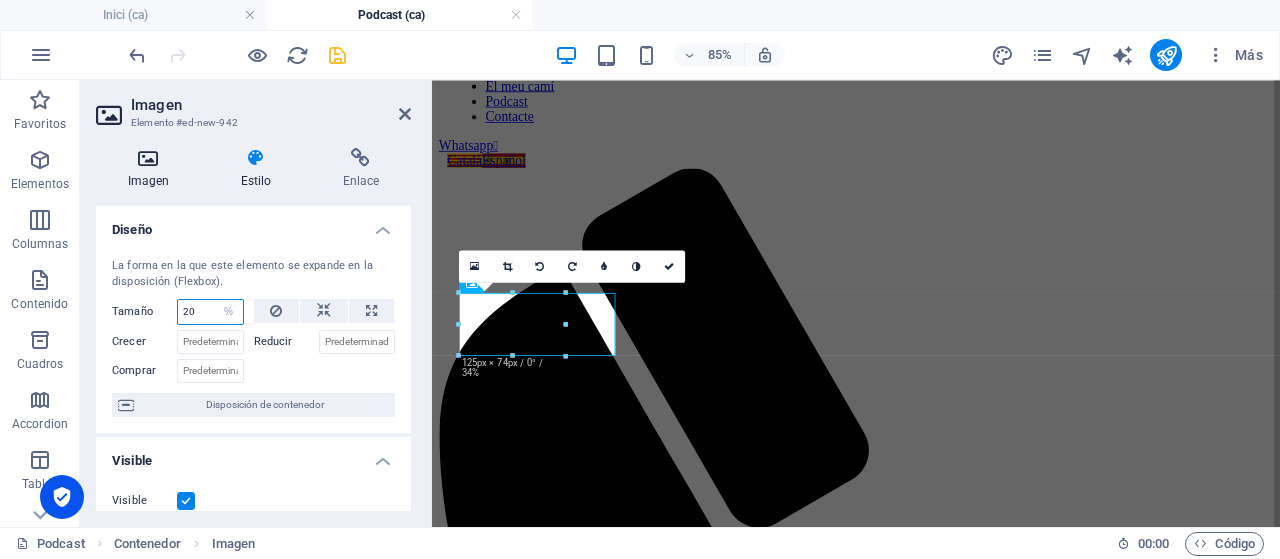 type on "20" 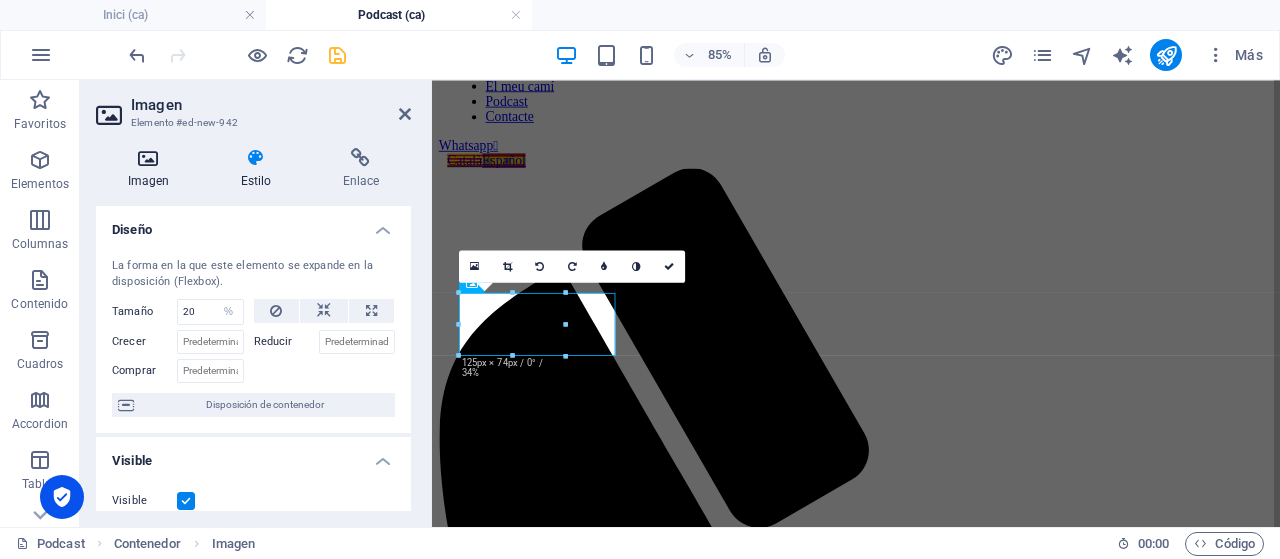 click at bounding box center [148, 158] 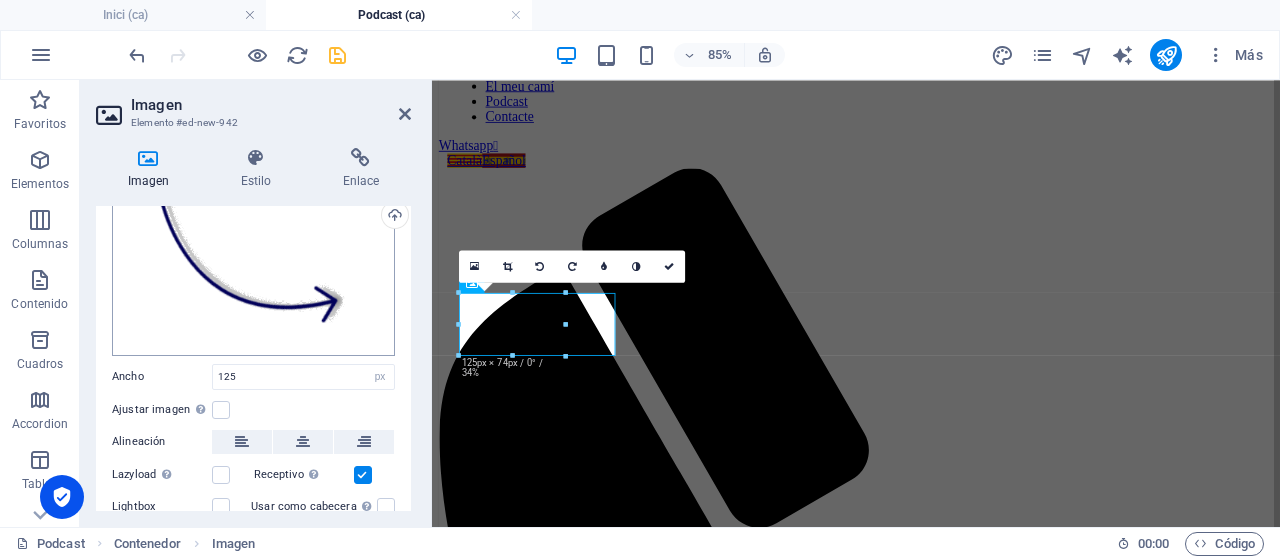 scroll, scrollTop: 100, scrollLeft: 0, axis: vertical 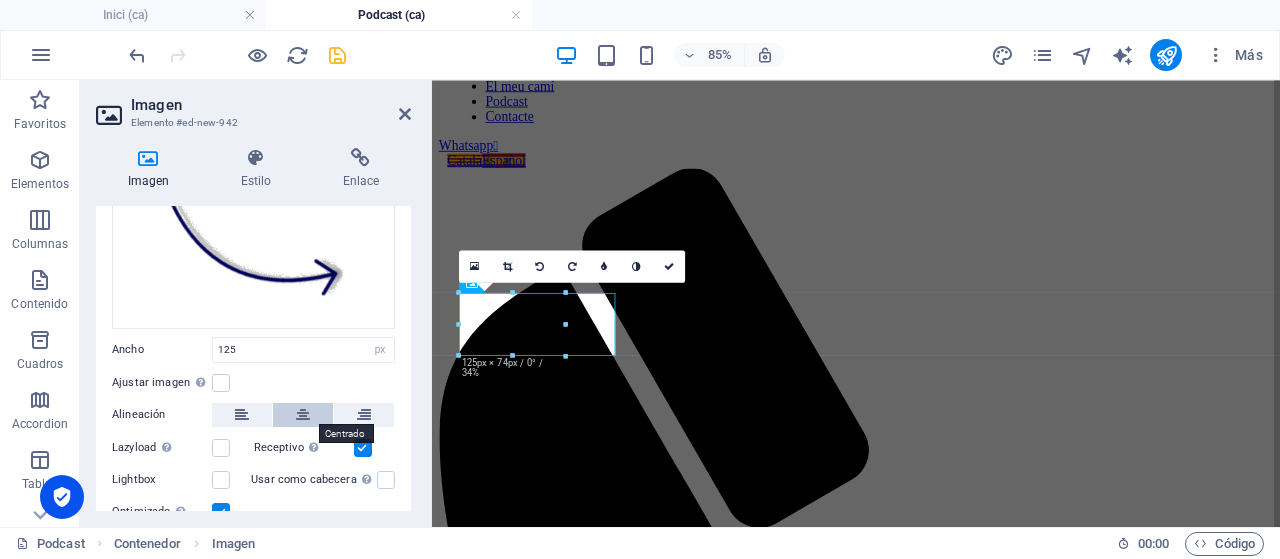 click at bounding box center [303, 415] 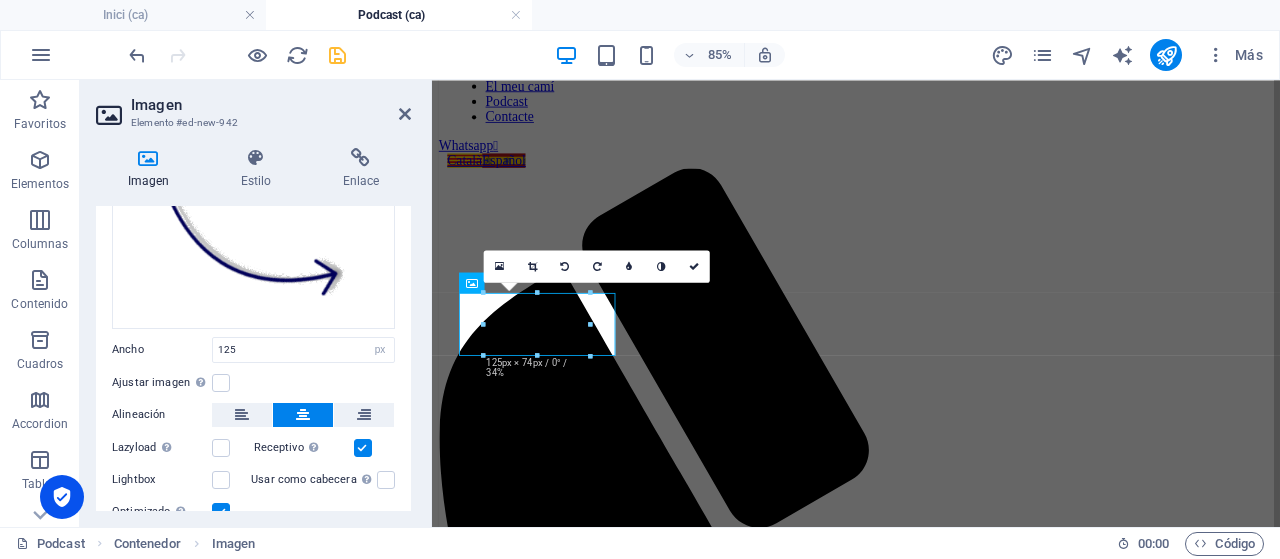 type 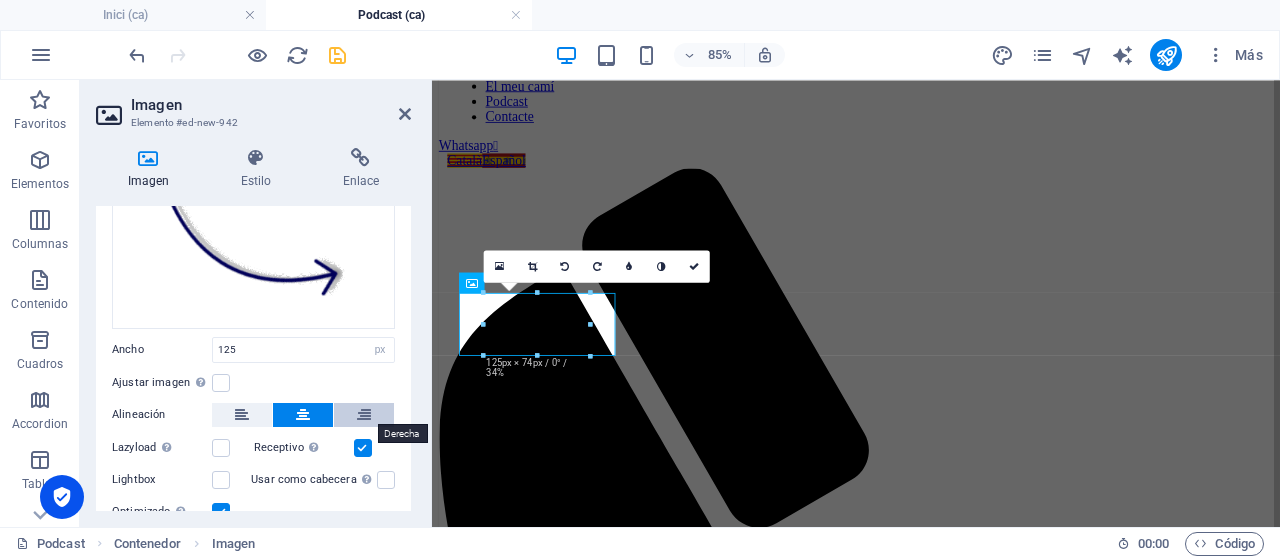 click at bounding box center (364, 415) 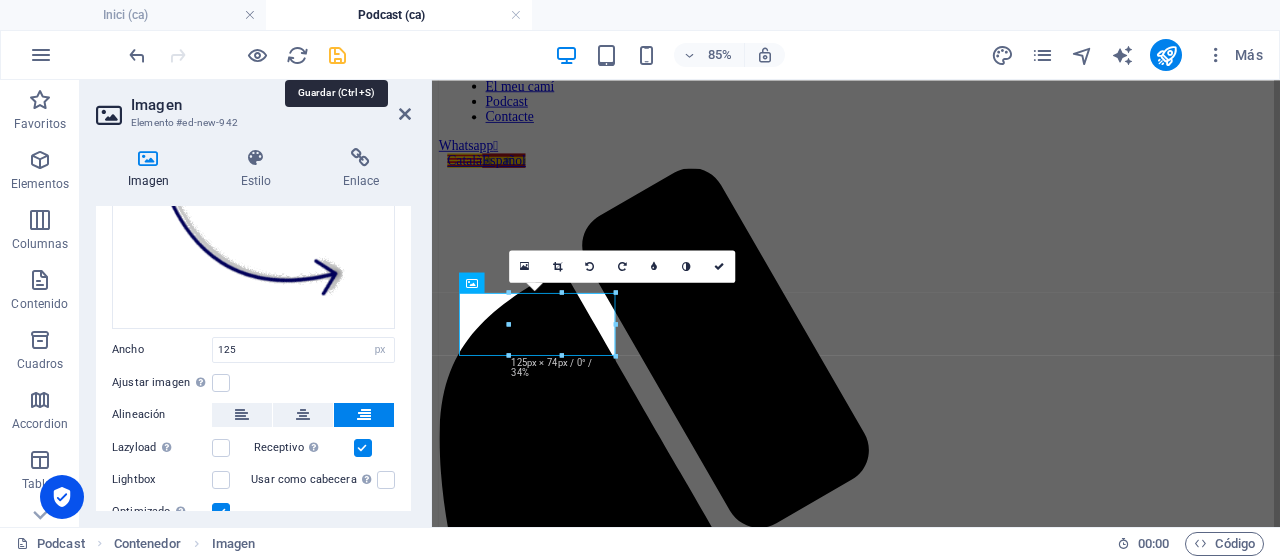 click at bounding box center (337, 55) 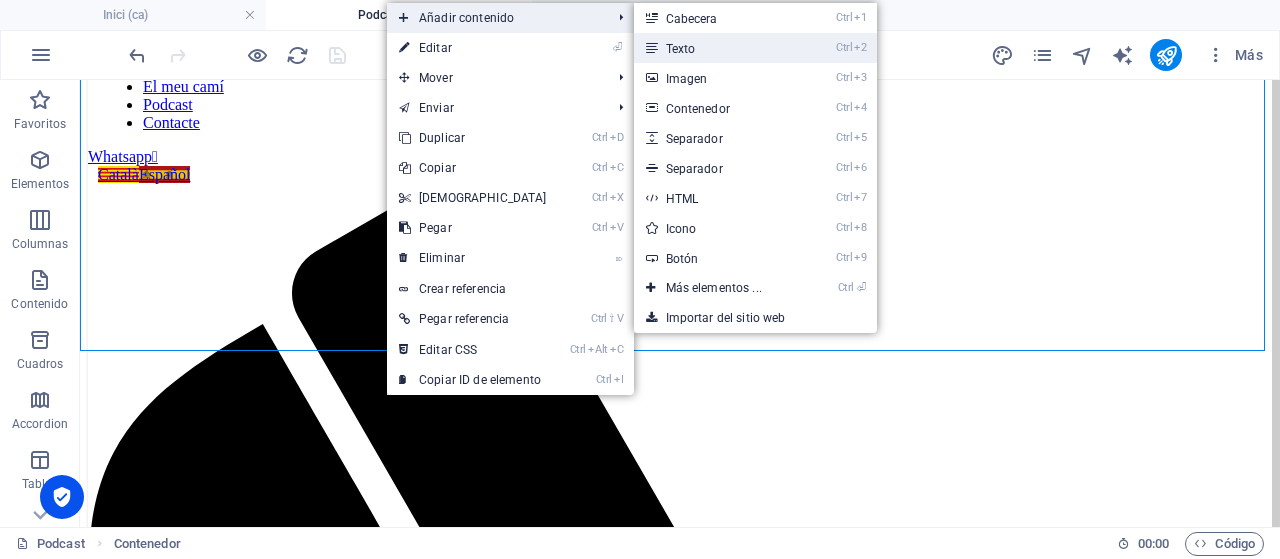 click on "Ctrl 2  Texto" at bounding box center [718, 48] 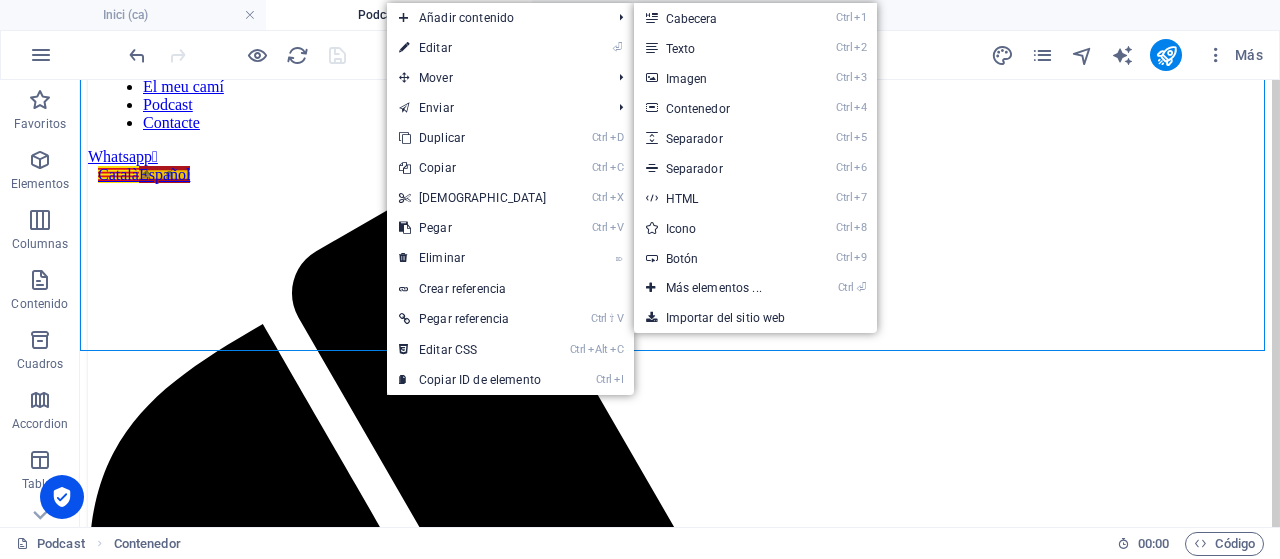 scroll, scrollTop: 0, scrollLeft: 0, axis: both 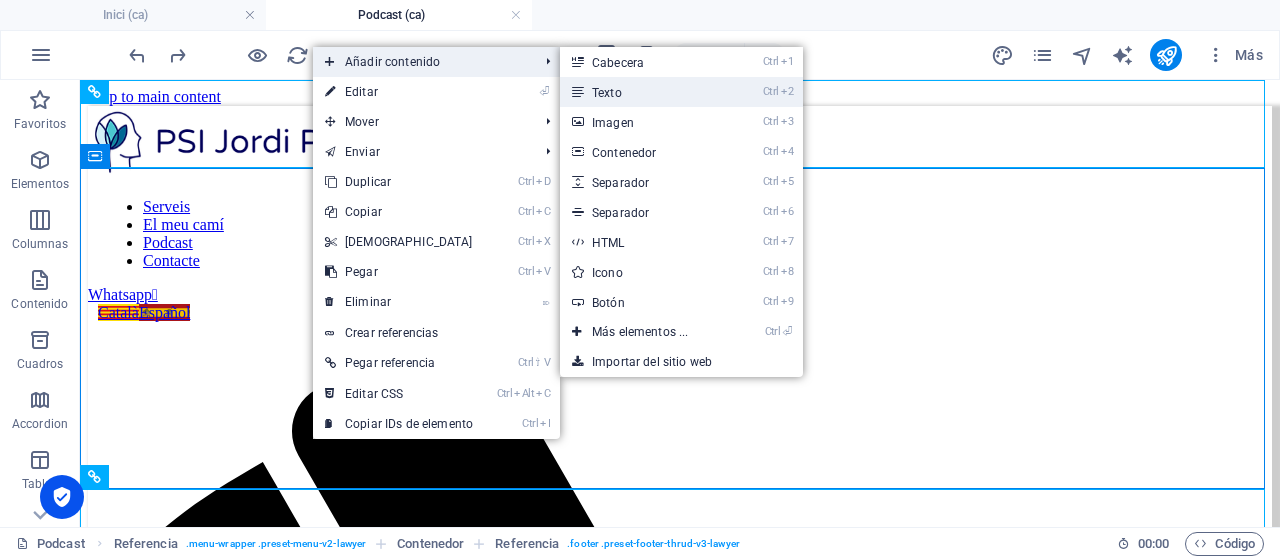 click on "Ctrl 2  Texto" at bounding box center (644, 92) 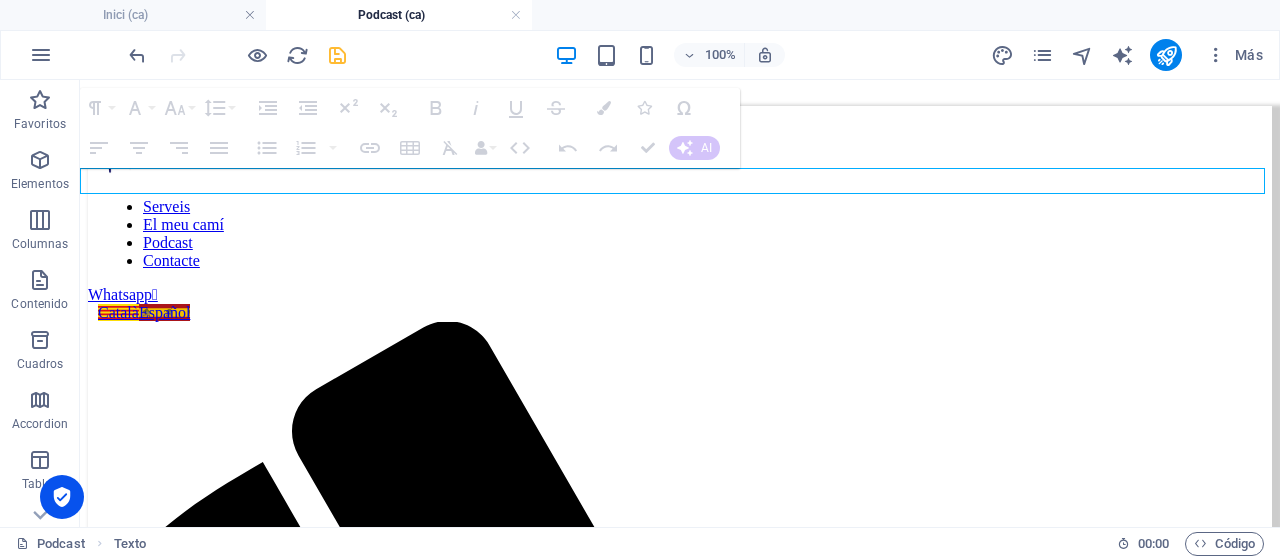 click on "Nuevo elemento de texto" at bounding box center [680, 1919] 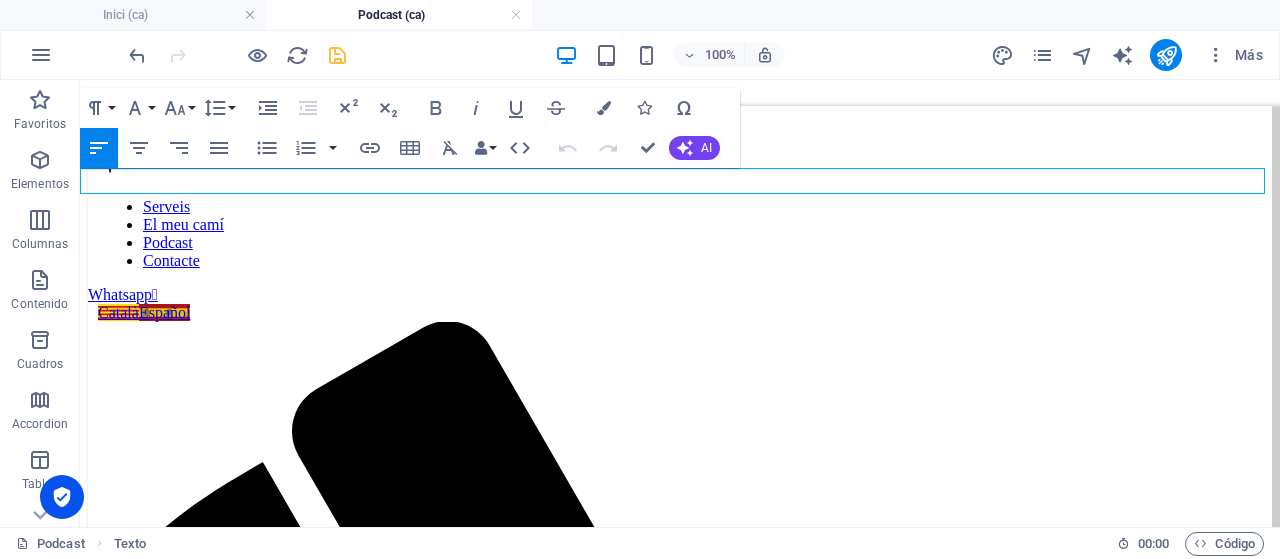 drag, startPoint x: 271, startPoint y: 178, endPoint x: 159, endPoint y: 263, distance: 140.60228 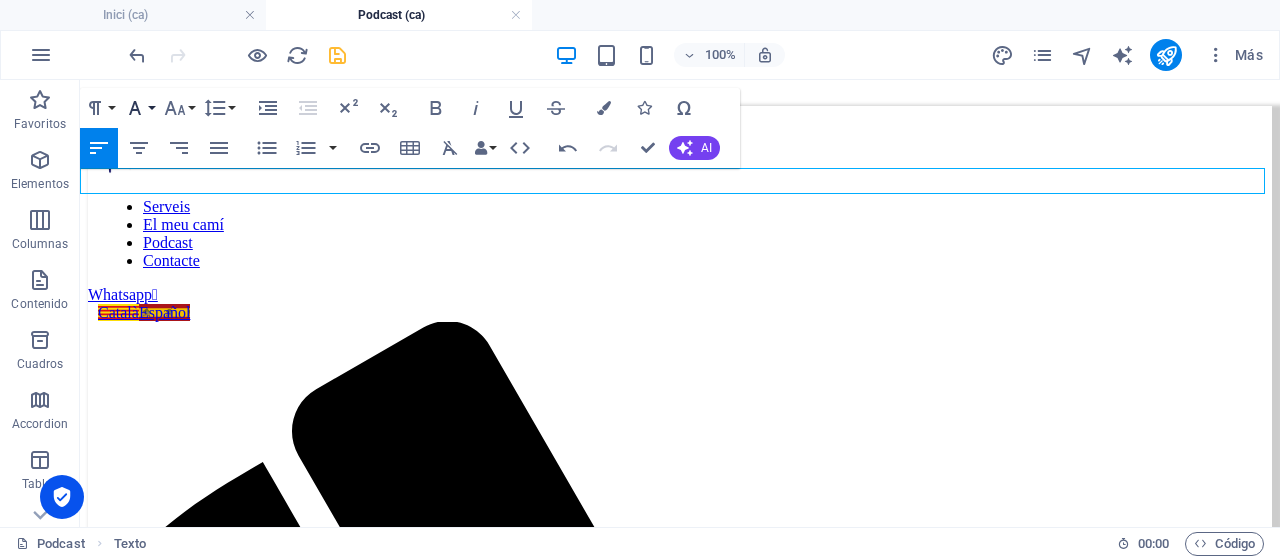 click 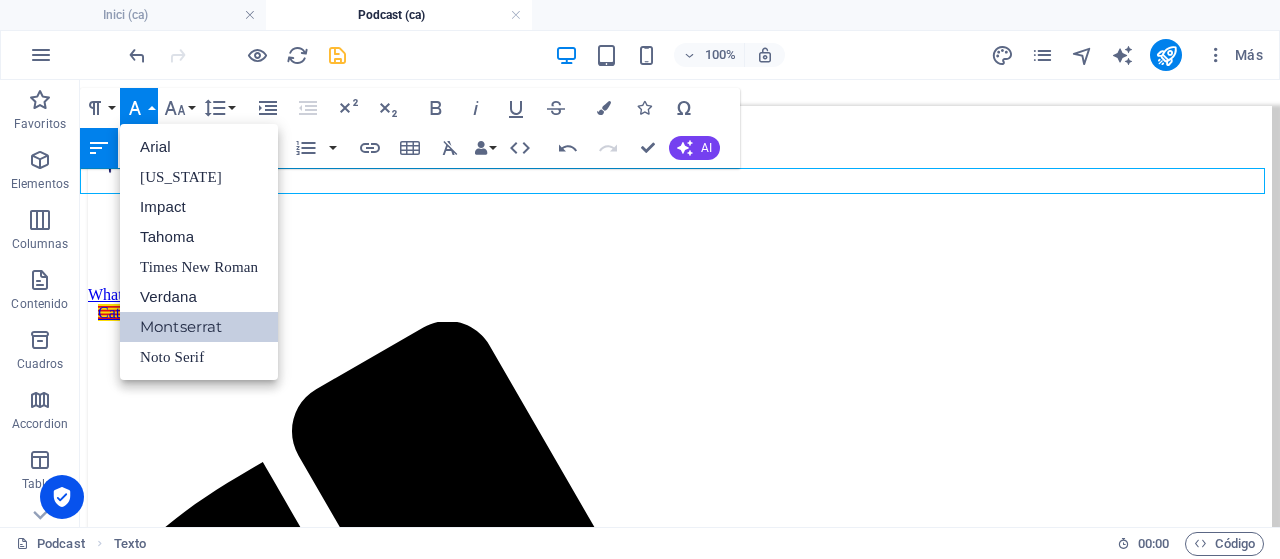 drag, startPoint x: 161, startPoint y: 320, endPoint x: 79, endPoint y: 208, distance: 138.80922 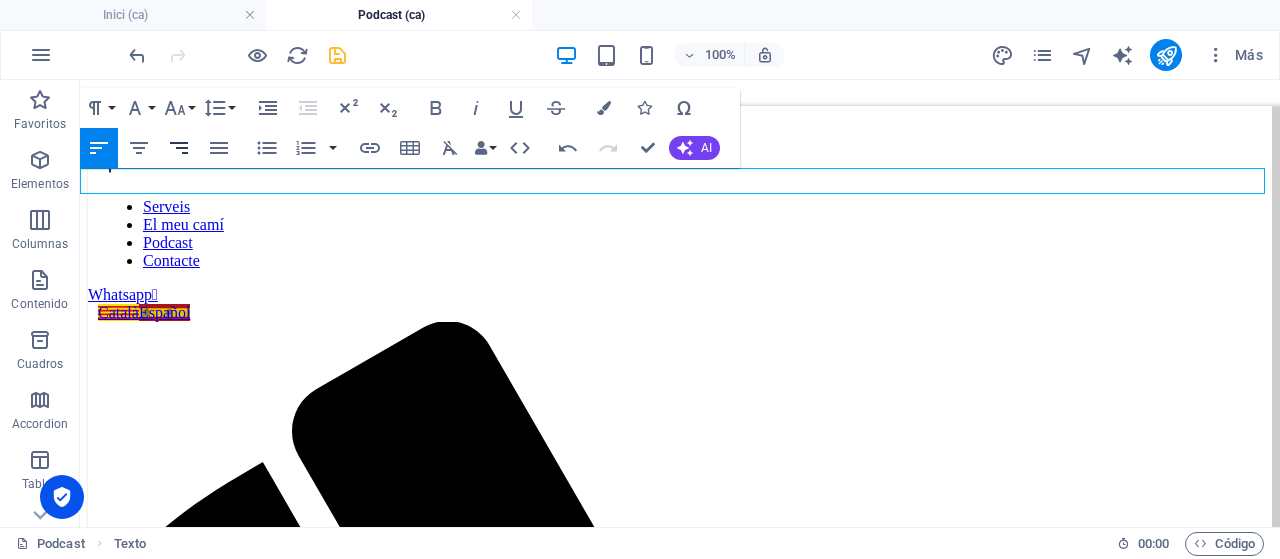 click 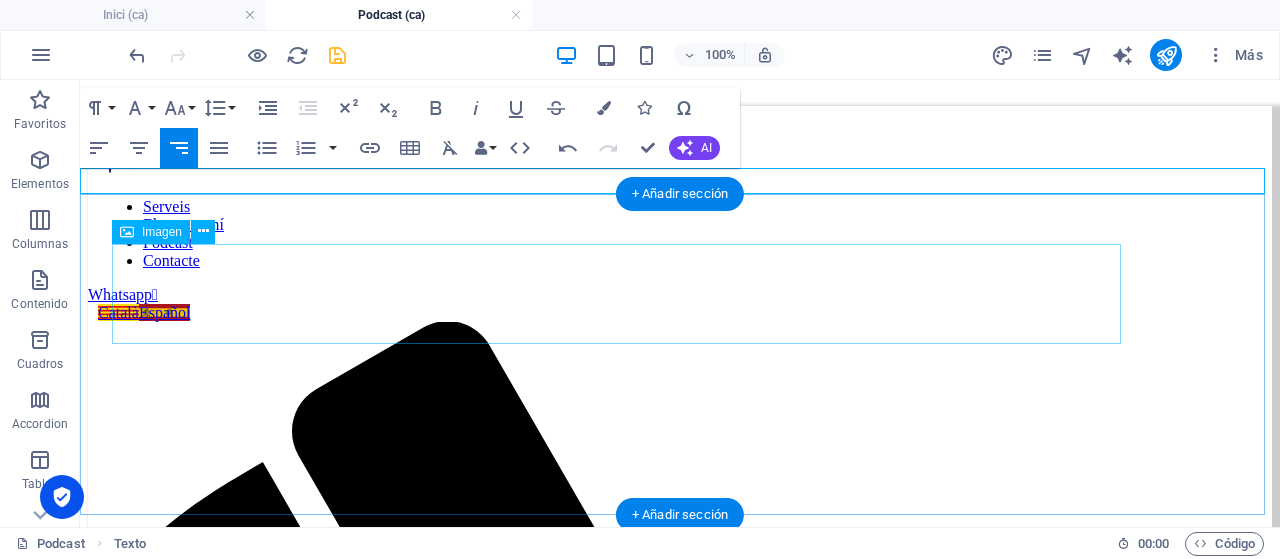 click at bounding box center (680, 2047) 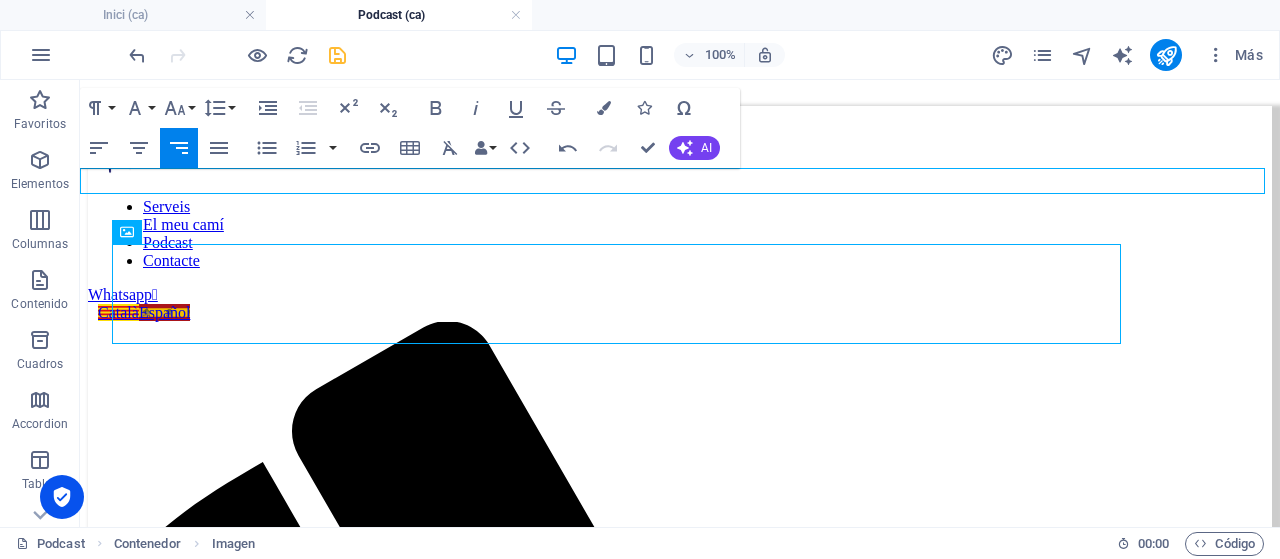 click on "En aquest  podcast  t’aporto  eines vàlides de psicologia  perquè et miris  des d'una altra perspectiva ." at bounding box center (680, 1919) 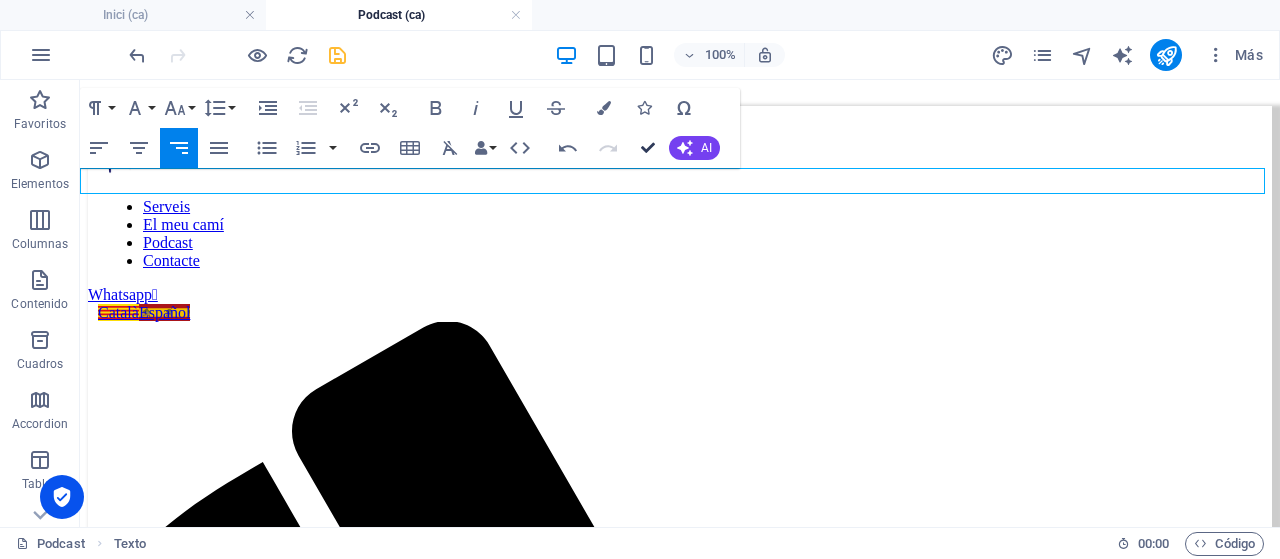 click at bounding box center [648, 148] 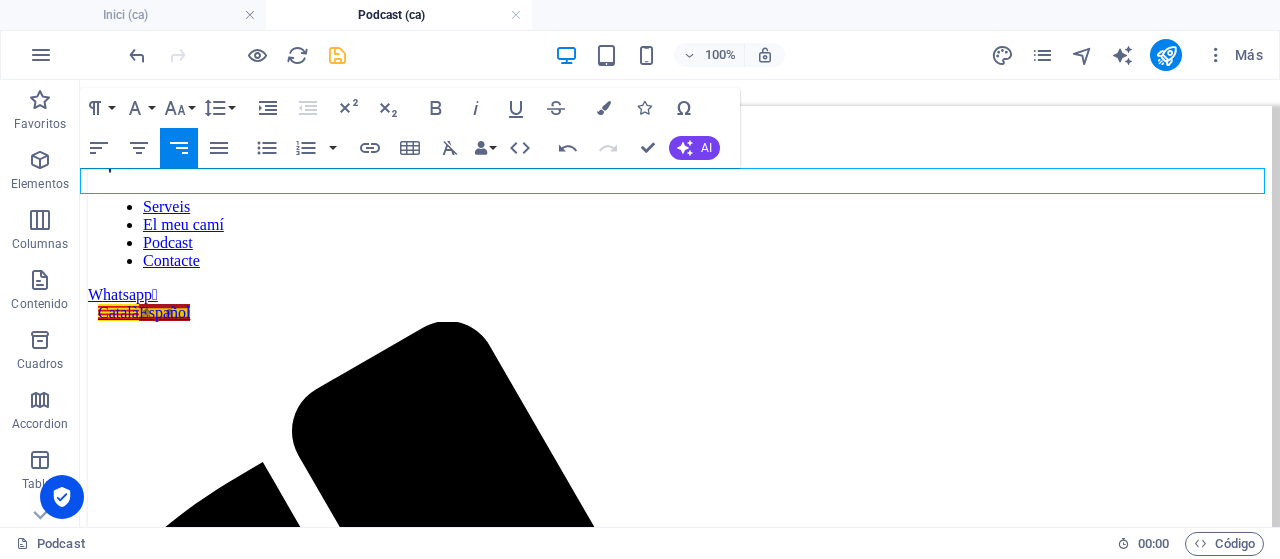 click at bounding box center (337, 55) 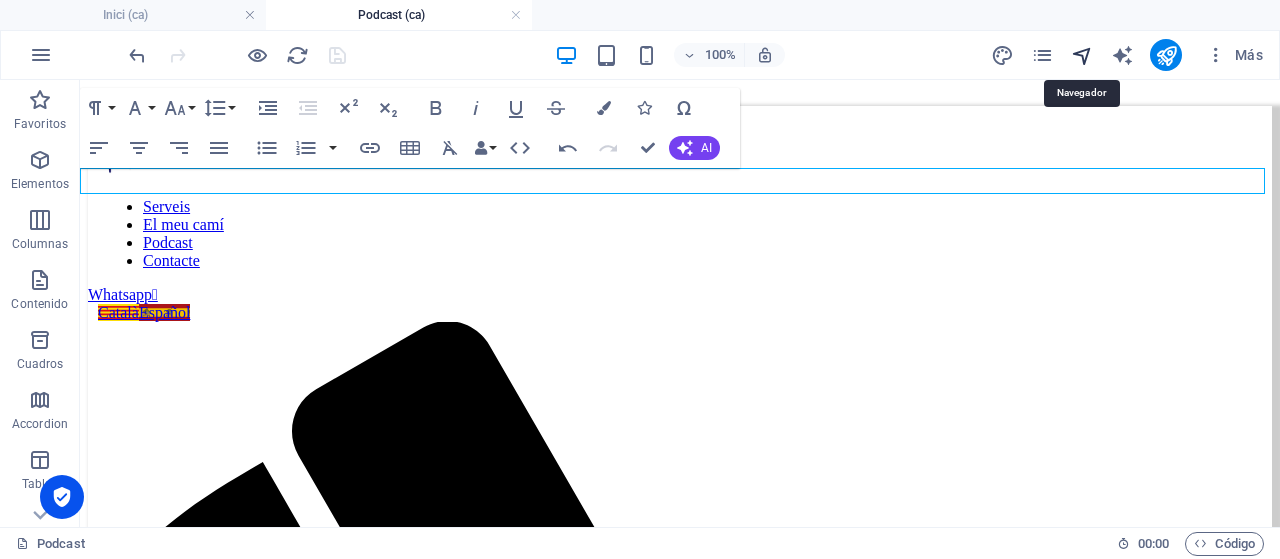 click at bounding box center (1082, 55) 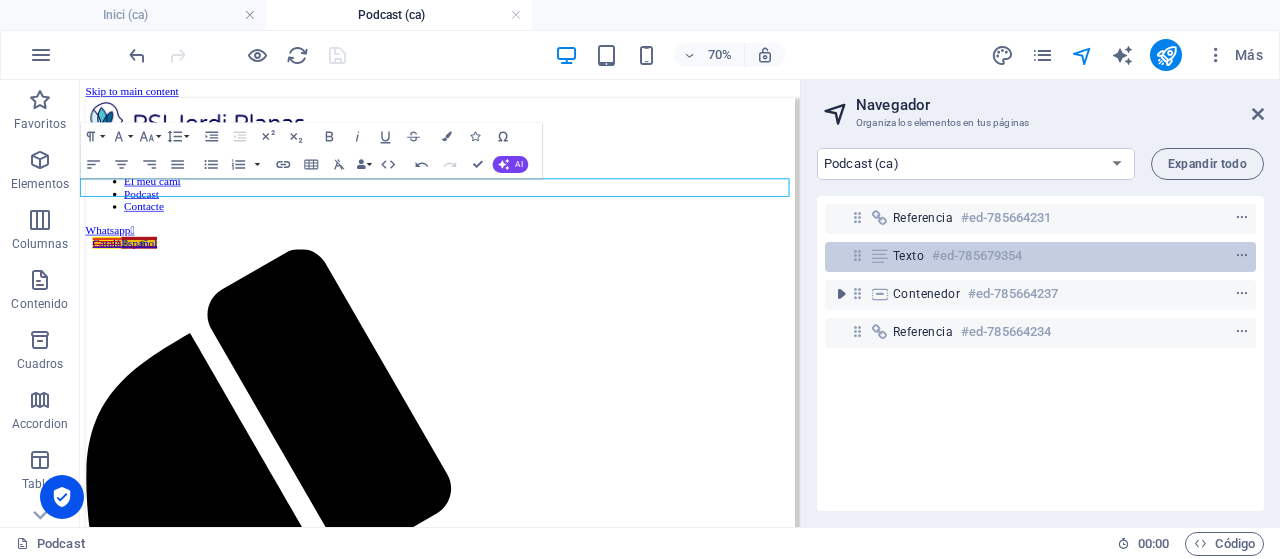 click on "Texto" at bounding box center [908, 256] 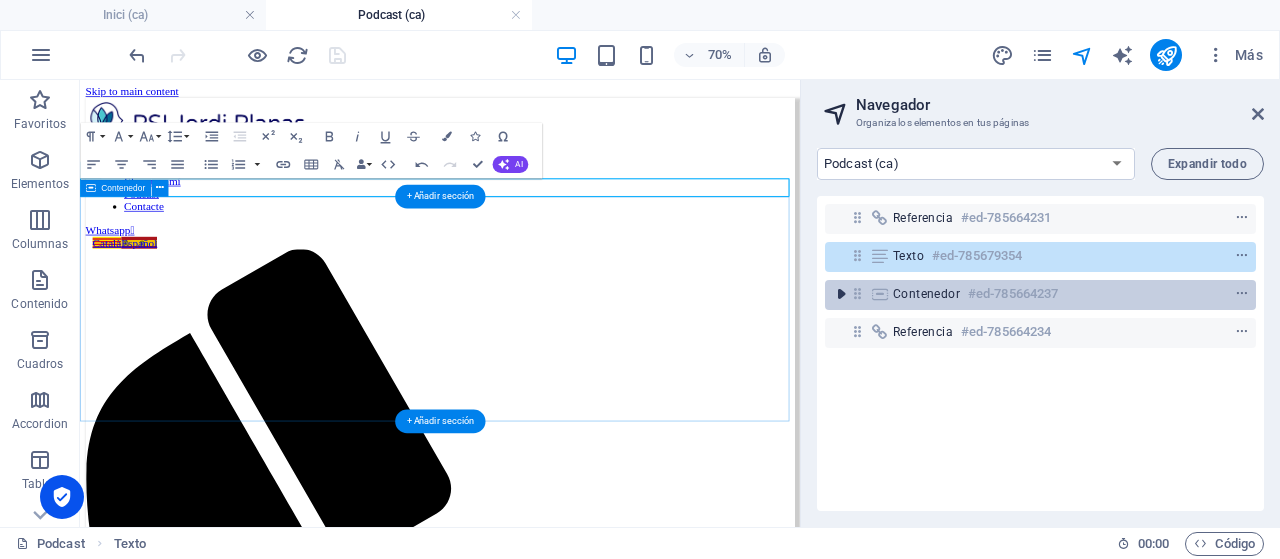click at bounding box center (841, 294) 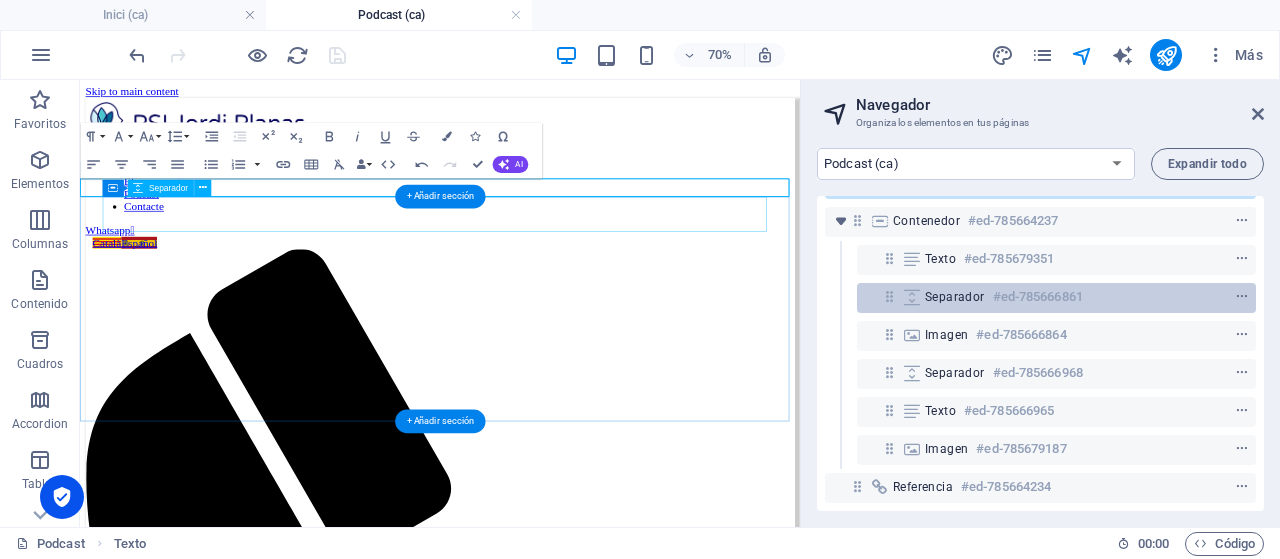 drag, startPoint x: 872, startPoint y: 253, endPoint x: 942, endPoint y: 348, distance: 118.004234 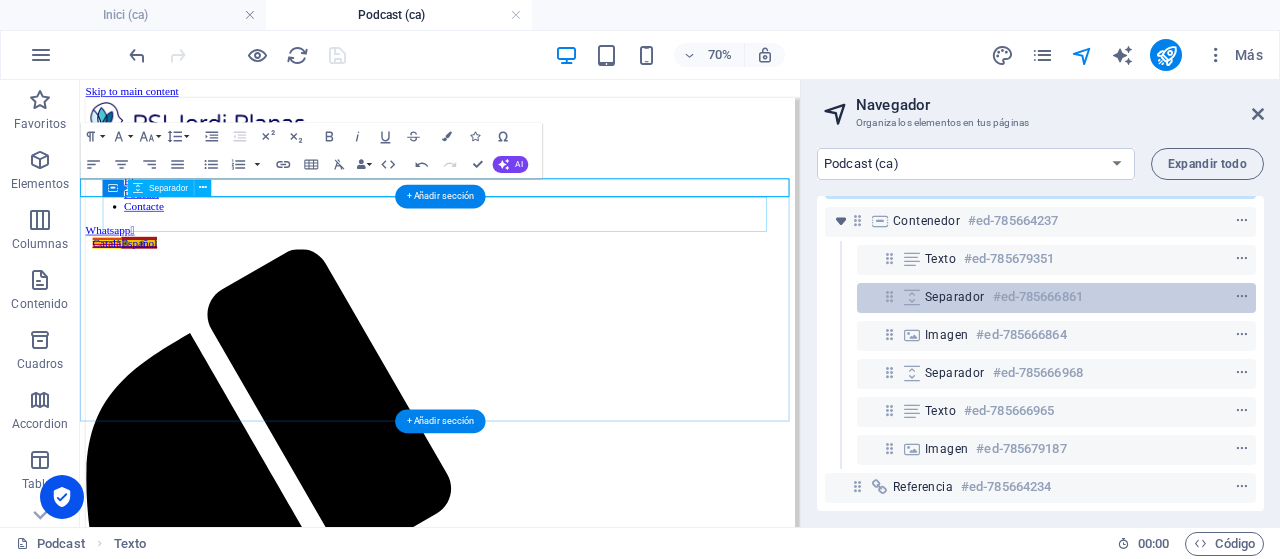 click on "Referencia #ed-785664231 Texto #ed-785679354 Contenedor #ed-785664237 Texto #ed-785679351 Separador #ed-785666861 Imagen #ed-785666864 Separador #ed-785666968 Texto #ed-785666965 Imagen #ed-785679187 Referencia #ed-785664234" at bounding box center (1040, 353) 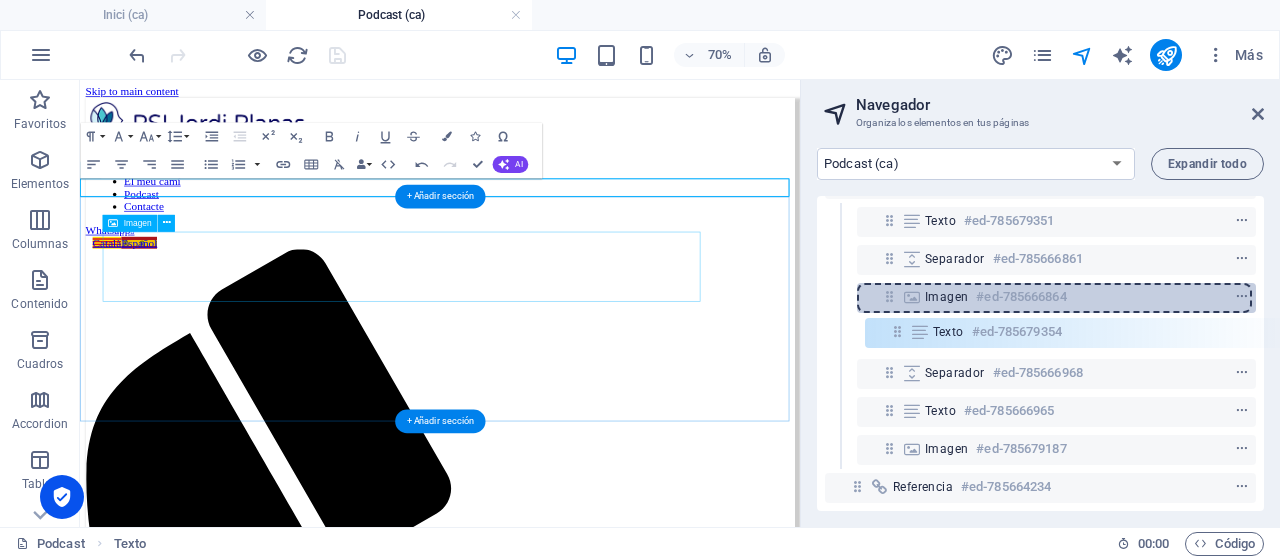 scroll, scrollTop: 88, scrollLeft: 0, axis: vertical 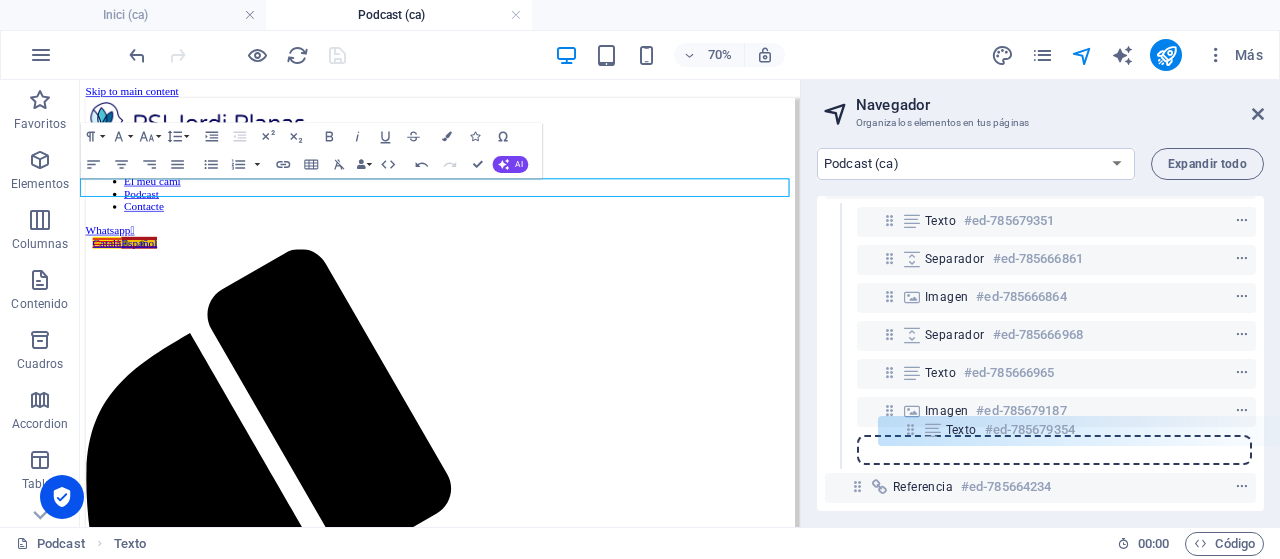 drag, startPoint x: 856, startPoint y: 259, endPoint x: 911, endPoint y: 439, distance: 188.2153 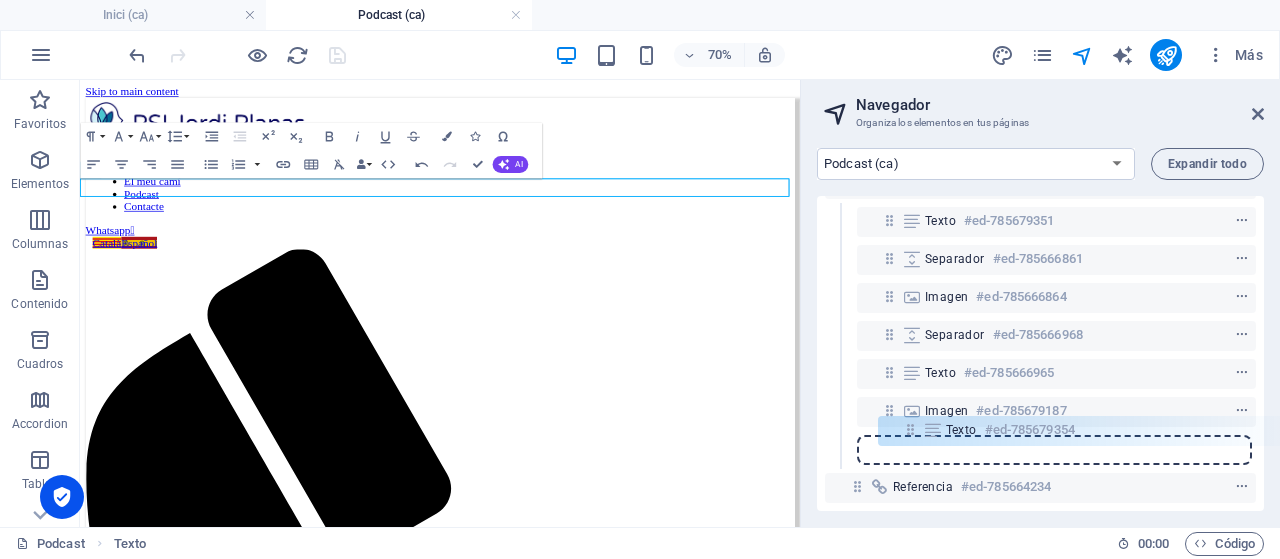 click on "Referencia #ed-785664231 Texto #ed-785679354 Contenedor #ed-785664237 Texto #ed-785679351 Separador #ed-785666861 Imagen #ed-785666864 Separador #ed-785666968 Texto #ed-785666965 Imagen #ed-785679187 Referencia #ed-785664234" at bounding box center (1040, 353) 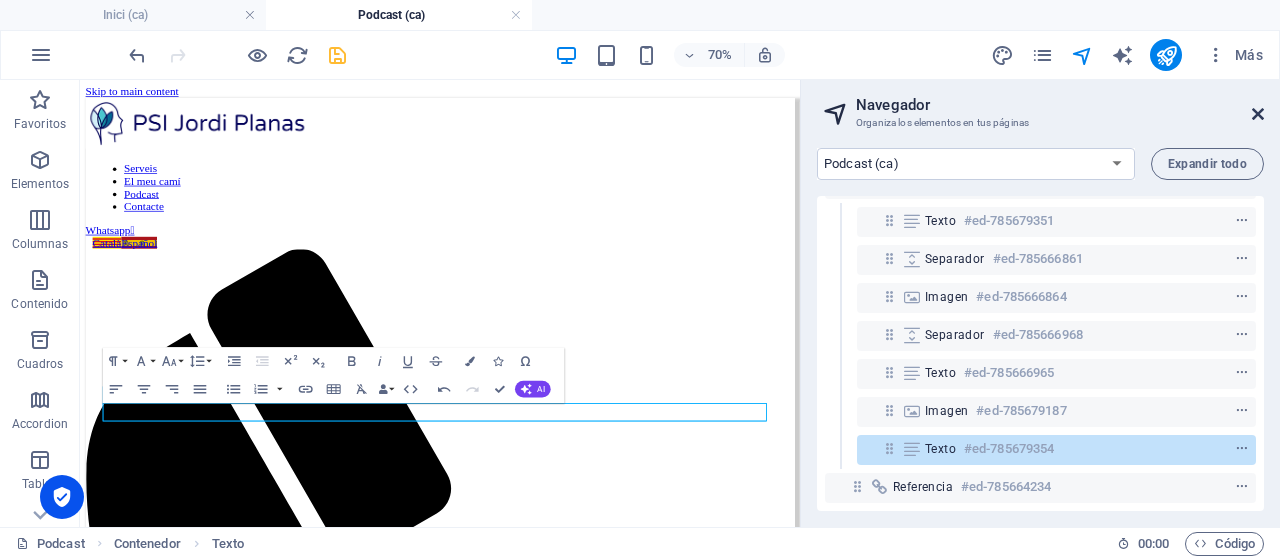 drag, startPoint x: 1256, startPoint y: 115, endPoint x: 645, endPoint y: 131, distance: 611.2095 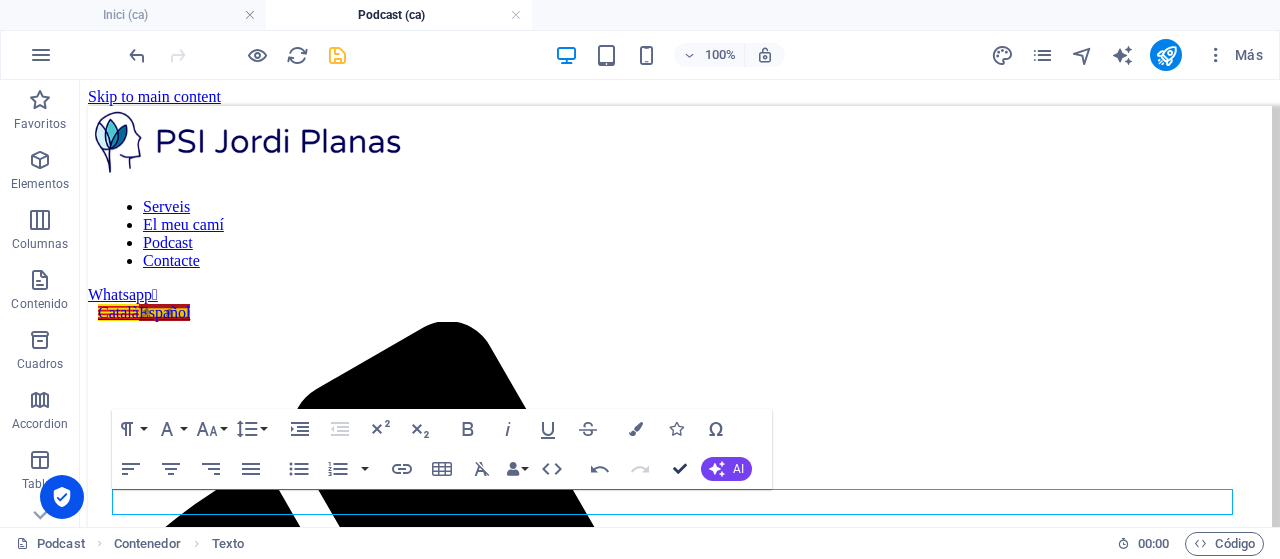 click at bounding box center (680, 469) 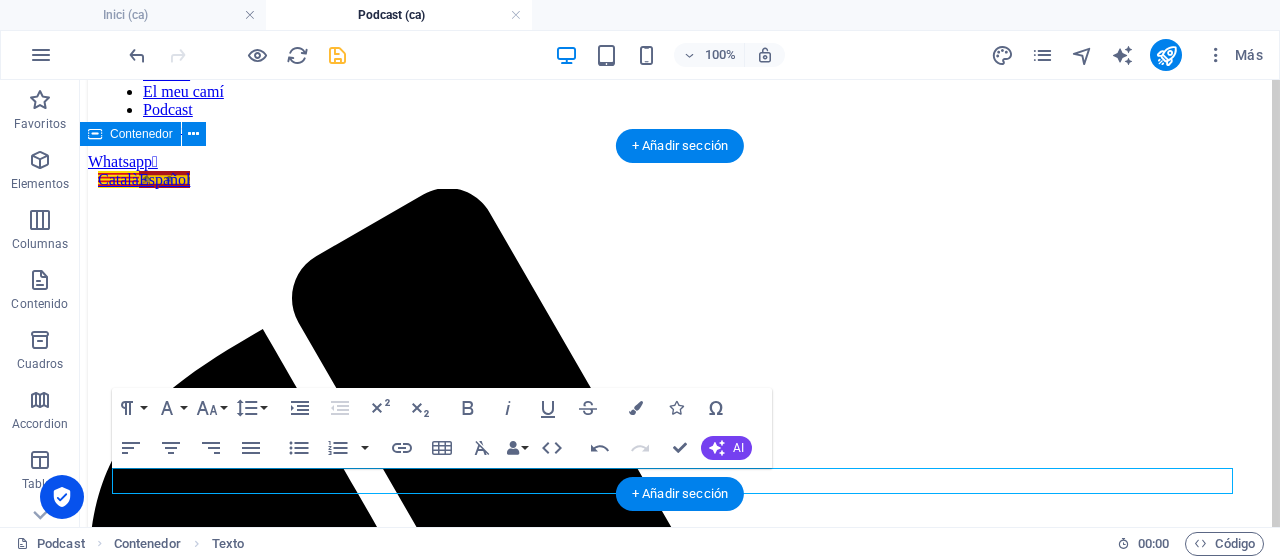scroll, scrollTop: 200, scrollLeft: 0, axis: vertical 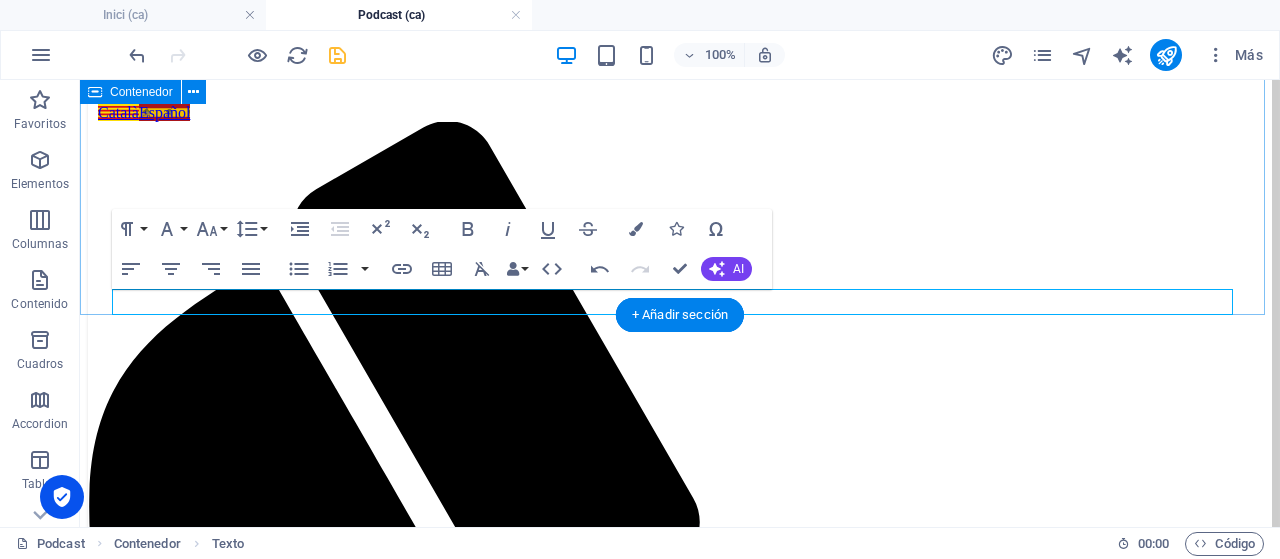click on "Quan estem encallats  necessitem sortir de la nostra “forma de veure”: aire fresc.  Per pensar amb claredat  necessitem punts de referència. En aquest  podcast  t’aporto  eines vàlides de psicologia  perquè et miris  des d'una altra perspectiva ." at bounding box center [680, 1888] 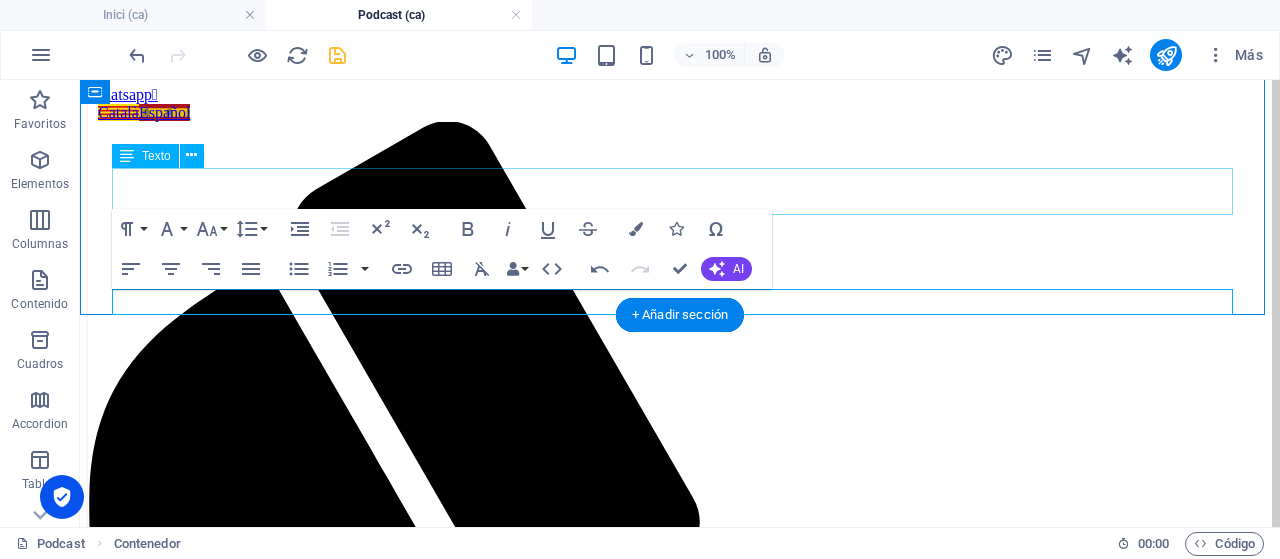click on "Quan estem encallats  necessitem sortir de la nostra “forma de veure”: aire fresc.  Per pensar amb claredat  necessitem punts de referència." at bounding box center [680, 1942] 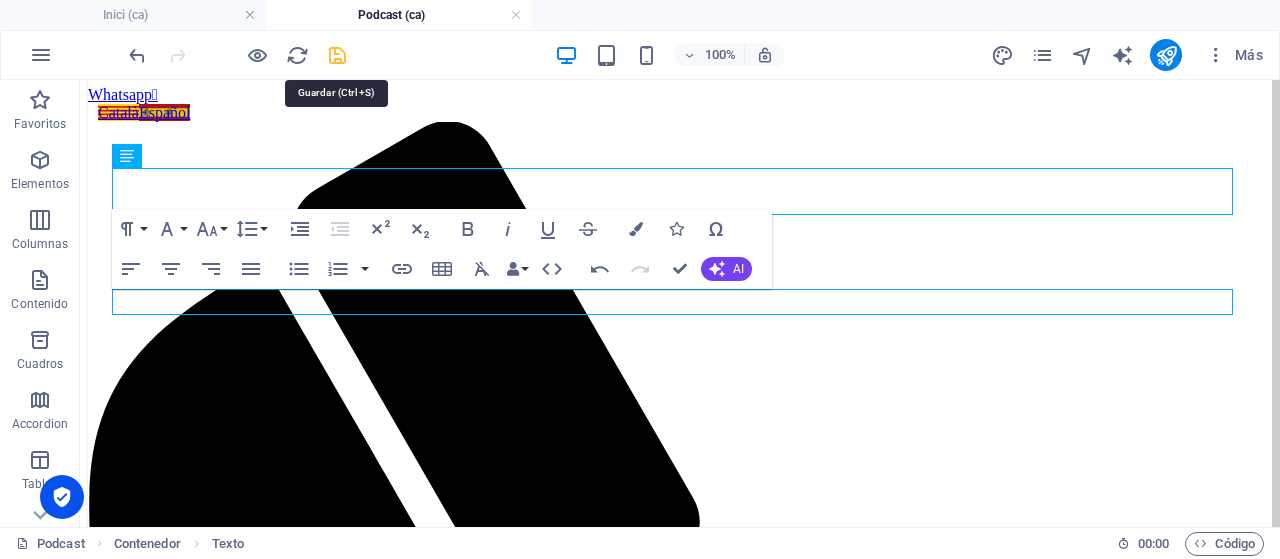 click at bounding box center [337, 55] 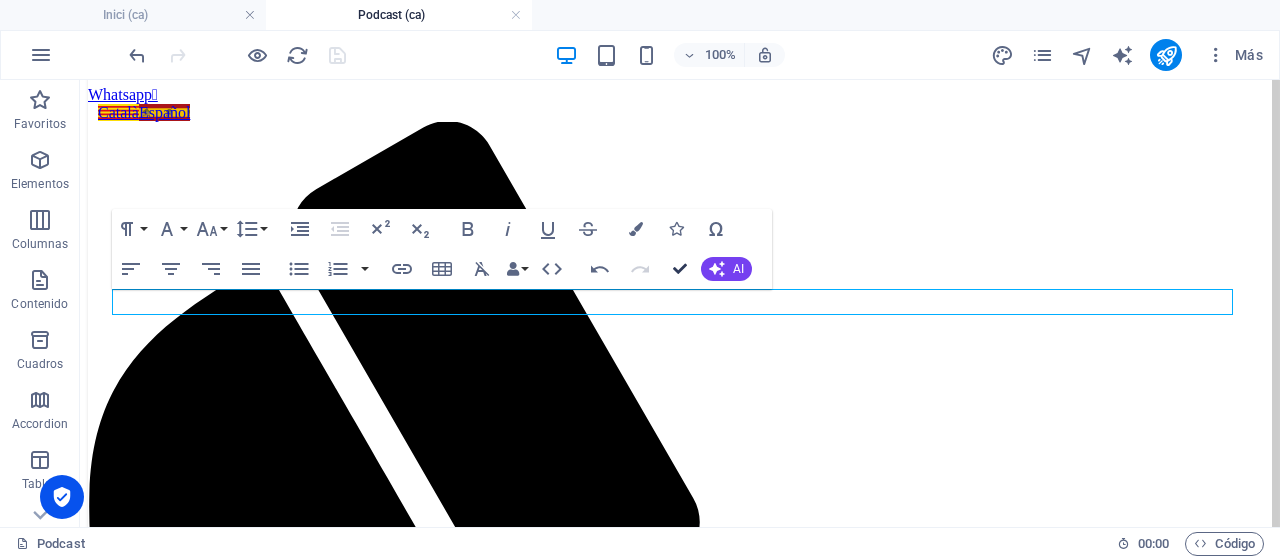 click at bounding box center (680, 269) 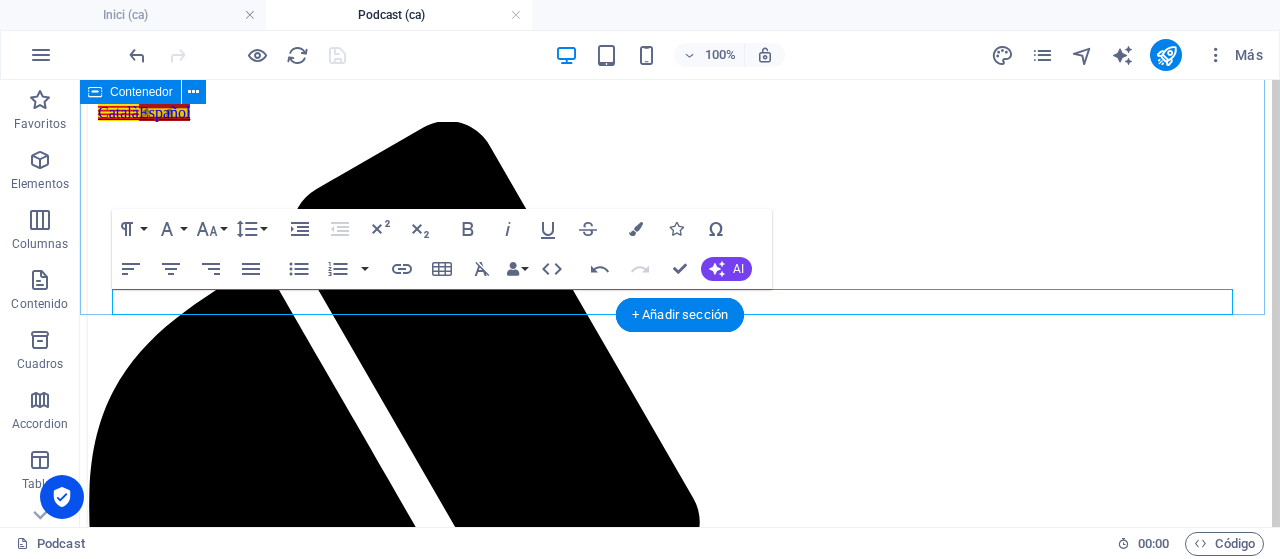 click on "Quan estem encallats  necessitem sortir de la nostra “forma de veure”: aire fresc.  Per pensar amb claredat  necessitem punts de referència. En aquest  podcast  t’aporto  eines vàlides de psicologia  perquè et miris  des d'una altra perspectiva ." at bounding box center [680, 1888] 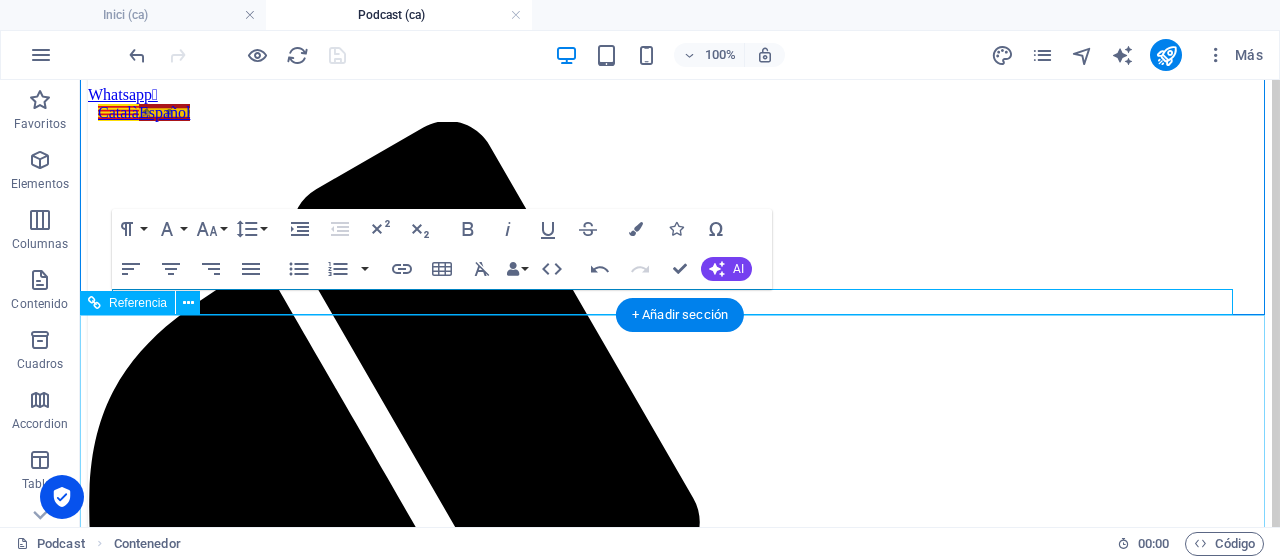 click on "Serveis: Acompanyament Psicològic Serveis per a Expats Assessorament Psicològic Coaching" at bounding box center (621, 2407) 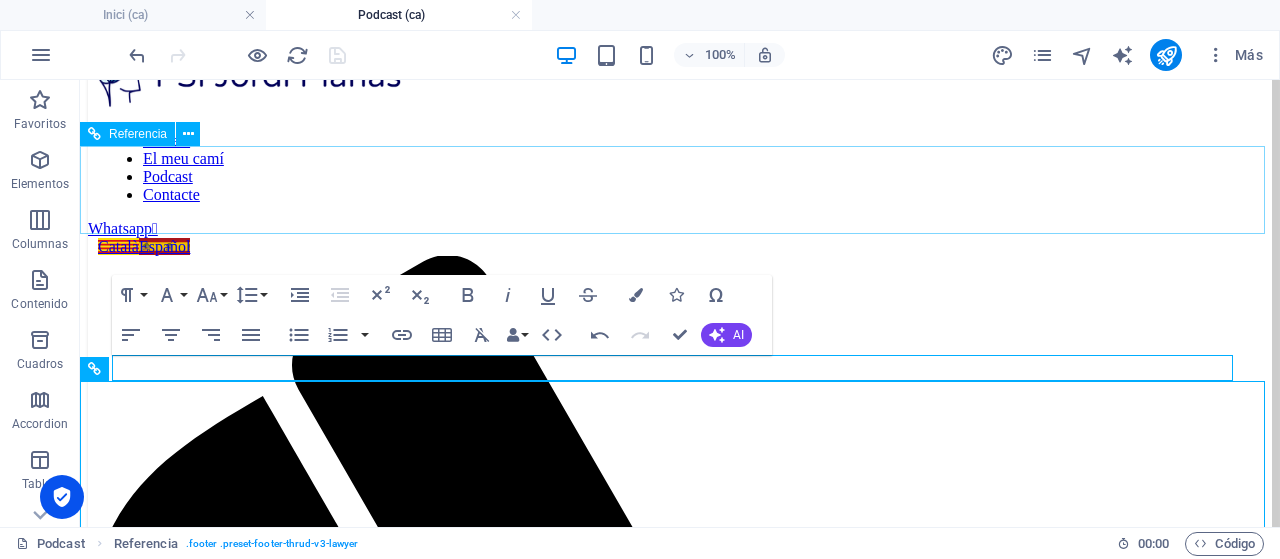 scroll, scrollTop: 0, scrollLeft: 0, axis: both 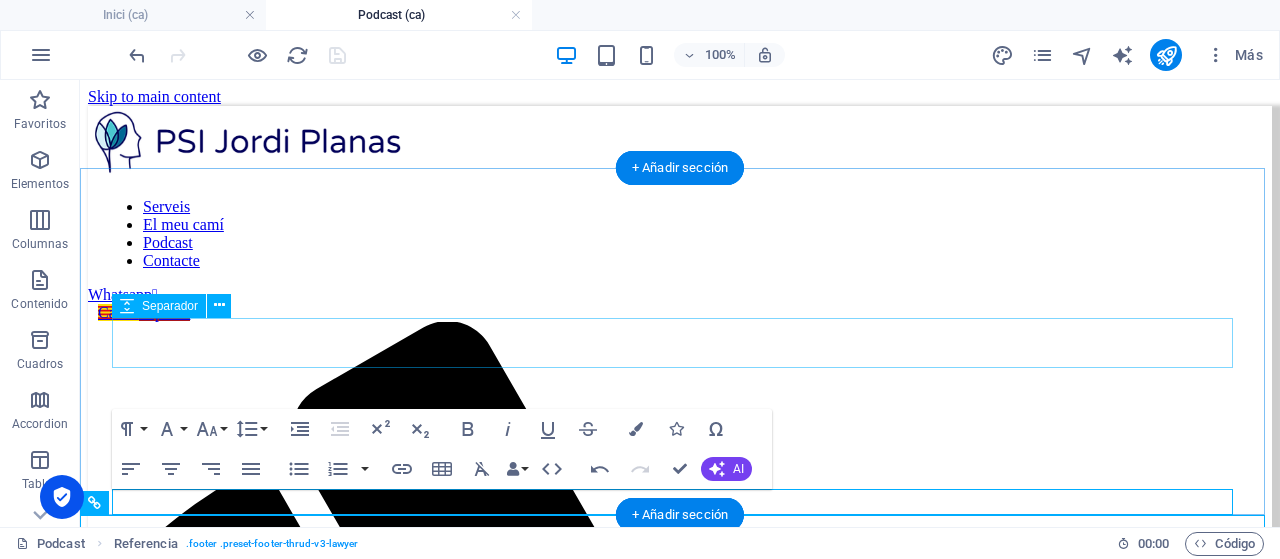 click at bounding box center [680, 2073] 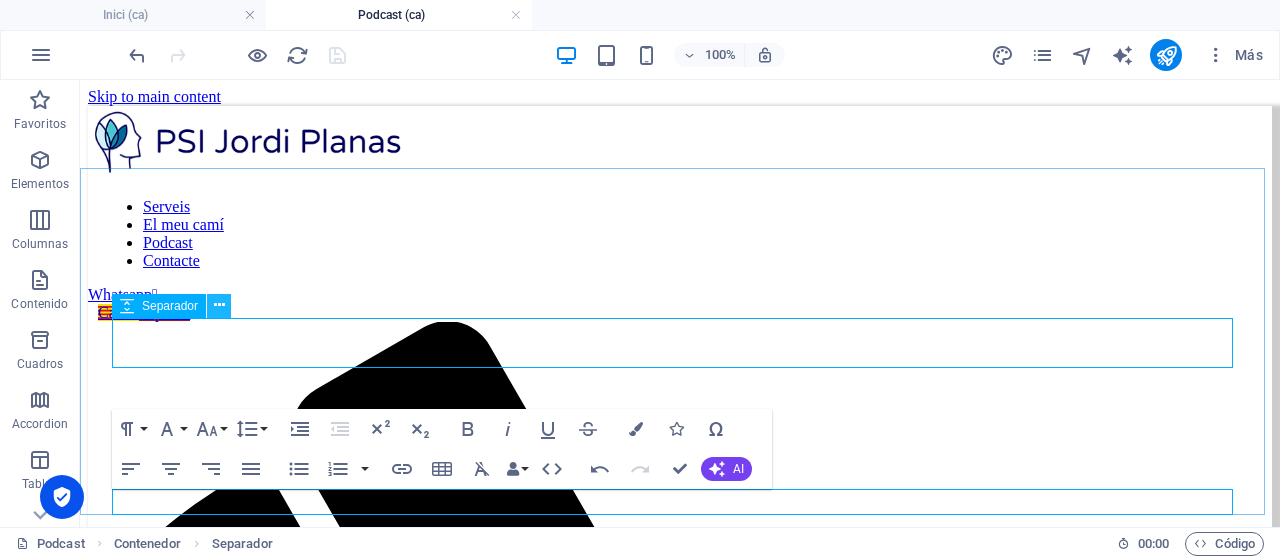 click at bounding box center [219, 305] 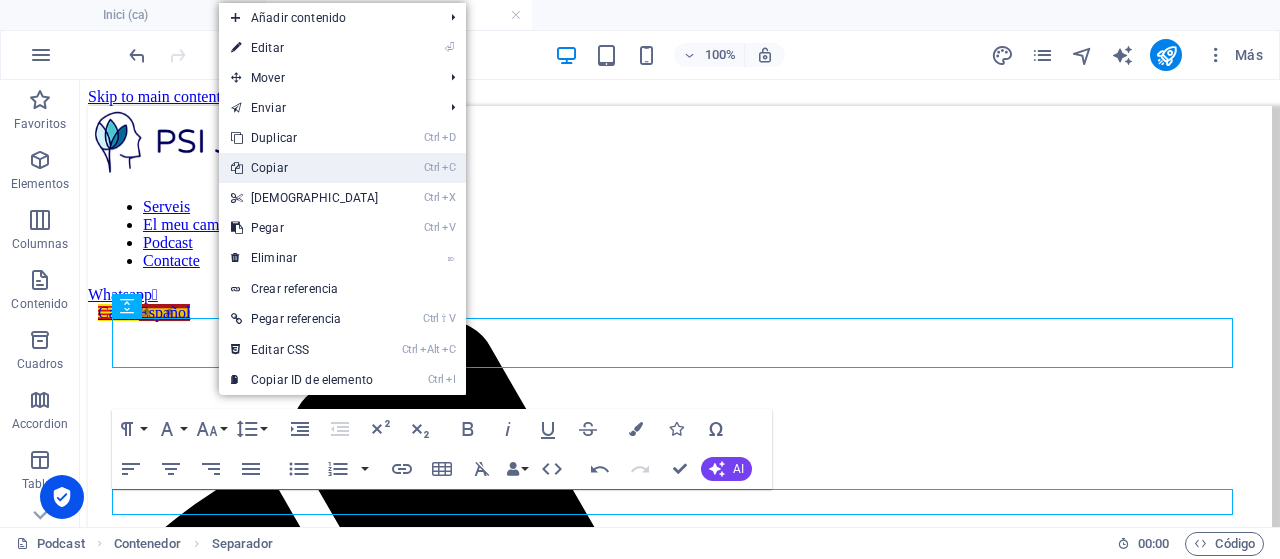 click on "Ctrl C  Copiar" at bounding box center [305, 168] 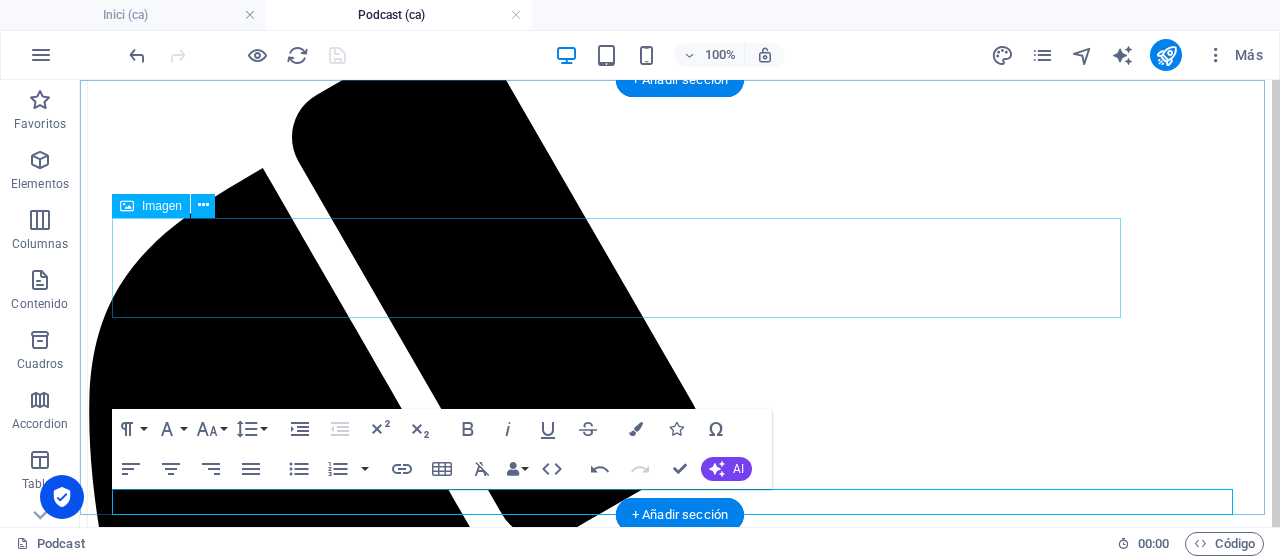 scroll, scrollTop: 0, scrollLeft: 0, axis: both 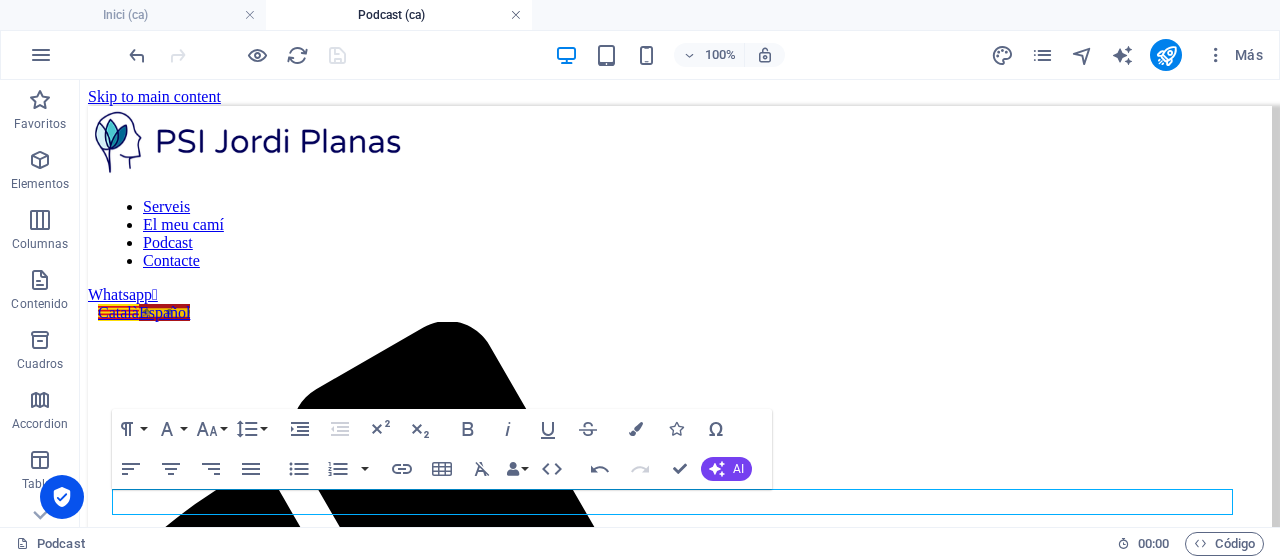 click at bounding box center [516, 15] 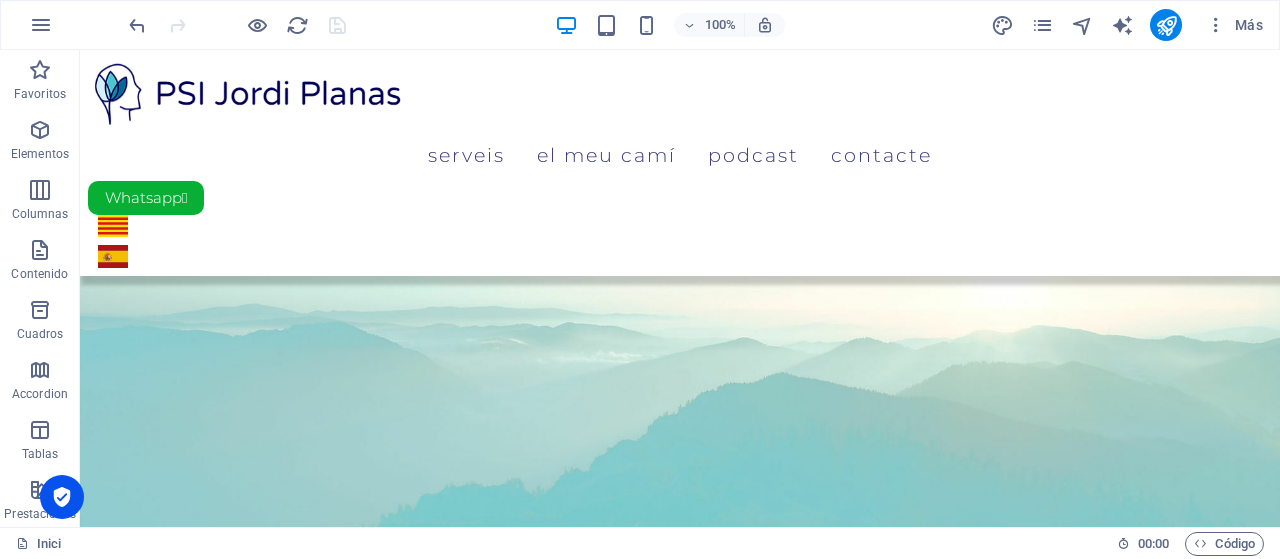 scroll, scrollTop: 1054, scrollLeft: 0, axis: vertical 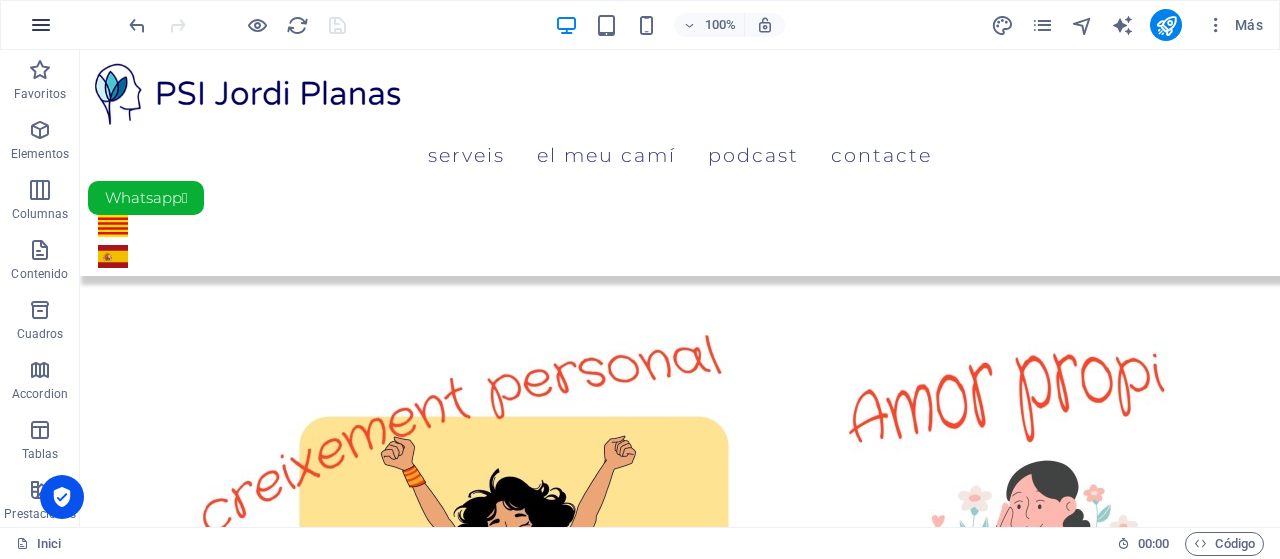 click at bounding box center (41, 25) 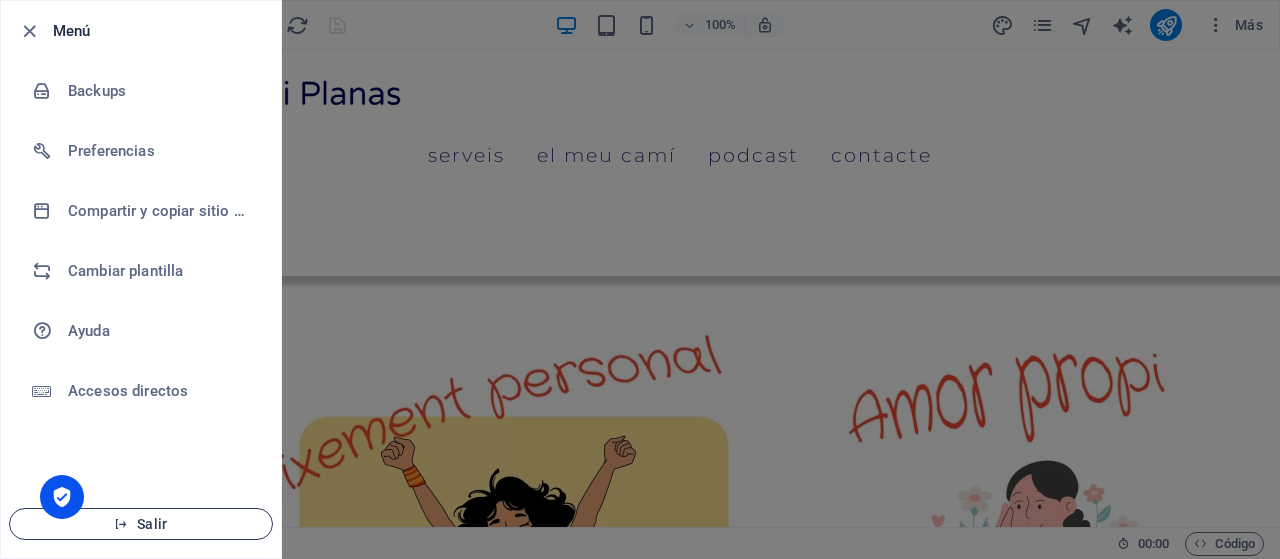 click on "Salir" at bounding box center [141, 524] 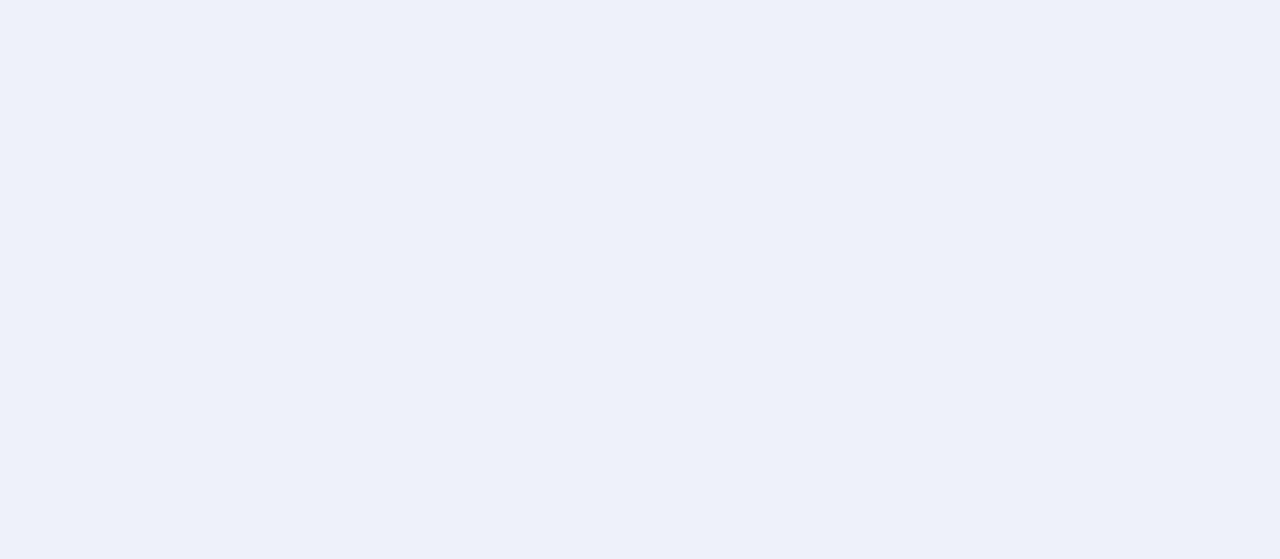 scroll, scrollTop: 0, scrollLeft: 0, axis: both 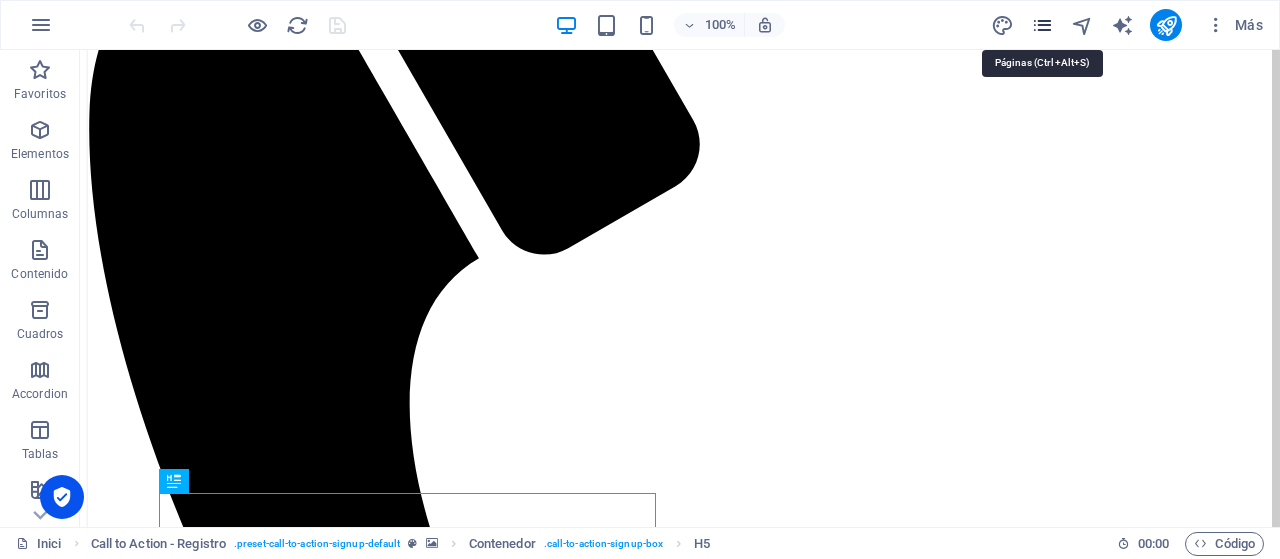 click at bounding box center [1042, 25] 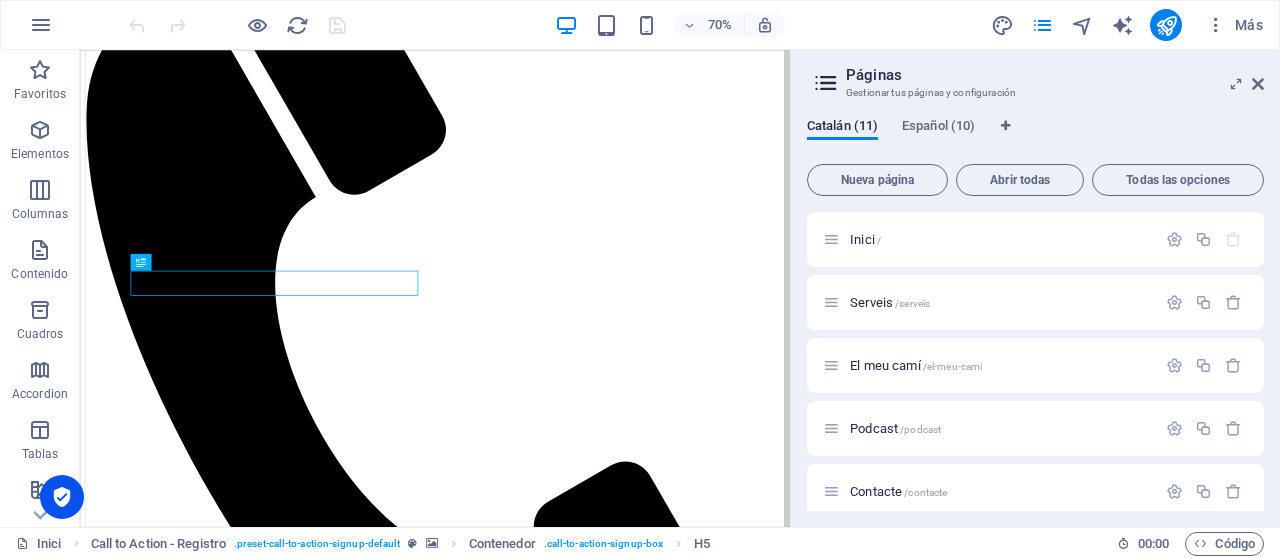 scroll, scrollTop: 1054, scrollLeft: 0, axis: vertical 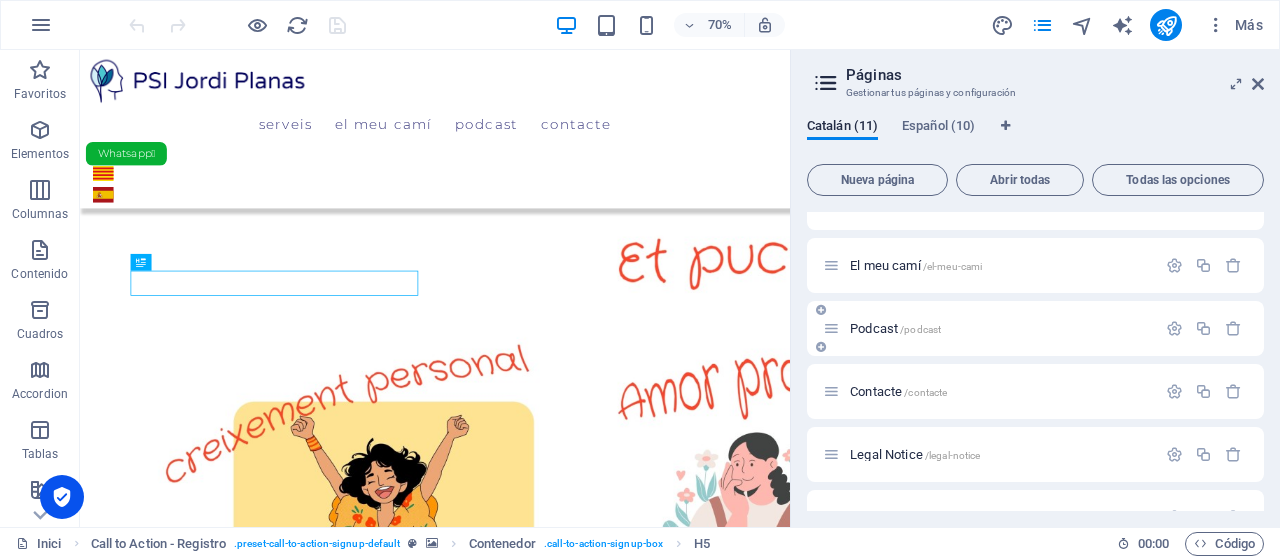 click on "Podcast /podcast" at bounding box center [895, 328] 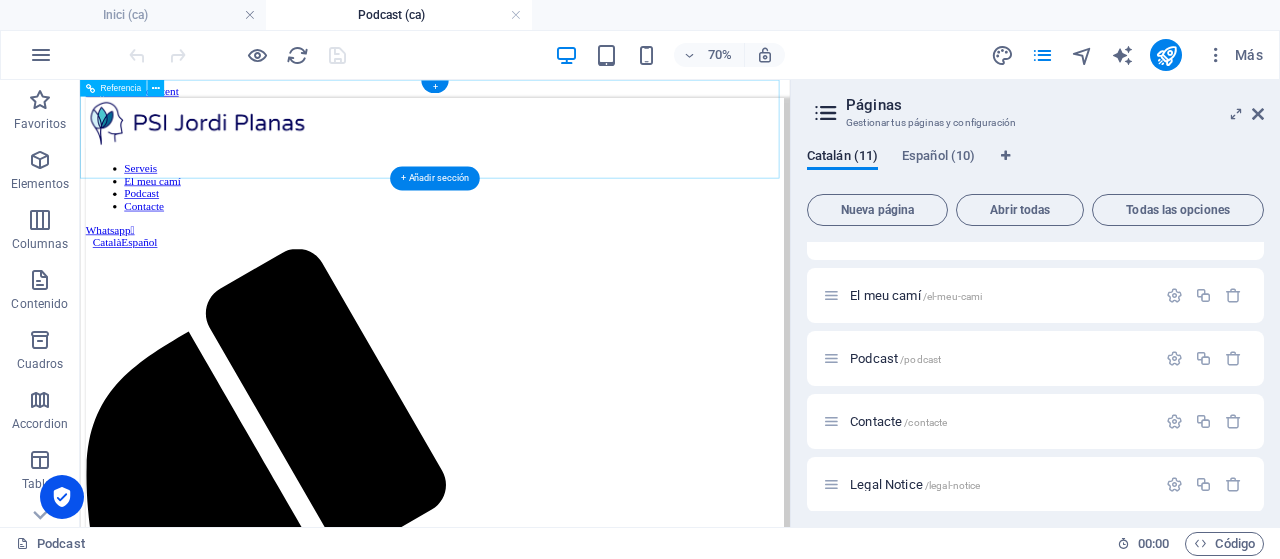 scroll, scrollTop: 0, scrollLeft: 0, axis: both 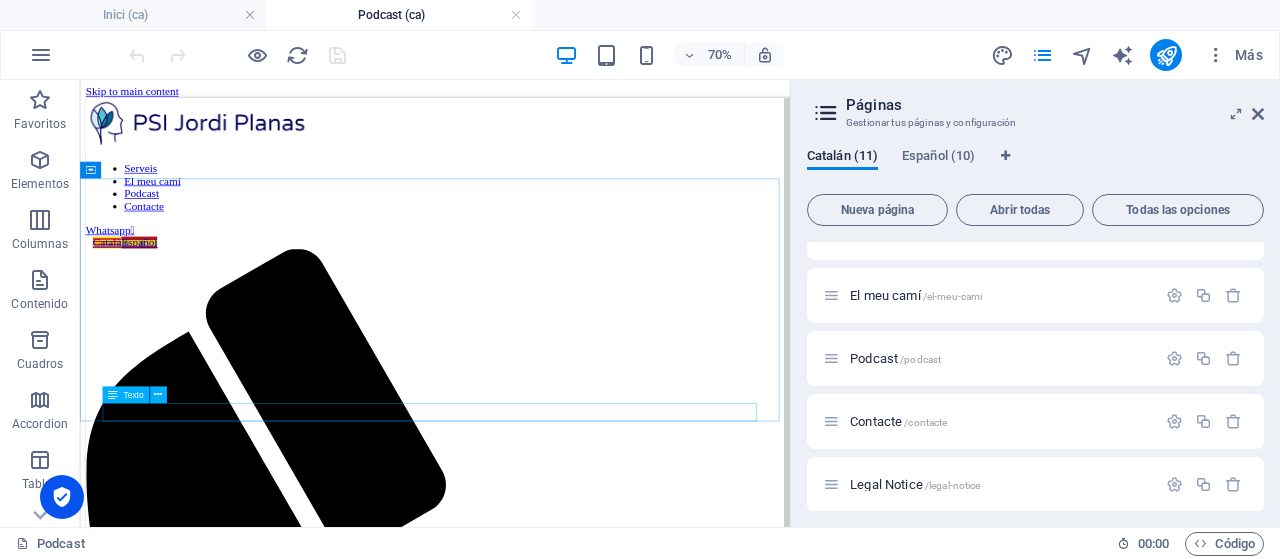 click on "Texto" at bounding box center (133, 395) 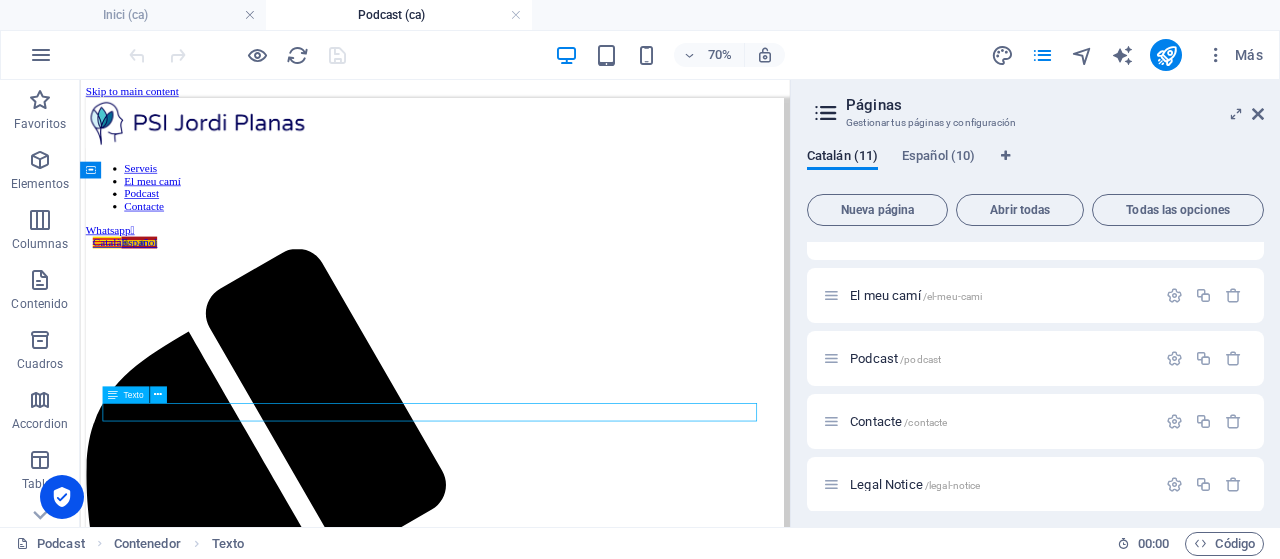 click on "Texto" at bounding box center (133, 395) 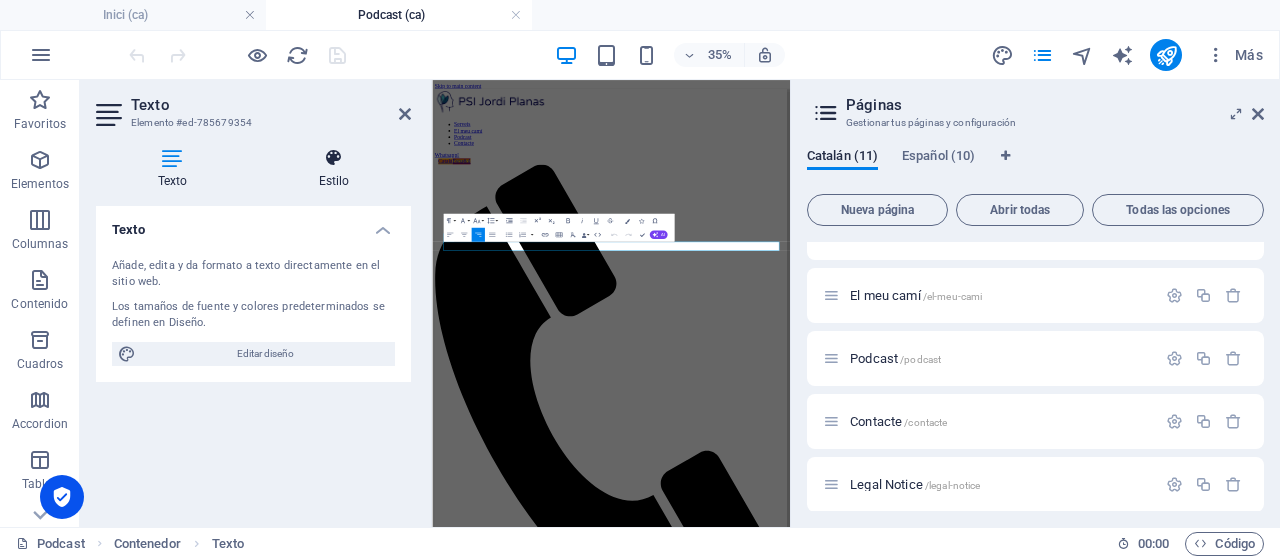 click at bounding box center [334, 158] 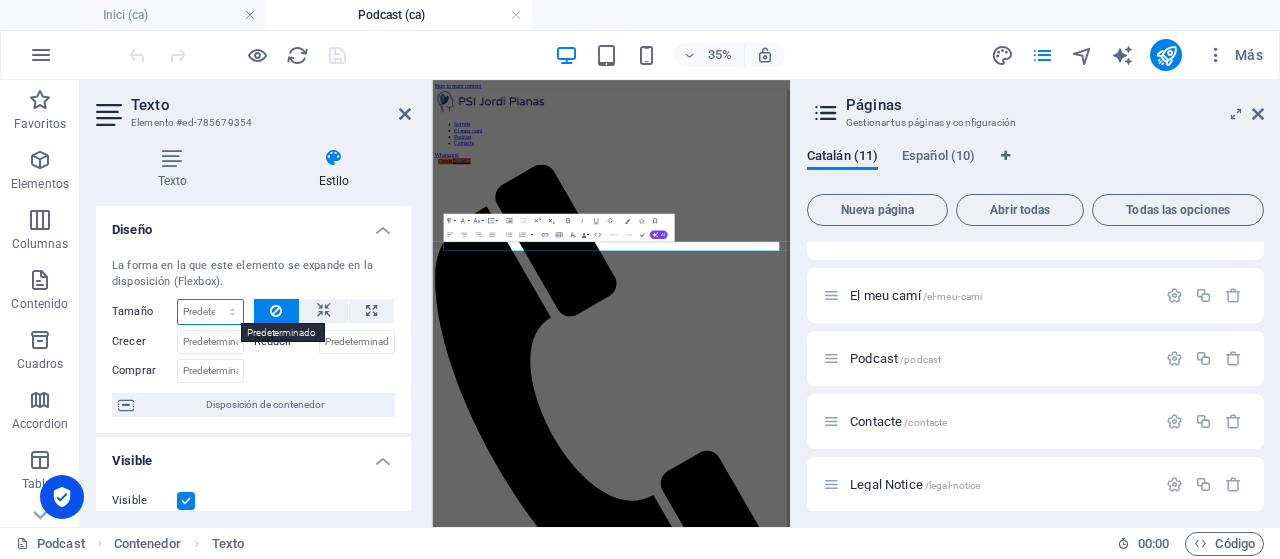 click on "Predeterminado automático px % 1/1 1/2 1/3 1/4 1/5 1/6 1/7 1/8 1/9 1/10" at bounding box center [210, 312] 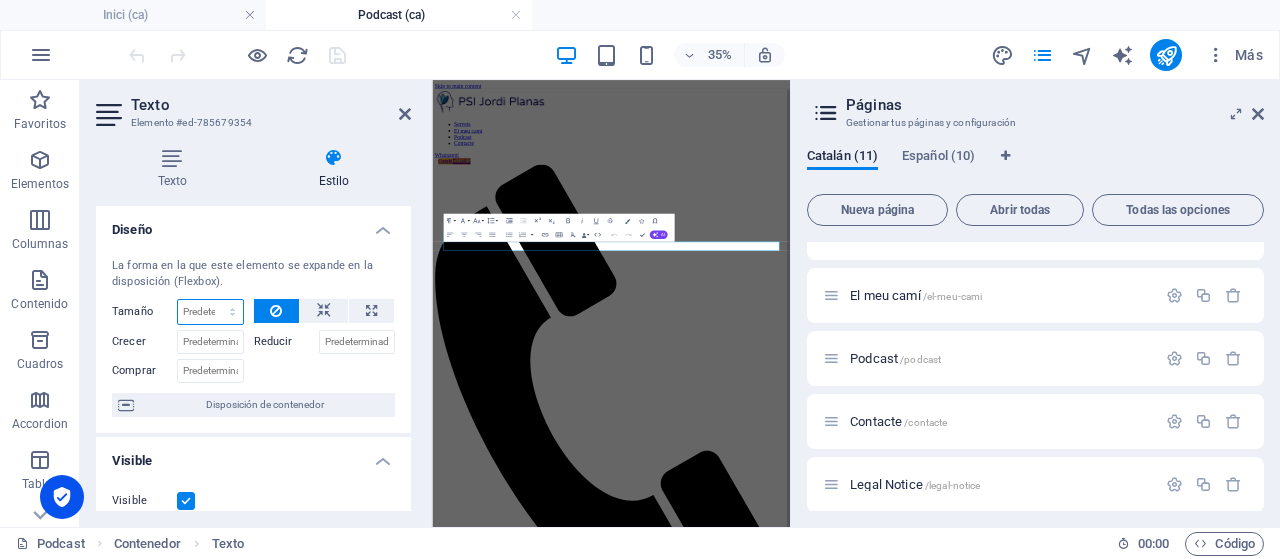 select on "%" 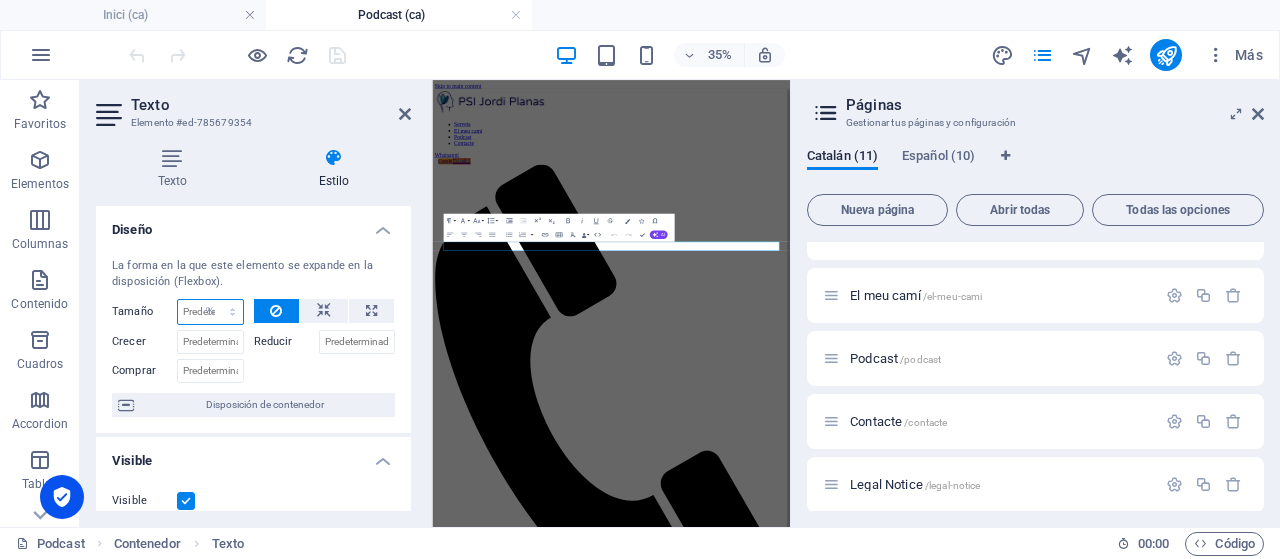 click on "Predeterminado automático px % 1/1 1/2 1/3 1/4 1/5 1/6 1/7 1/8 1/9 1/10" at bounding box center (210, 312) 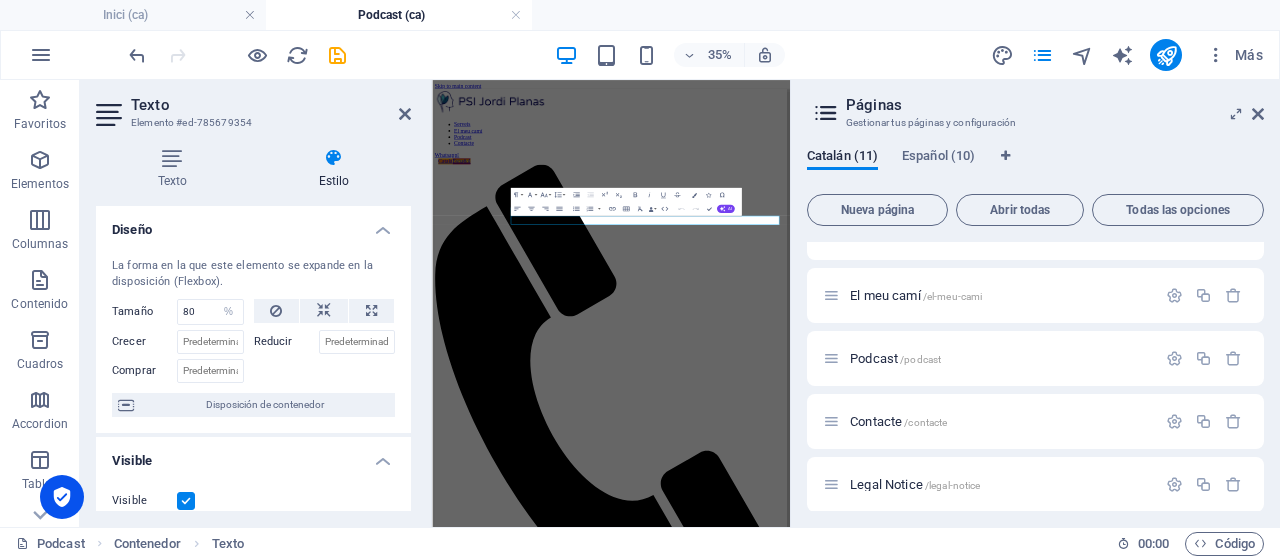 click on "Tamaño" at bounding box center (144, 311) 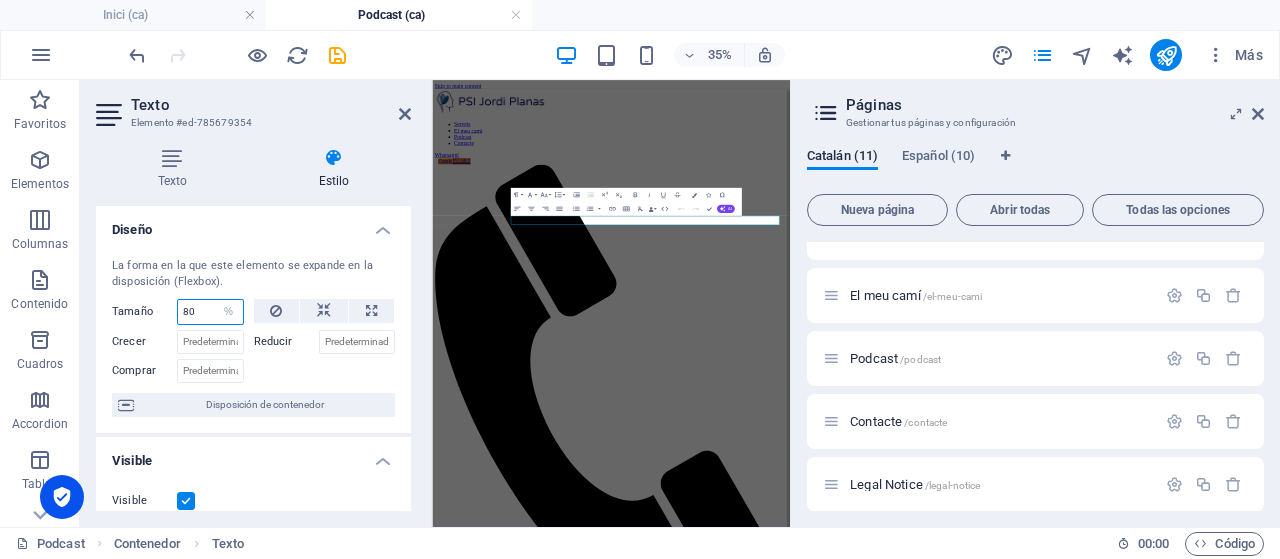 drag, startPoint x: 205, startPoint y: 307, endPoint x: 146, endPoint y: 303, distance: 59.135437 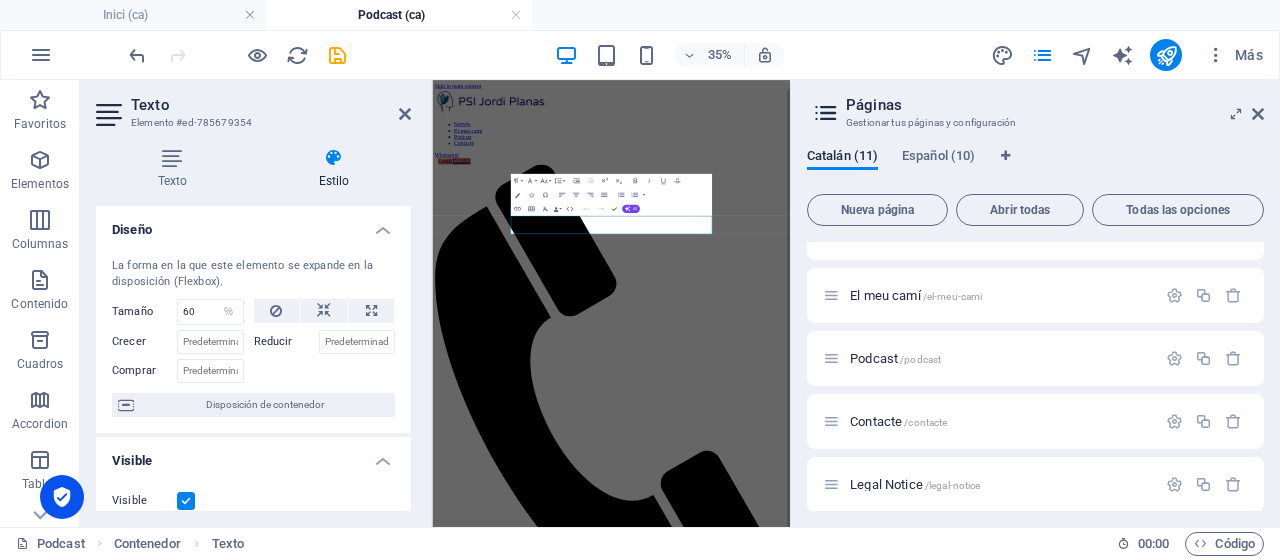 click on "Tamaño 60 Predeterminado automático px % 1/1 1/2 1/3 1/4 1/5 1/6 1/7 1/8 1/9 1/10" at bounding box center [178, 312] 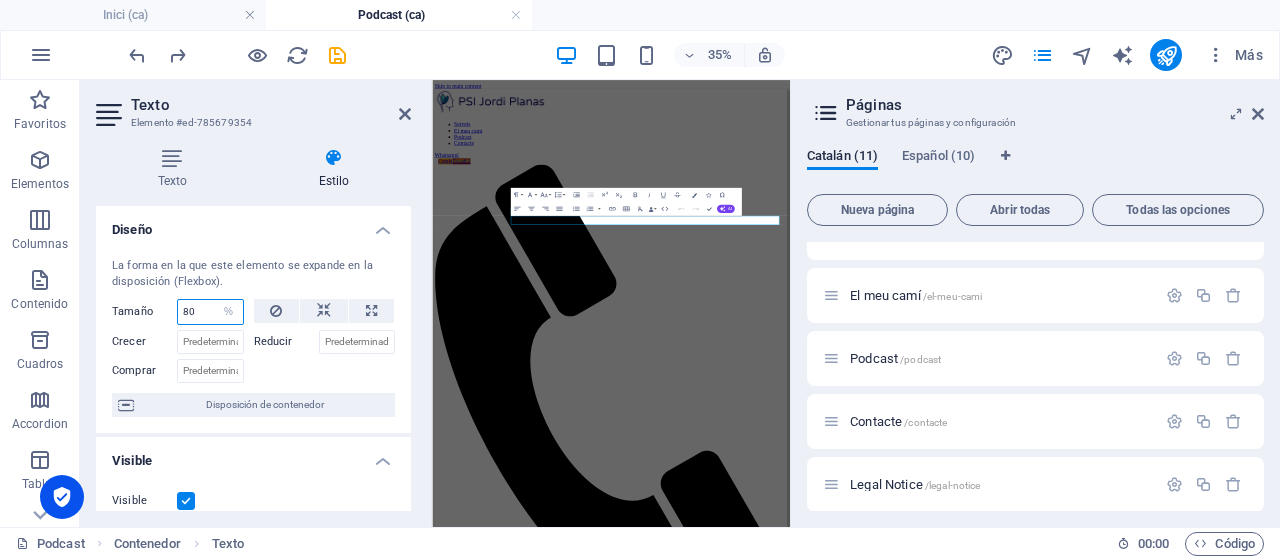 drag, startPoint x: 200, startPoint y: 304, endPoint x: 176, endPoint y: 310, distance: 24.738634 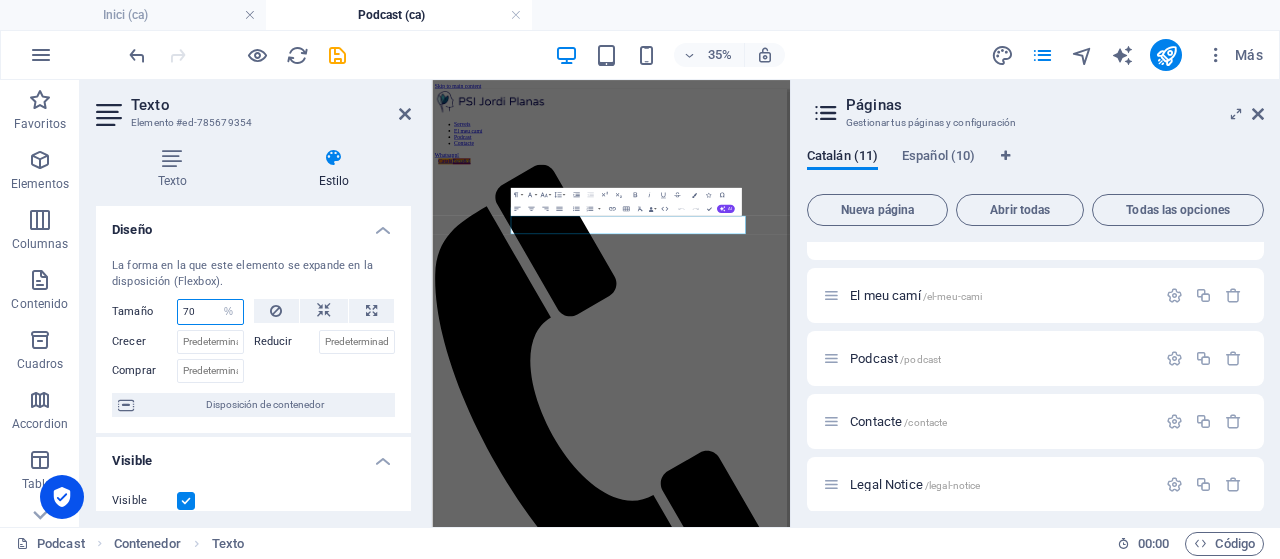 type on "70" 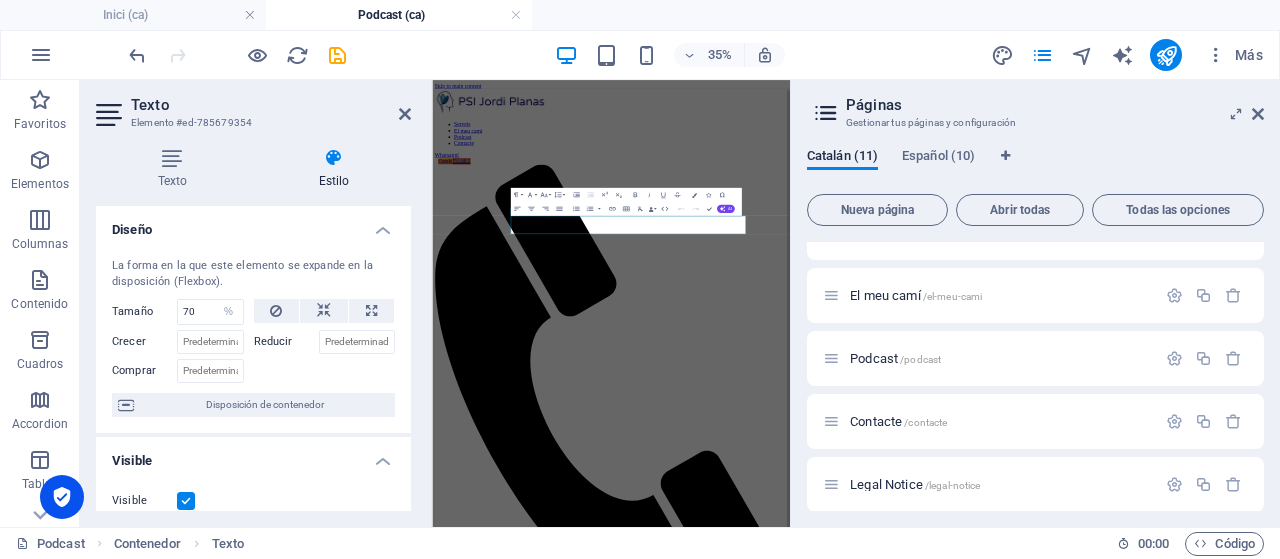 click on "Tamaño" at bounding box center (144, 311) 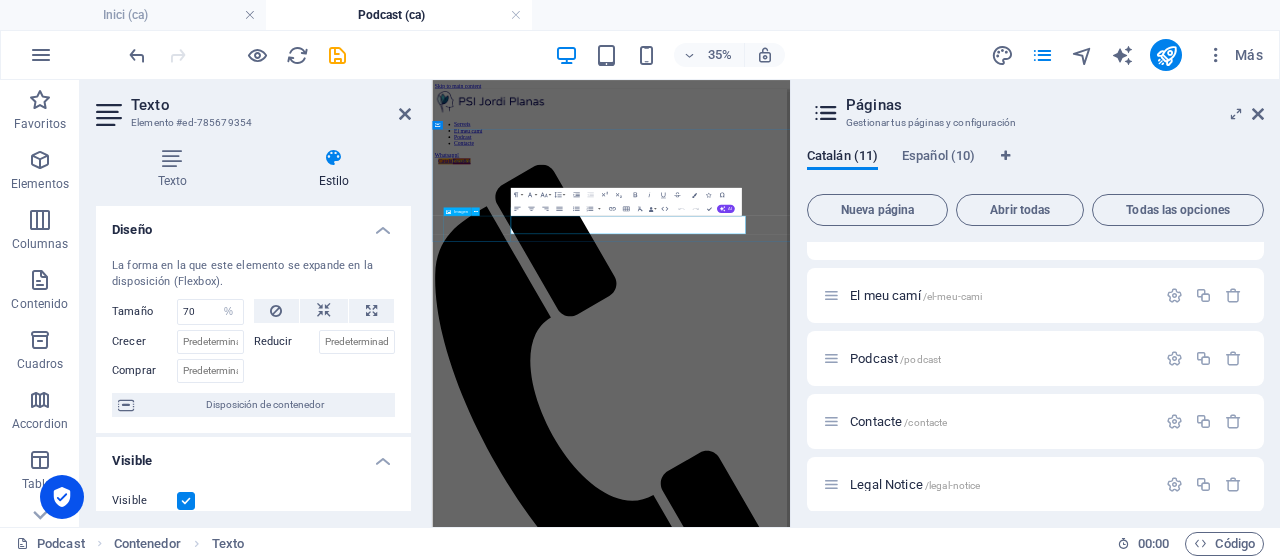 click at bounding box center [943, 1974] 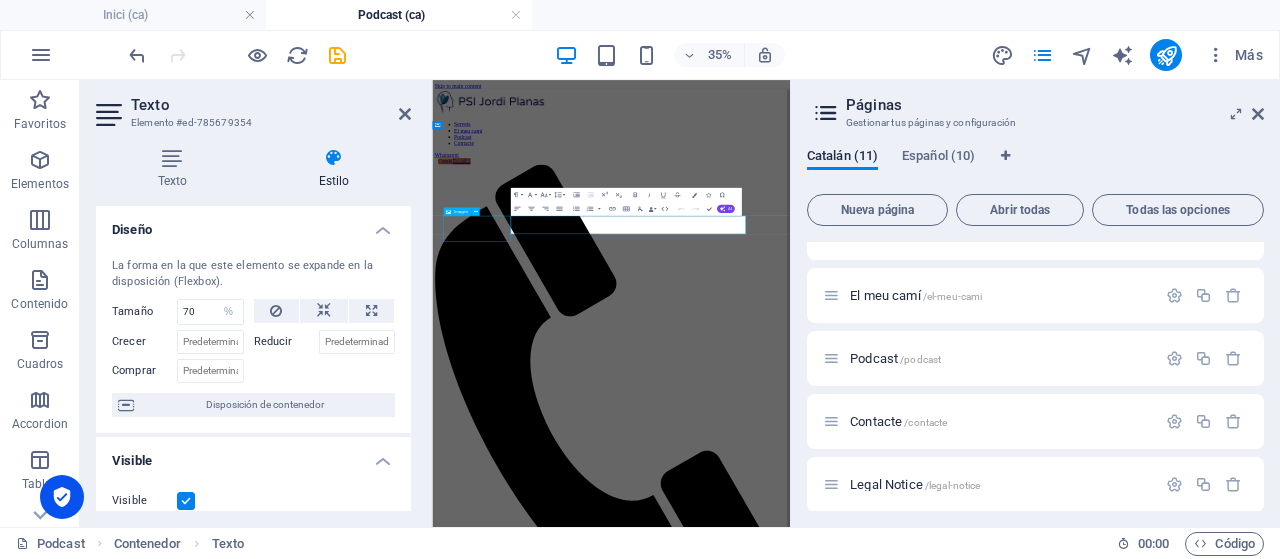 click at bounding box center (943, 1974) 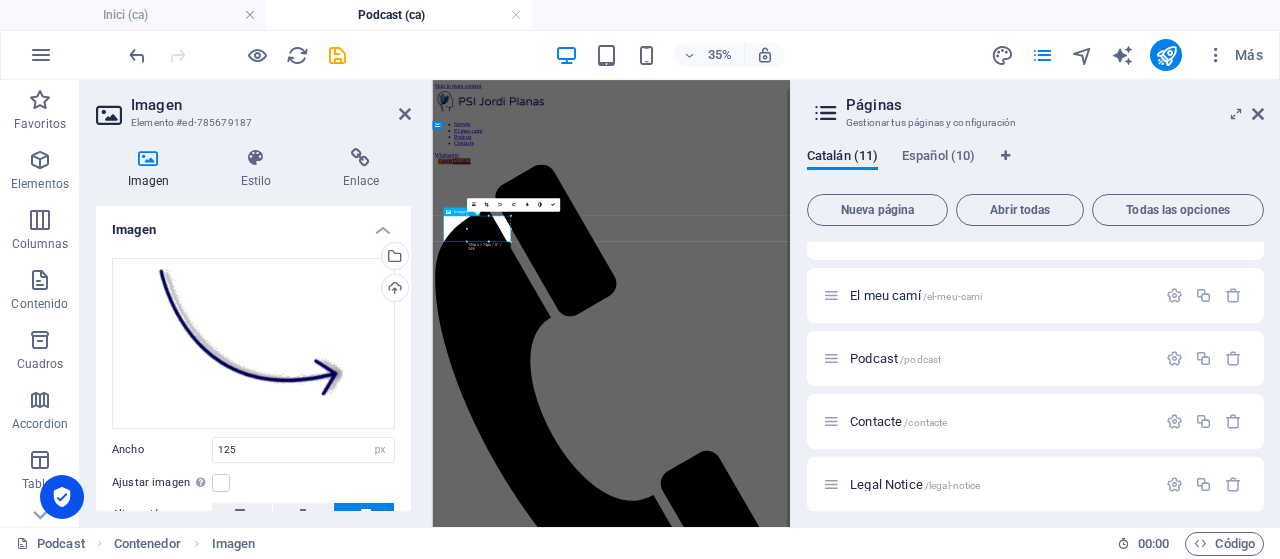 select on "%" 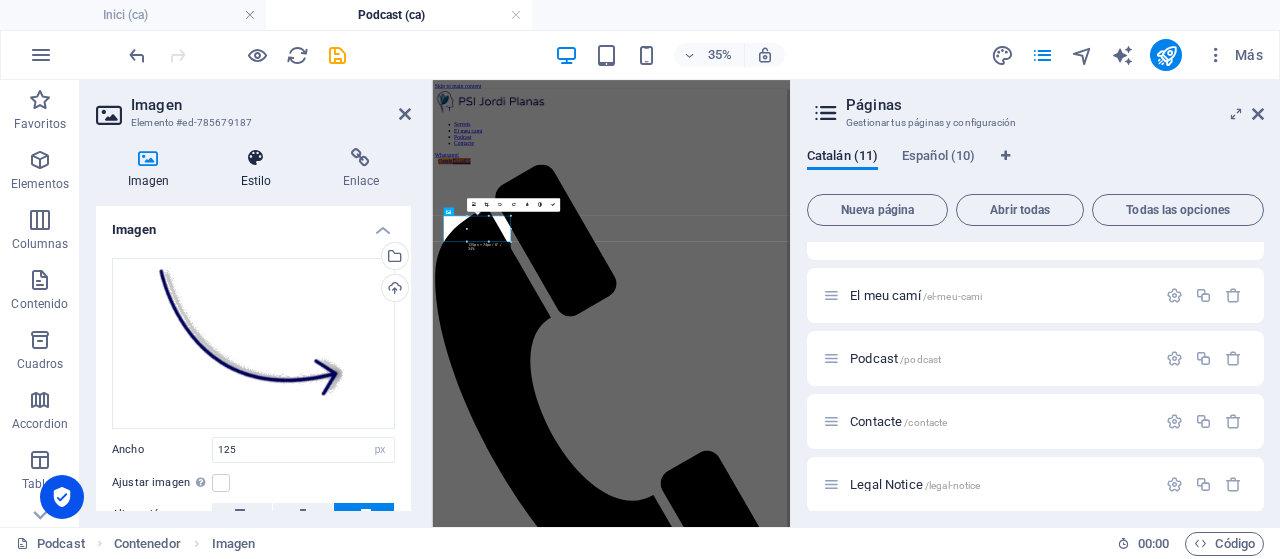 click at bounding box center (256, 158) 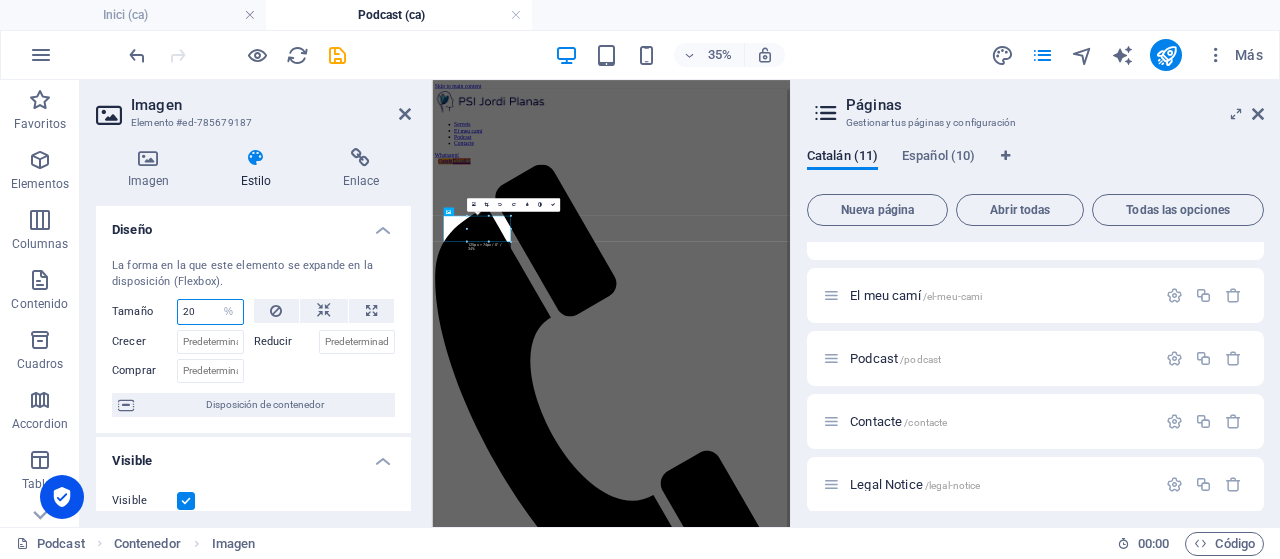 drag, startPoint x: 205, startPoint y: 304, endPoint x: 170, endPoint y: 304, distance: 35 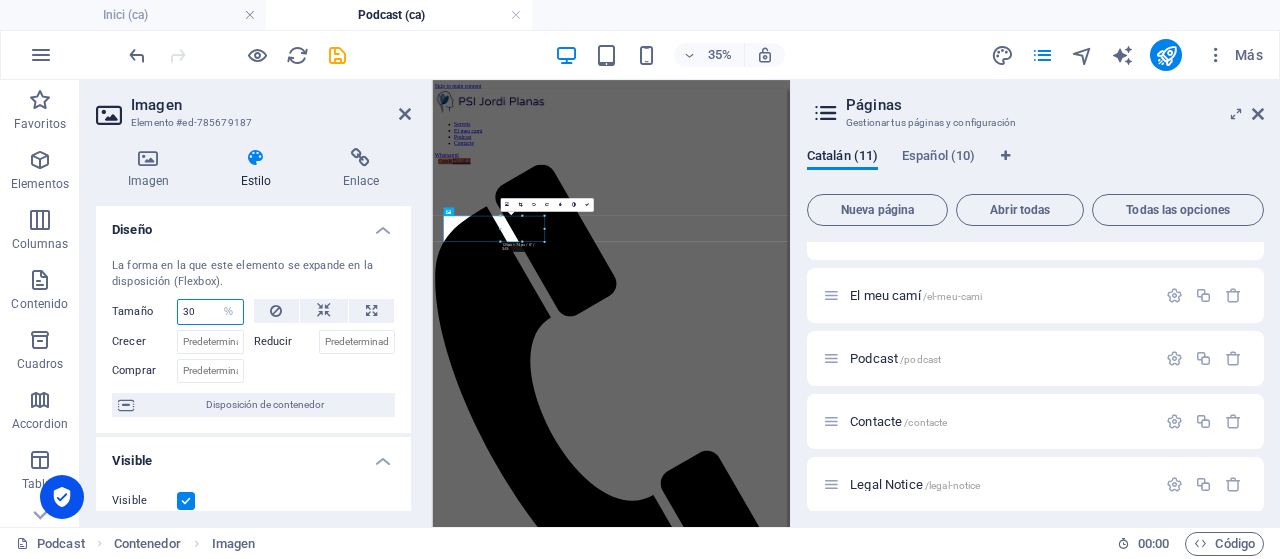 type on "30" 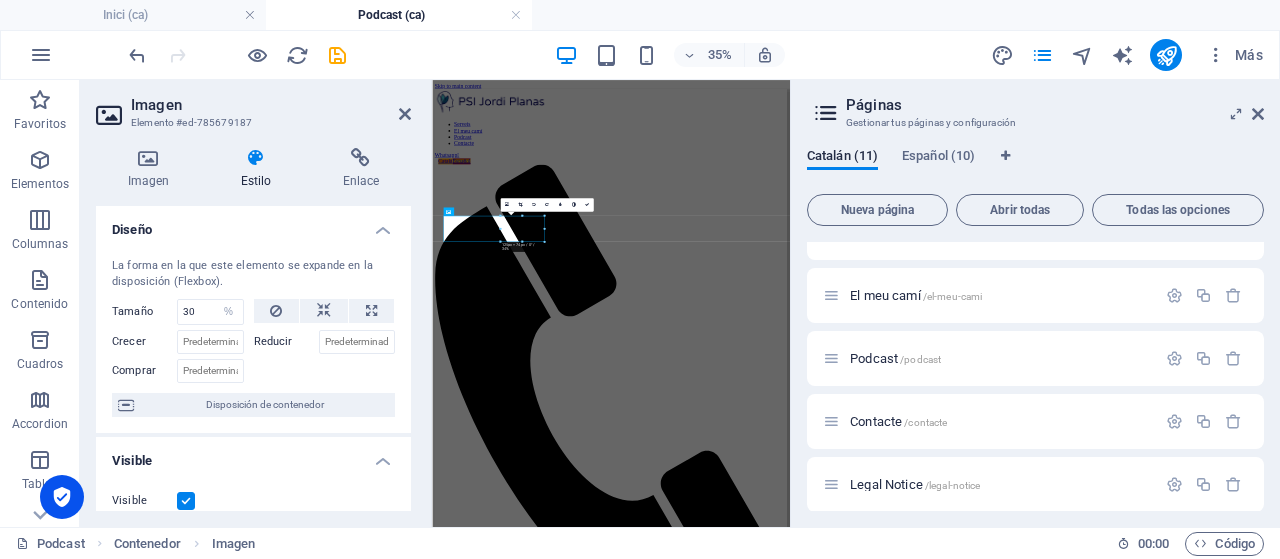 click on "Tamaño" at bounding box center (144, 311) 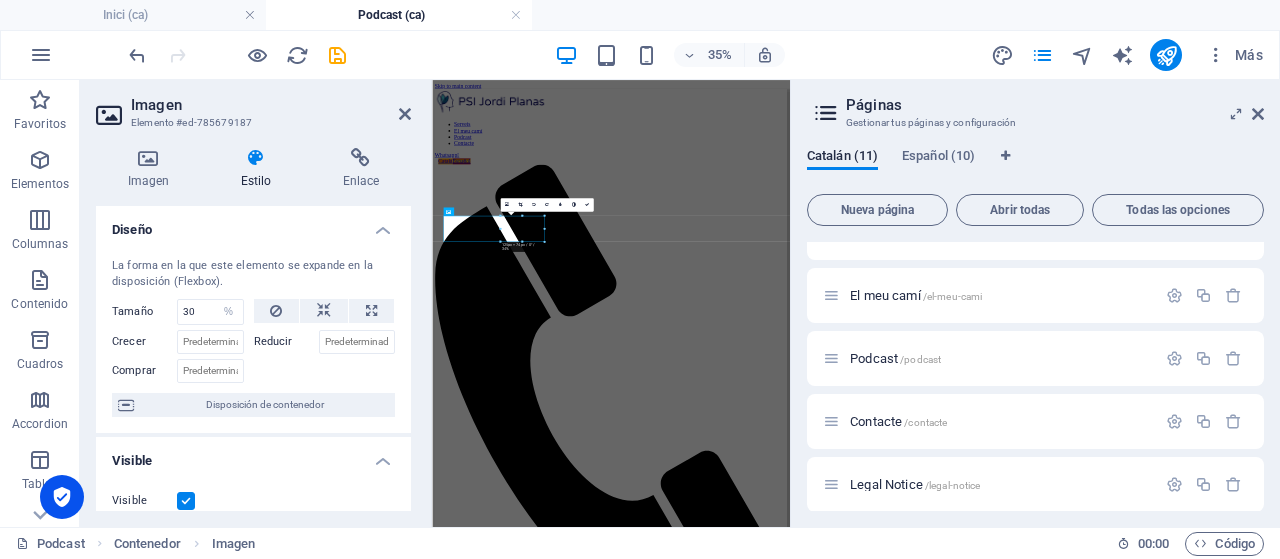 drag, startPoint x: 404, startPoint y: 109, endPoint x: 364, endPoint y: 68, distance: 57.280014 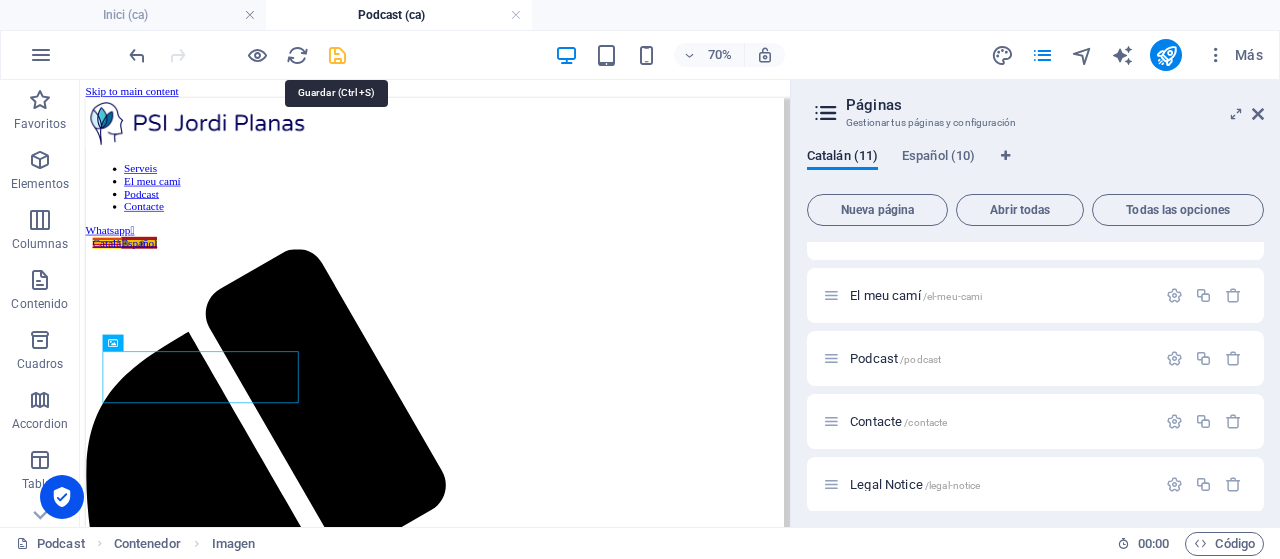 click at bounding box center [337, 55] 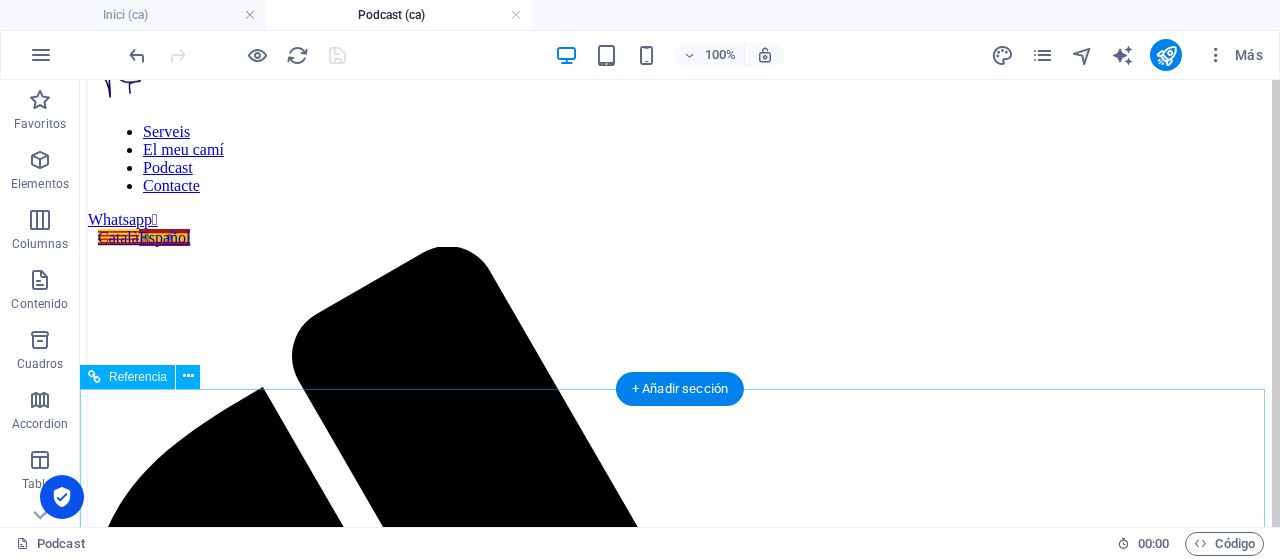 scroll, scrollTop: 100, scrollLeft: 0, axis: vertical 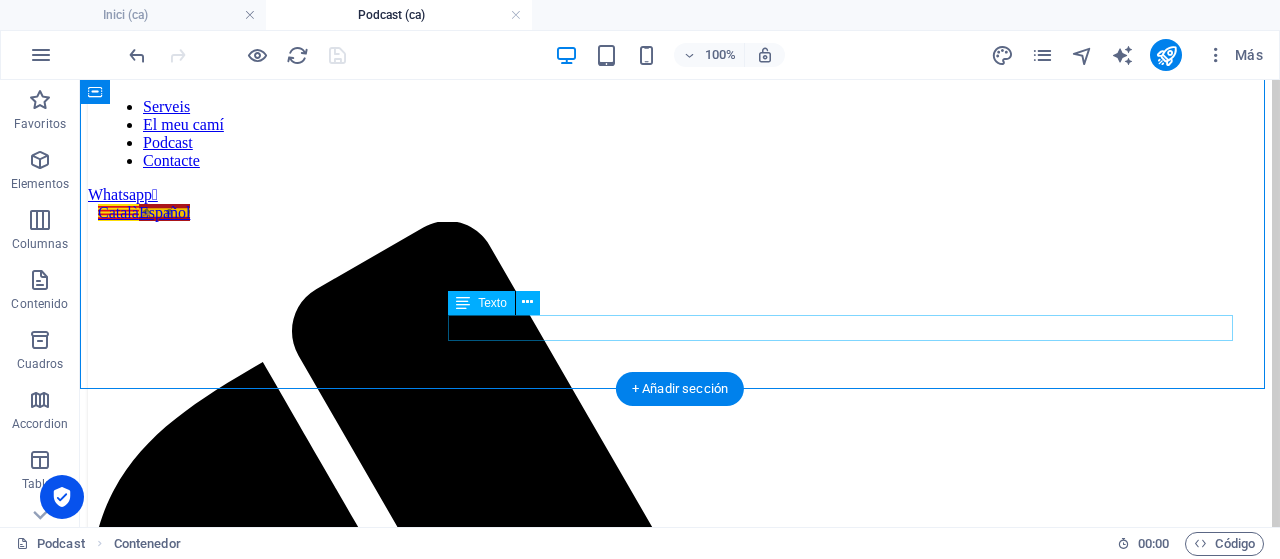 click on "En aquest" at bounding box center [588, 2173] 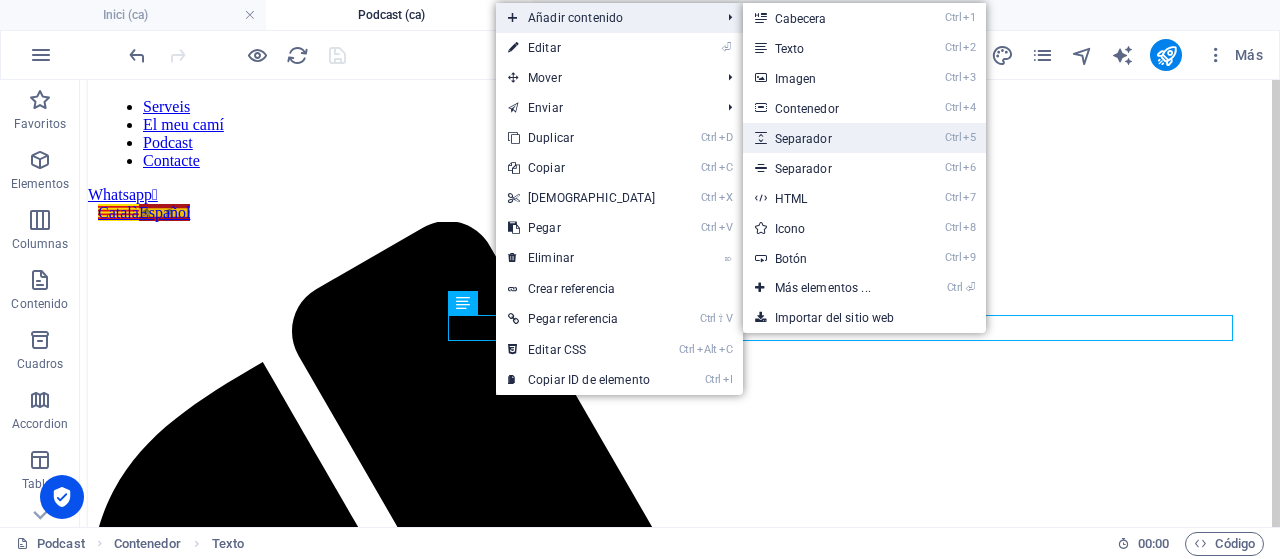 click on "Ctrl 5  Separador" at bounding box center [827, 138] 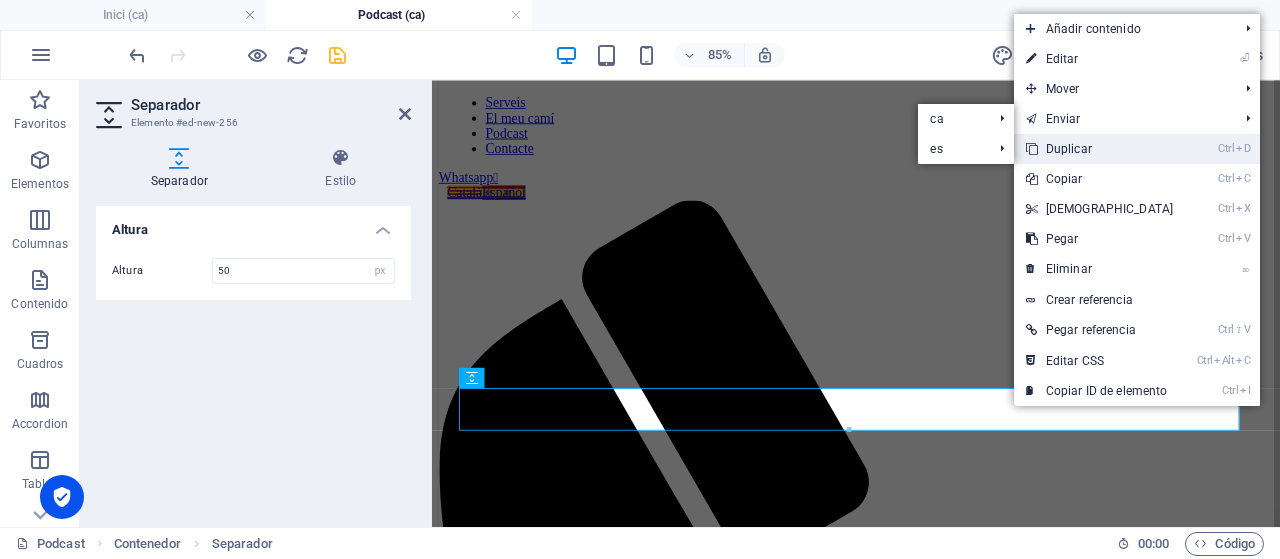 click on "Ctrl D  Duplicar" at bounding box center [1100, 149] 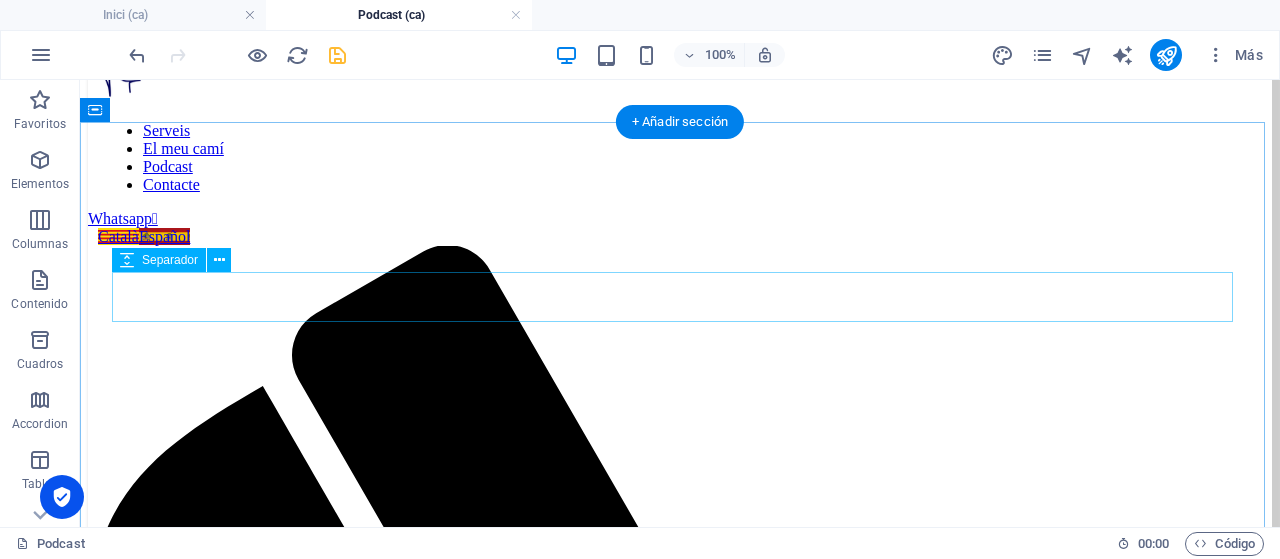 scroll, scrollTop: 100, scrollLeft: 0, axis: vertical 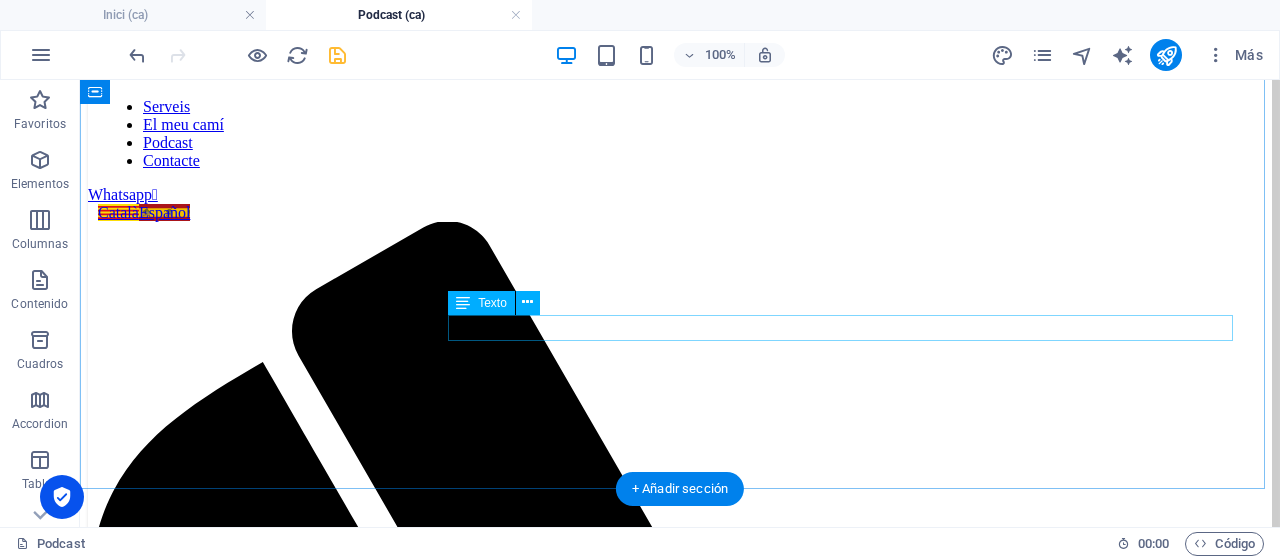 click on "En aquest" at bounding box center (588, 2173) 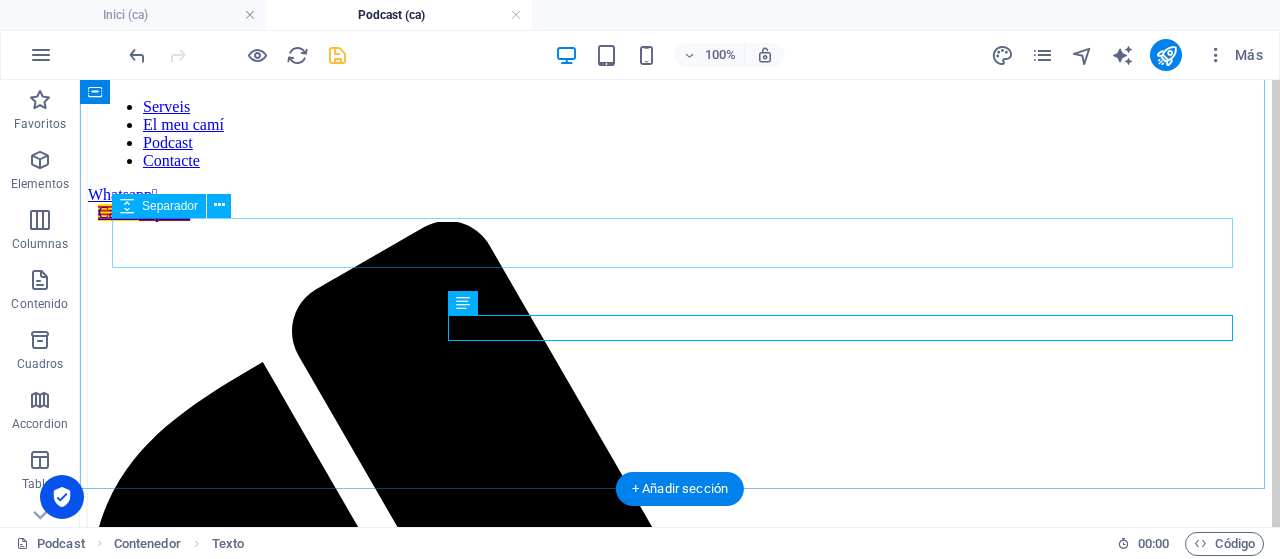 select on "%" 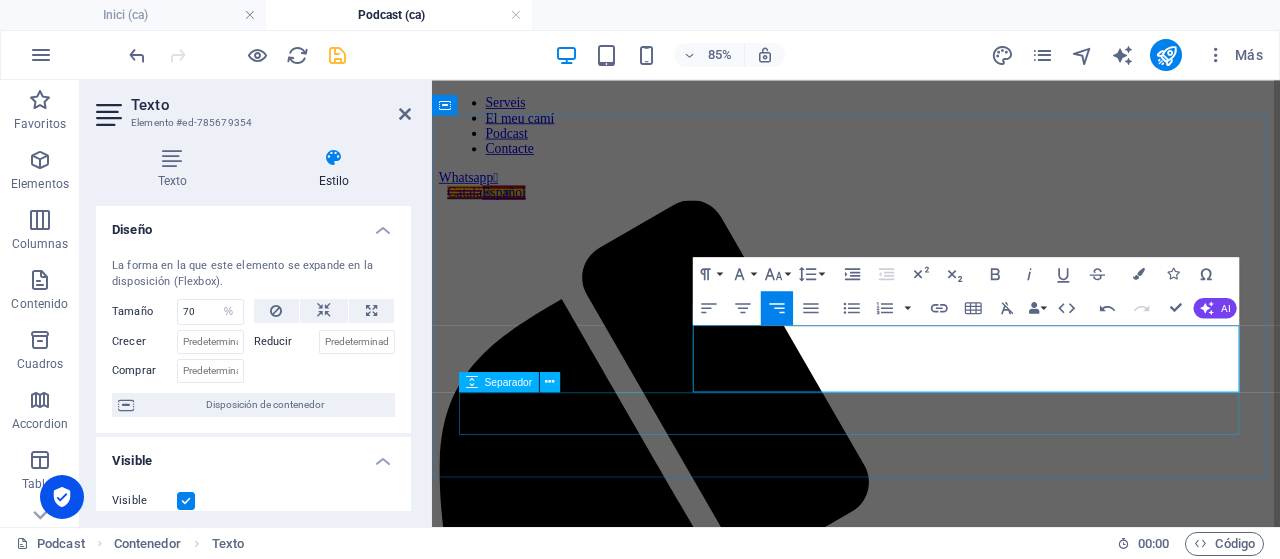 click at bounding box center (931, 1990) 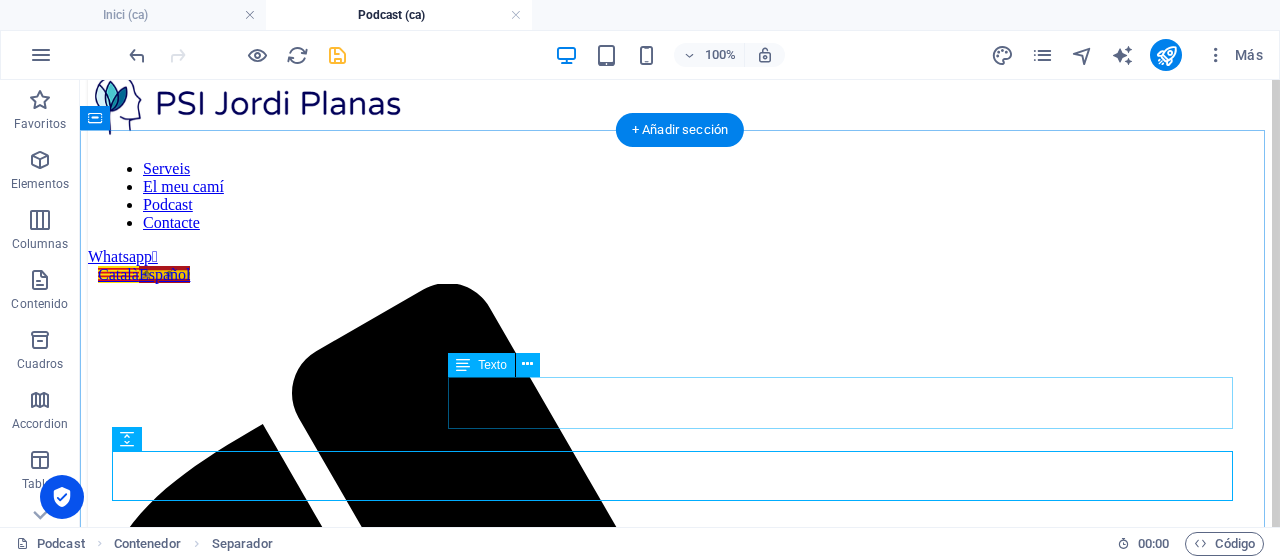 scroll, scrollTop: 138, scrollLeft: 0, axis: vertical 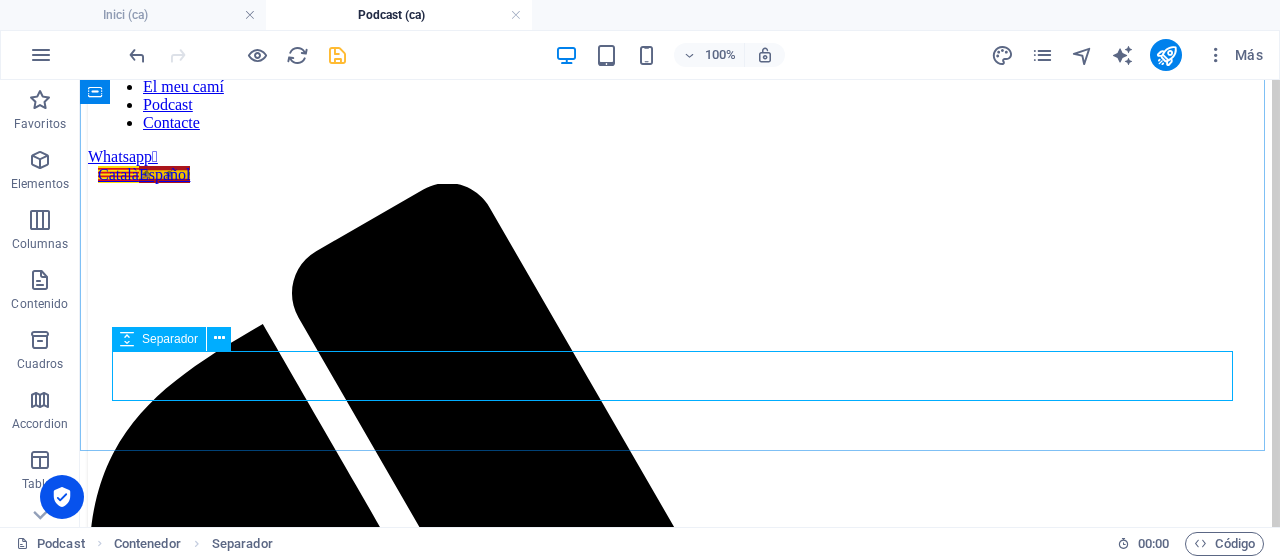 click on "Separador" at bounding box center (170, 339) 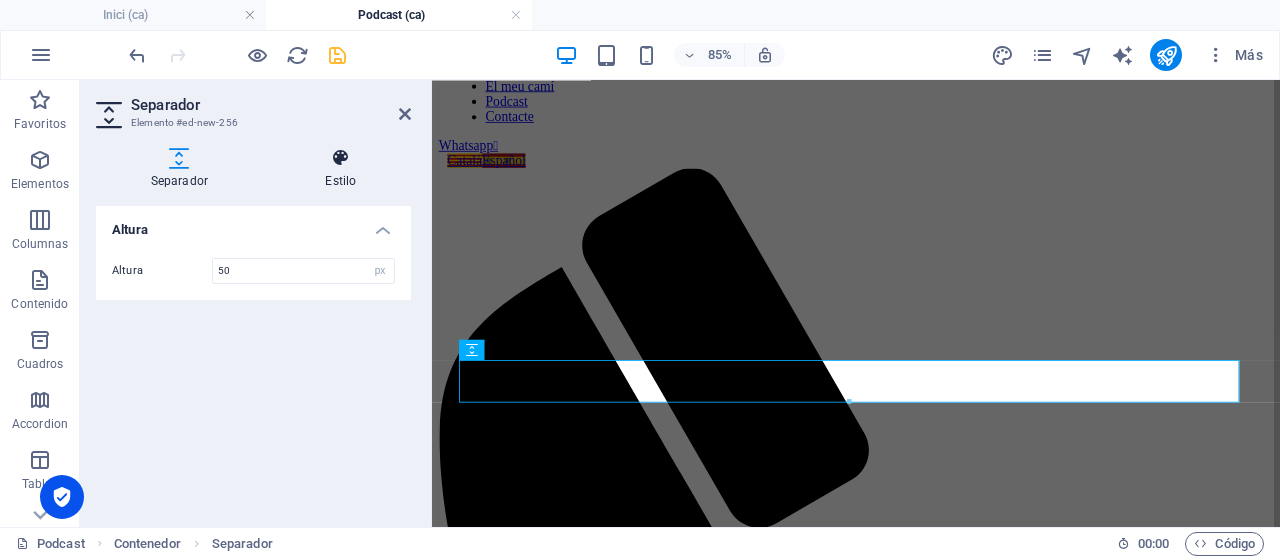 click on "Estilo" at bounding box center [341, 169] 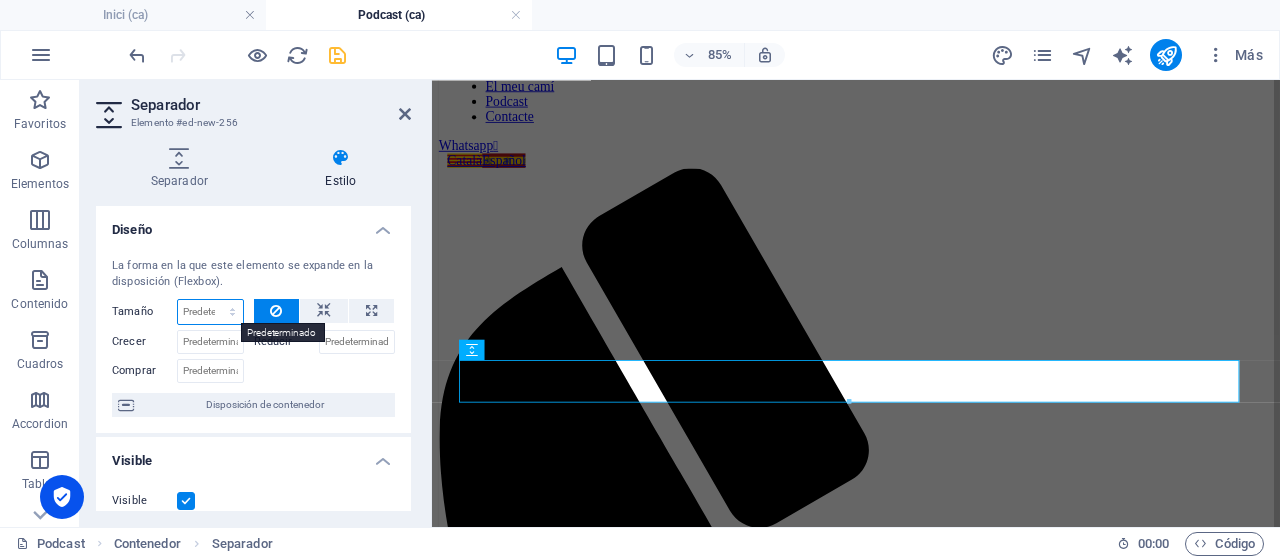 click on "Predeterminado automático px % 1/1 1/2 1/3 1/4 1/5 1/6 1/7 1/8 1/9 1/10" at bounding box center [210, 312] 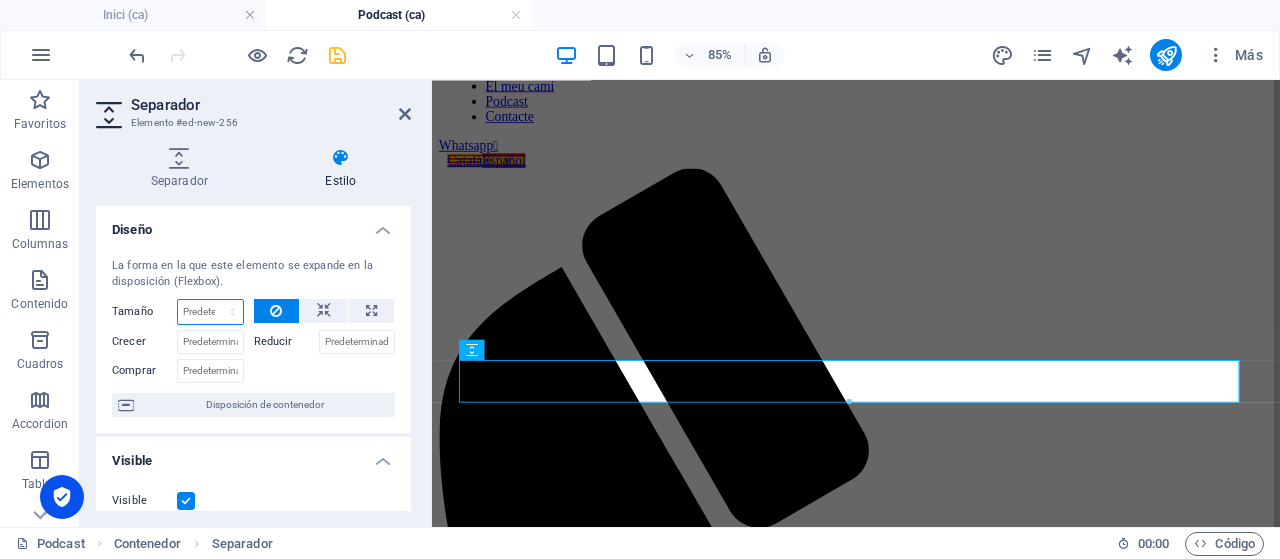 select on "%" 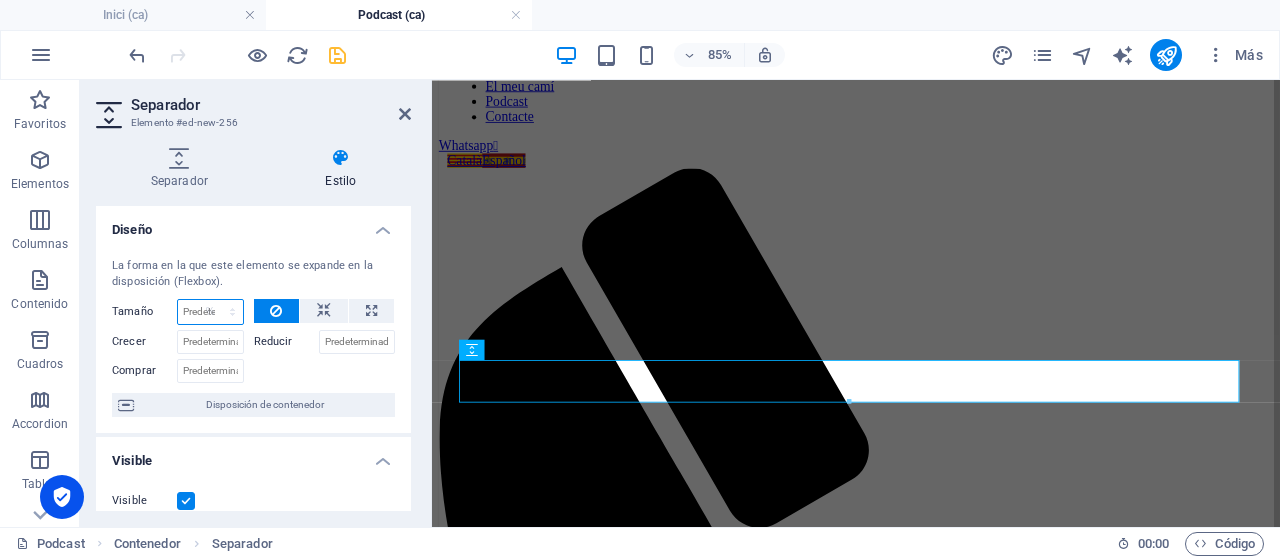 click on "Predeterminado automático px % 1/1 1/2 1/3 1/4 1/5 1/6 1/7 1/8 1/9 1/10" at bounding box center [210, 312] 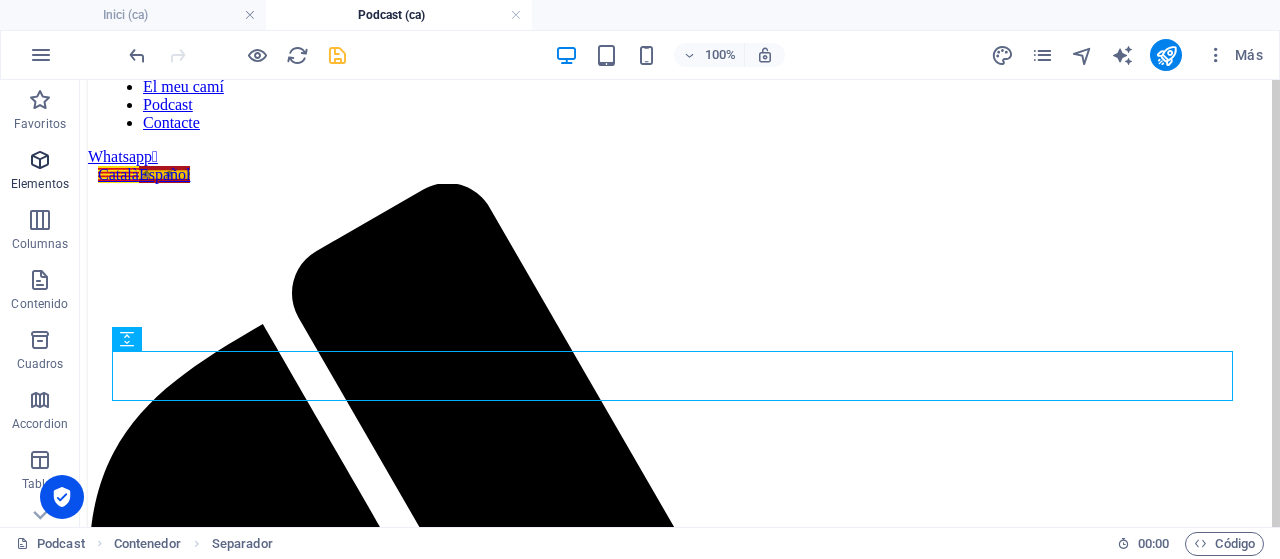 click at bounding box center [40, 160] 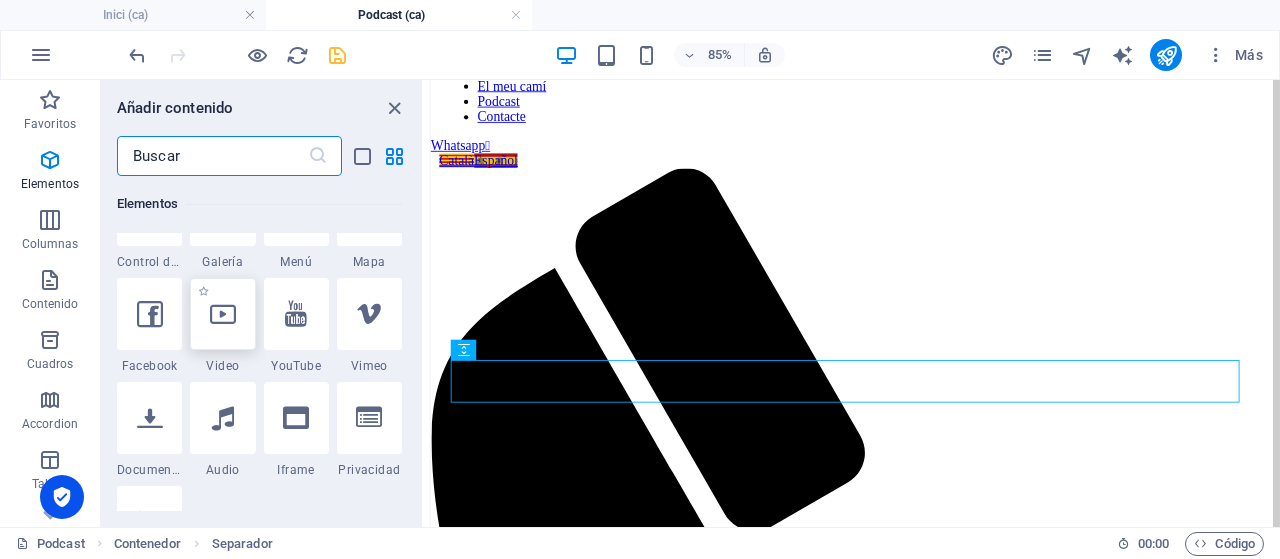 scroll, scrollTop: 777, scrollLeft: 0, axis: vertical 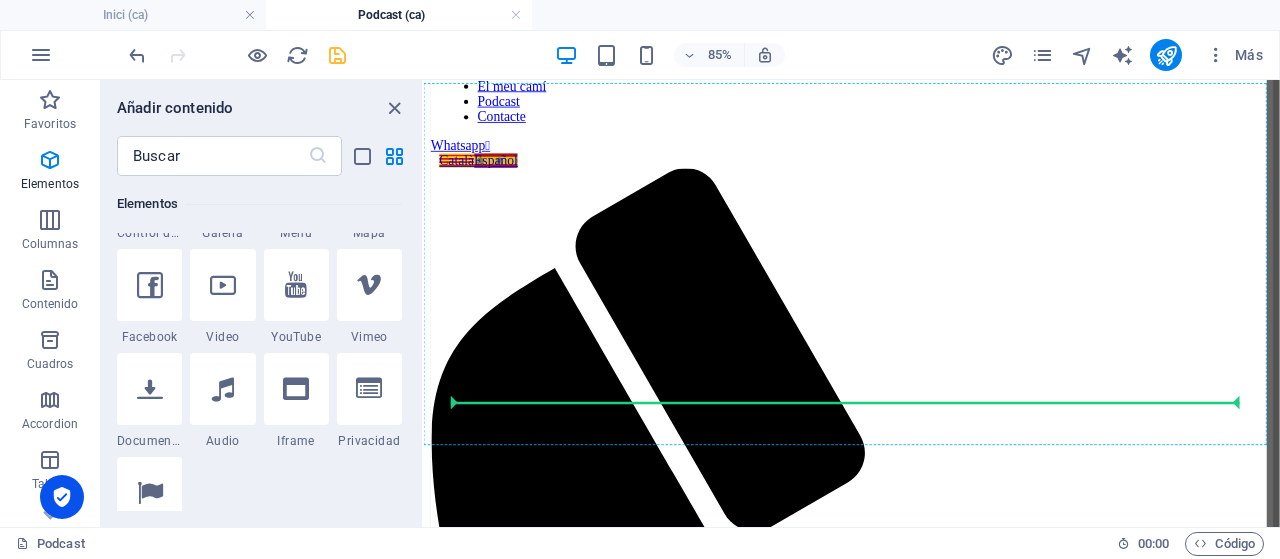 select on "ar16_9" 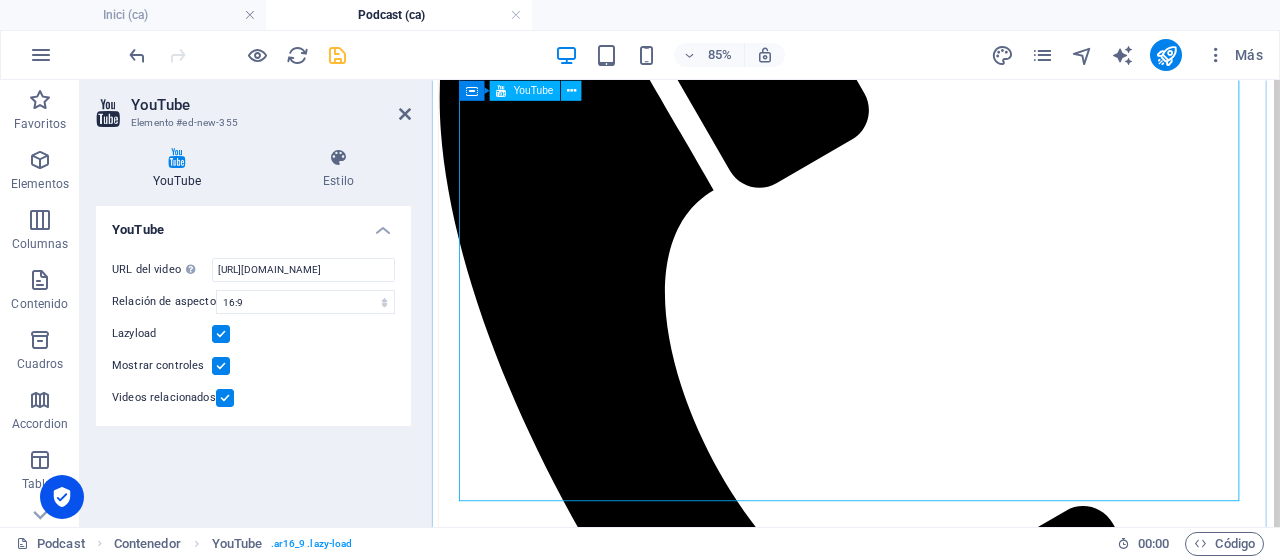 scroll, scrollTop: 338, scrollLeft: 0, axis: vertical 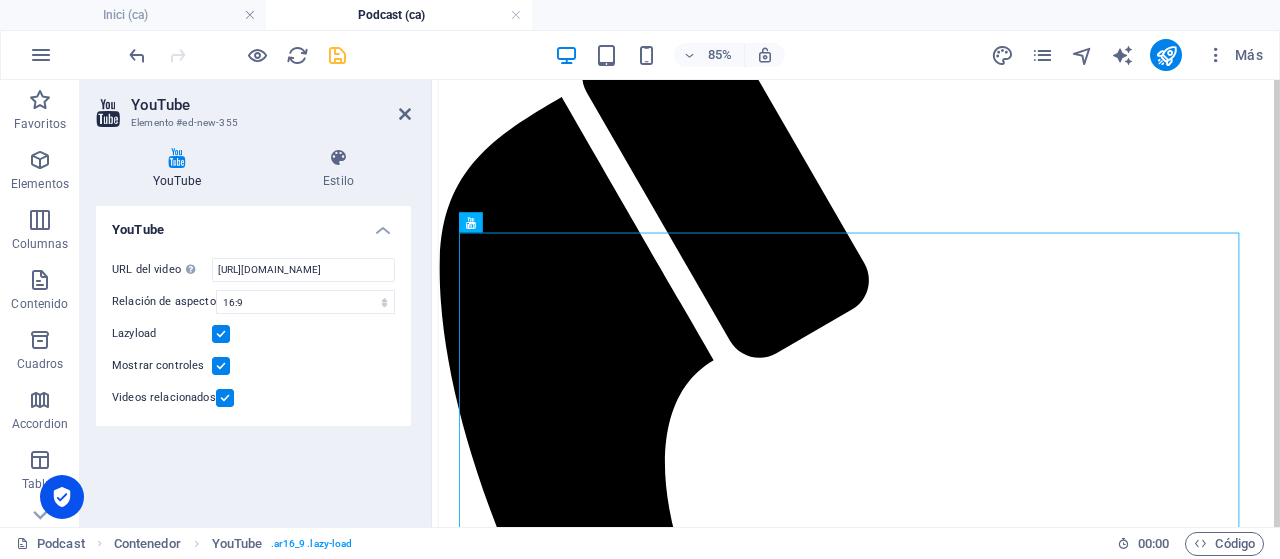 click at bounding box center [225, 398] 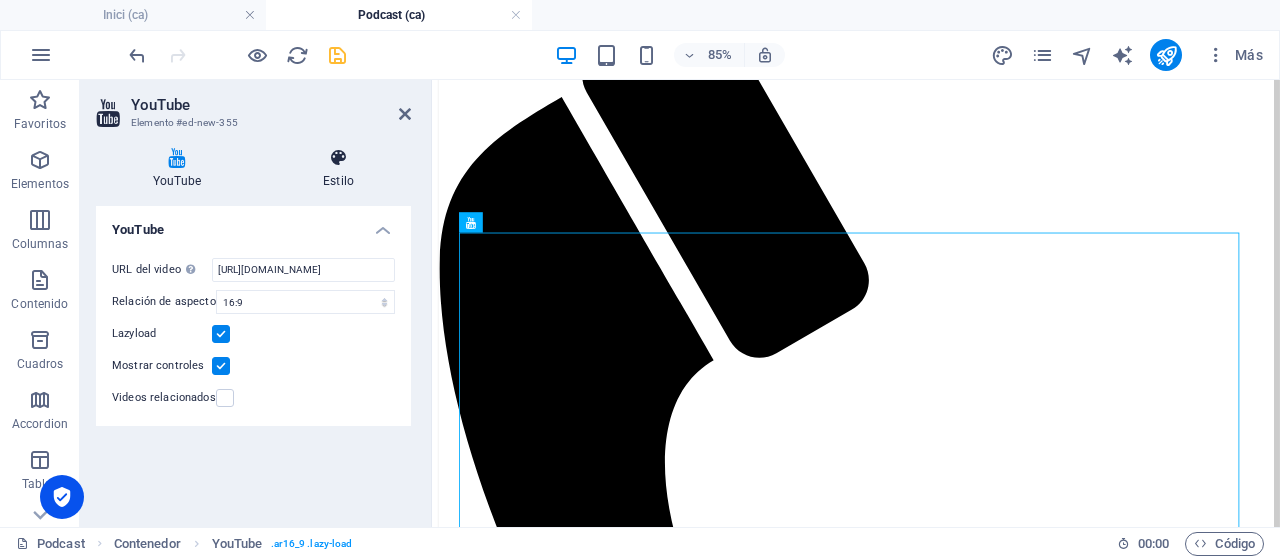 click at bounding box center (338, 158) 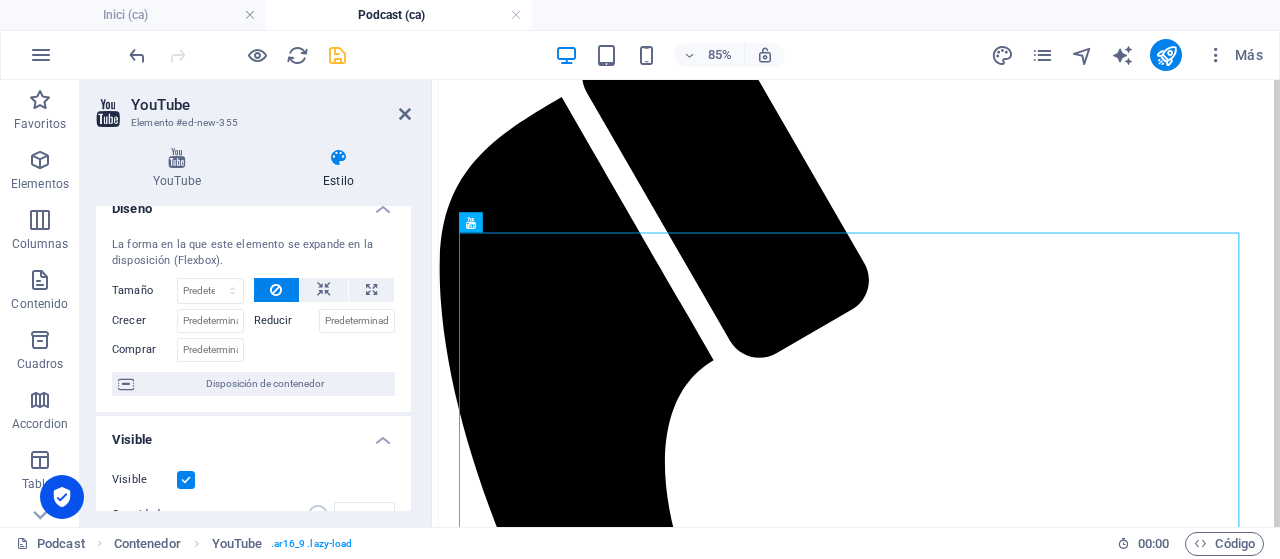scroll, scrollTop: 0, scrollLeft: 0, axis: both 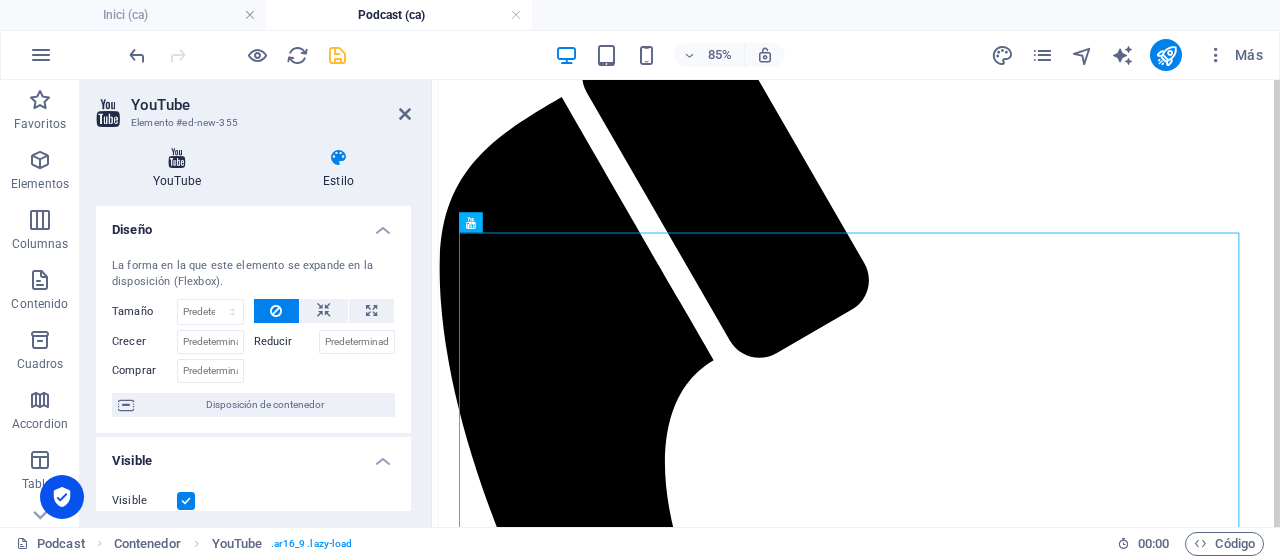 click at bounding box center (177, 158) 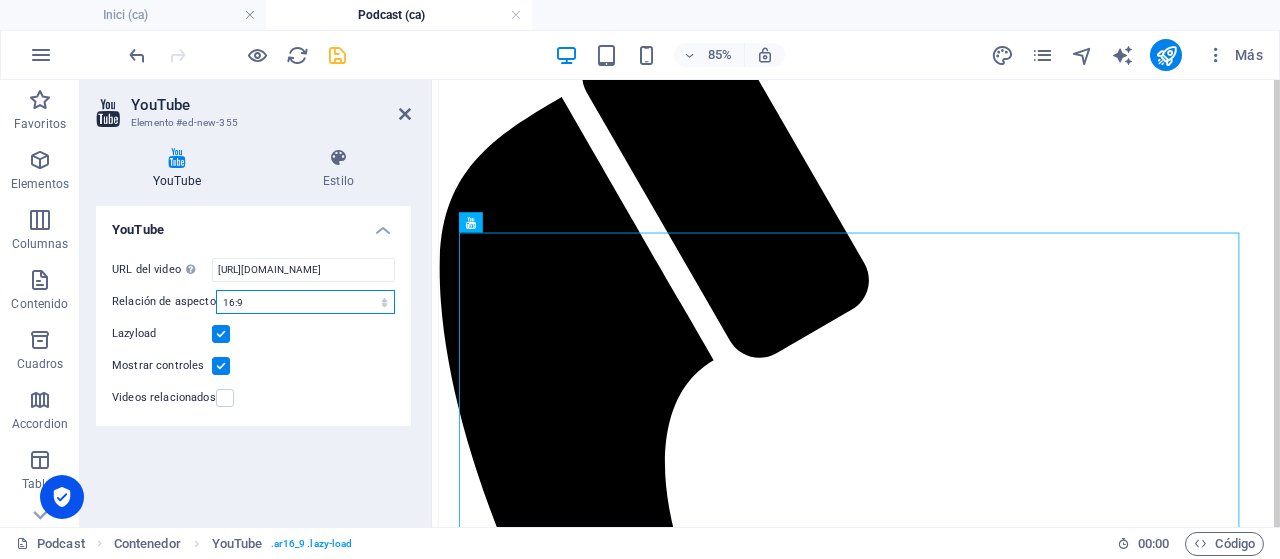 click on "16:10 16:9 4:3 2:1 1:1" at bounding box center (305, 302) 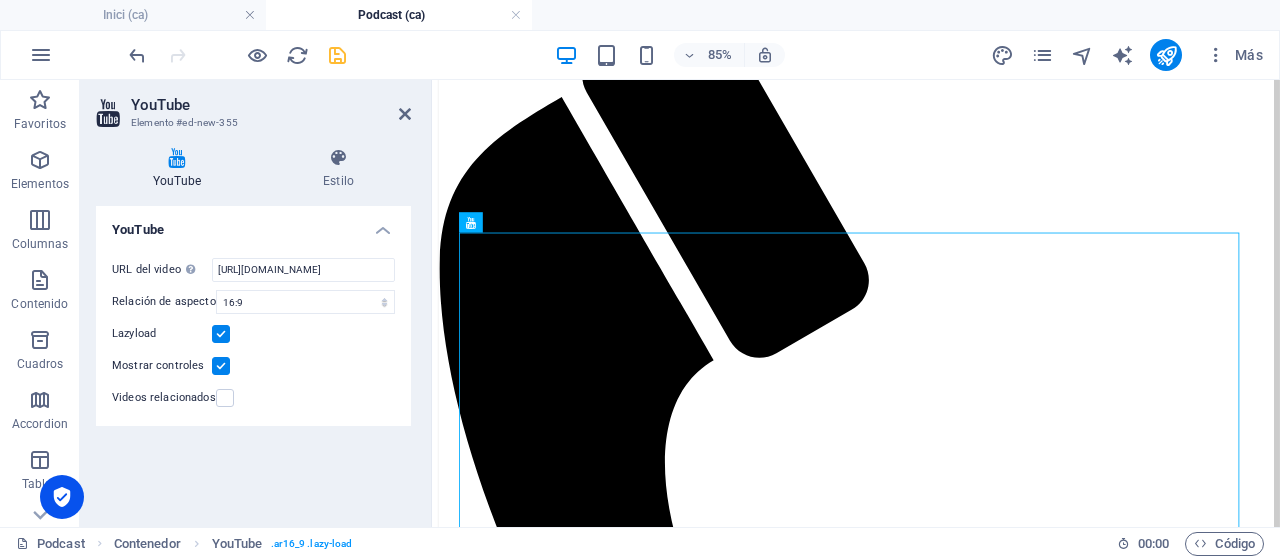 click on "YouTube" at bounding box center [181, 169] 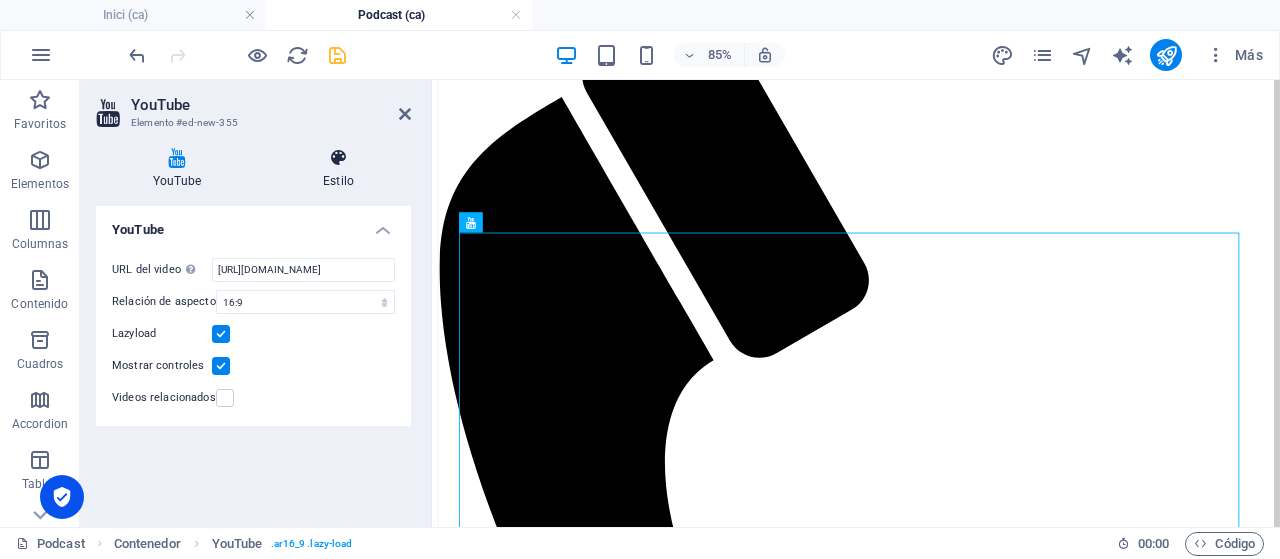 click at bounding box center (338, 158) 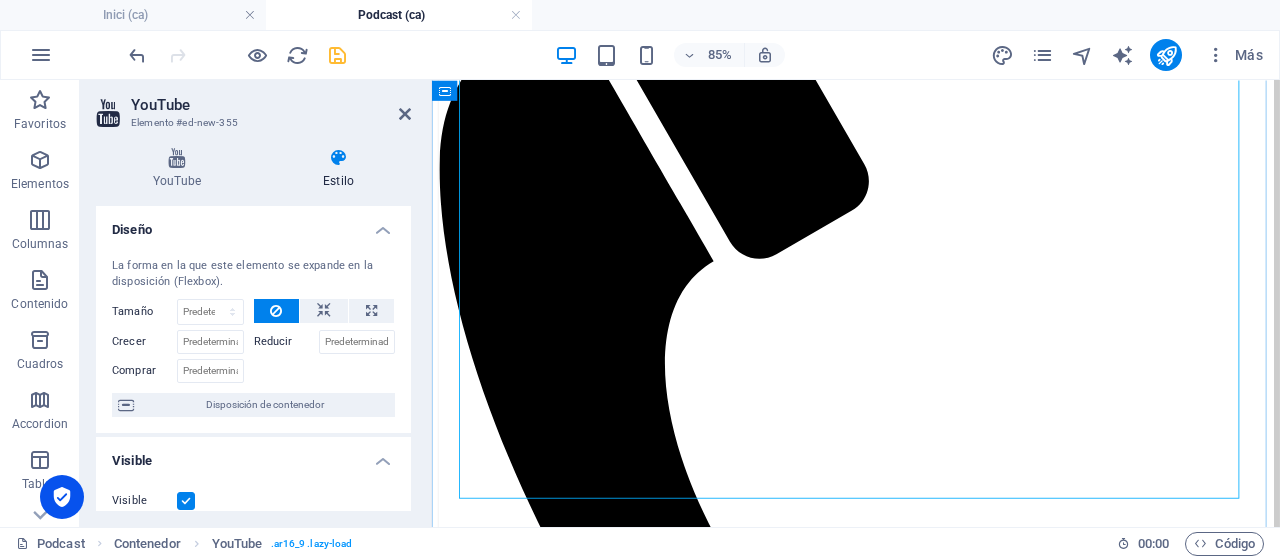 scroll, scrollTop: 638, scrollLeft: 0, axis: vertical 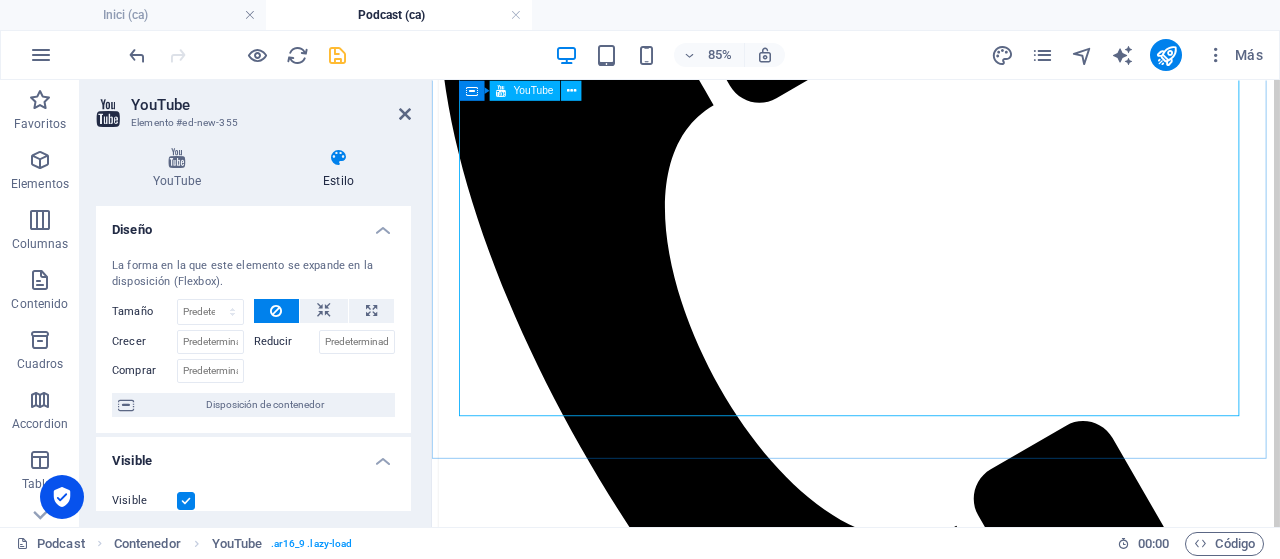 click at bounding box center (931, 1554) 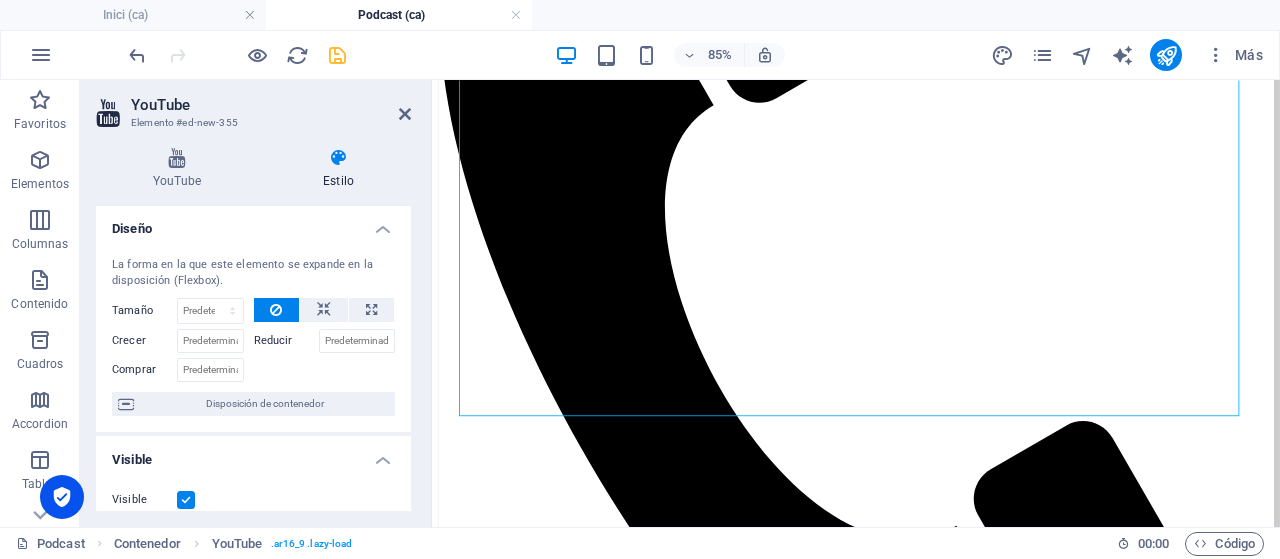 scroll, scrollTop: 0, scrollLeft: 0, axis: both 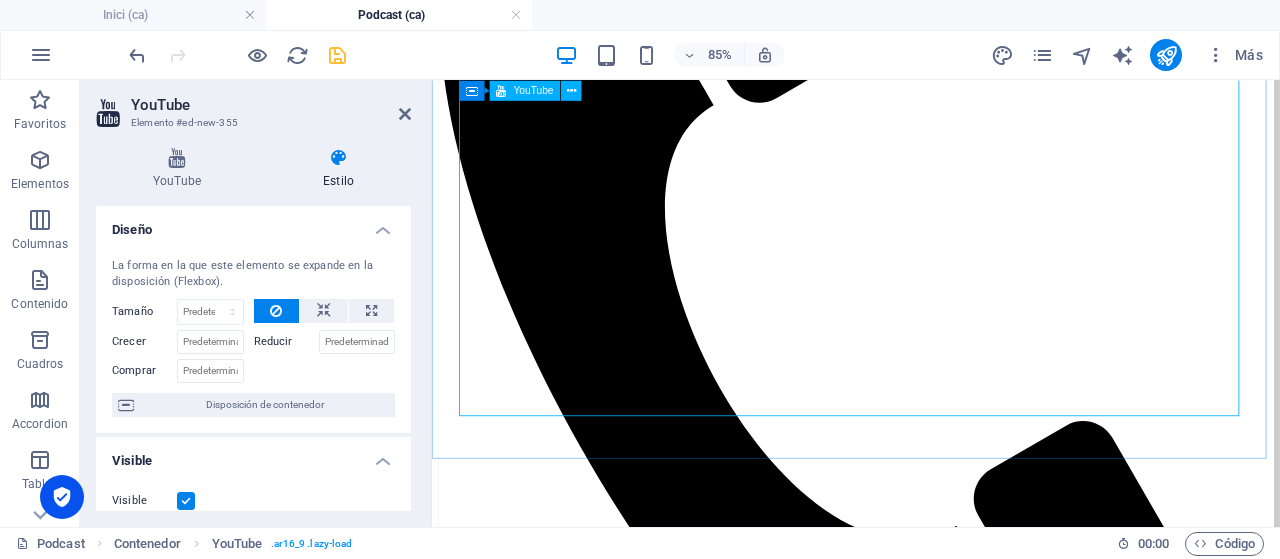 click at bounding box center (931, 1554) 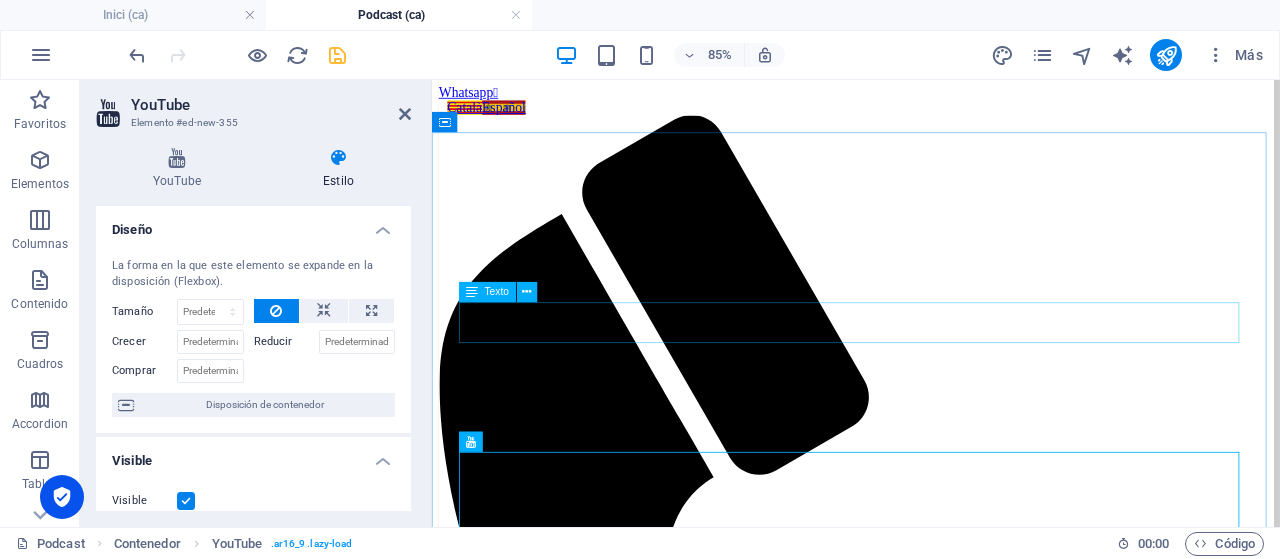scroll, scrollTop: 238, scrollLeft: 0, axis: vertical 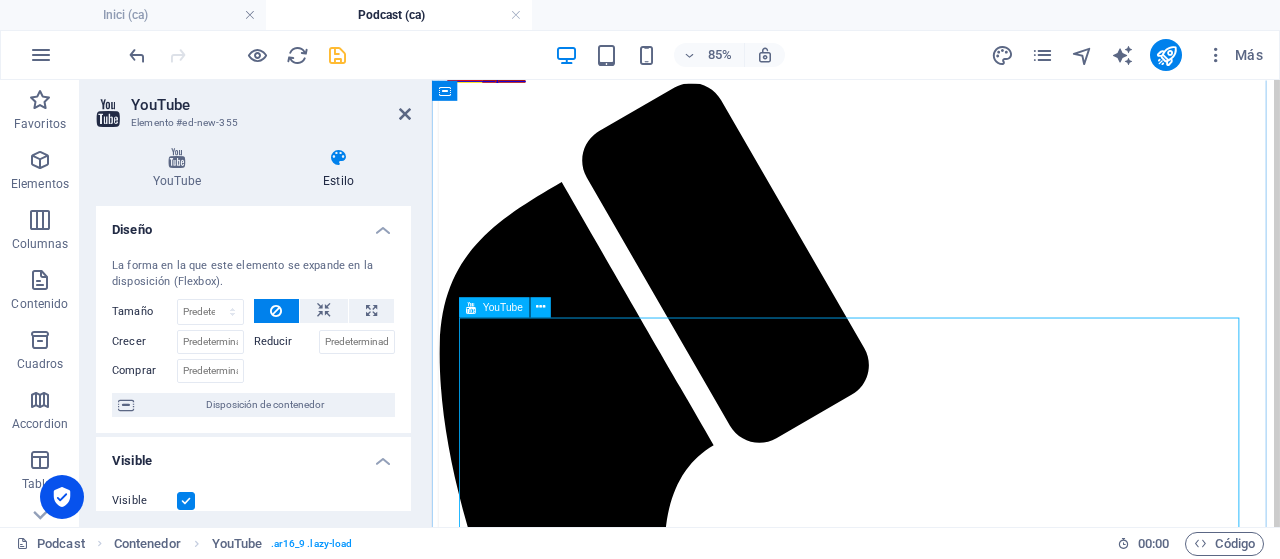 click at bounding box center [931, 1954] 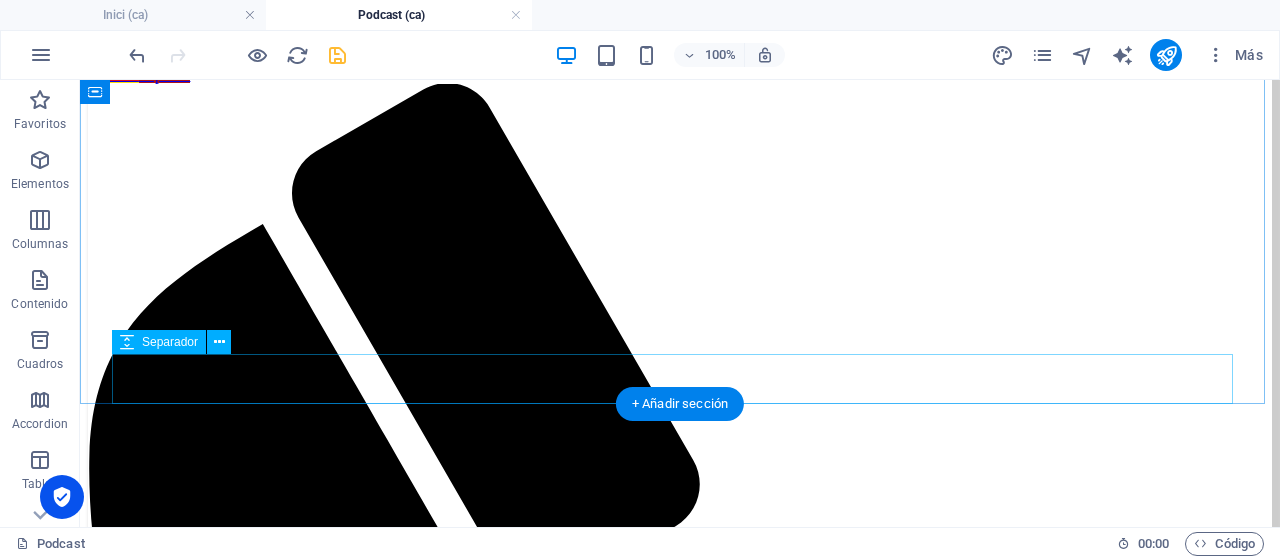 scroll, scrollTop: 184, scrollLeft: 0, axis: vertical 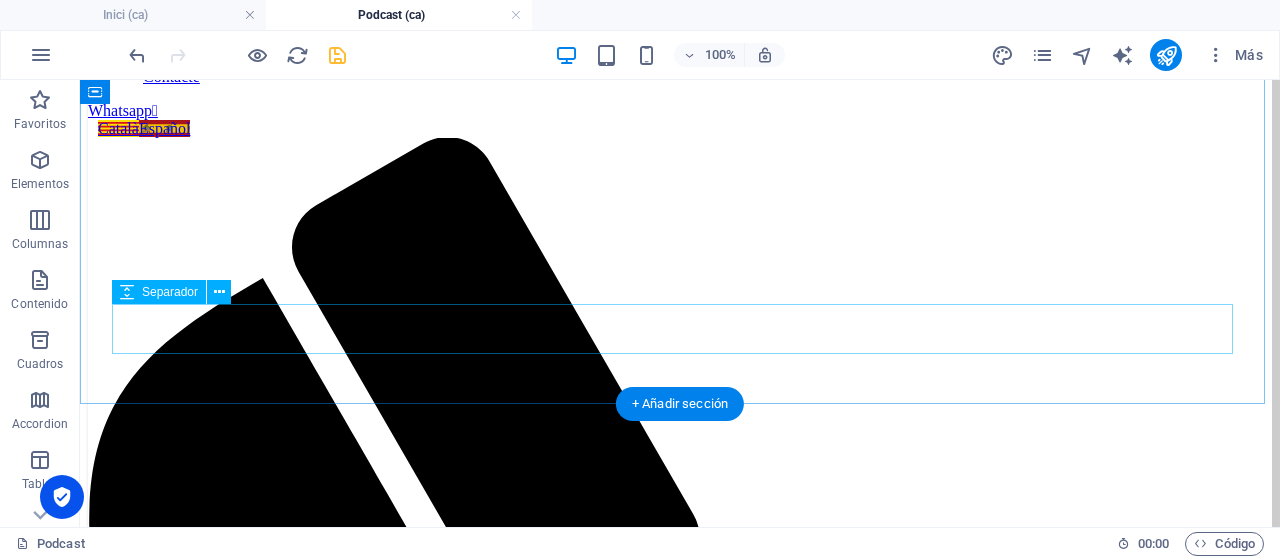 click at bounding box center [680, 2174] 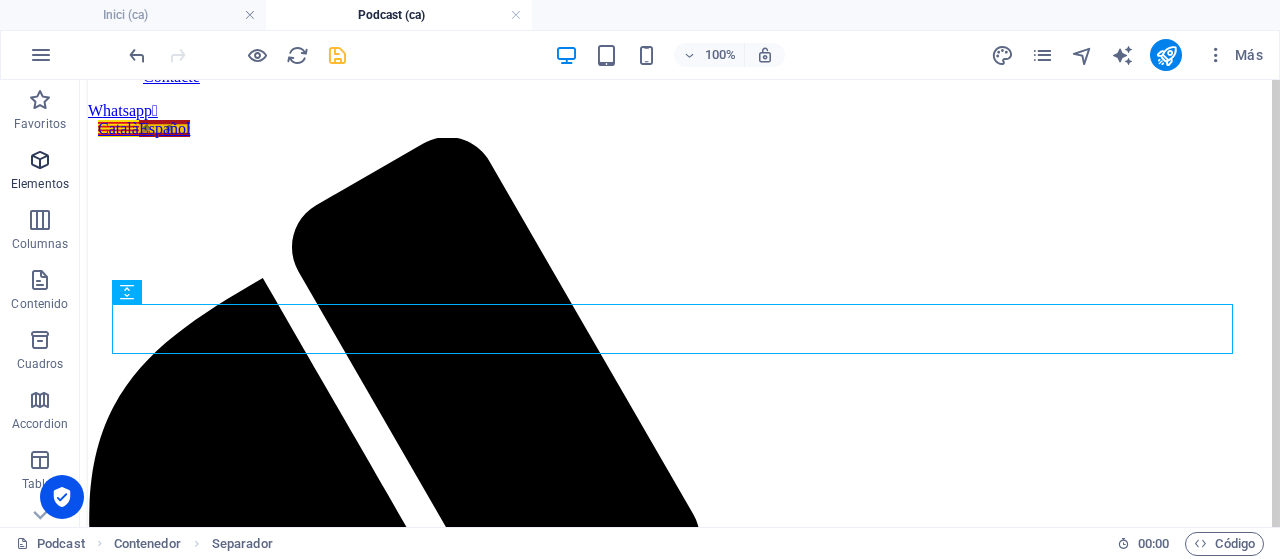 click at bounding box center (40, 160) 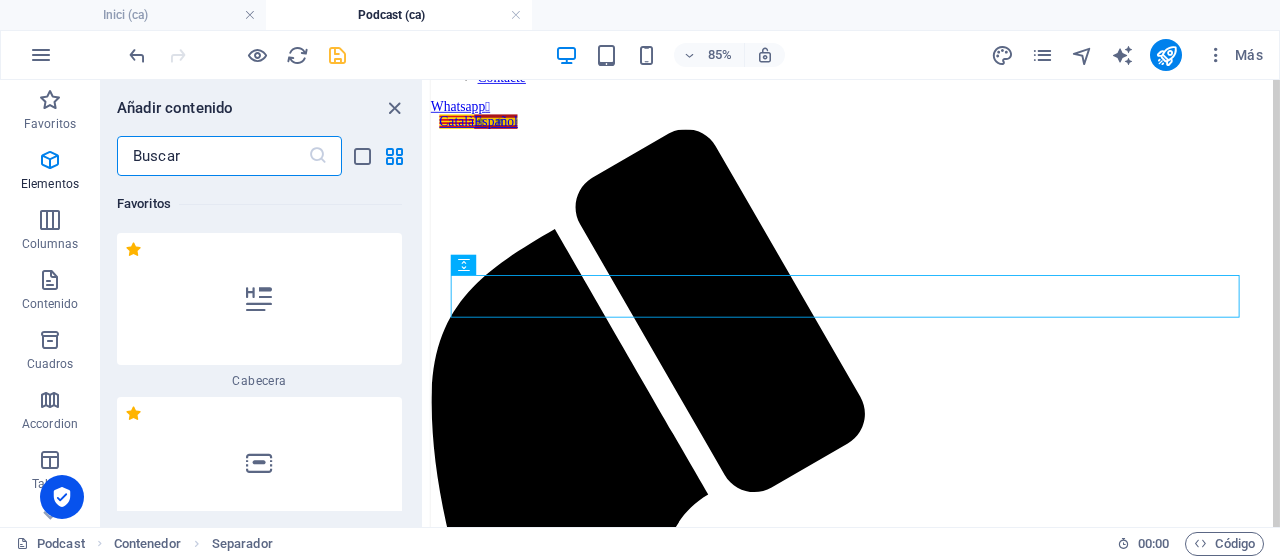 scroll, scrollTop: 238, scrollLeft: 0, axis: vertical 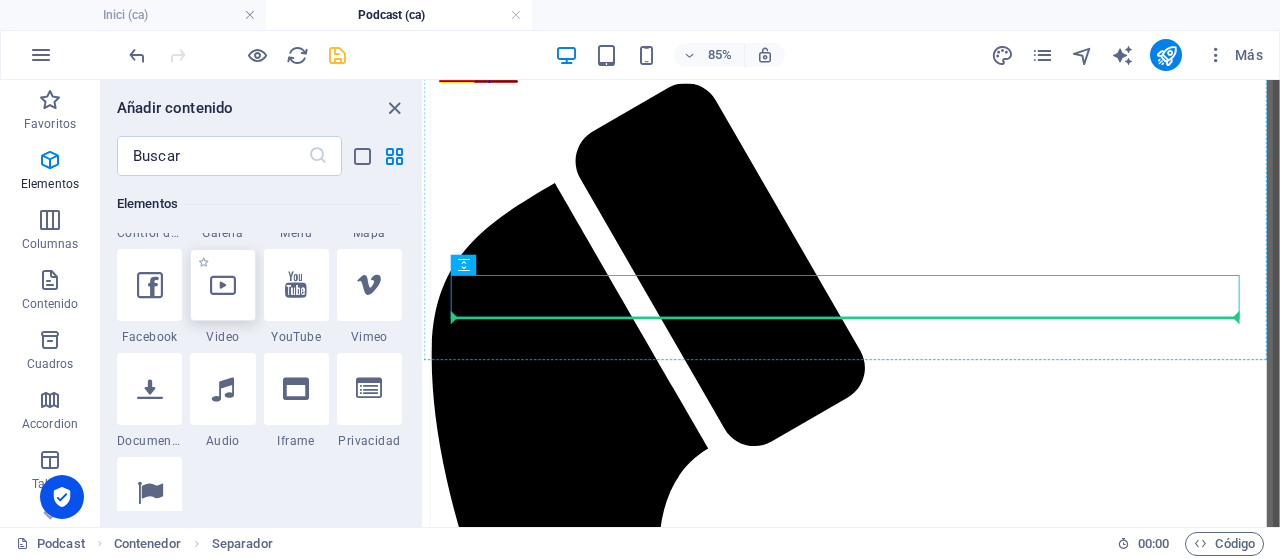 select on "%" 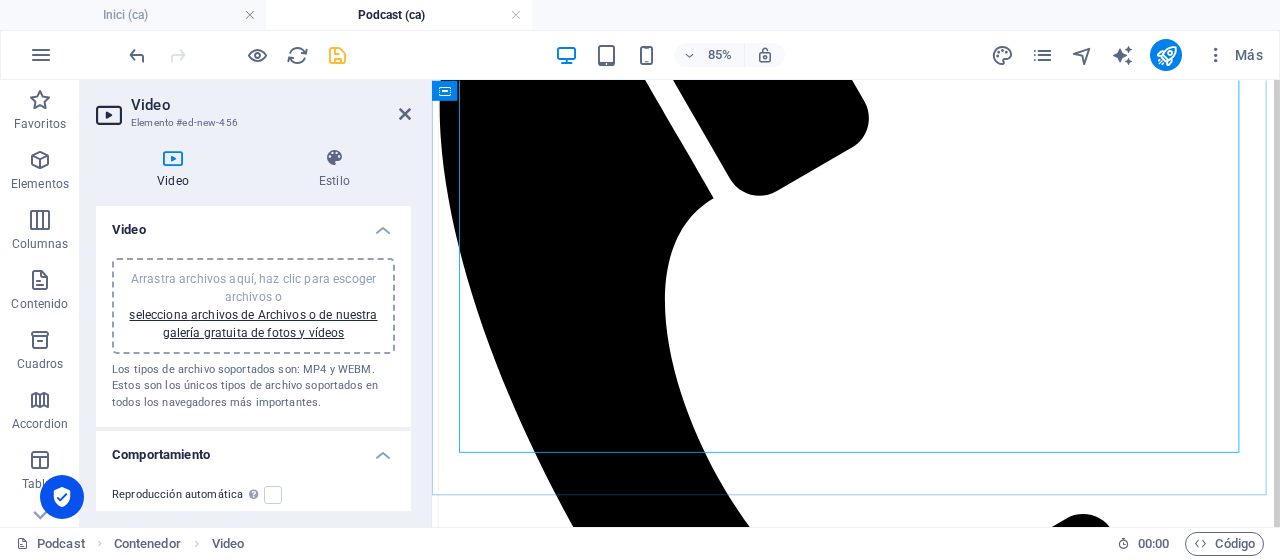 scroll, scrollTop: 538, scrollLeft: 0, axis: vertical 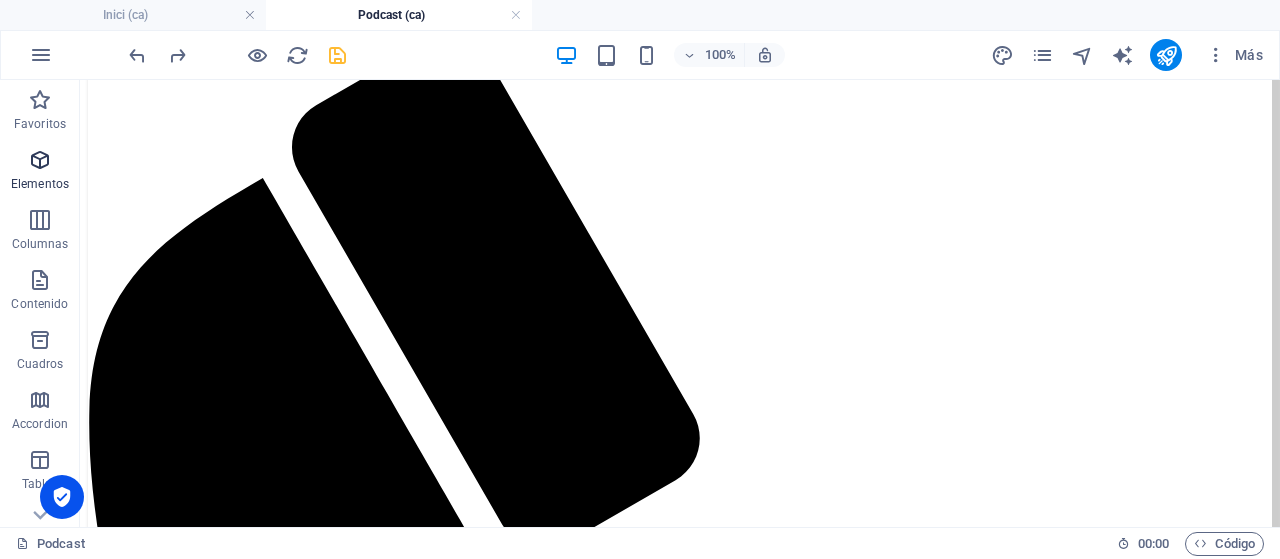 click on "Elementos" at bounding box center [40, 172] 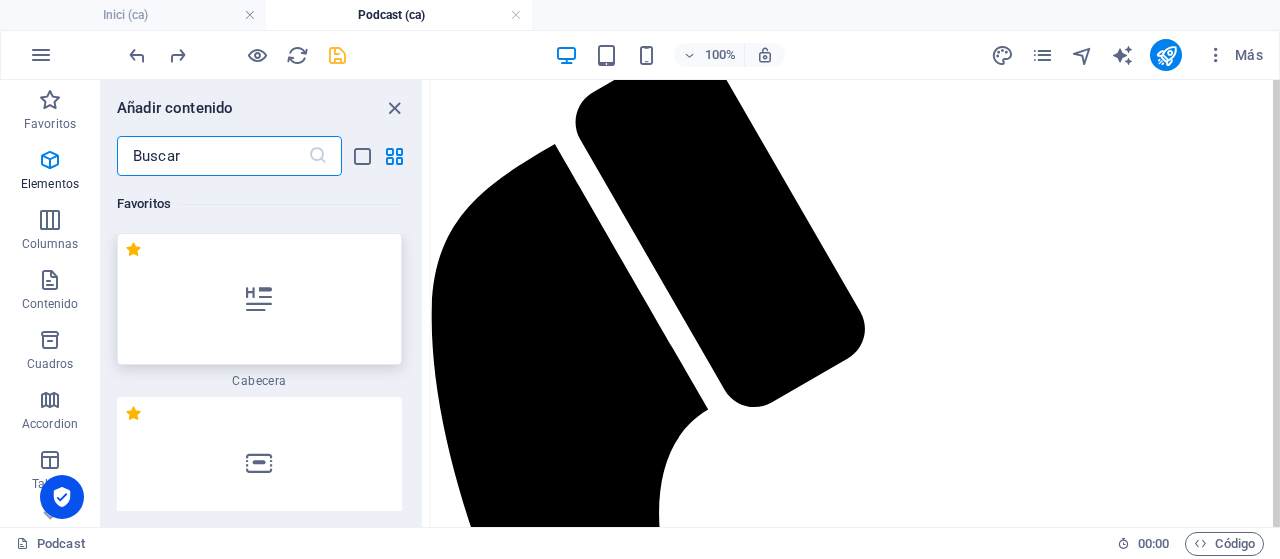 scroll, scrollTop: 338, scrollLeft: 0, axis: vertical 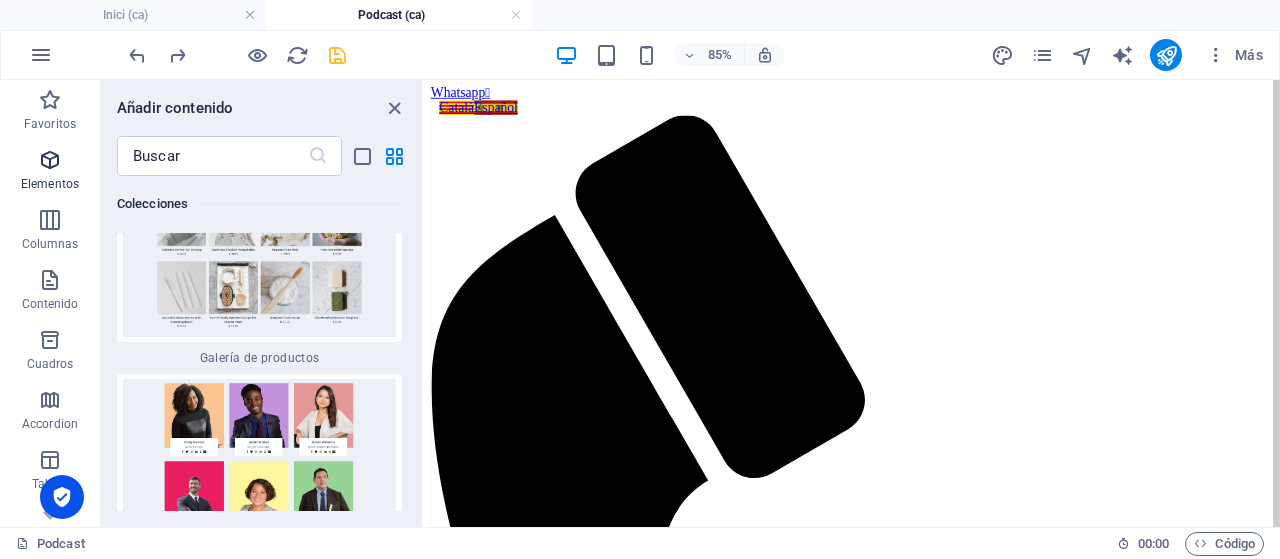click on "Elementos" at bounding box center [50, 172] 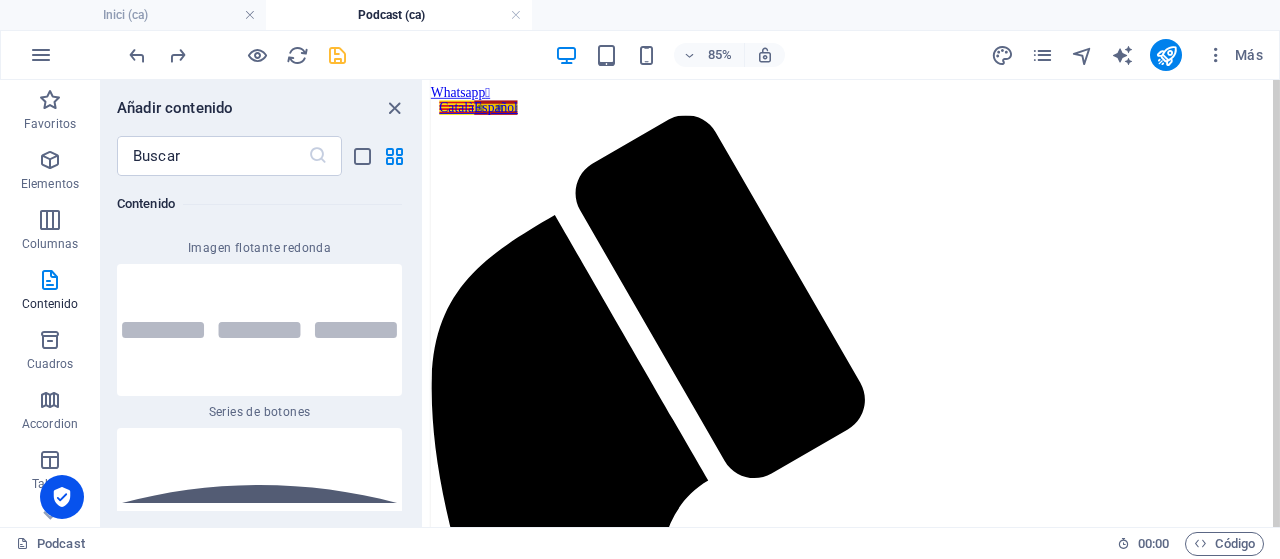 scroll, scrollTop: 9276, scrollLeft: 0, axis: vertical 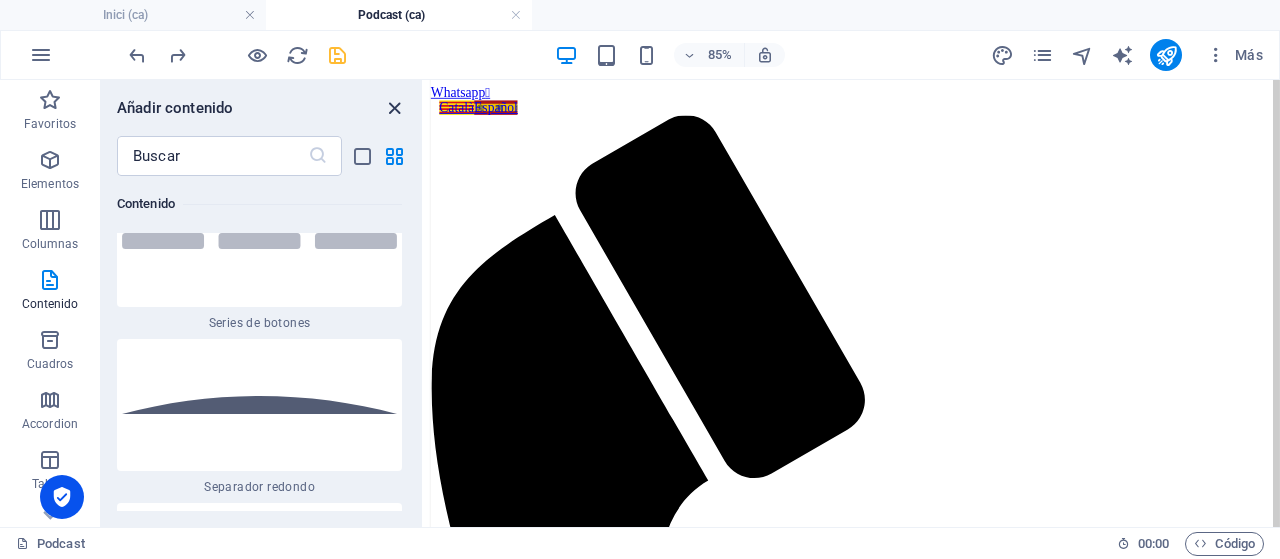 click at bounding box center (394, 108) 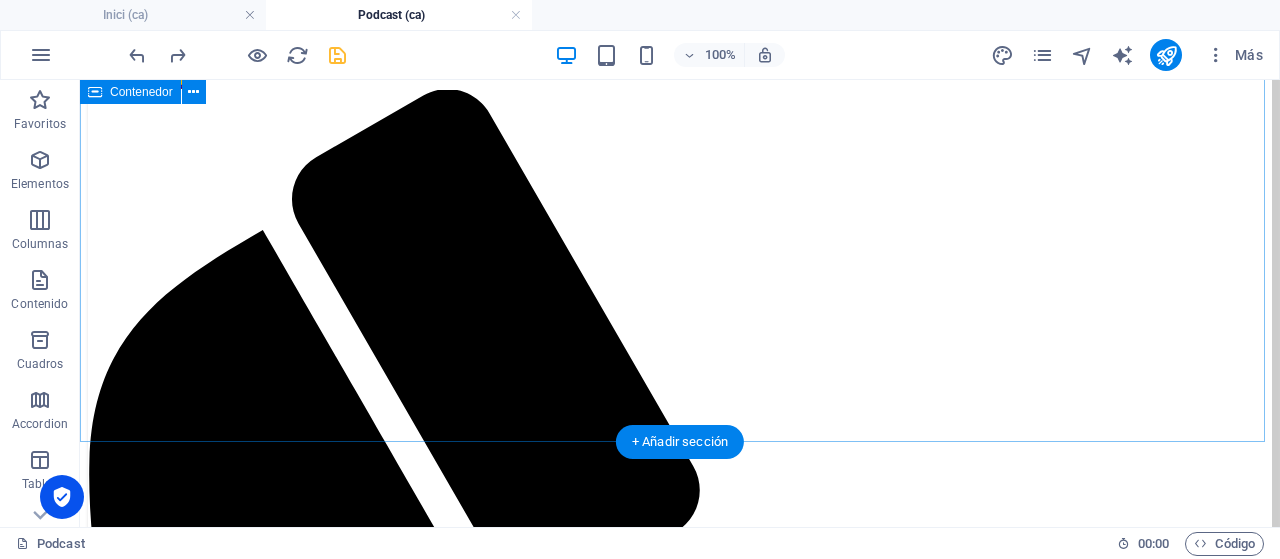 scroll, scrollTop: 368, scrollLeft: 0, axis: vertical 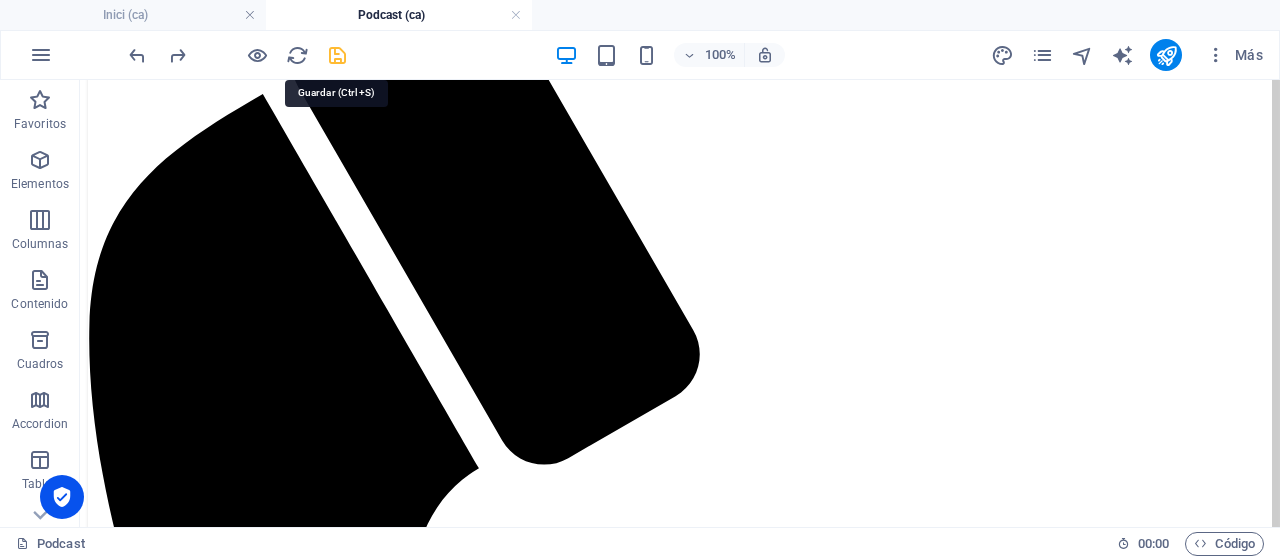 click at bounding box center [337, 55] 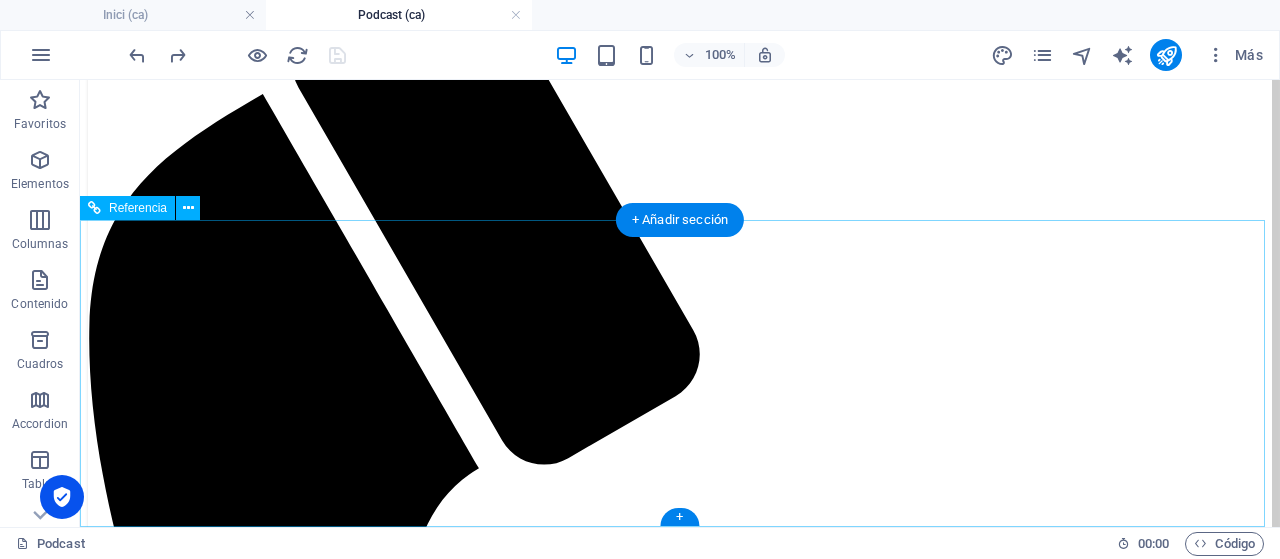 click at bounding box center [621, 4122] 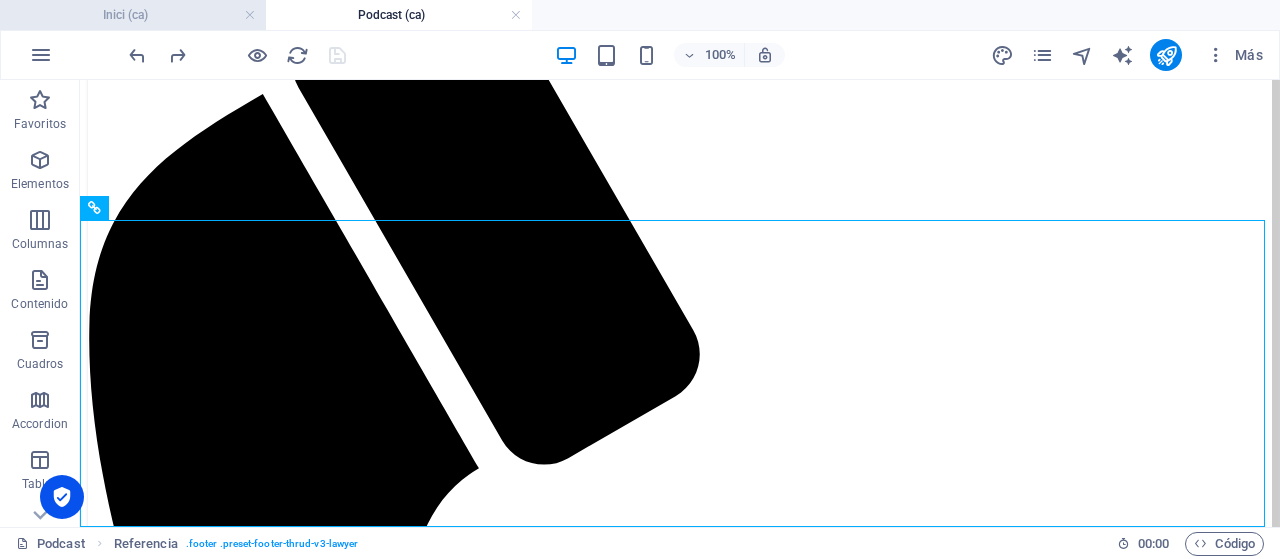 click on "Inici (ca)" at bounding box center [133, 15] 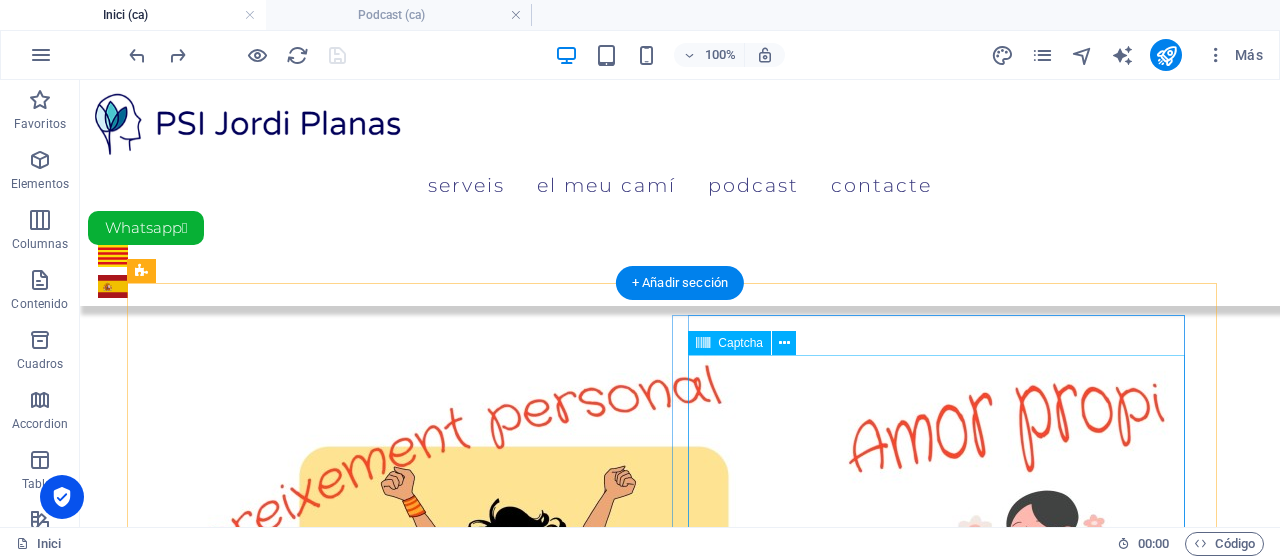 scroll, scrollTop: 1580, scrollLeft: 0, axis: vertical 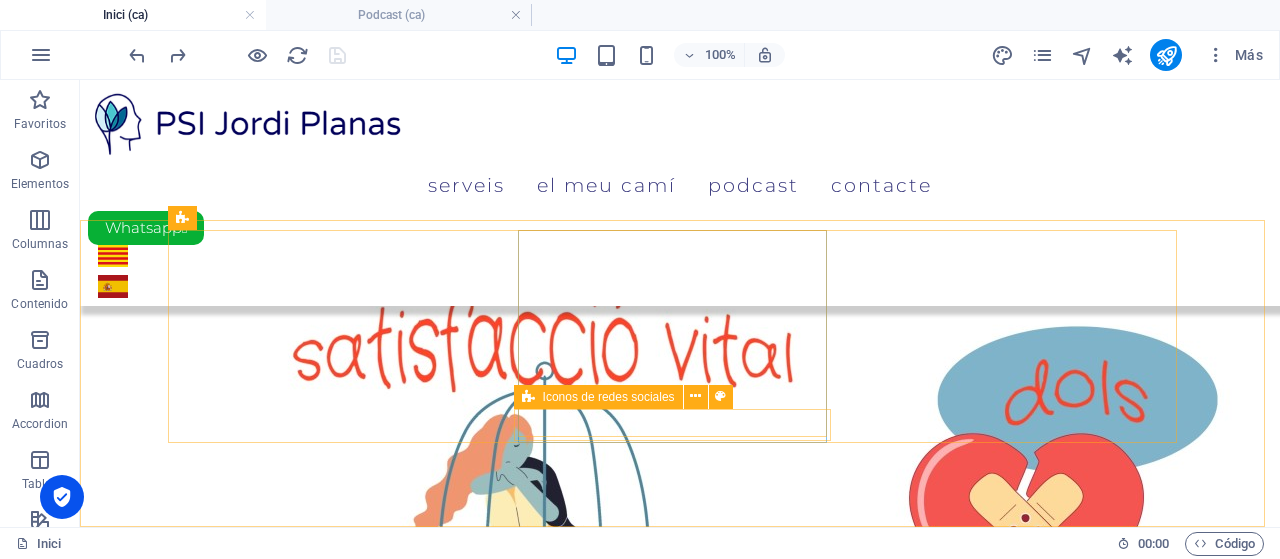 click on "Iconos de redes sociales" at bounding box center (609, 397) 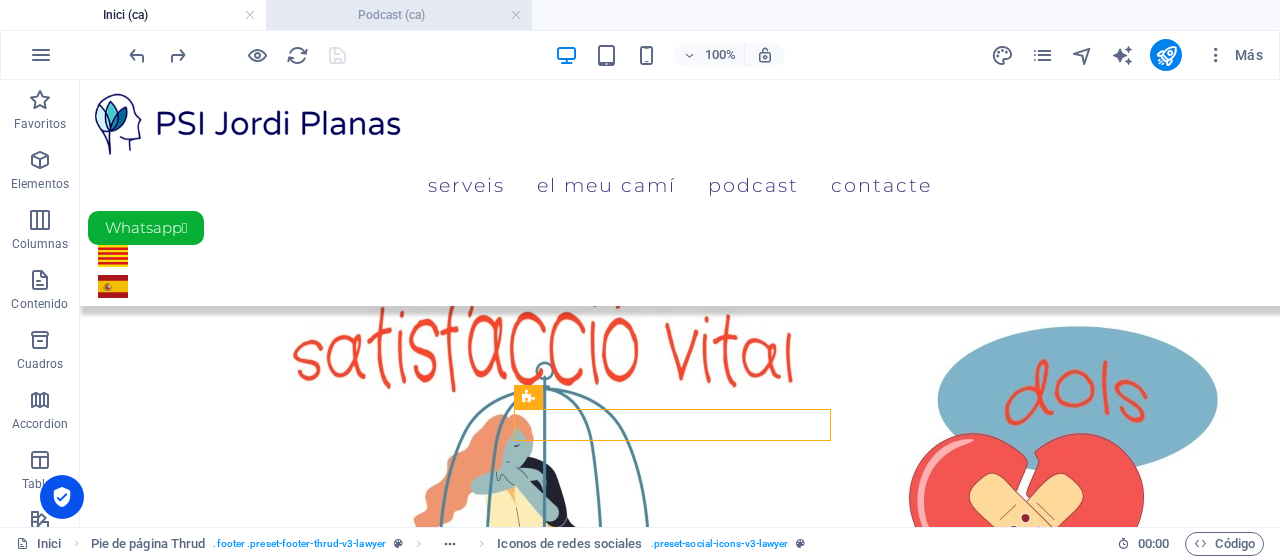 click on "Podcast (ca)" at bounding box center [399, 15] 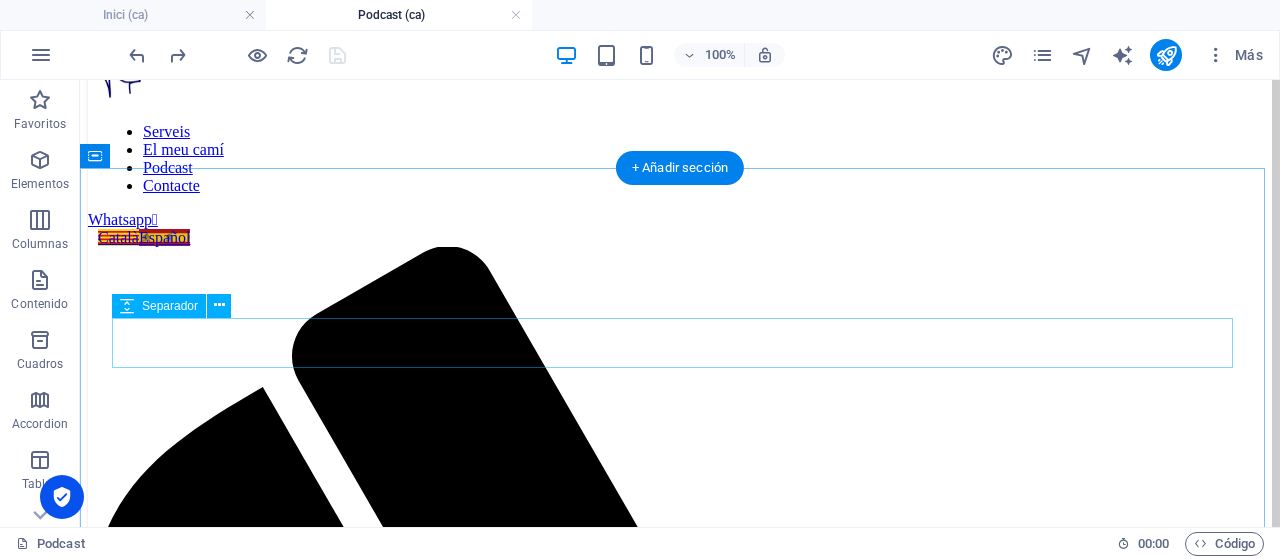 scroll, scrollTop: 100, scrollLeft: 0, axis: vertical 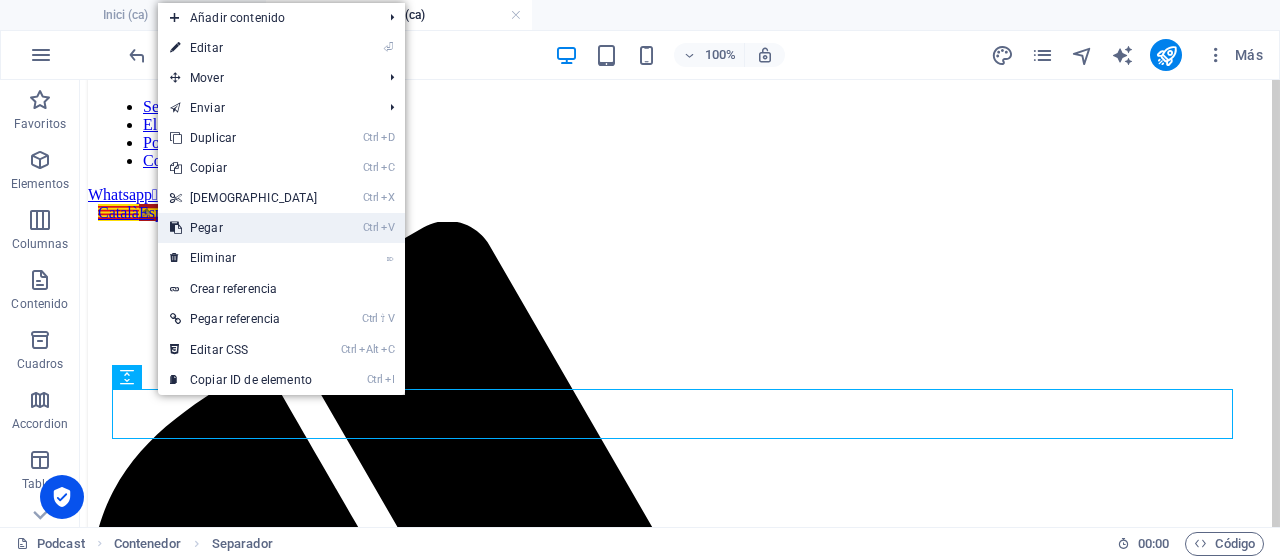 click on "Ctrl V  Pegar" at bounding box center (244, 228) 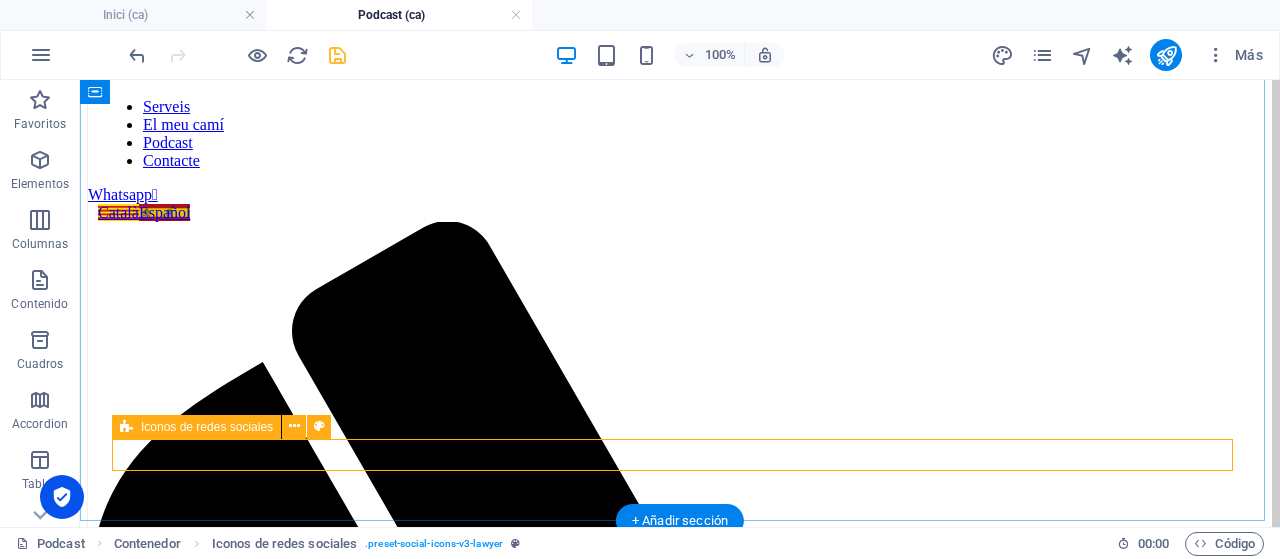 click at bounding box center (680, 4652) 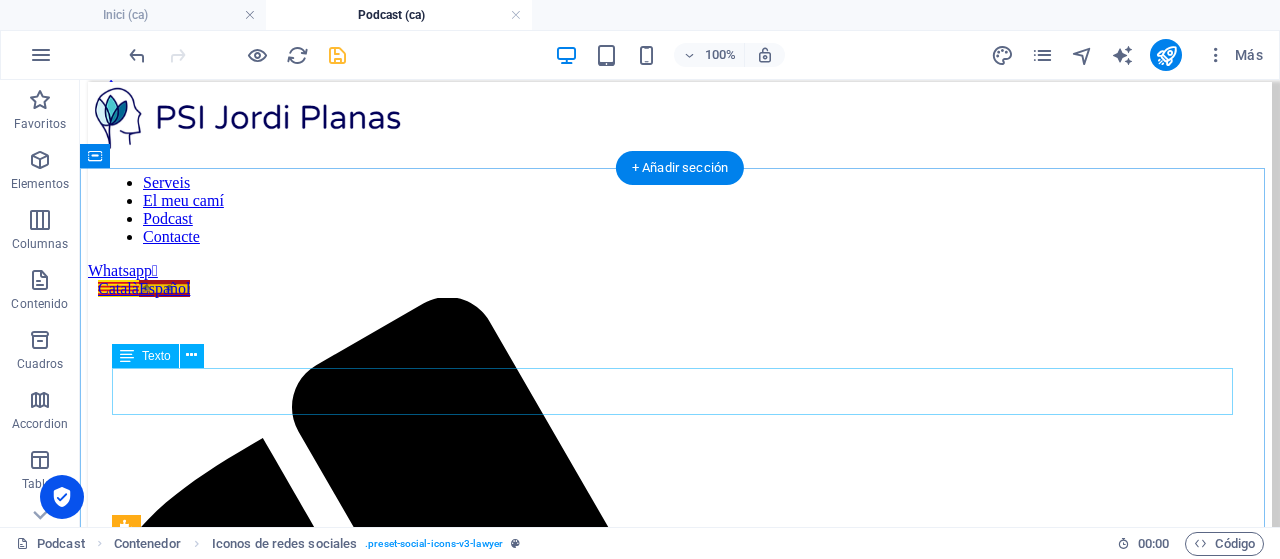 scroll, scrollTop: 0, scrollLeft: 0, axis: both 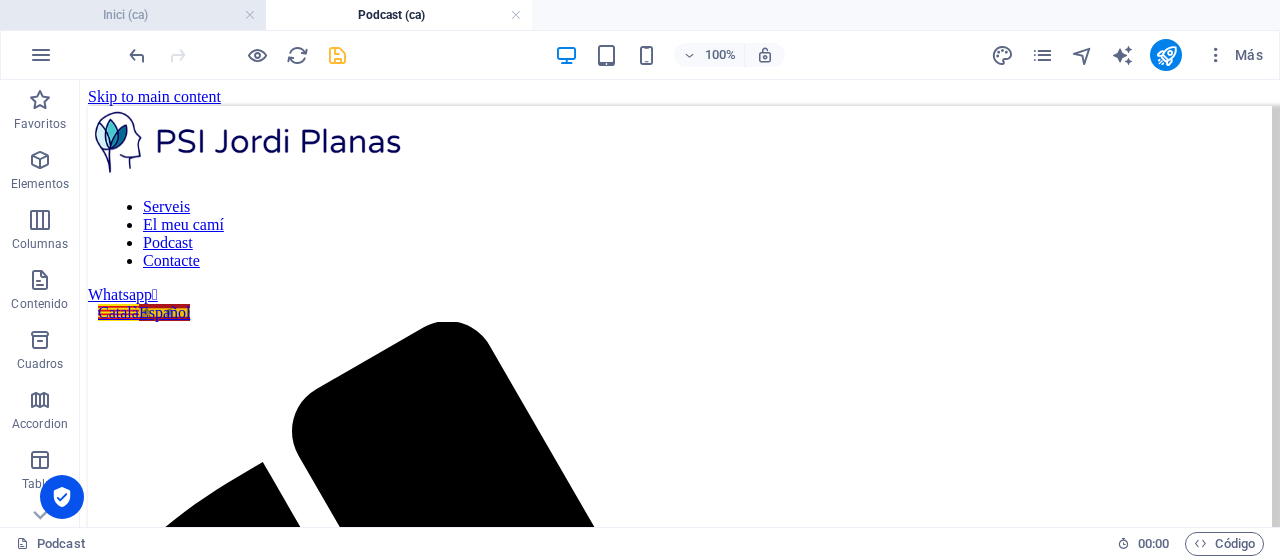 click on "Inici (ca)" at bounding box center [133, 15] 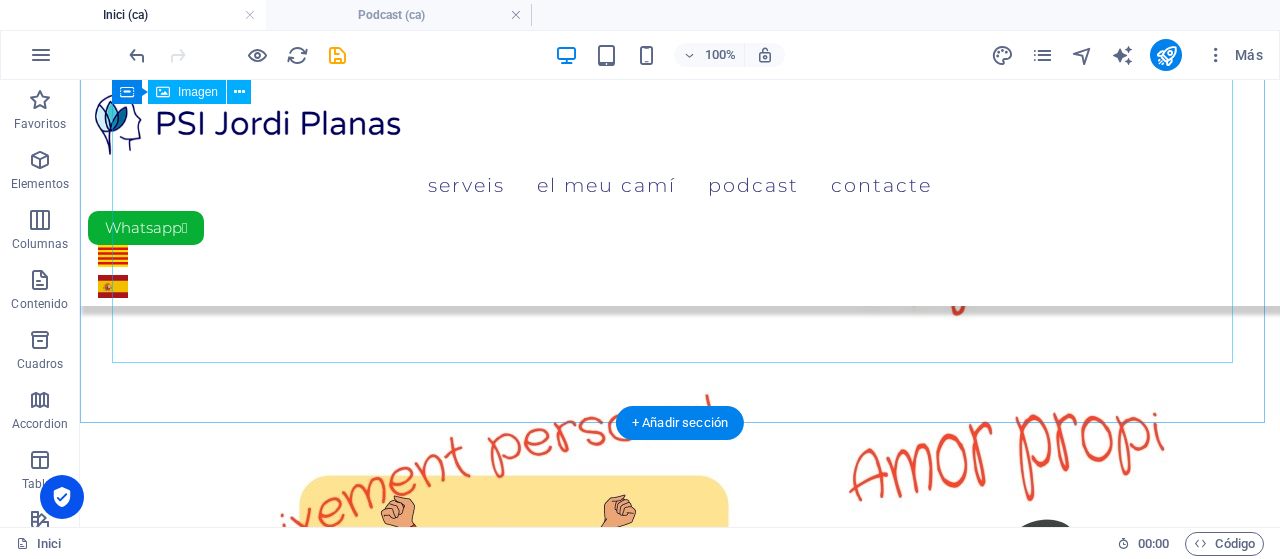 scroll, scrollTop: 980, scrollLeft: 0, axis: vertical 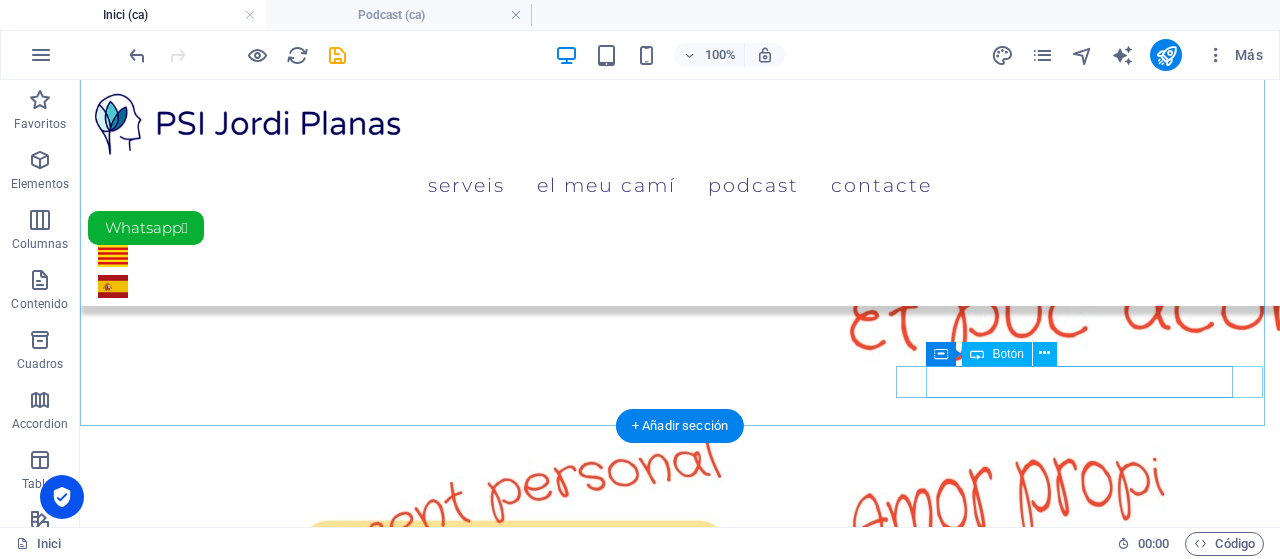 click on "Serveis" at bounding box center [272, 1869] 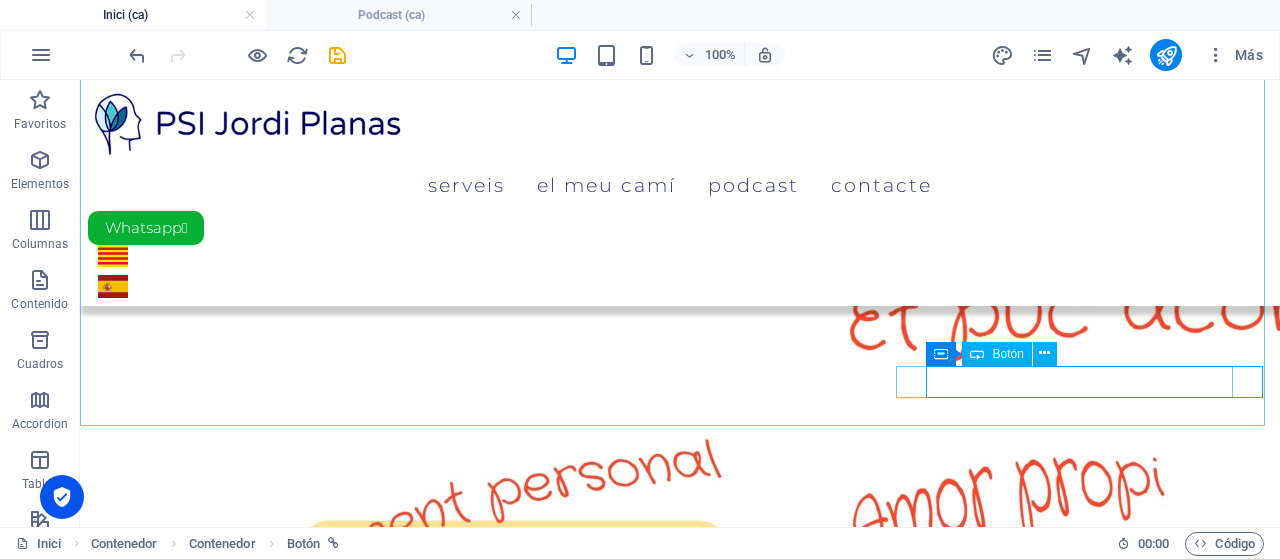 click on "Botón" at bounding box center [1007, 354] 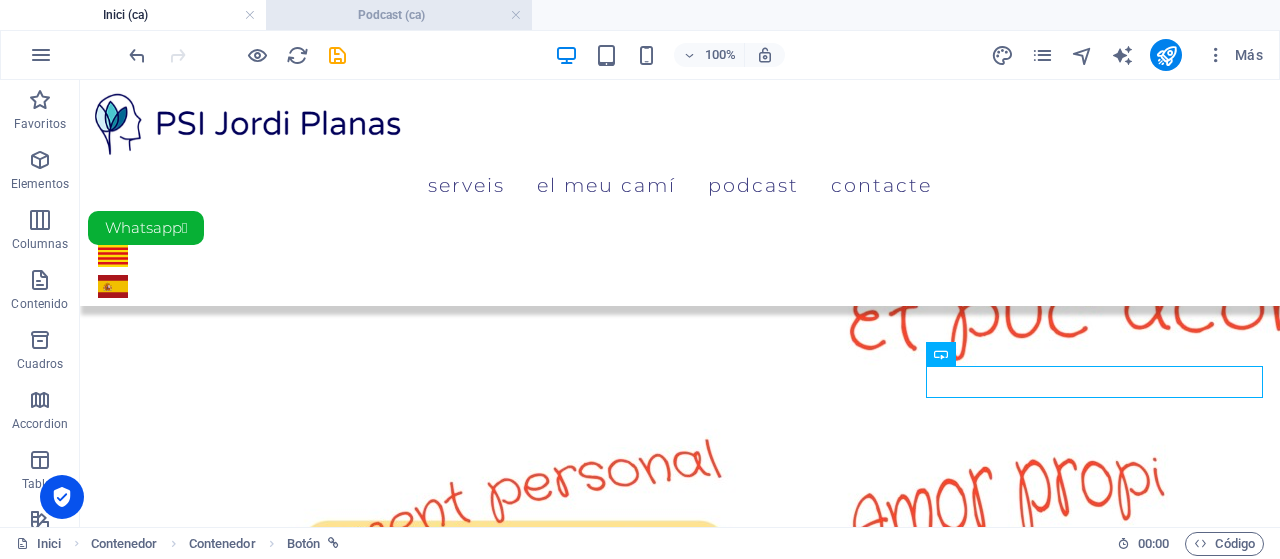 click on "Podcast (ca)" at bounding box center [399, 15] 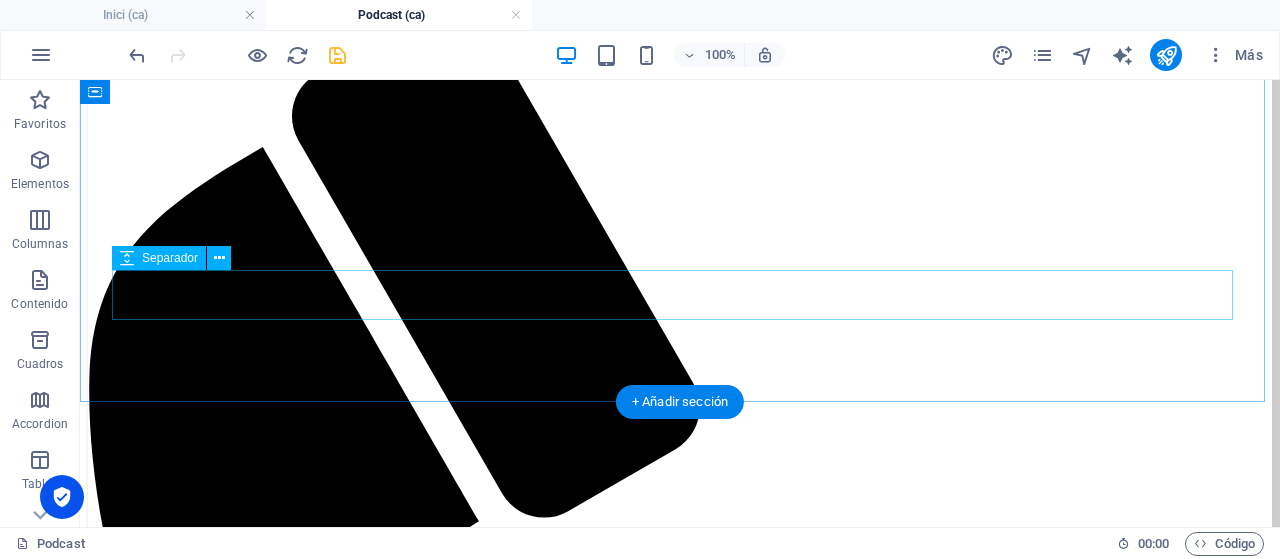 scroll, scrollTop: 200, scrollLeft: 0, axis: vertical 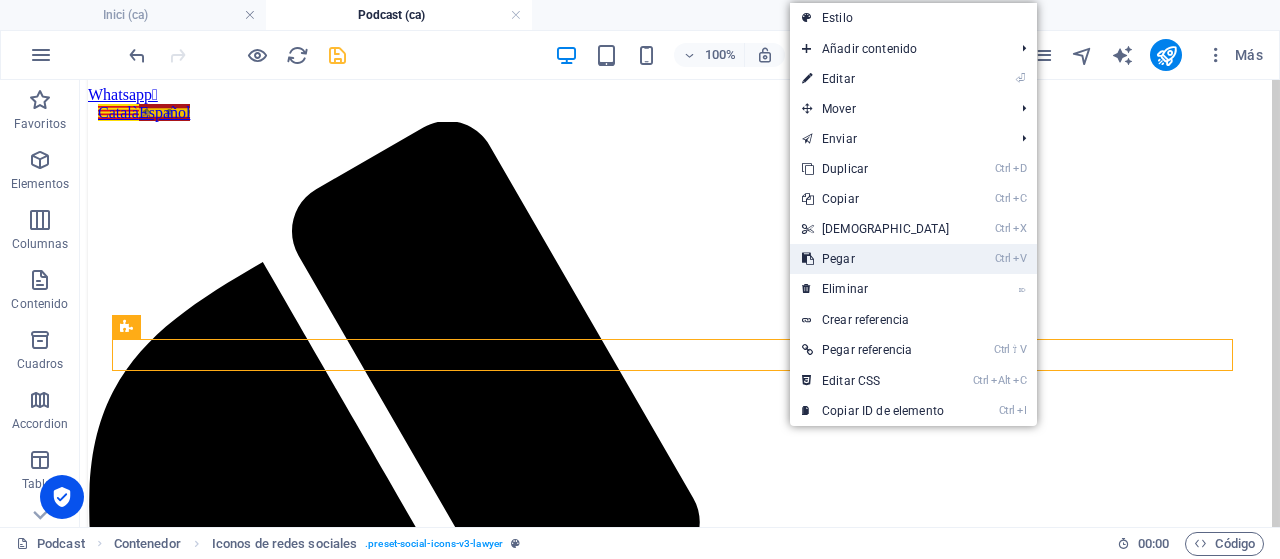 click on "Ctrl V  Pegar" at bounding box center [876, 259] 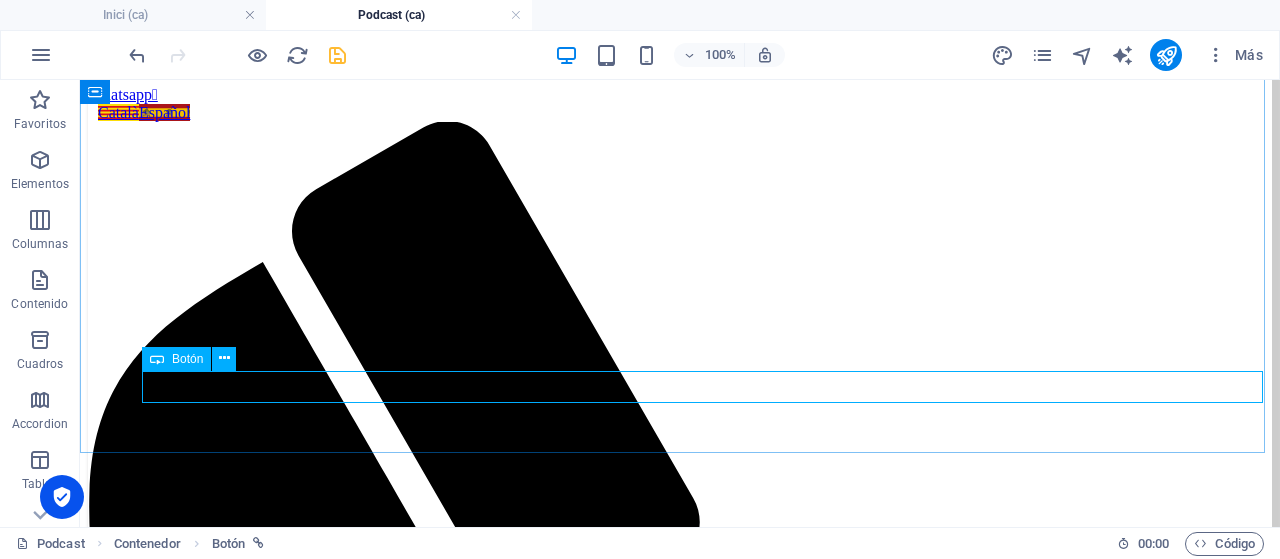 click on "Botón" at bounding box center [176, 359] 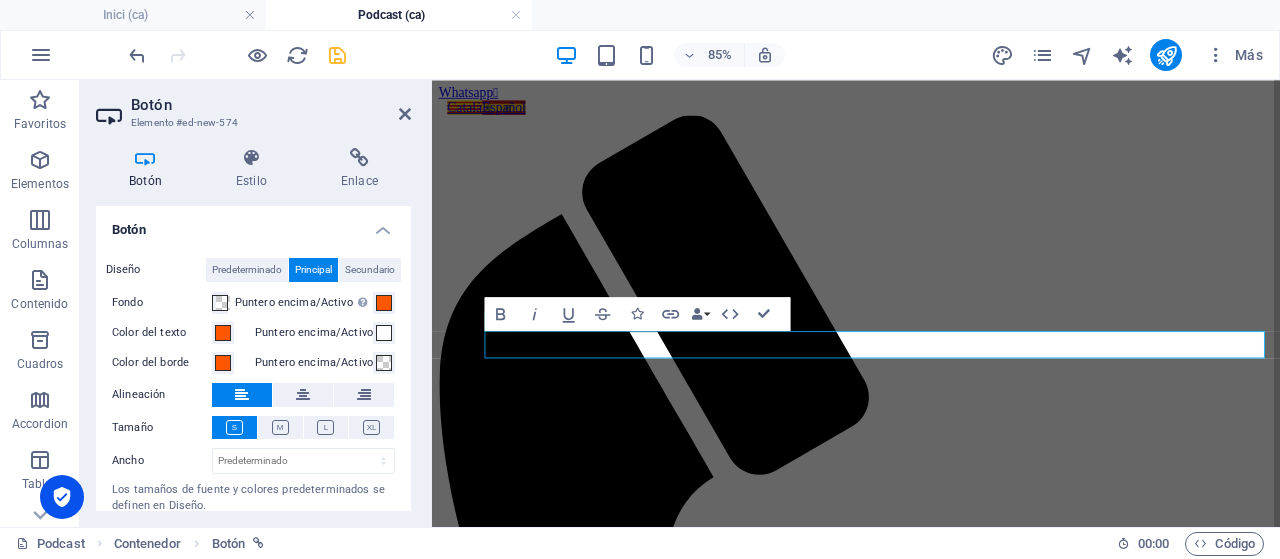 scroll, scrollTop: 253, scrollLeft: 0, axis: vertical 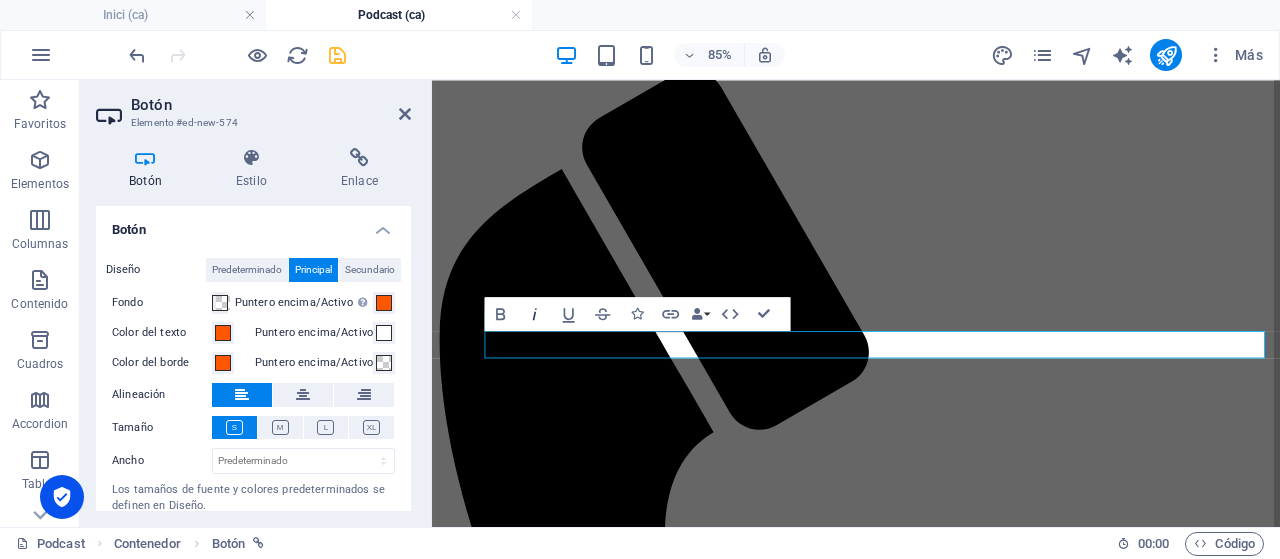 type 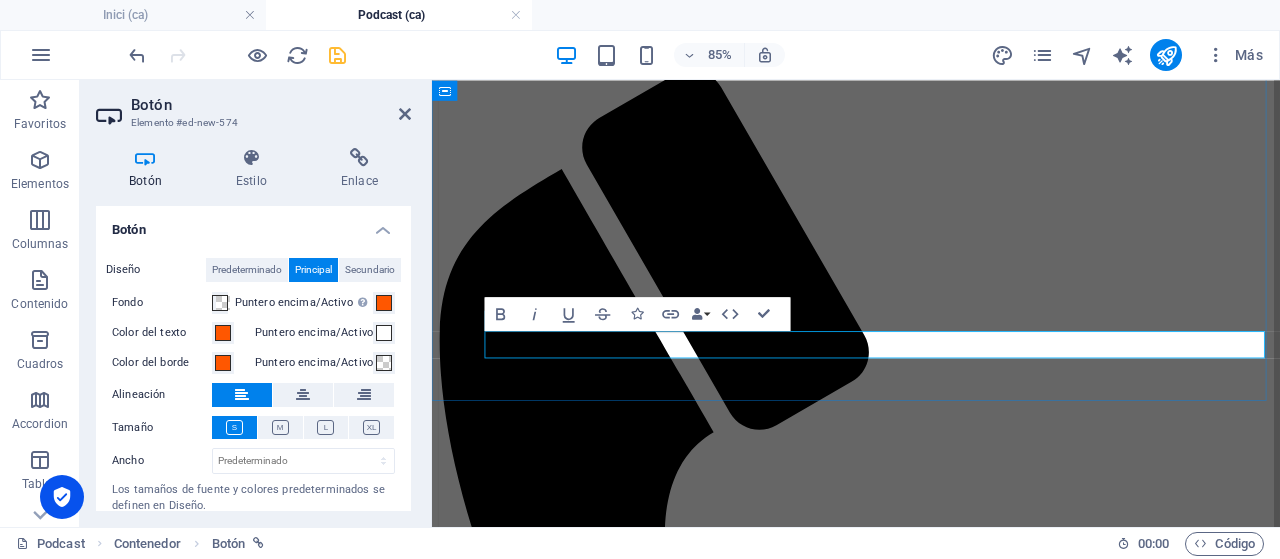 scroll, scrollTop: 0, scrollLeft: 13, axis: horizontal 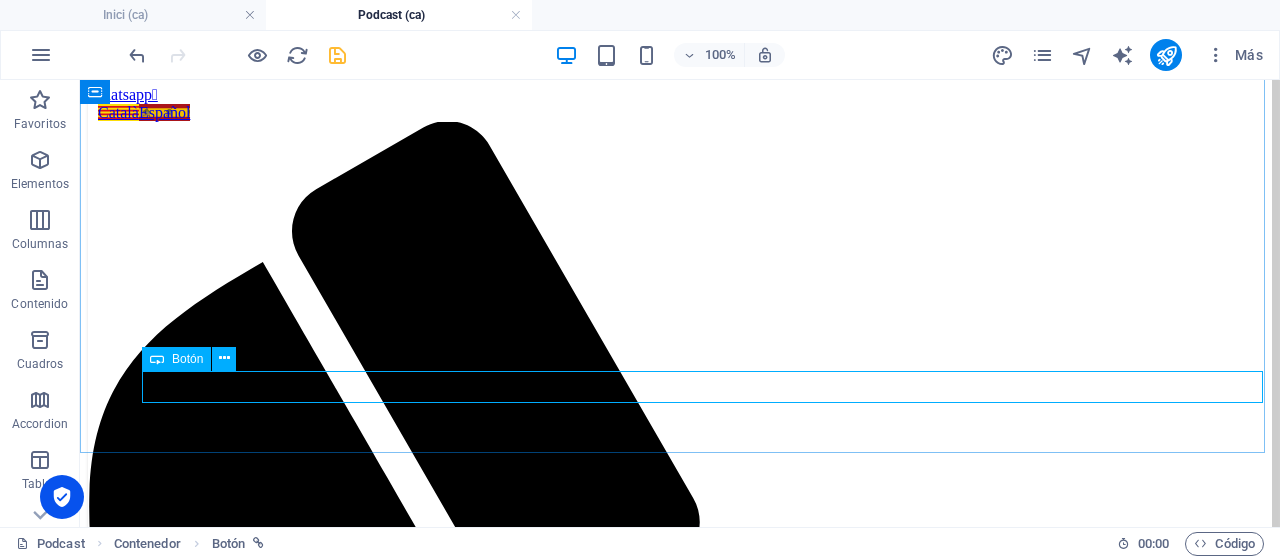 click on "Botón" at bounding box center (187, 359) 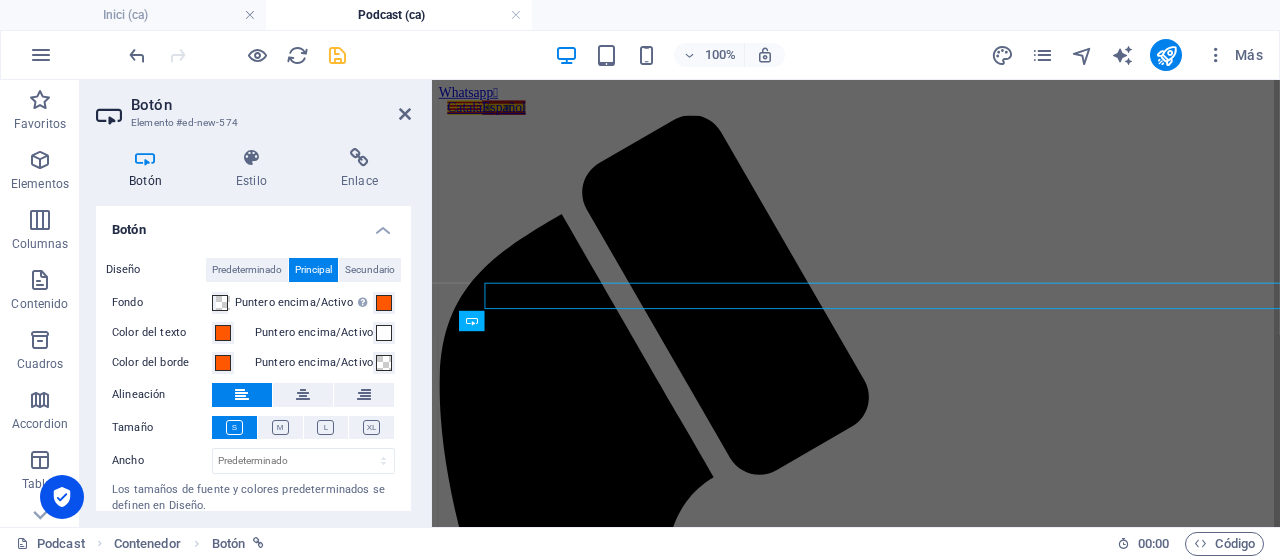 scroll, scrollTop: 253, scrollLeft: 0, axis: vertical 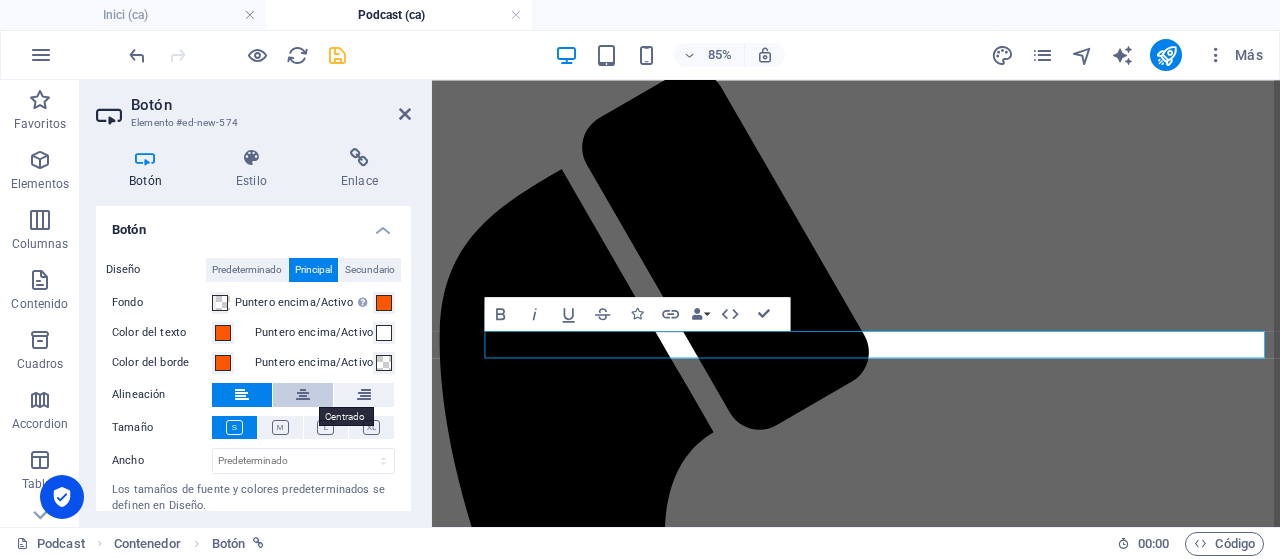 click at bounding box center [303, 395] 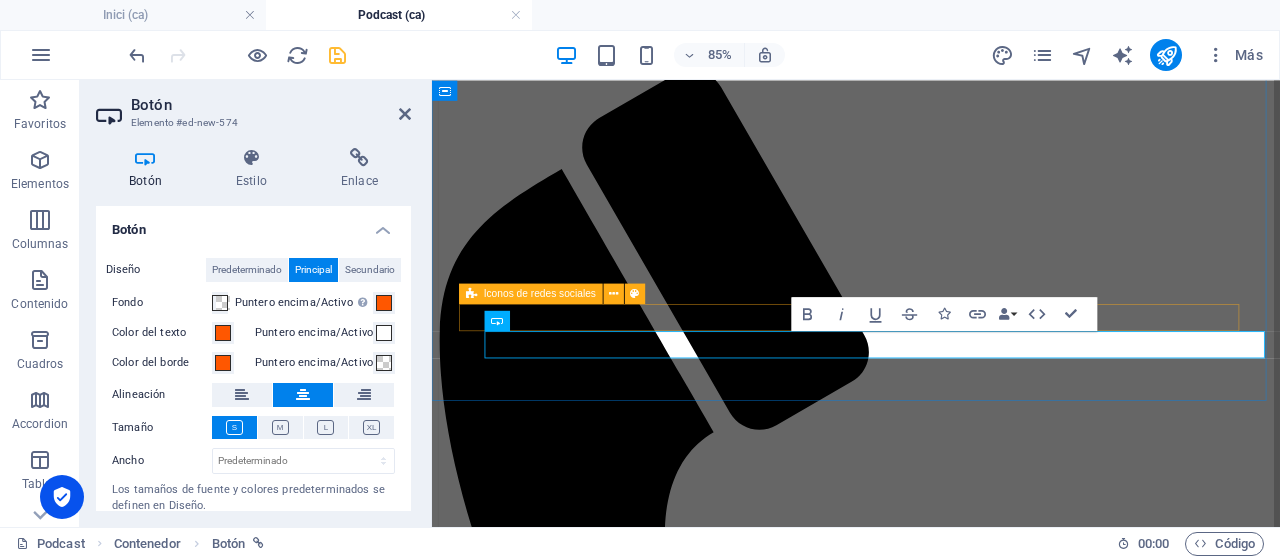 click at bounding box center (931, 3827) 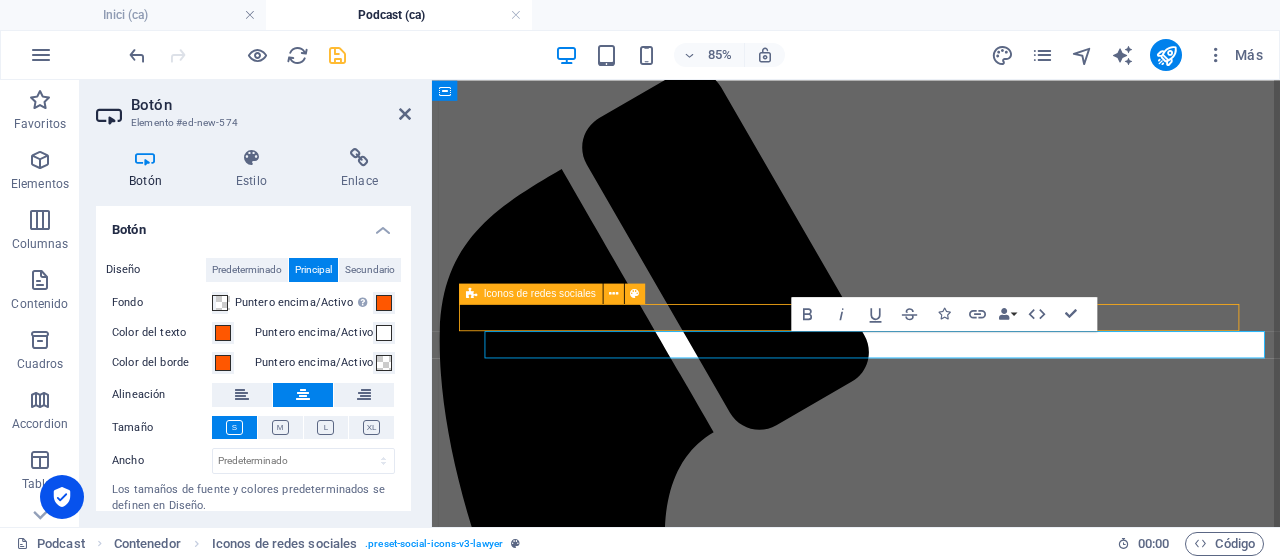 scroll, scrollTop: 200, scrollLeft: 0, axis: vertical 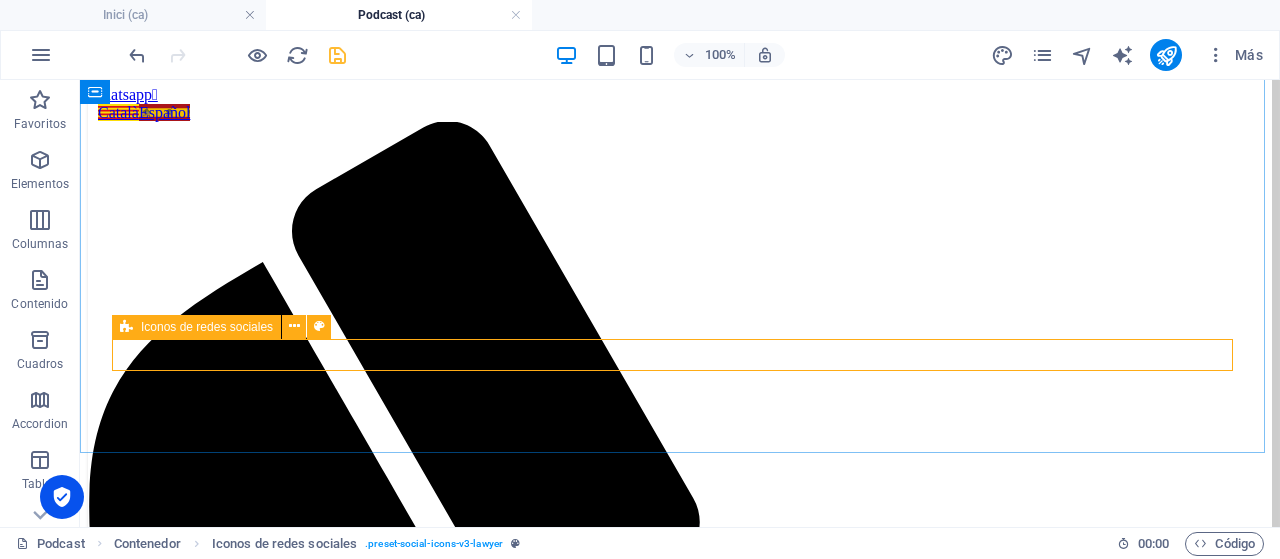 click on "Iconos de redes sociales" at bounding box center [207, 327] 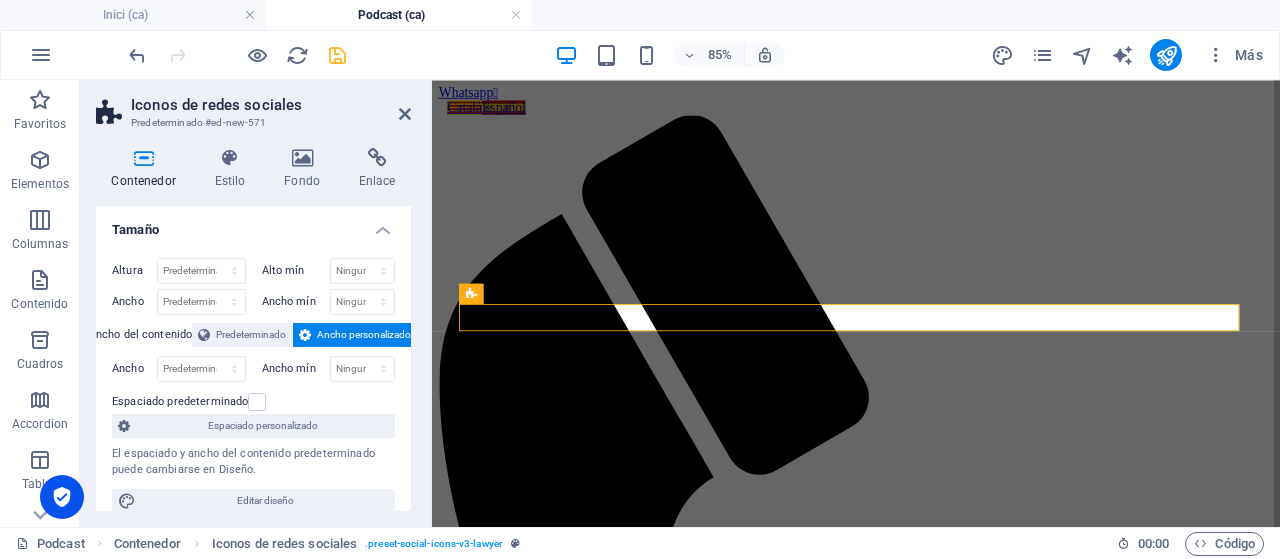 scroll, scrollTop: 253, scrollLeft: 0, axis: vertical 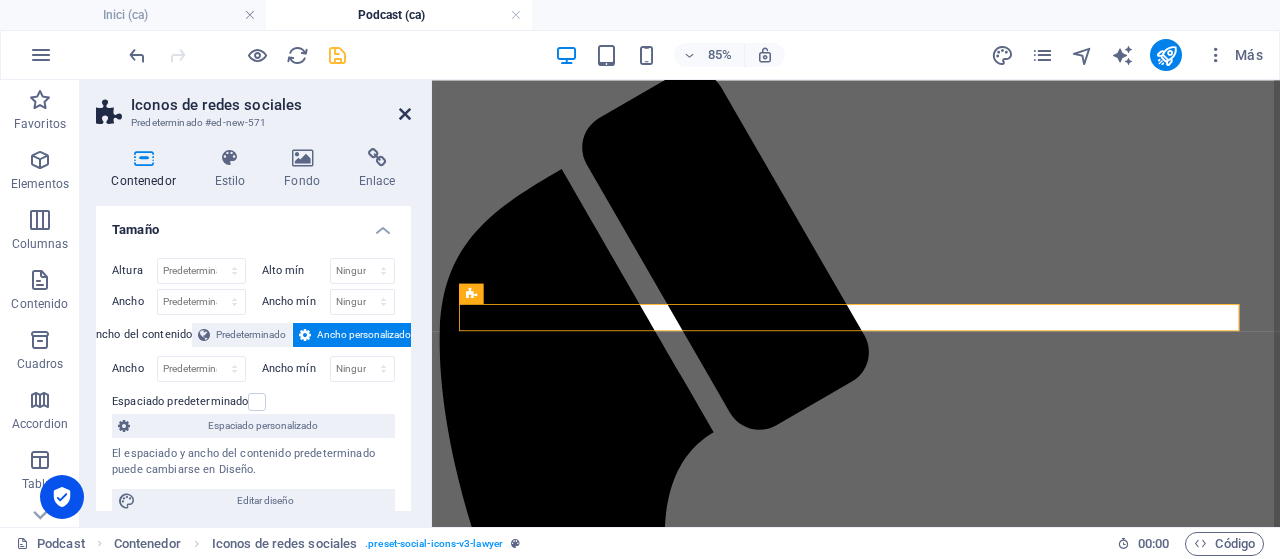 click at bounding box center [405, 114] 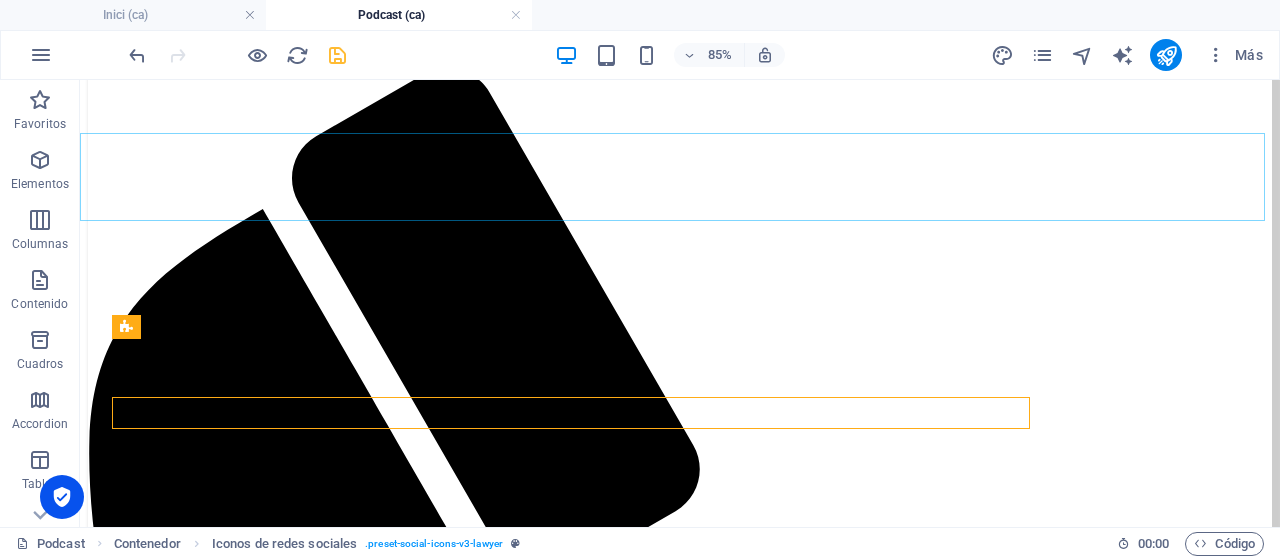 scroll, scrollTop: 200, scrollLeft: 0, axis: vertical 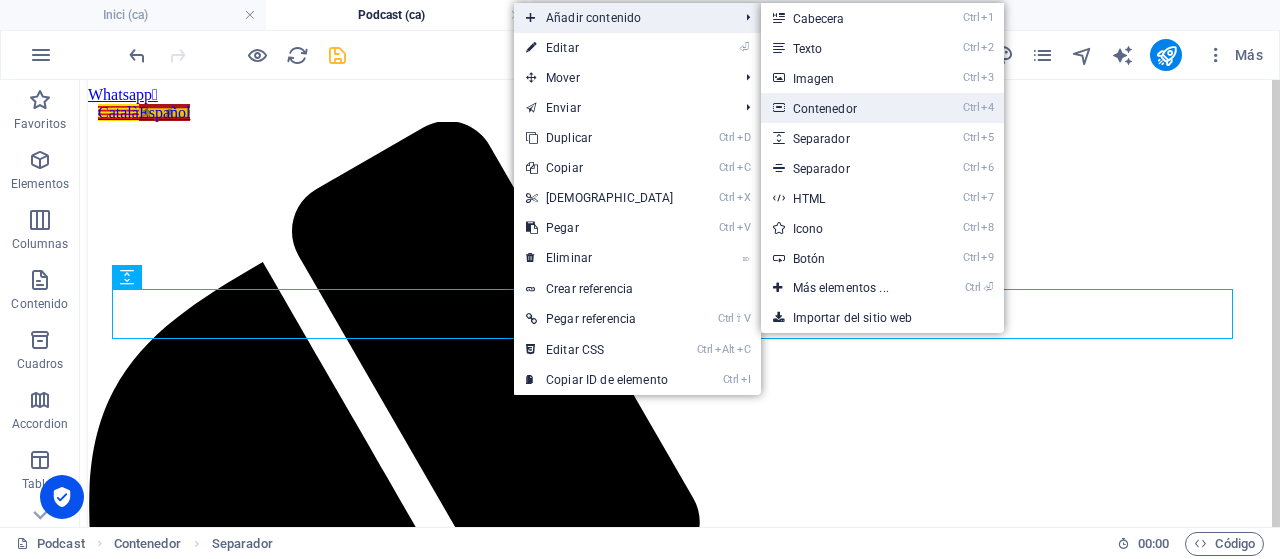 click on "Ctrl 4  Contenedor" at bounding box center [845, 108] 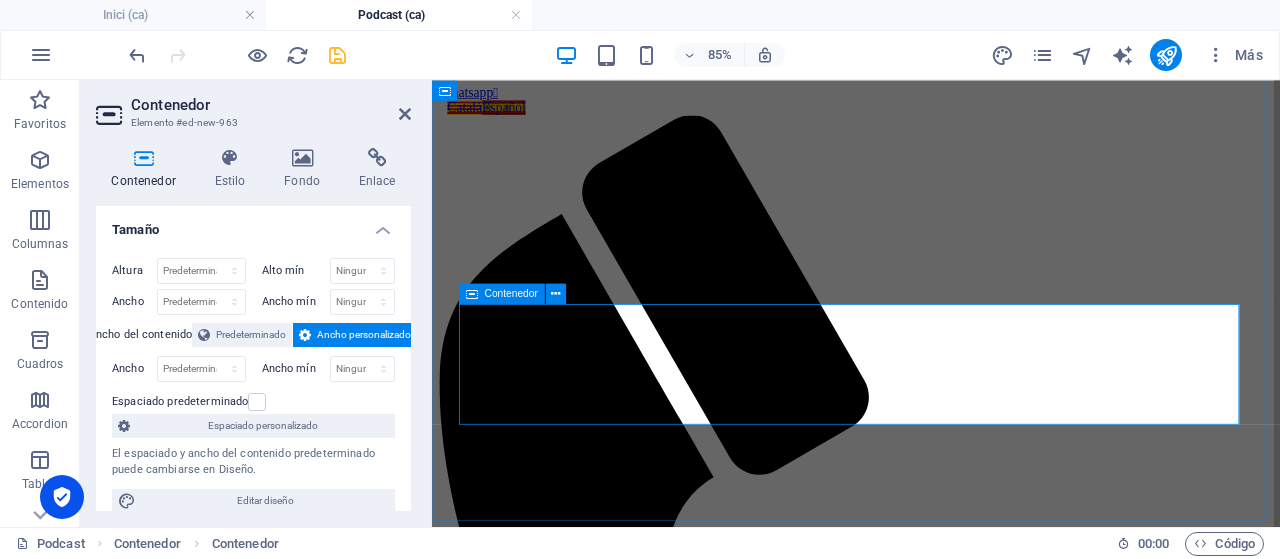 scroll, scrollTop: 253, scrollLeft: 0, axis: vertical 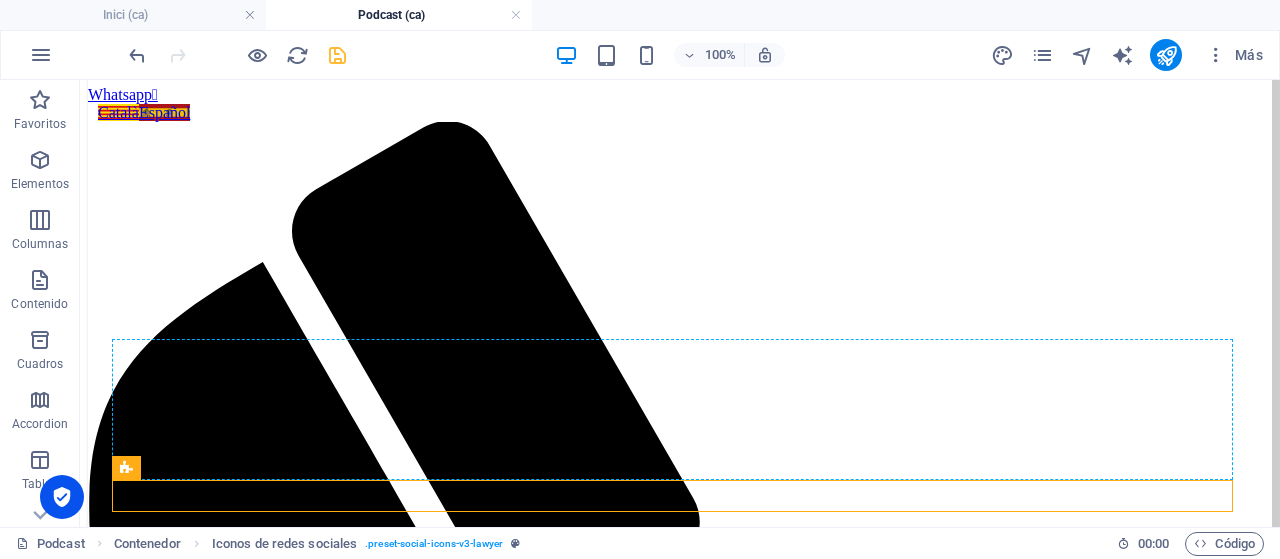 drag, startPoint x: 649, startPoint y: 495, endPoint x: 574, endPoint y: 357, distance: 157.06367 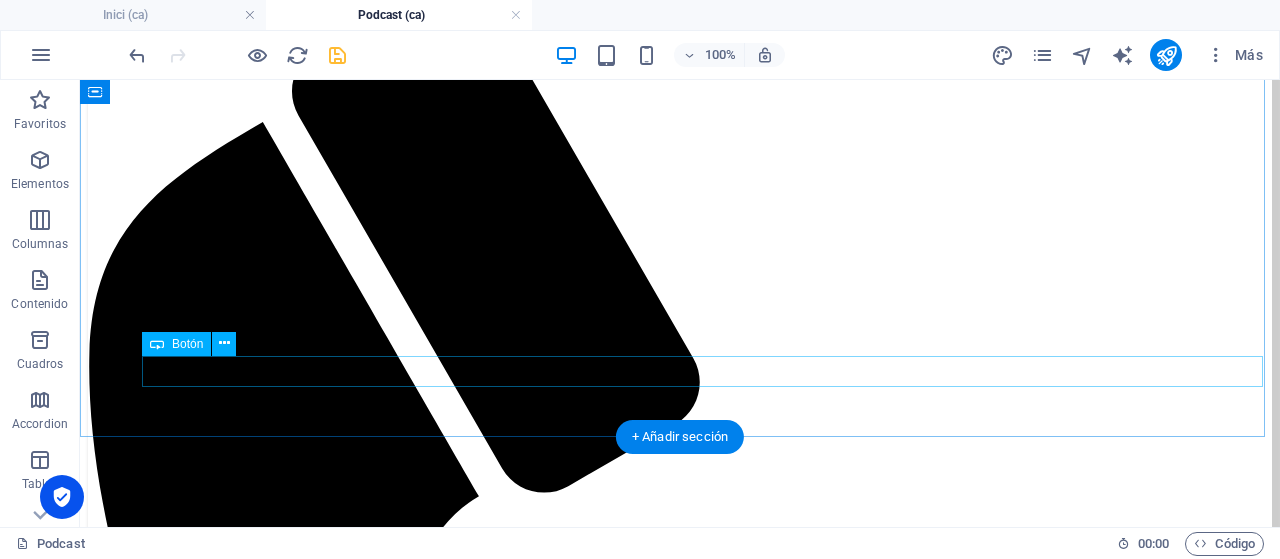 scroll, scrollTop: 382, scrollLeft: 0, axis: vertical 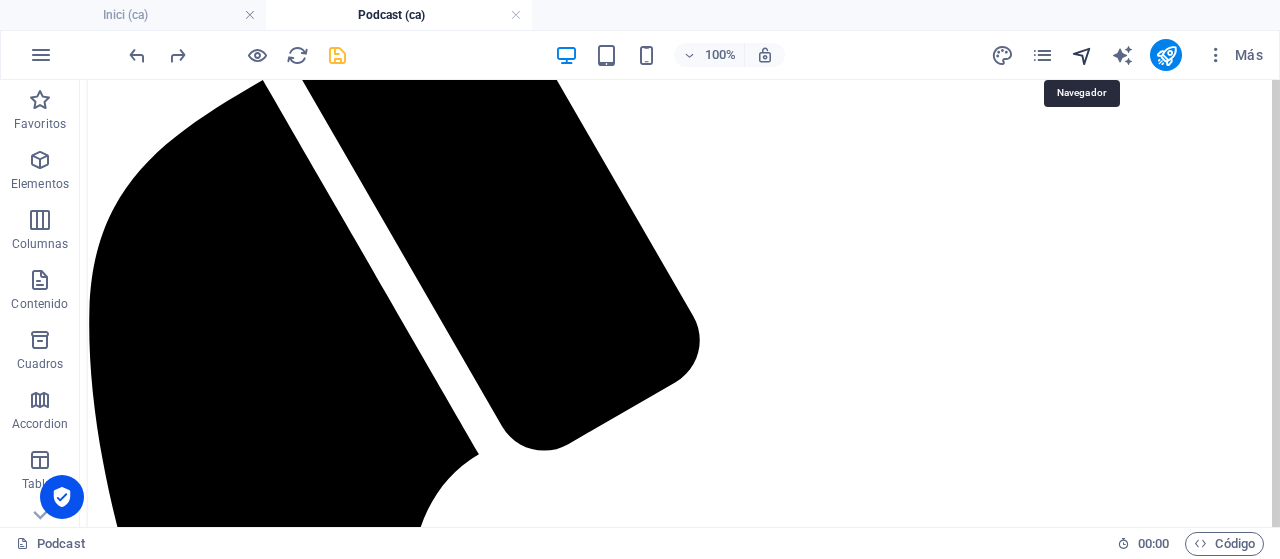 click at bounding box center [1082, 55] 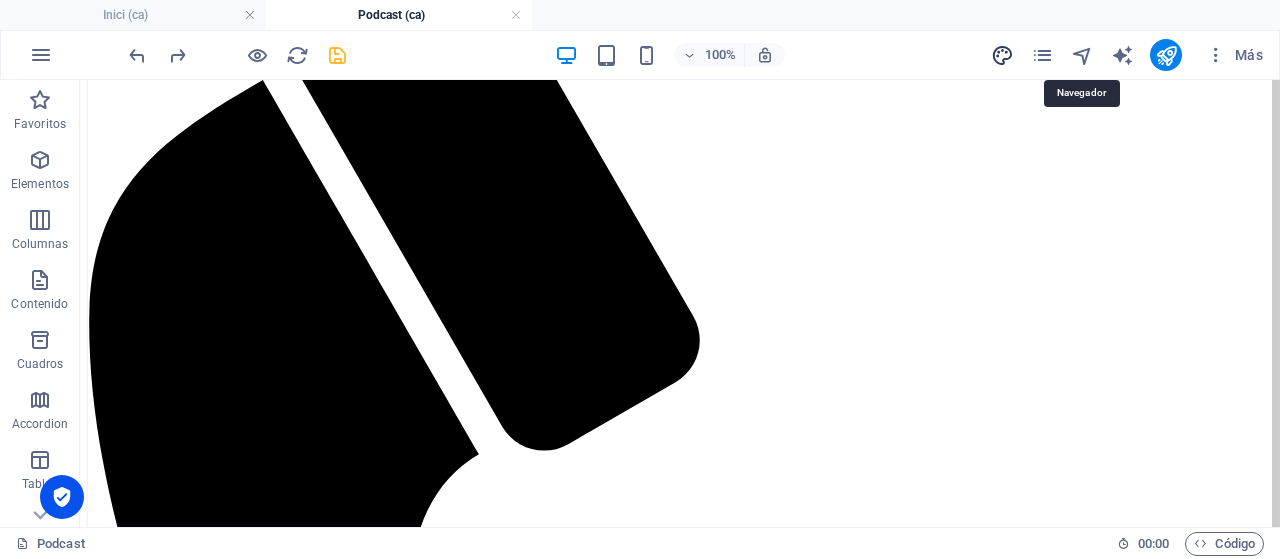 scroll, scrollTop: 435, scrollLeft: 0, axis: vertical 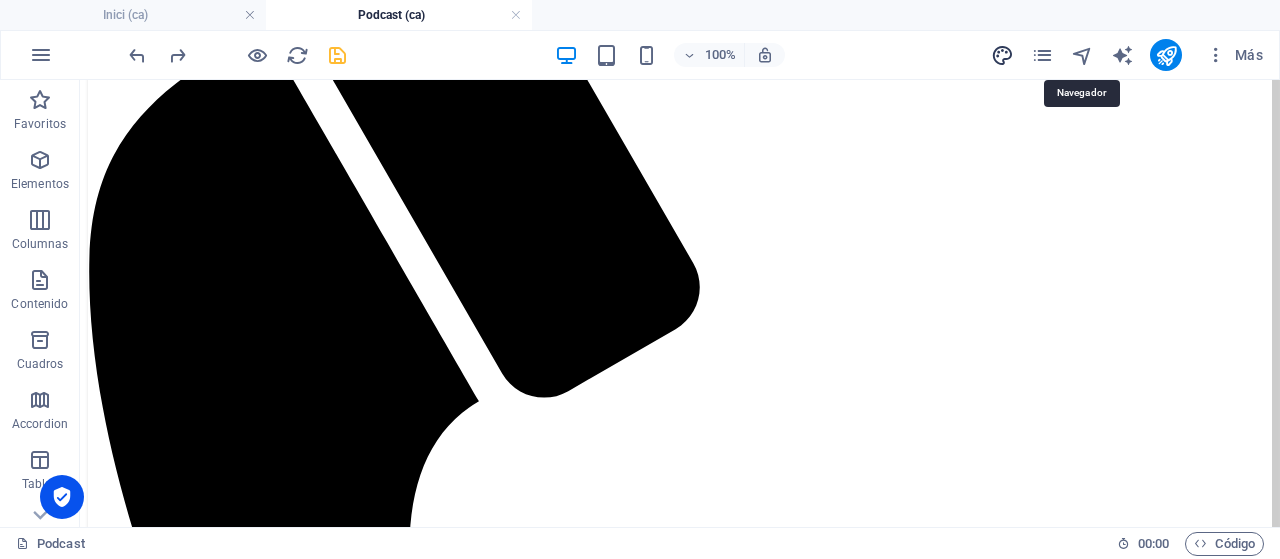 select on "15221337-ca" 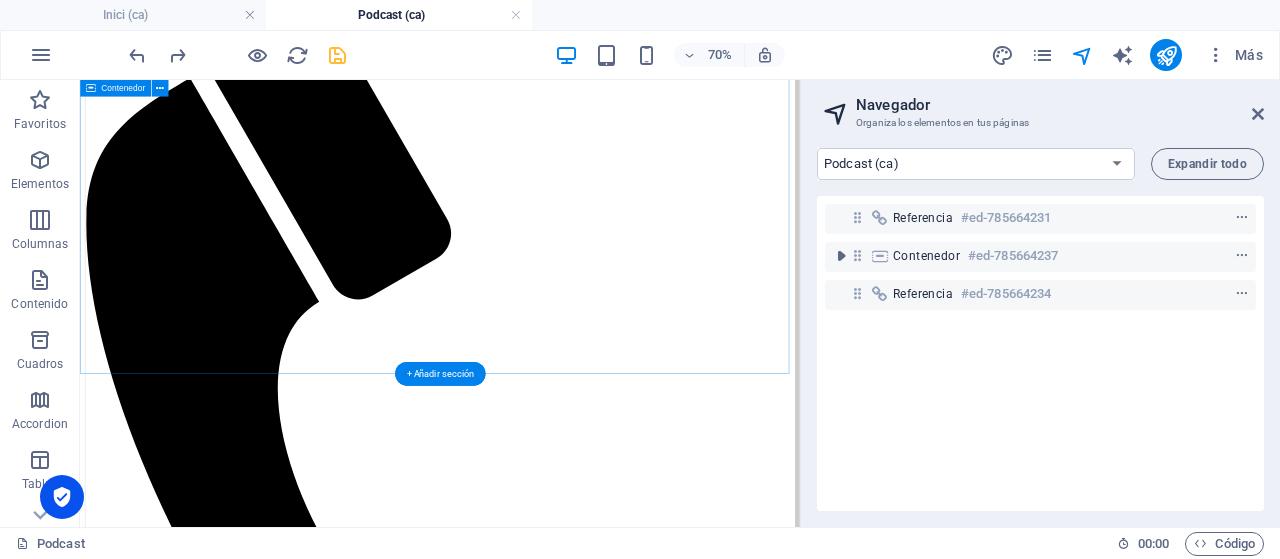 scroll, scrollTop: 335, scrollLeft: 0, axis: vertical 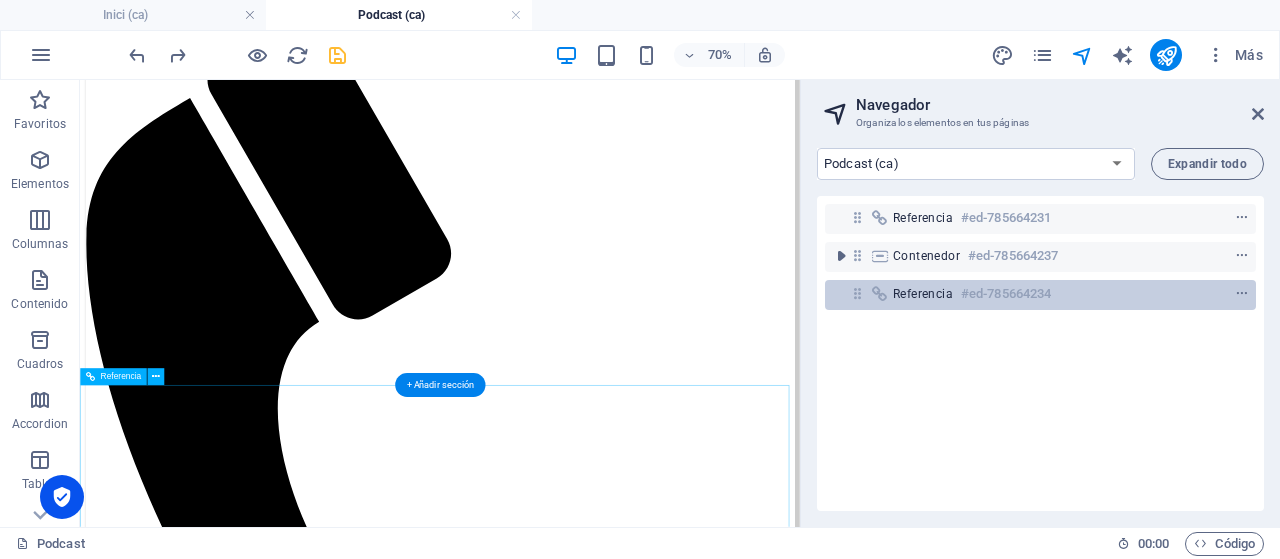 click on "Referencia #ed-785664234" at bounding box center (1040, 295) 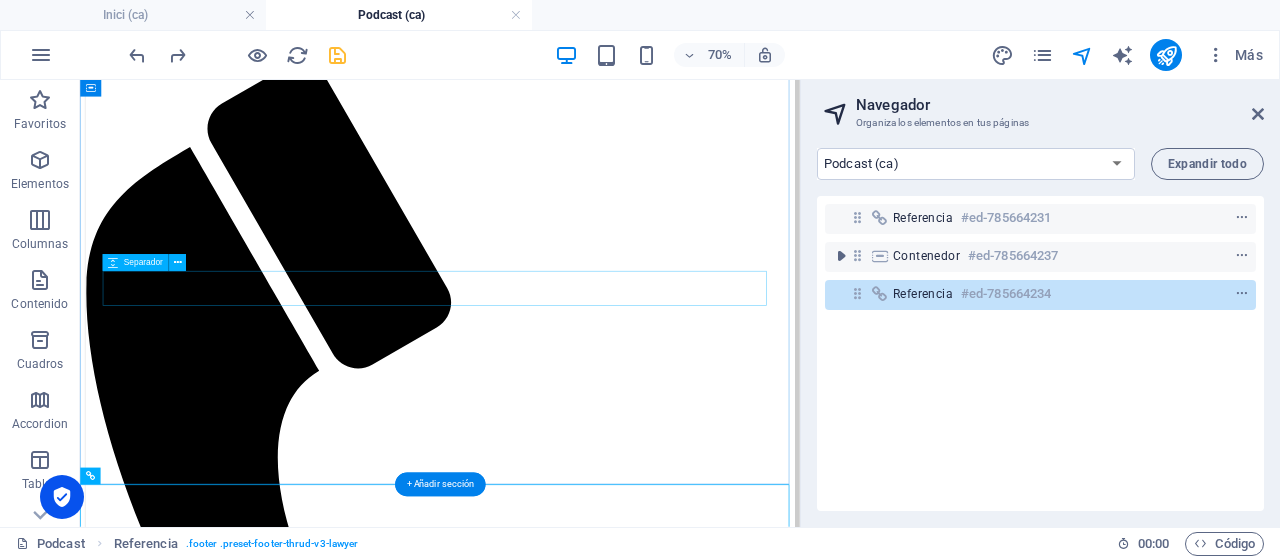 scroll, scrollTop: 164, scrollLeft: 0, axis: vertical 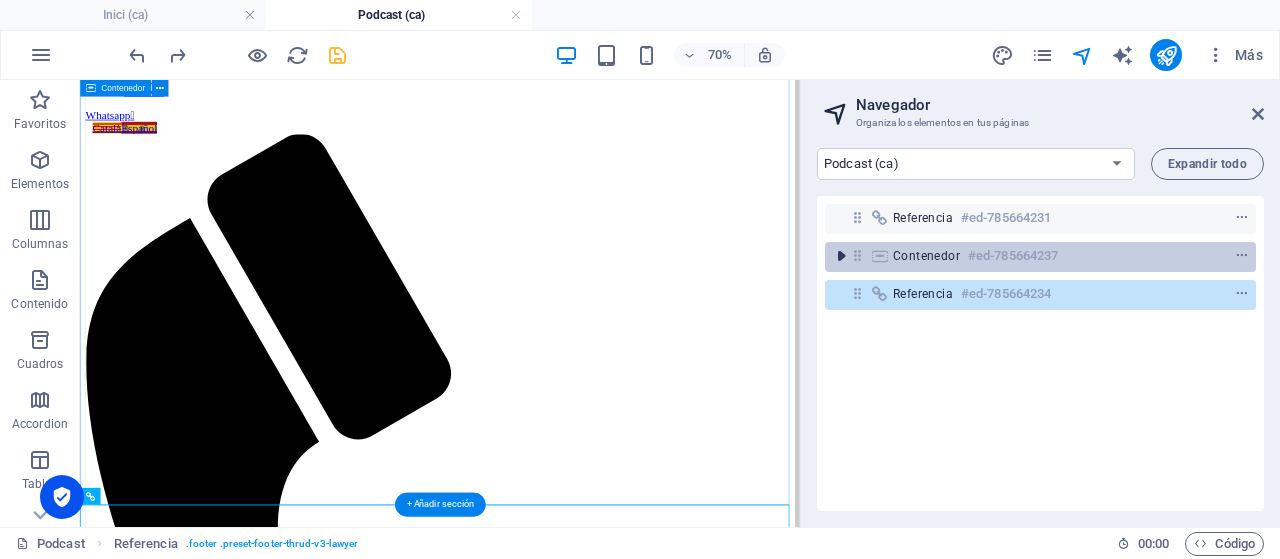 click at bounding box center (841, 256) 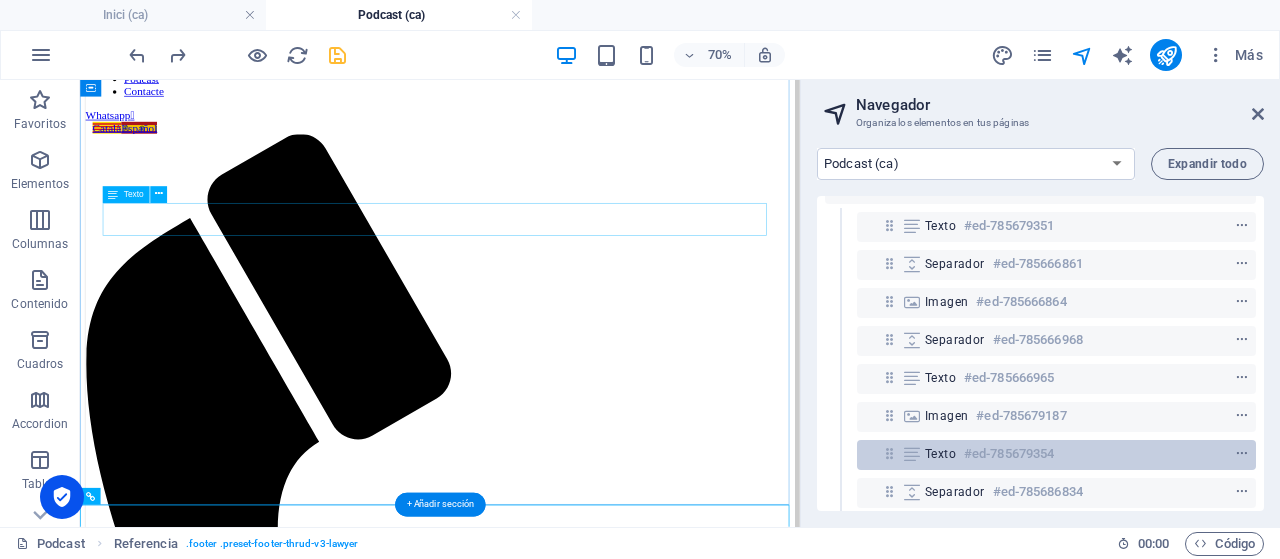 scroll, scrollTop: 278, scrollLeft: 0, axis: vertical 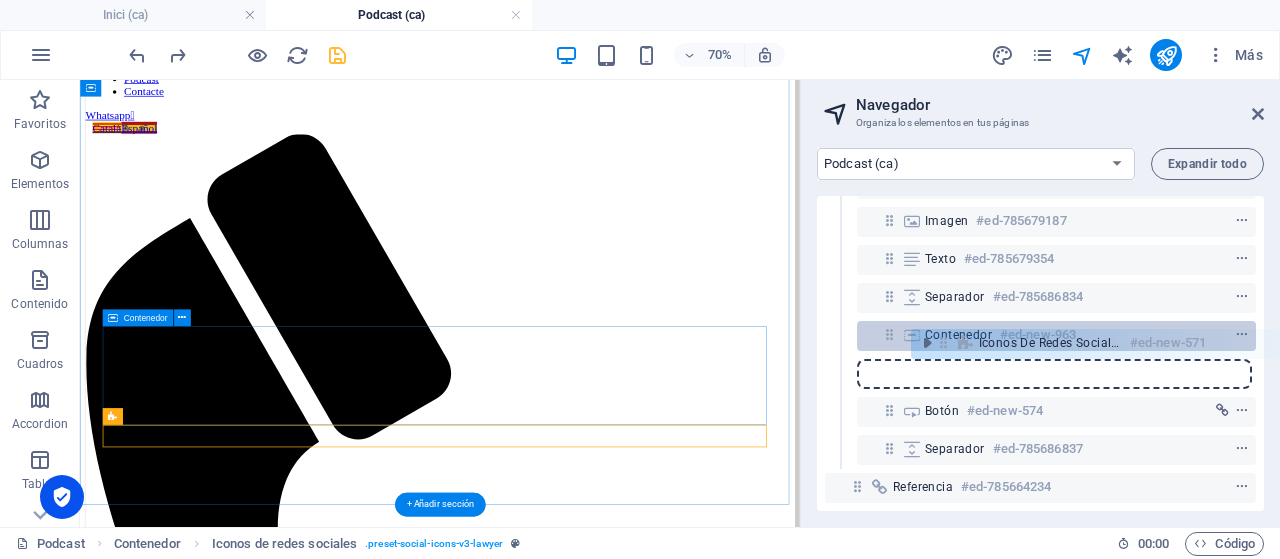 drag, startPoint x: 887, startPoint y: 357, endPoint x: 943, endPoint y: 335, distance: 60.166435 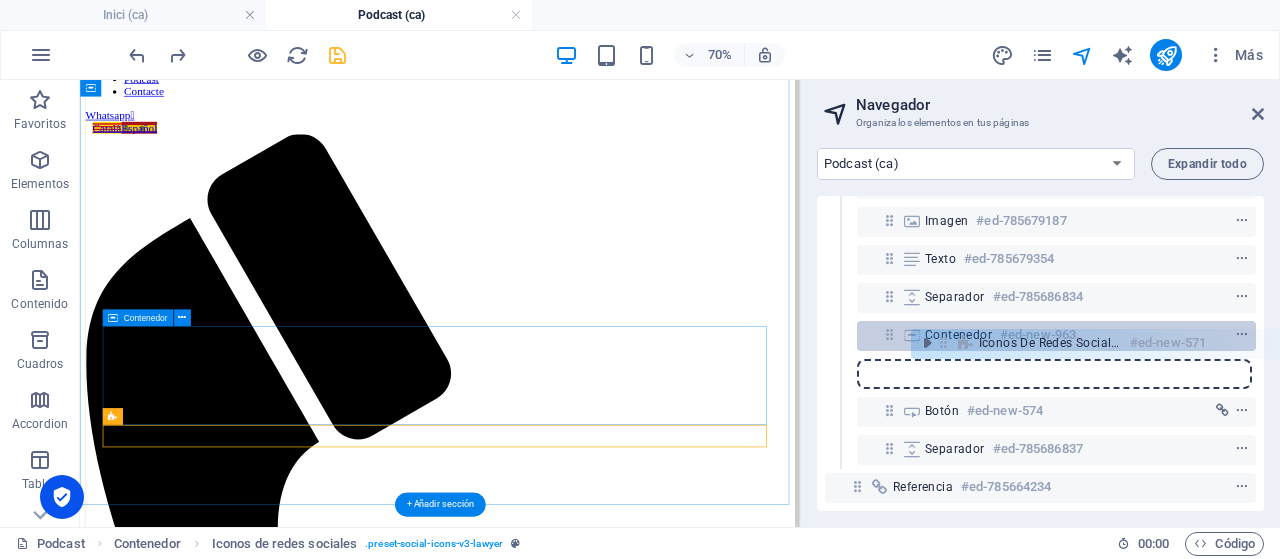 click on "Referencia #ed-785664231 Contenedor #ed-785664237 Texto #ed-785679351 Separador #ed-785666861 Imagen #ed-785666864 Separador #ed-785666968 Texto #ed-785666965 Imagen #ed-785679187 Texto #ed-785679354 Separador #ed-785686834 Contenedor #ed-new-963 Iconos de redes sociales #ed-new-571 Botón #ed-new-574 Separador #ed-785686837 Referencia #ed-785664234" at bounding box center (1040, 353) 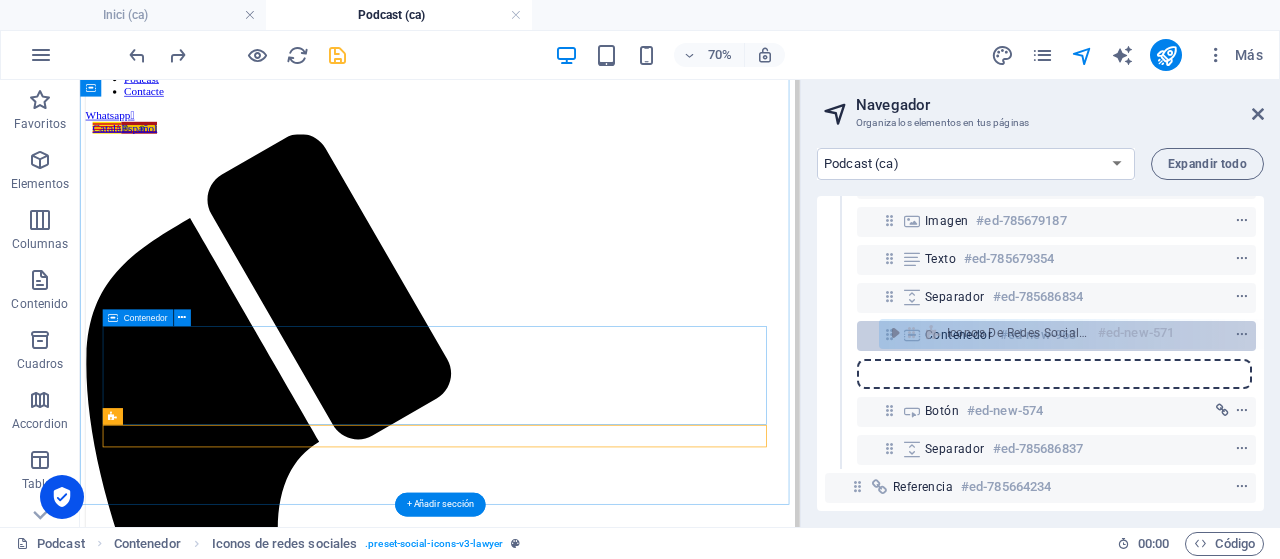 drag, startPoint x: 886, startPoint y: 361, endPoint x: 910, endPoint y: 330, distance: 39.20459 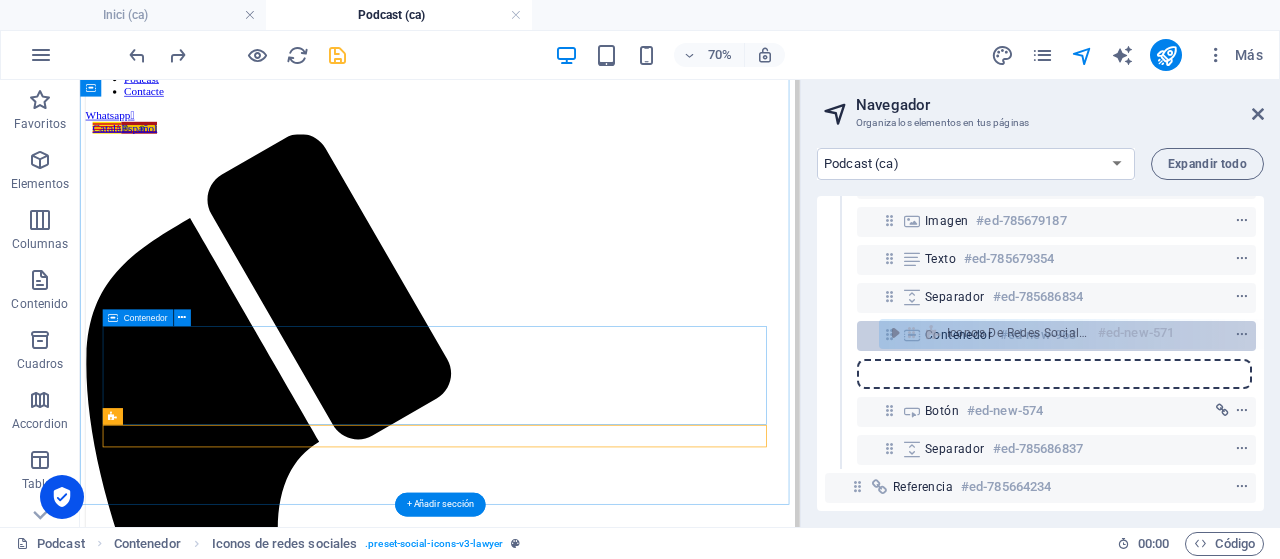 click on "Referencia #ed-785664231 Contenedor #ed-785664237 Texto #ed-785679351 Separador #ed-785666861 Imagen #ed-785666864 Separador #ed-785666968 Texto #ed-785666965 Imagen #ed-785679187 Texto #ed-785679354 Separador #ed-785686834 Contenedor #ed-new-963 Iconos de redes sociales #ed-new-571 Botón #ed-new-574 Separador #ed-785686837 Referencia #ed-785664234" at bounding box center [1040, 353] 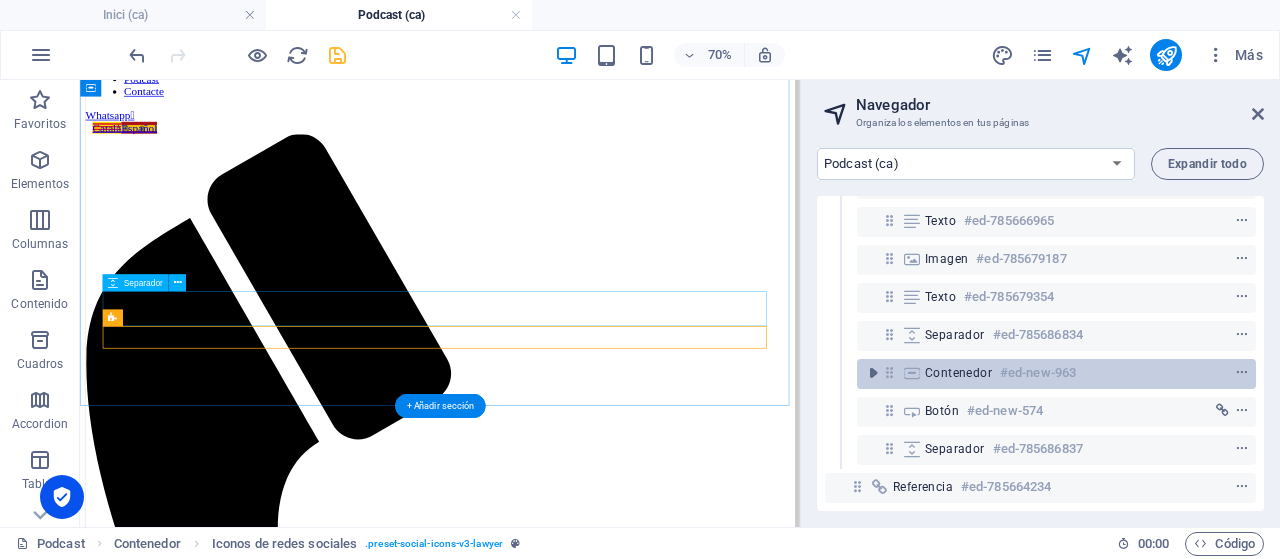 scroll, scrollTop: 240, scrollLeft: 0, axis: vertical 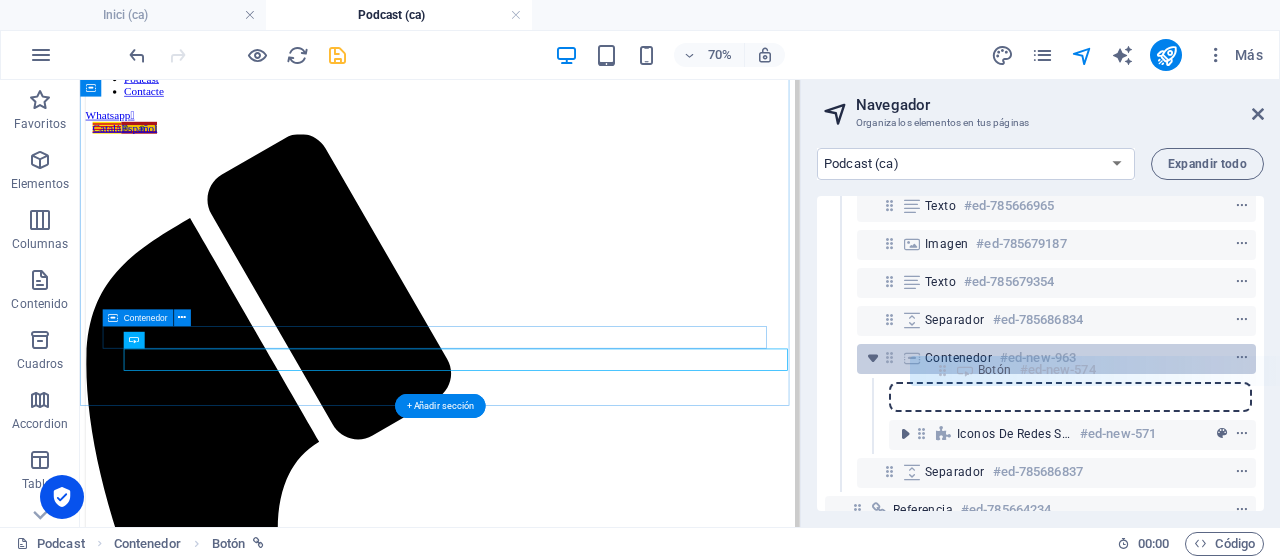 drag, startPoint x: 884, startPoint y: 435, endPoint x: 939, endPoint y: 367, distance: 87.458565 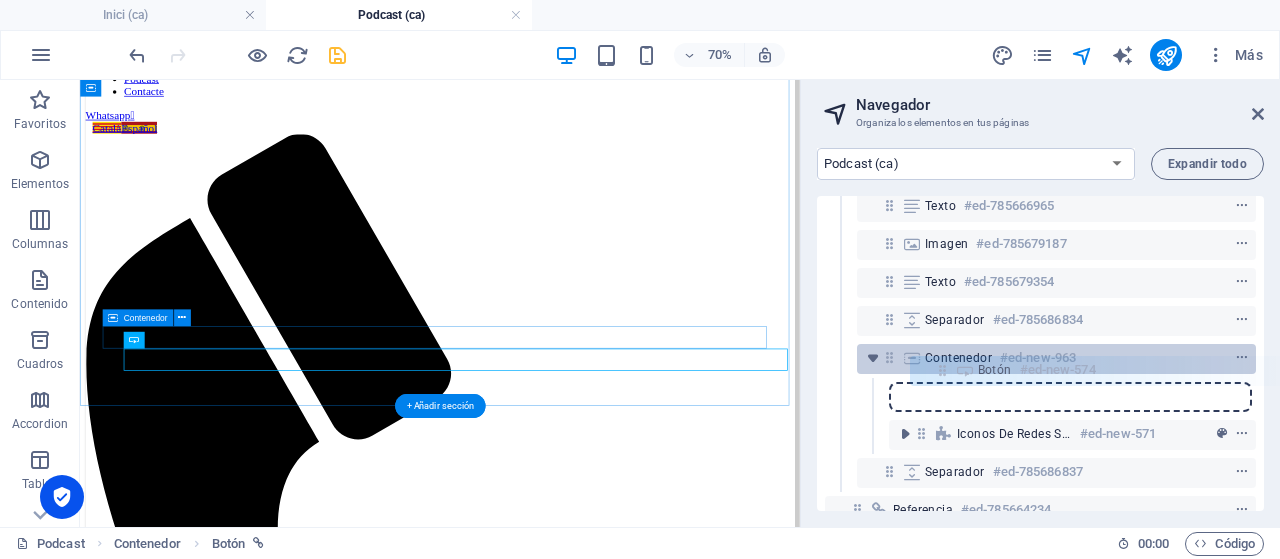 click on "Referencia #ed-785664231 Contenedor #ed-785664237 Texto #ed-785679351 Separador #ed-785666861 Imagen #ed-785666864 Separador #ed-785666968 Texto #ed-785666965 Imagen #ed-785679187 Texto #ed-785679354 Separador #ed-785686834 Contenedor #ed-new-963 Iconos de redes sociales #ed-new-571 Botón #ed-new-574 Separador #ed-785686837 Referencia #ed-785664234" at bounding box center (1040, 353) 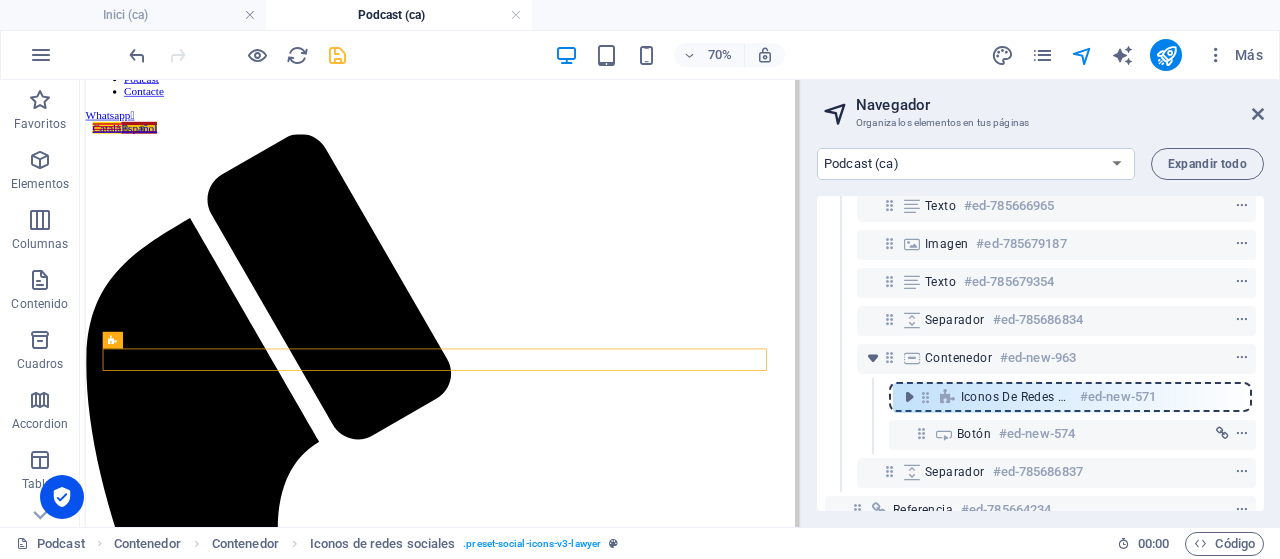 drag, startPoint x: 920, startPoint y: 427, endPoint x: 924, endPoint y: 385, distance: 42.190044 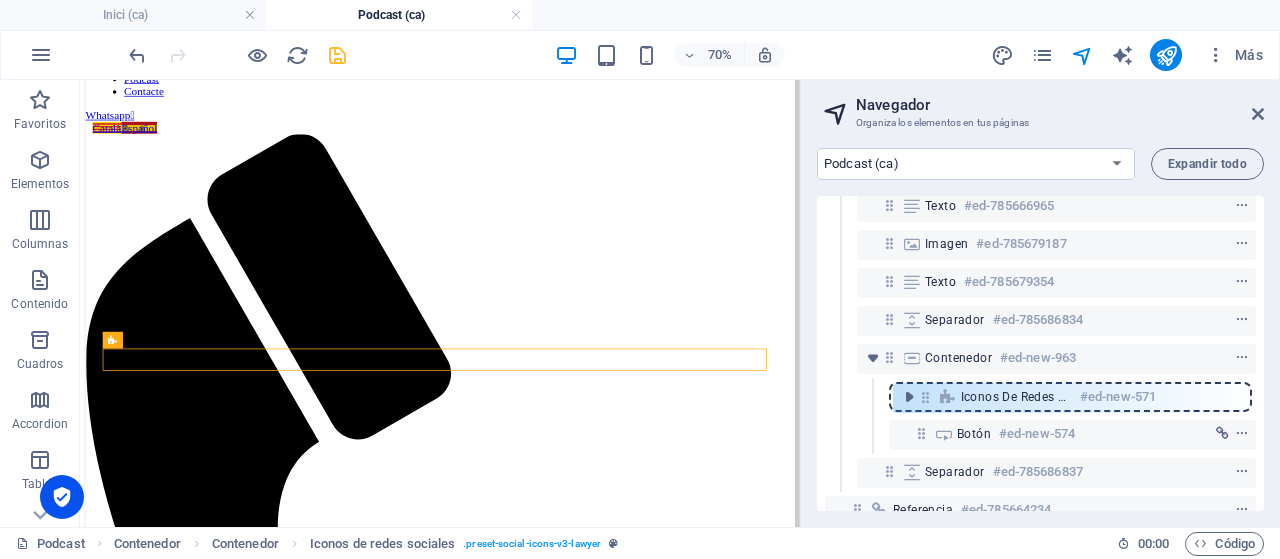 click on "Referencia #ed-785664231 Contenedor #ed-785664237 Texto #ed-785679351 Separador #ed-785666861 Imagen #ed-785666864 Separador #ed-785666968 Texto #ed-785666965 Imagen #ed-785679187 Texto #ed-785679354 Separador #ed-785686834 Contenedor #ed-new-963 Botón #ed-new-574 Iconos de redes sociales #ed-new-571 Separador #ed-785686837 Referencia #ed-785664234" at bounding box center [1040, 353] 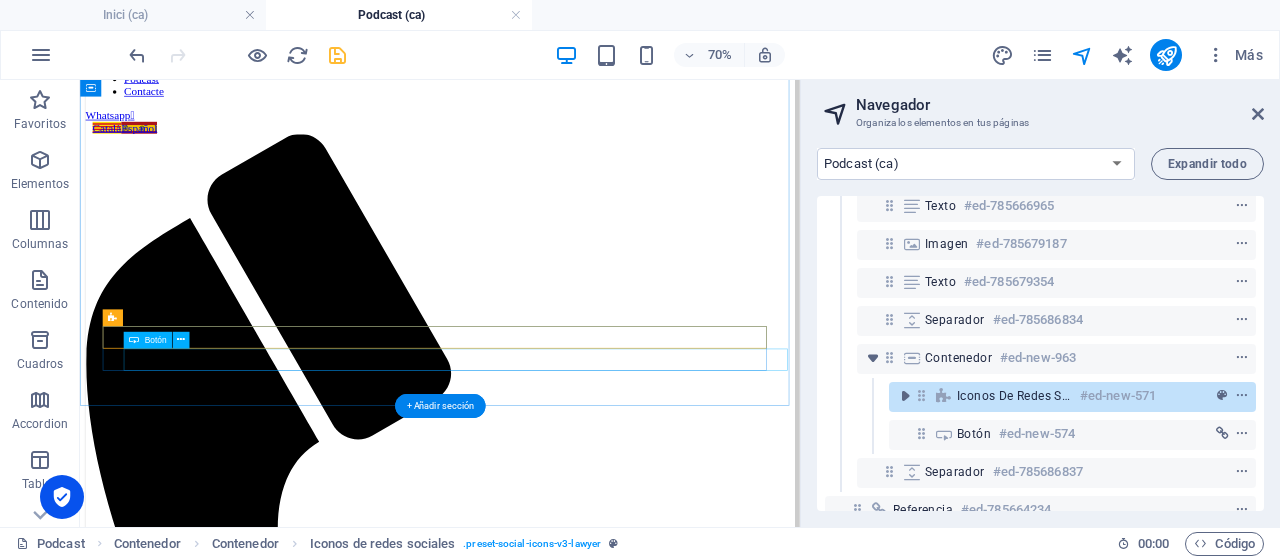 click on "Capítols al Youtube  ❤" at bounding box center (584, 6056) 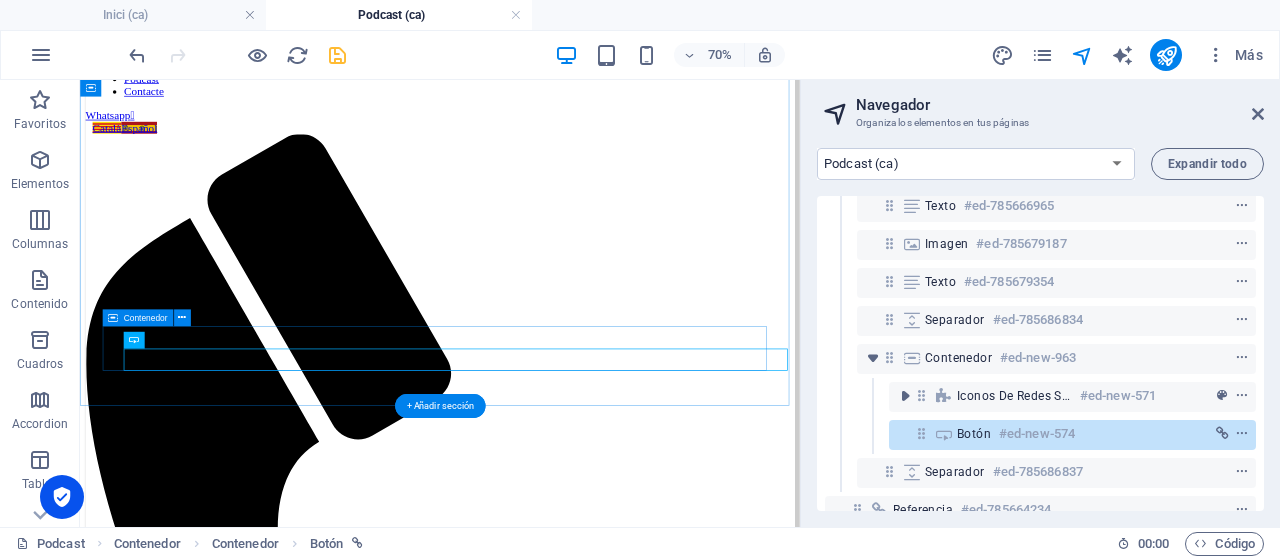 click on "Capítols al Youtube  ❤" at bounding box center (594, 4028) 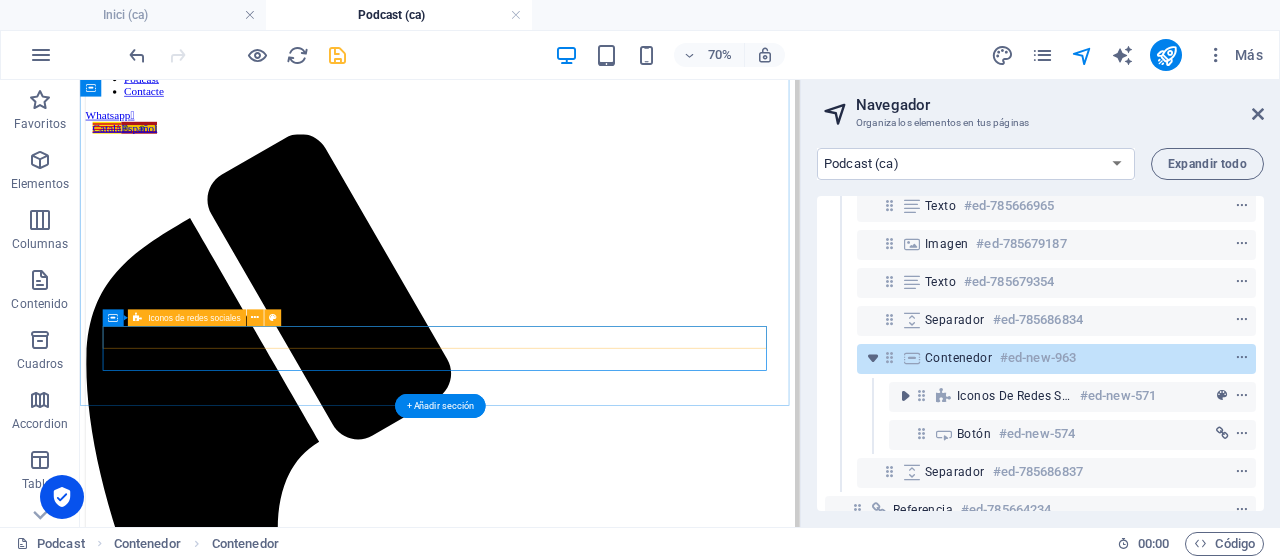 click at bounding box center (594, 4019) 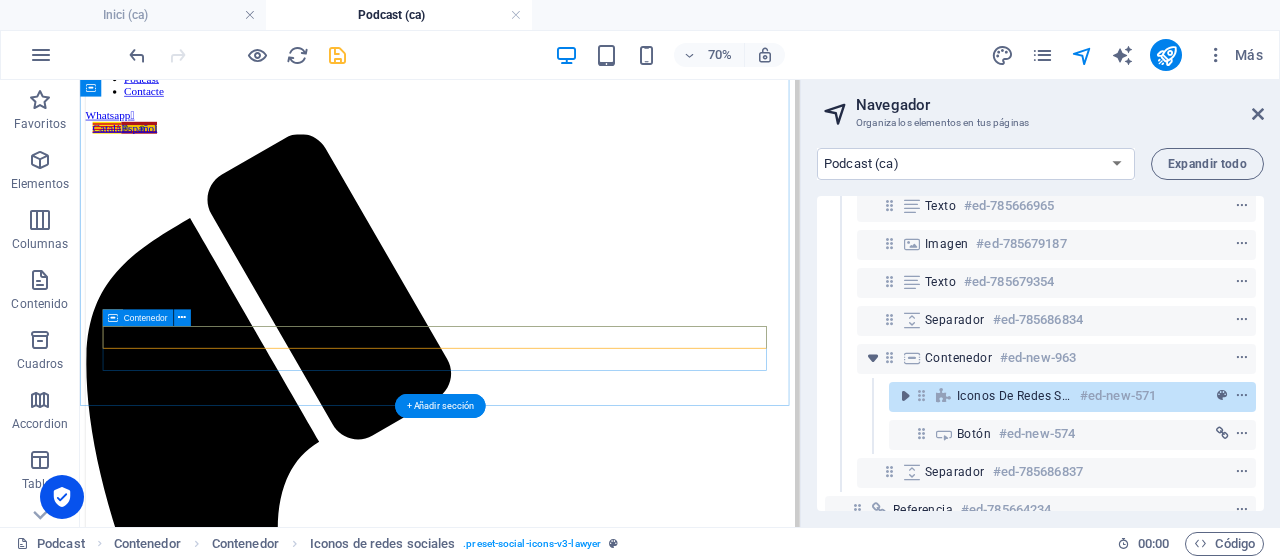 click on "Capítols al Youtube  ❤" at bounding box center [594, 4028] 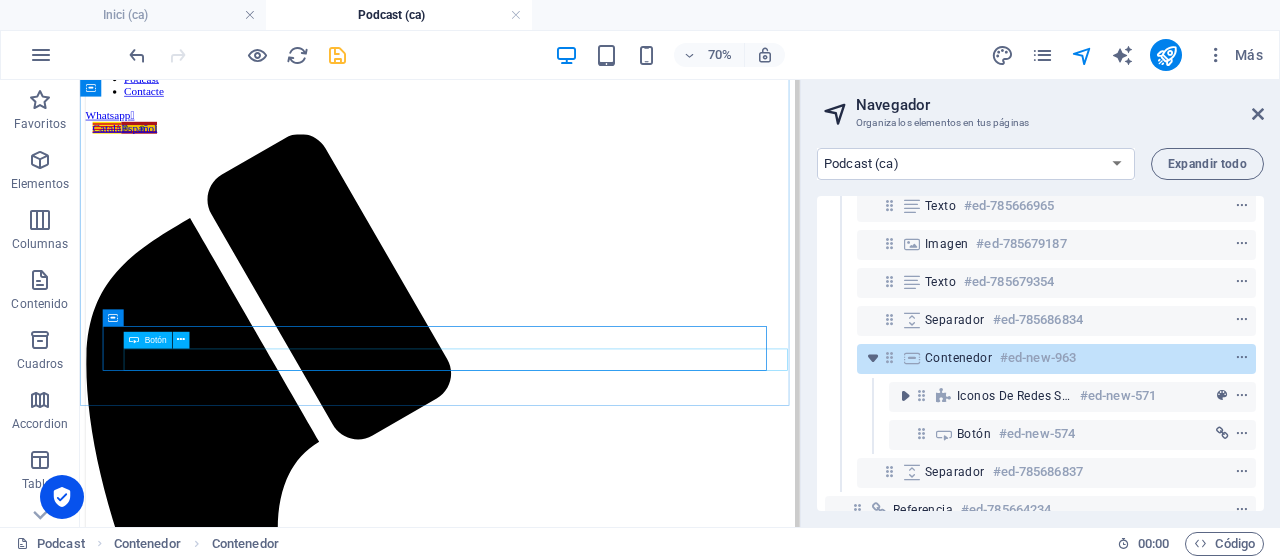 click on "Botón" at bounding box center (155, 340) 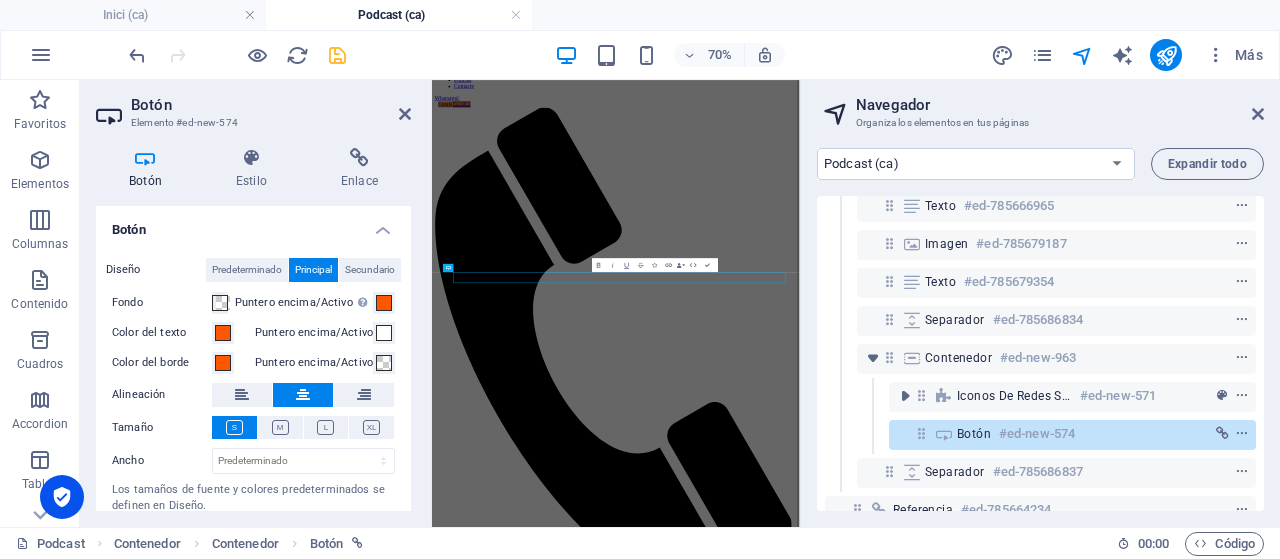 scroll, scrollTop: 0, scrollLeft: 0, axis: both 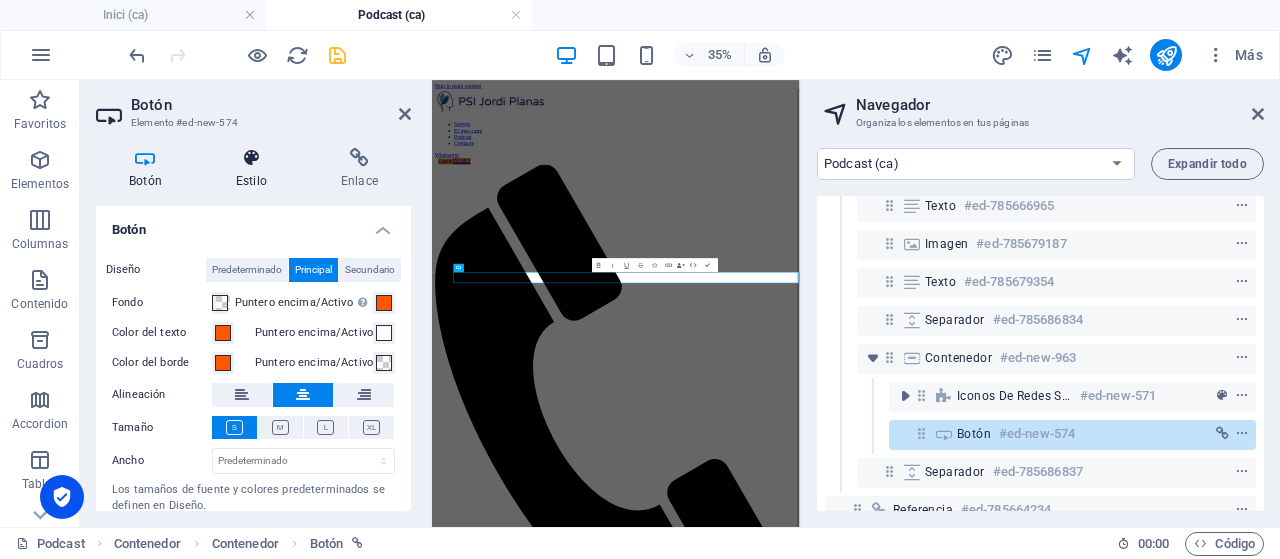 click on "Estilo" at bounding box center [255, 169] 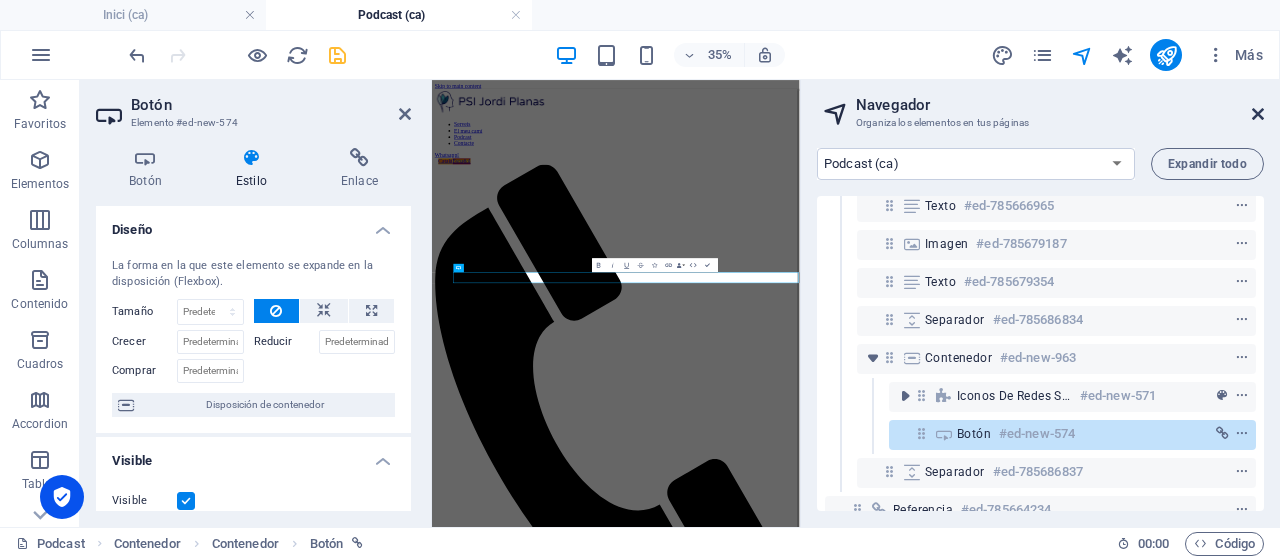 click at bounding box center (1258, 114) 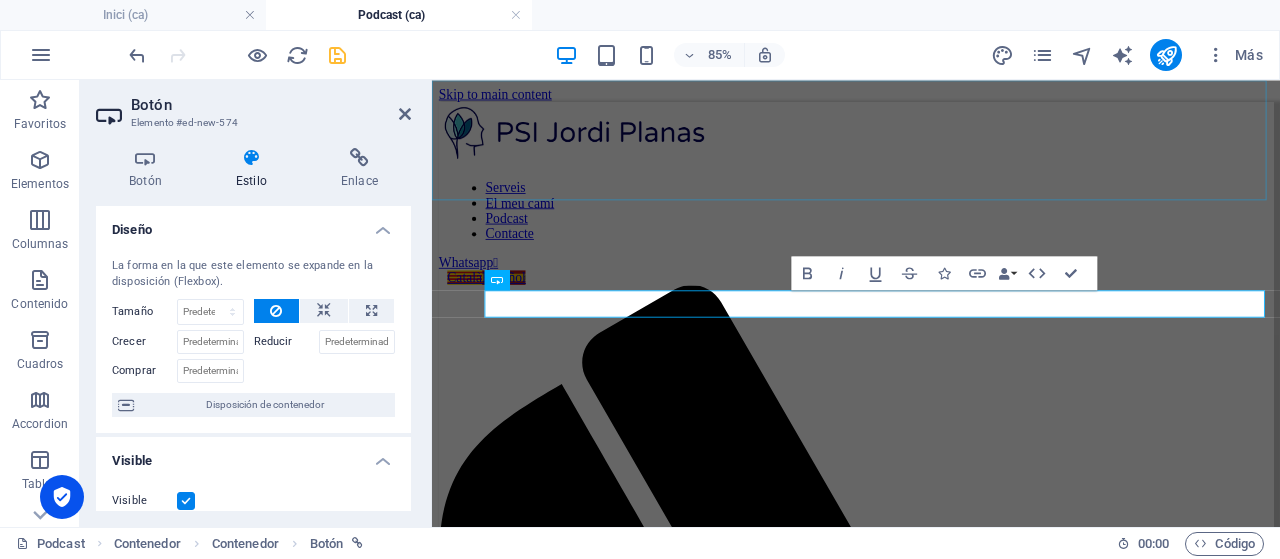 scroll, scrollTop: 301, scrollLeft: 0, axis: vertical 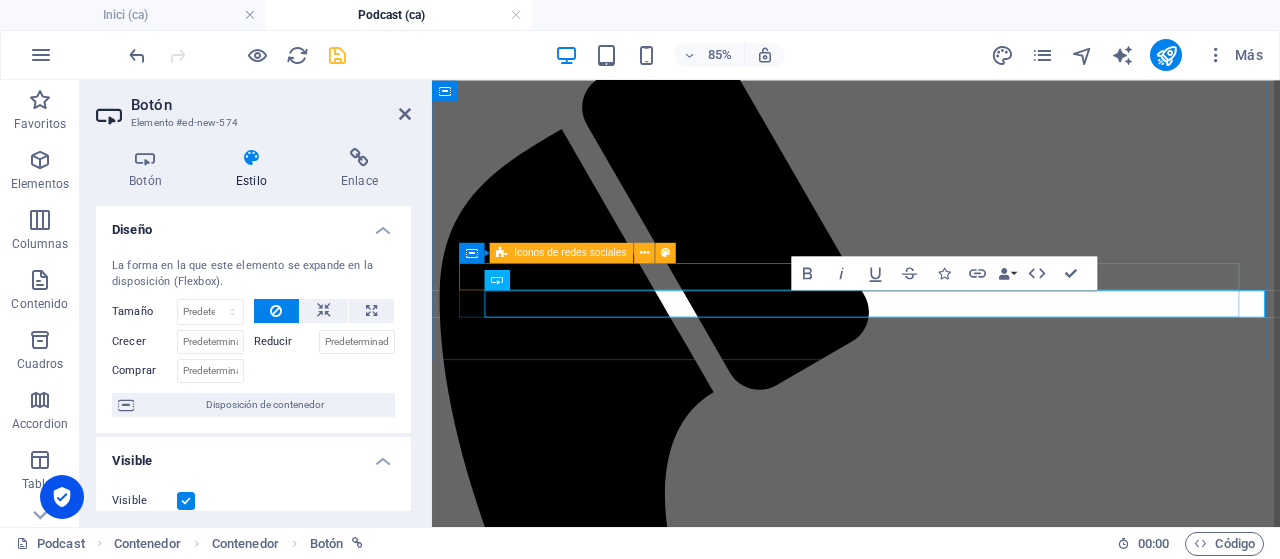 click at bounding box center (931, 3779) 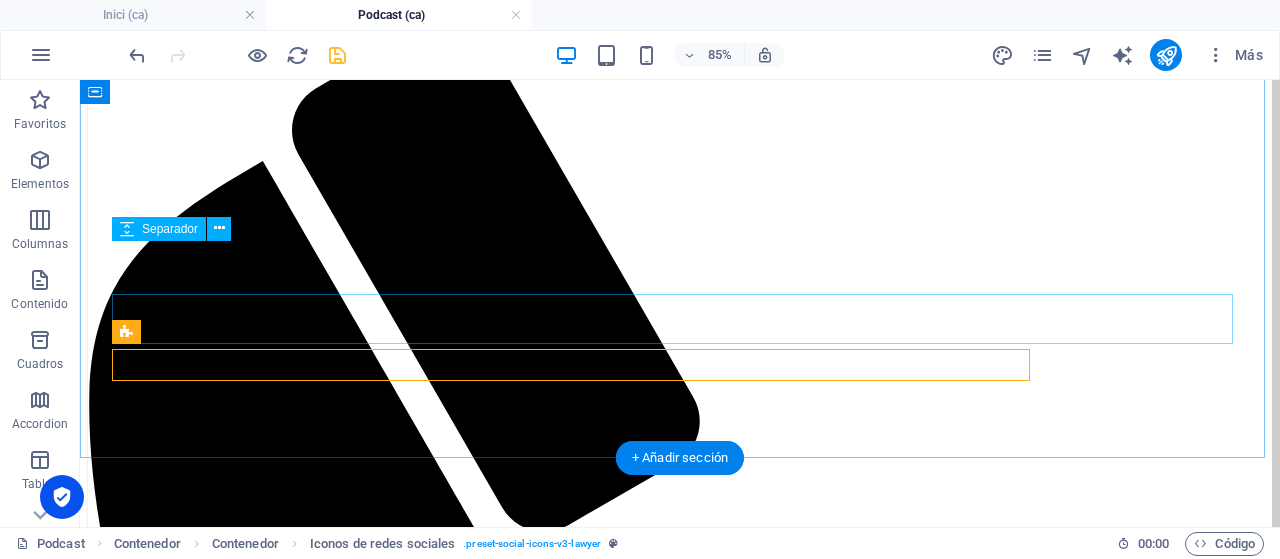 scroll, scrollTop: 248, scrollLeft: 0, axis: vertical 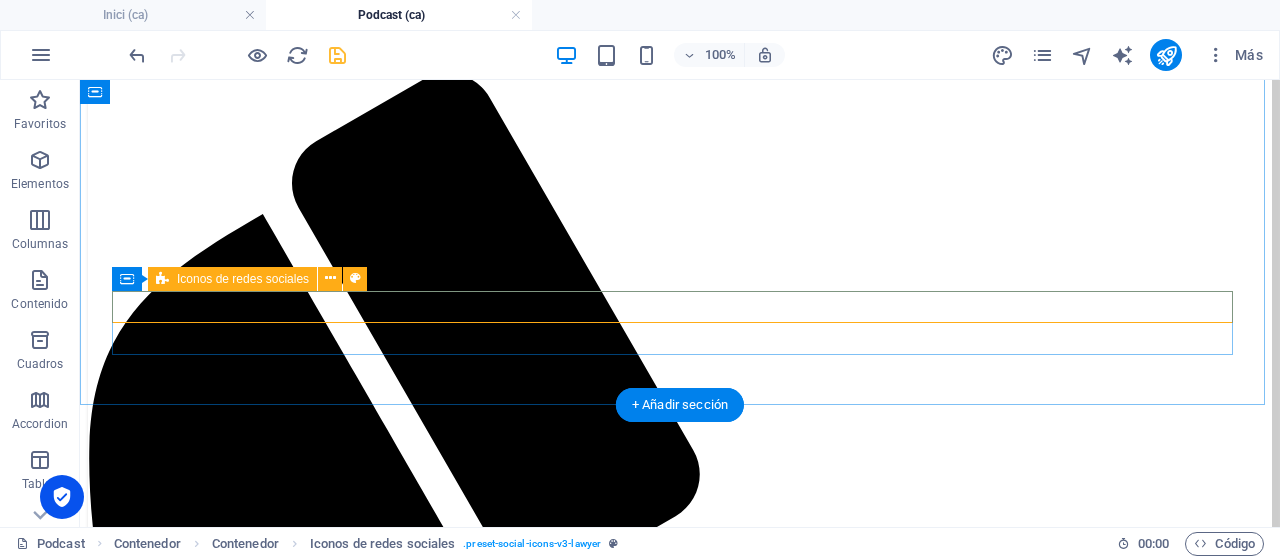 click at bounding box center [680, 4504] 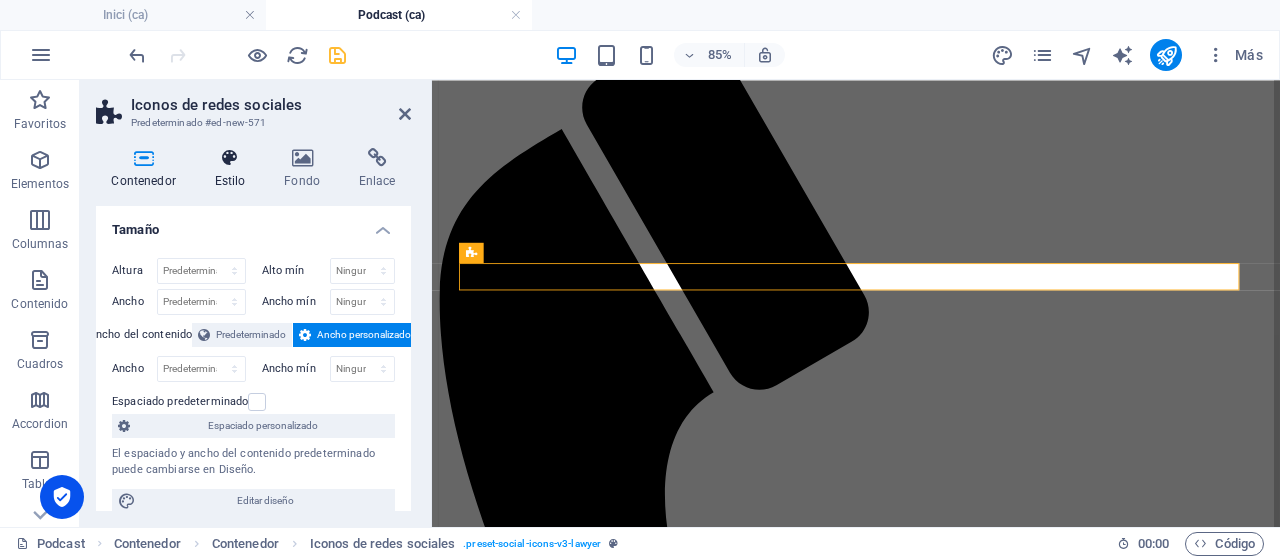 click at bounding box center [230, 158] 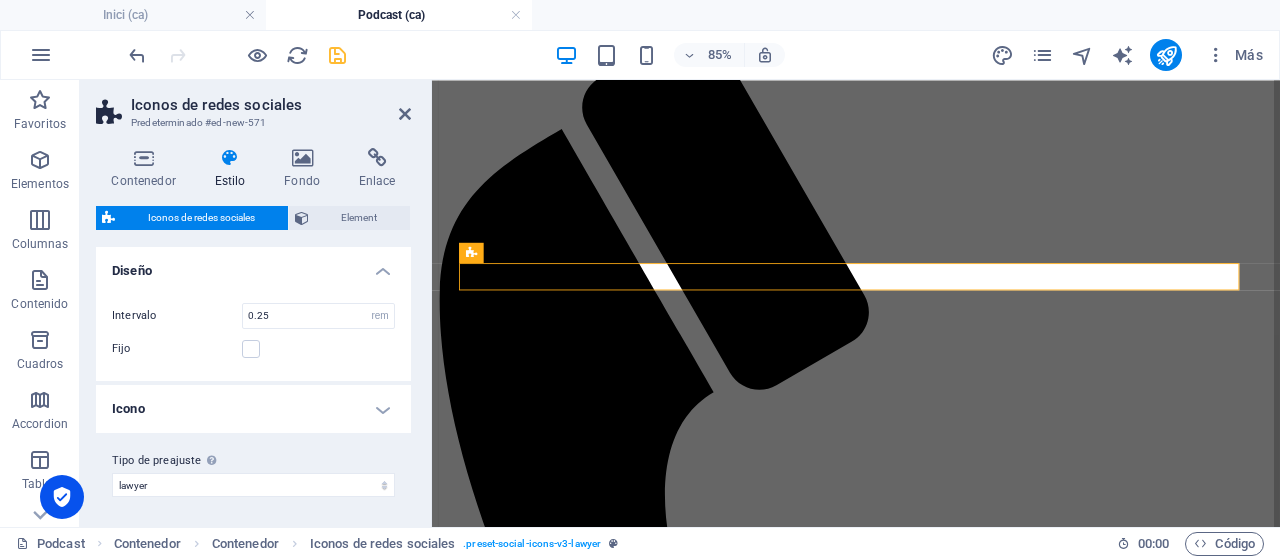 click on "Icono" at bounding box center (253, 409) 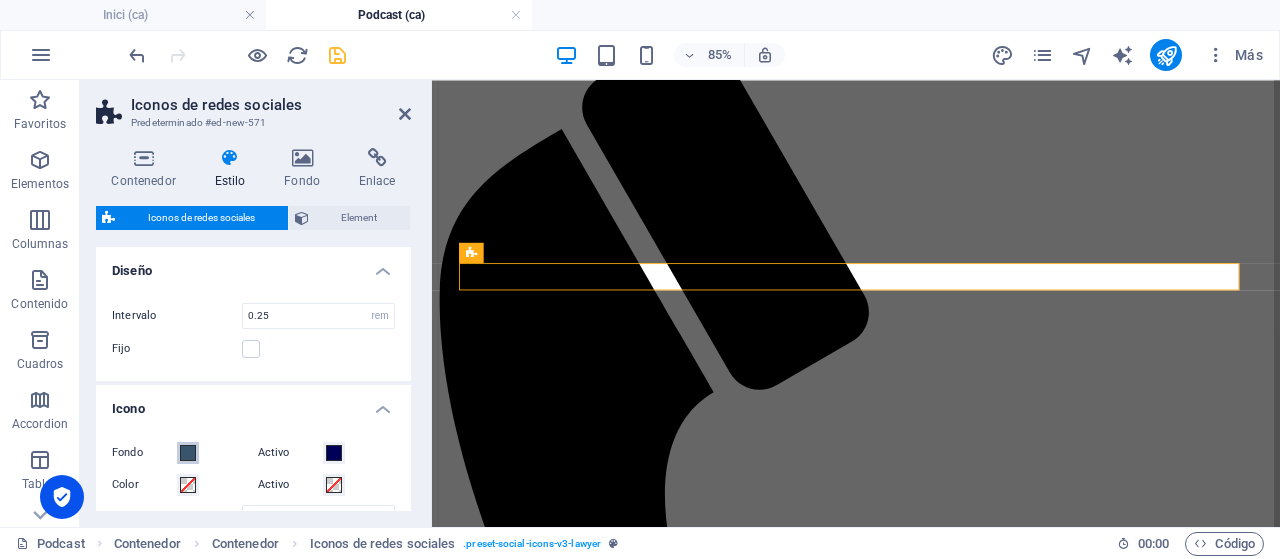 click on "Fondo" at bounding box center (188, 453) 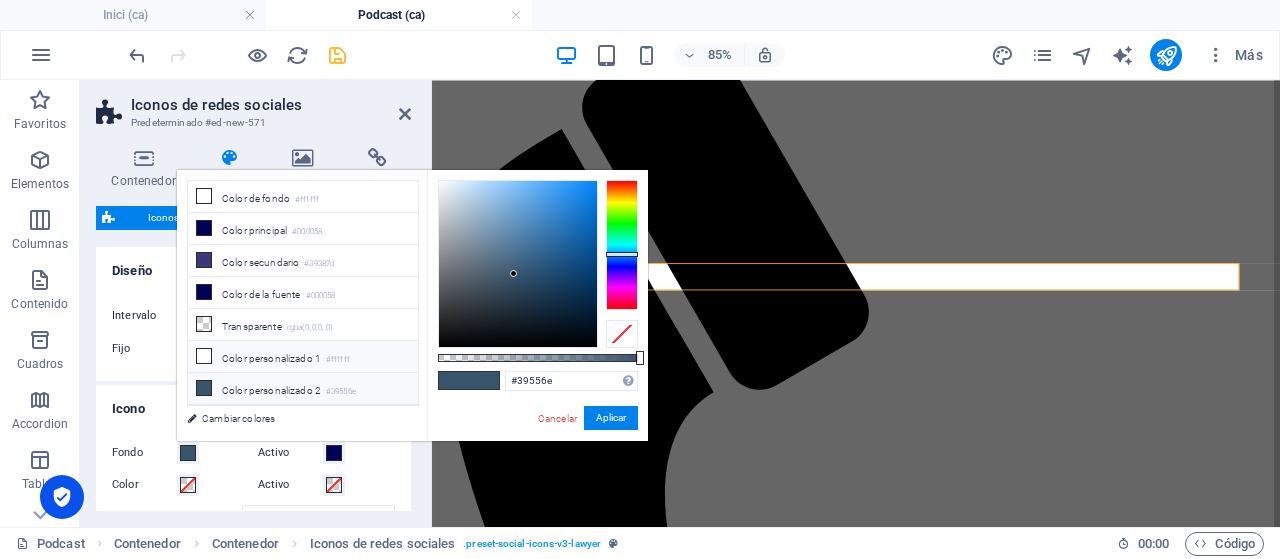 click on "Color personalizado 1
#ffffff" at bounding box center (303, 357) 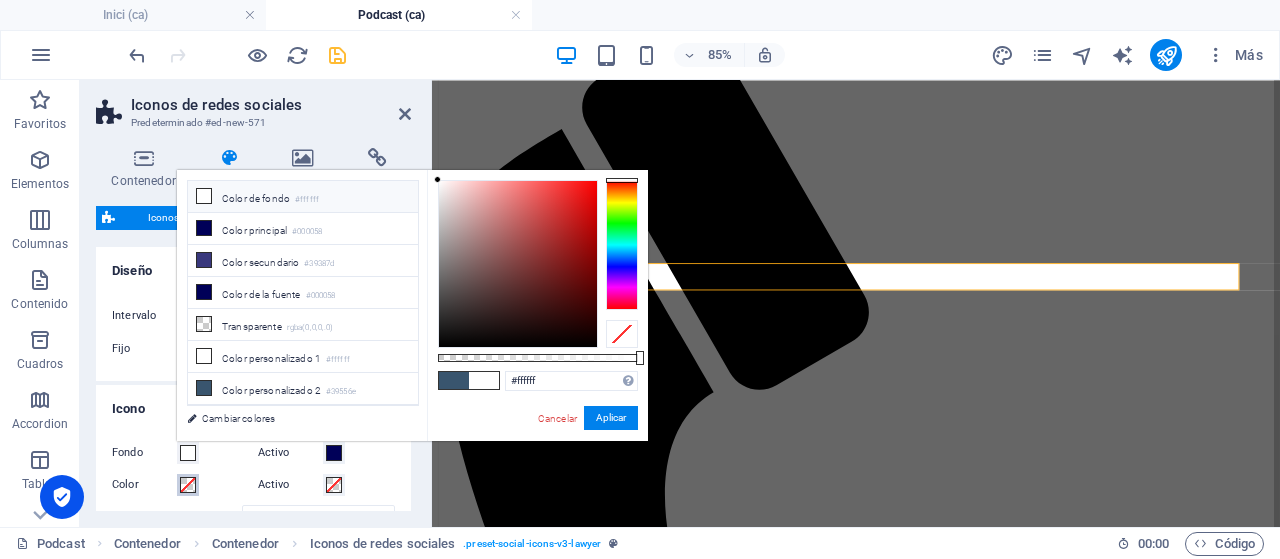 click at bounding box center [188, 485] 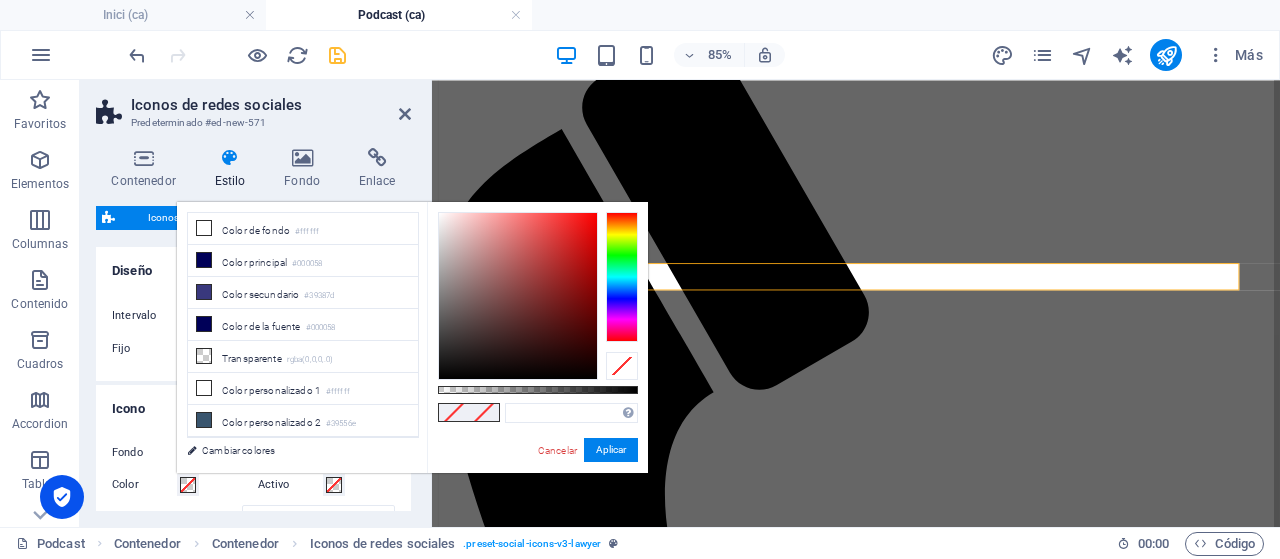 click at bounding box center [204, 452] 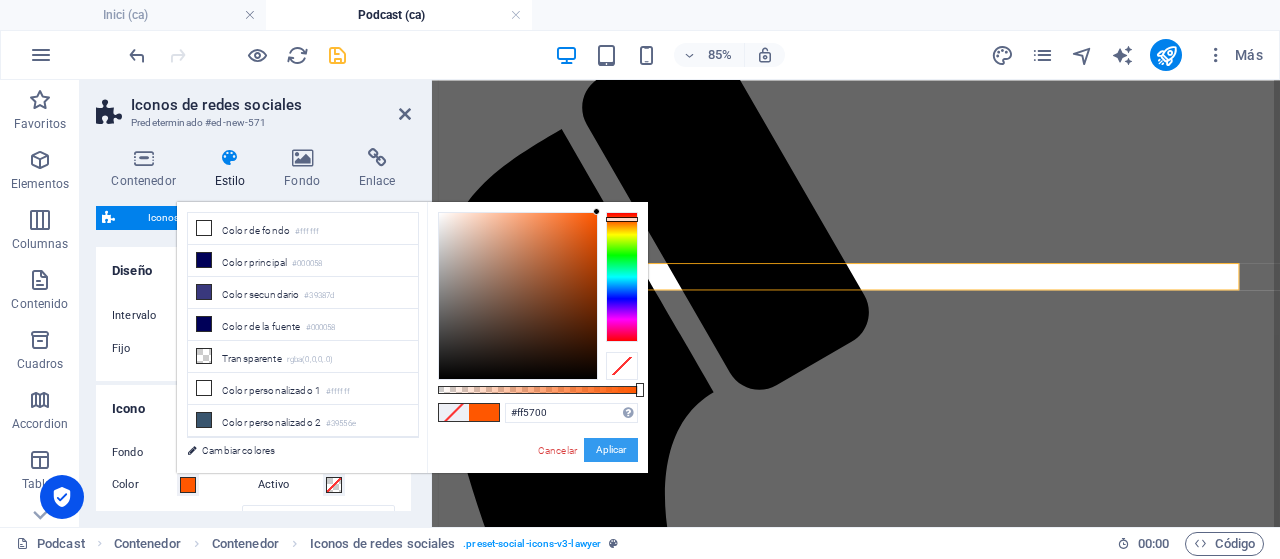 click on "Aplicar" at bounding box center [611, 450] 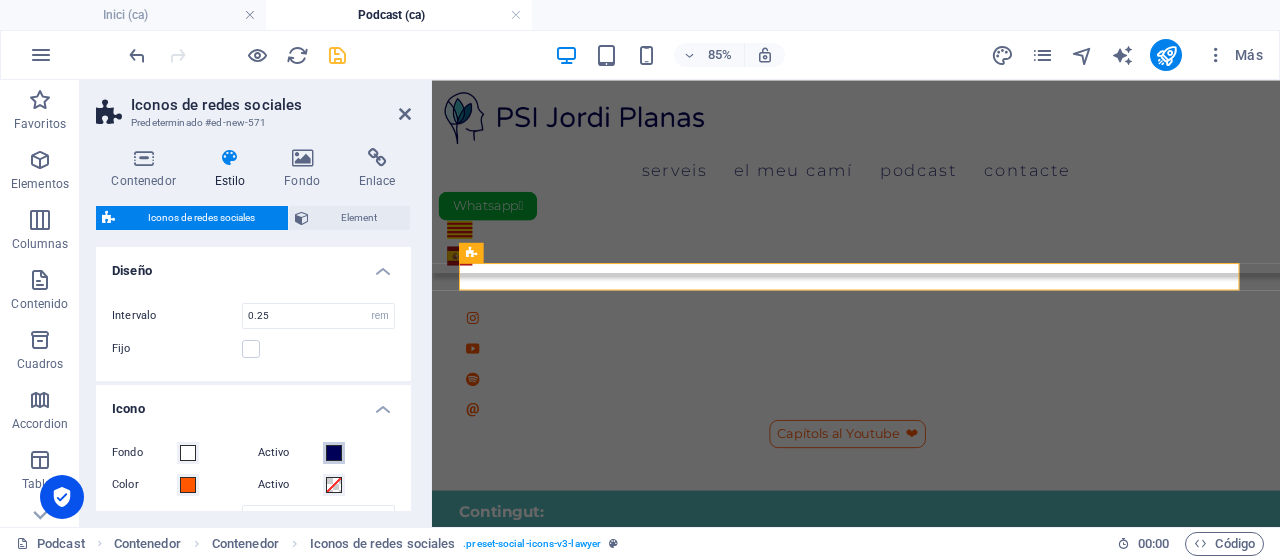 click at bounding box center (334, 453) 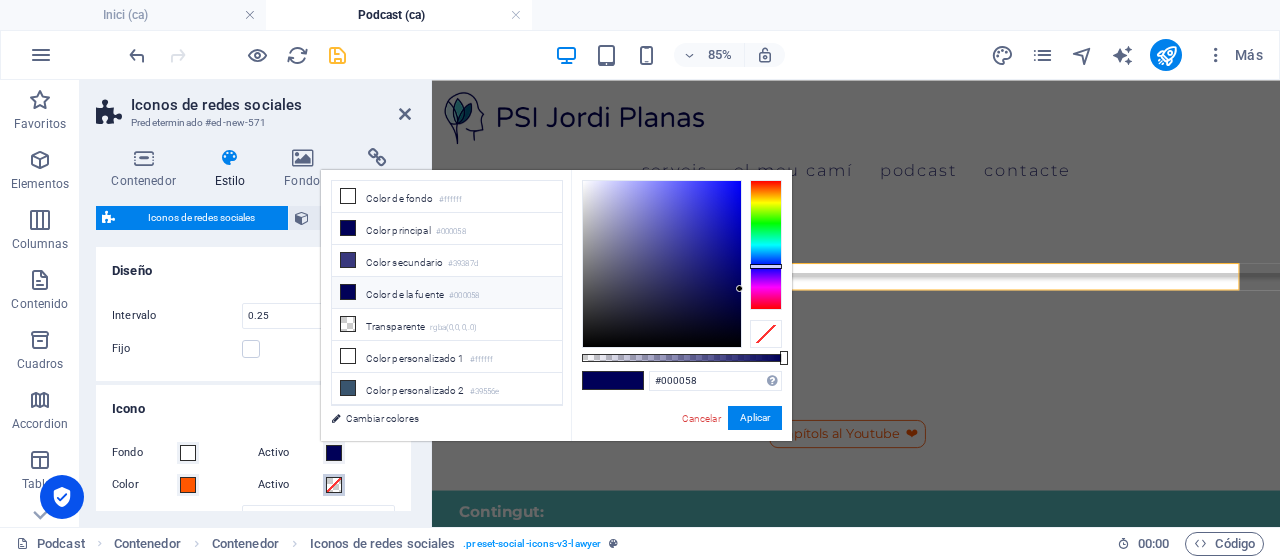 click at bounding box center (334, 485) 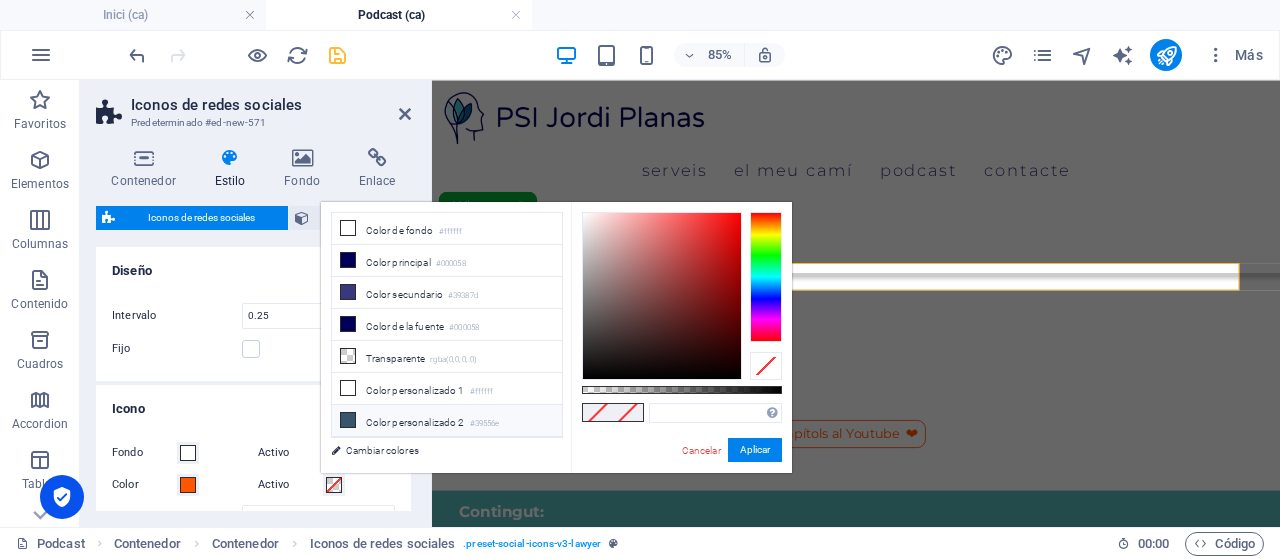 click on "Color personalizado 2
#39556e" at bounding box center (447, 421) 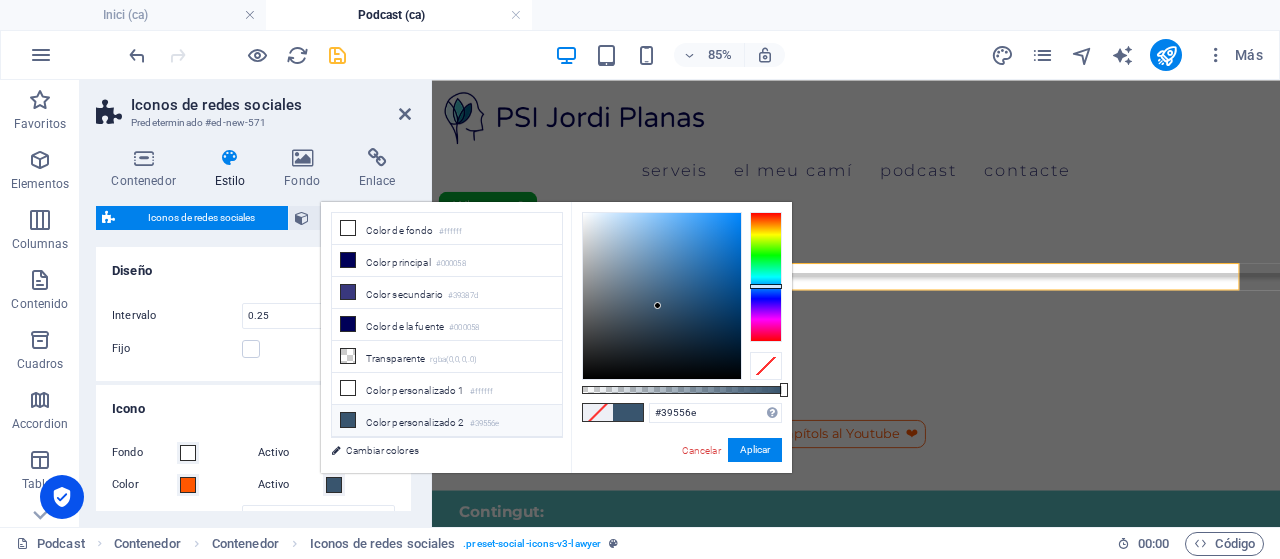 click on "Activo" at bounding box center (290, 453) 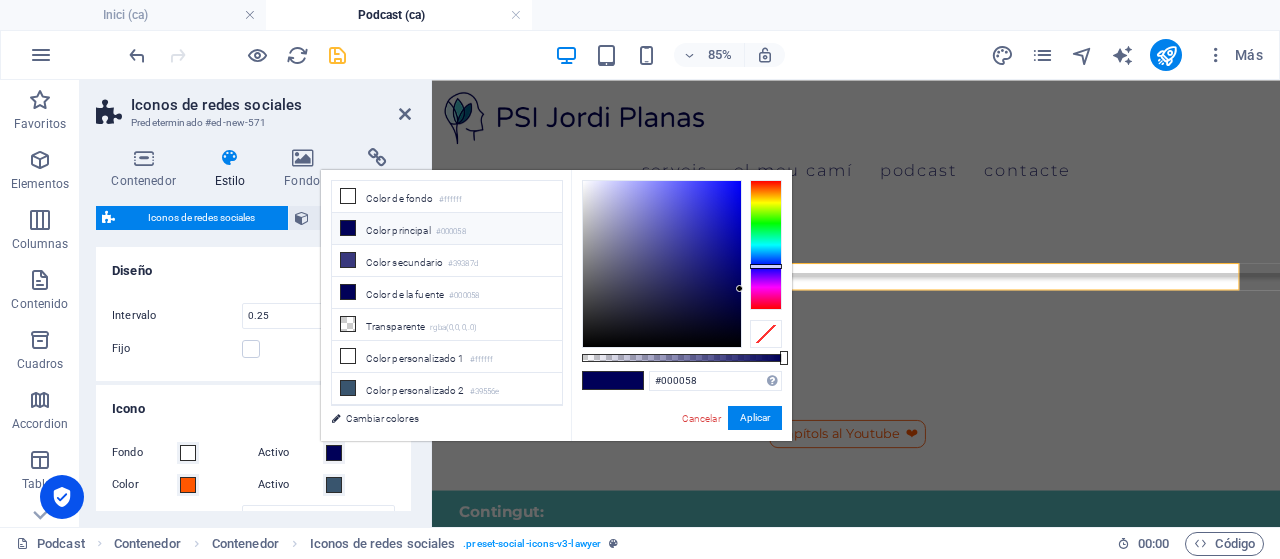 click at bounding box center (334, 453) 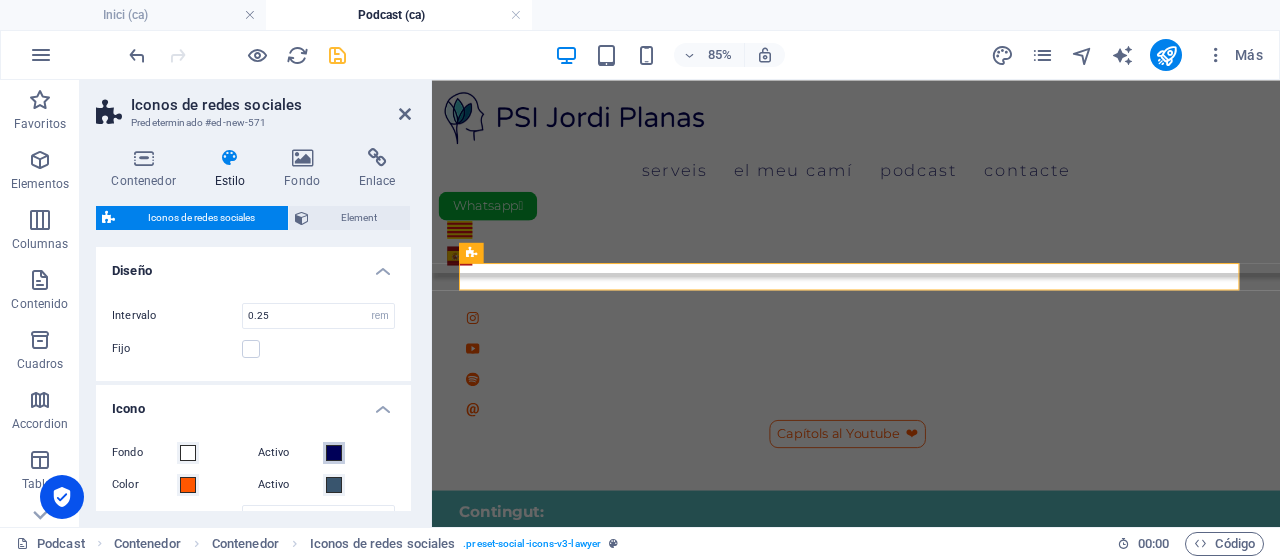 click at bounding box center (334, 453) 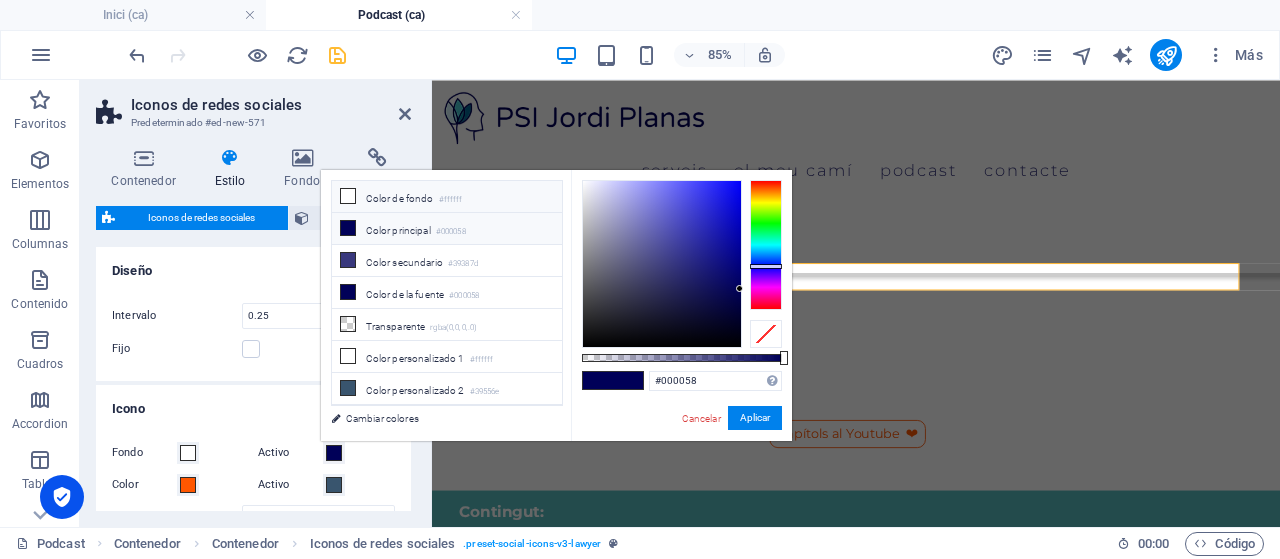 click on "Color de fondo
#ffffff" at bounding box center (447, 197) 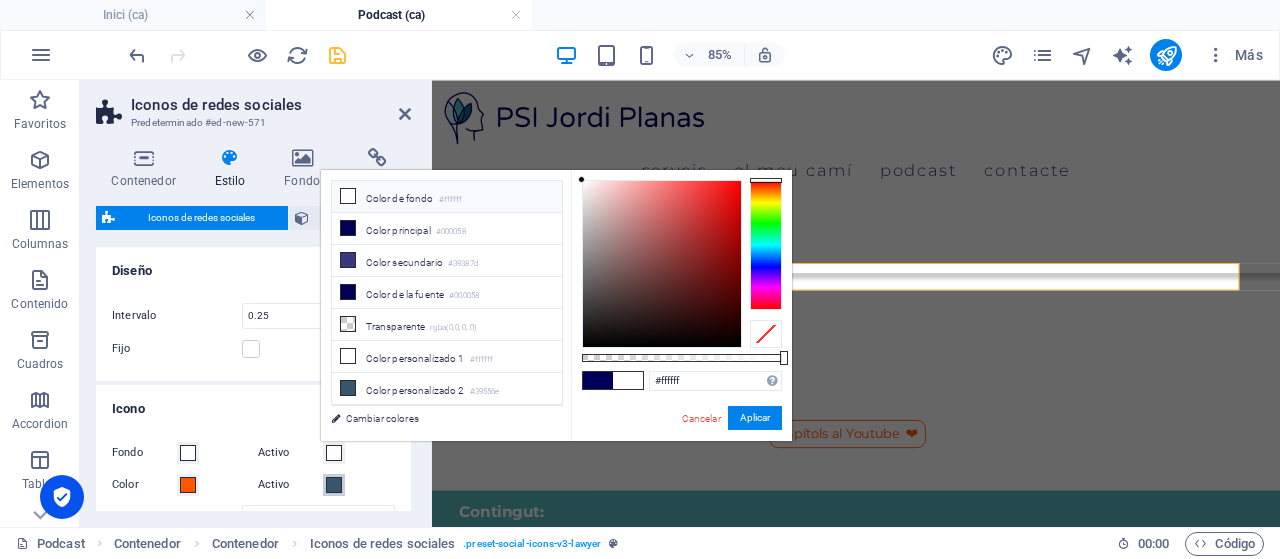 click at bounding box center [334, 485] 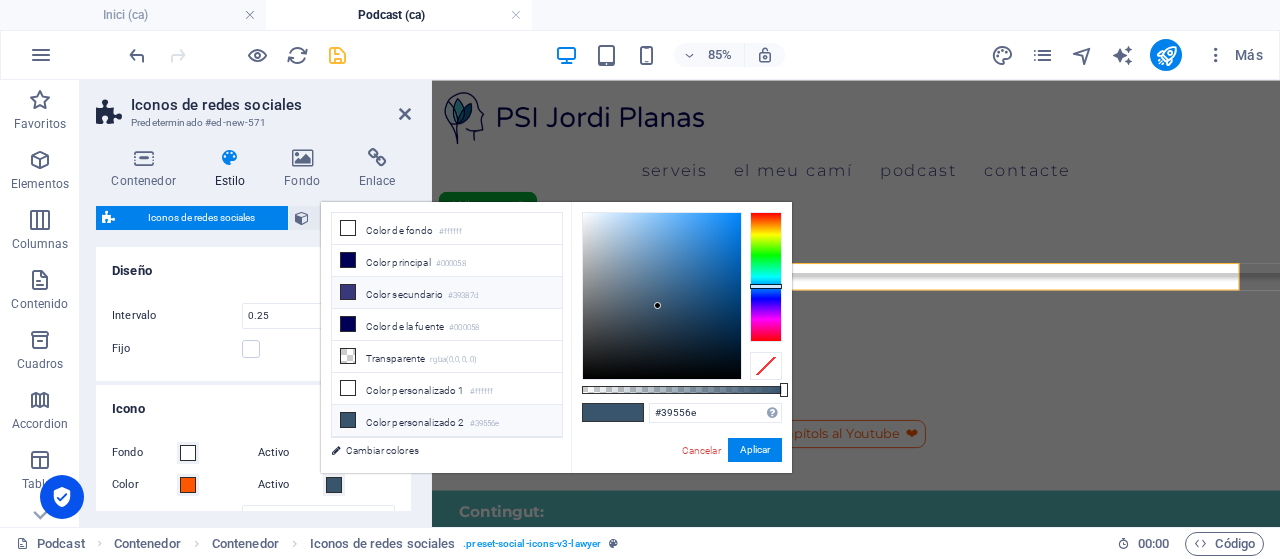click on "Color secundario
#39387d" at bounding box center [447, 293] 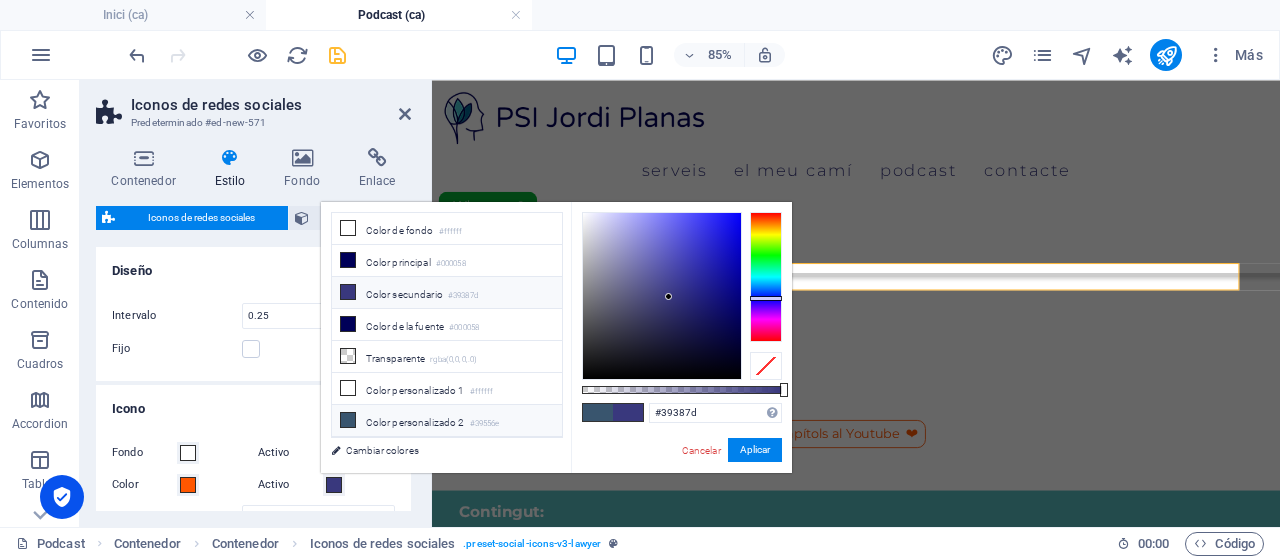 click on "Color personalizado 2
#39556e" at bounding box center (447, 421) 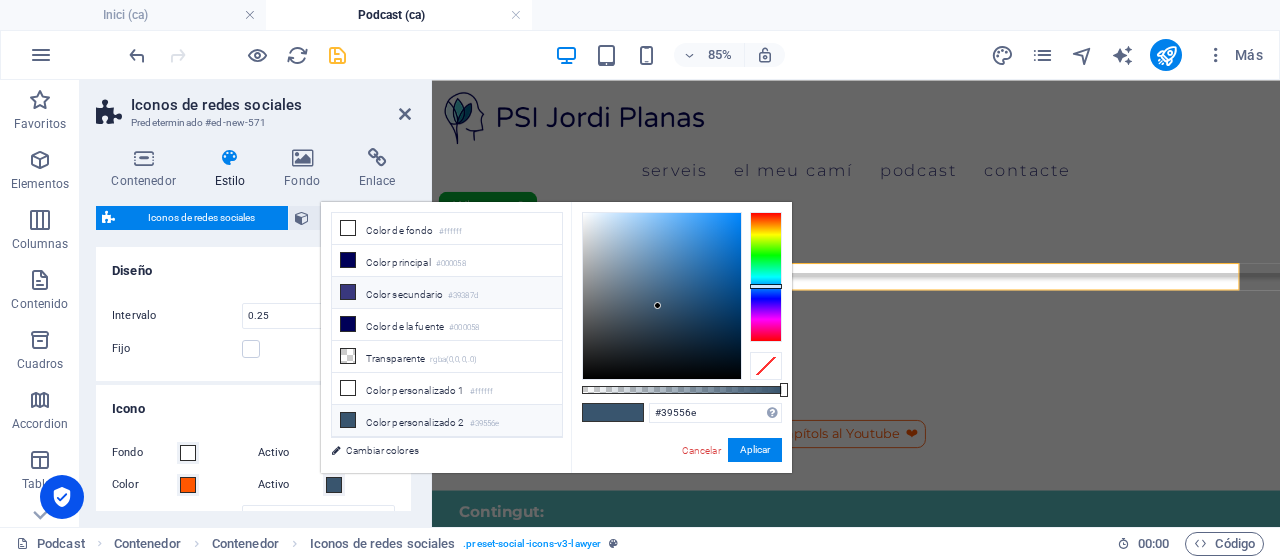 click on "Color secundario
#39387d" at bounding box center (447, 293) 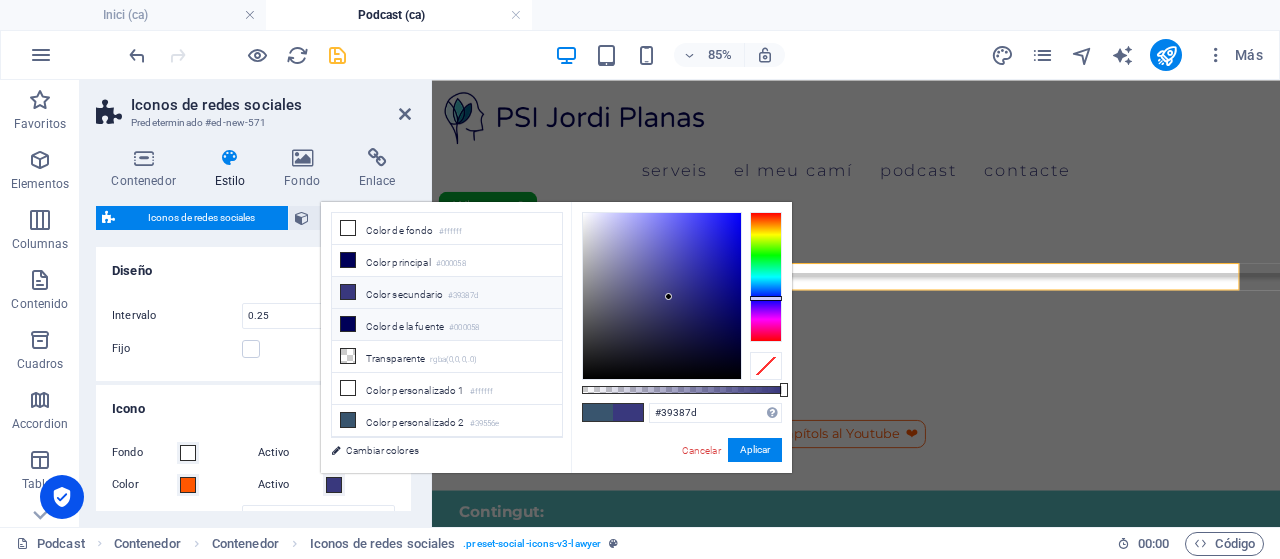 click on "Color de la fuente
#000058" at bounding box center (447, 325) 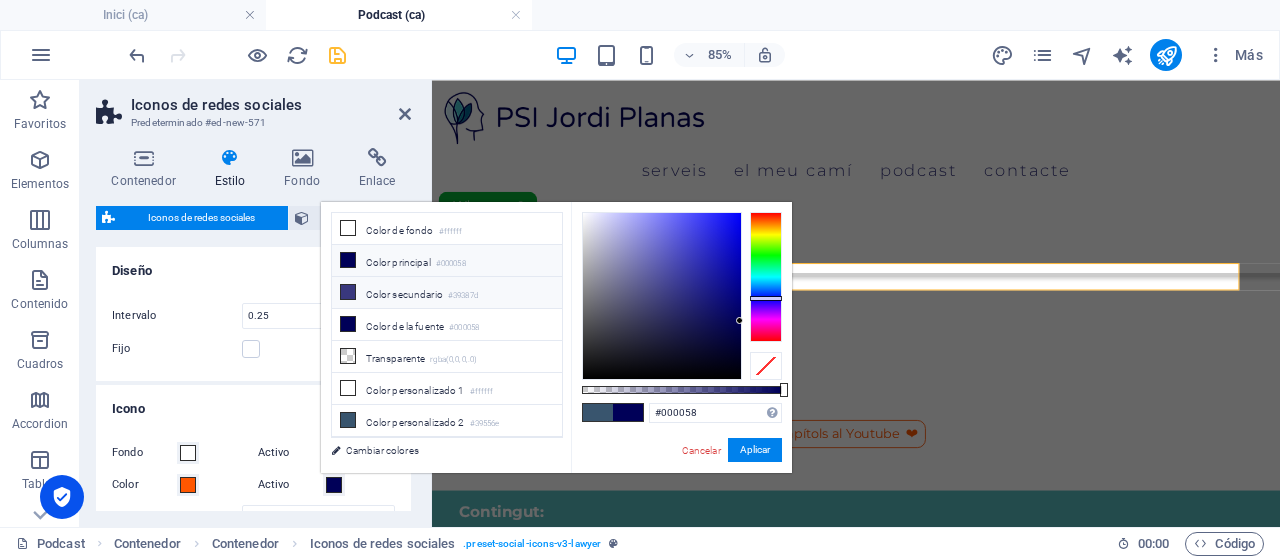 click on "Color secundario
#39387d" at bounding box center [447, 293] 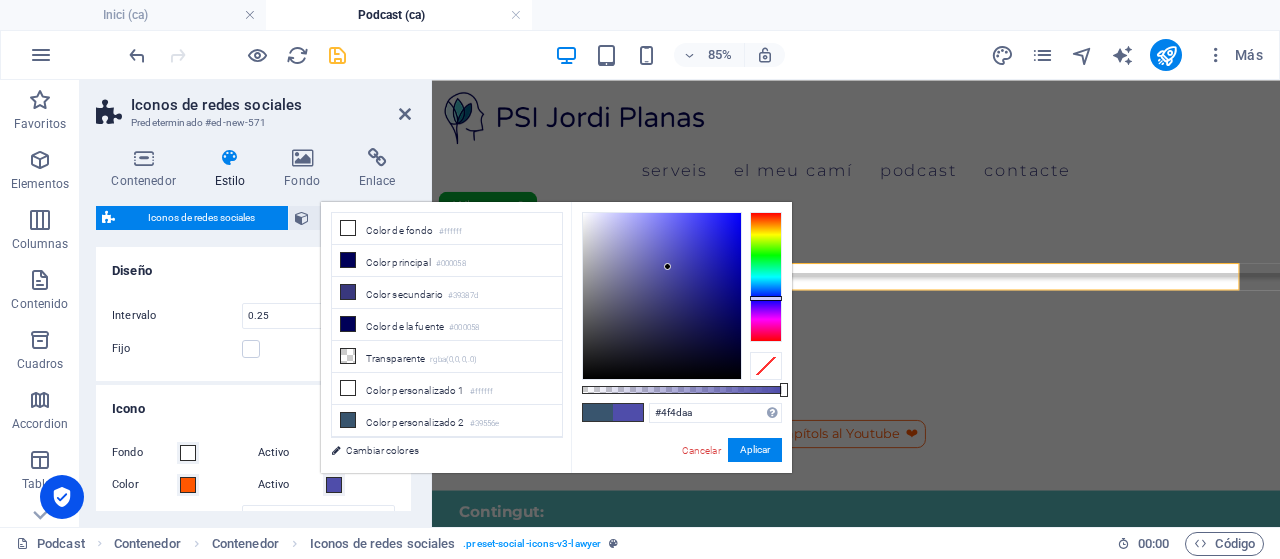 type on "#4d4ca7" 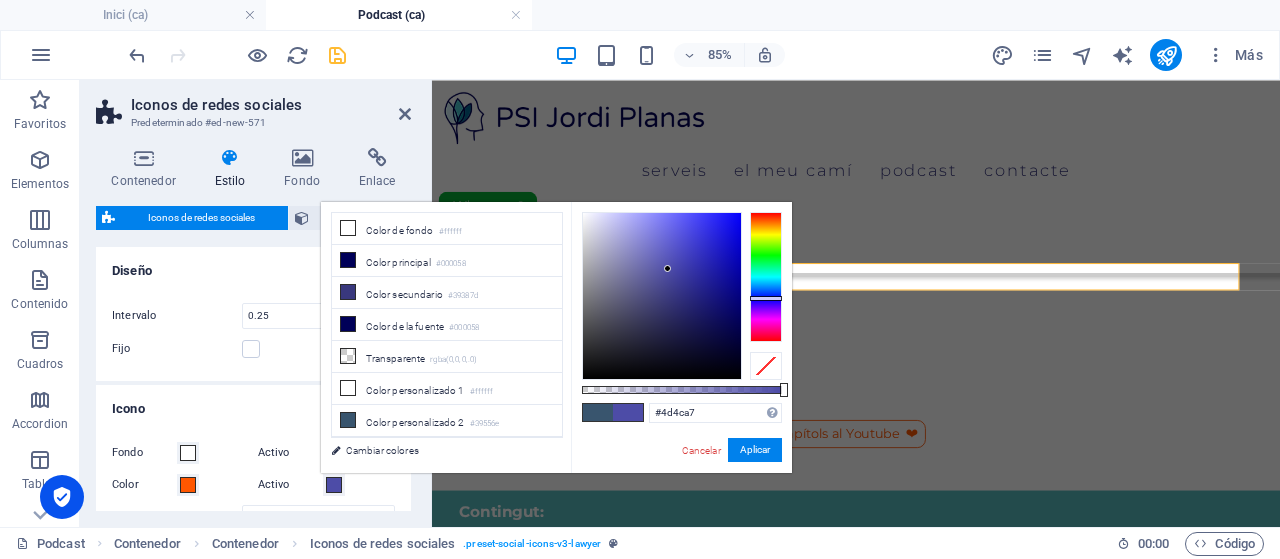 drag, startPoint x: 666, startPoint y: 295, endPoint x: 668, endPoint y: 269, distance: 26.076809 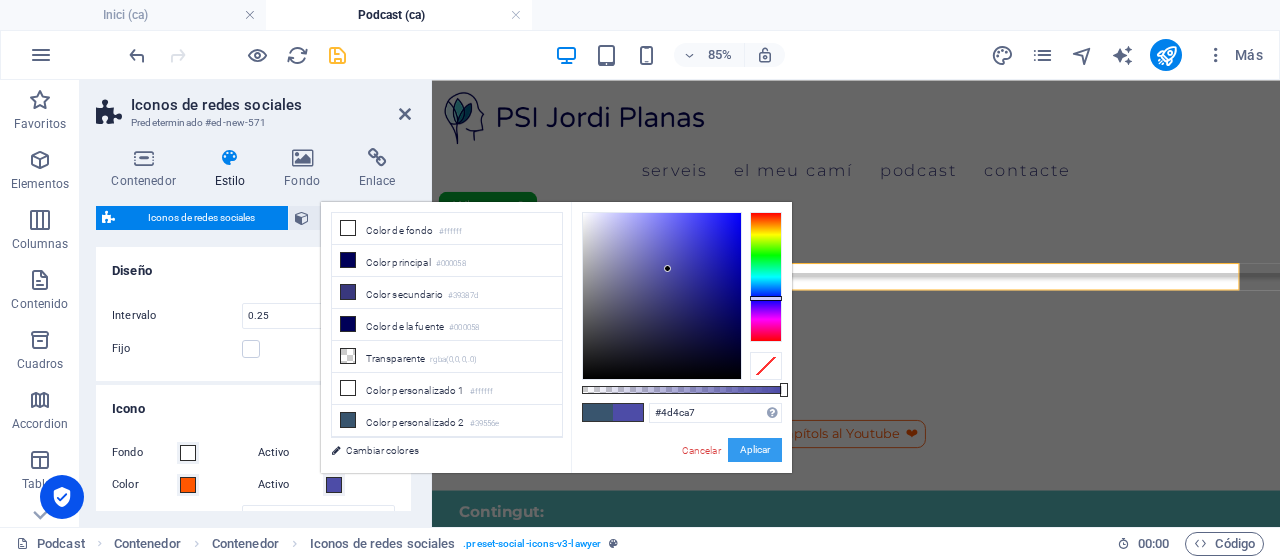 drag, startPoint x: 759, startPoint y: 449, endPoint x: 378, endPoint y: 425, distance: 381.75516 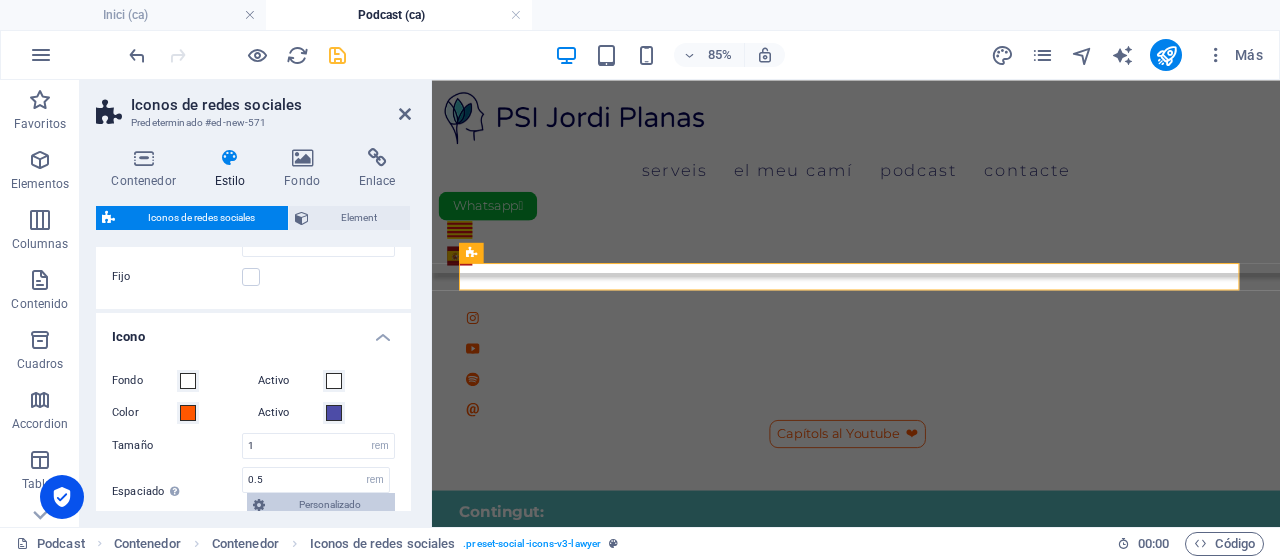 scroll, scrollTop: 100, scrollLeft: 0, axis: vertical 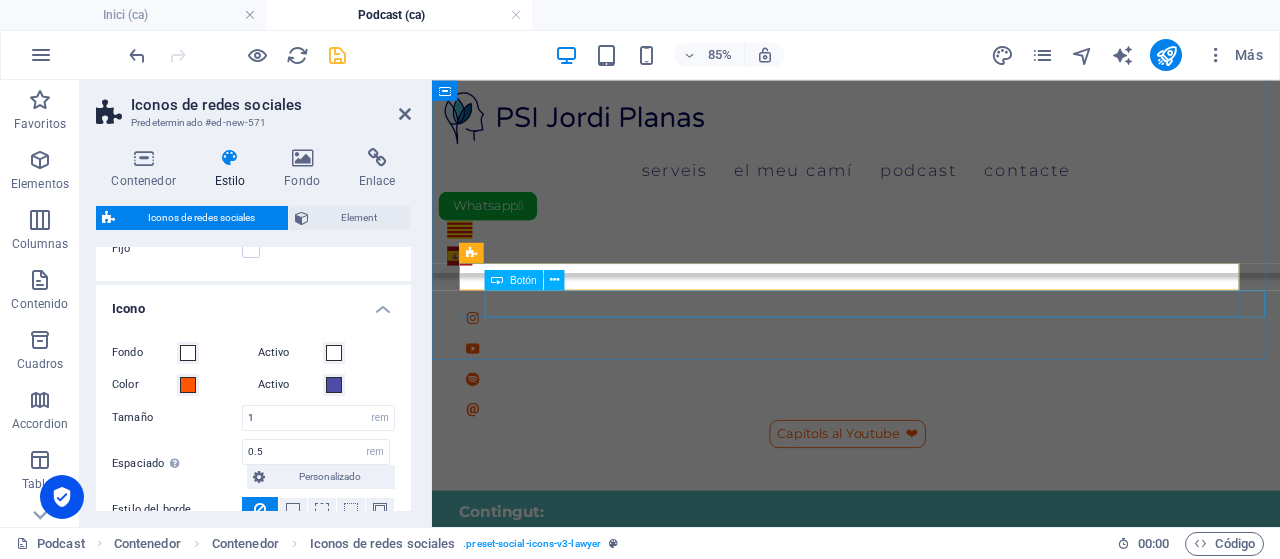click on "Botón" at bounding box center [514, 280] 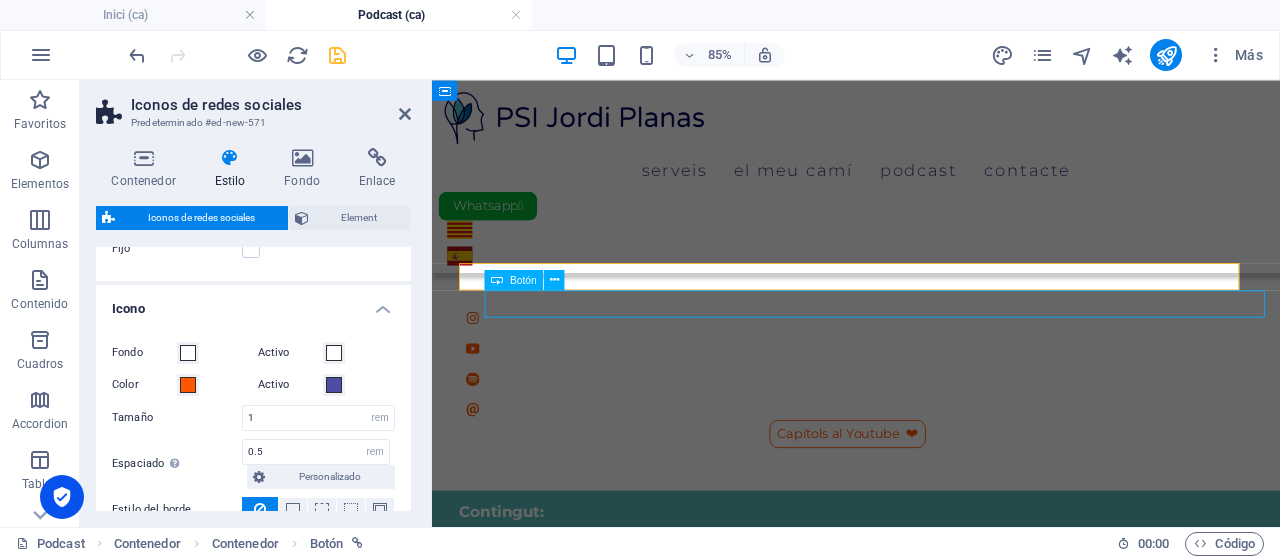 click on "Botón" at bounding box center [514, 280] 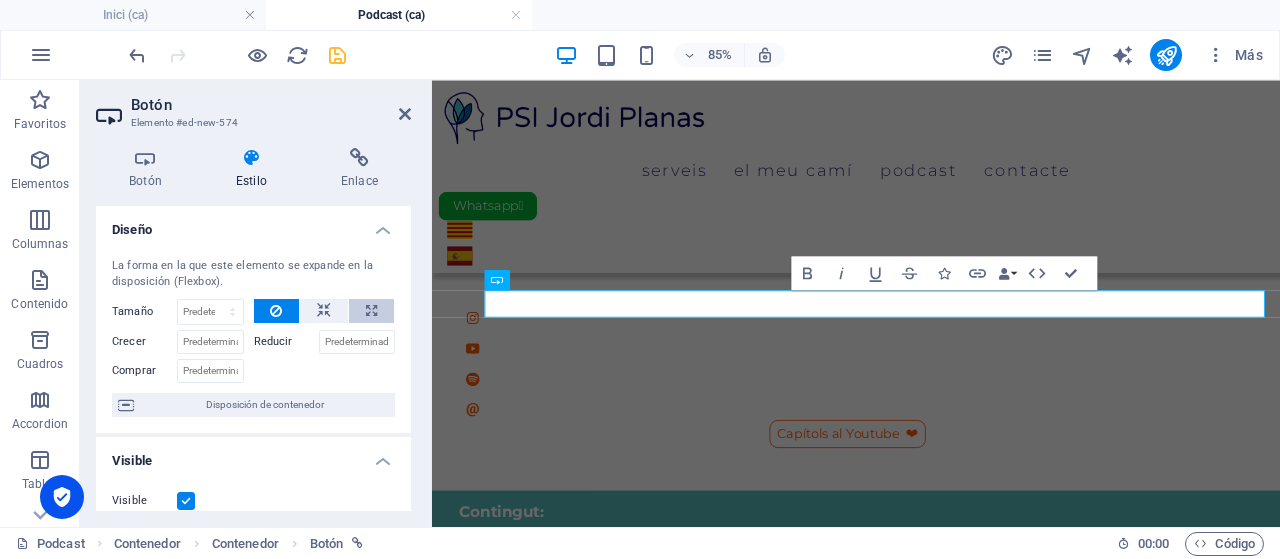 click at bounding box center (371, 311) 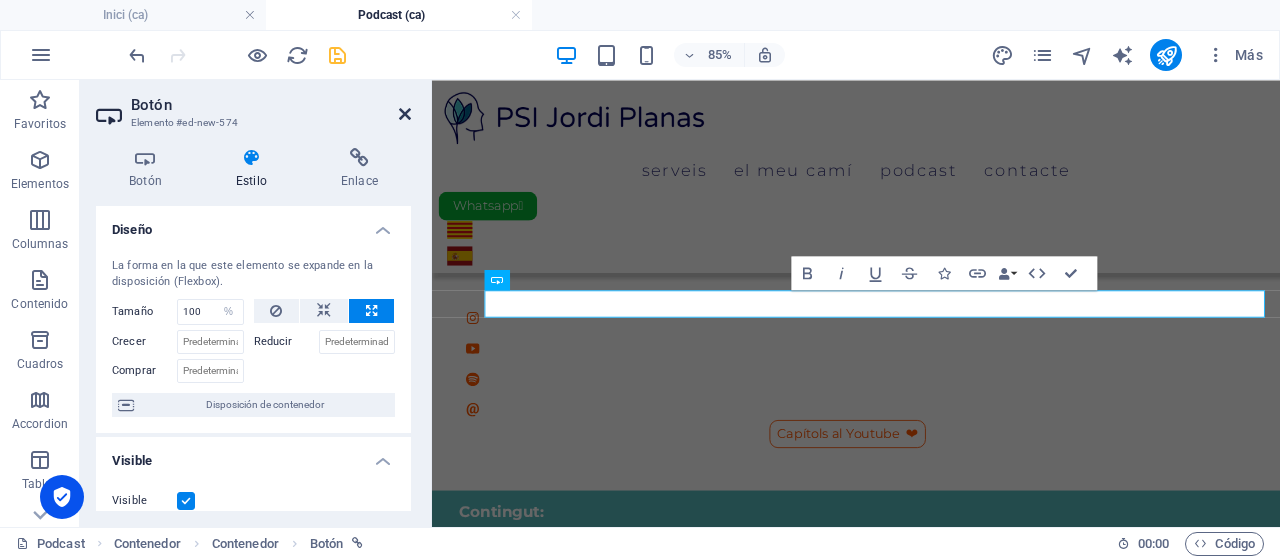 click at bounding box center (405, 114) 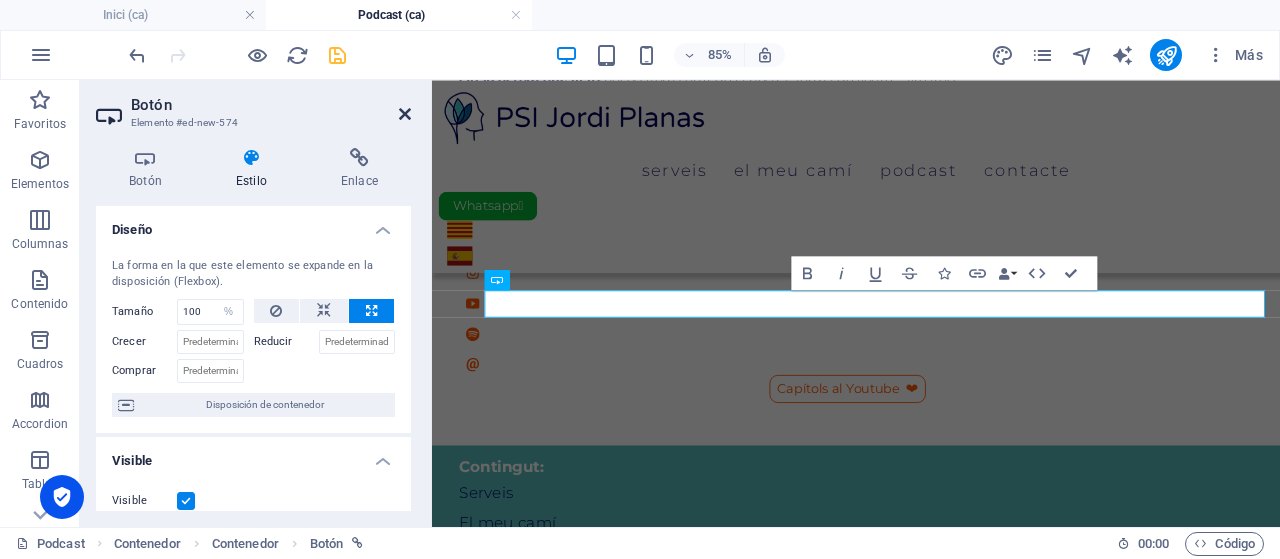scroll, scrollTop: 248, scrollLeft: 0, axis: vertical 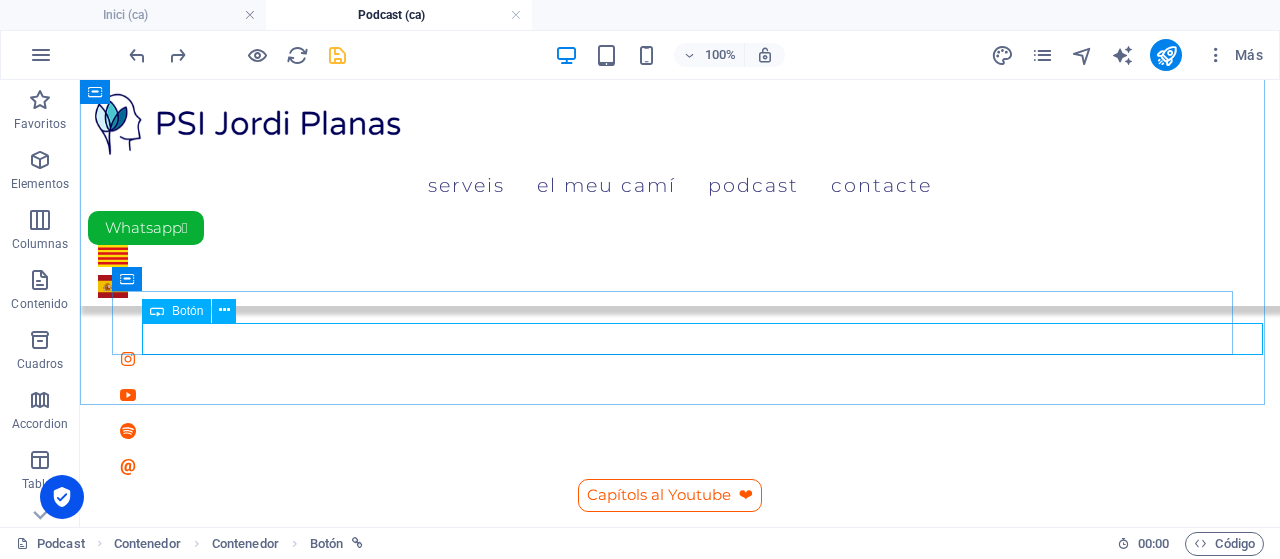click on "Botón" at bounding box center [187, 311] 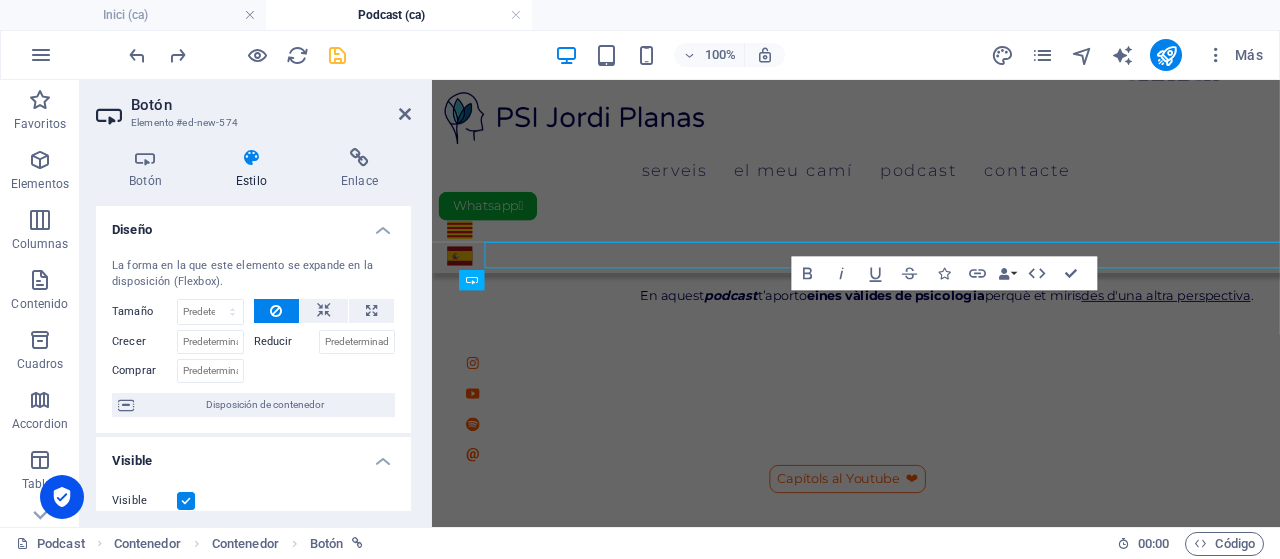 scroll, scrollTop: 301, scrollLeft: 0, axis: vertical 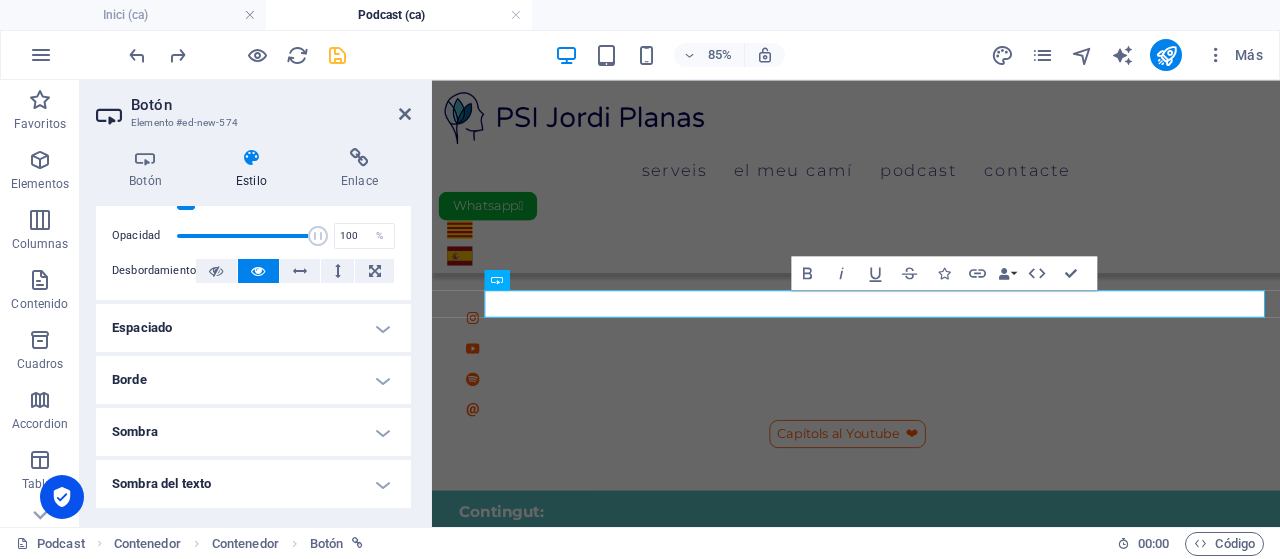 click on "Espaciado" at bounding box center (253, 328) 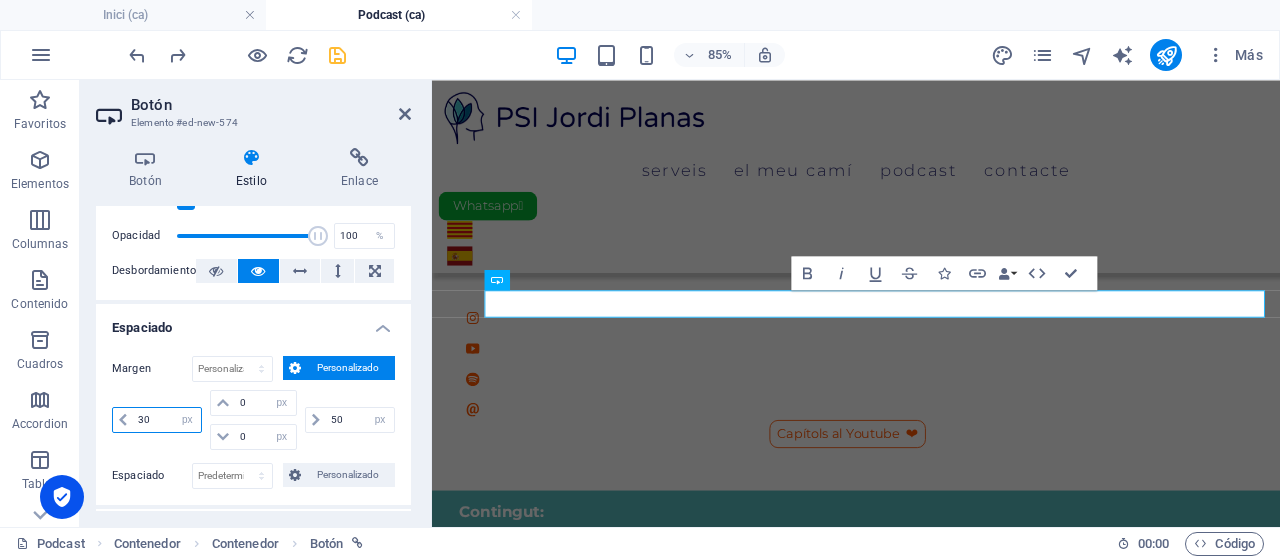 drag, startPoint x: 160, startPoint y: 411, endPoint x: 104, endPoint y: 411, distance: 56 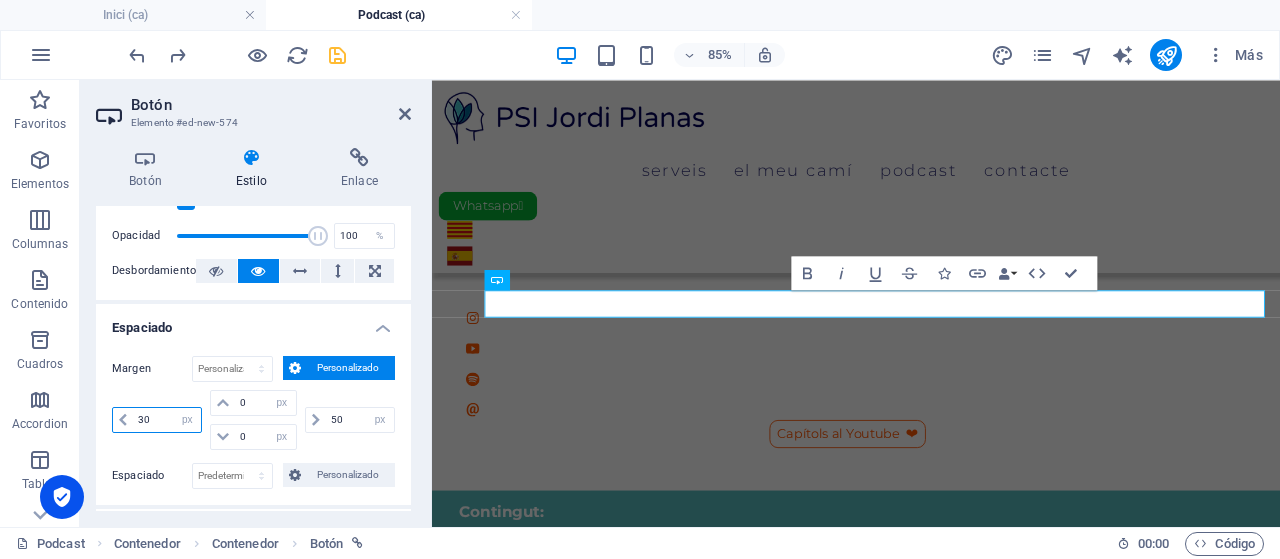 click on "Margen Predeterminado automático px % rem vw vh Personalizado Personalizado 30 automático px % rem vw vh 0 automático px % rem vw vh 0 automático px % rem vw vh 50 automático px % rem vw vh Espaciado Predeterminado px rem % vh vw Personalizado Personalizado px rem % vh vw px rem % vh vw px rem % vh vw px rem % vh vw" at bounding box center (253, 422) 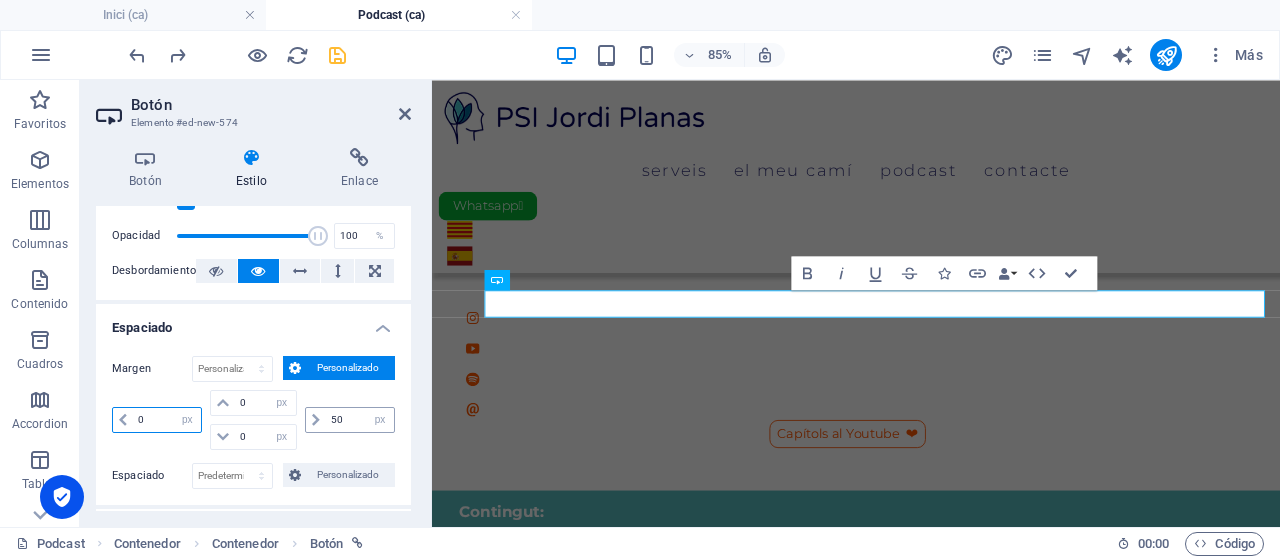 type on "0" 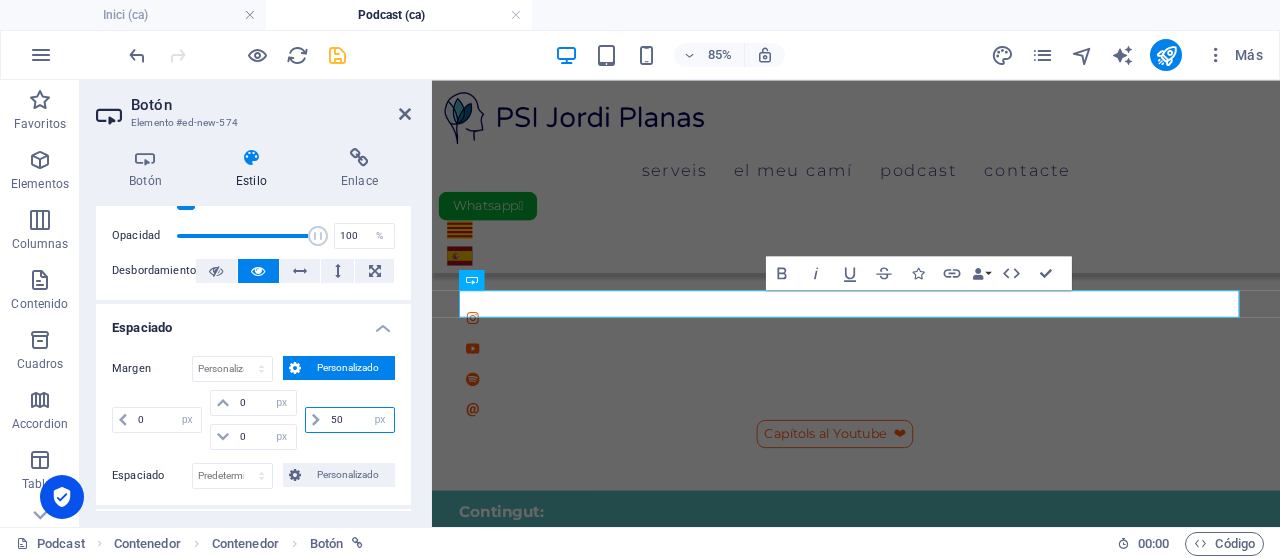 drag, startPoint x: 344, startPoint y: 414, endPoint x: 308, endPoint y: 413, distance: 36.013885 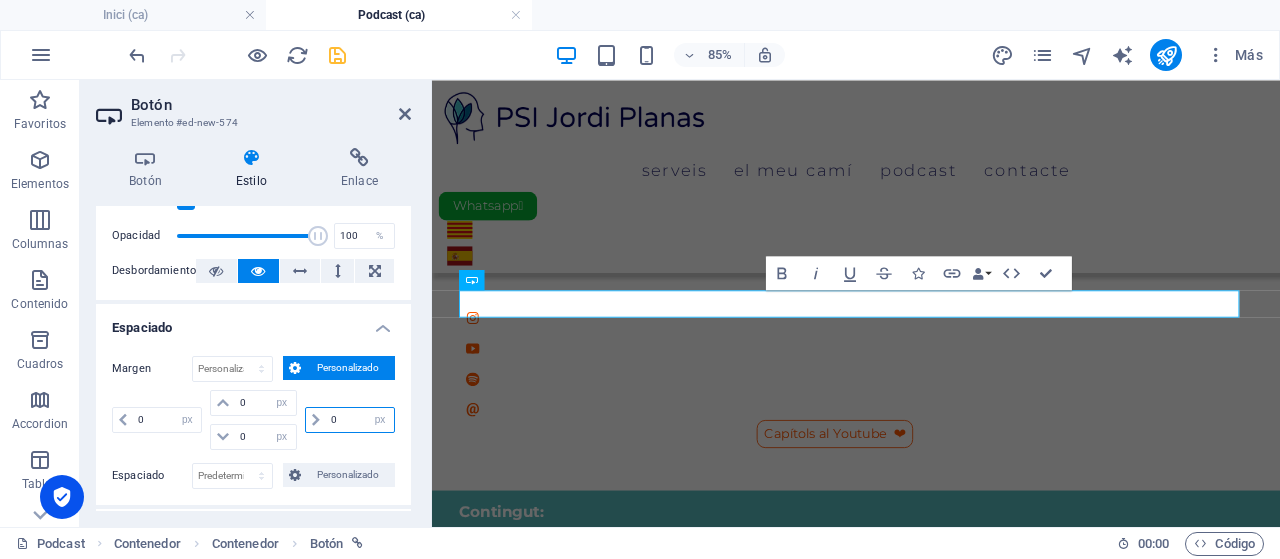 type on "0" 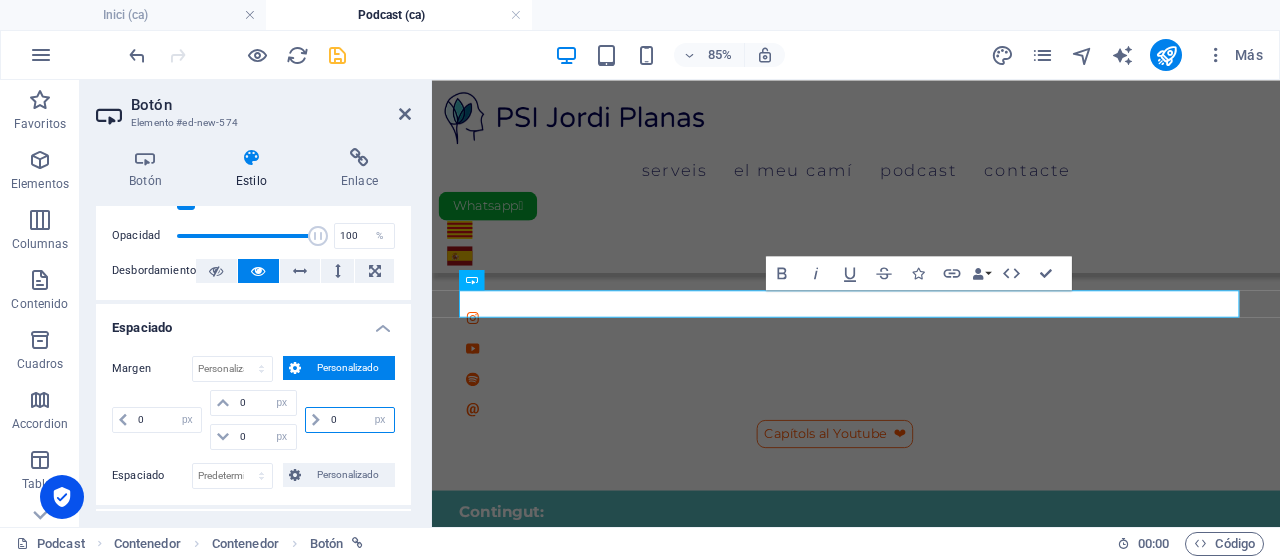 select on "px" 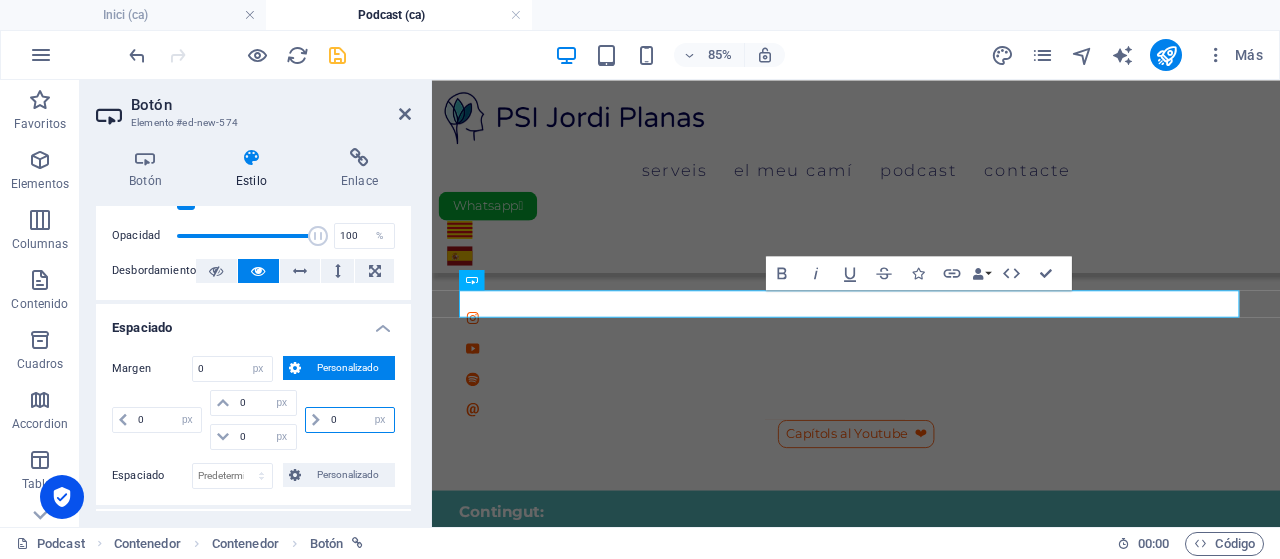 type on "0" 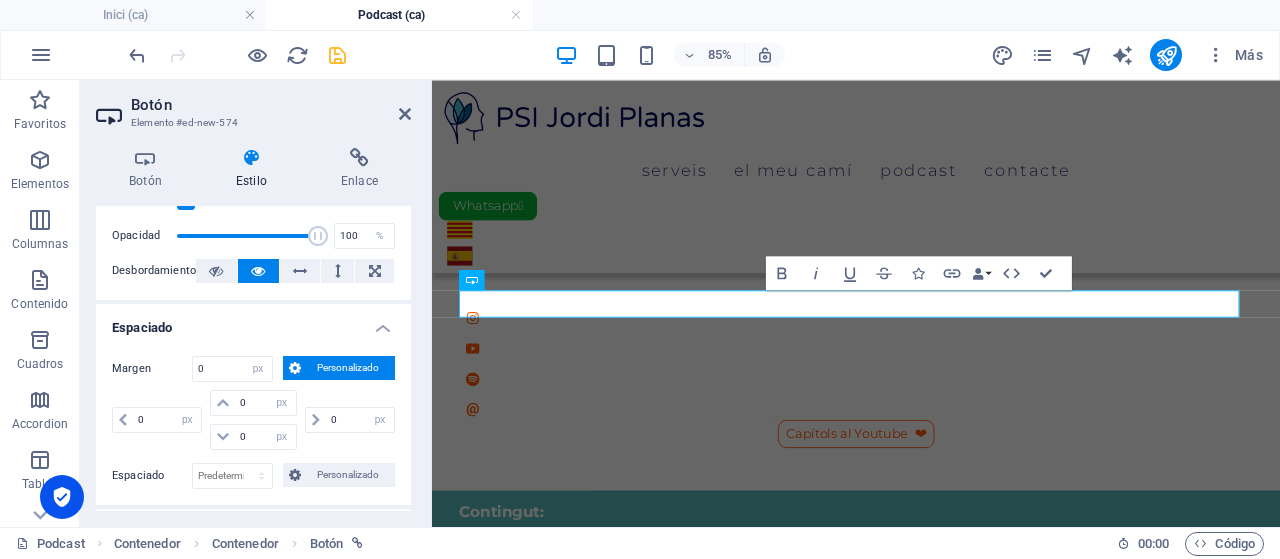 click on "Margen 0 Predeterminado automático px % rem vw vh Personalizado Personalizado 0 automático px % rem vw vh 0 automático px % rem vw vh 0 automático px % rem vw vh 0 automático px % rem vw vh" at bounding box center (253, 405) 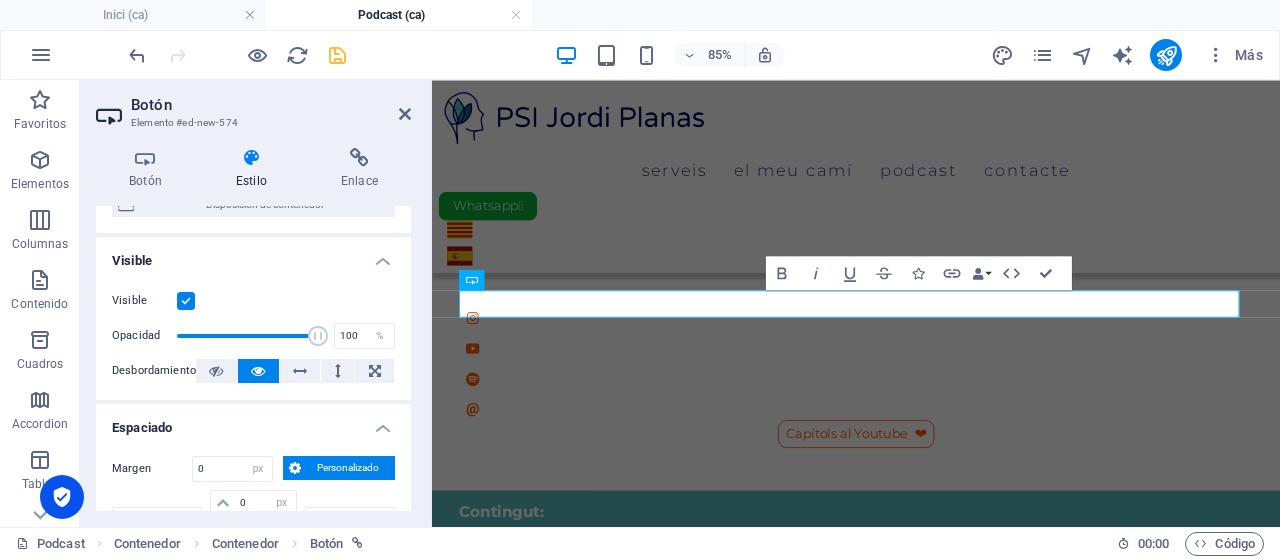 scroll, scrollTop: 300, scrollLeft: 0, axis: vertical 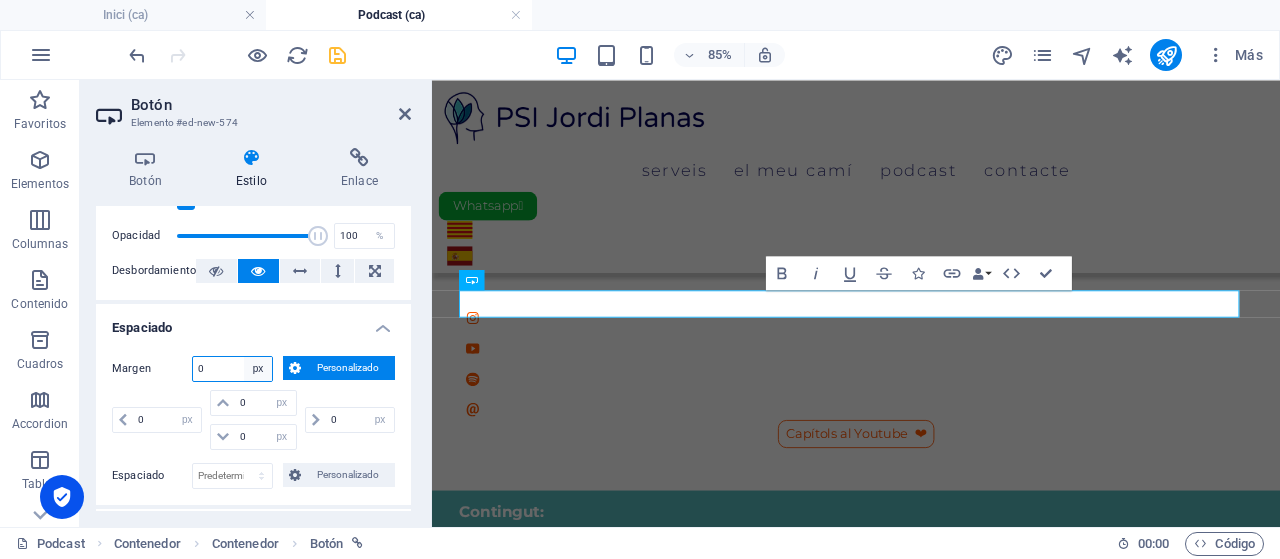 click on "Predeterminado automático px % rem vw vh Personalizado" at bounding box center [258, 369] 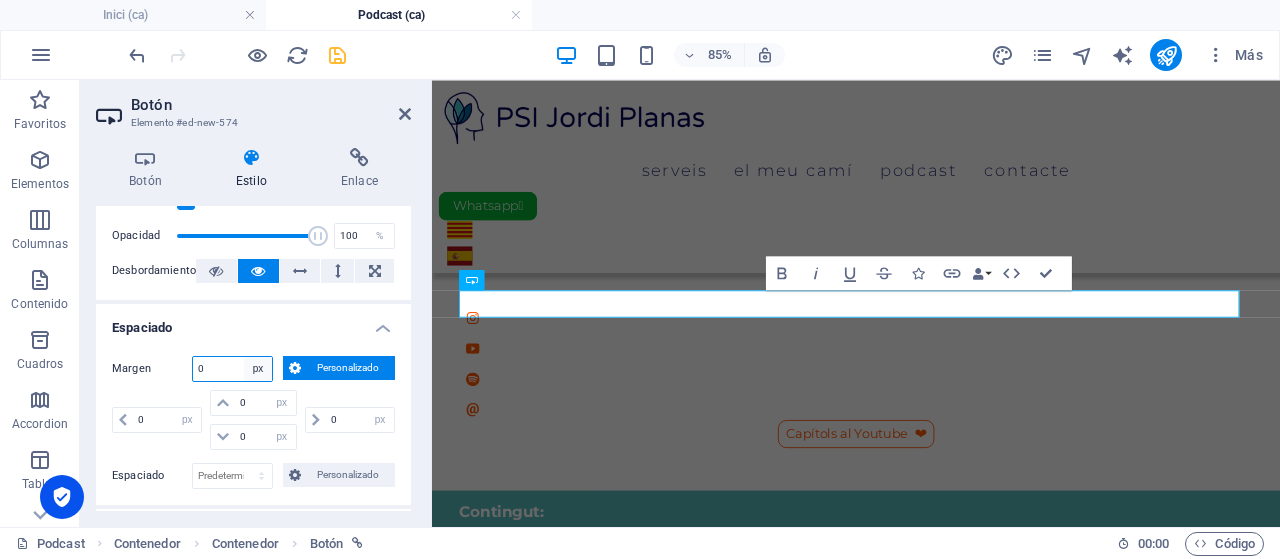 select on "default" 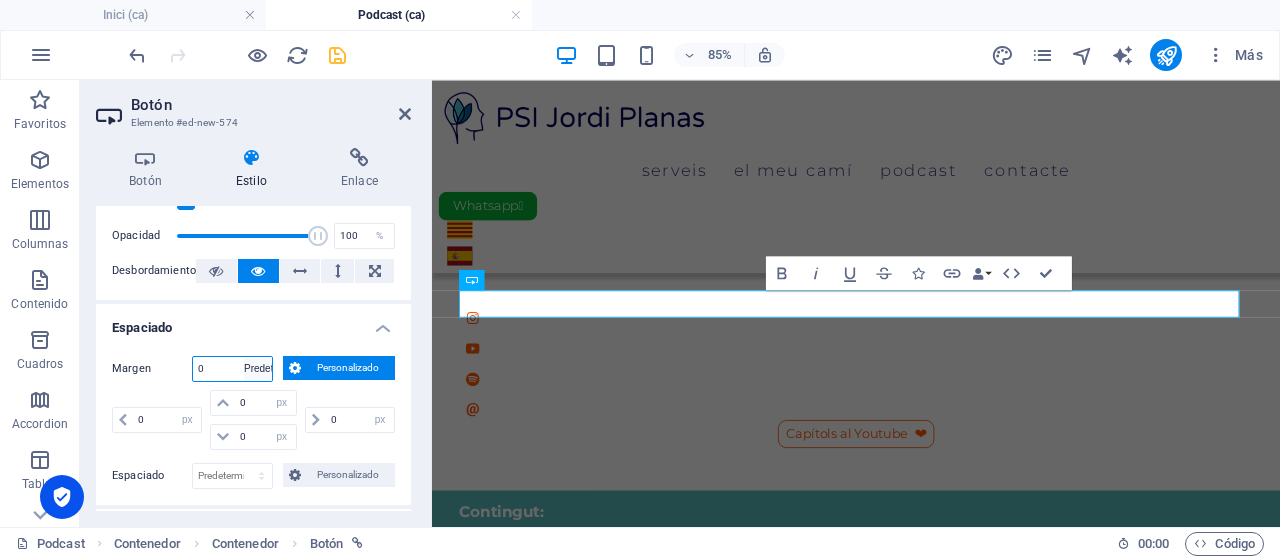 click on "Predeterminado automático px % rem vw vh Personalizado" at bounding box center [258, 369] 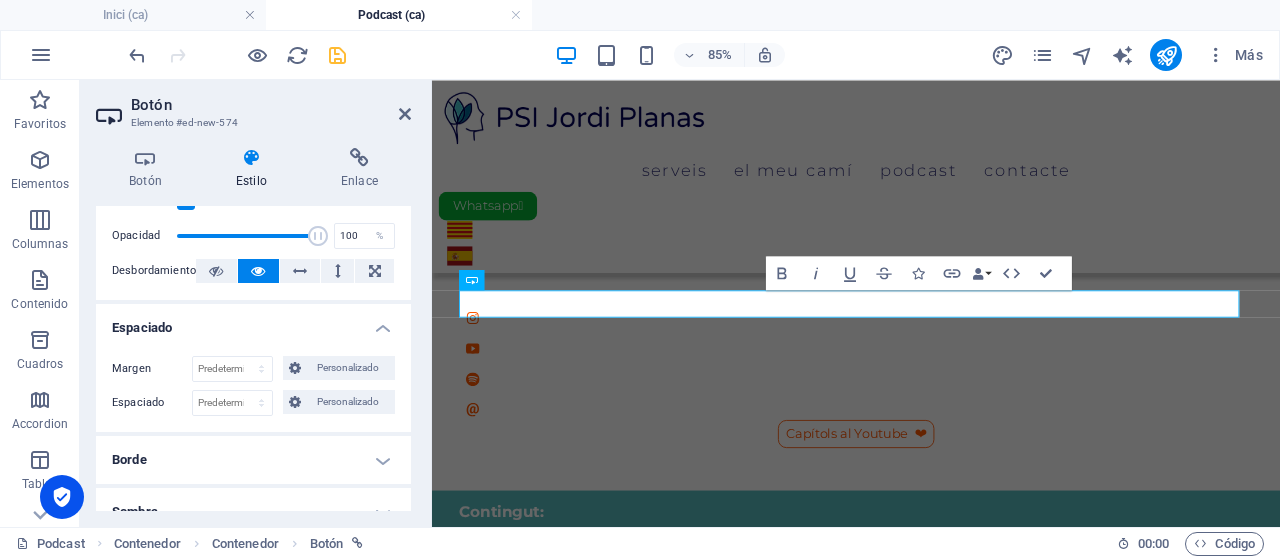 click on "Margen Predeterminado automático px % rem vw vh Personalizado Personalizado automático px % rem vw vh automático px % rem vw vh automático px % rem vw vh automático px % rem vw vh Espaciado Predeterminado px rem % vh vw Personalizado Personalizado px rem % vh vw px rem % vh vw px rem % vh vw px rem % vh vw" at bounding box center (253, 386) 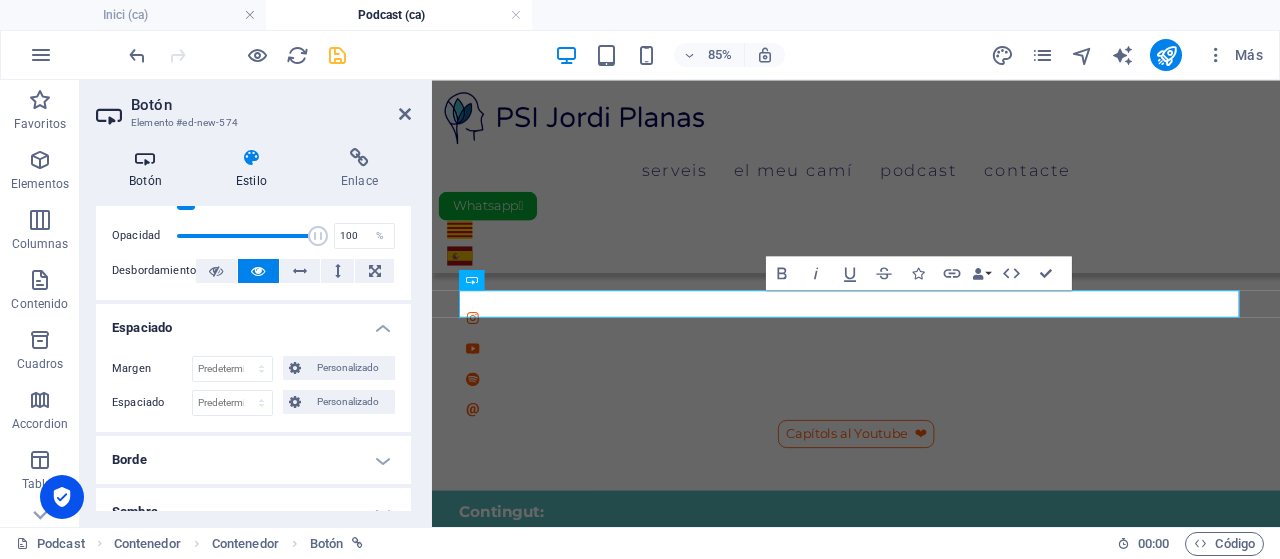 click on "Botón" at bounding box center (149, 169) 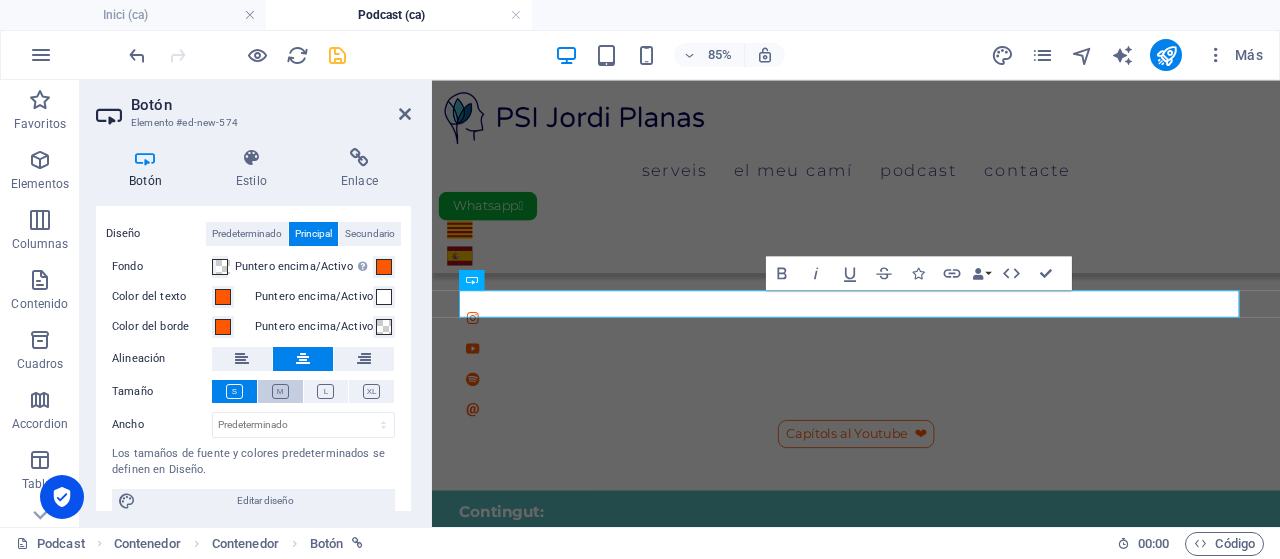 scroll, scrollTop: 52, scrollLeft: 0, axis: vertical 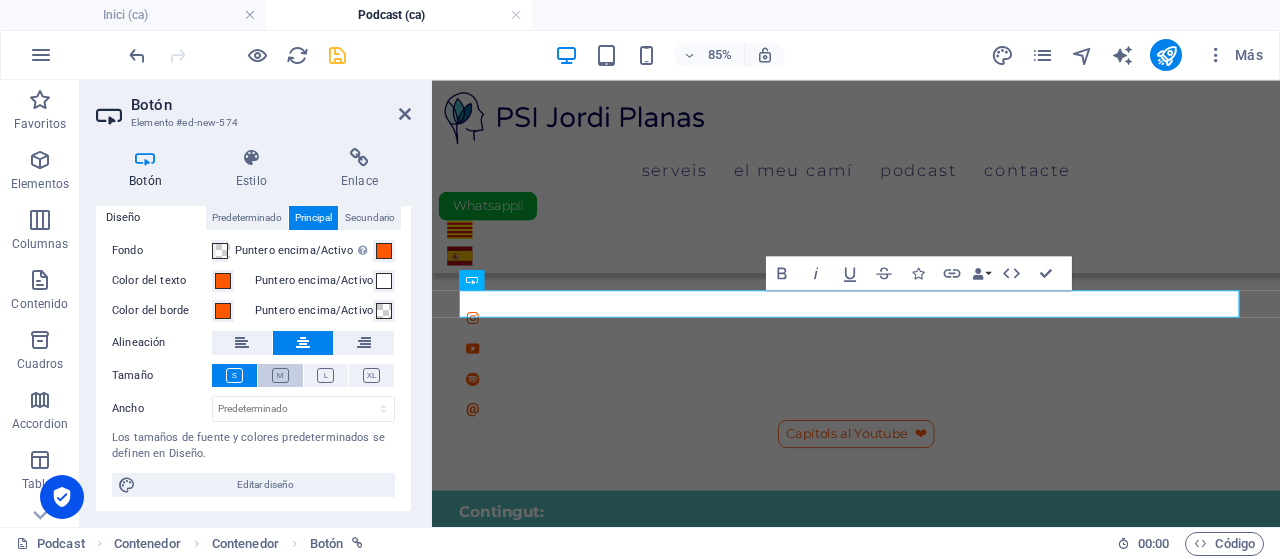 click at bounding box center [280, 375] 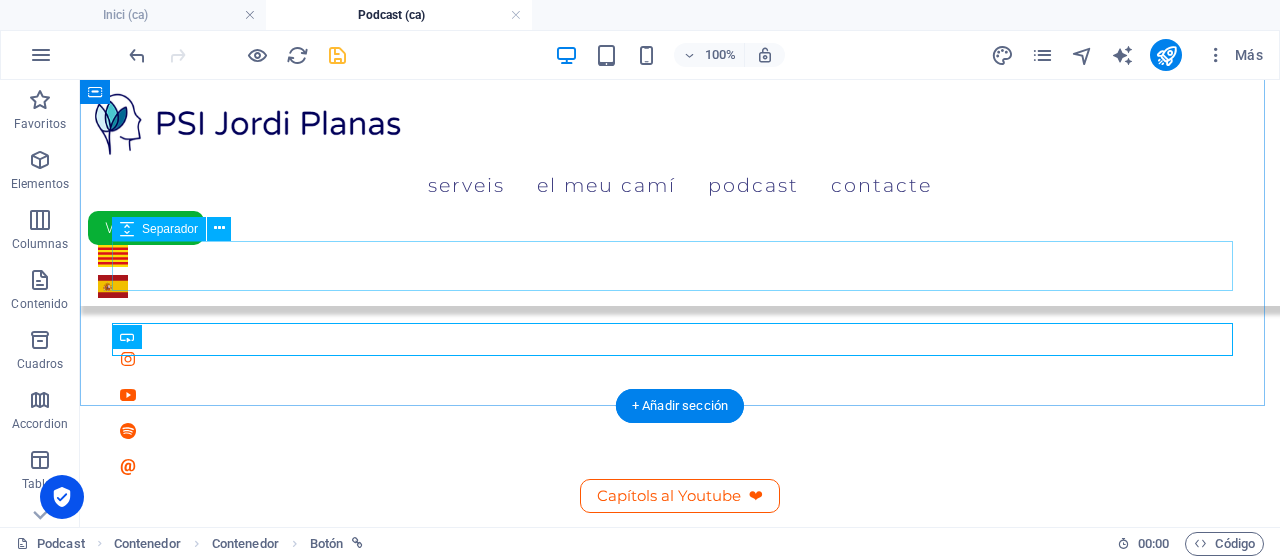 scroll, scrollTop: 248, scrollLeft: 0, axis: vertical 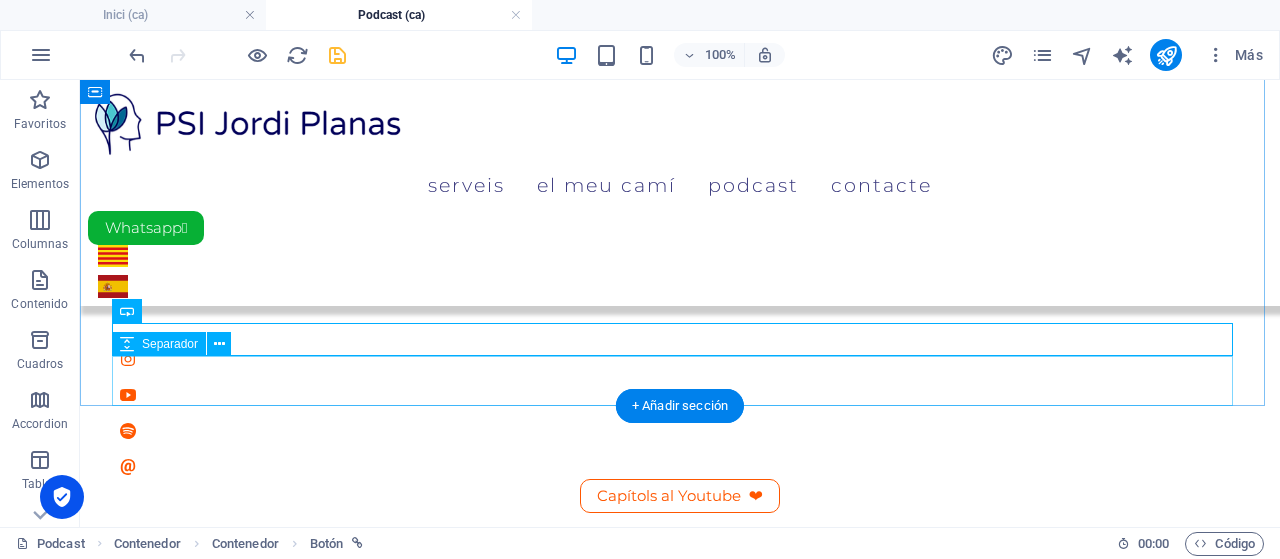 click at bounding box center [680, 538] 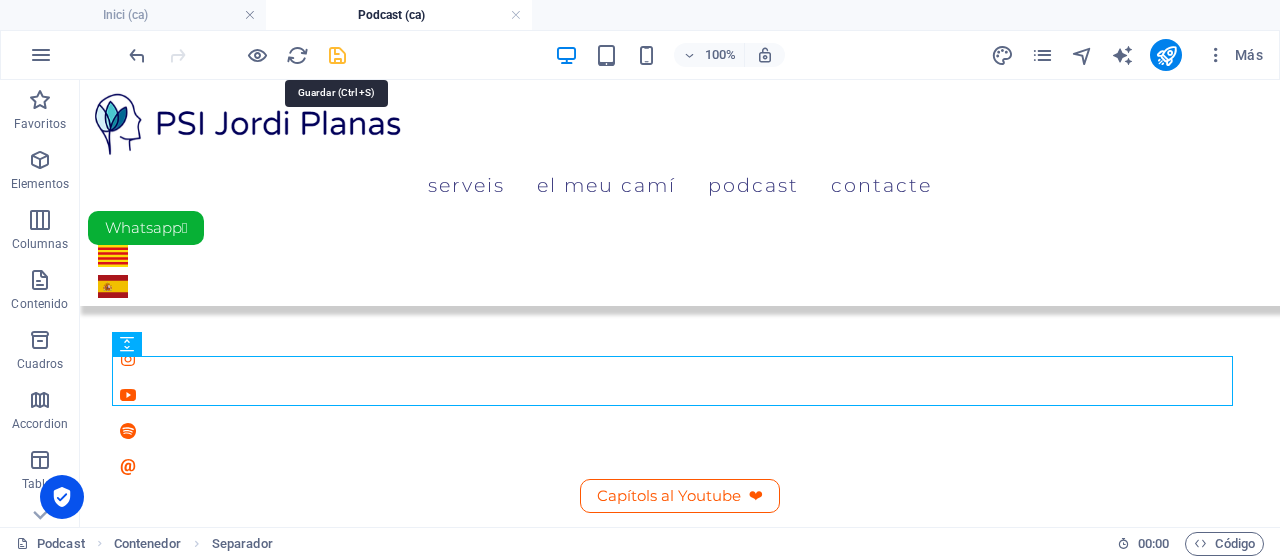 click at bounding box center [337, 55] 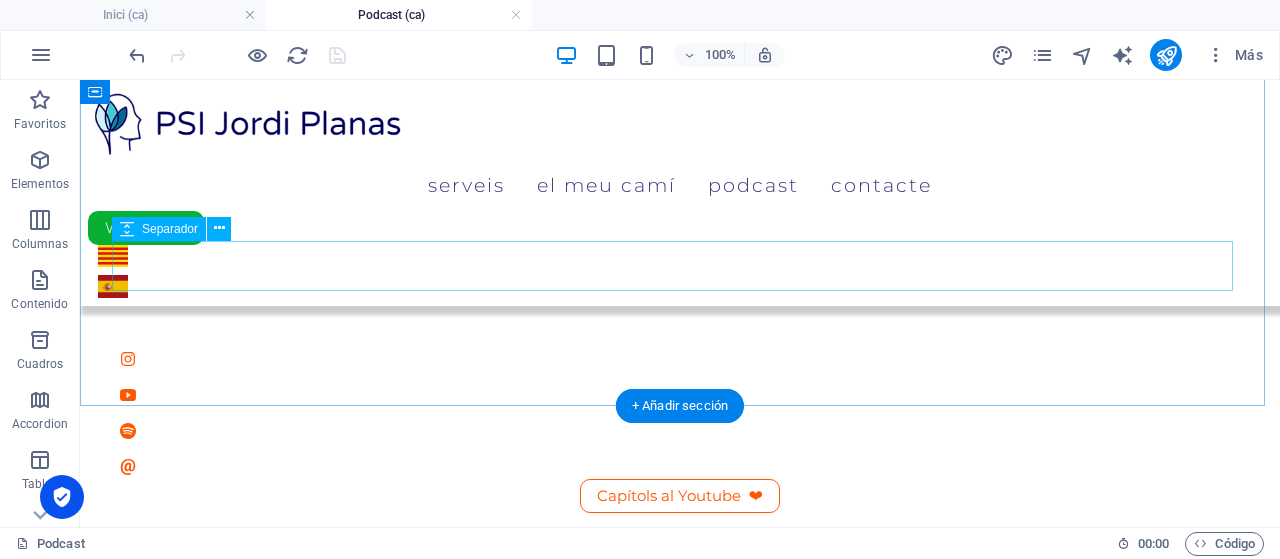 click at bounding box center (680, 318) 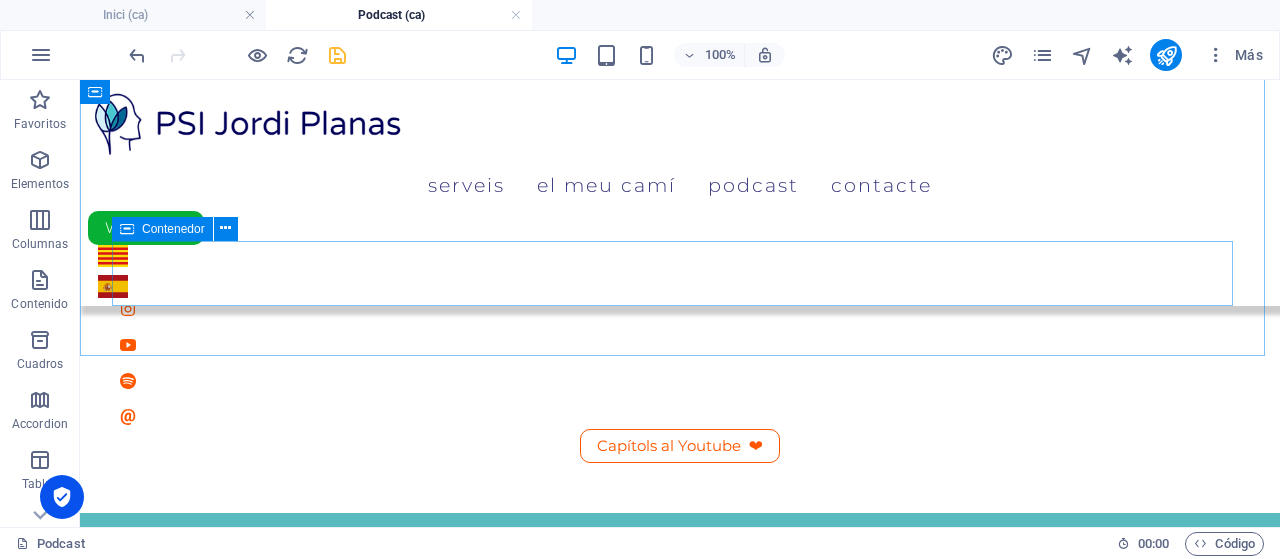 click on "Contenedor" at bounding box center [173, 229] 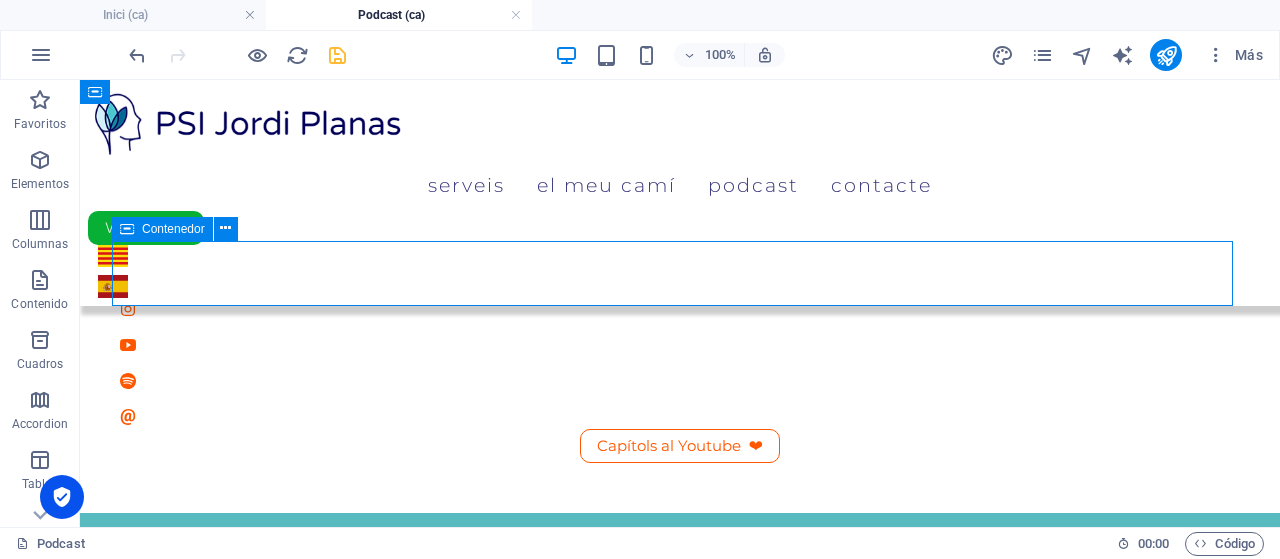 click on "Contenedor" at bounding box center (173, 229) 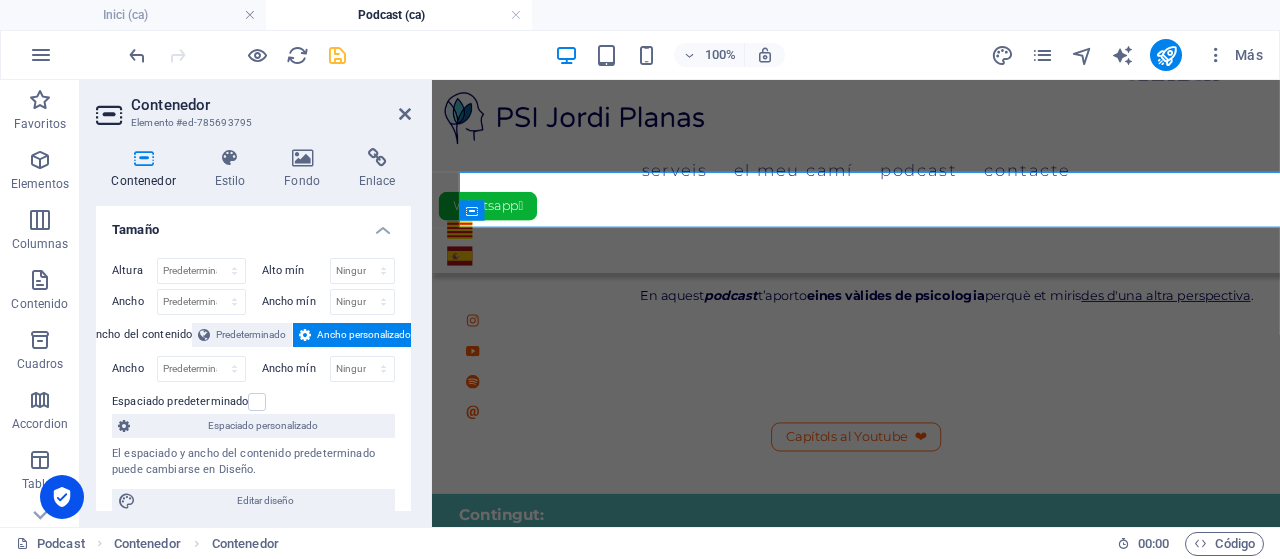 scroll, scrollTop: 301, scrollLeft: 0, axis: vertical 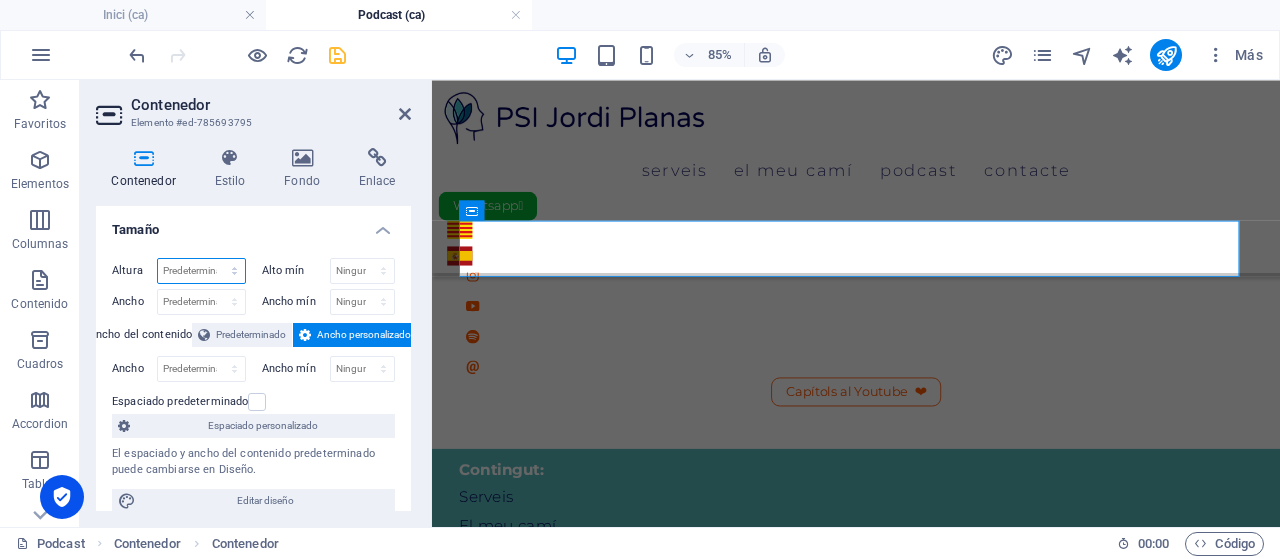 click on "Predeterminado px rem % vh vw" at bounding box center (201, 271) 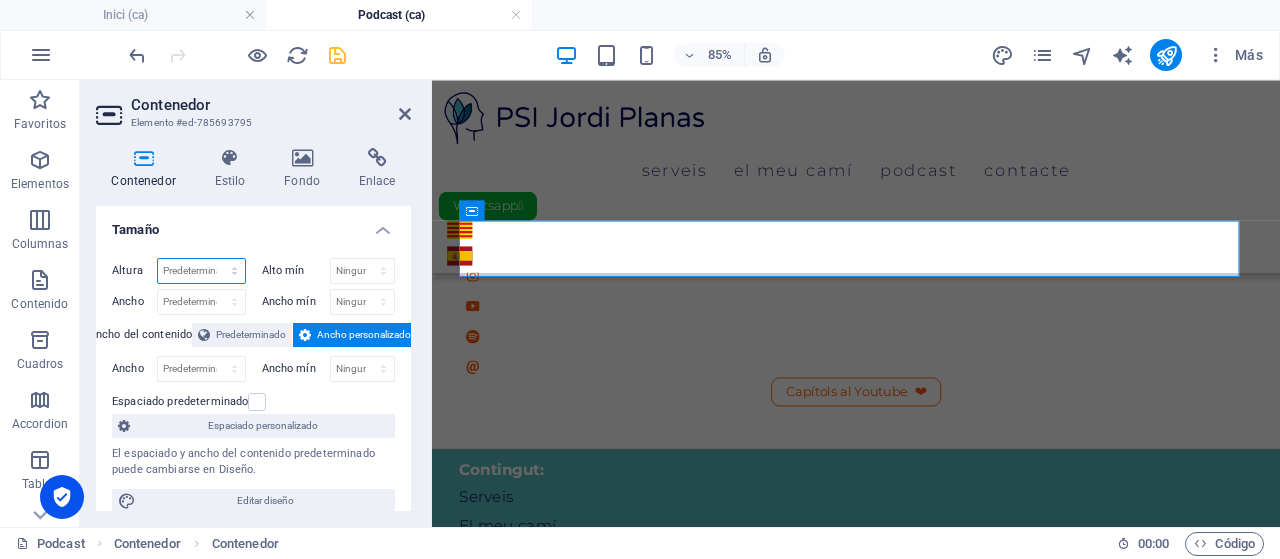 select on "%" 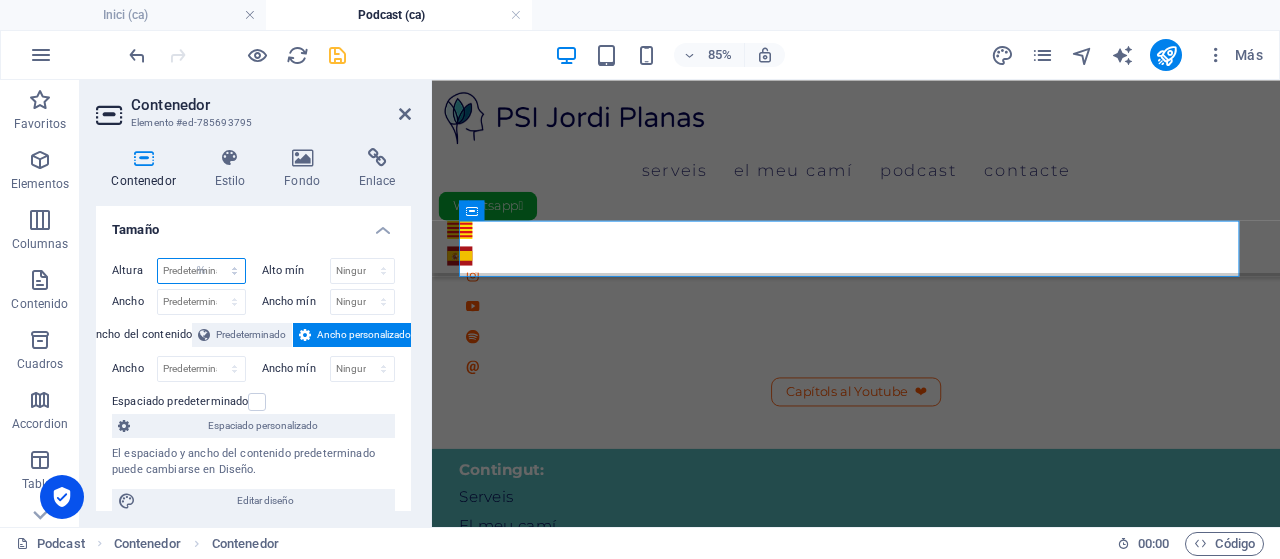 click on "Predeterminado px rem % vh vw" at bounding box center (201, 271) 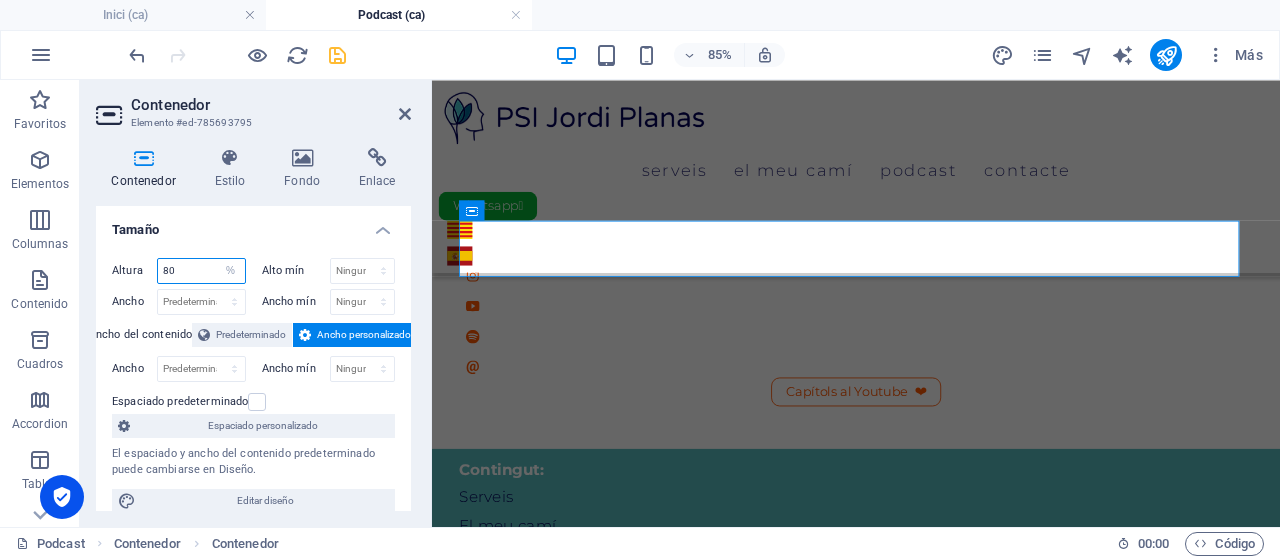 type on "80" 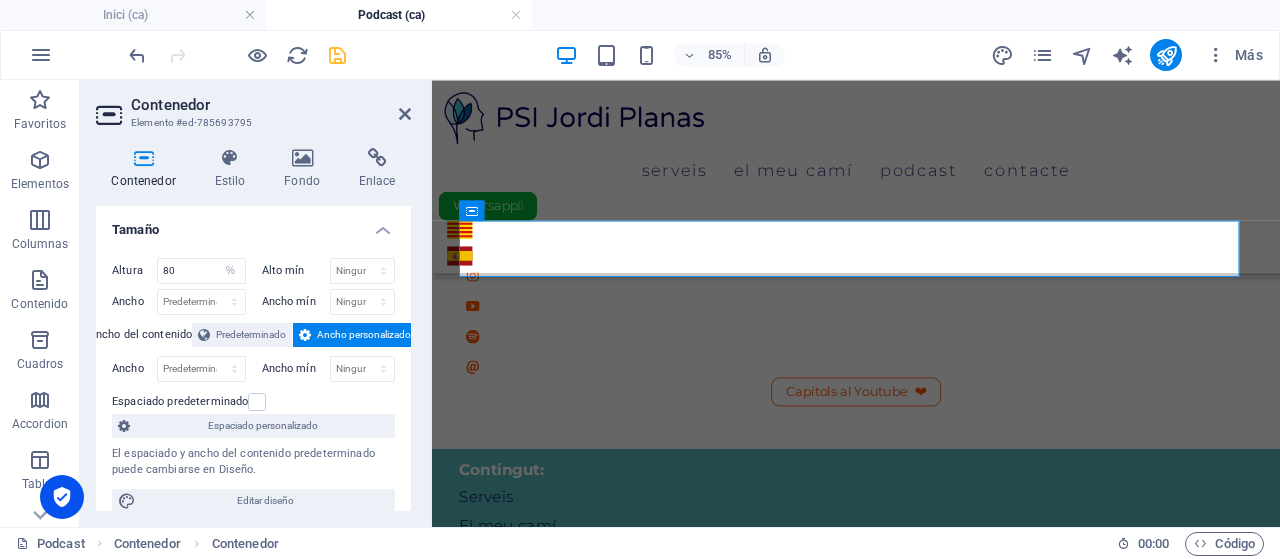 click on "Altura 80 Predeterminado px rem % vh vw Alto mín Ninguno px rem % vh vw Ancho Predeterminado px rem % em vh vw Ancho mín Ninguno px rem % vh vw Ancho del contenido Predeterminado Ancho personalizado Ancho Predeterminado px rem % em vh vw Ancho mín Ninguno px rem % vh vw Espaciado predeterminado Espaciado personalizado El espaciado y ancho del contenido predeterminado puede cambiarse en Diseño. Editar diseño" at bounding box center [253, 385] 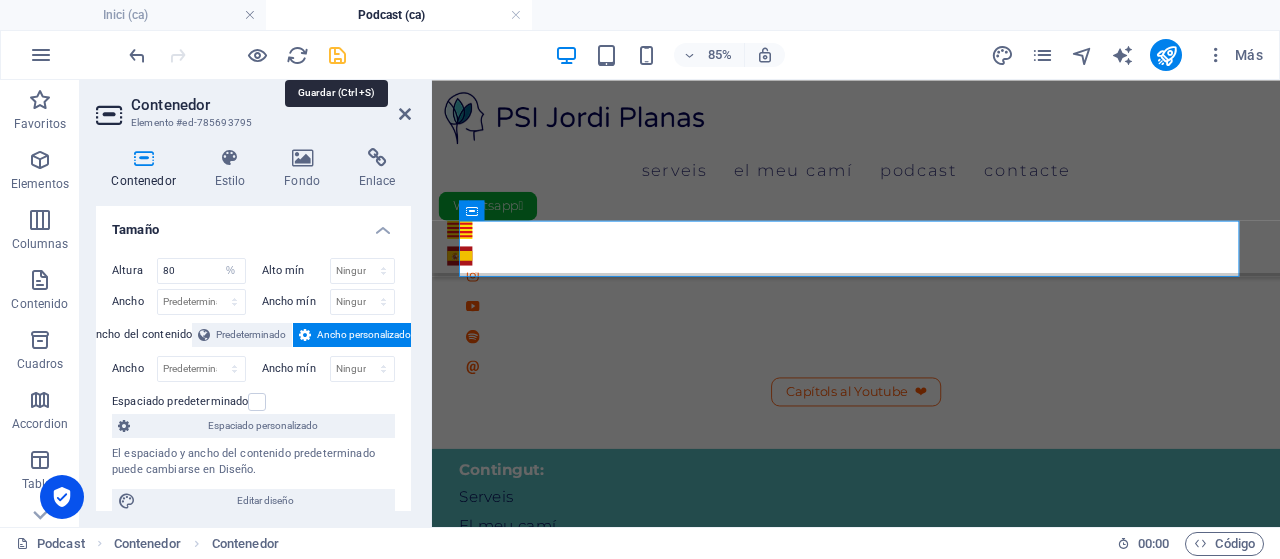 click at bounding box center [337, 55] 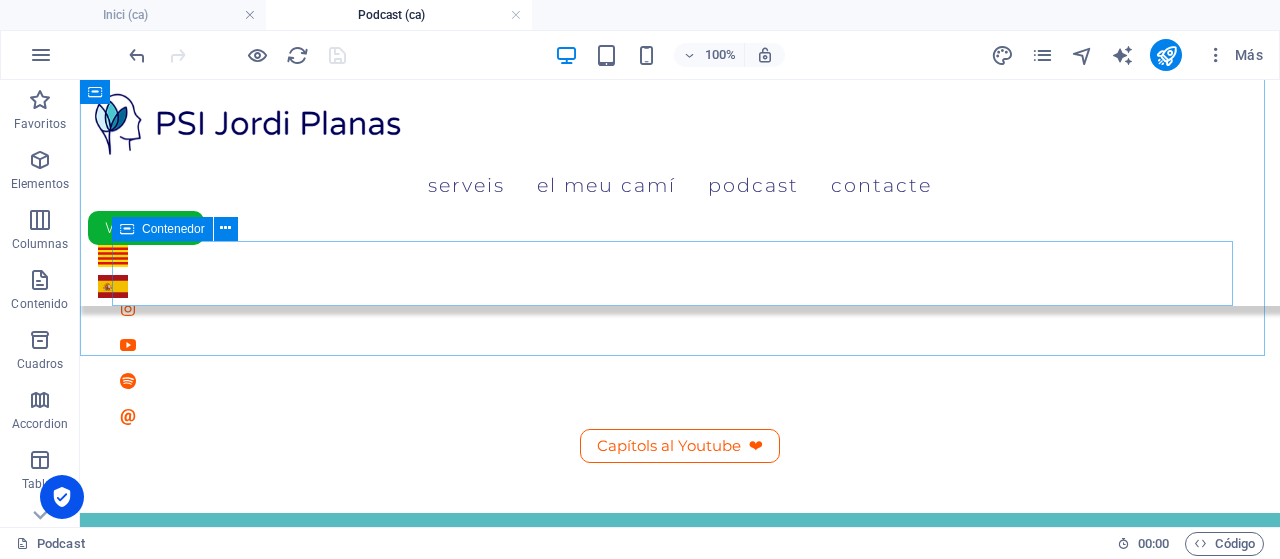 click at bounding box center (127, 229) 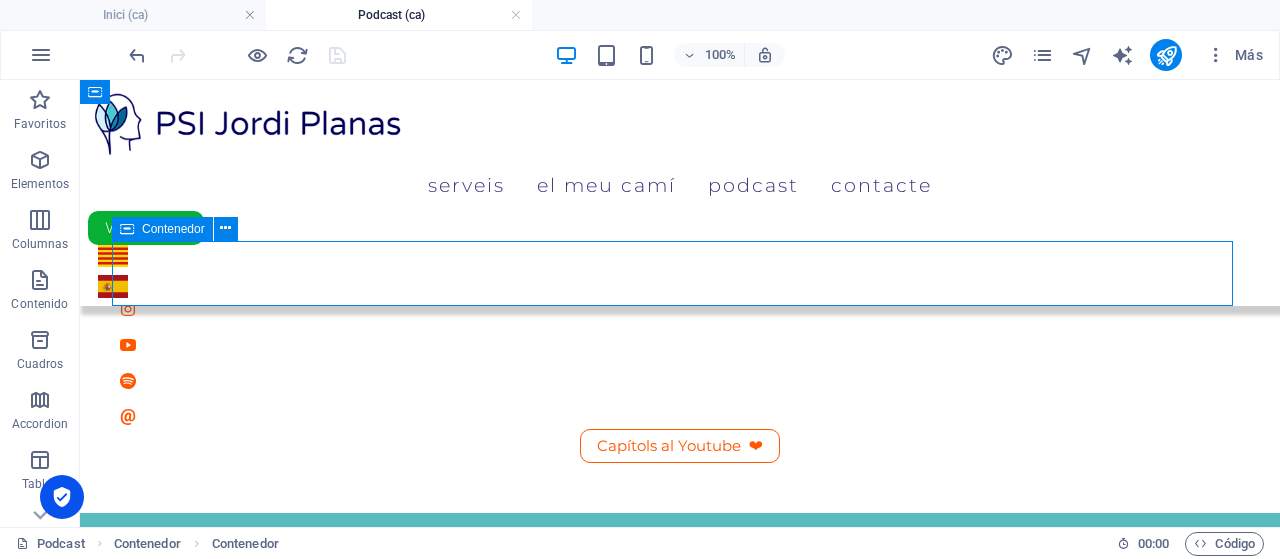 click at bounding box center [127, 229] 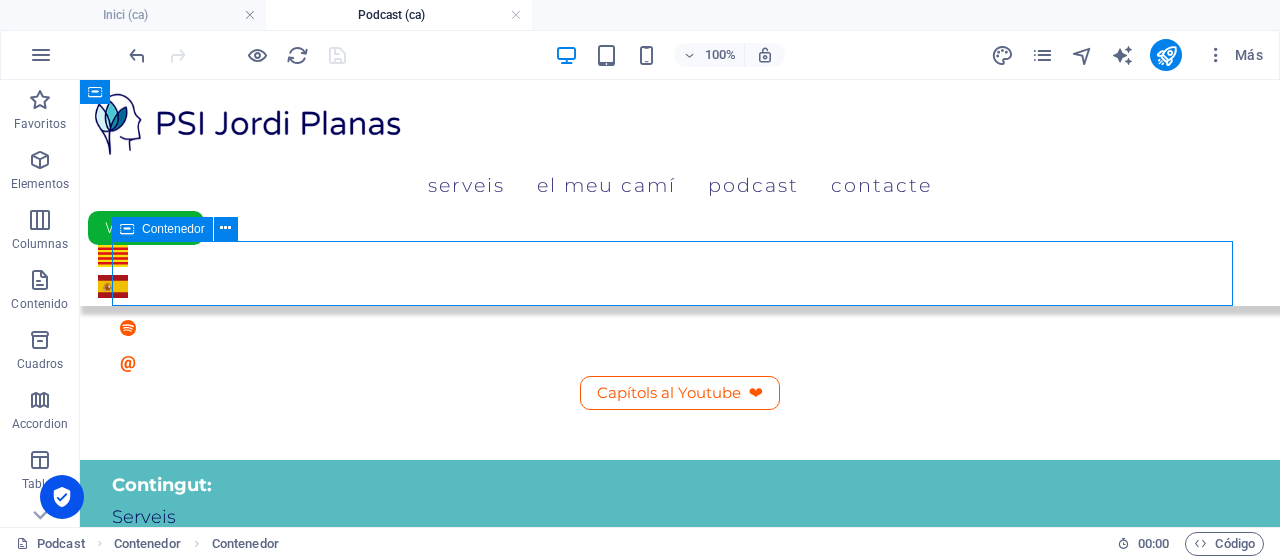 select on "%" 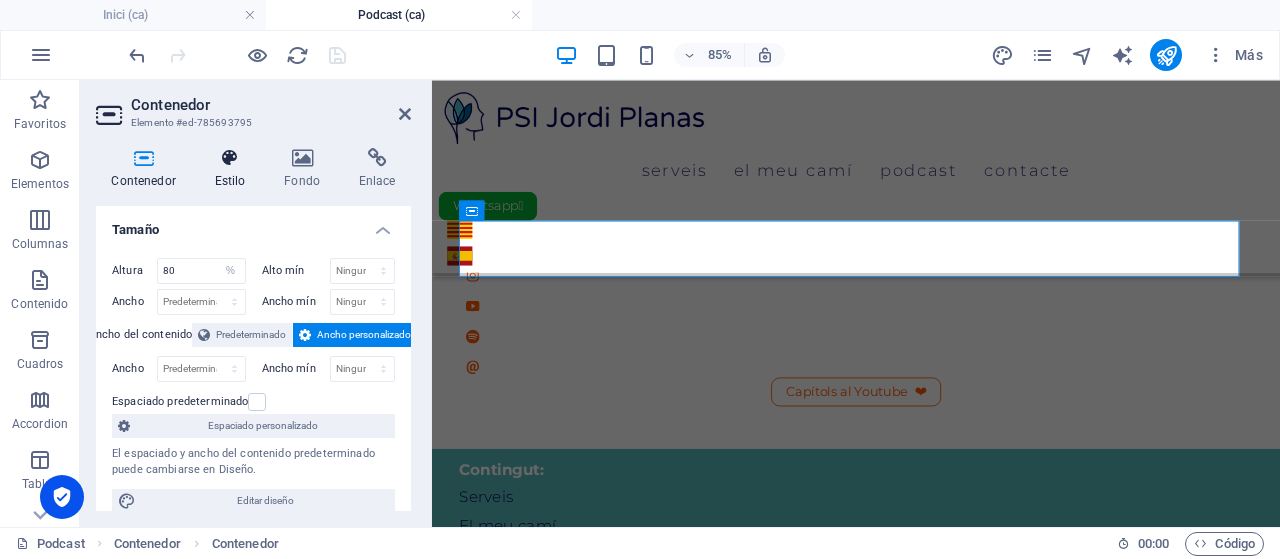 click at bounding box center (230, 158) 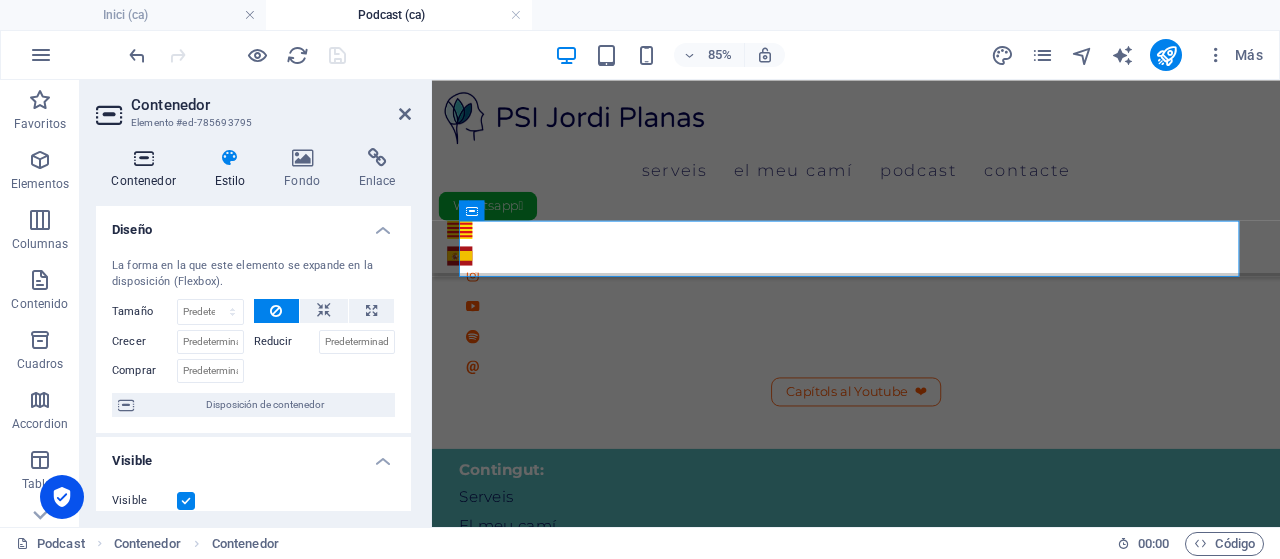 click at bounding box center (143, 158) 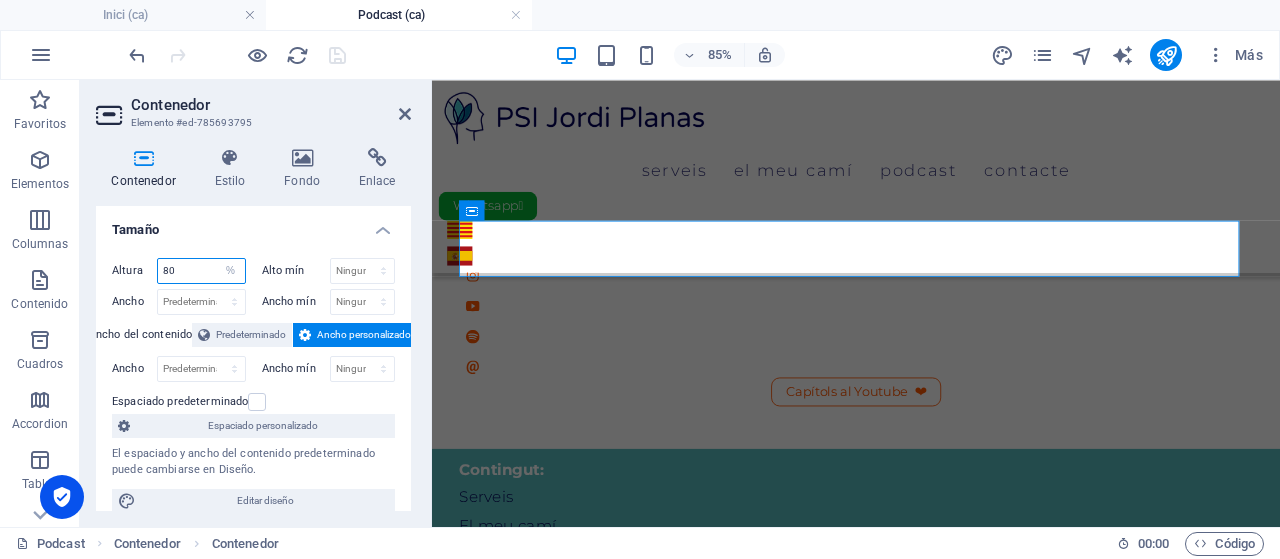 drag, startPoint x: 184, startPoint y: 269, endPoint x: 144, endPoint y: 268, distance: 40.012497 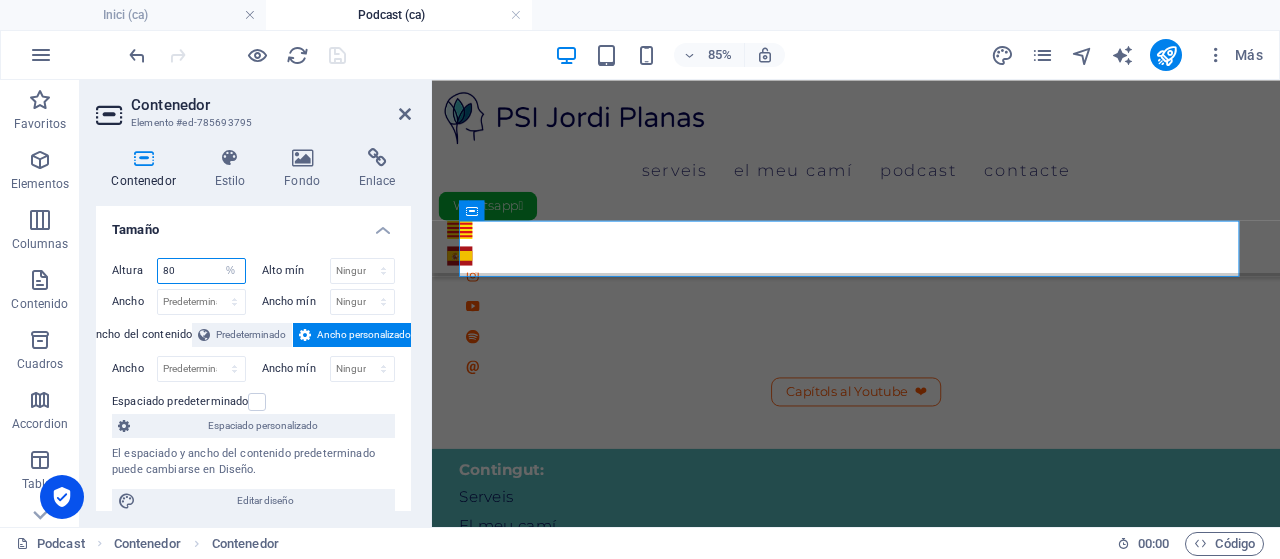 click on "Altura 80 Predeterminado px rem % vh vw" at bounding box center (179, 271) 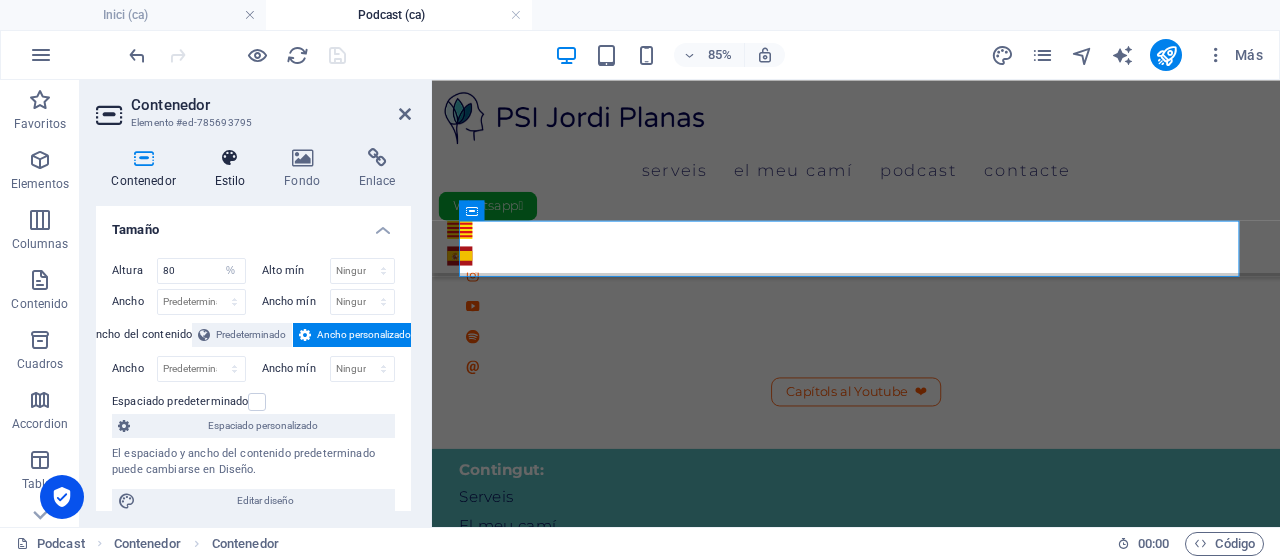 click at bounding box center [230, 158] 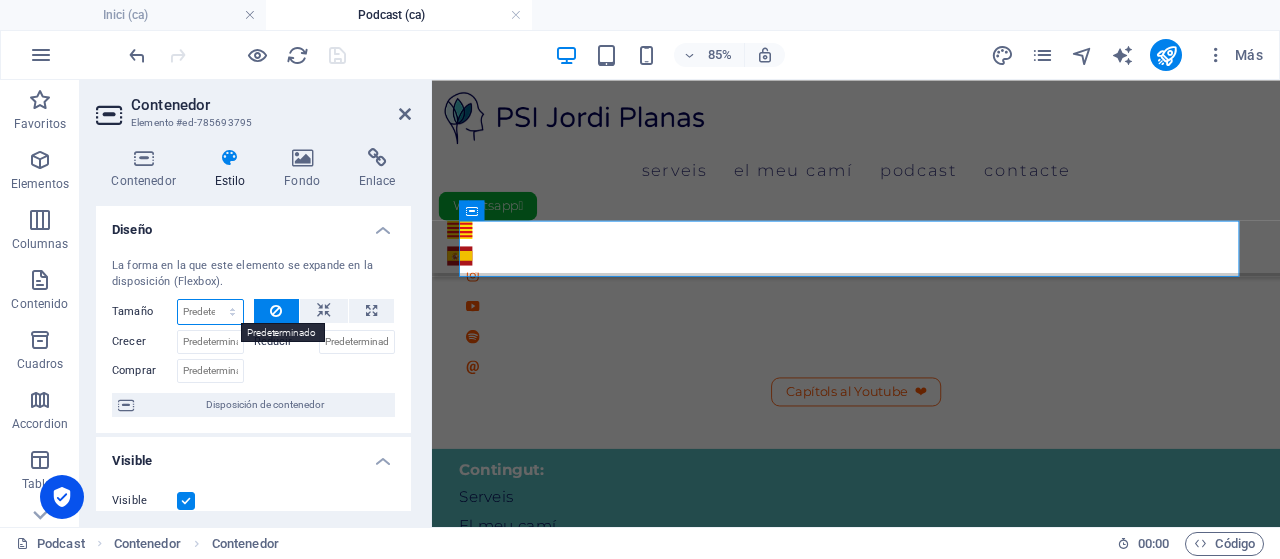 click on "Predeterminado automático px % 1/1 1/2 1/3 1/4 1/5 1/6 1/7 1/8 1/9 1/10" at bounding box center (210, 312) 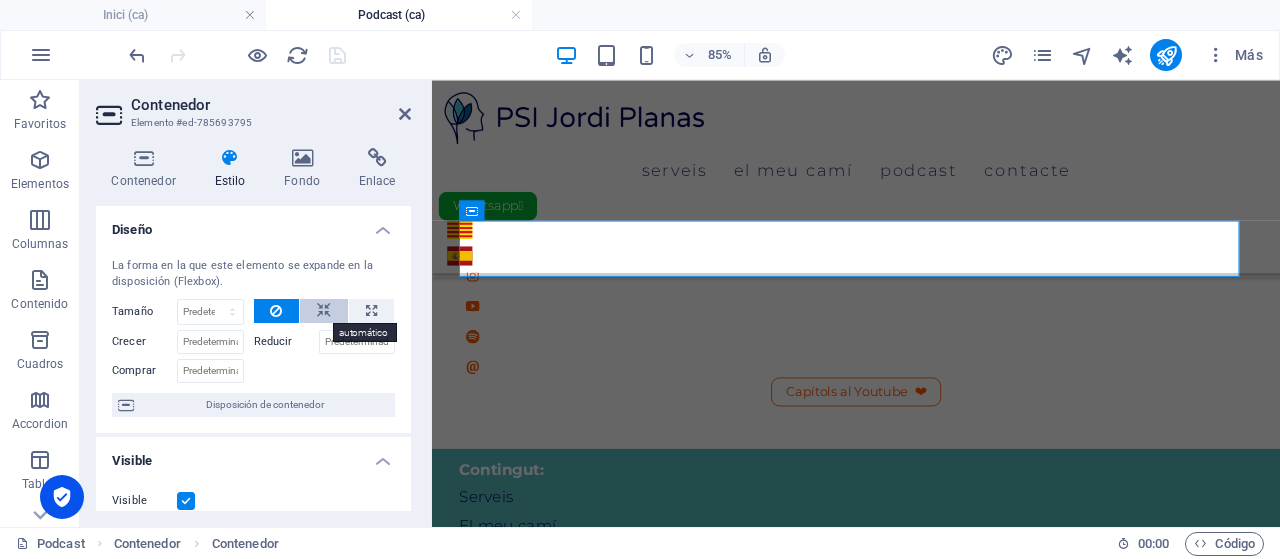 click at bounding box center (324, 311) 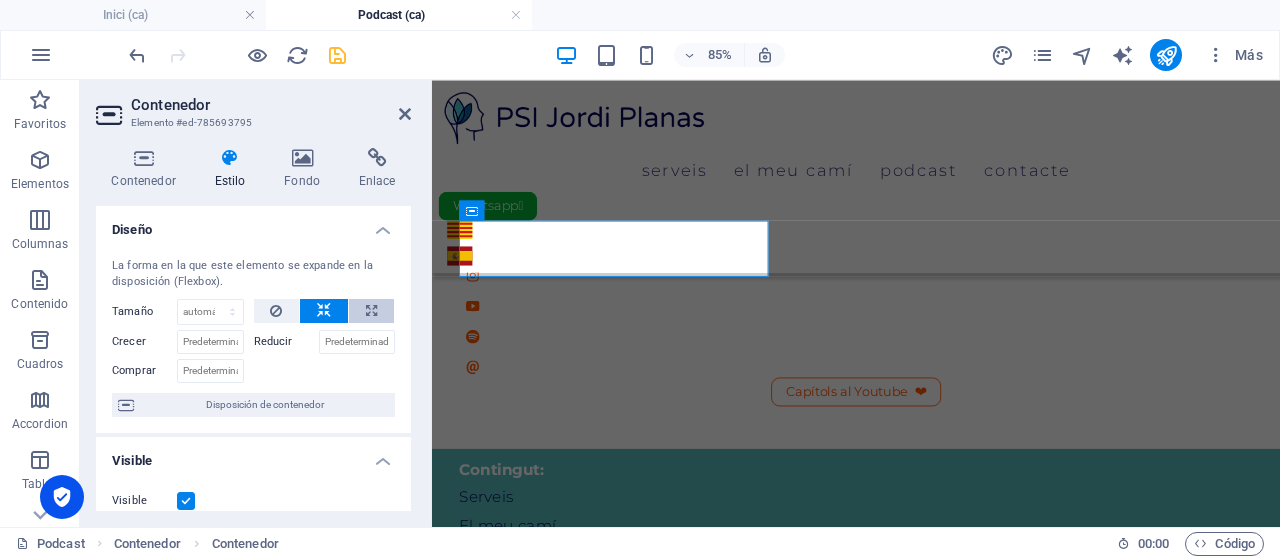 click at bounding box center [371, 311] 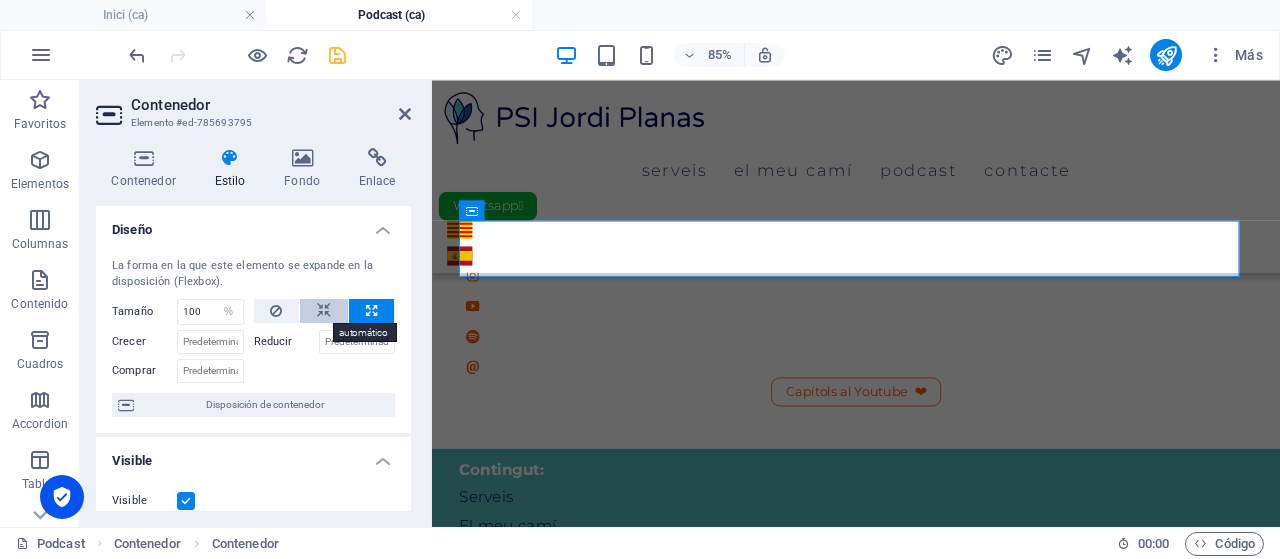drag, startPoint x: 324, startPoint y: 305, endPoint x: 300, endPoint y: 305, distance: 24 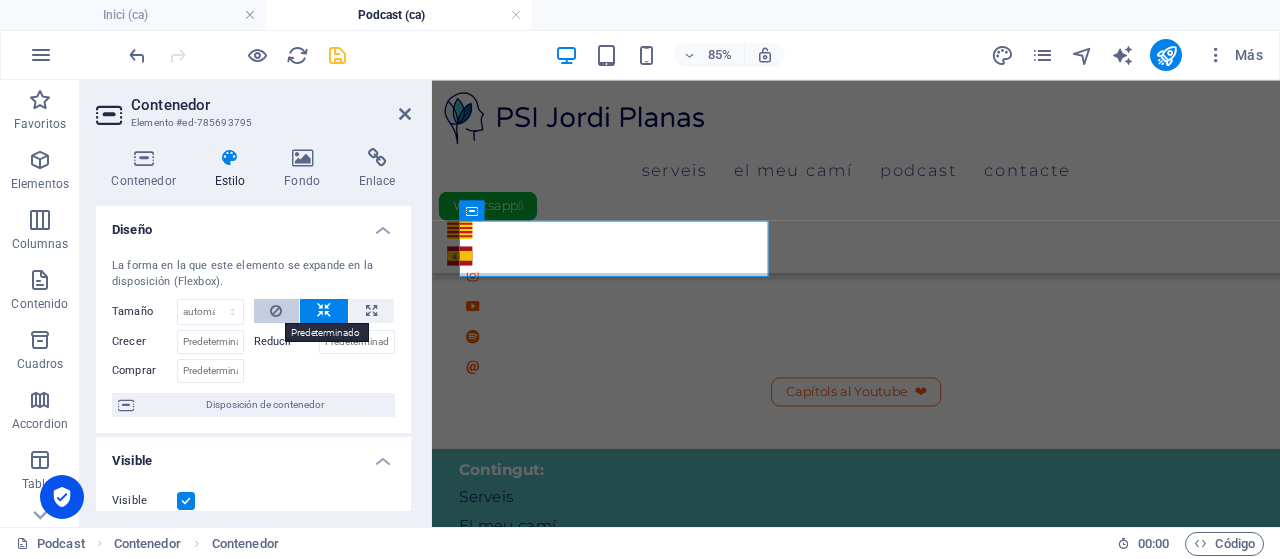 click at bounding box center (276, 311) 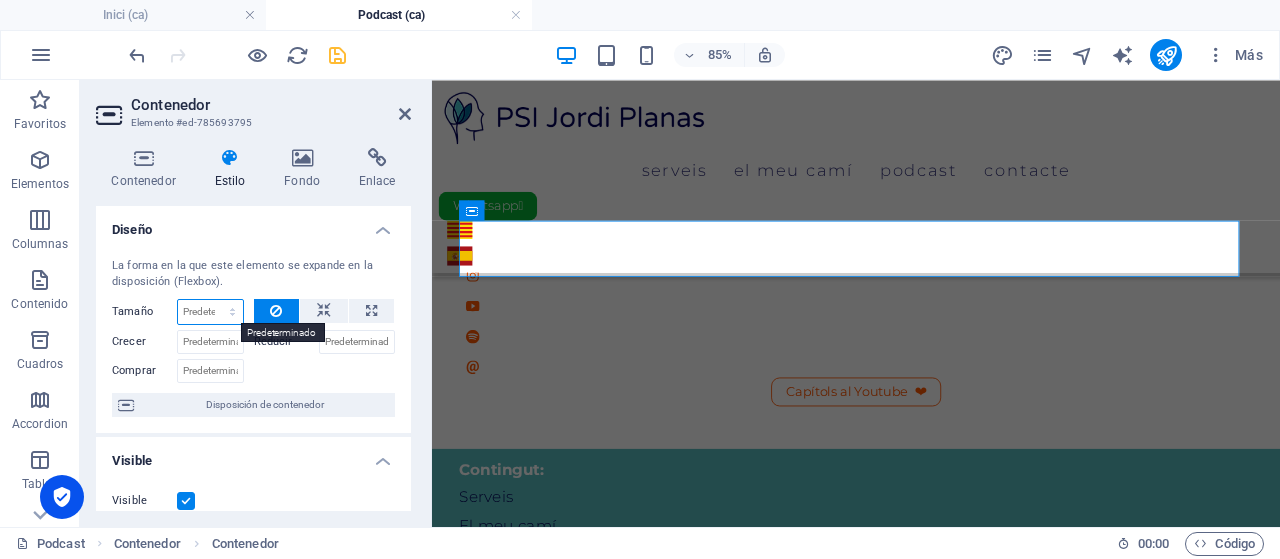 click on "Predeterminado automático px % 1/1 1/2 1/3 1/4 1/5 1/6 1/7 1/8 1/9 1/10" at bounding box center [210, 312] 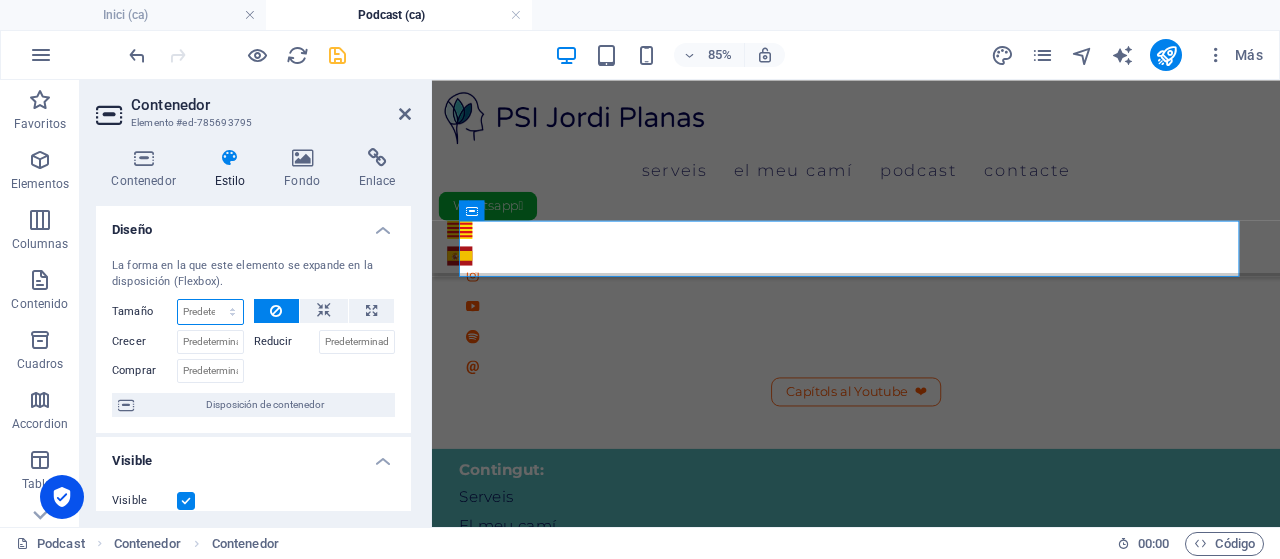 select on "%" 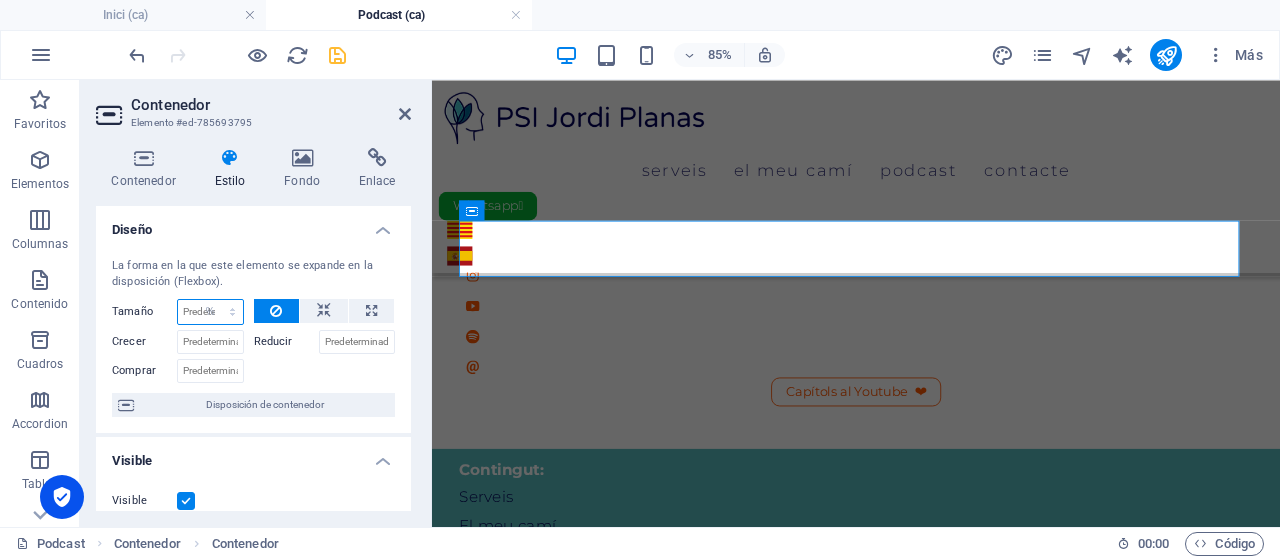 click on "Predeterminado automático px % 1/1 1/2 1/3 1/4 1/5 1/6 1/7 1/8 1/9 1/10" at bounding box center [210, 312] 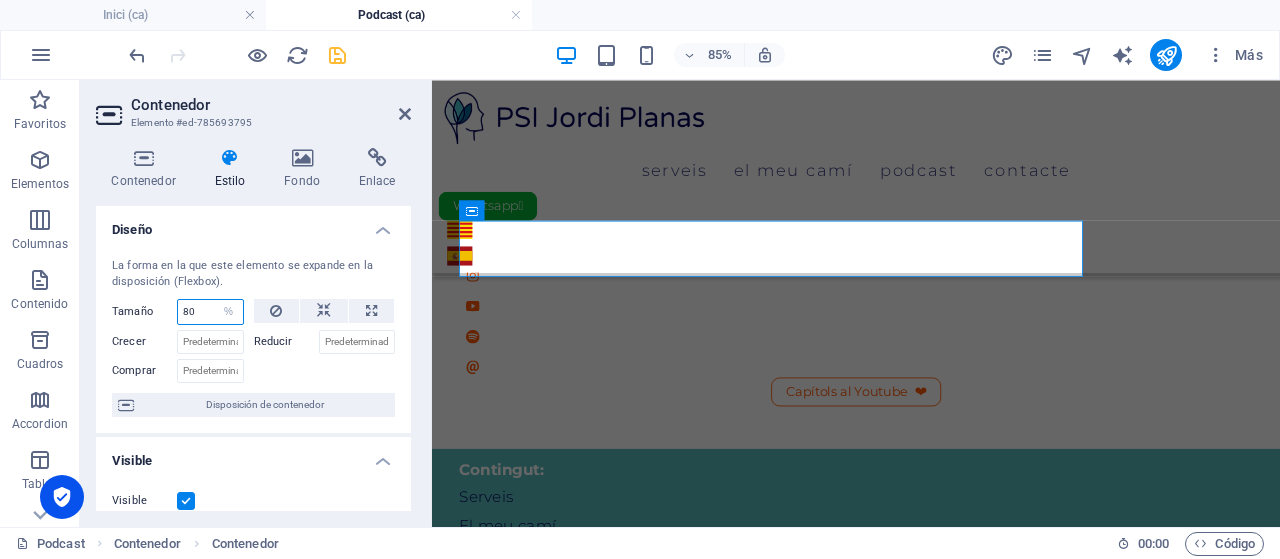 type on "80" 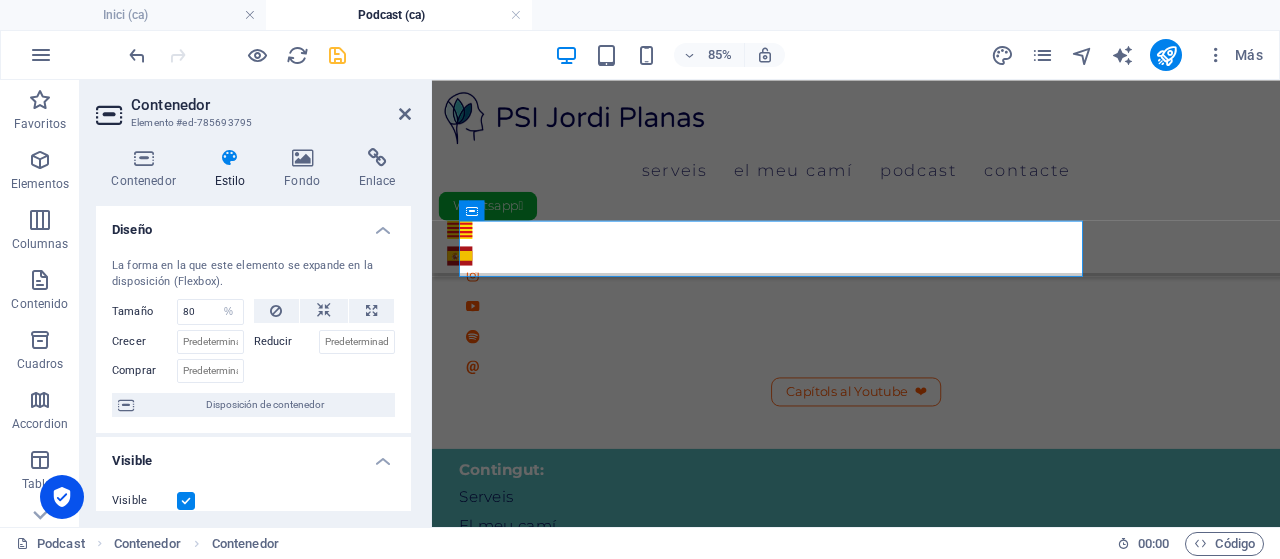 click on "Tamaño 80 Predeterminado automático px % 1/1 1/2 1/3 1/4 1/5 1/6 1/7 1/8 1/9 1/10" at bounding box center [178, 312] 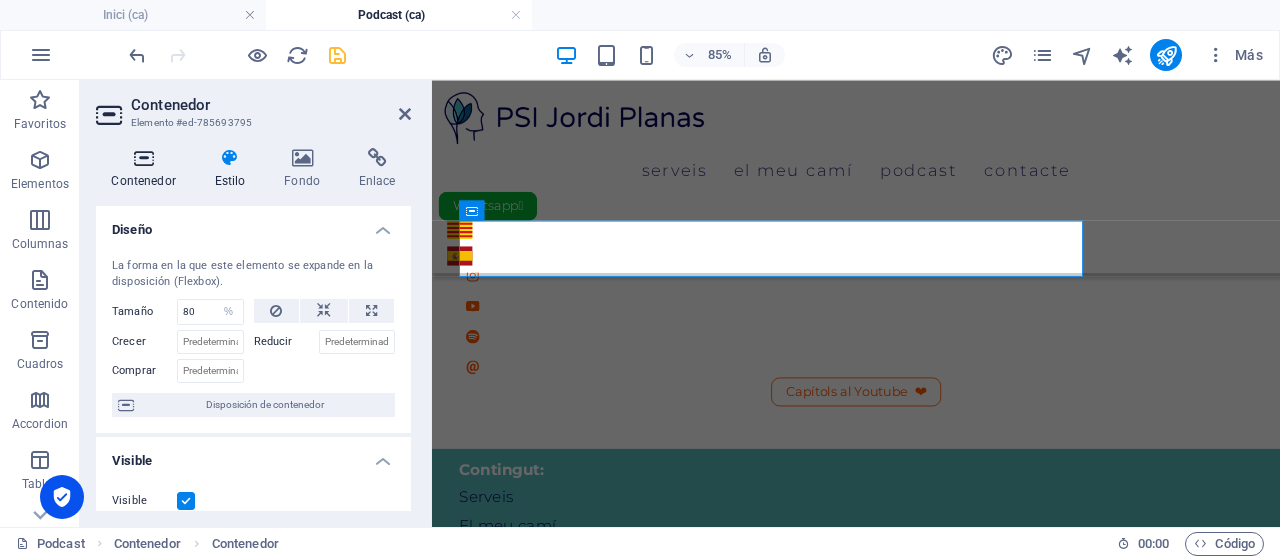 click at bounding box center (143, 158) 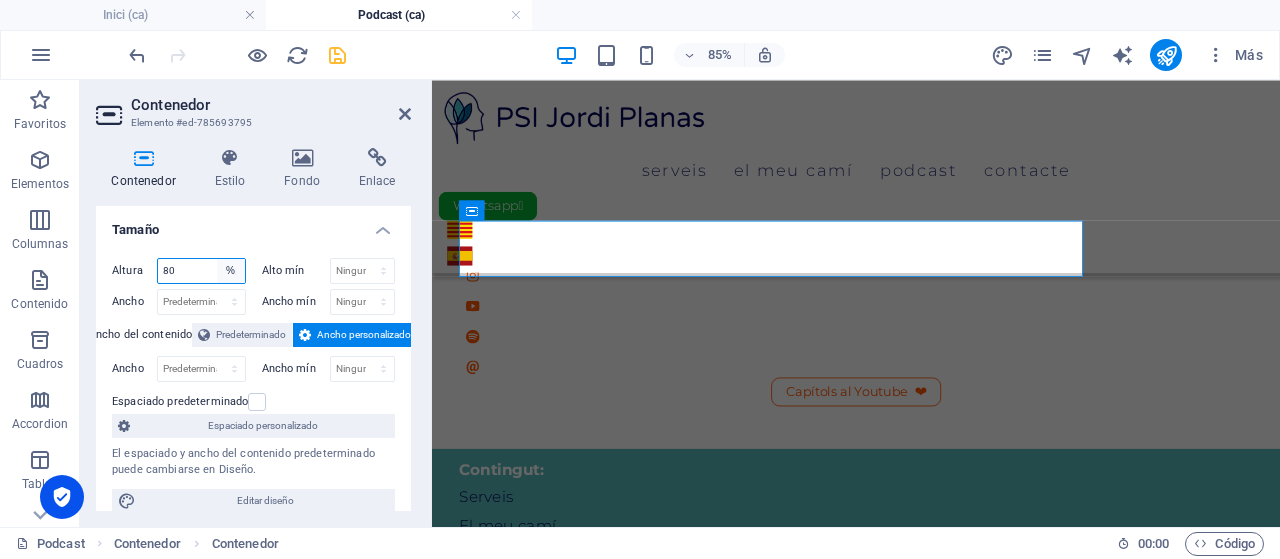 click on "Predeterminado px rem % vh vw" at bounding box center (231, 271) 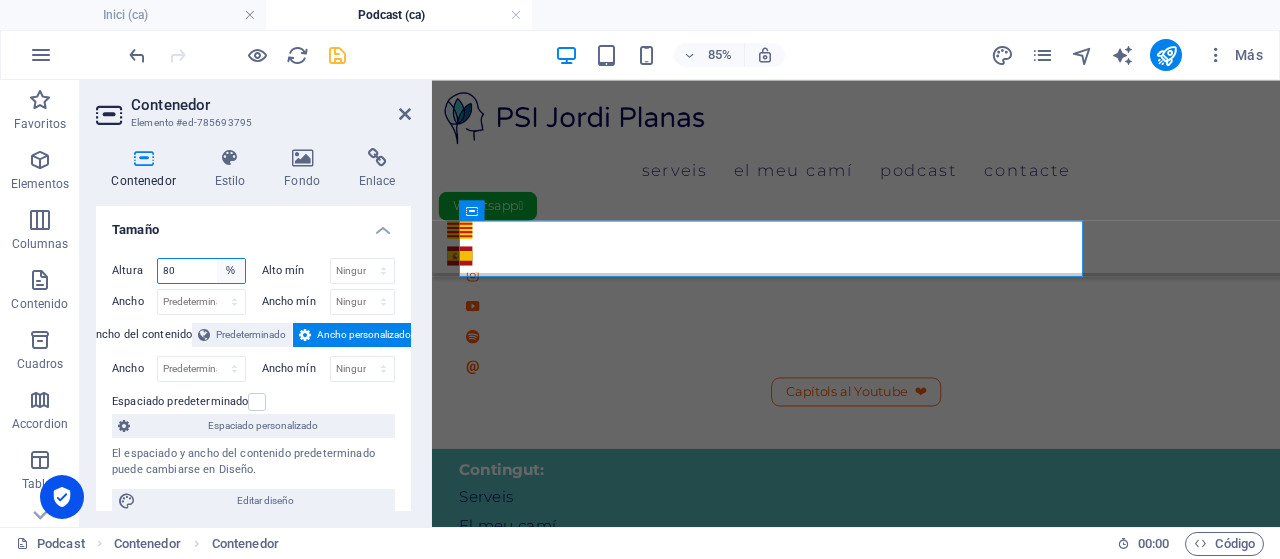 select on "default" 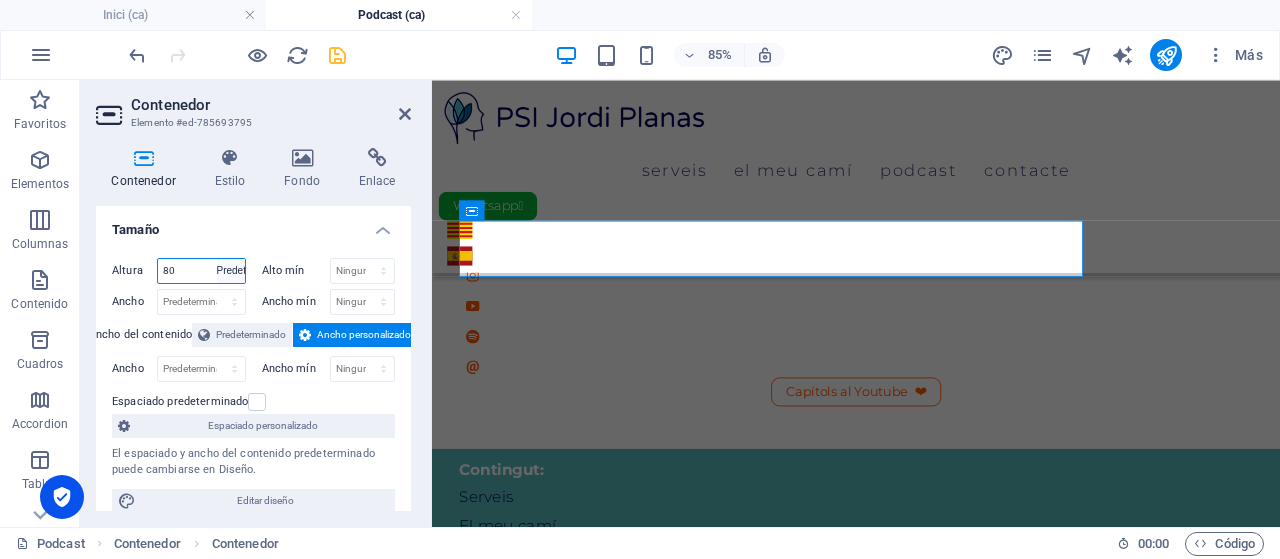 click on "Predeterminado px rem % vh vw" at bounding box center (231, 271) 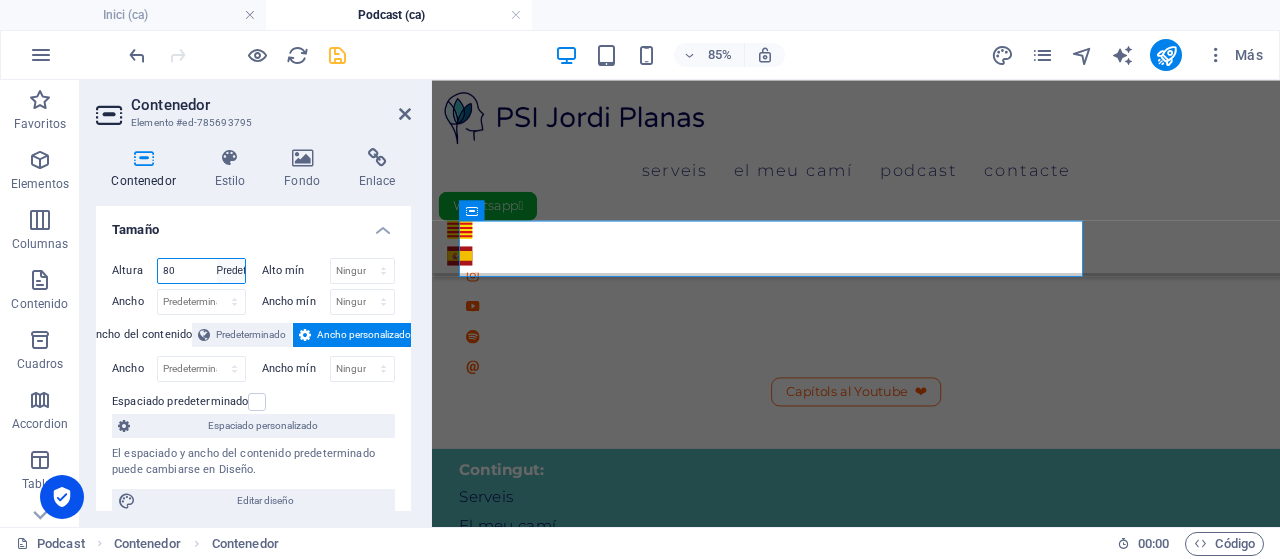 type 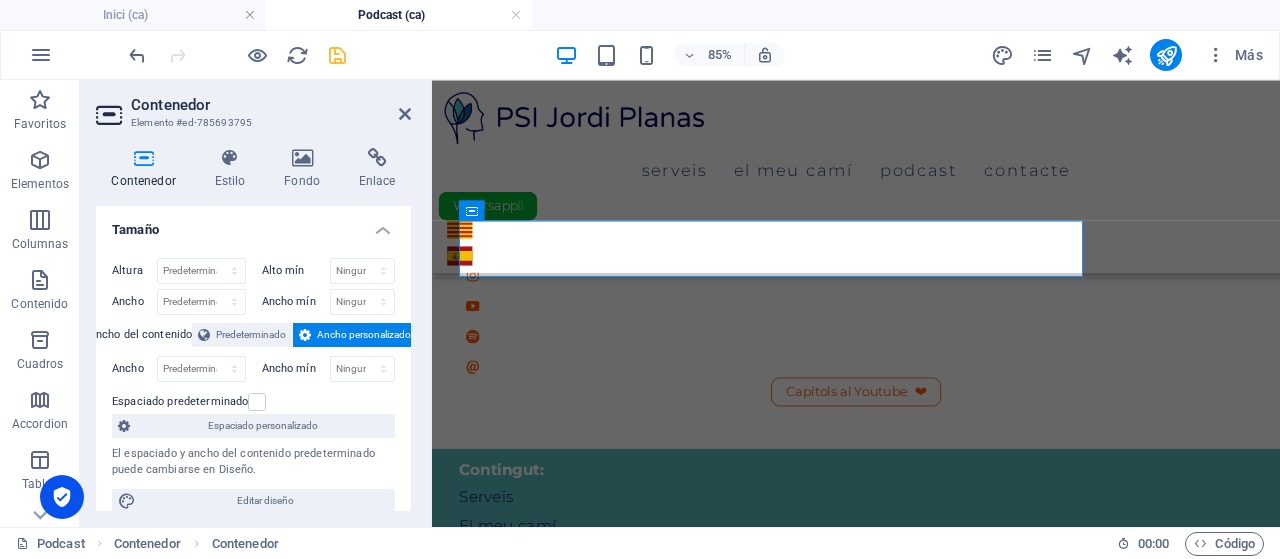 click on "Altura Predeterminado px rem % vh vw Alto mín Ninguno px rem % vh vw Ancho Predeterminado px rem % em vh vw Ancho mín Ninguno px rem % vh vw Ancho del contenido Predeterminado Ancho personalizado Ancho Predeterminado px rem % em vh vw Ancho mín Ninguno px rem % vh vw Espaciado predeterminado Espaciado personalizado El espaciado y ancho del contenido predeterminado puede cambiarse en Diseño. Editar diseño" at bounding box center [253, 385] 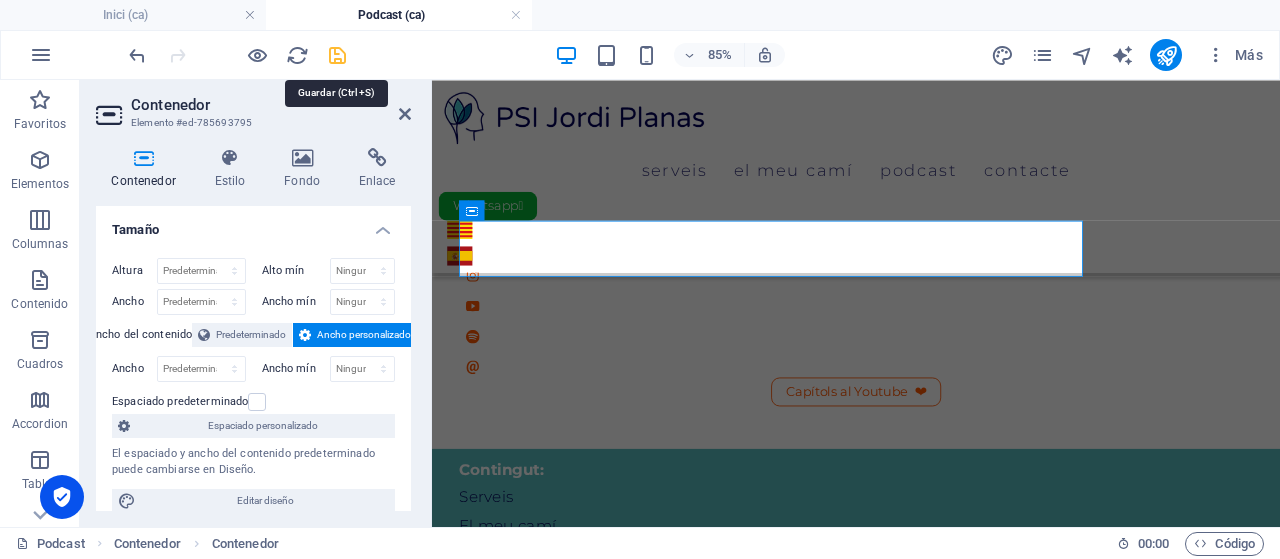 click at bounding box center [337, 55] 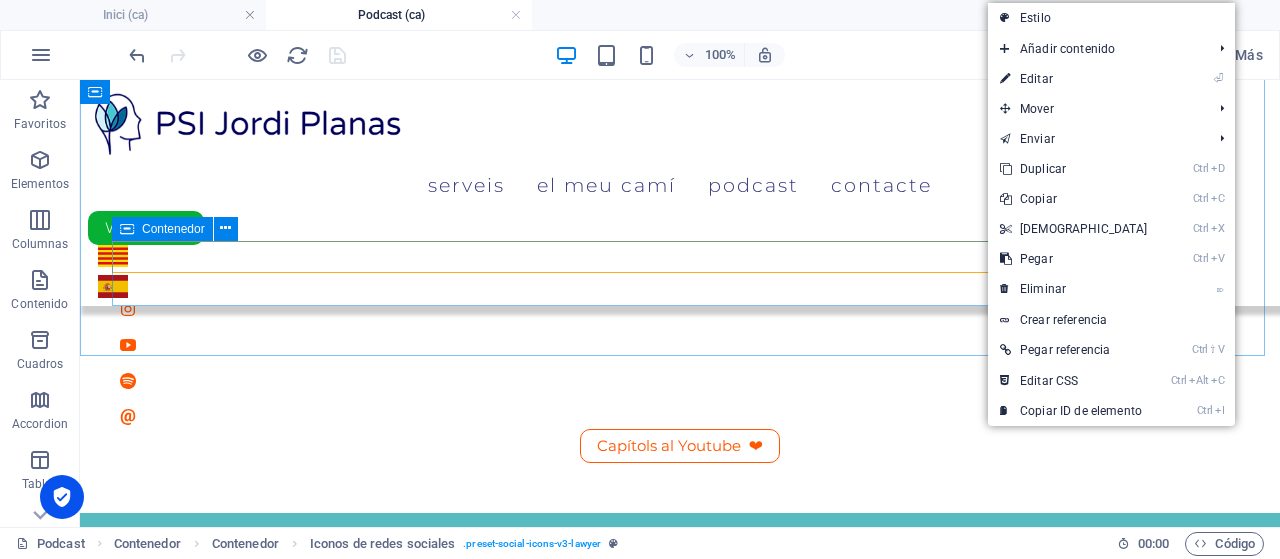 click at bounding box center (127, 229) 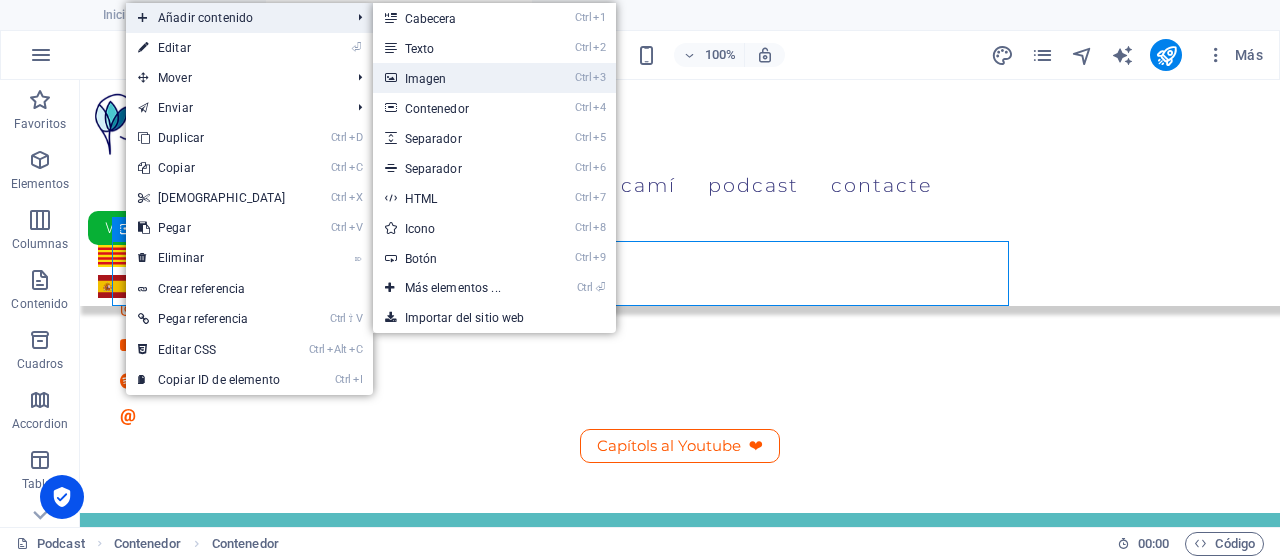 click on "Ctrl 3  Imagen" at bounding box center (457, 78) 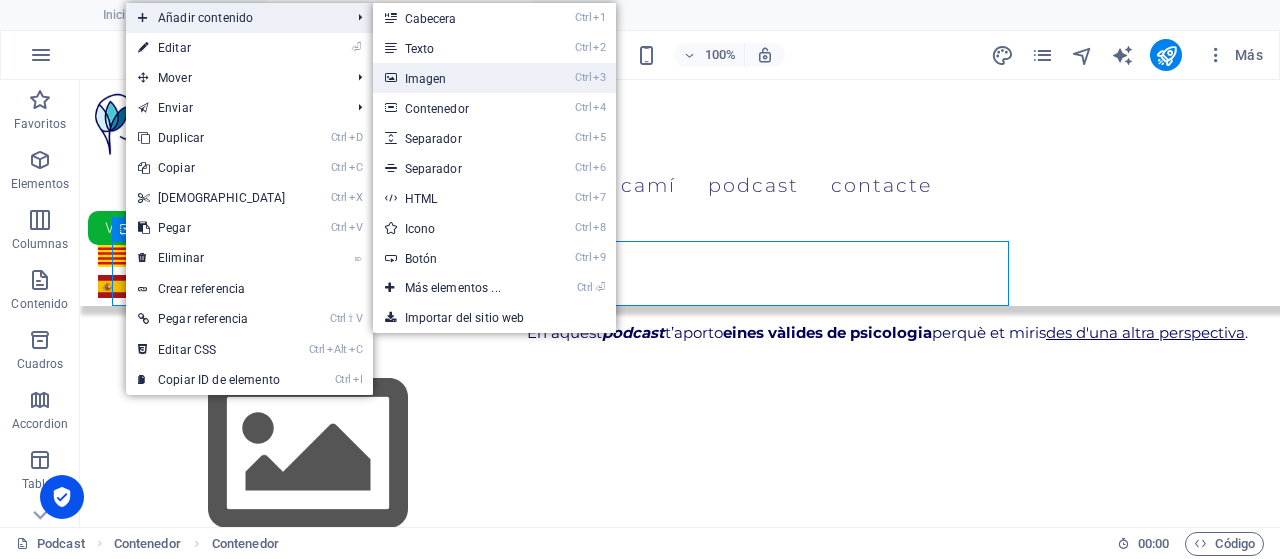scroll, scrollTop: 301, scrollLeft: 0, axis: vertical 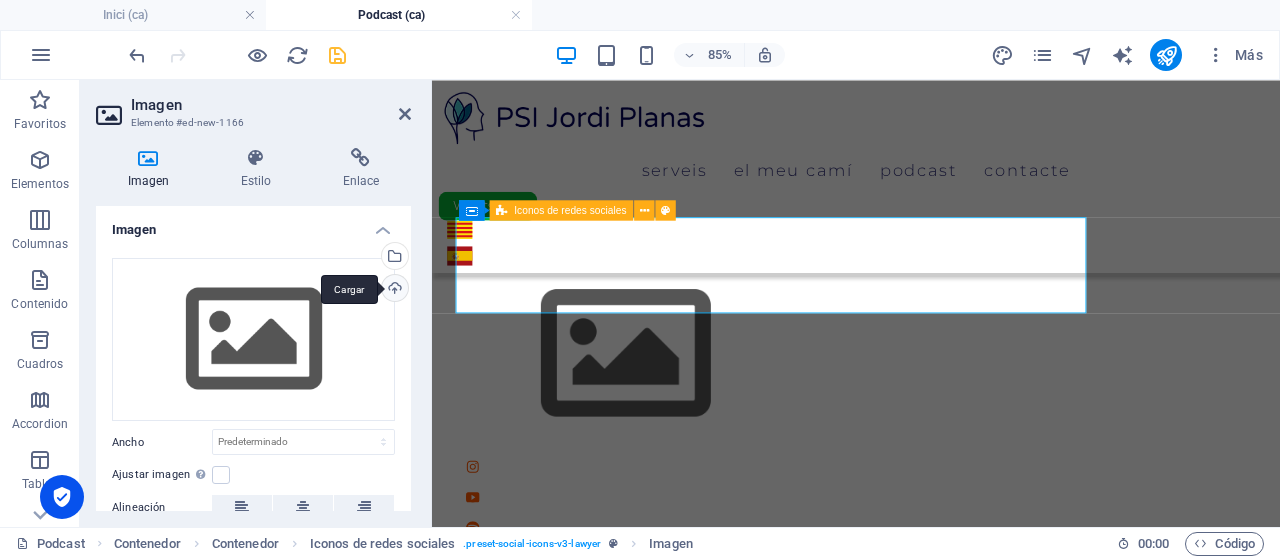 click on "Cargar" at bounding box center [393, 290] 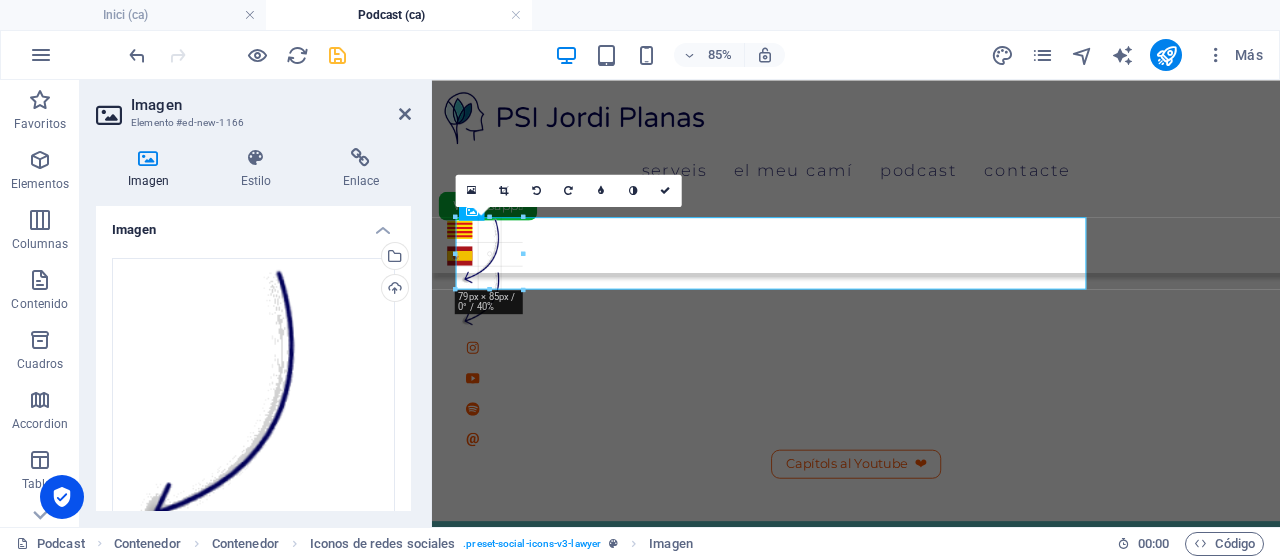 drag, startPoint x: 543, startPoint y: 308, endPoint x: 516, endPoint y: 275, distance: 42.638012 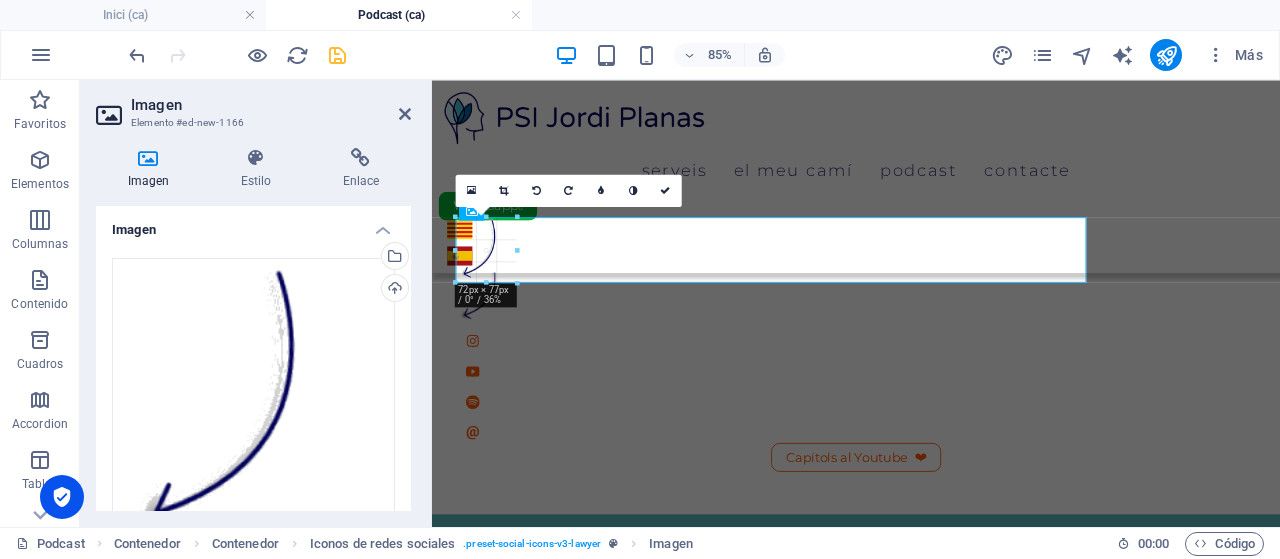 drag, startPoint x: 522, startPoint y: 289, endPoint x: 512, endPoint y: 277, distance: 15.6205 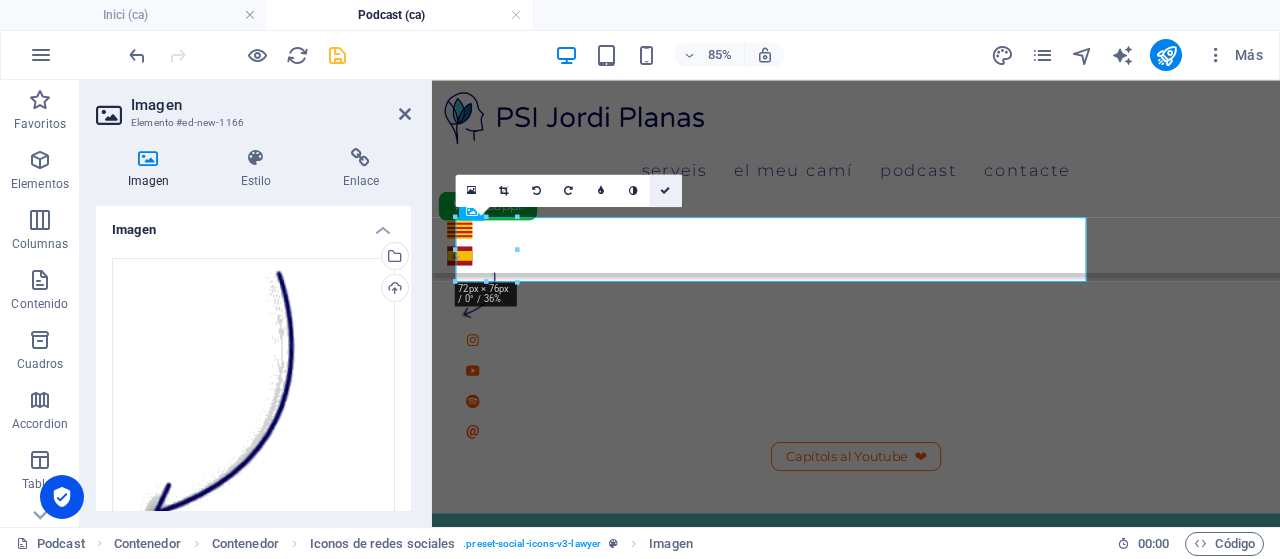 click at bounding box center [666, 191] 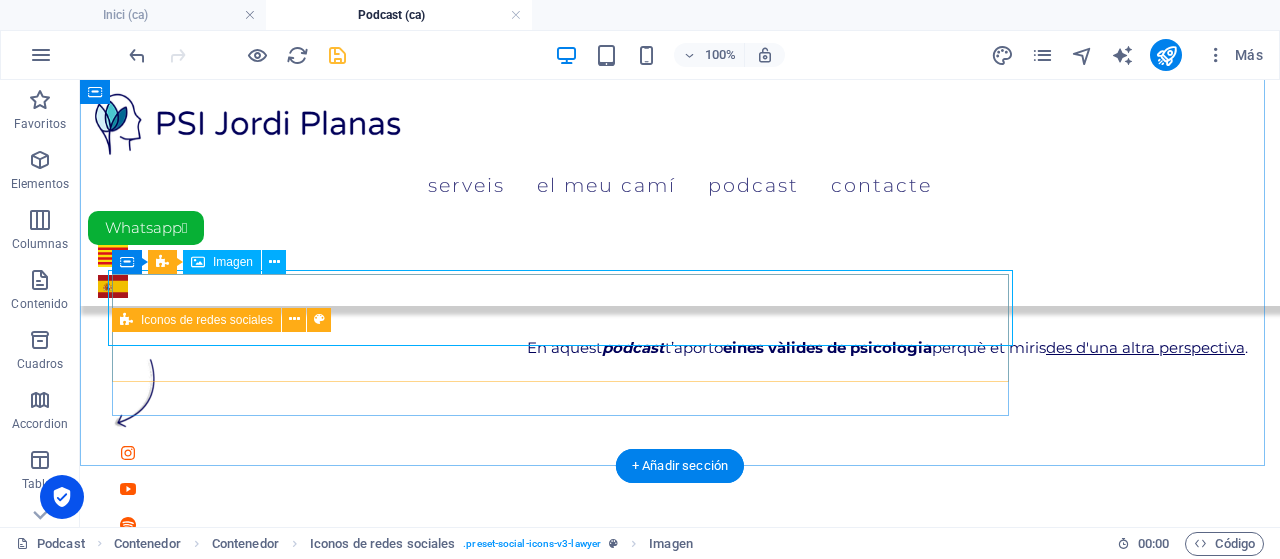 scroll, scrollTop: 148, scrollLeft: 0, axis: vertical 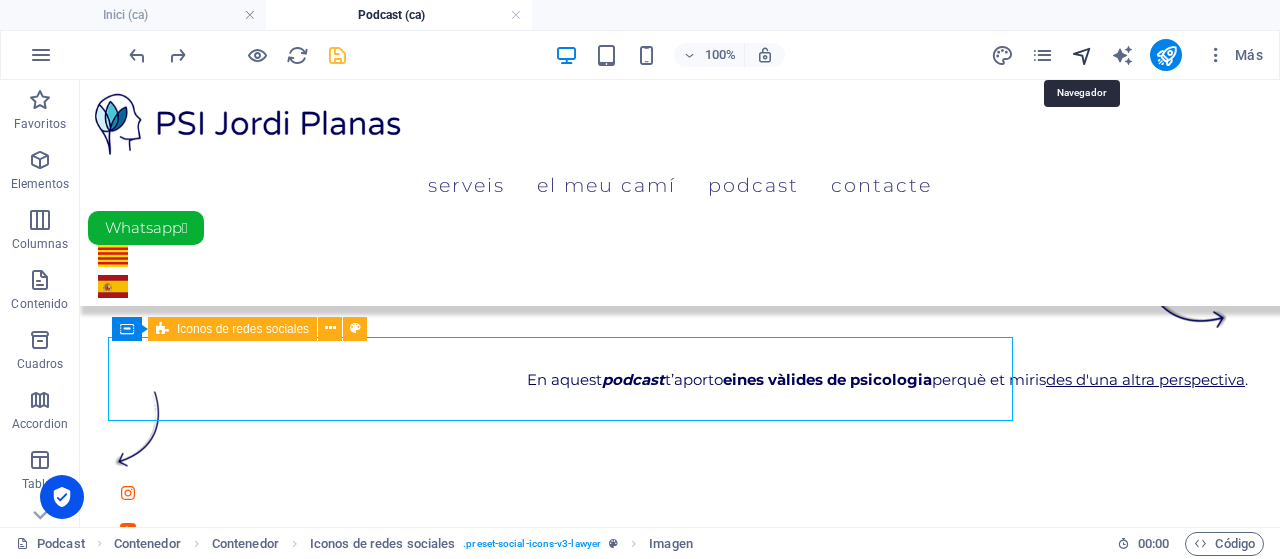 click at bounding box center [1082, 55] 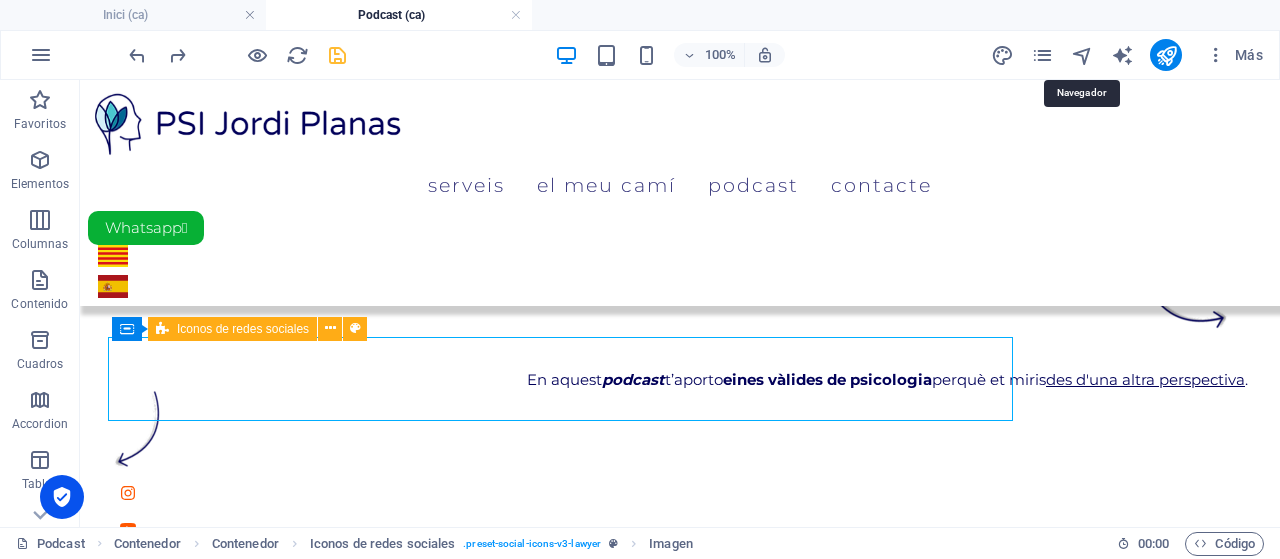select on "15221337-ca" 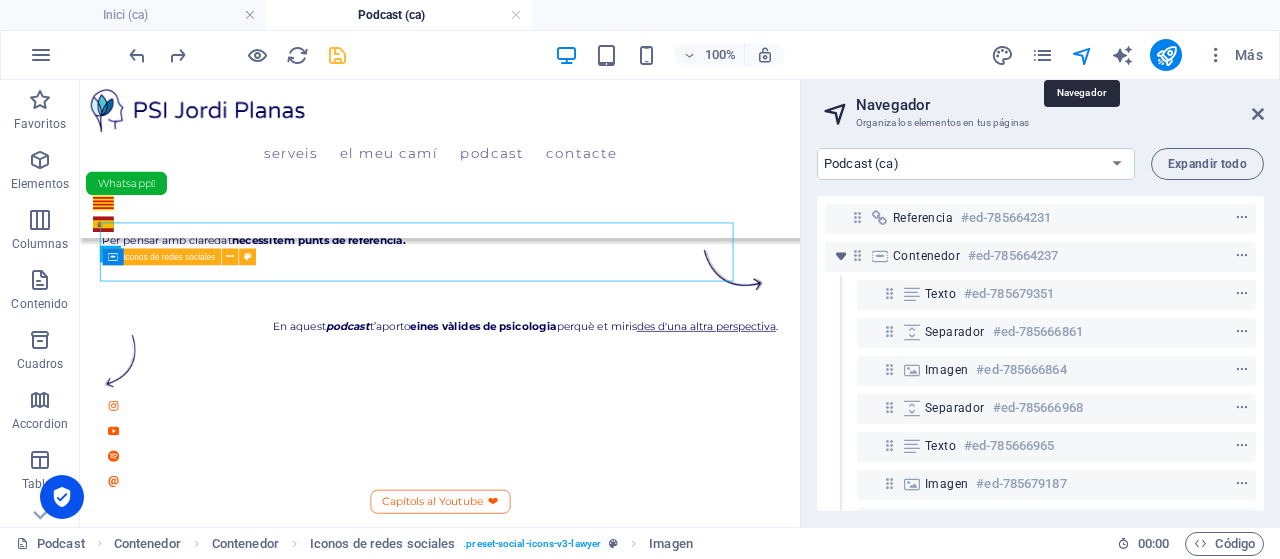 scroll, scrollTop: 201, scrollLeft: 0, axis: vertical 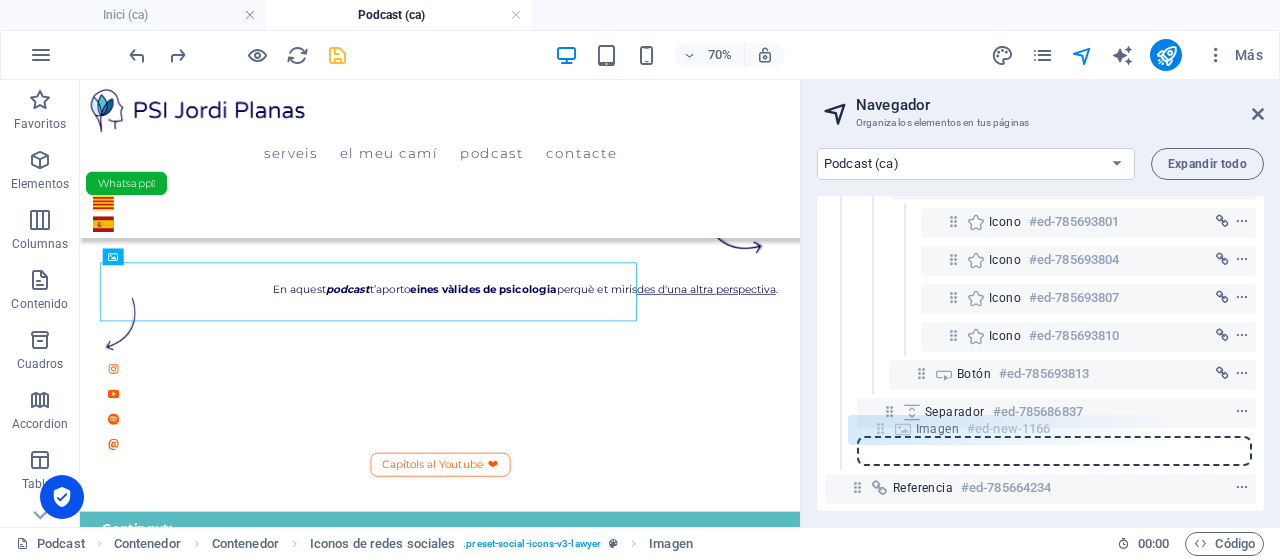 drag, startPoint x: 952, startPoint y: 244, endPoint x: 874, endPoint y: 428, distance: 199.84995 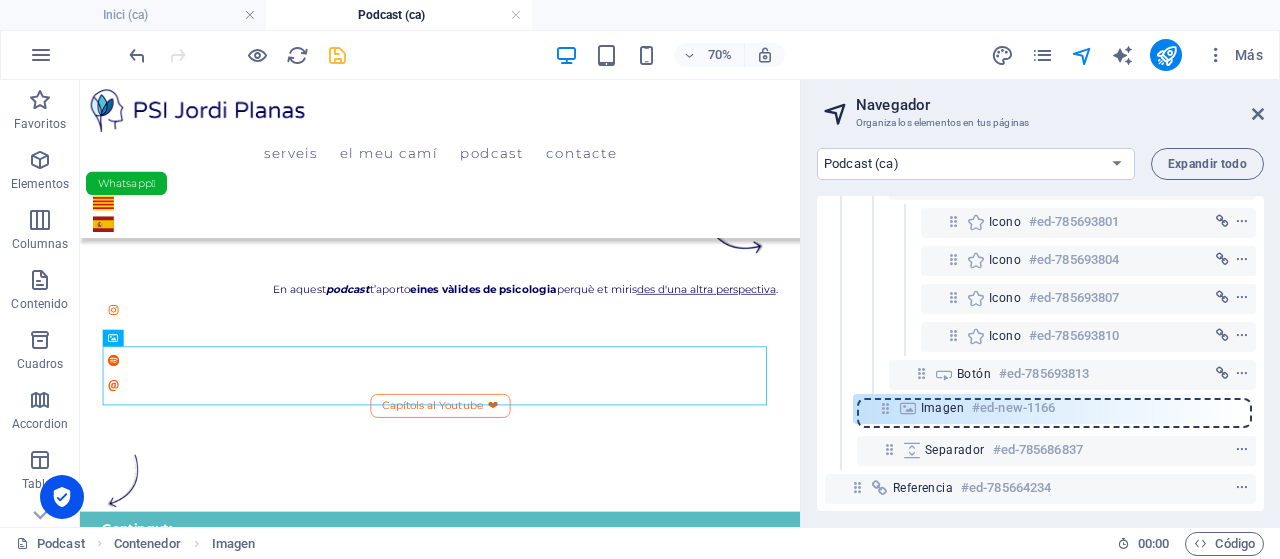 drag, startPoint x: 886, startPoint y: 447, endPoint x: 881, endPoint y: 399, distance: 48.259712 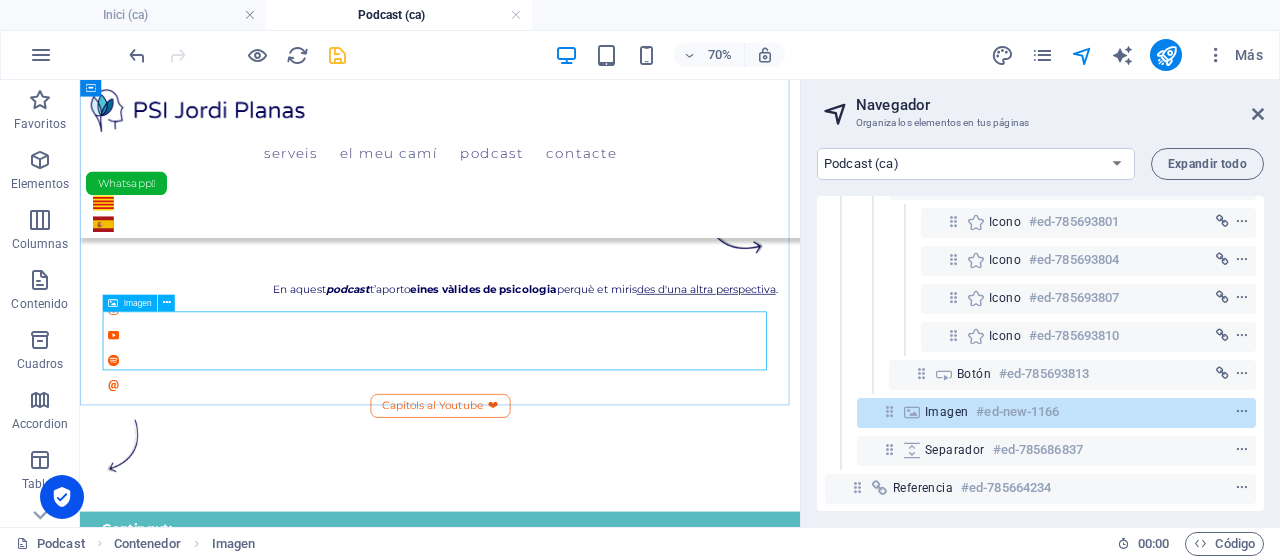 click on "Imagen" at bounding box center (137, 303) 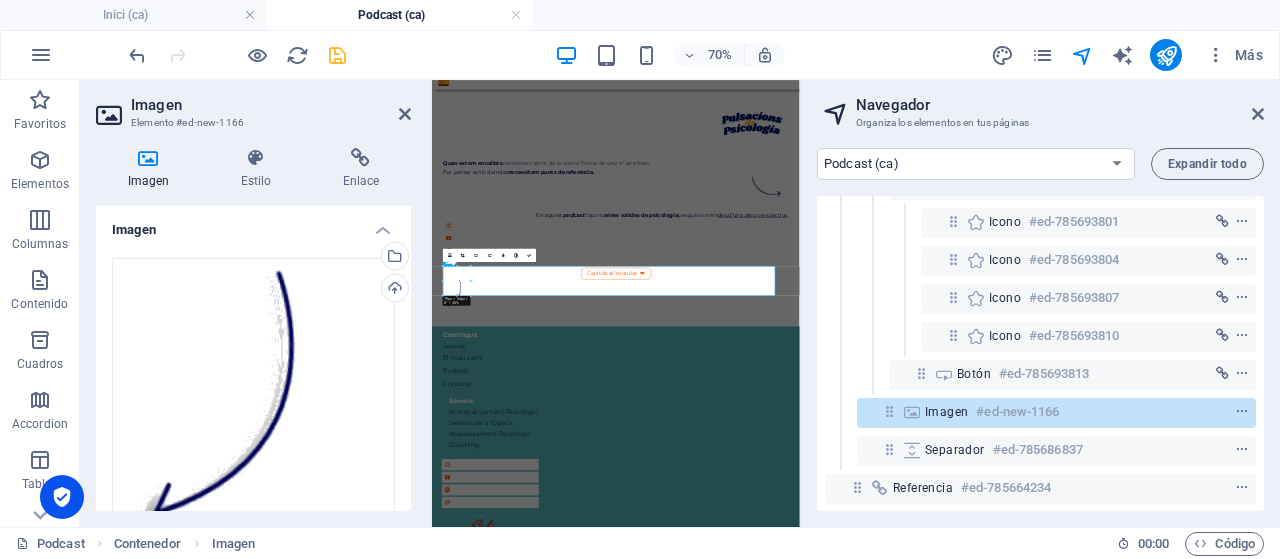 scroll, scrollTop: 0, scrollLeft: 0, axis: both 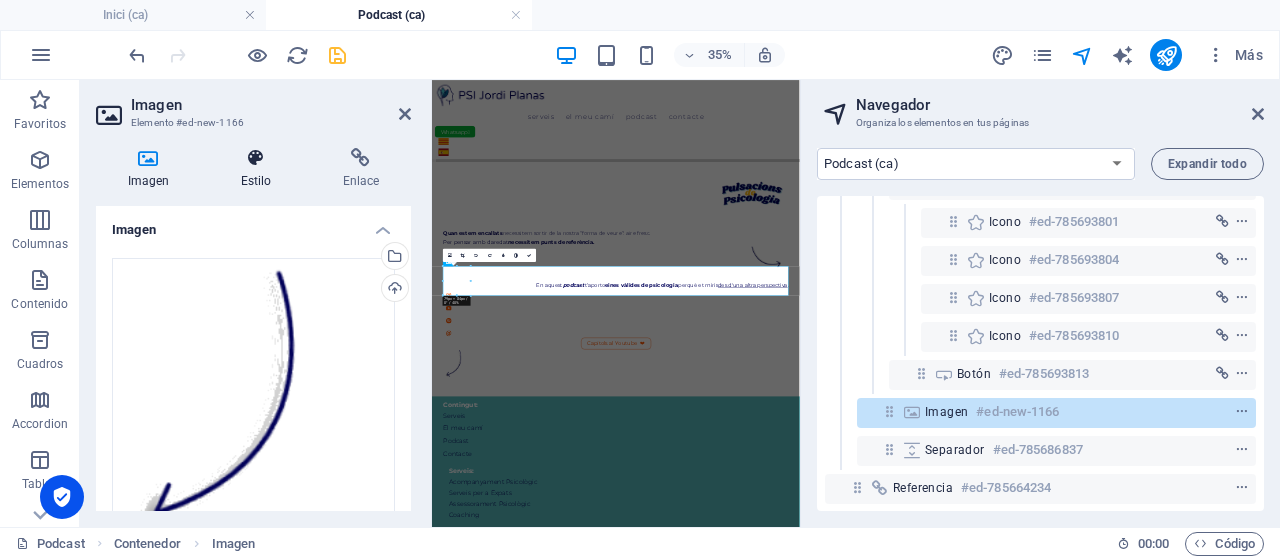 click at bounding box center [256, 158] 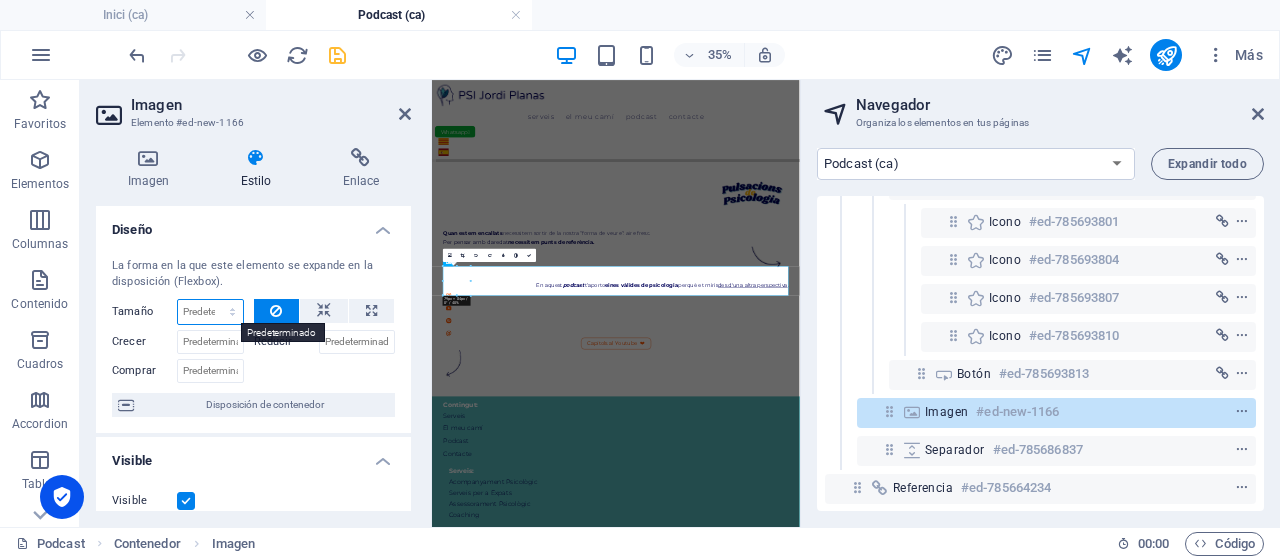 click on "Predeterminado automático px % 1/1 1/2 1/3 1/4 1/5 1/6 1/7 1/8 1/9 1/10" at bounding box center (210, 312) 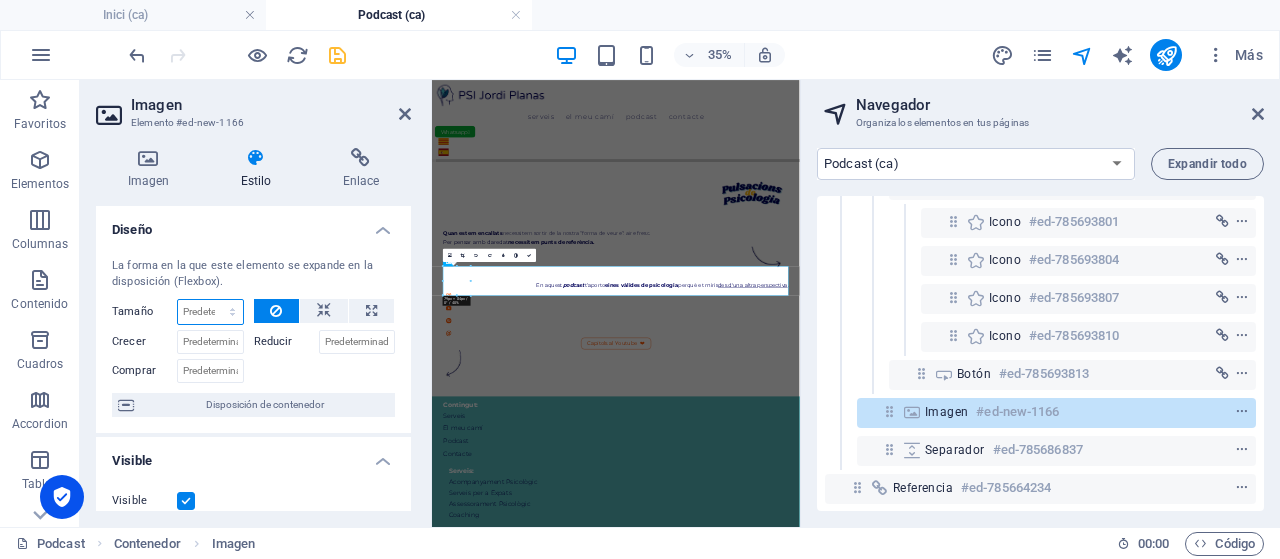 select on "%" 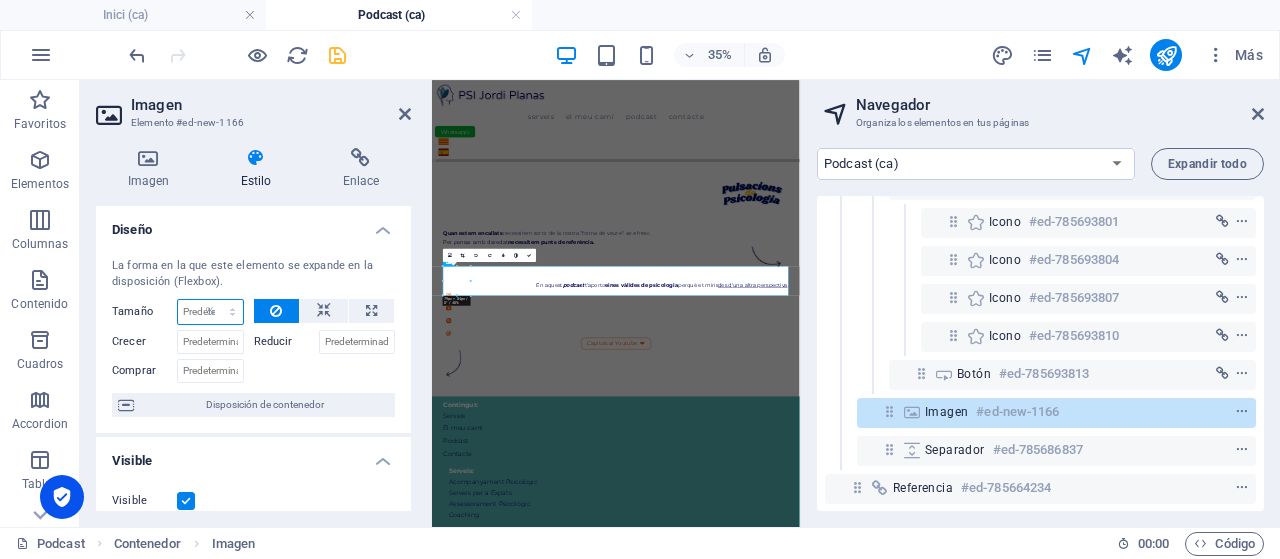 click on "Predeterminado automático px % 1/1 1/2 1/3 1/4 1/5 1/6 1/7 1/8 1/9 1/10" at bounding box center [210, 312] 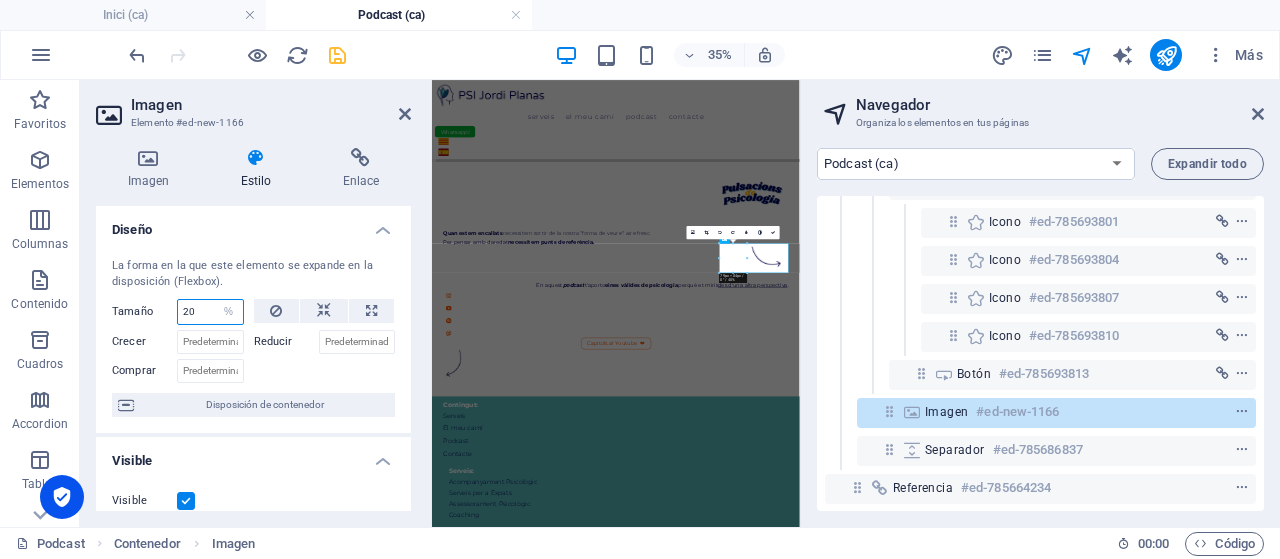 type on "20" 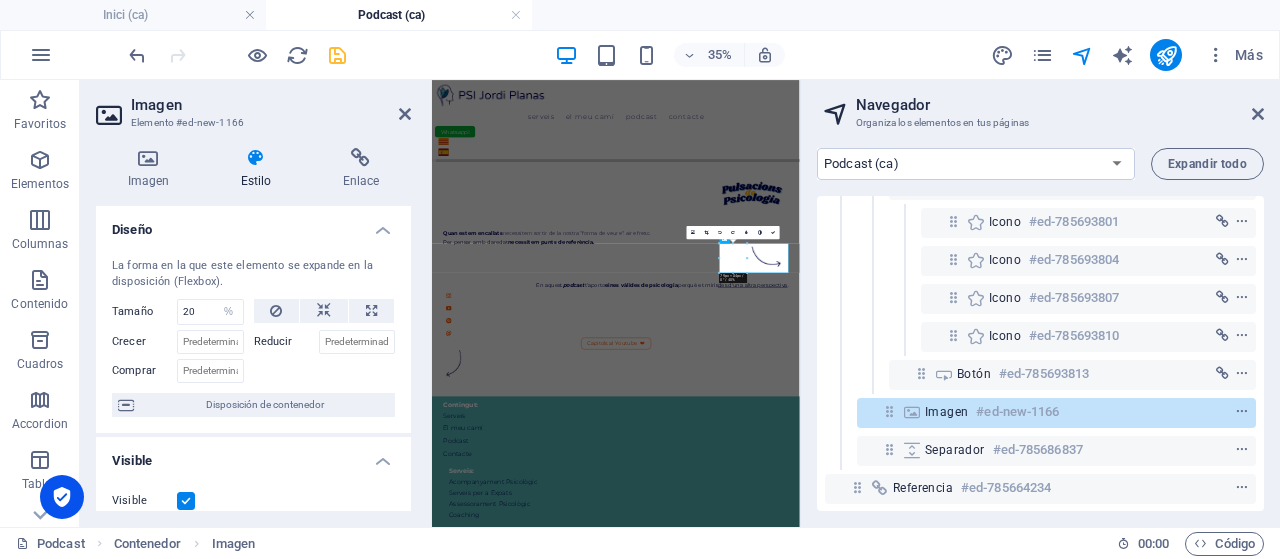 click on "Tamaño" at bounding box center [144, 311] 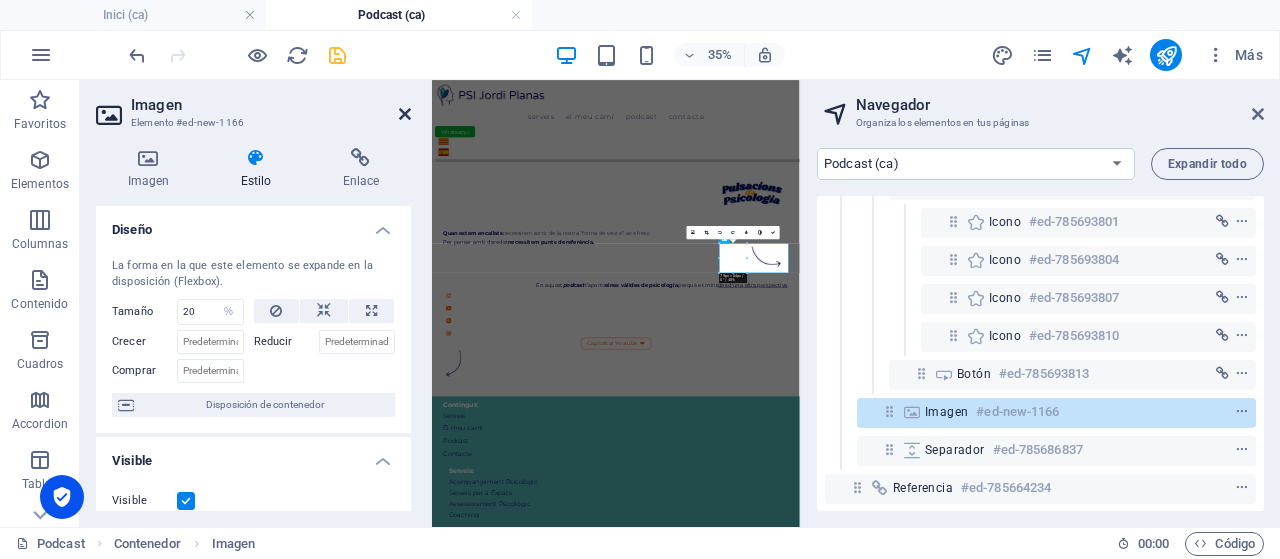 click at bounding box center [405, 114] 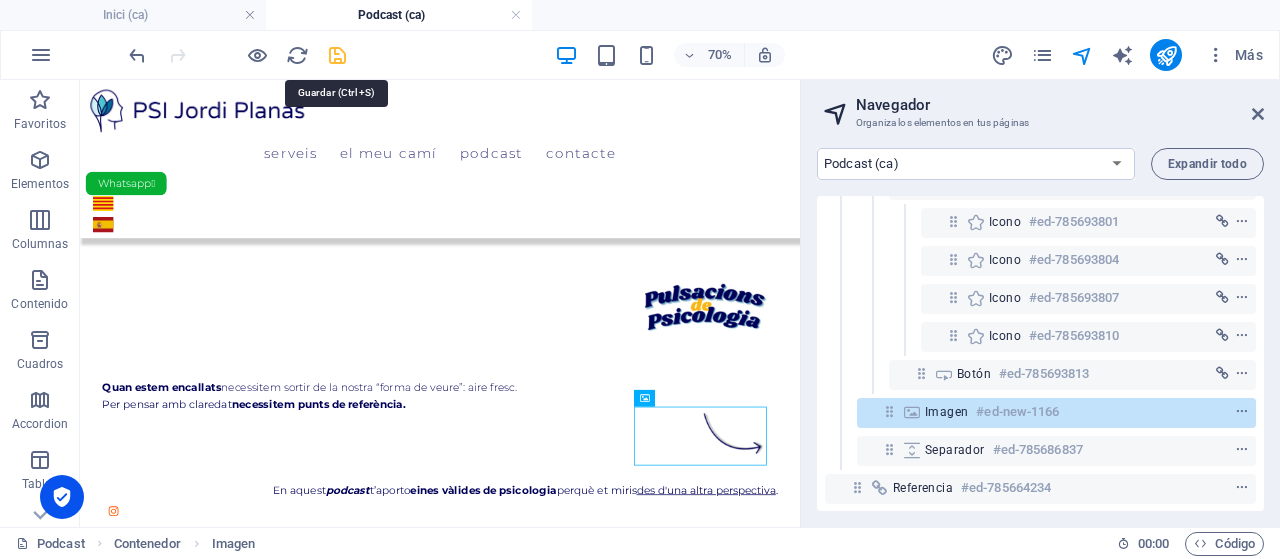 click at bounding box center (337, 55) 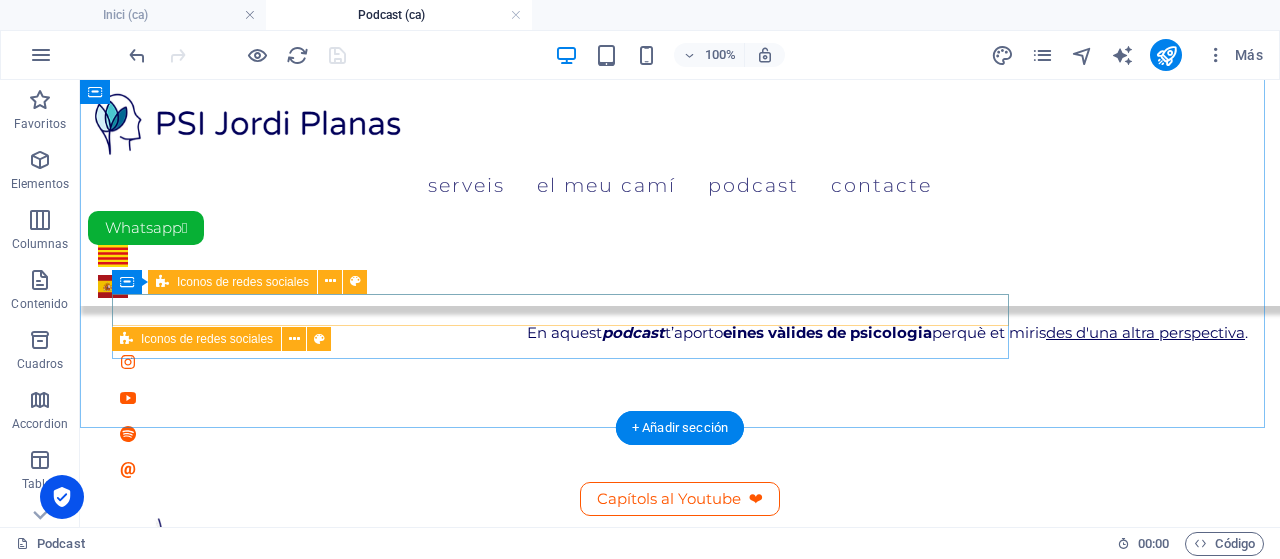 scroll, scrollTop: 200, scrollLeft: 0, axis: vertical 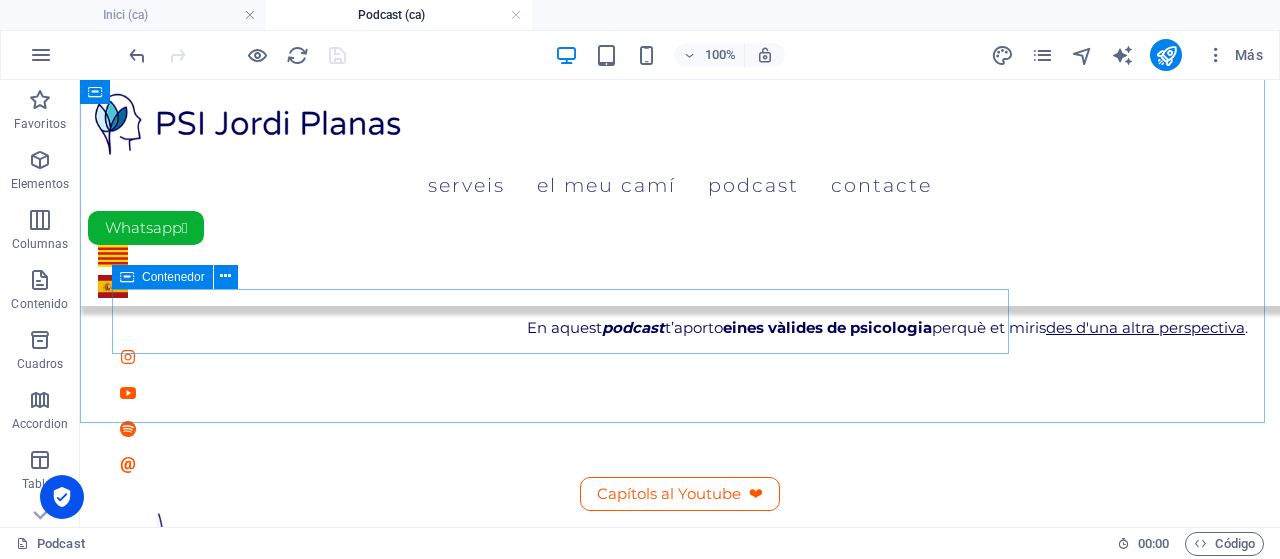 click at bounding box center [127, 277] 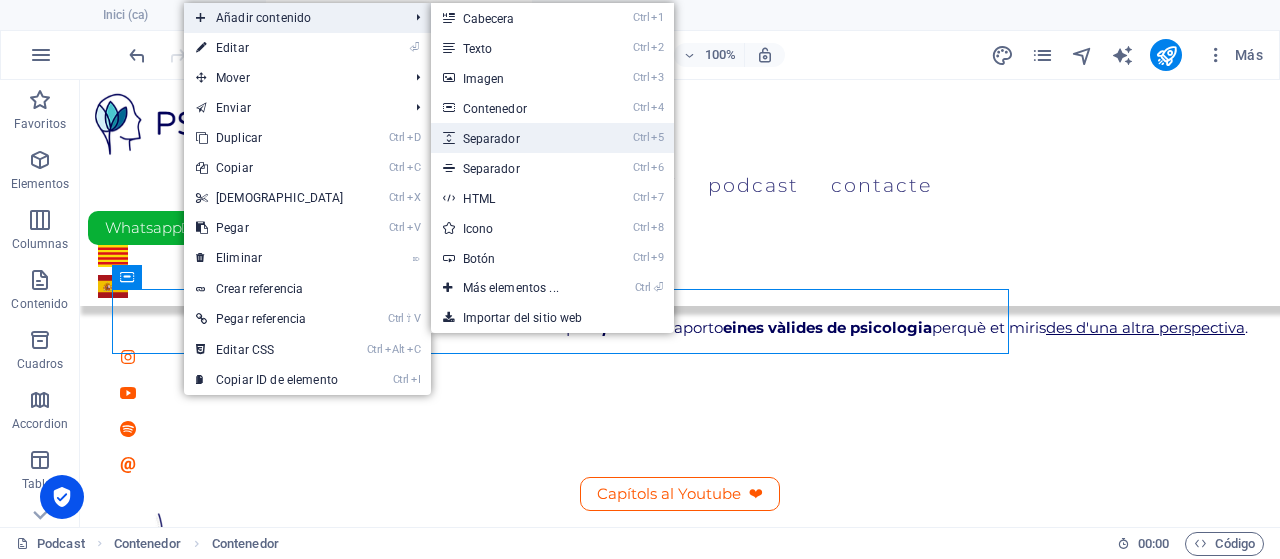click on "Ctrl 5  Separador" at bounding box center (515, 138) 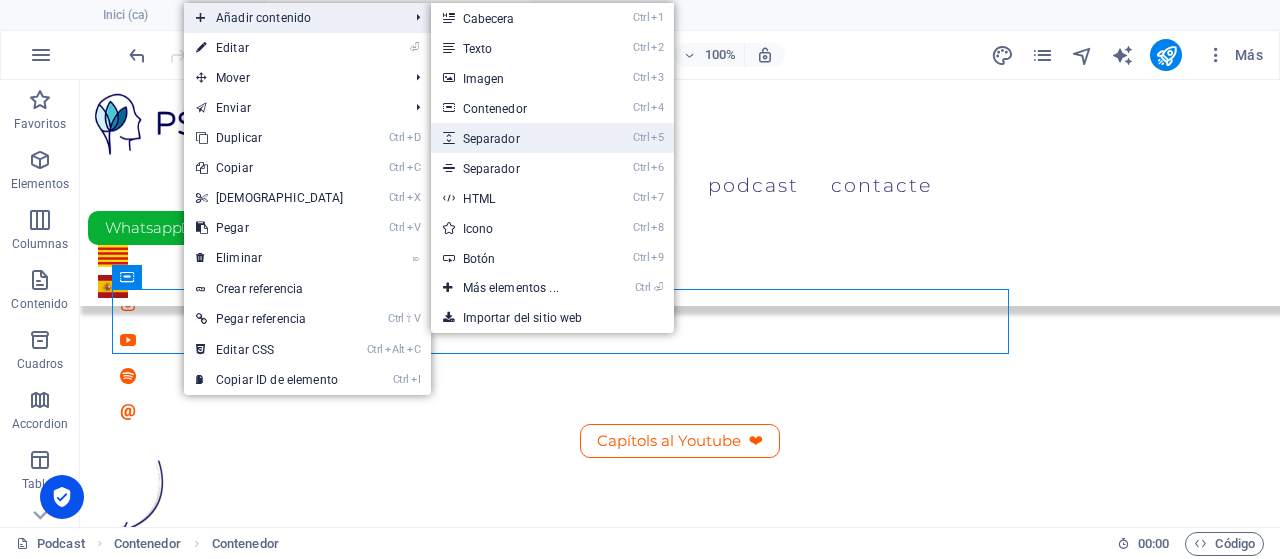 select on "px" 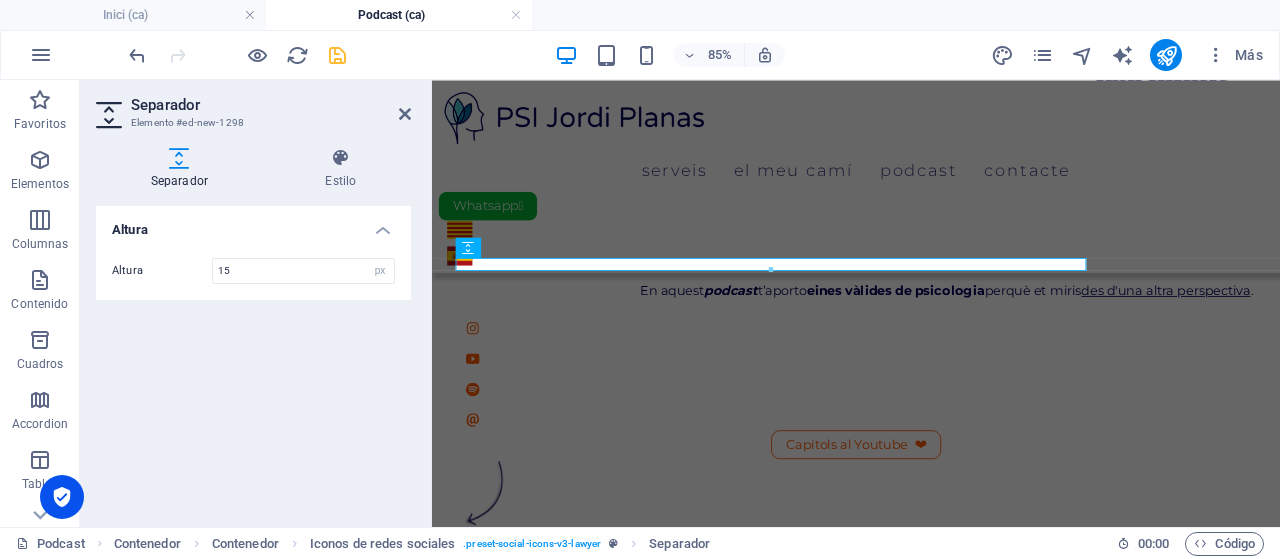 click on "Altura" at bounding box center [162, 270] 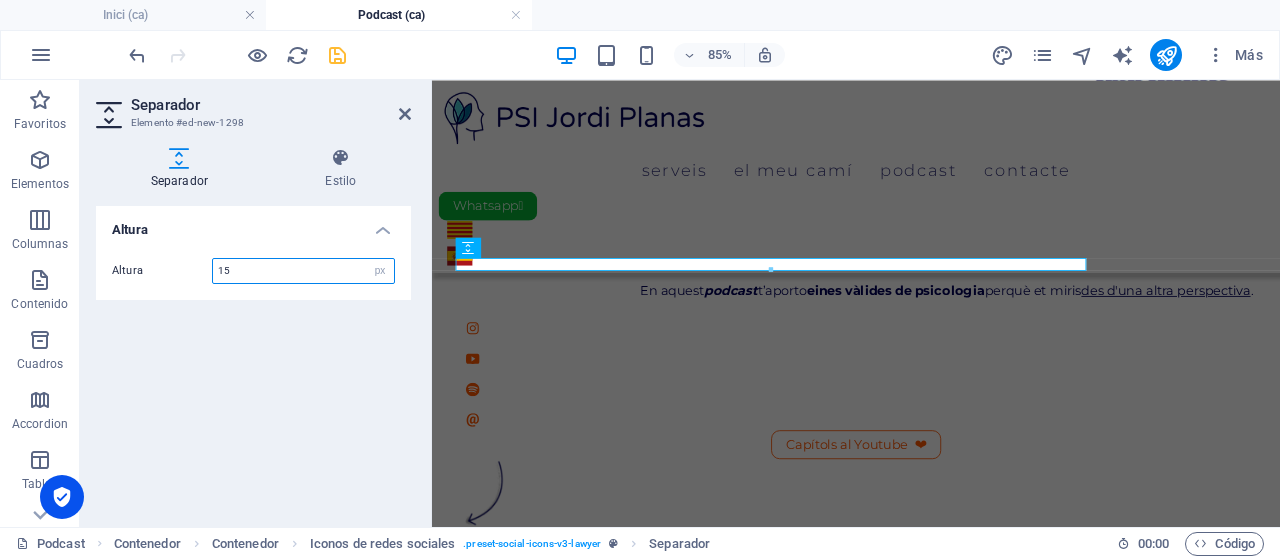 drag, startPoint x: 233, startPoint y: 267, endPoint x: 207, endPoint y: 269, distance: 26.076809 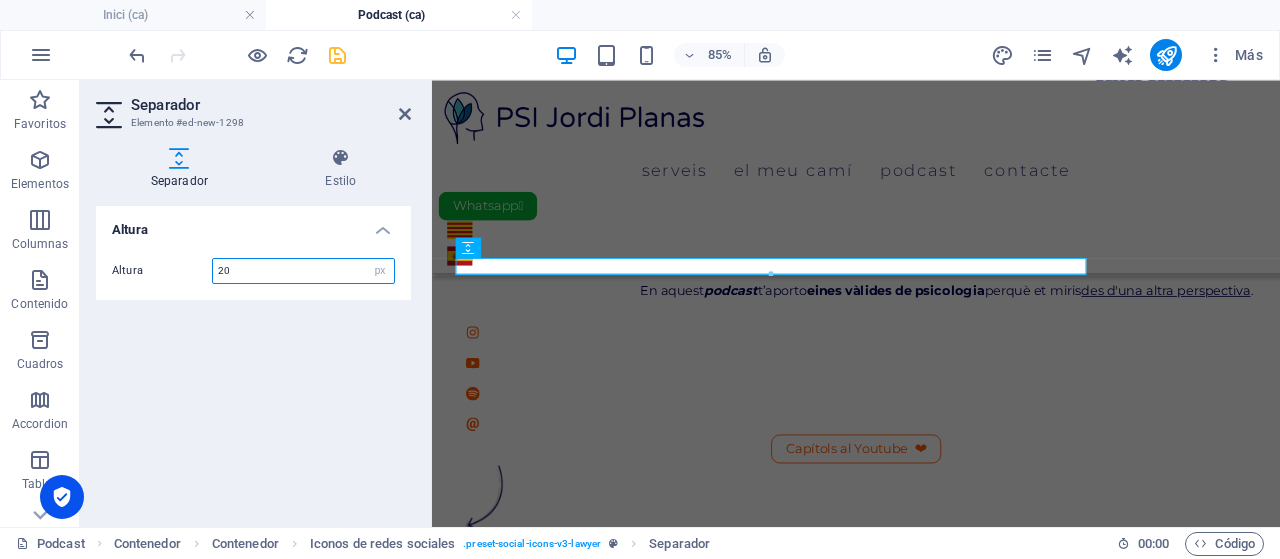 type on "20" 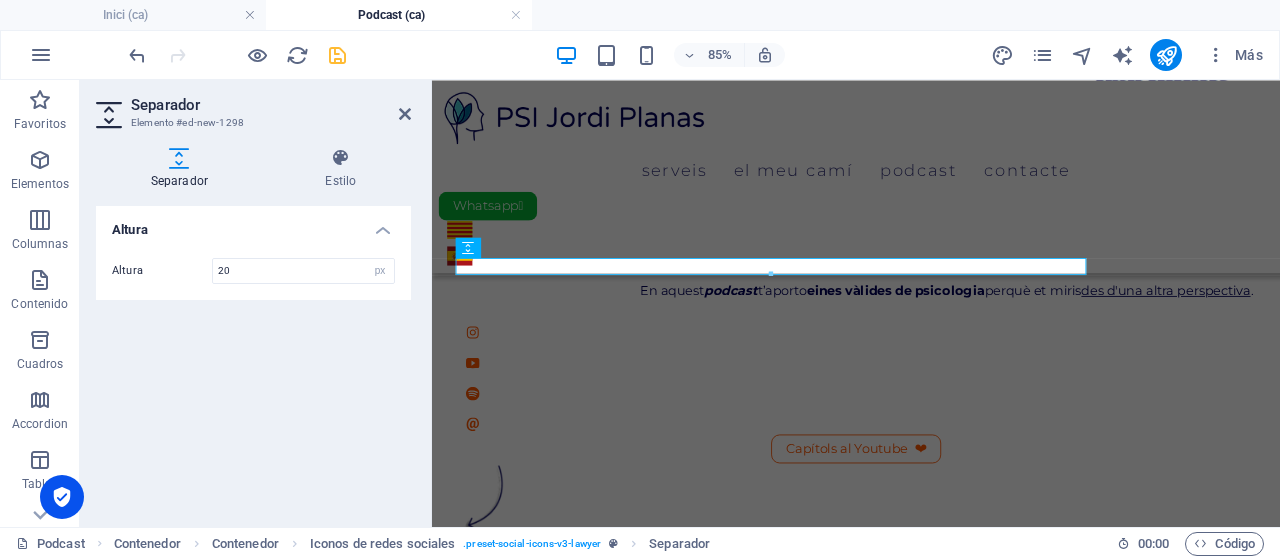 click on "Altura 20 px rem vh vw" at bounding box center (253, 271) 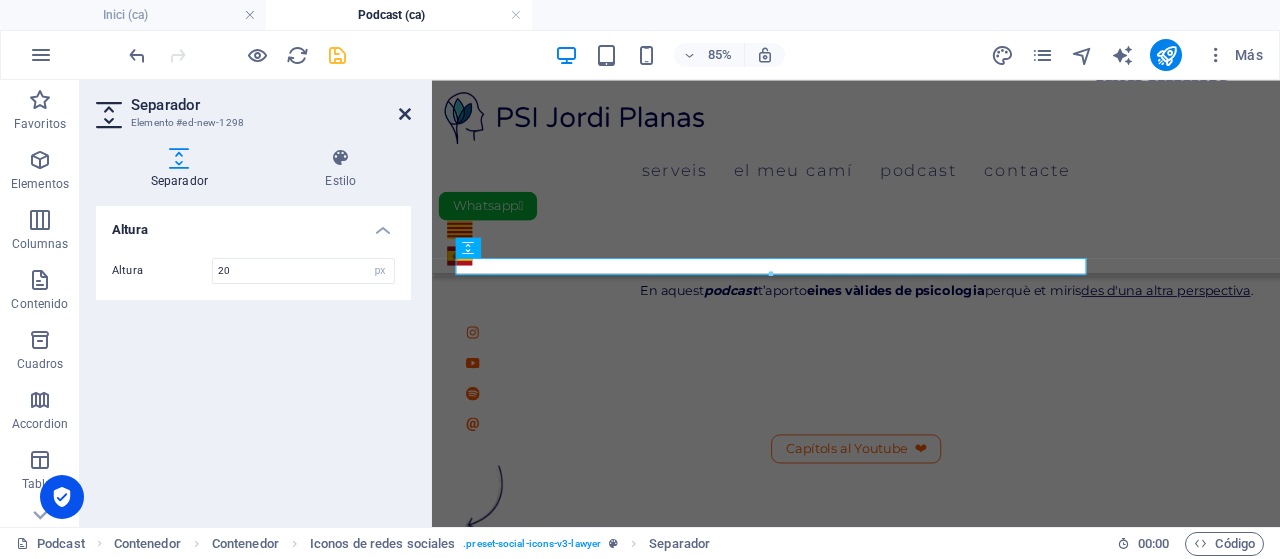 click at bounding box center (405, 114) 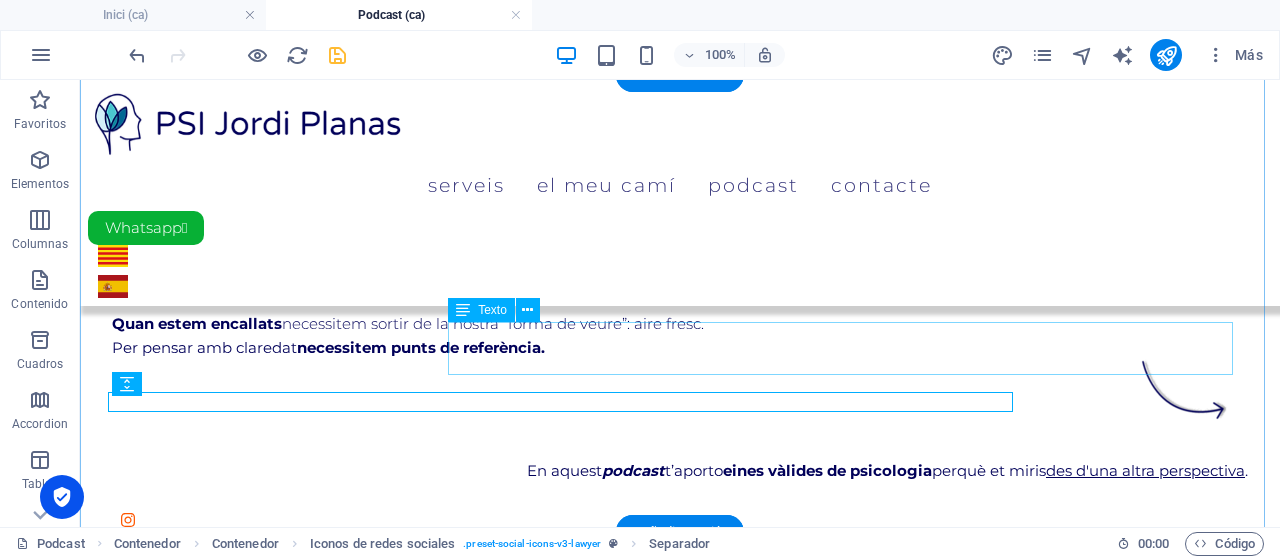 scroll, scrollTop: 100, scrollLeft: 0, axis: vertical 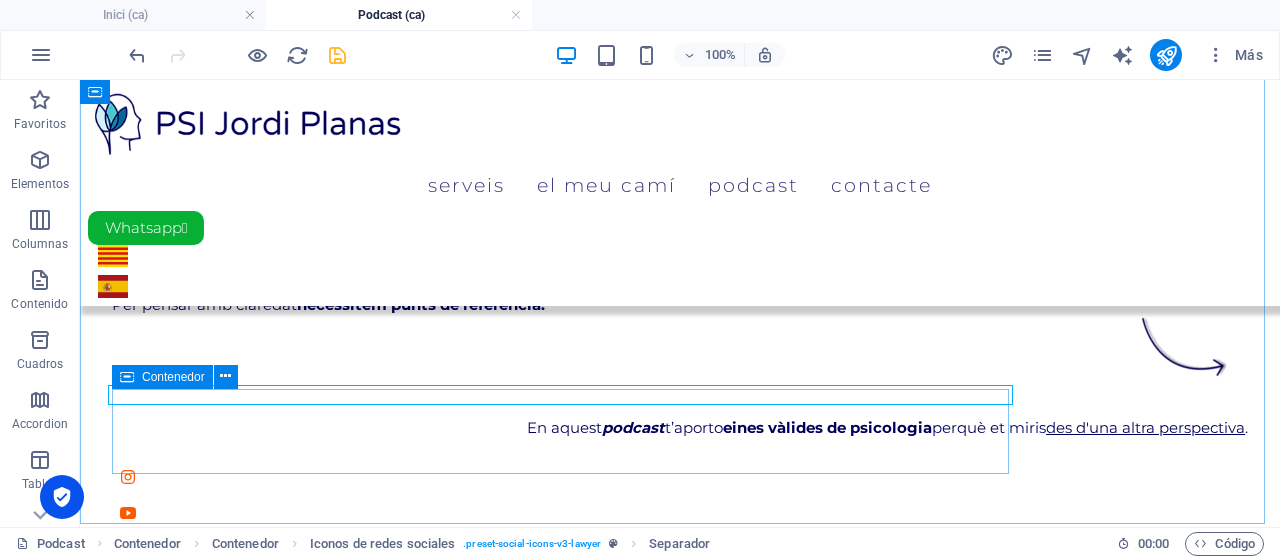 click at bounding box center [127, 377] 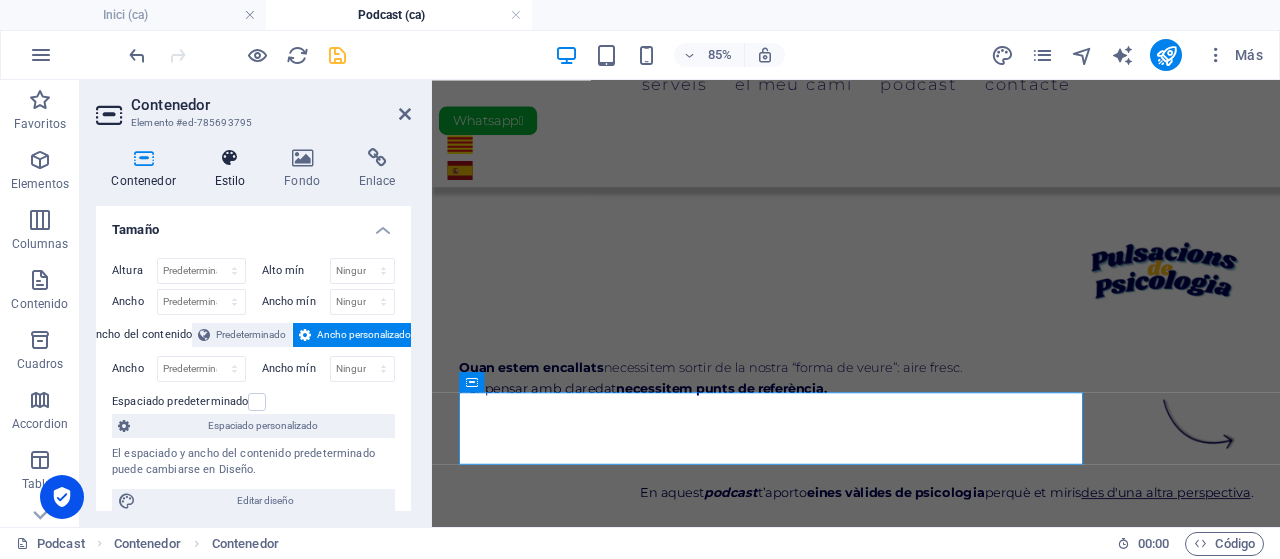 click at bounding box center (230, 158) 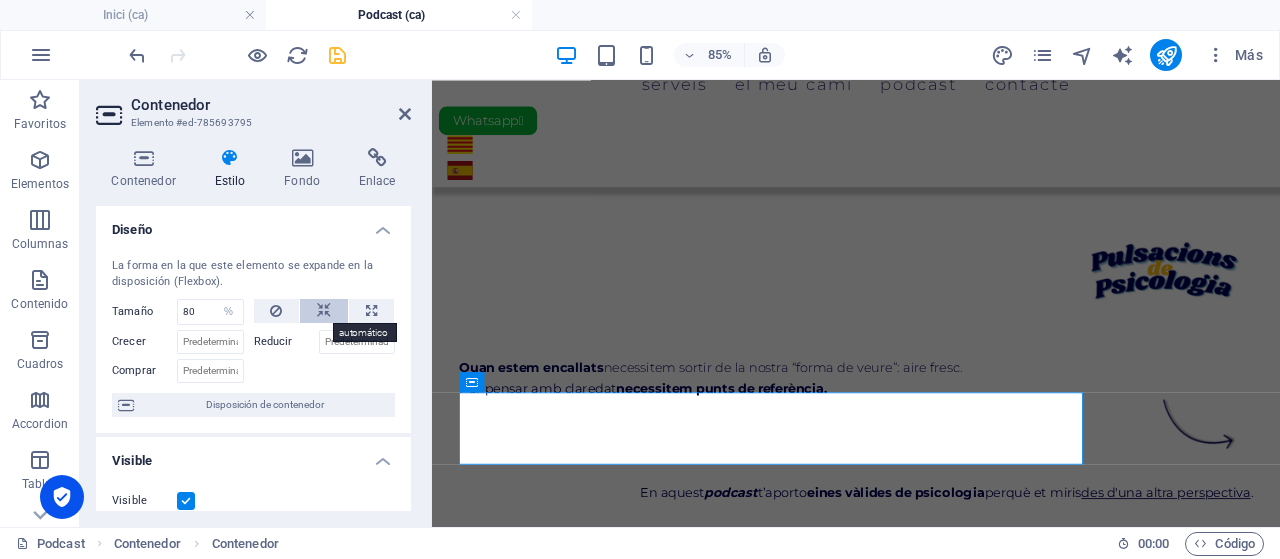 click at bounding box center [324, 311] 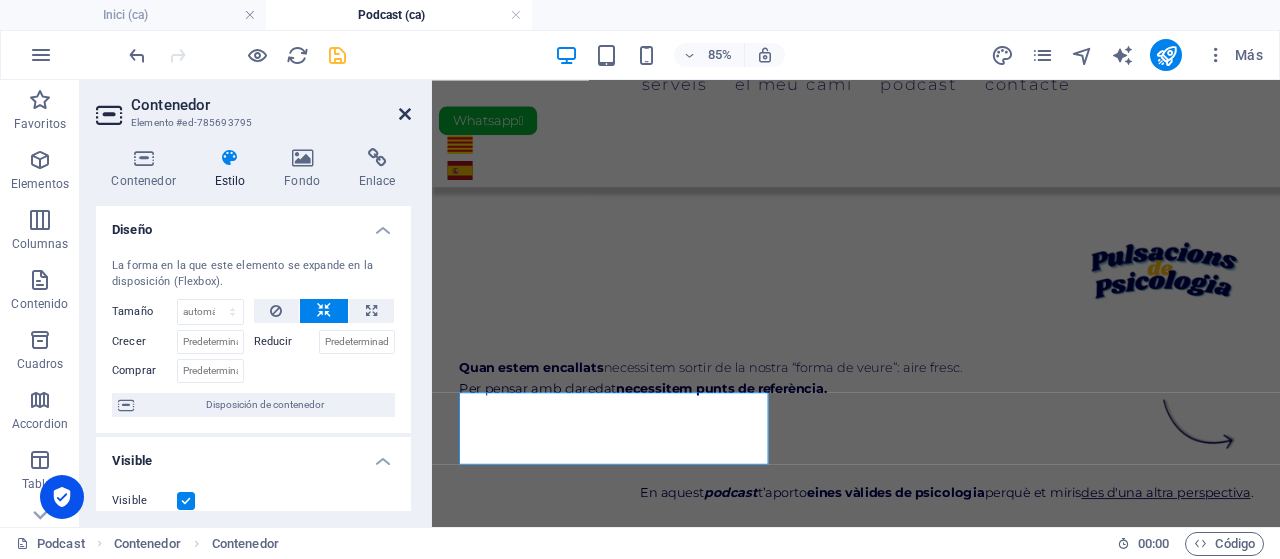 click at bounding box center [405, 114] 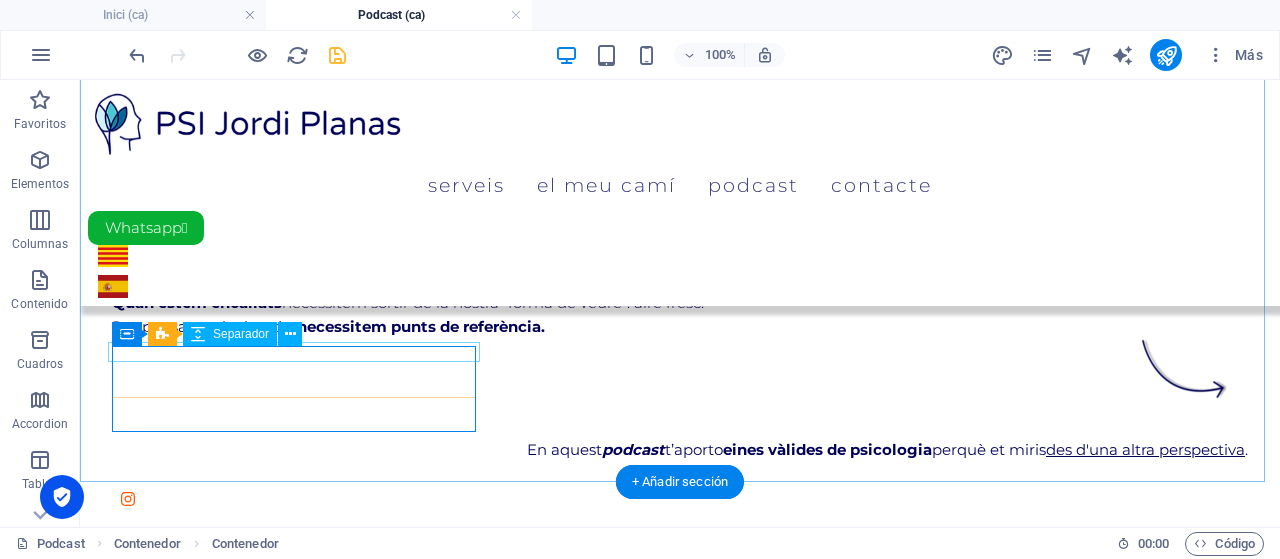 scroll, scrollTop: 200, scrollLeft: 0, axis: vertical 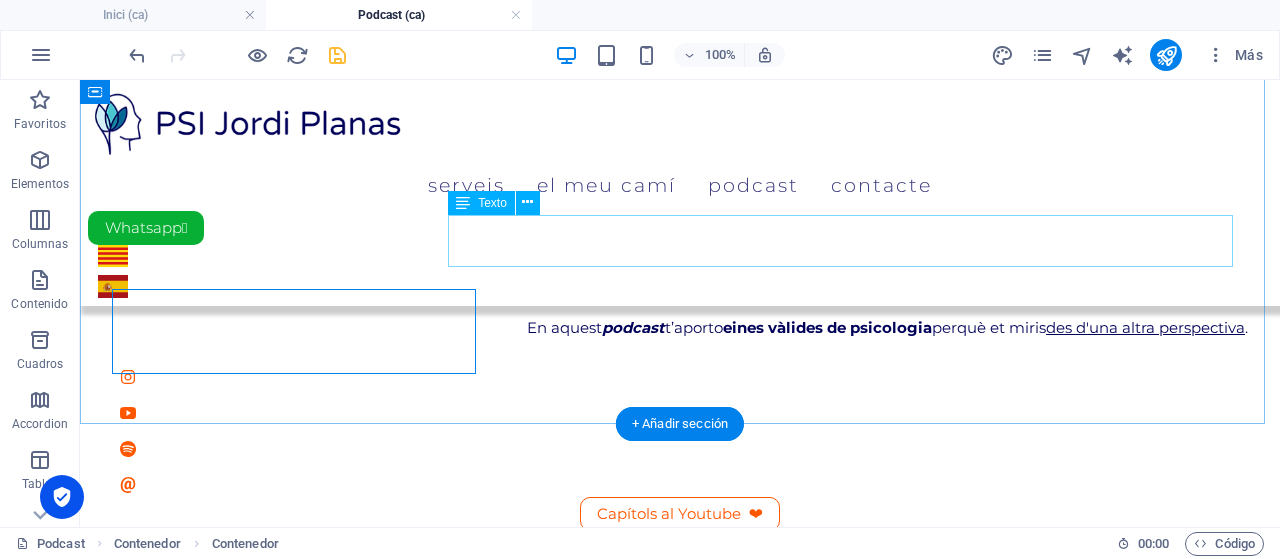 click on "eines vàlides de psicologia" at bounding box center (827, 327) 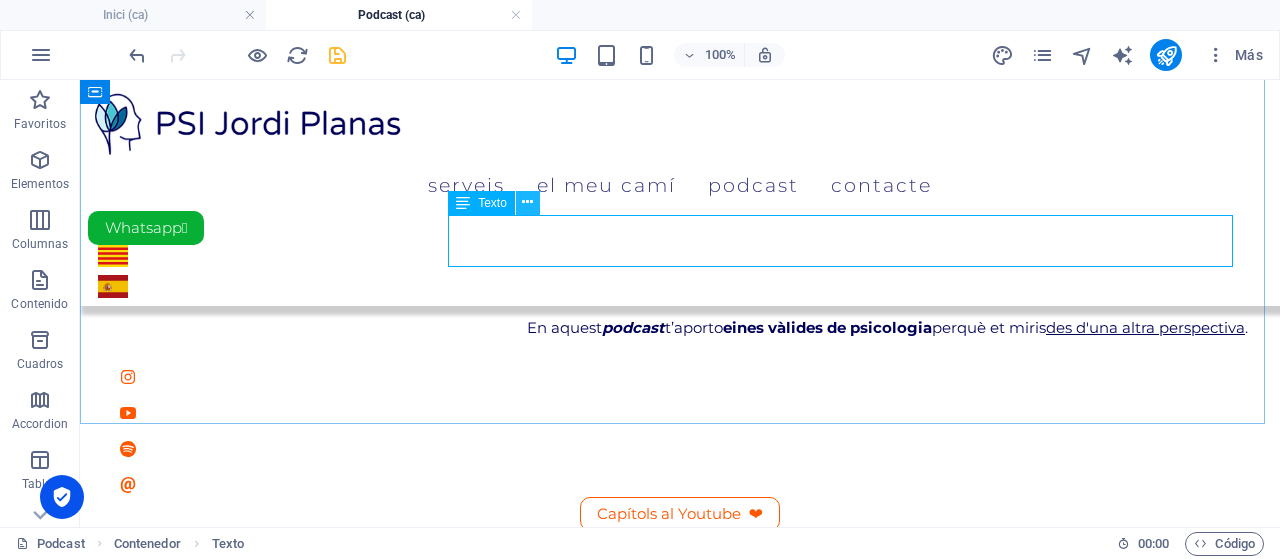 click at bounding box center [527, 202] 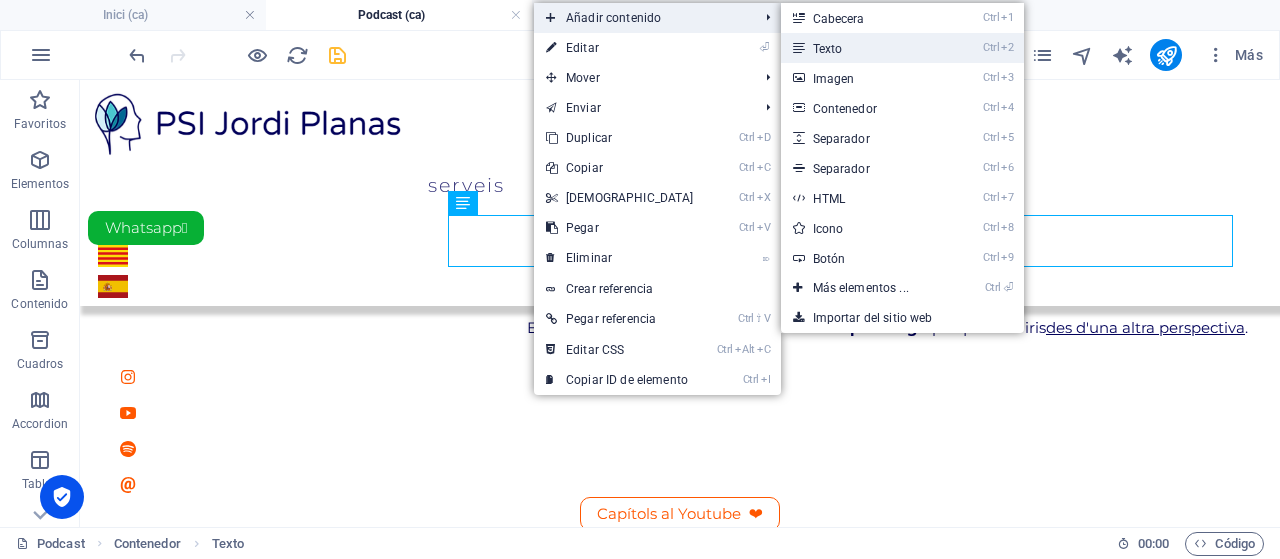 click on "Ctrl 2  Texto" at bounding box center (865, 48) 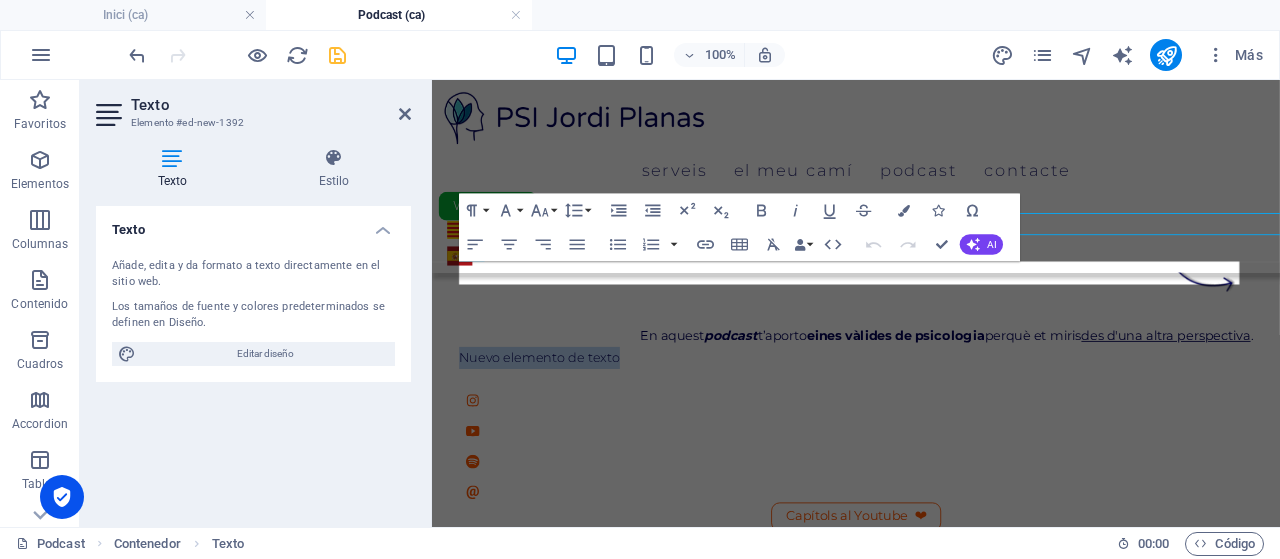 scroll, scrollTop: 253, scrollLeft: 0, axis: vertical 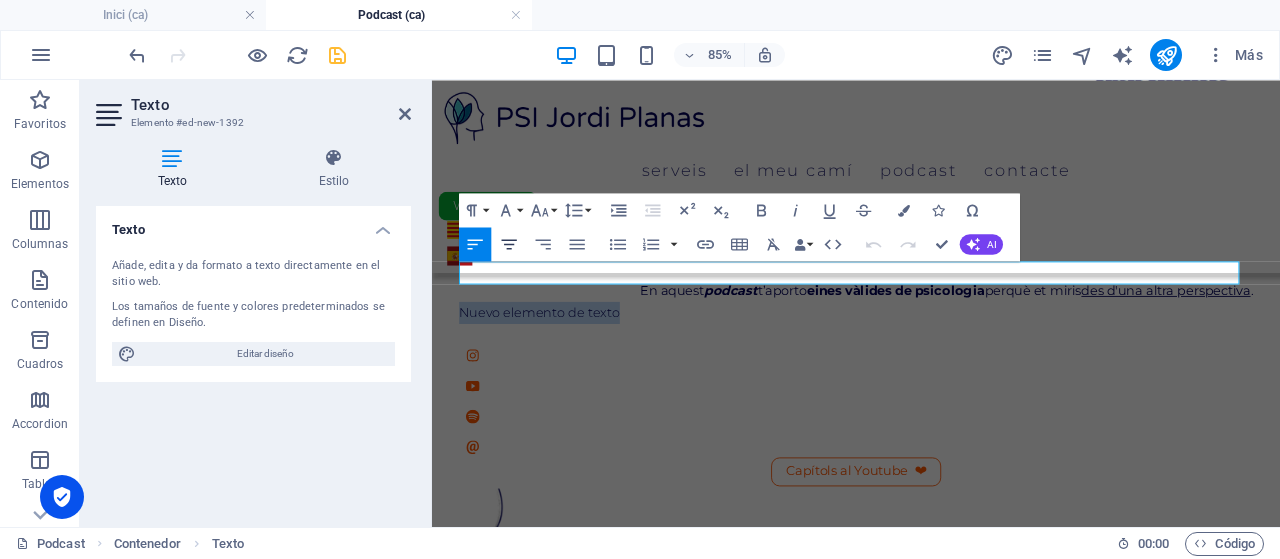 type 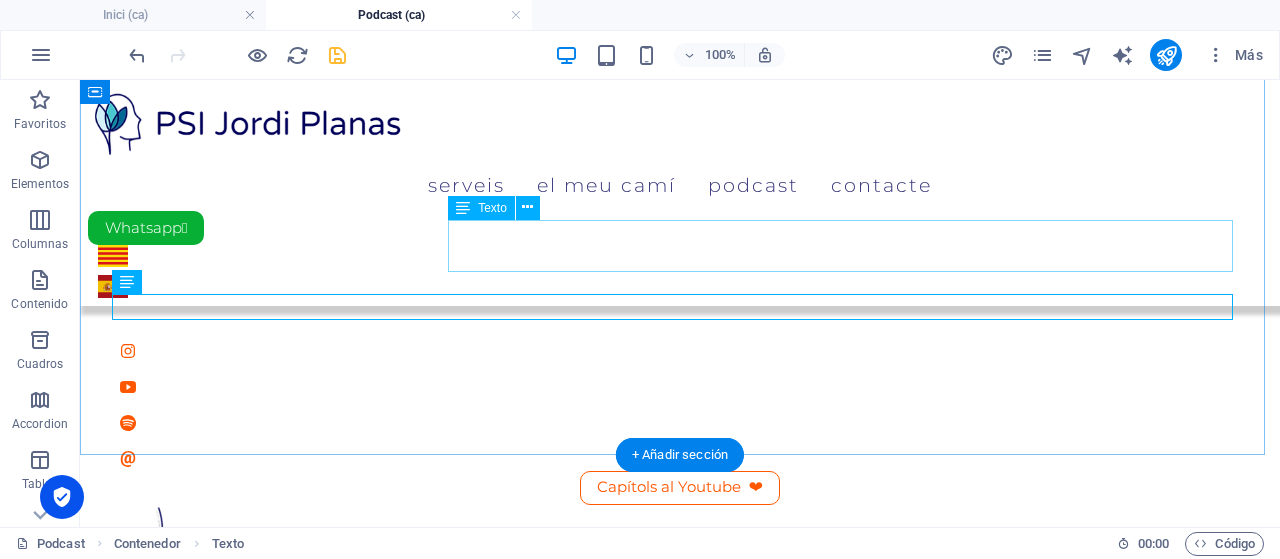 scroll, scrollTop: 195, scrollLeft: 0, axis: vertical 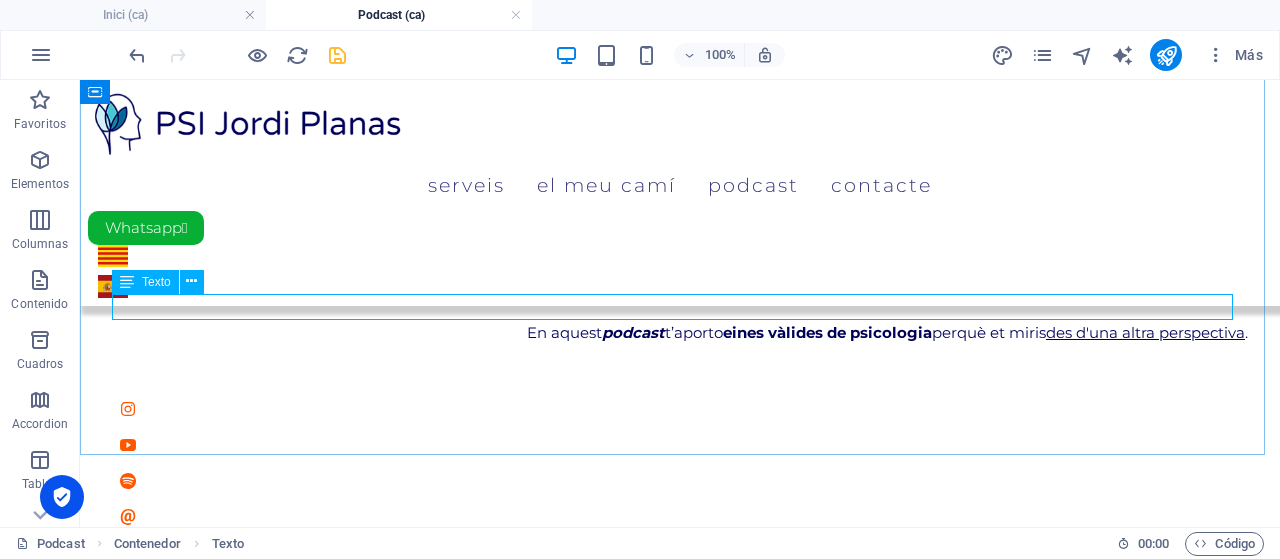 click on "Texto" at bounding box center (145, 282) 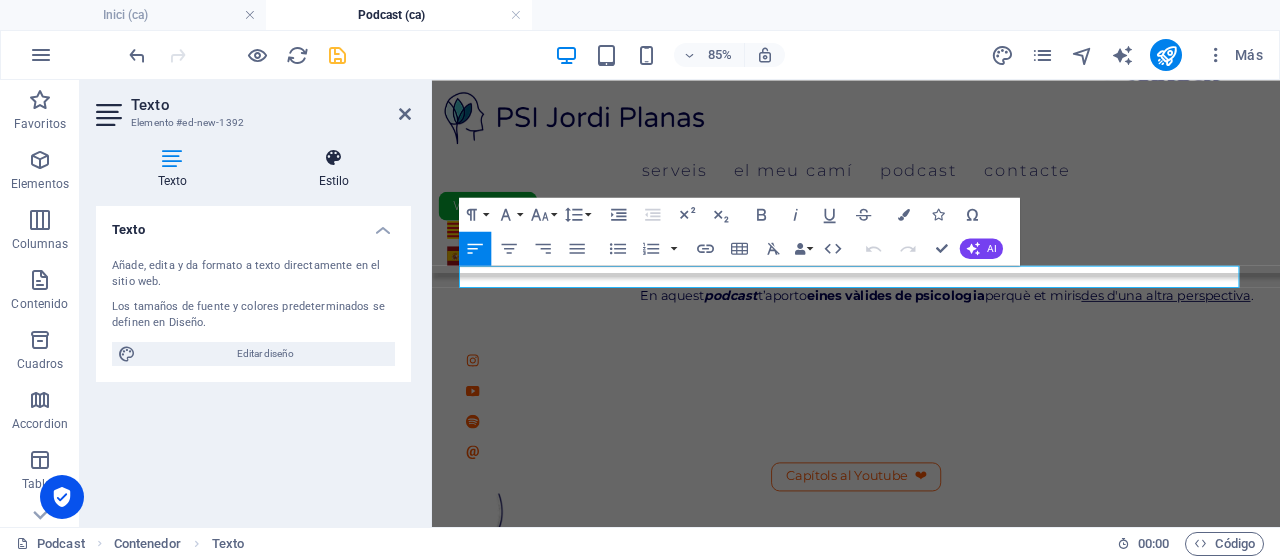 click at bounding box center (334, 158) 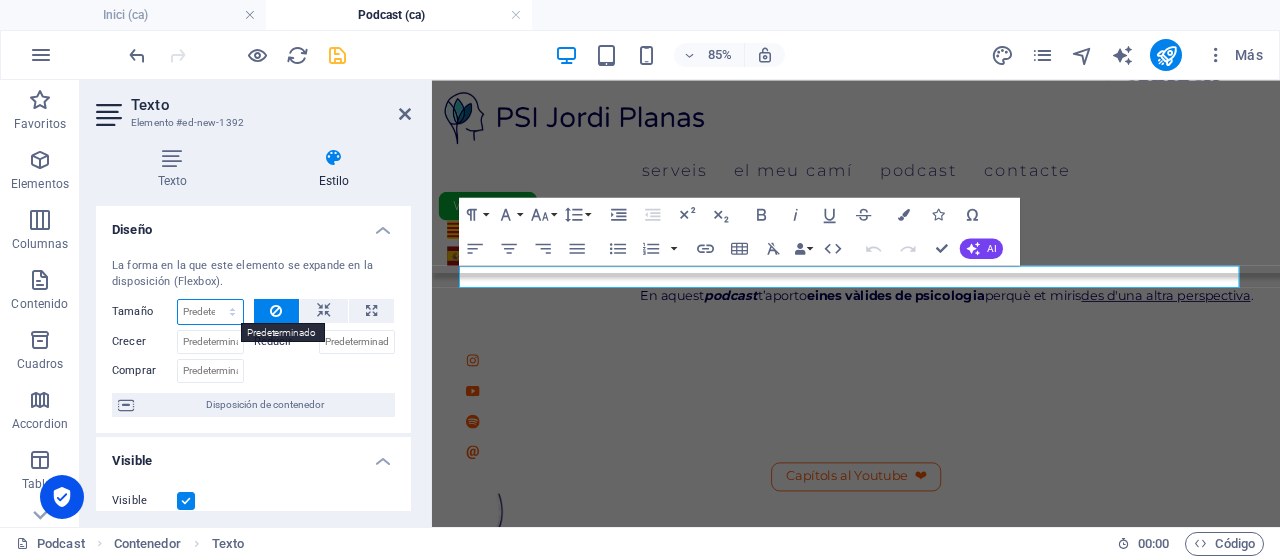 click on "Predeterminado automático px % 1/1 1/2 1/3 1/4 1/5 1/6 1/7 1/8 1/9 1/10" at bounding box center (210, 312) 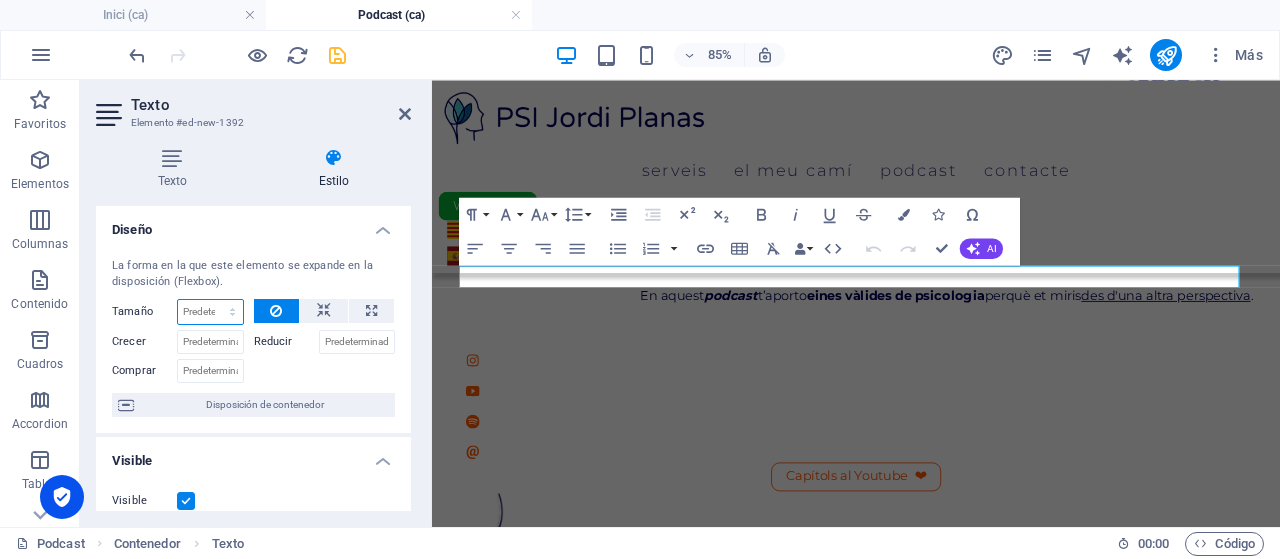select on "%" 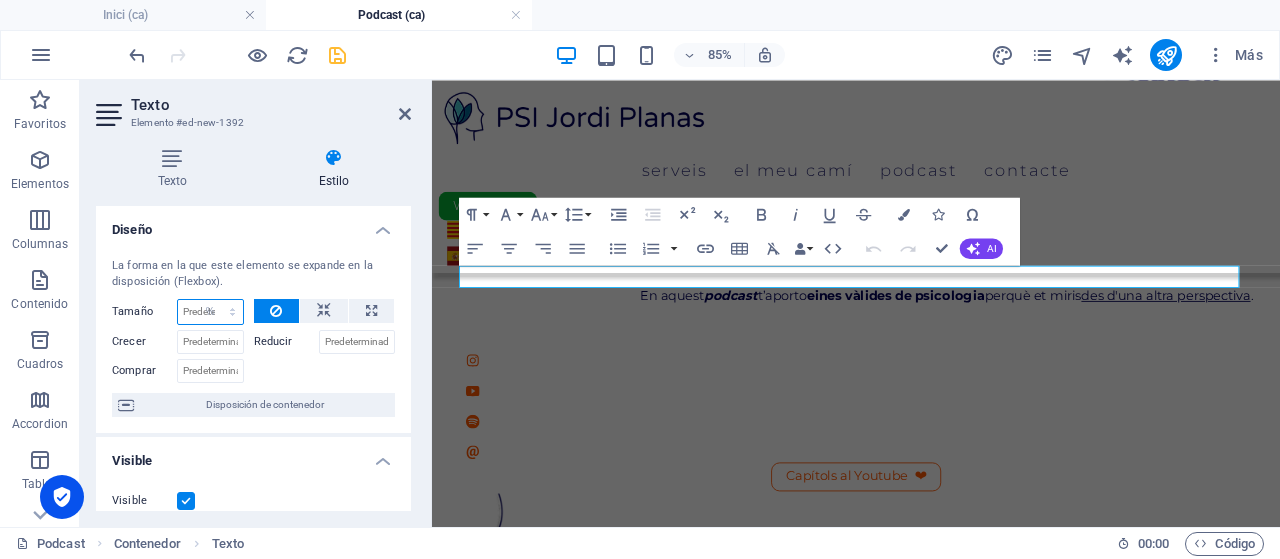 click on "Predeterminado automático px % 1/1 1/2 1/3 1/4 1/5 1/6 1/7 1/8 1/9 1/10" at bounding box center (210, 312) 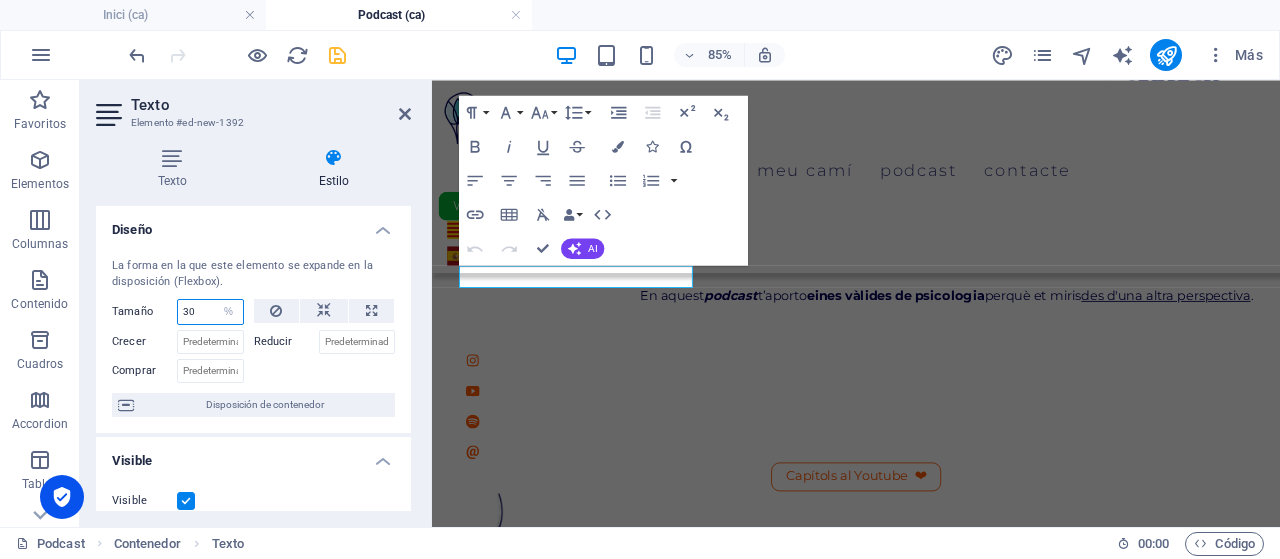 type on "3" 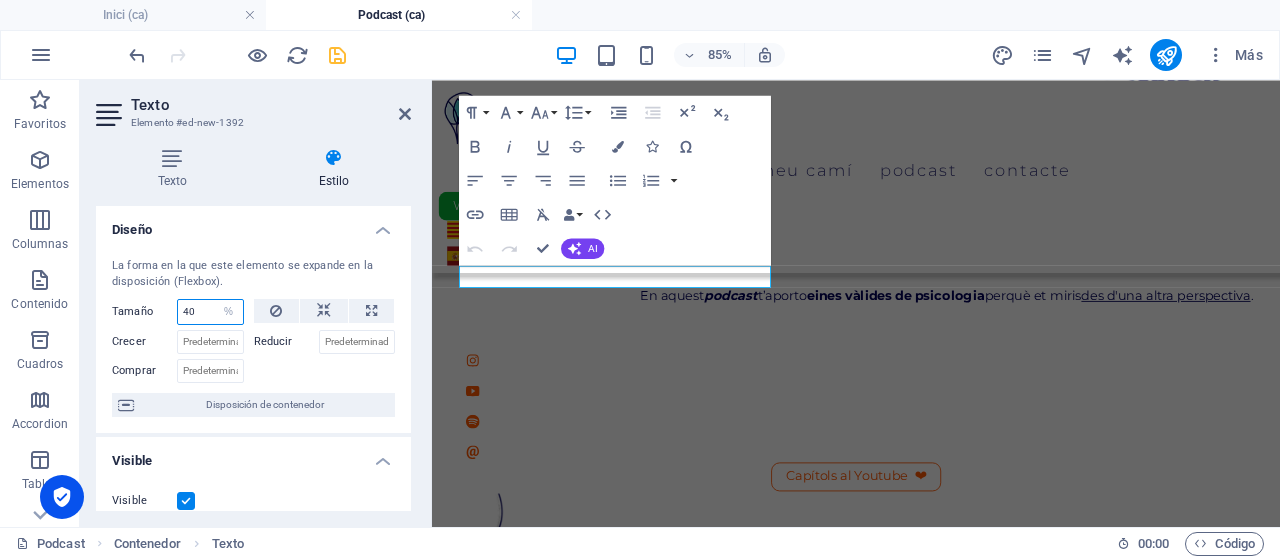 type on "4" 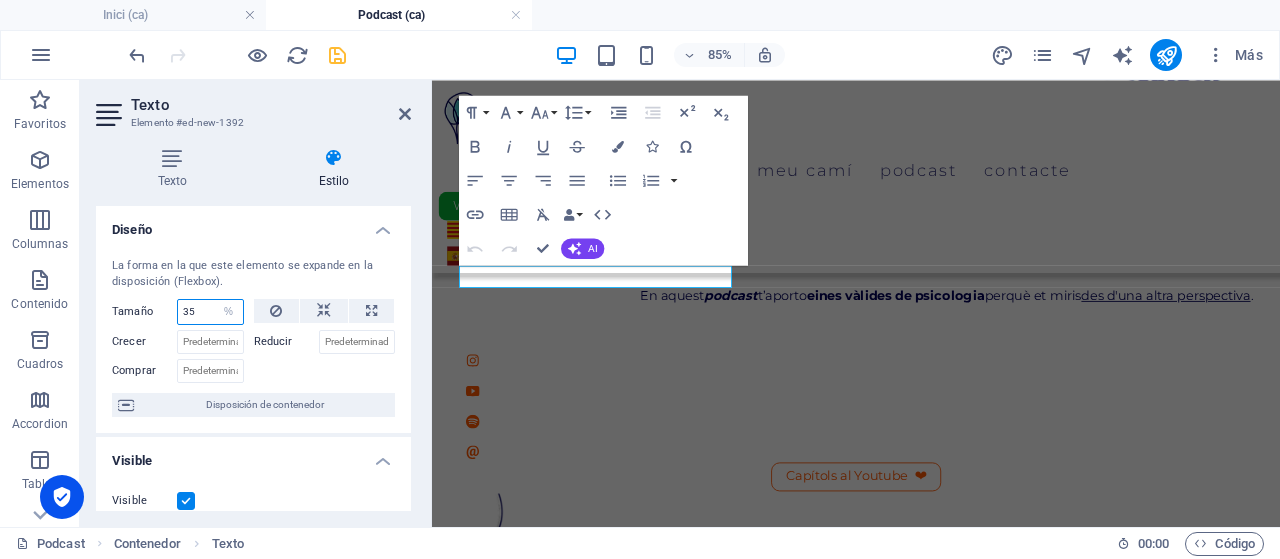 type on "35" 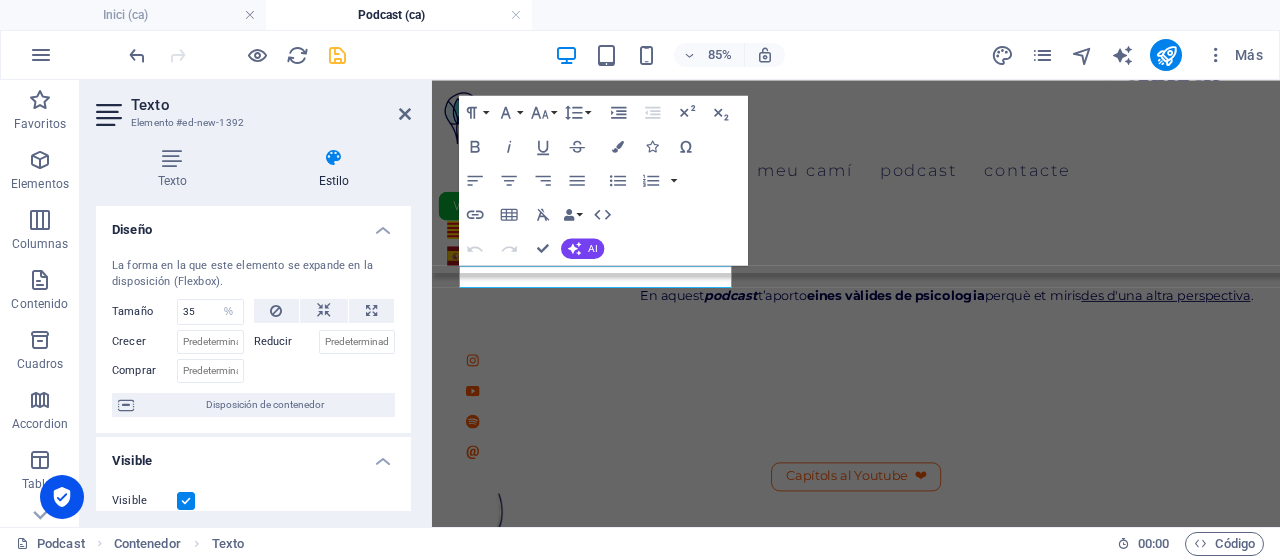 click on "Tamaño" at bounding box center (144, 311) 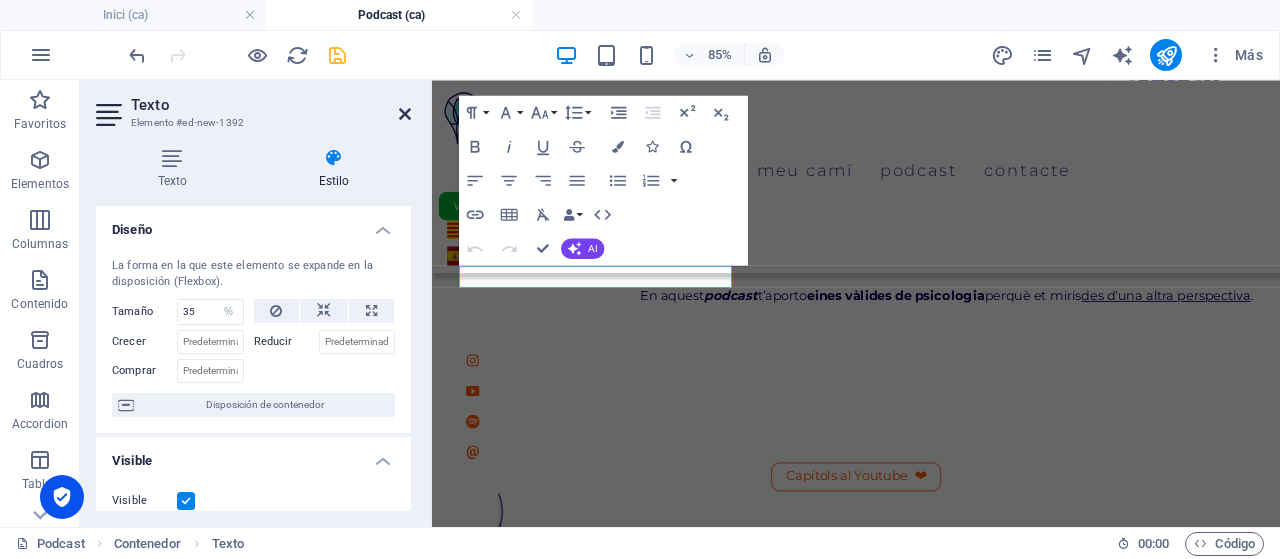click at bounding box center (405, 114) 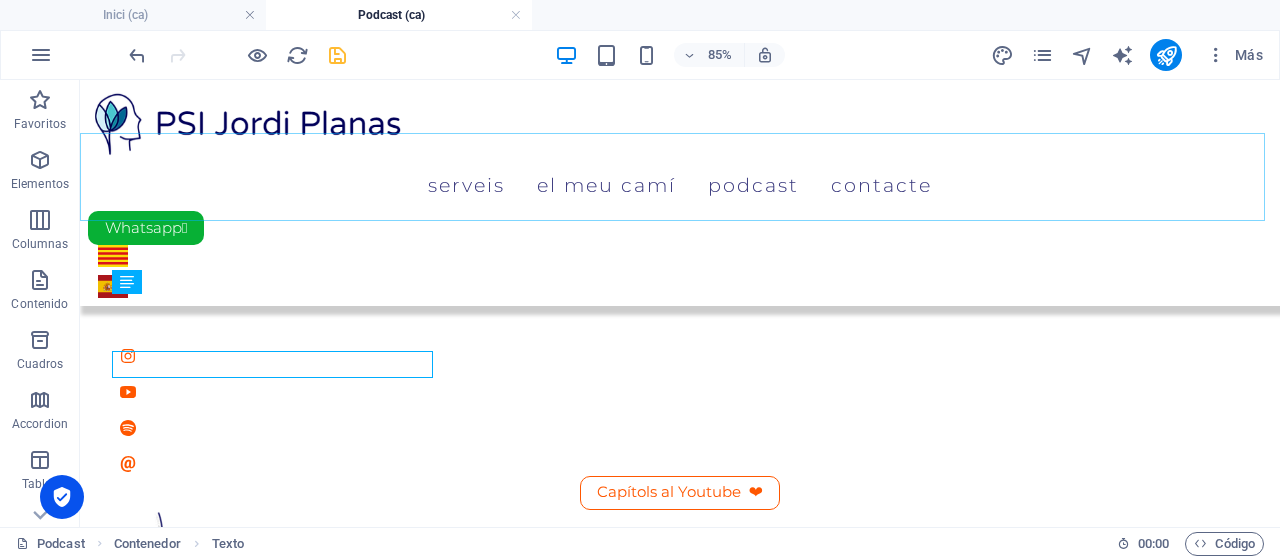 scroll, scrollTop: 195, scrollLeft: 0, axis: vertical 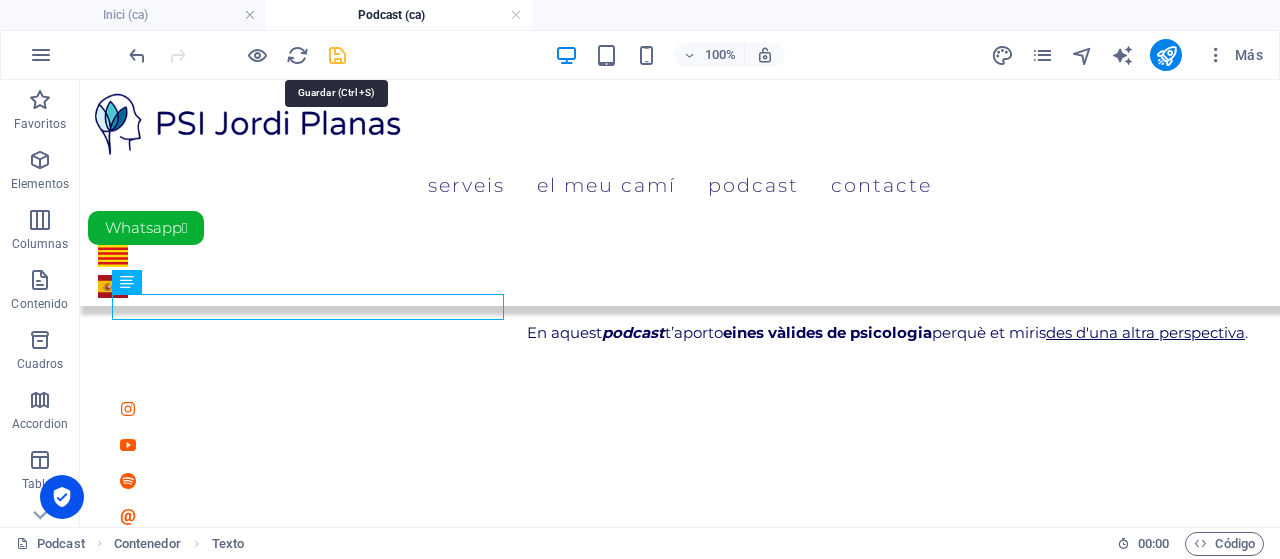 click at bounding box center [337, 55] 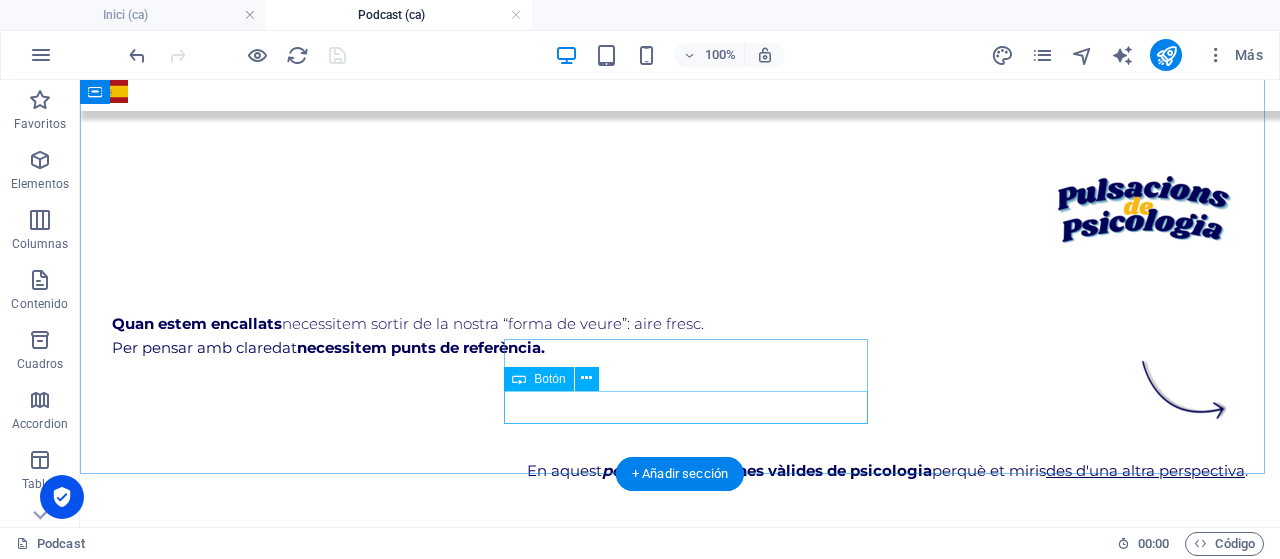 scroll, scrollTop: 0, scrollLeft: 0, axis: both 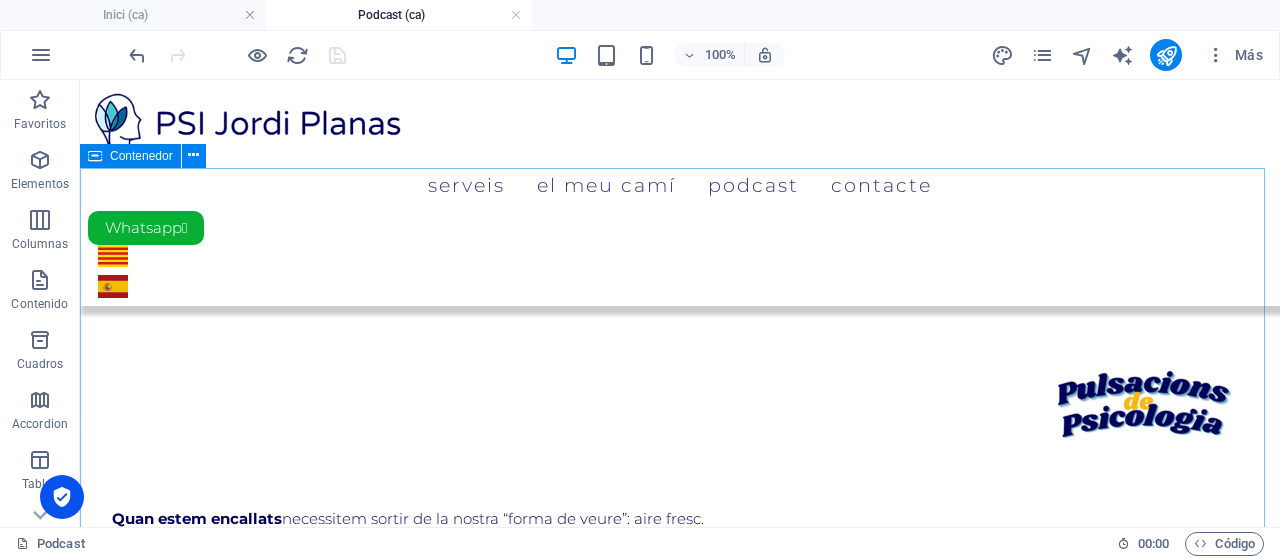 click on "Contenedor" at bounding box center [130, 156] 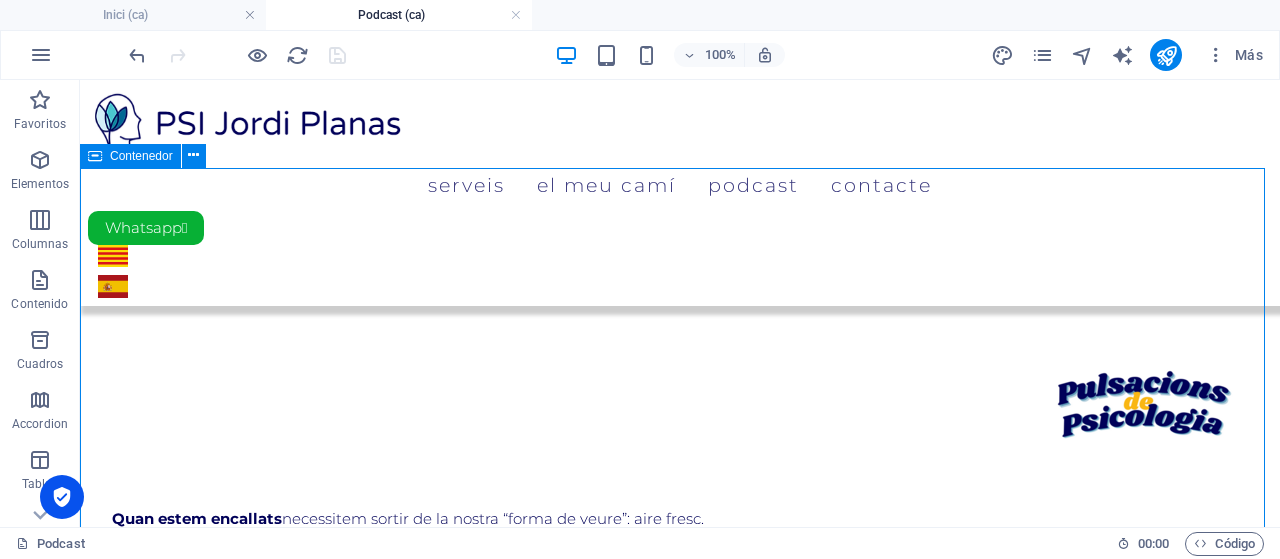 click on "Contenedor" at bounding box center [130, 156] 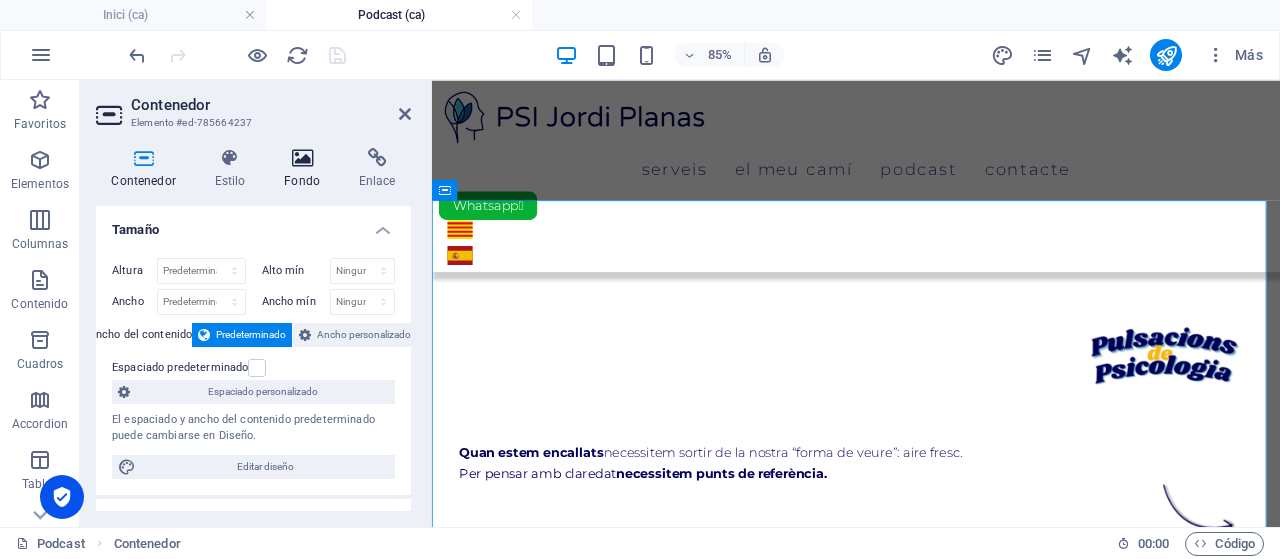 click at bounding box center [302, 158] 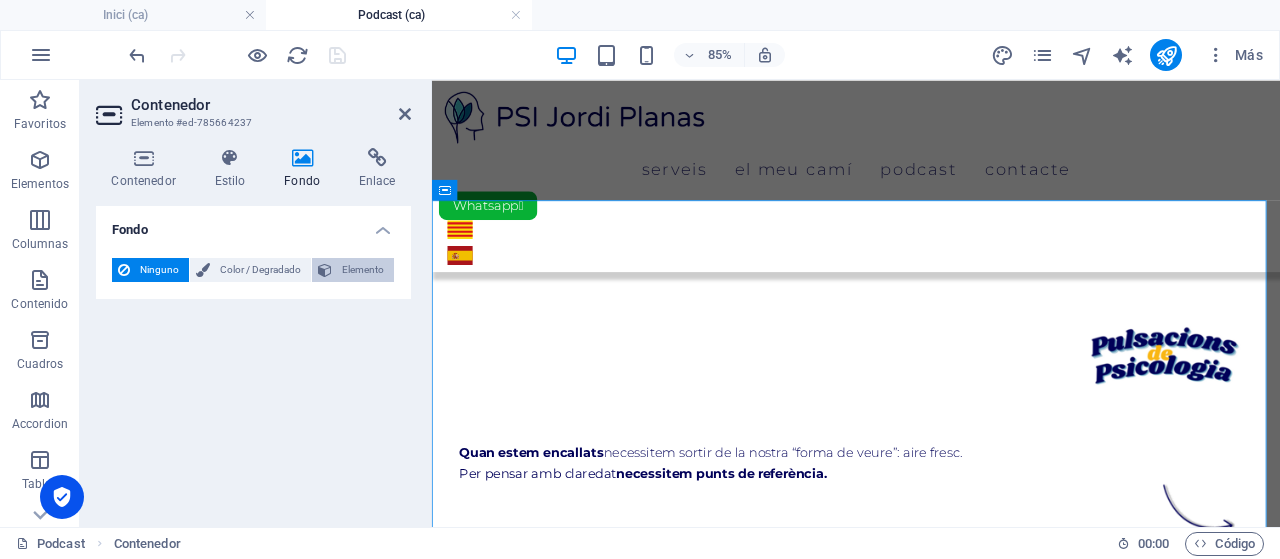 click at bounding box center [325, 270] 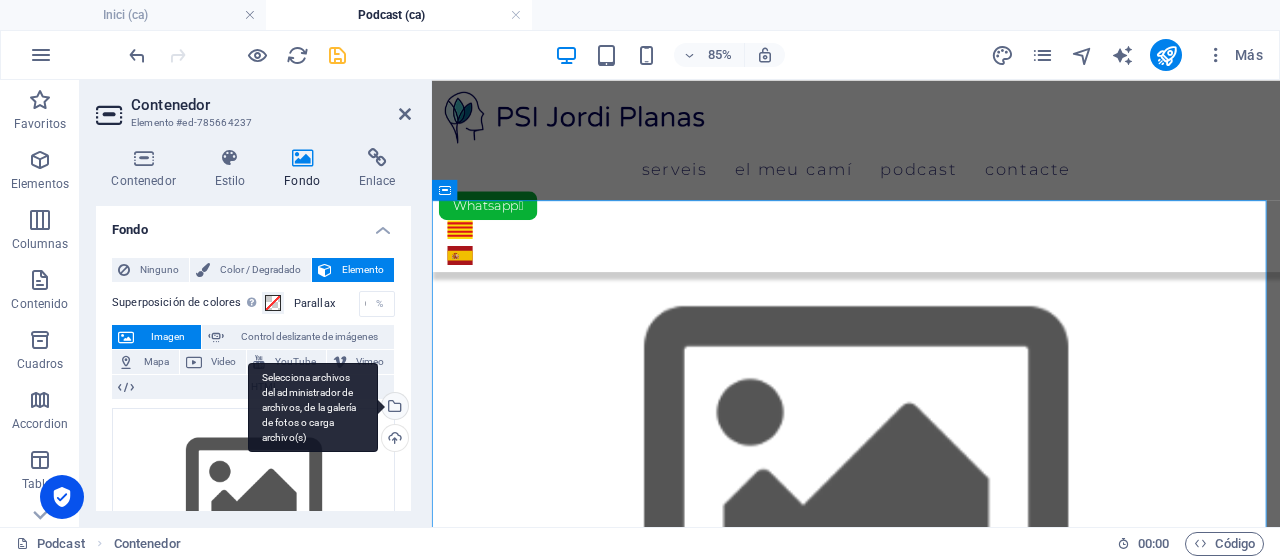 click on "Selecciona archivos del administrador de archivos, de la galería de fotos o carga archivo(s)" at bounding box center (393, 408) 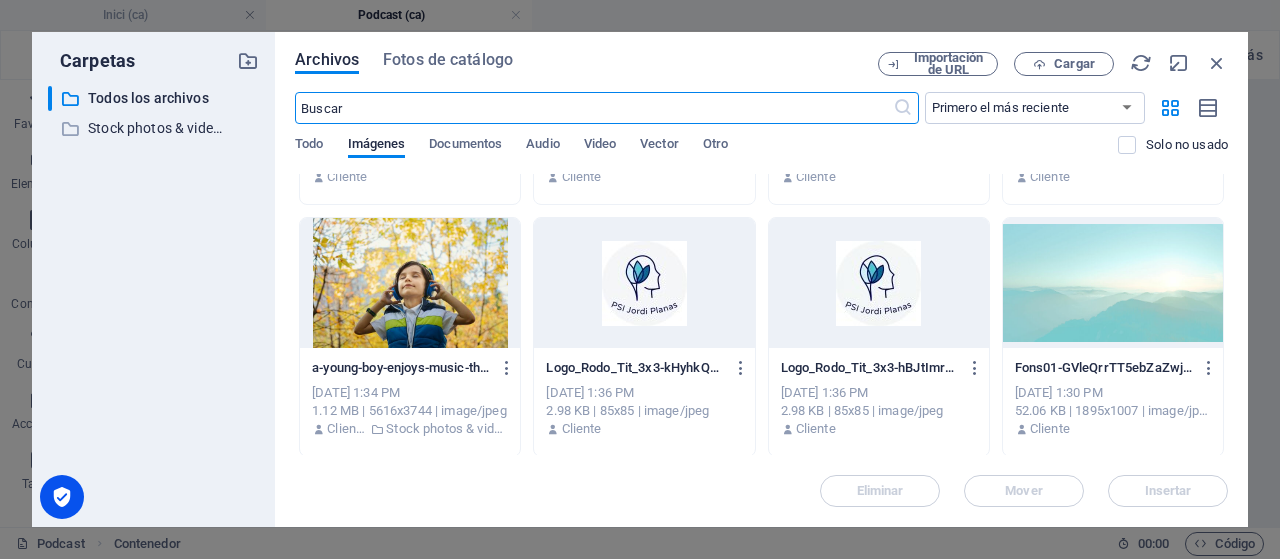scroll, scrollTop: 1500, scrollLeft: 0, axis: vertical 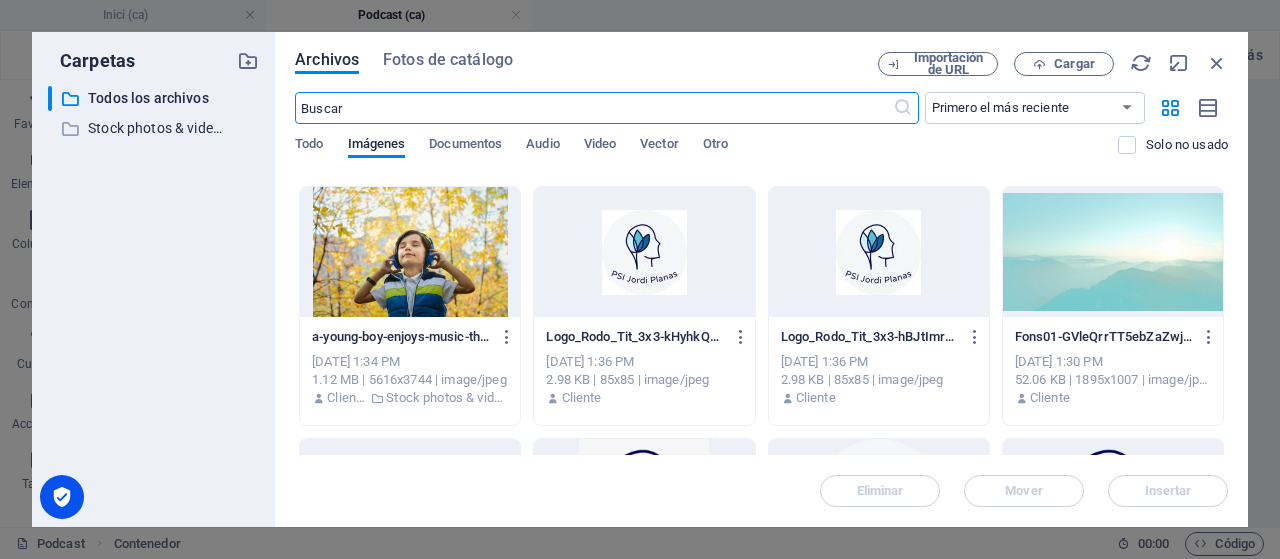 click at bounding box center [1113, 252] 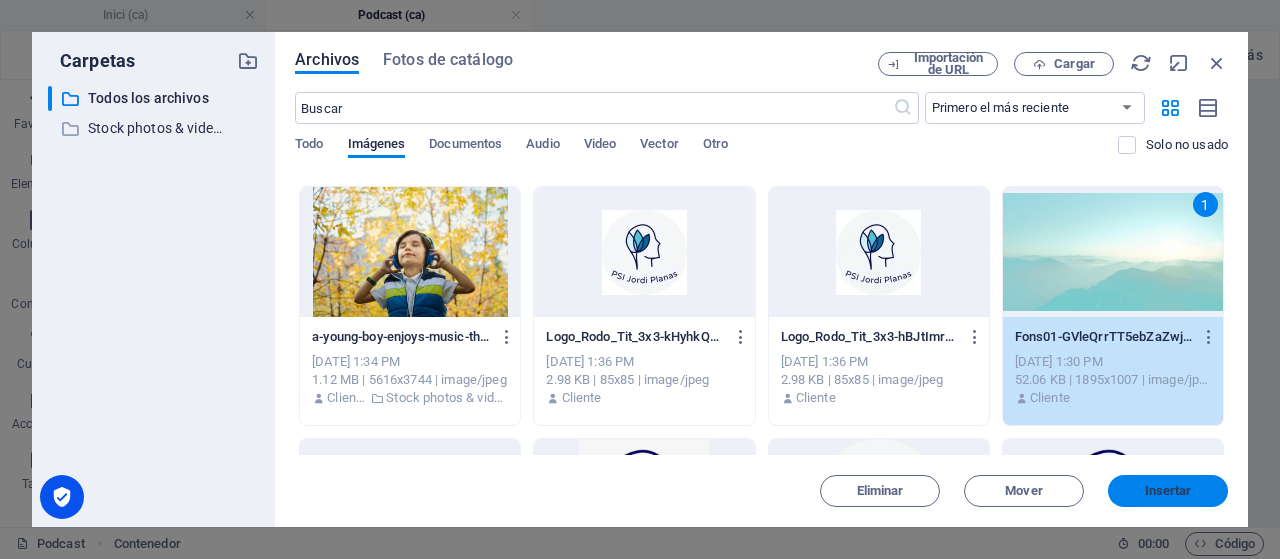 drag, startPoint x: 1152, startPoint y: 488, endPoint x: 244, endPoint y: 301, distance: 927.0561 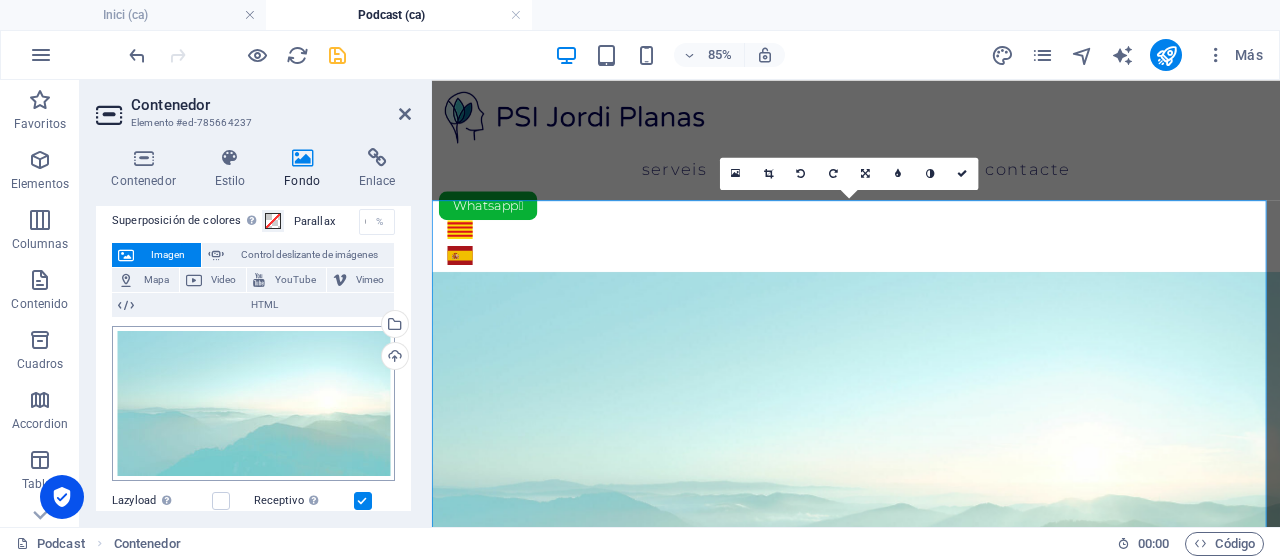 scroll, scrollTop: 100, scrollLeft: 0, axis: vertical 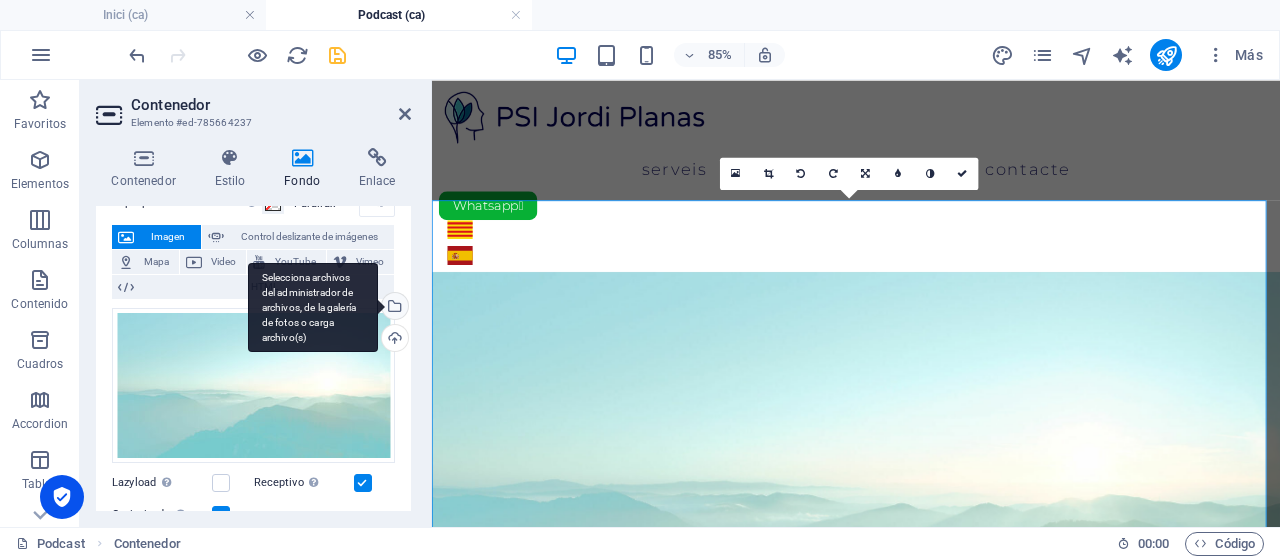click on "Selecciona archivos del administrador de archivos, de la galería de fotos o carga archivo(s)" at bounding box center (393, 308) 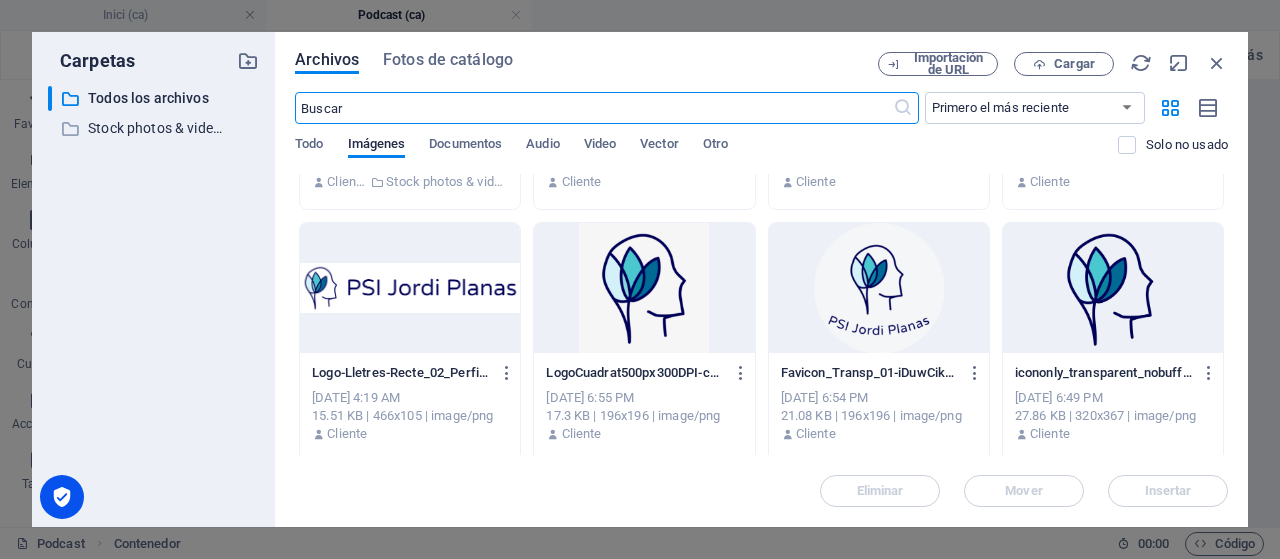 scroll, scrollTop: 1722, scrollLeft: 0, axis: vertical 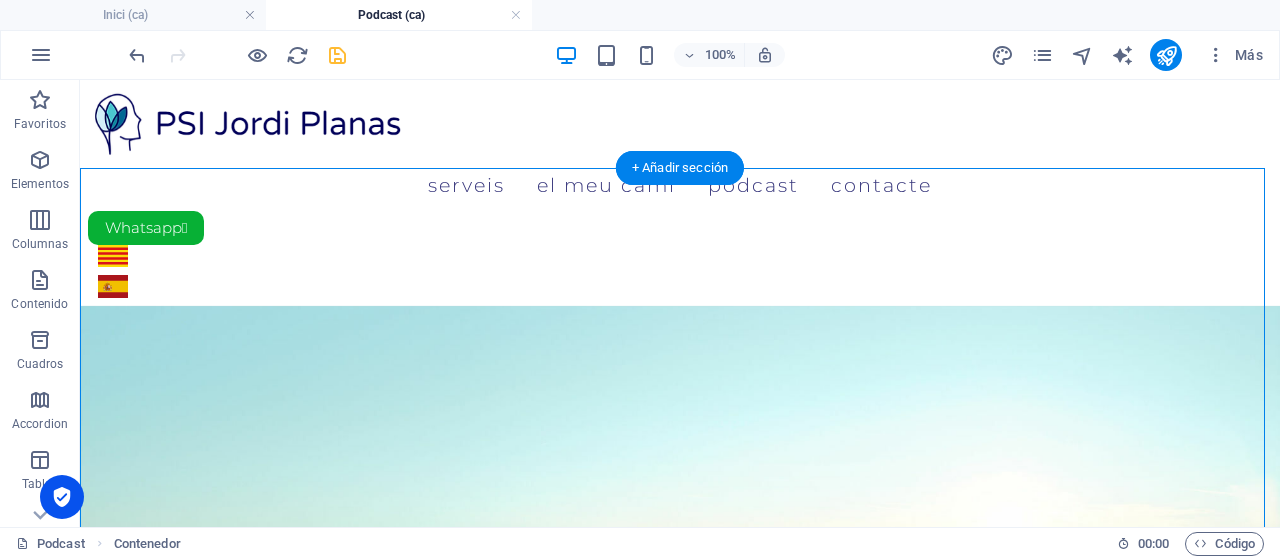 click at bounding box center [680, 537] 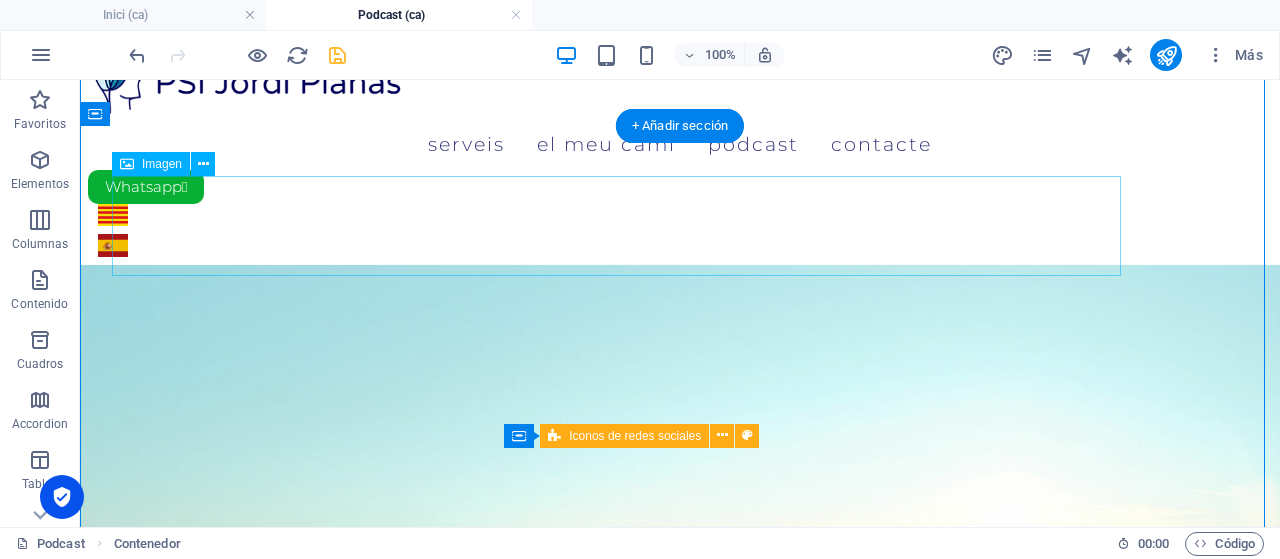 scroll, scrollTop: 0, scrollLeft: 0, axis: both 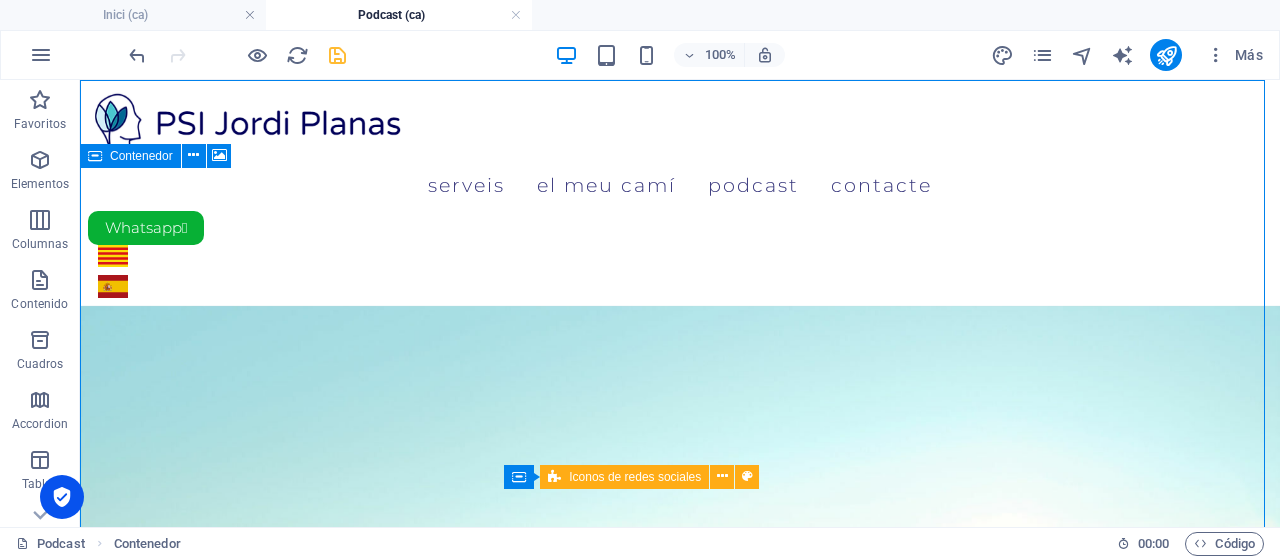 click on "Contenedor" at bounding box center (130, 156) 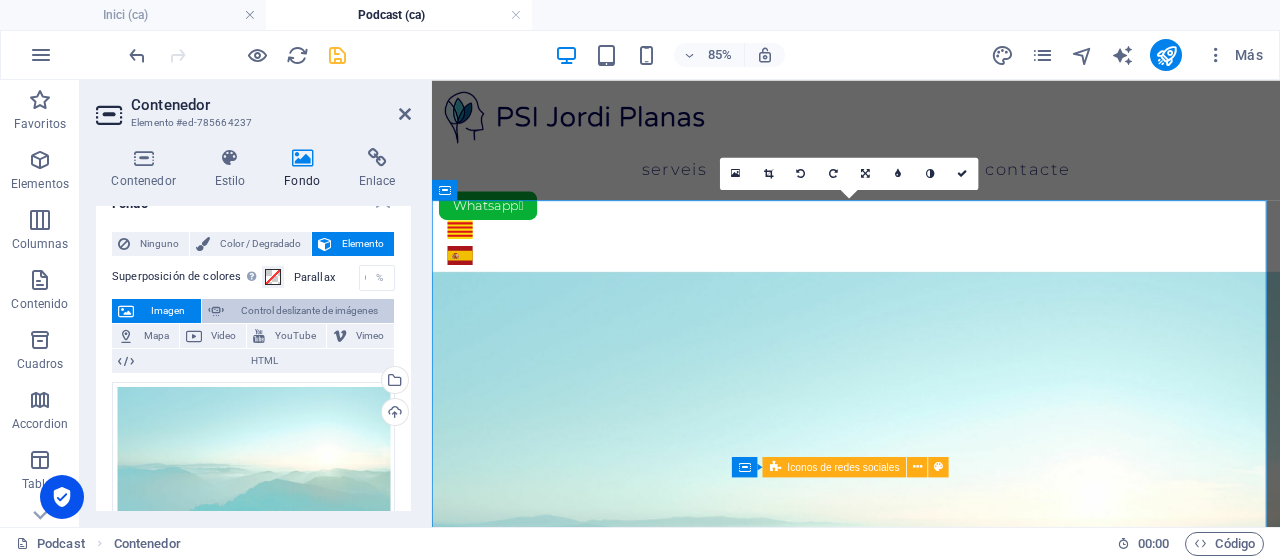 scroll, scrollTop: 100, scrollLeft: 0, axis: vertical 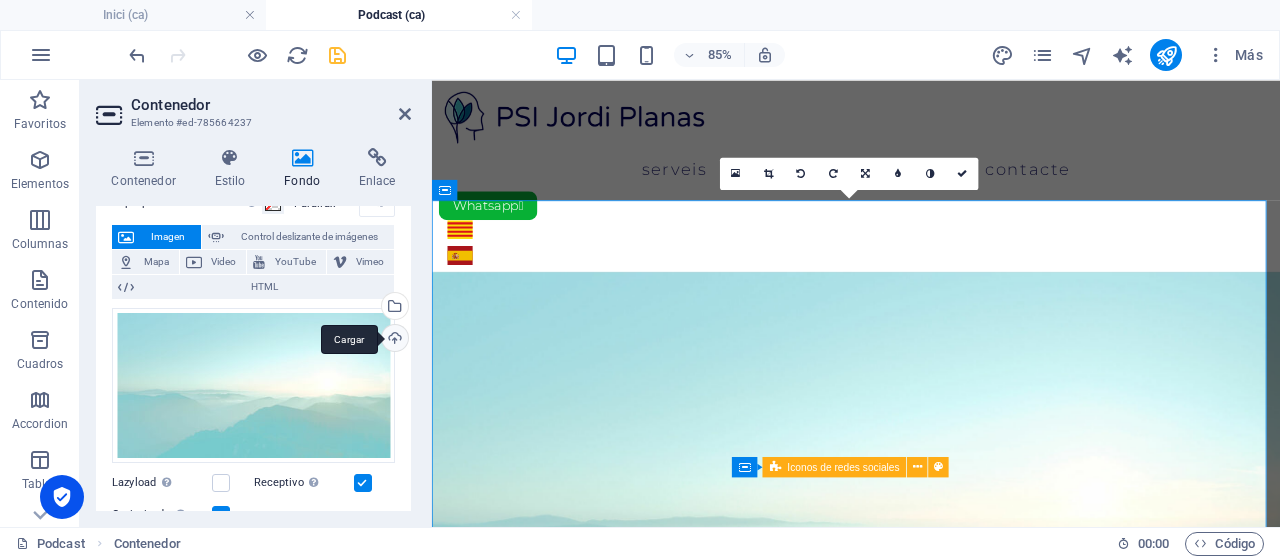 click on "Cargar" at bounding box center (393, 340) 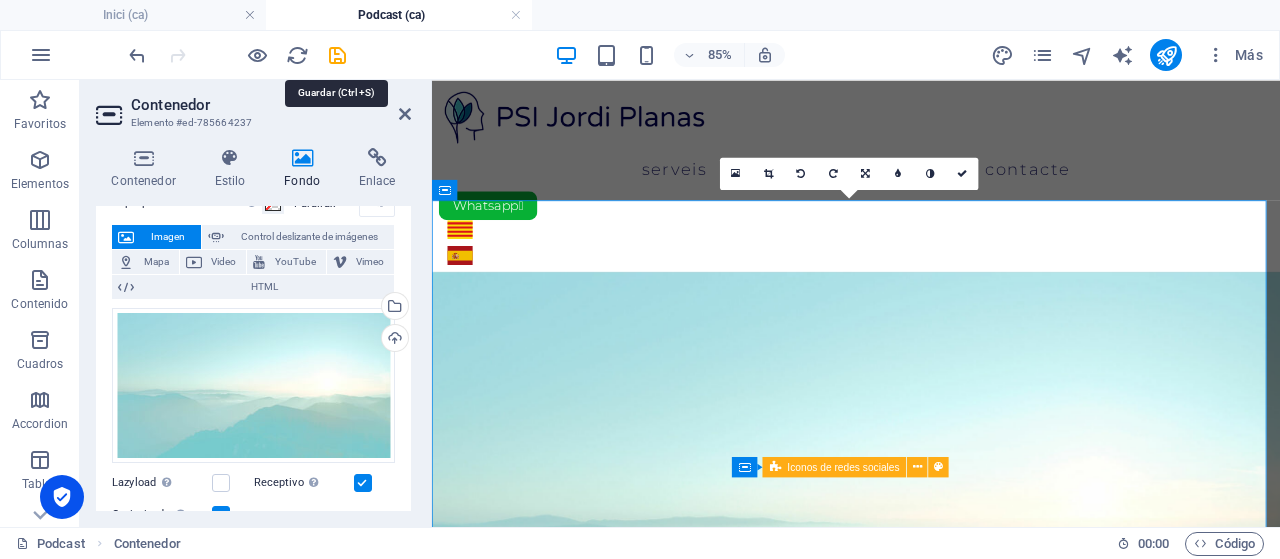 drag, startPoint x: 333, startPoint y: 53, endPoint x: 344, endPoint y: 61, distance: 13.601471 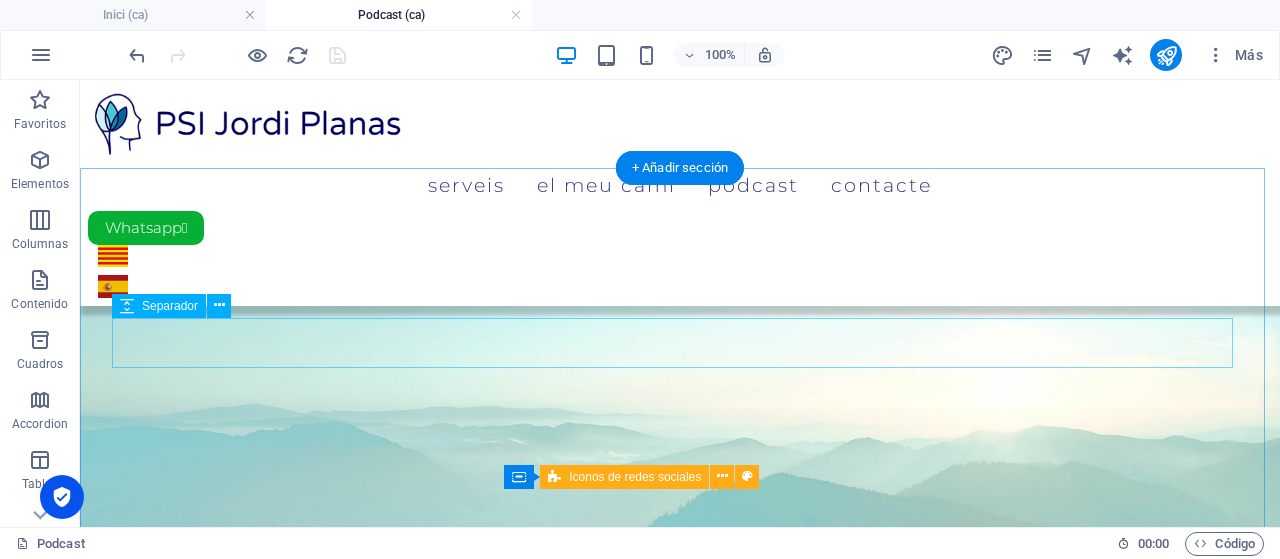 scroll, scrollTop: 0, scrollLeft: 0, axis: both 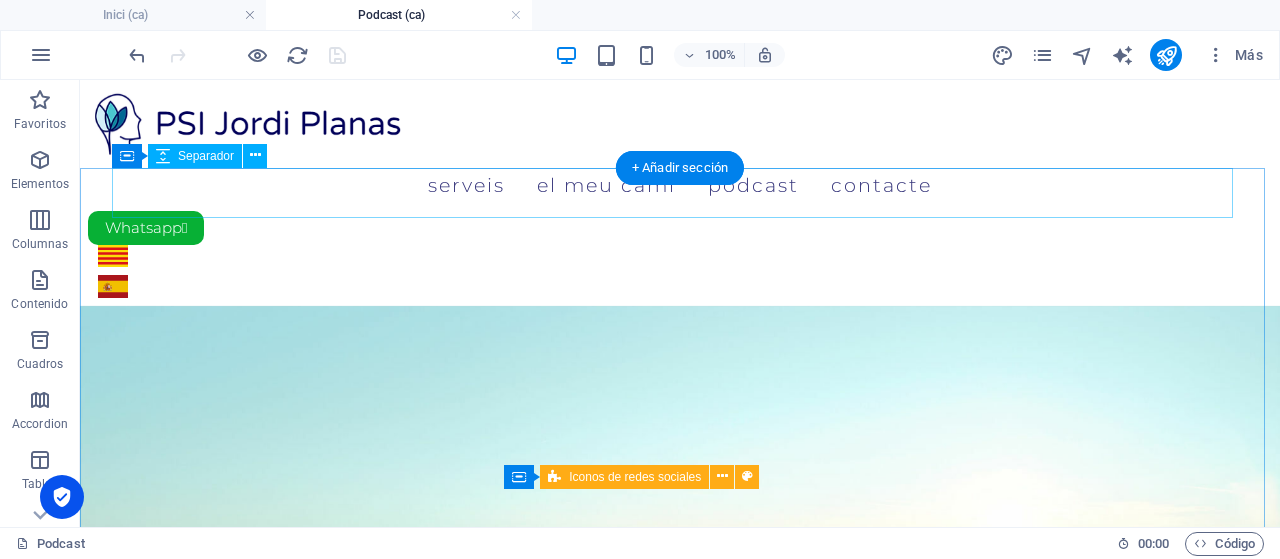 click at bounding box center [680, 788] 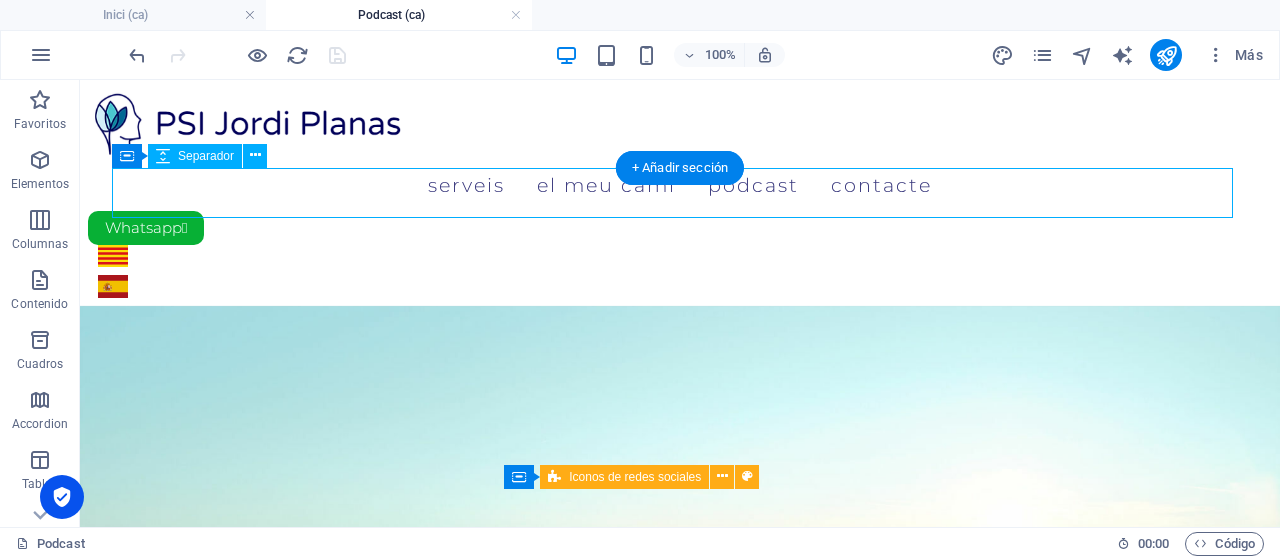 click at bounding box center [680, 788] 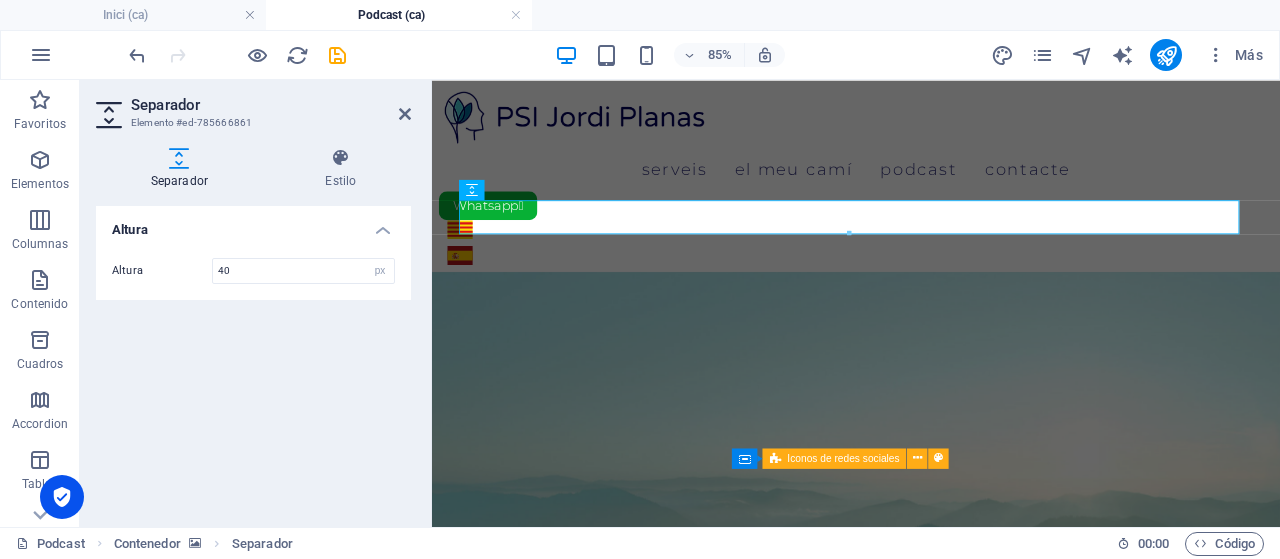 type on "40" 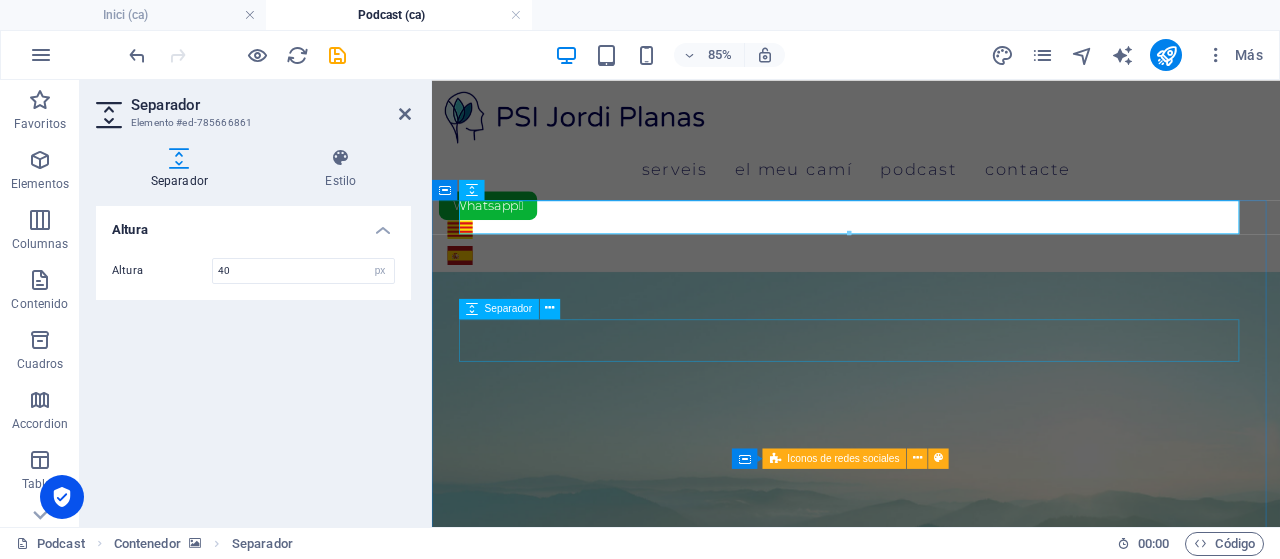 click at bounding box center [931, 923] 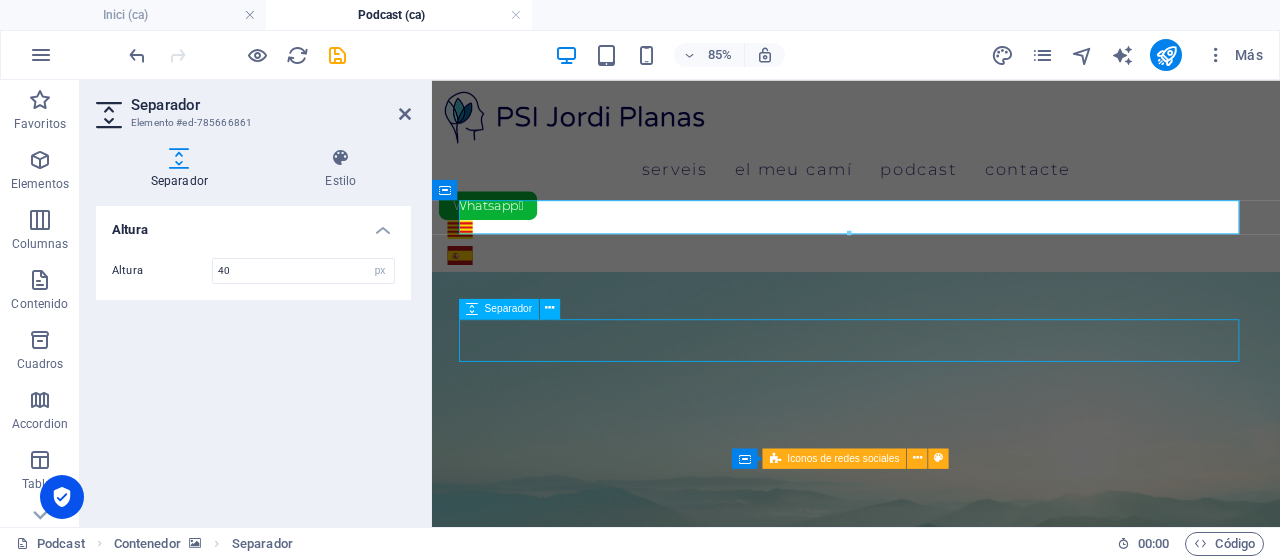click at bounding box center [931, 923] 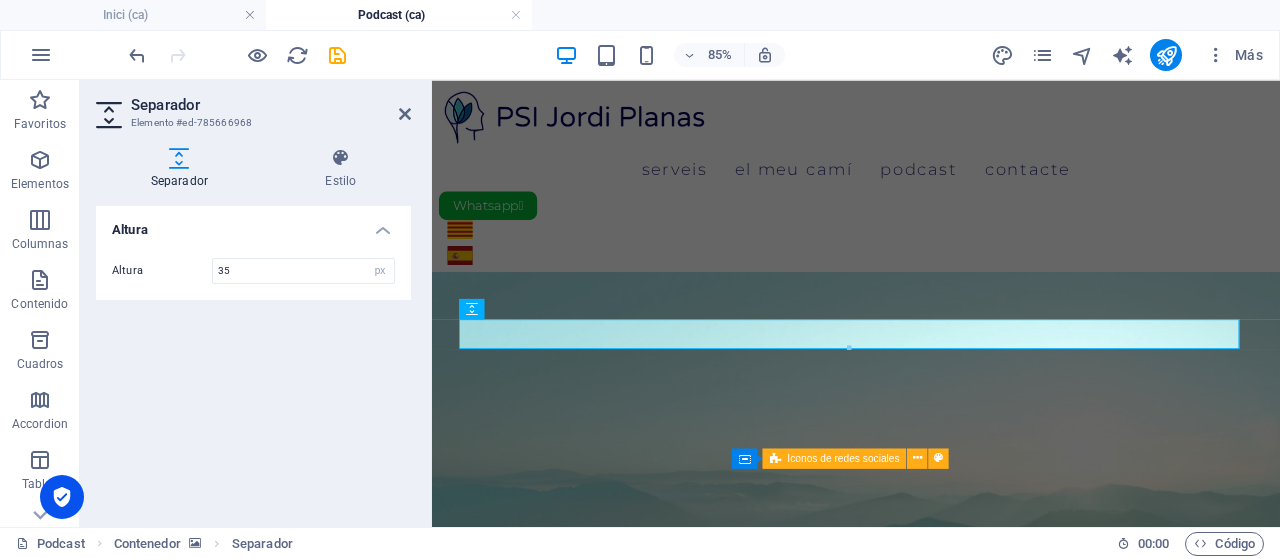 click on "Altura" at bounding box center [162, 270] 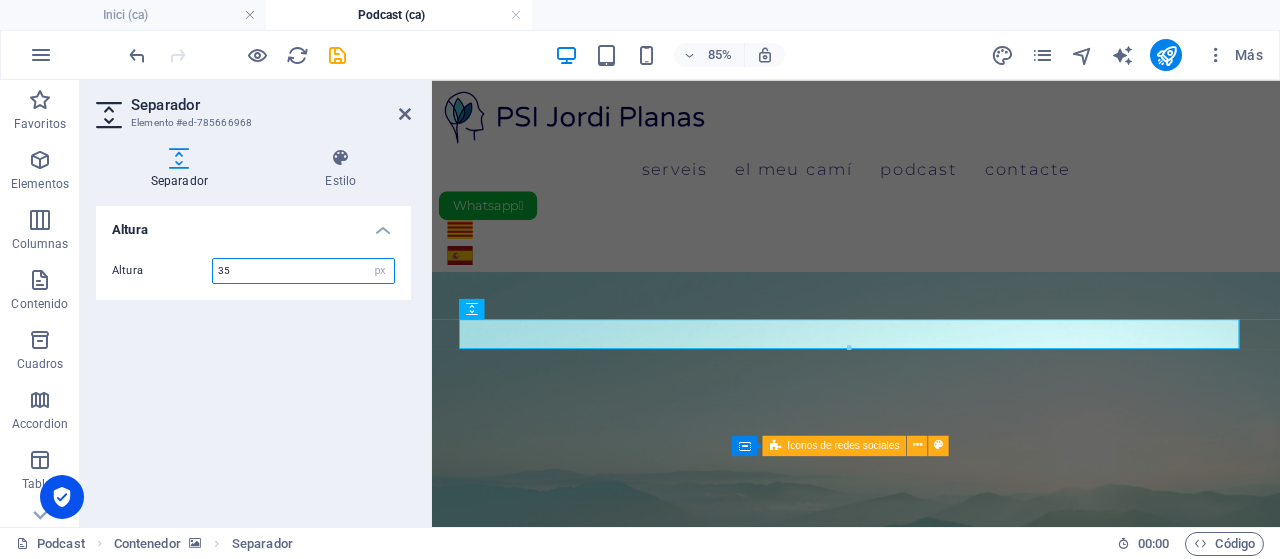 drag, startPoint x: 233, startPoint y: 264, endPoint x: 207, endPoint y: 267, distance: 26.172504 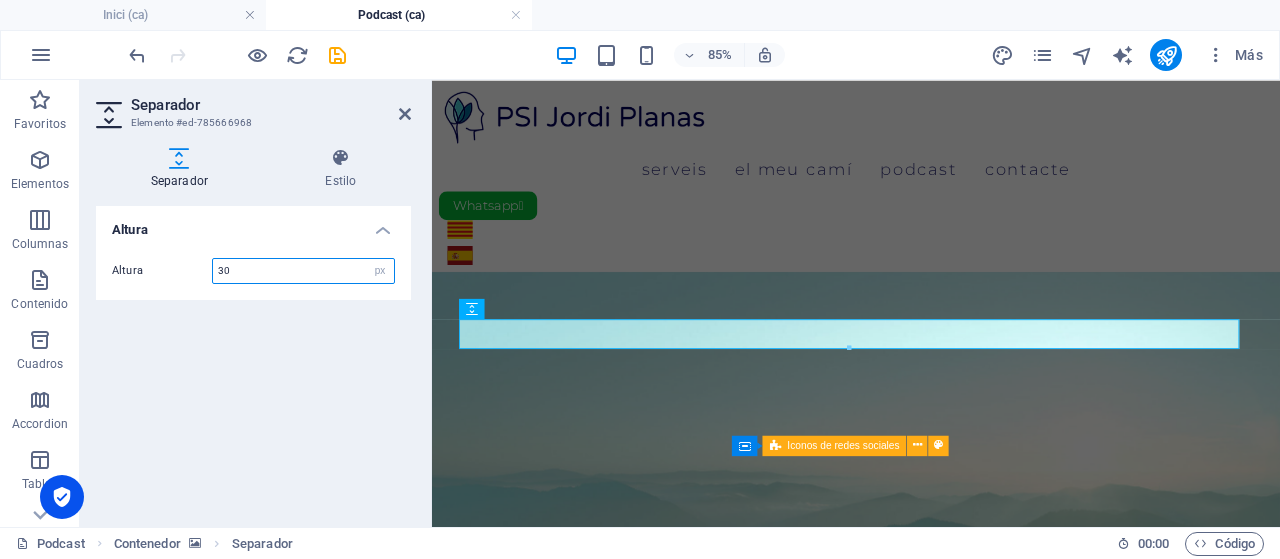 type on "30" 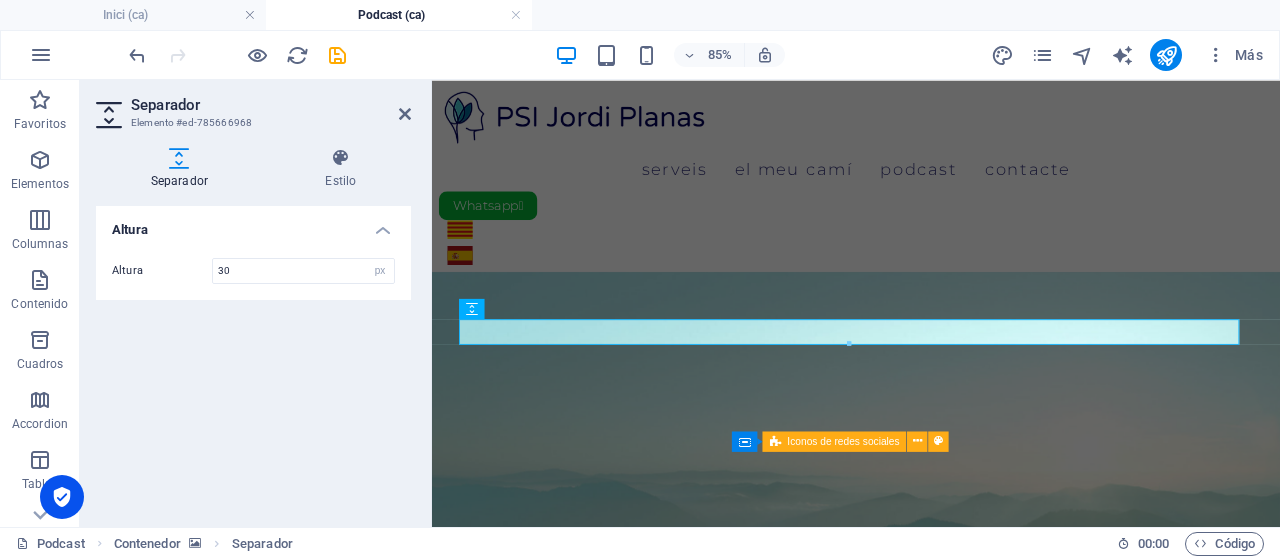 click on "Altura" at bounding box center [162, 270] 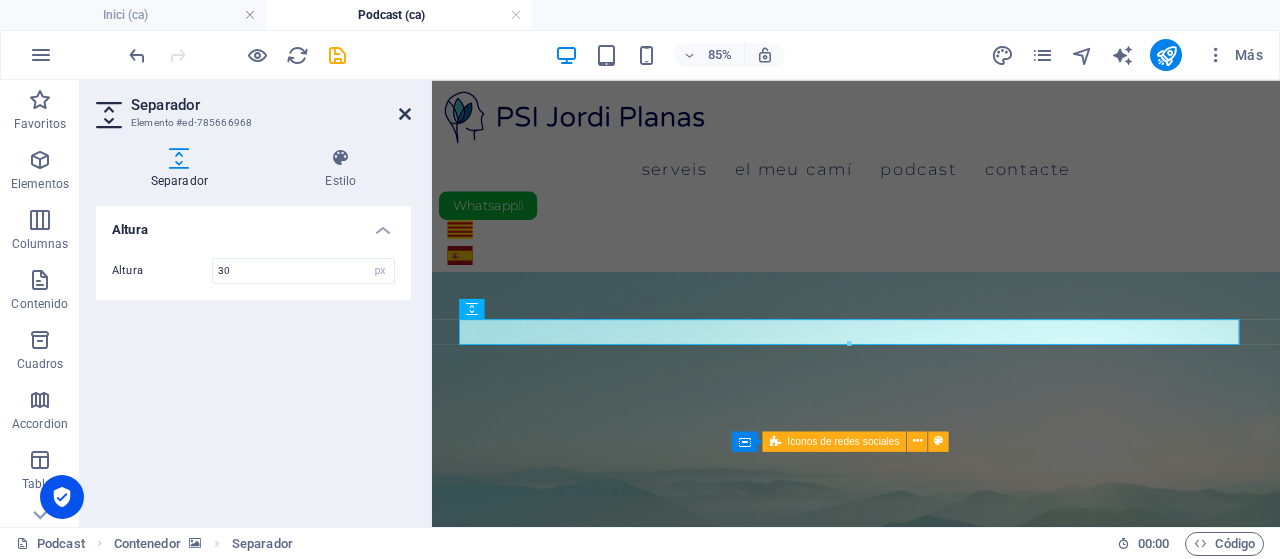 drag, startPoint x: 400, startPoint y: 110, endPoint x: 310, endPoint y: 44, distance: 111.60645 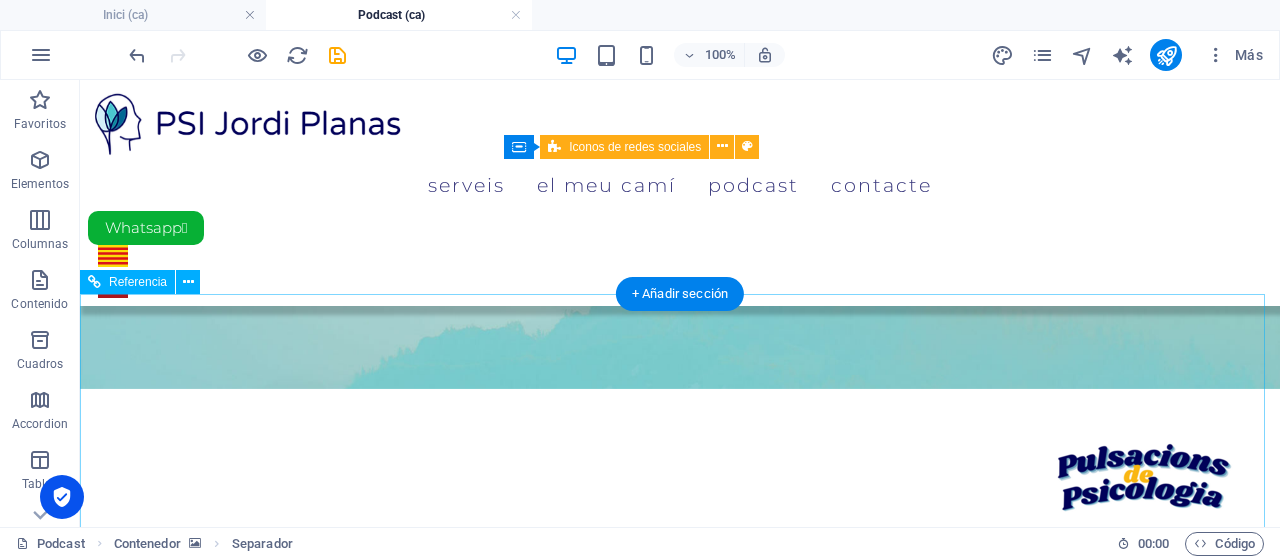 scroll, scrollTop: 300, scrollLeft: 0, axis: vertical 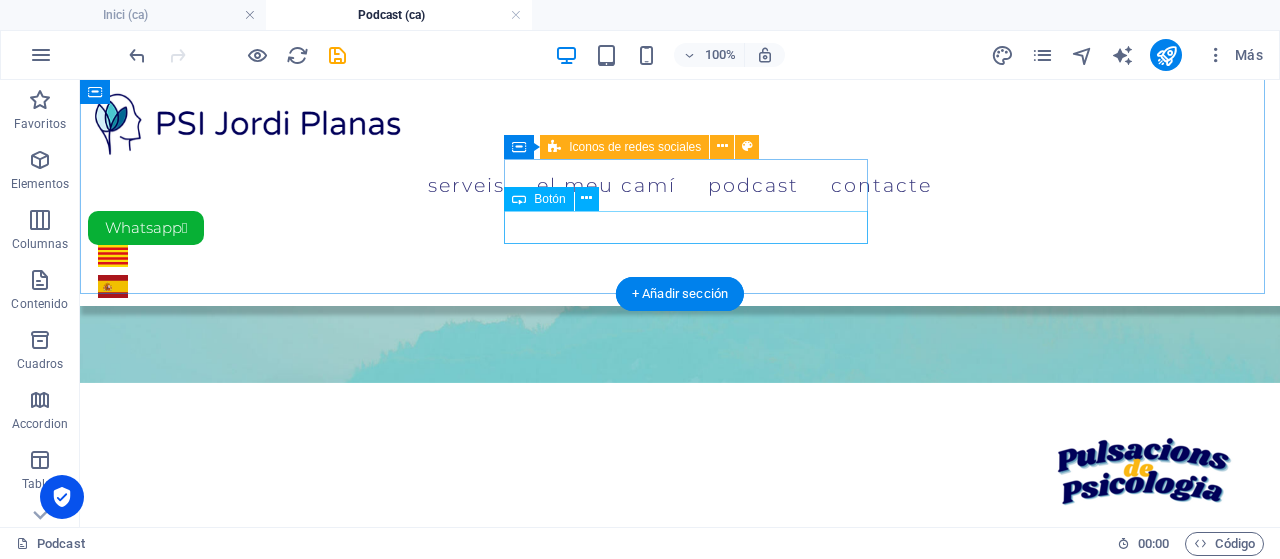 click on "Capítols al Youtube  ❤" at bounding box center (680, 926) 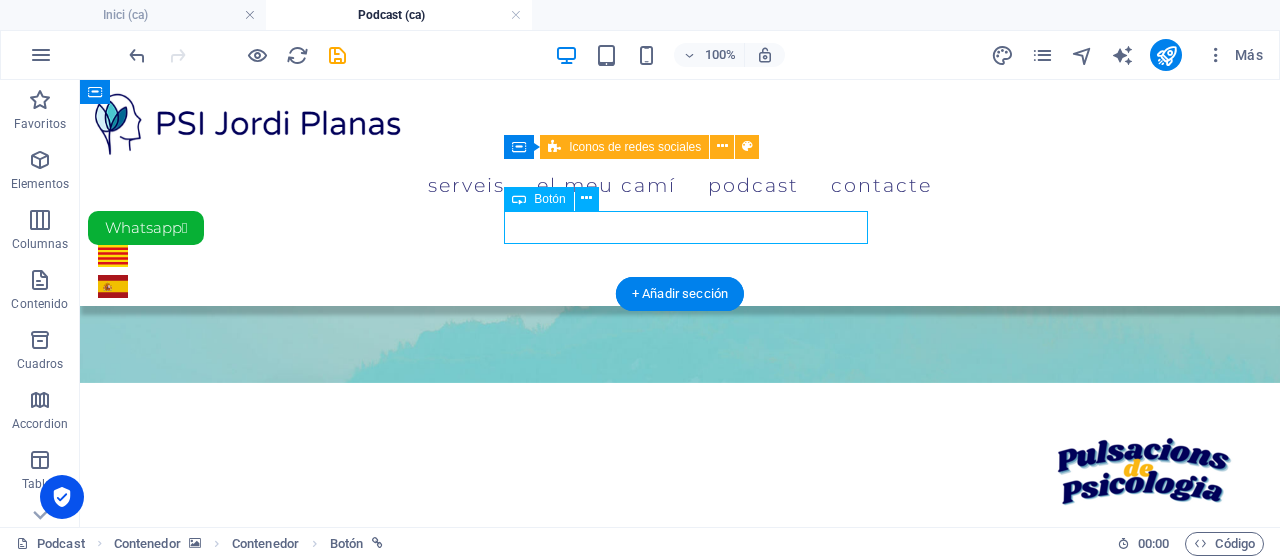 click on "Capítols al Youtube  ❤" at bounding box center [680, 926] 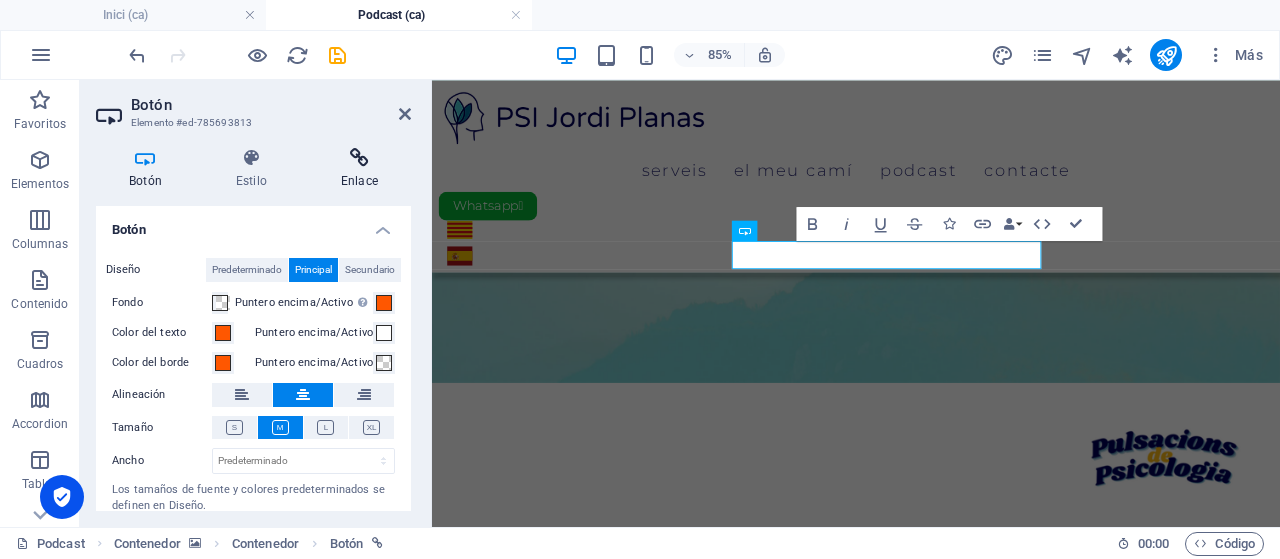 click at bounding box center [359, 158] 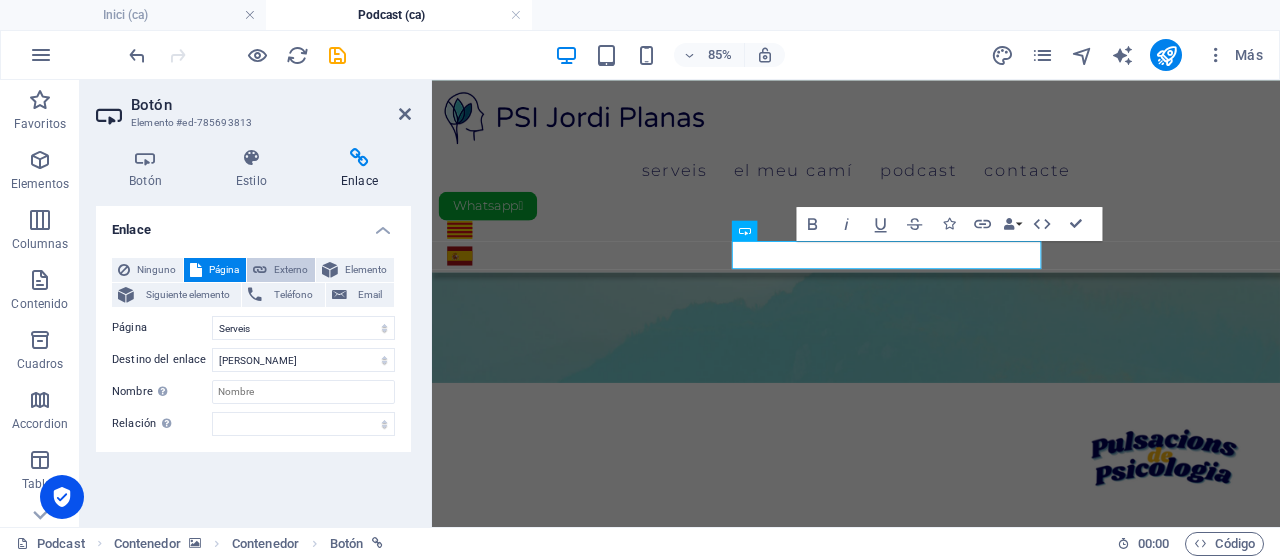 click at bounding box center (260, 270) 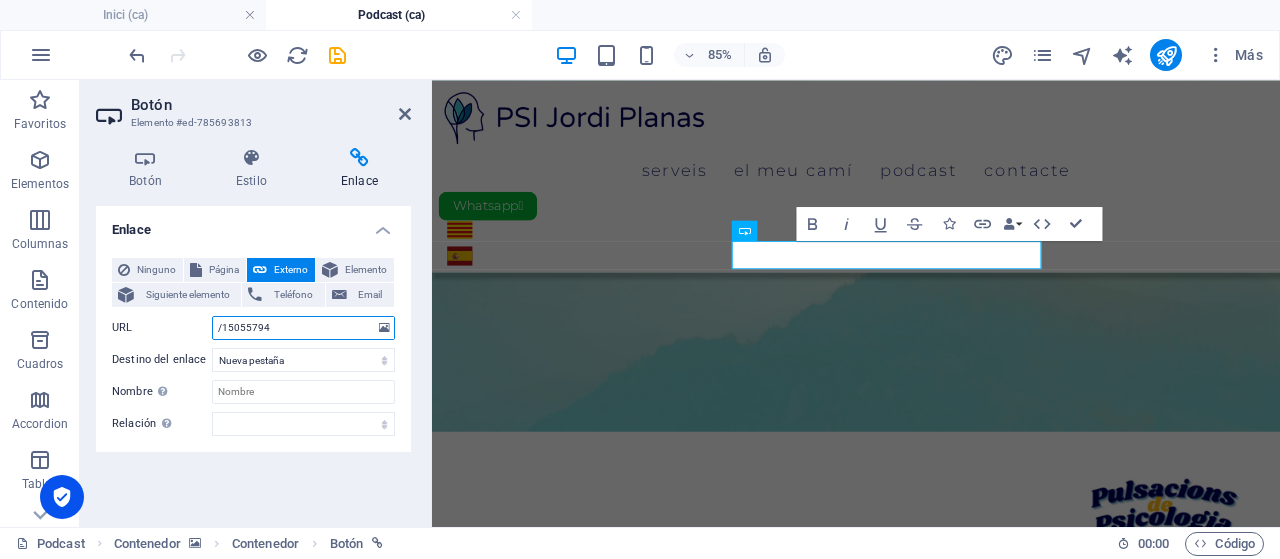 drag, startPoint x: 282, startPoint y: 321, endPoint x: 198, endPoint y: 328, distance: 84.29116 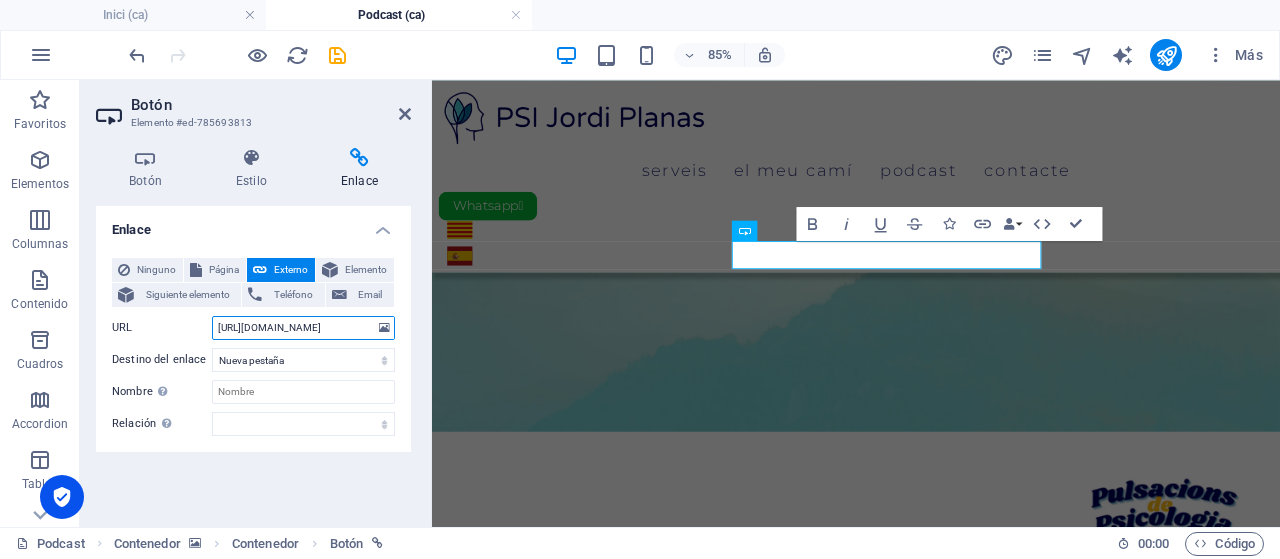 scroll, scrollTop: 0, scrollLeft: 300, axis: horizontal 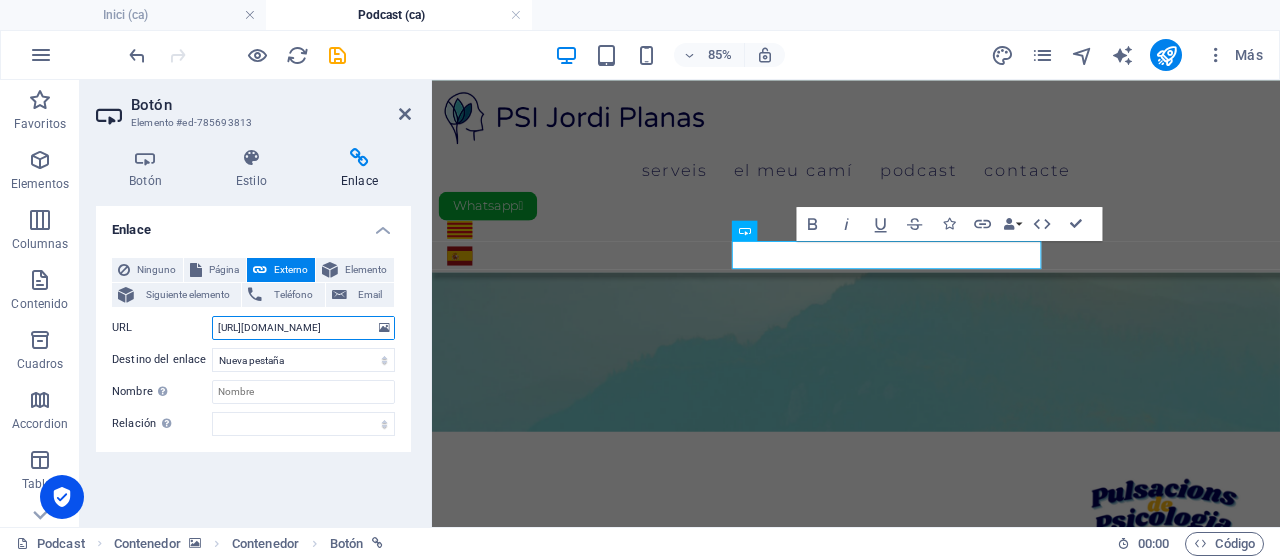 type on "https://youtube.com/playlist?list=PLWuUi7AZ6RJyiyR3hRZpMDS_8E9js6wT9&si=u6pcJzDa-lMw1ZUf" 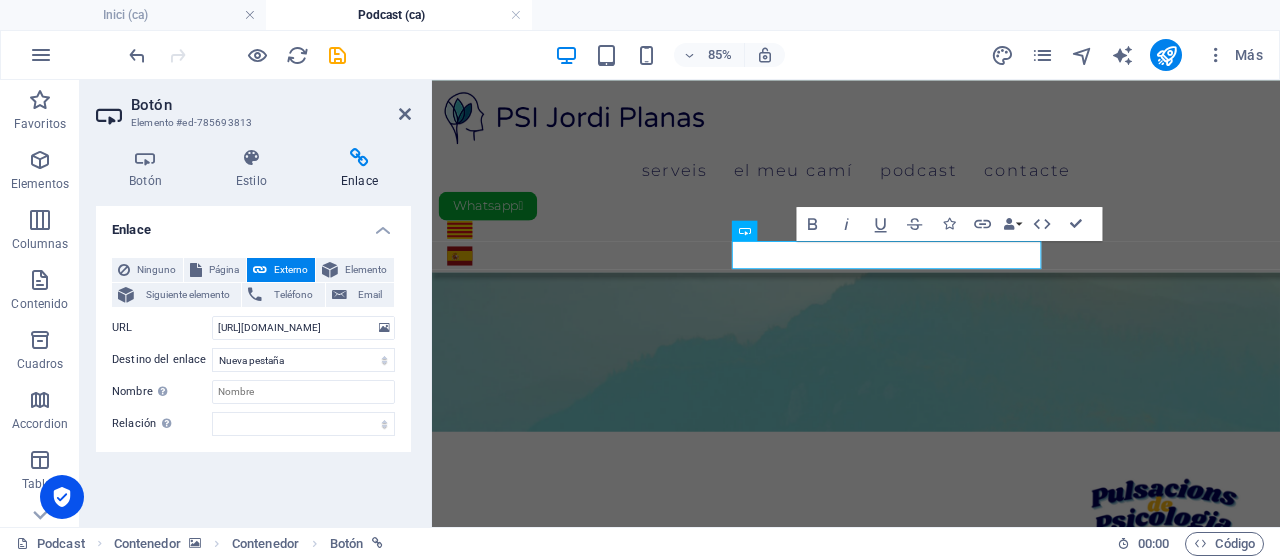 scroll, scrollTop: 0, scrollLeft: 0, axis: both 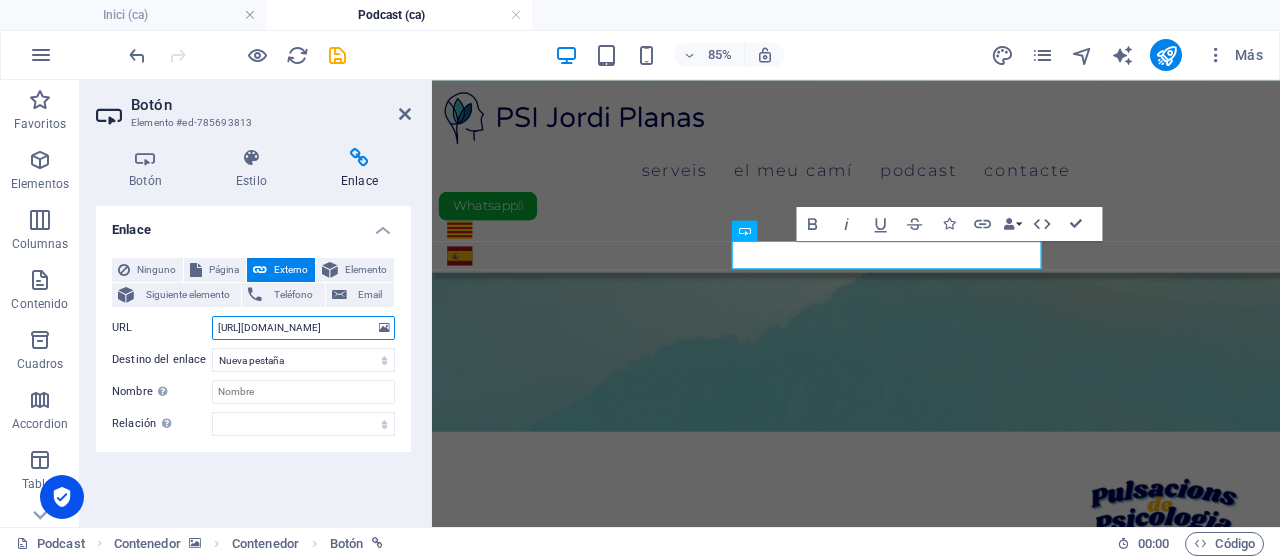 click on "https://youtube.com/playlist?list=PLWuUi7AZ6RJyiyR3hRZpMDS_8E9js6wT9&si=u6pcJzDa-lMw1ZUf" at bounding box center [303, 328] 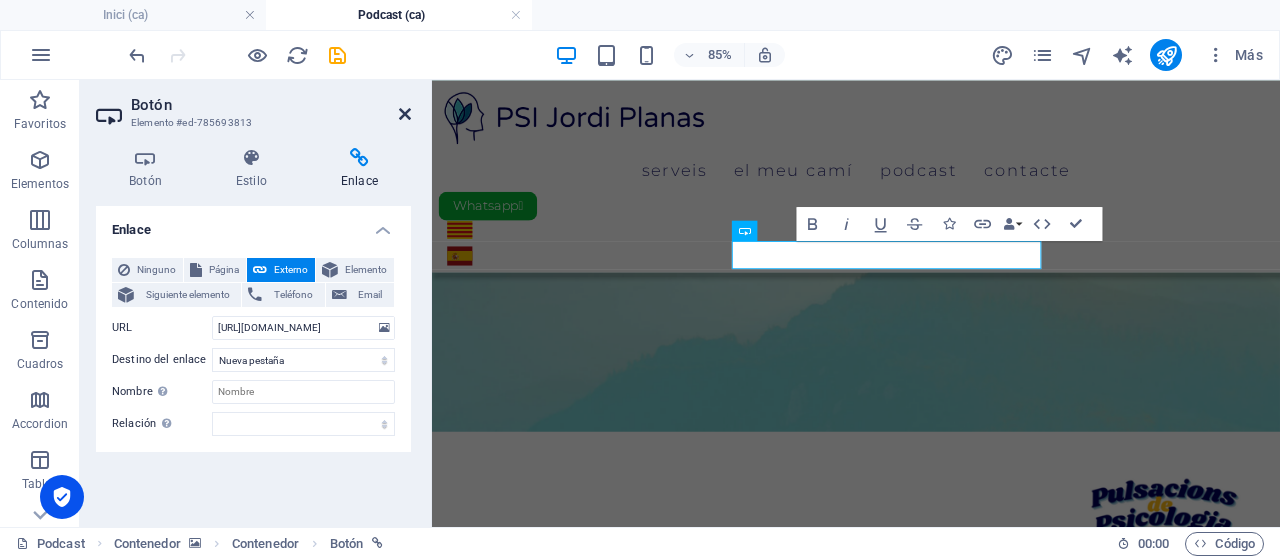 click at bounding box center (405, 114) 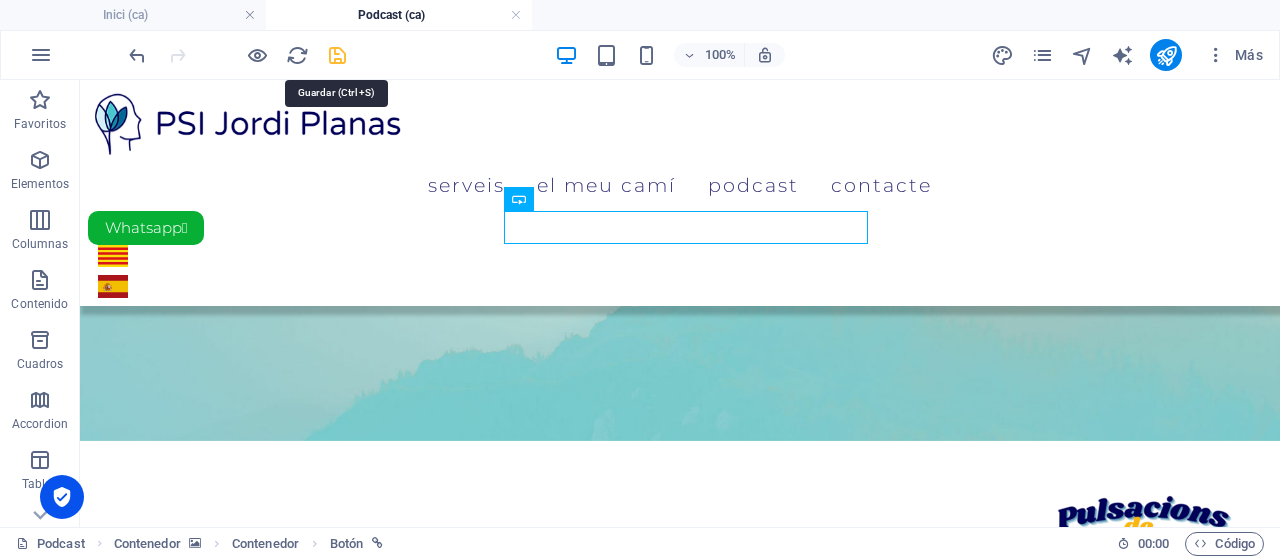 click at bounding box center [337, 55] 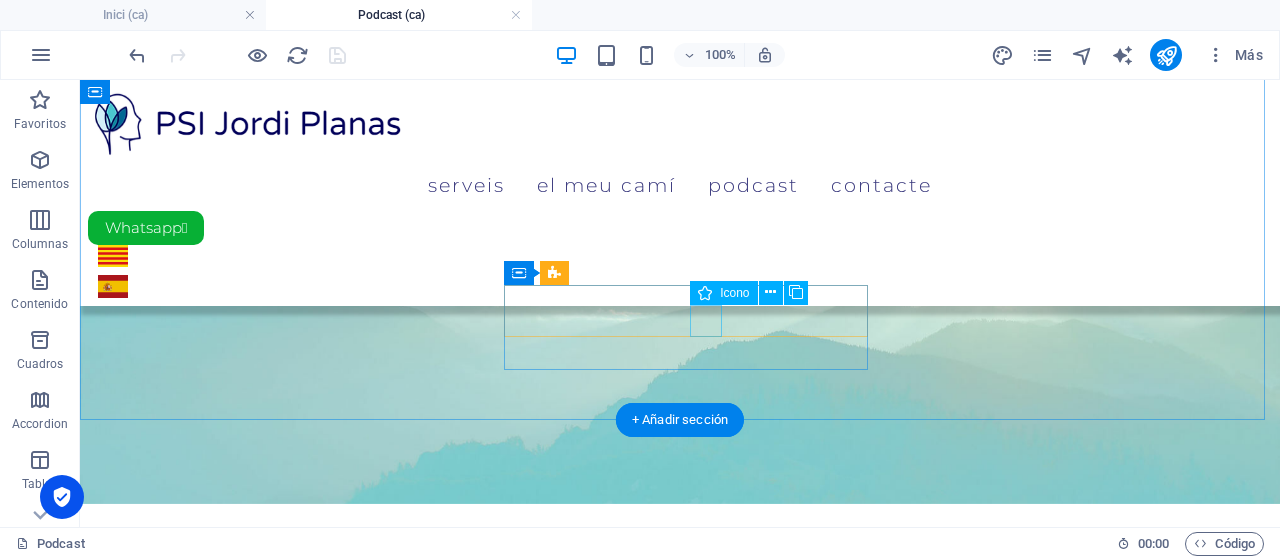 scroll, scrollTop: 174, scrollLeft: 0, axis: vertical 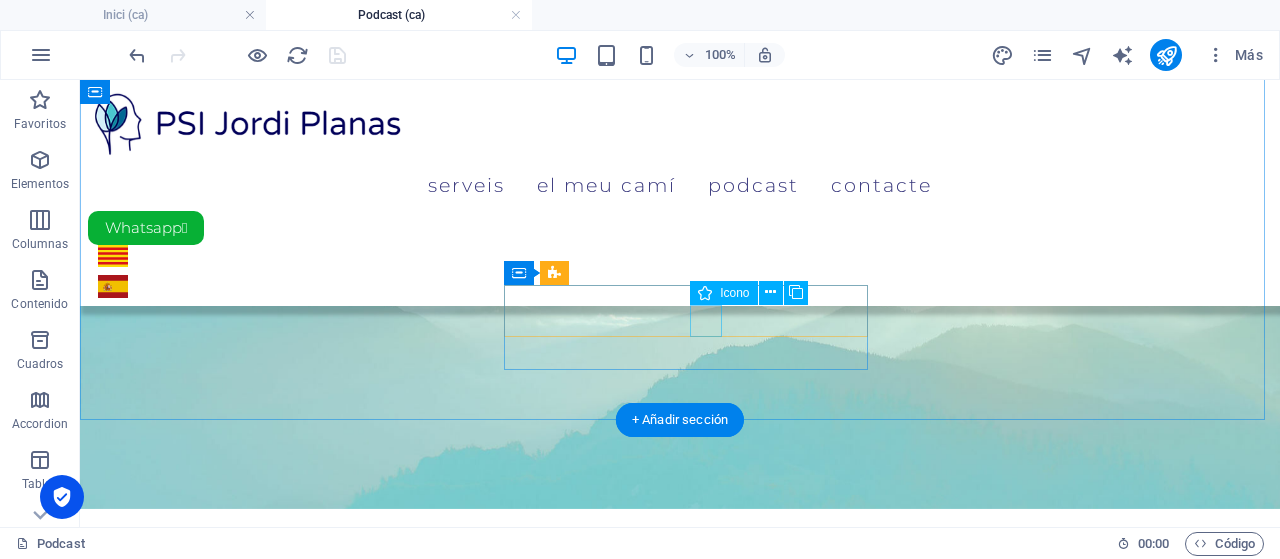 click at bounding box center (680, 987) 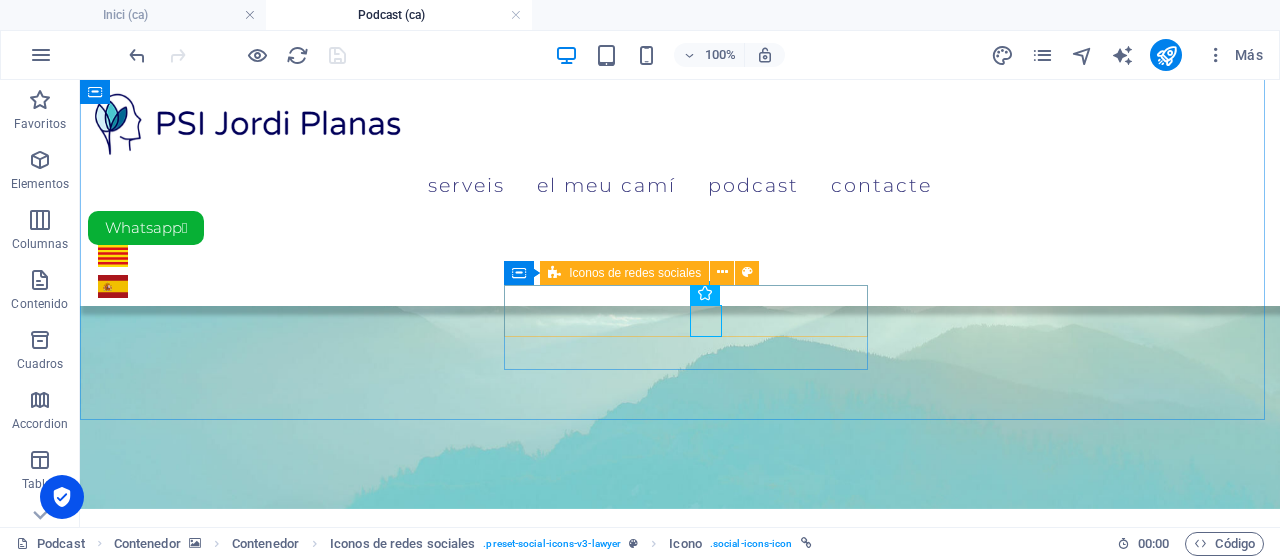 click on "Iconos de redes sociales" at bounding box center [635, 273] 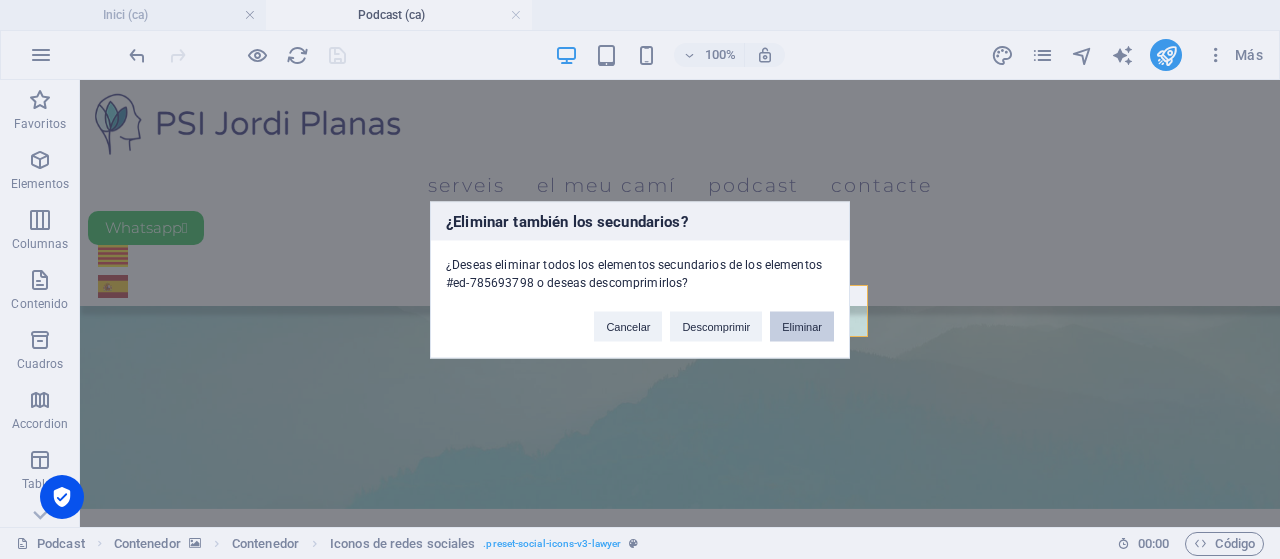 click on "Eliminar" at bounding box center [802, 326] 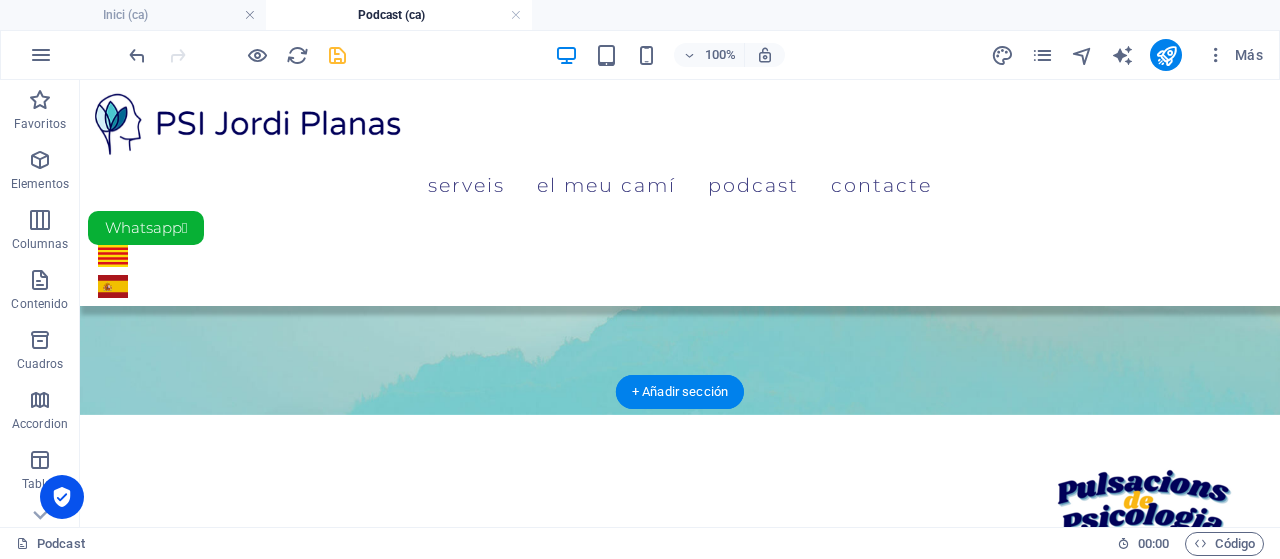 scroll, scrollTop: 372, scrollLeft: 0, axis: vertical 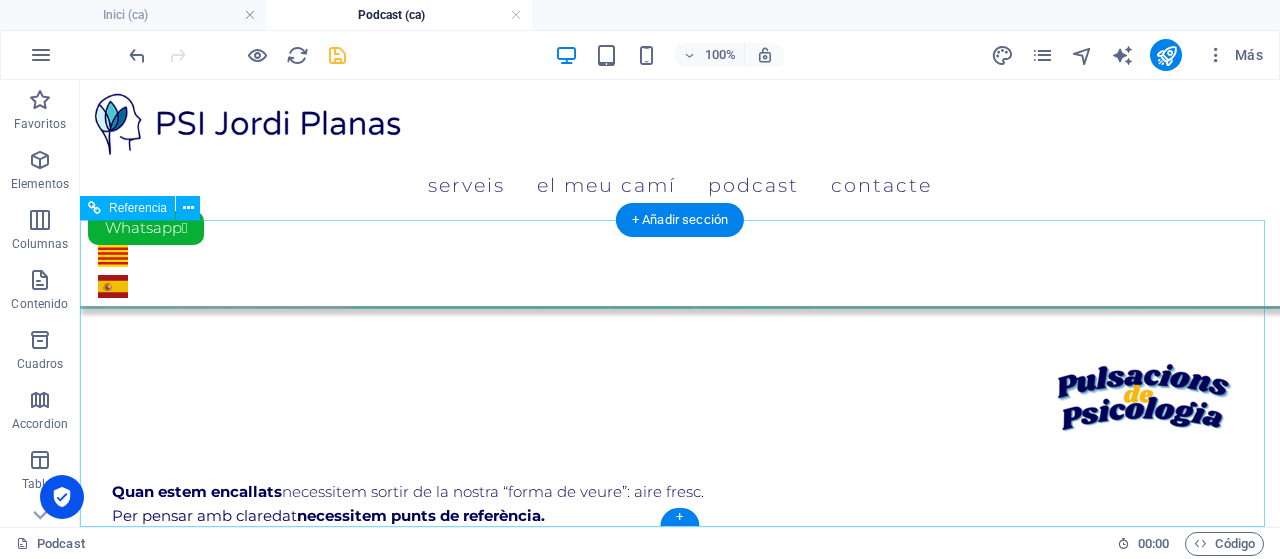 click at bounding box center [269, 1314] 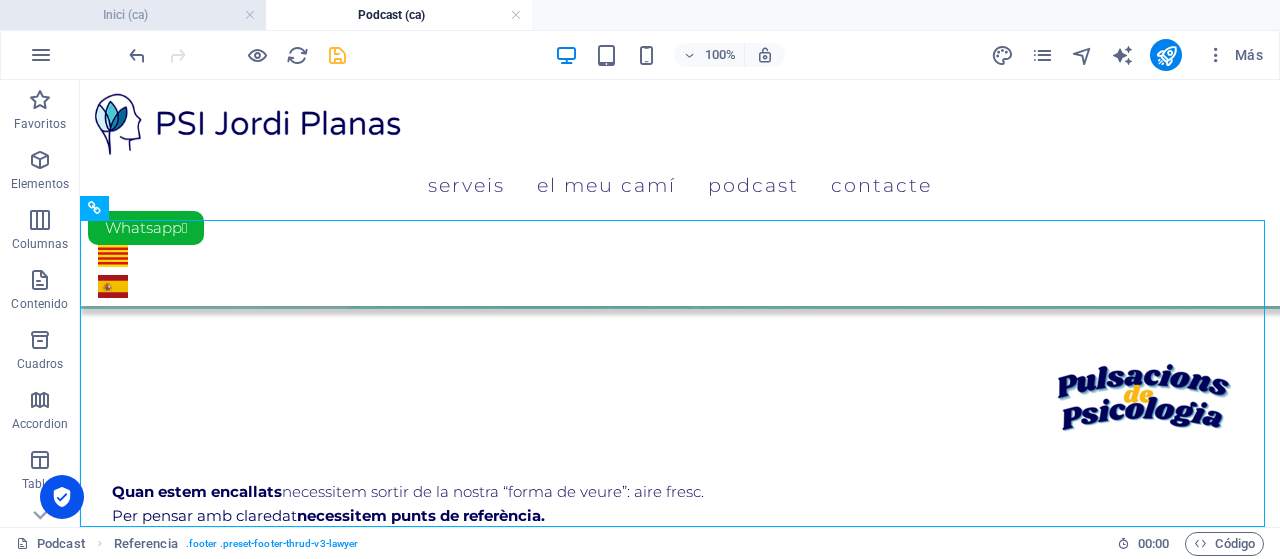 click on "Inici (ca)" at bounding box center [133, 15] 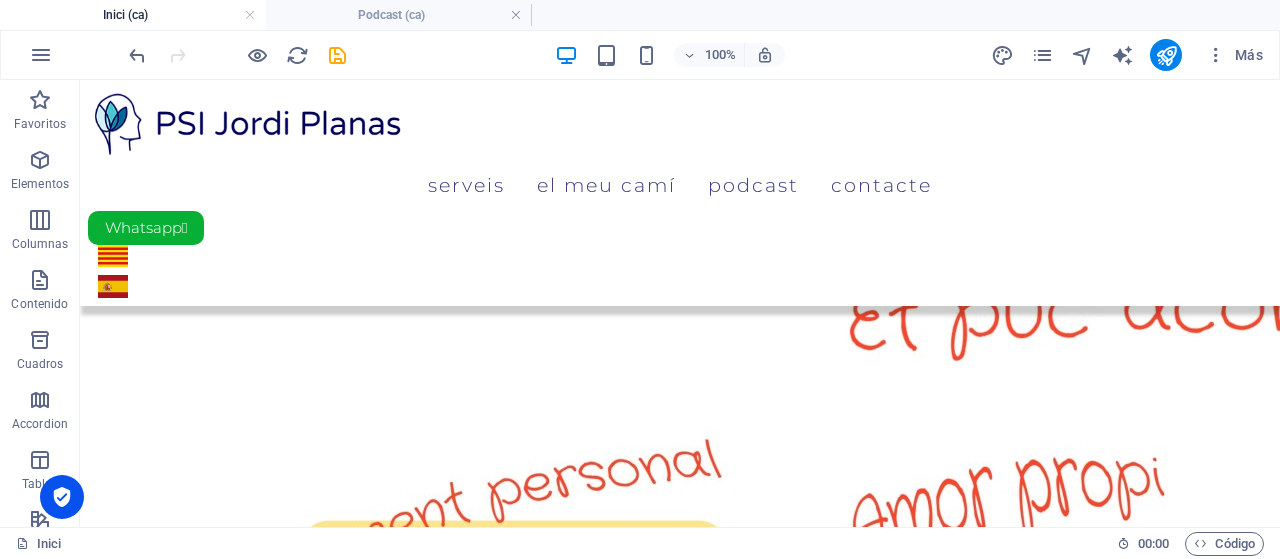 scroll, scrollTop: 1580, scrollLeft: 0, axis: vertical 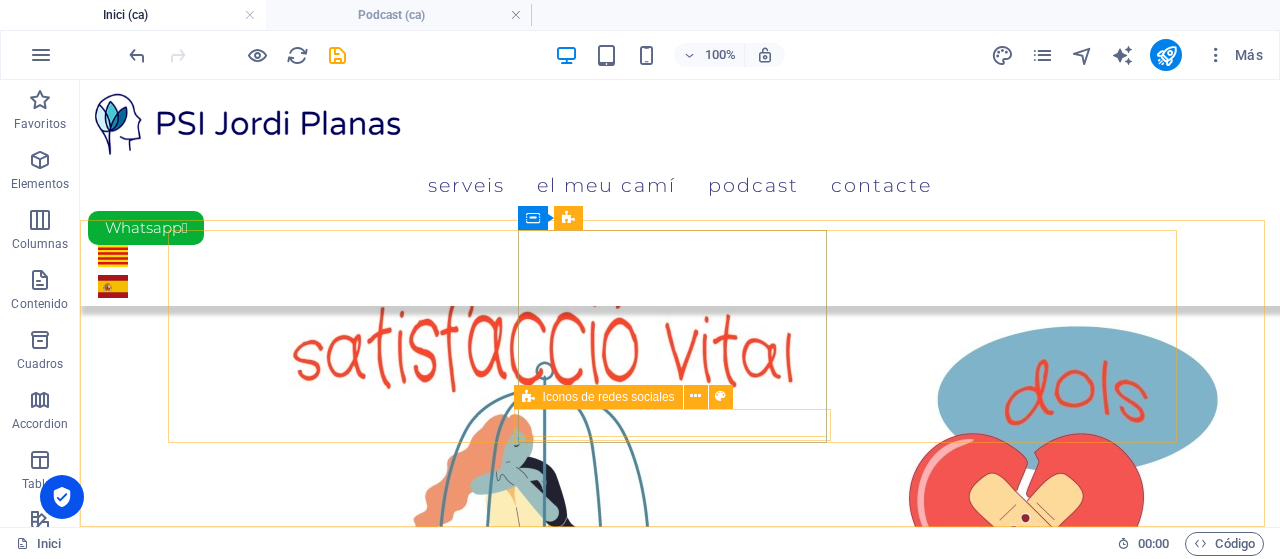 click on "Iconos de redes sociales" at bounding box center [609, 397] 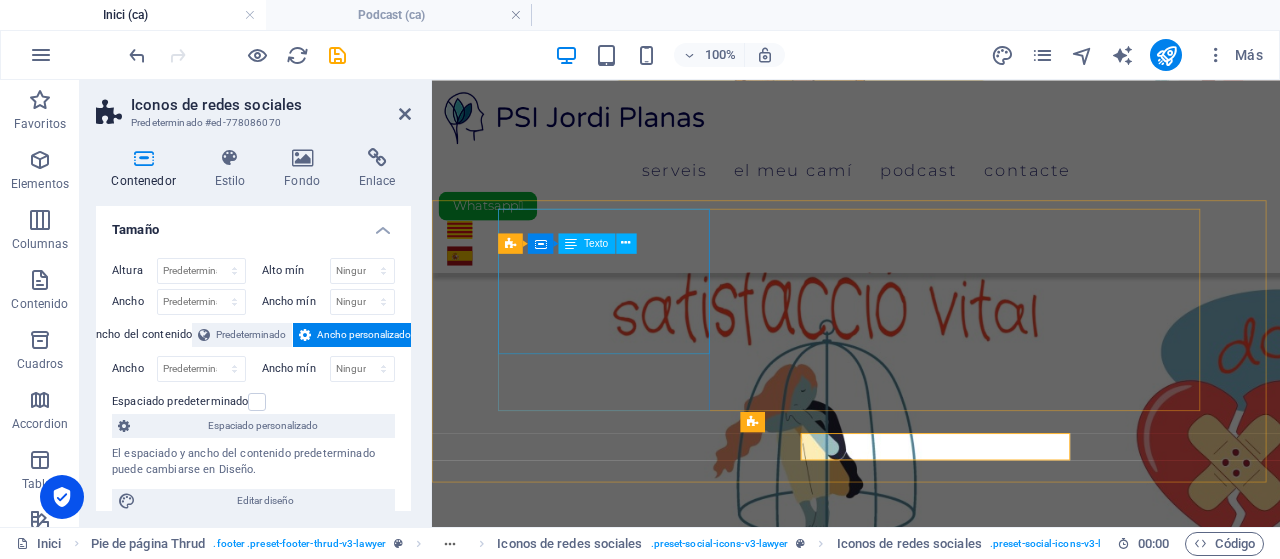 scroll, scrollTop: 1493, scrollLeft: 0, axis: vertical 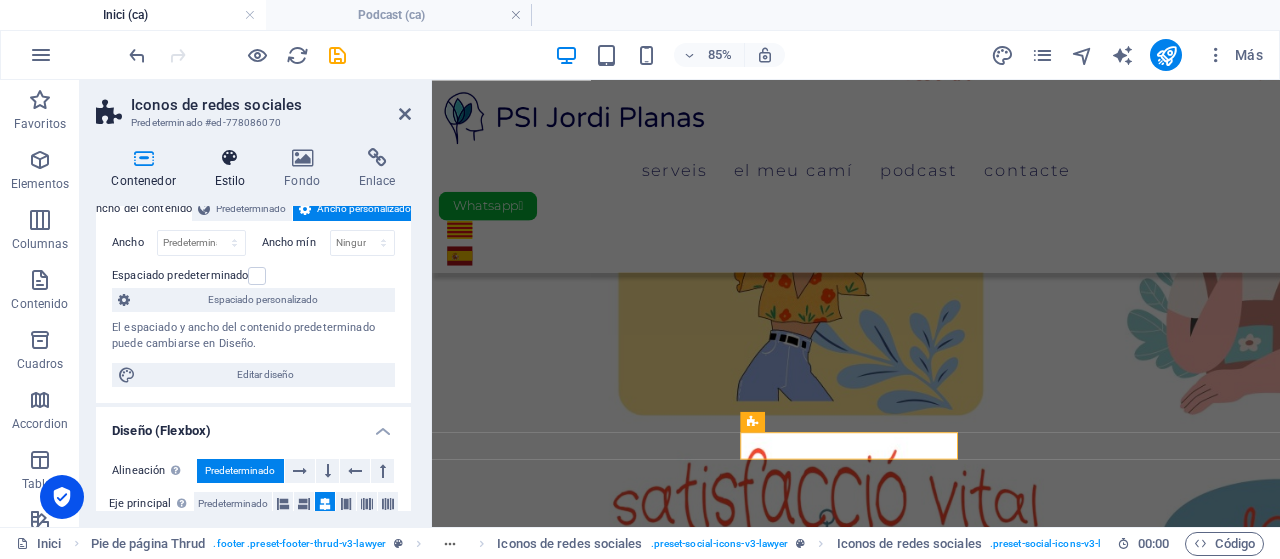 click at bounding box center [230, 158] 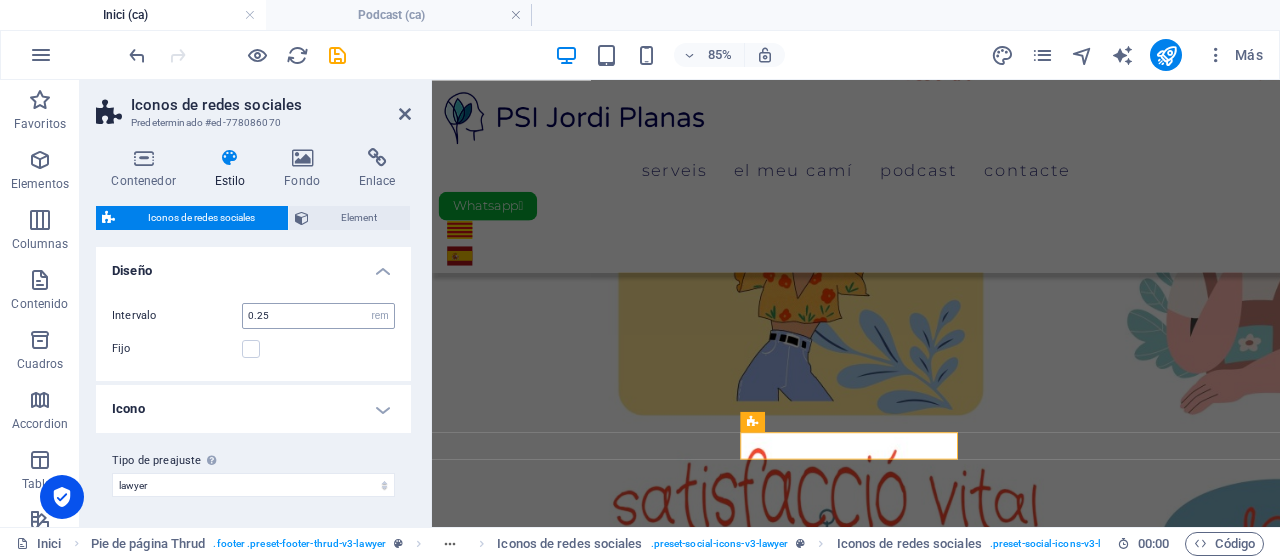 scroll, scrollTop: 0, scrollLeft: 0, axis: both 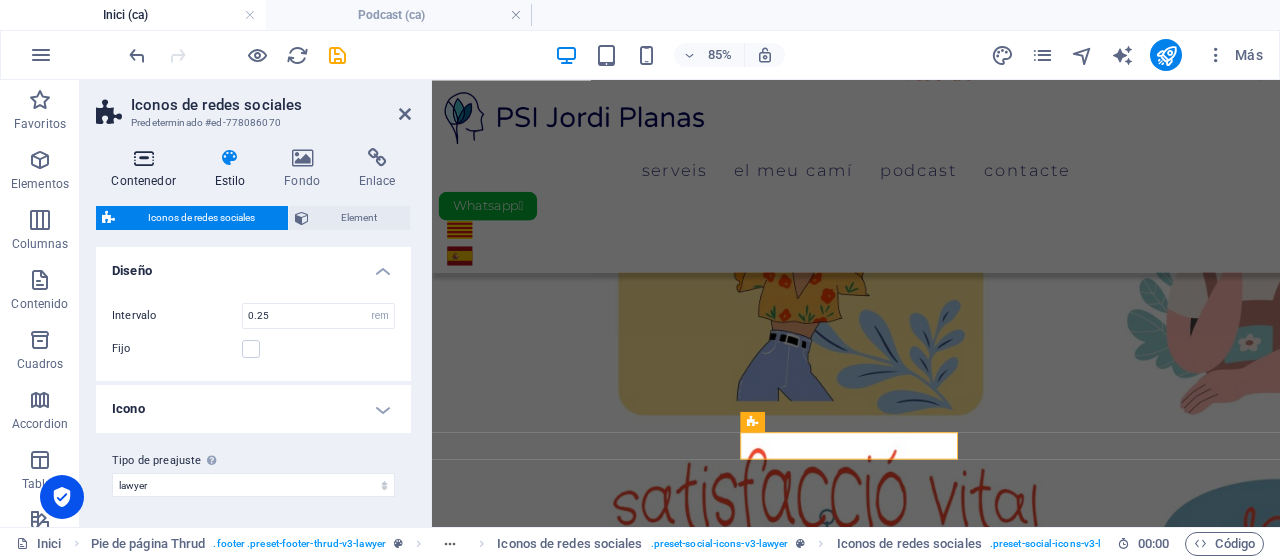 click at bounding box center [143, 158] 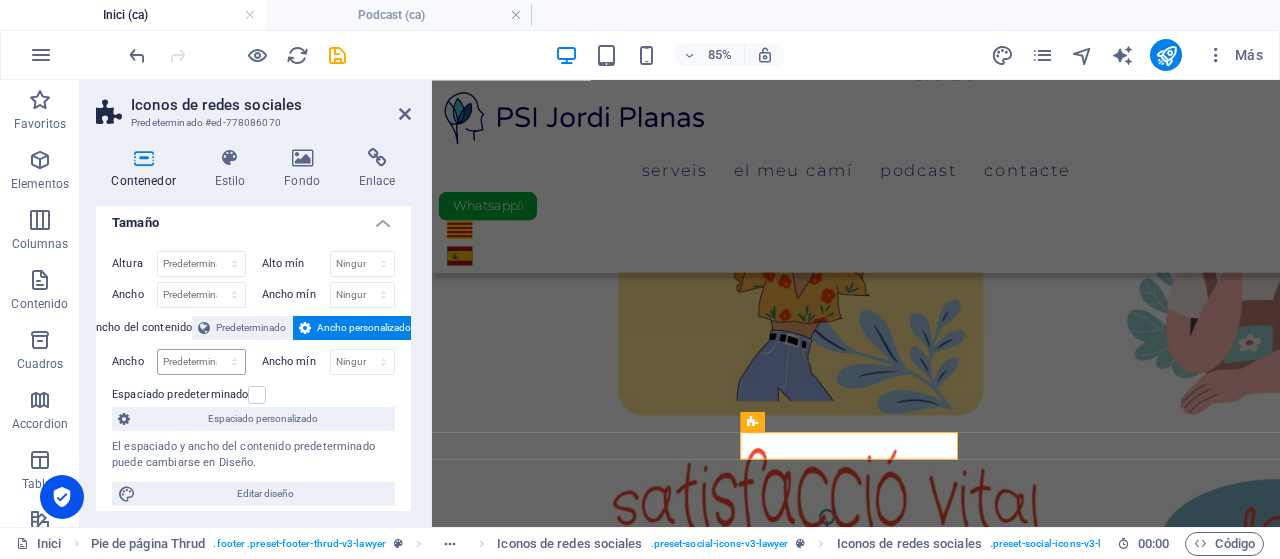 scroll, scrollTop: 0, scrollLeft: 0, axis: both 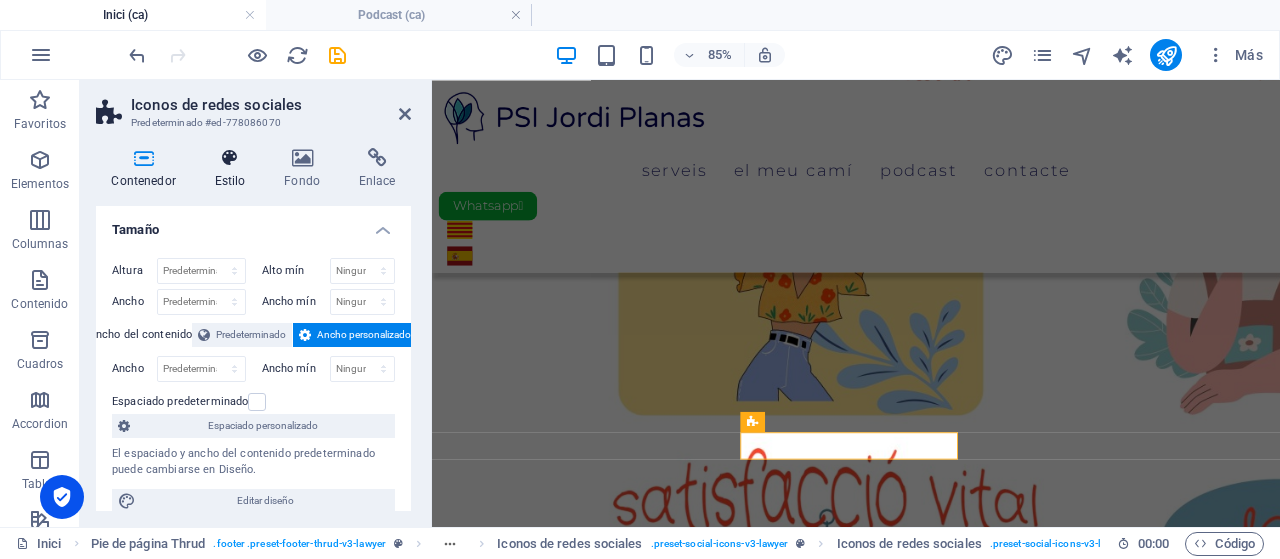 click at bounding box center (230, 158) 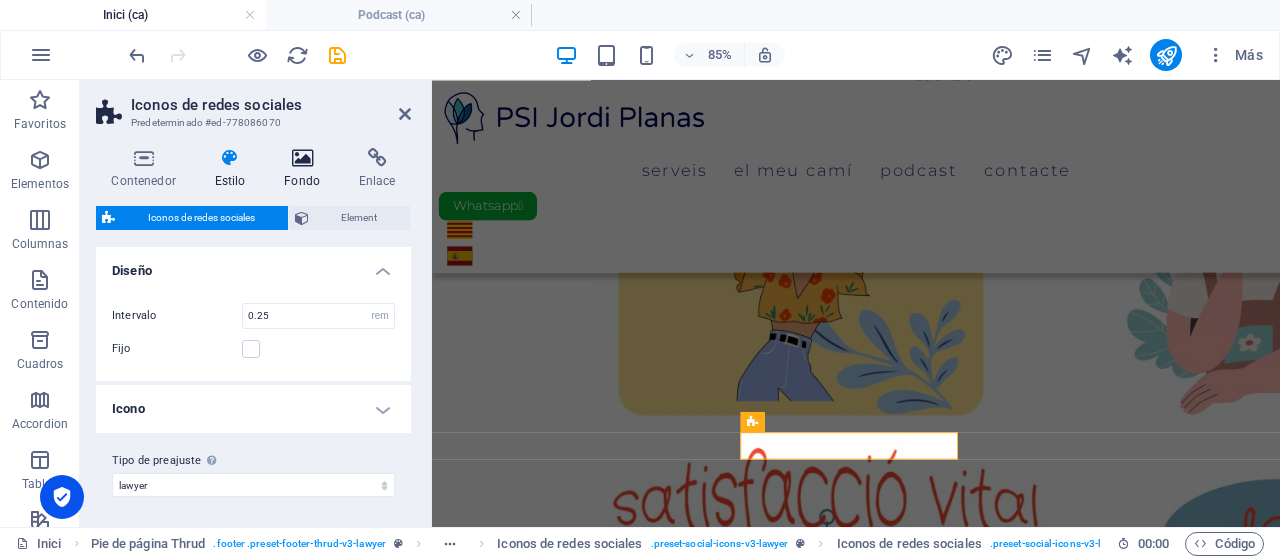 click on "Fondo" at bounding box center (306, 169) 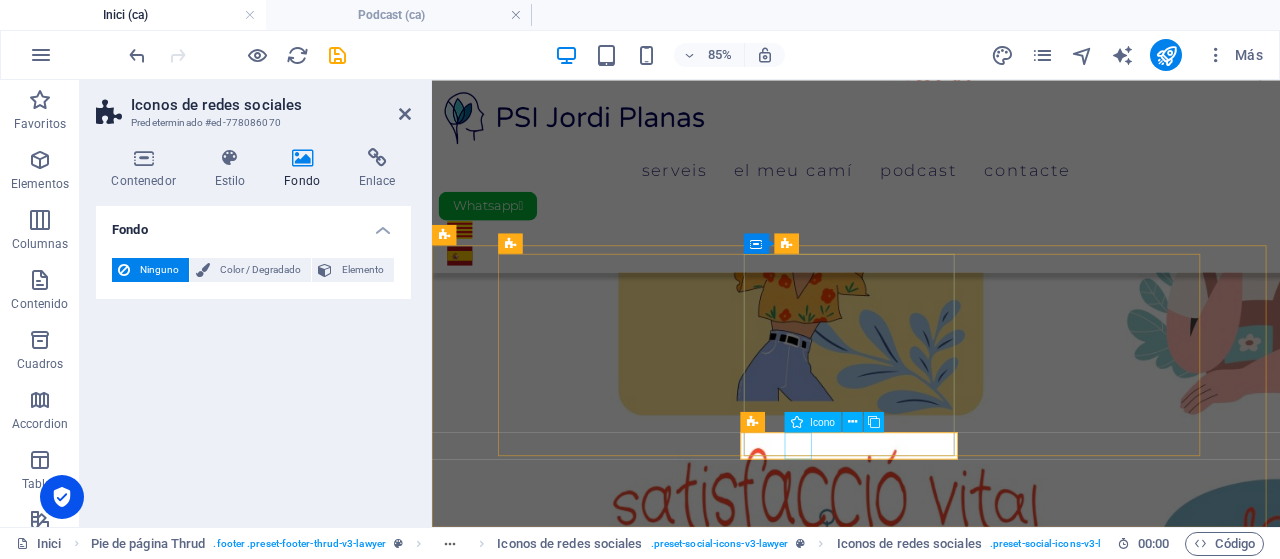 click on "Icono" at bounding box center (813, 421) 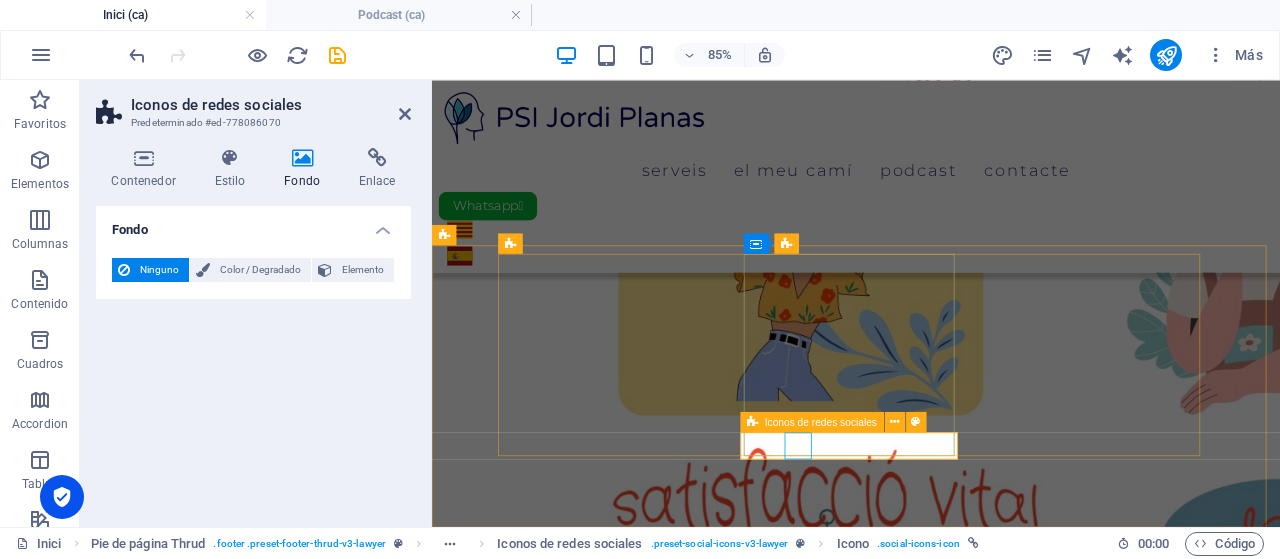 click on "Iconos de redes sociales" at bounding box center [812, 421] 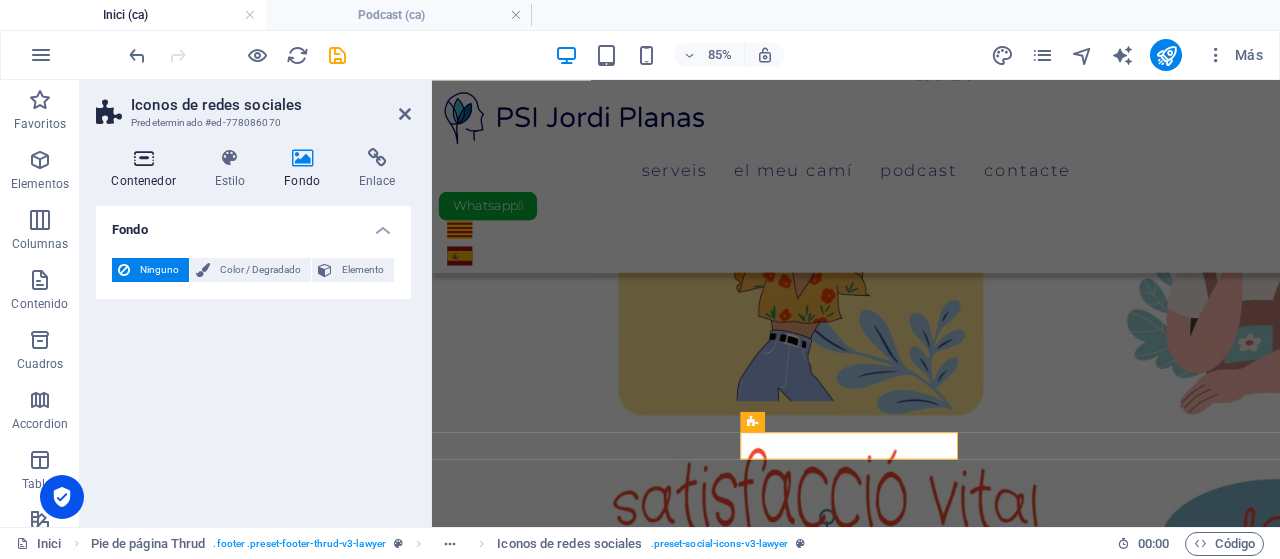 click on "Contenedor" at bounding box center (147, 169) 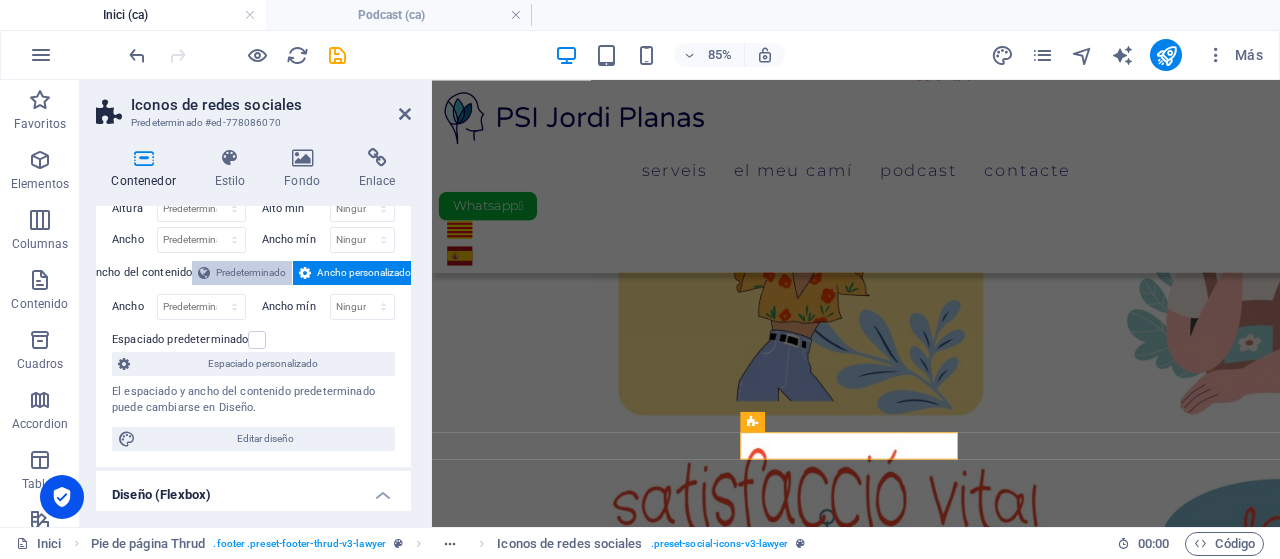 scroll, scrollTop: 100, scrollLeft: 0, axis: vertical 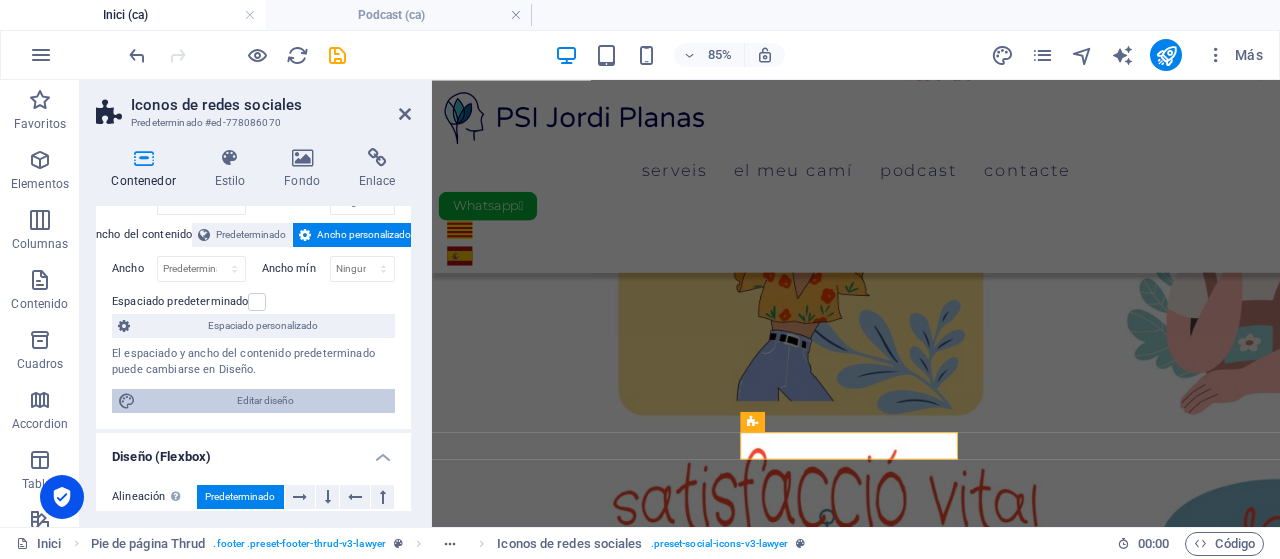 click on "Editar diseño" at bounding box center [265, 401] 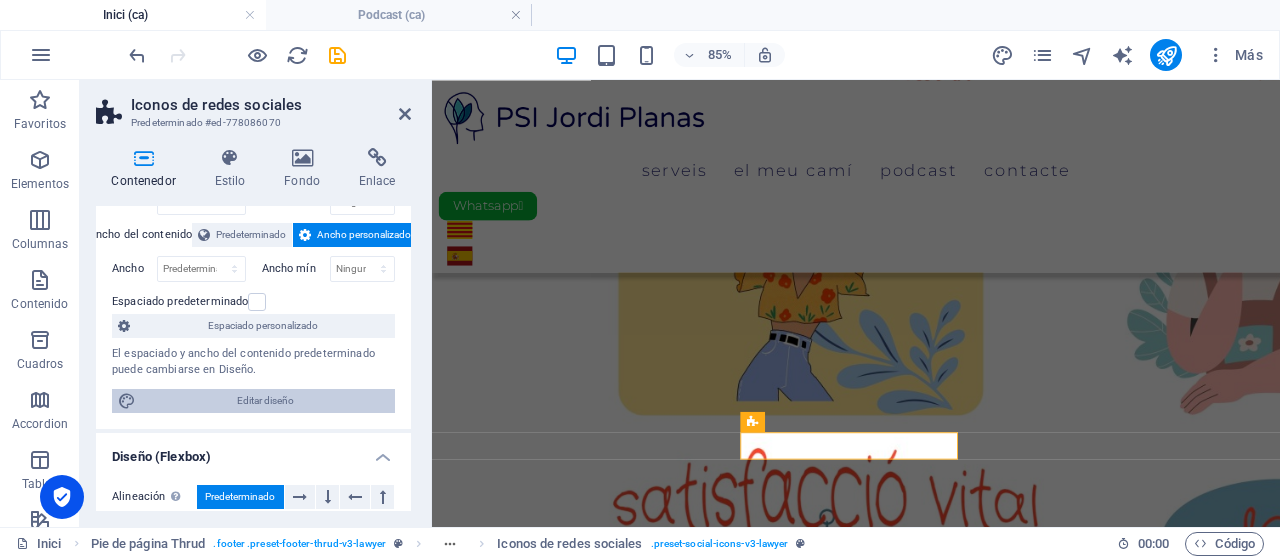 select on "rem" 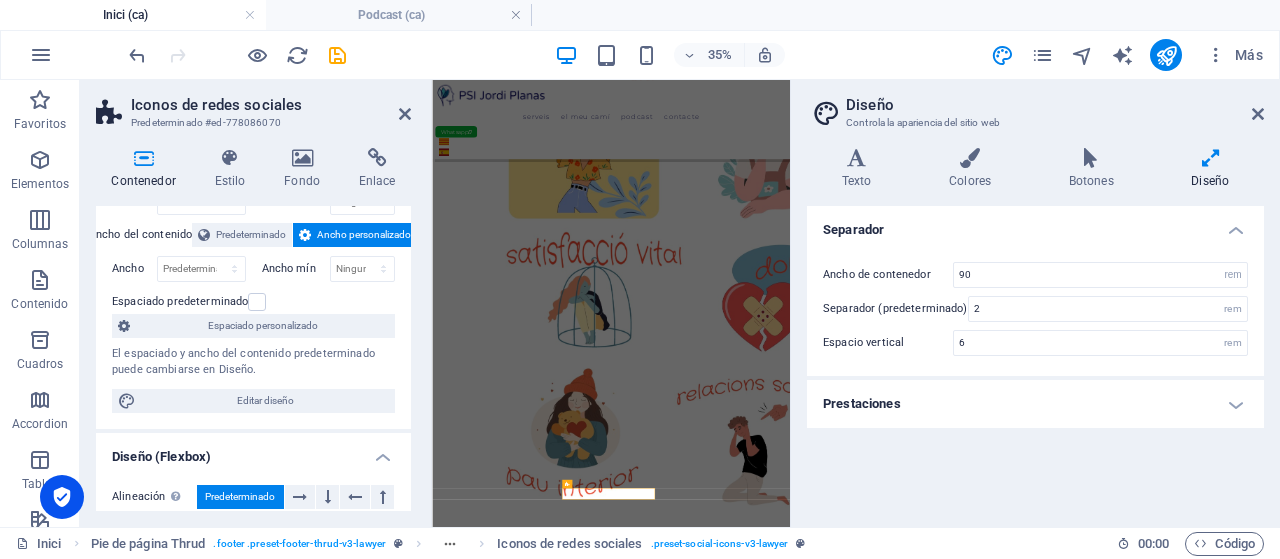 scroll, scrollTop: 760, scrollLeft: 0, axis: vertical 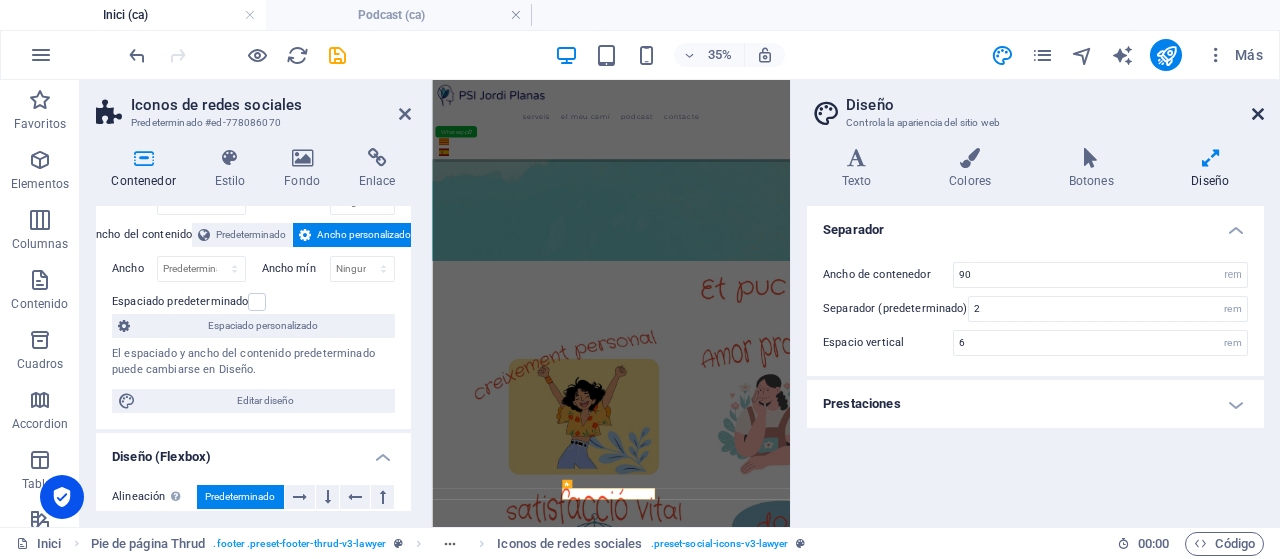 click at bounding box center (1258, 114) 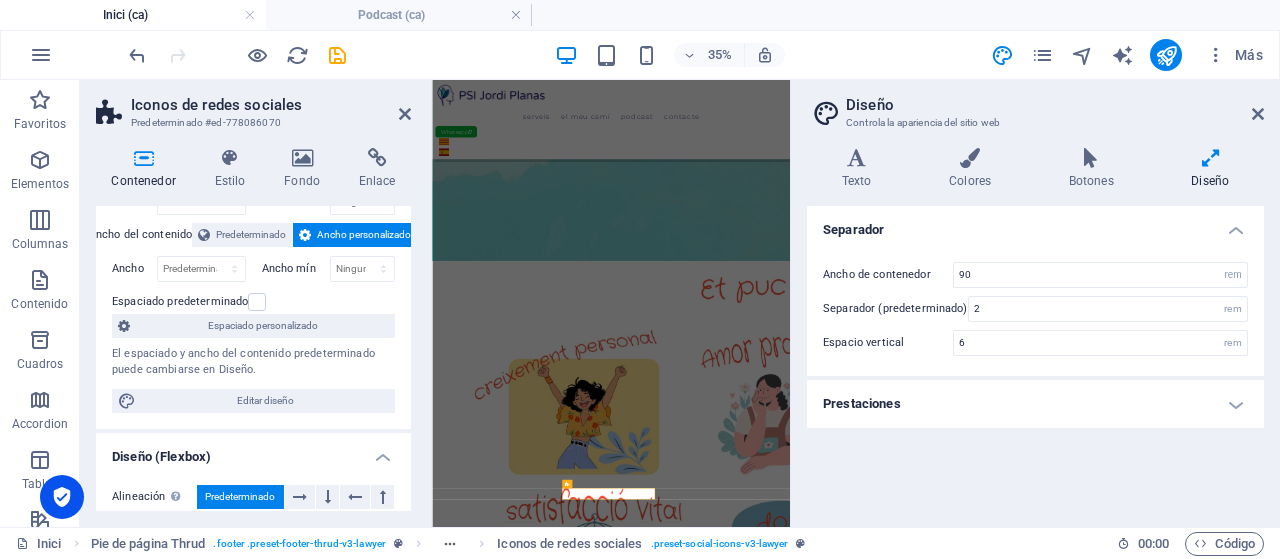 scroll, scrollTop: 1493, scrollLeft: 0, axis: vertical 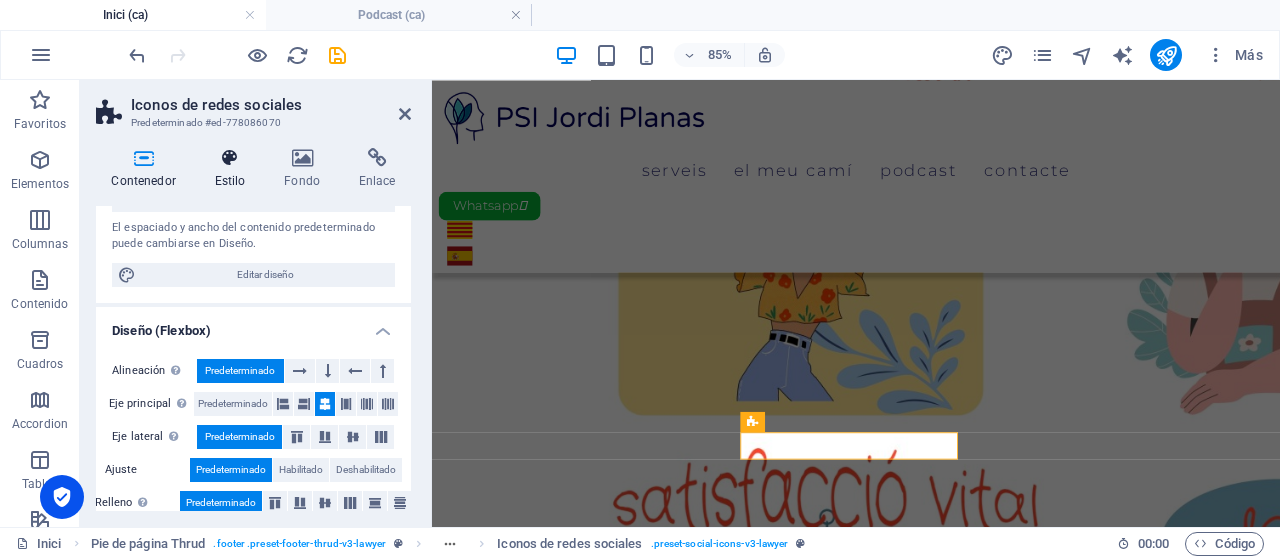 click at bounding box center [230, 158] 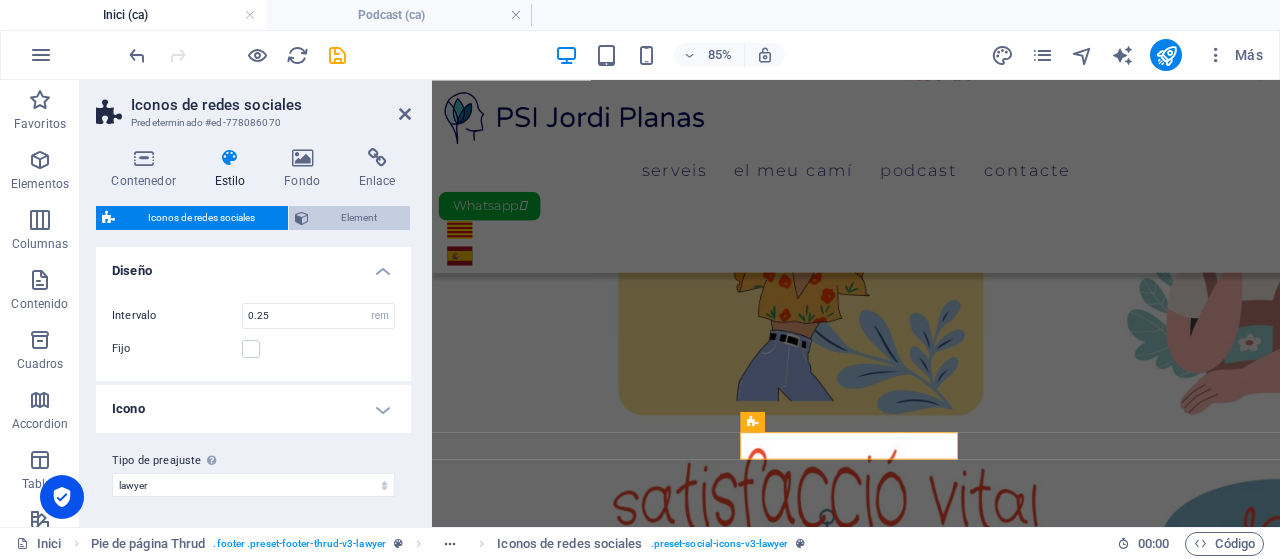 click on "Element" at bounding box center (360, 218) 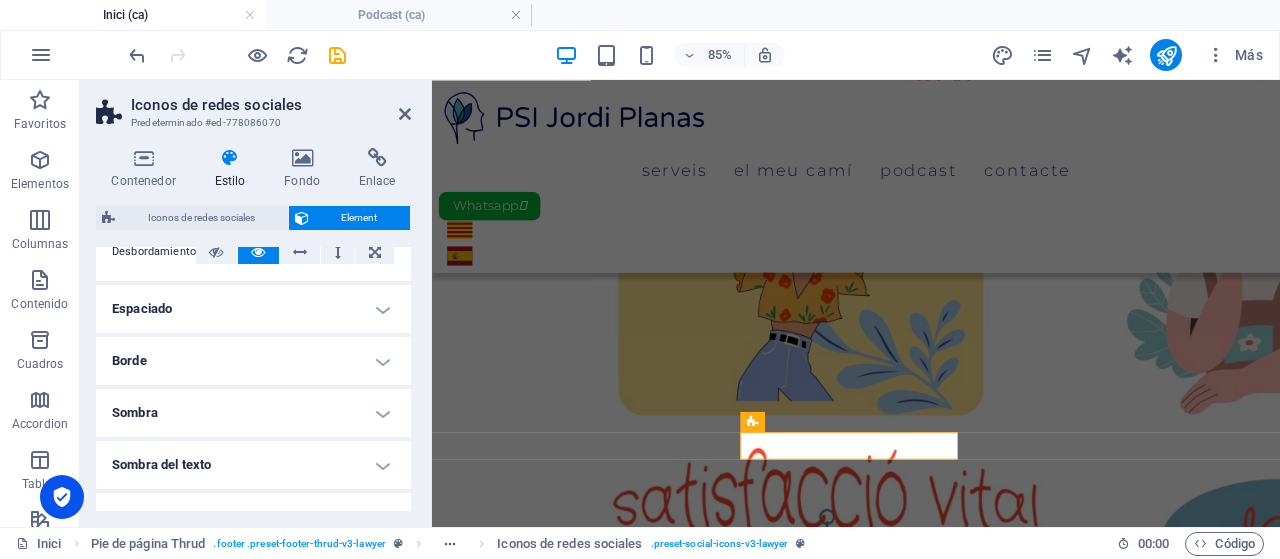 scroll, scrollTop: 400, scrollLeft: 0, axis: vertical 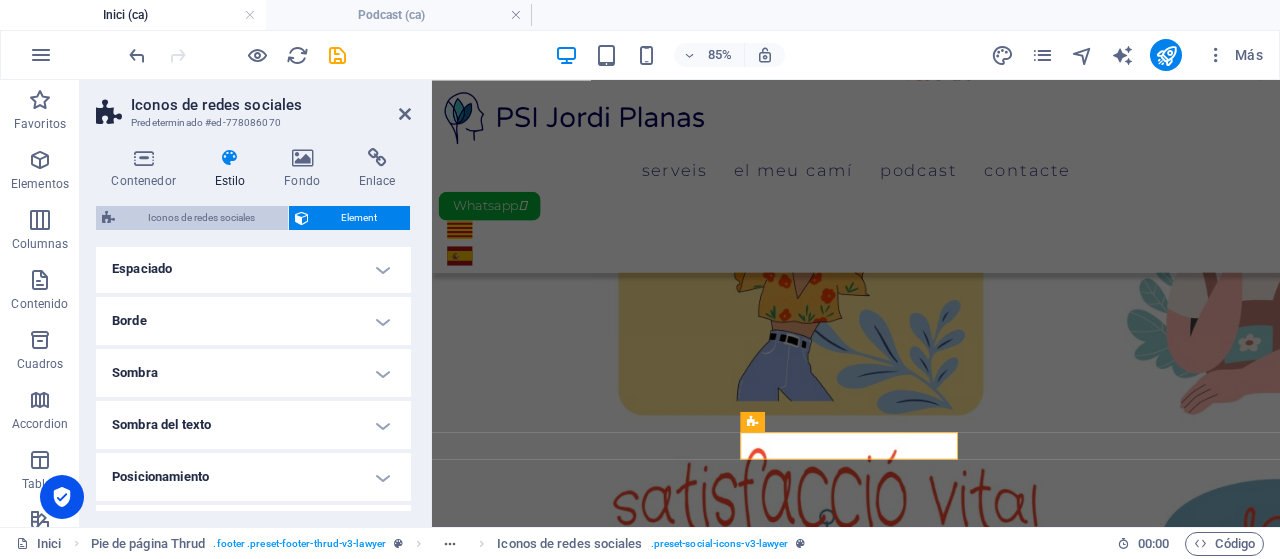 click on "Iconos de redes sociales" at bounding box center [201, 218] 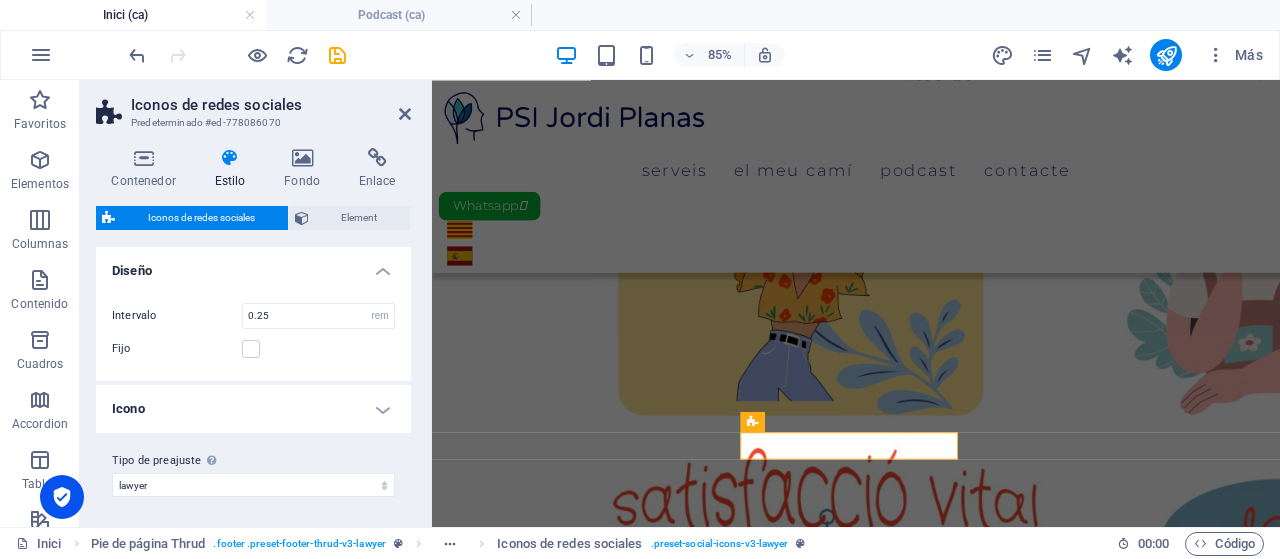 click on "Icono" at bounding box center [253, 409] 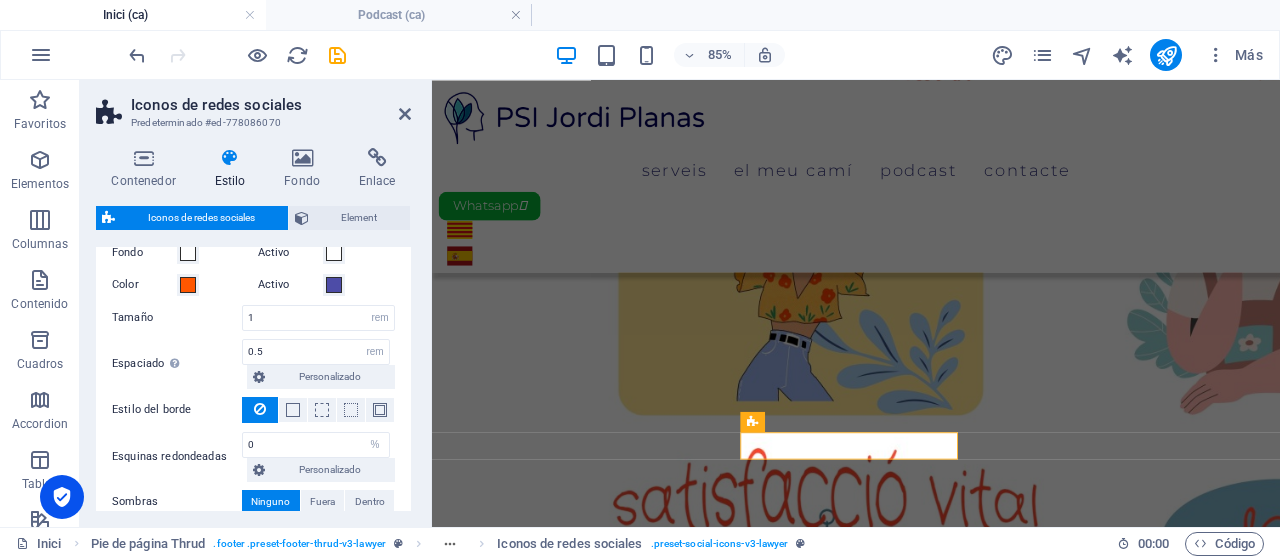 scroll, scrollTop: 100, scrollLeft: 0, axis: vertical 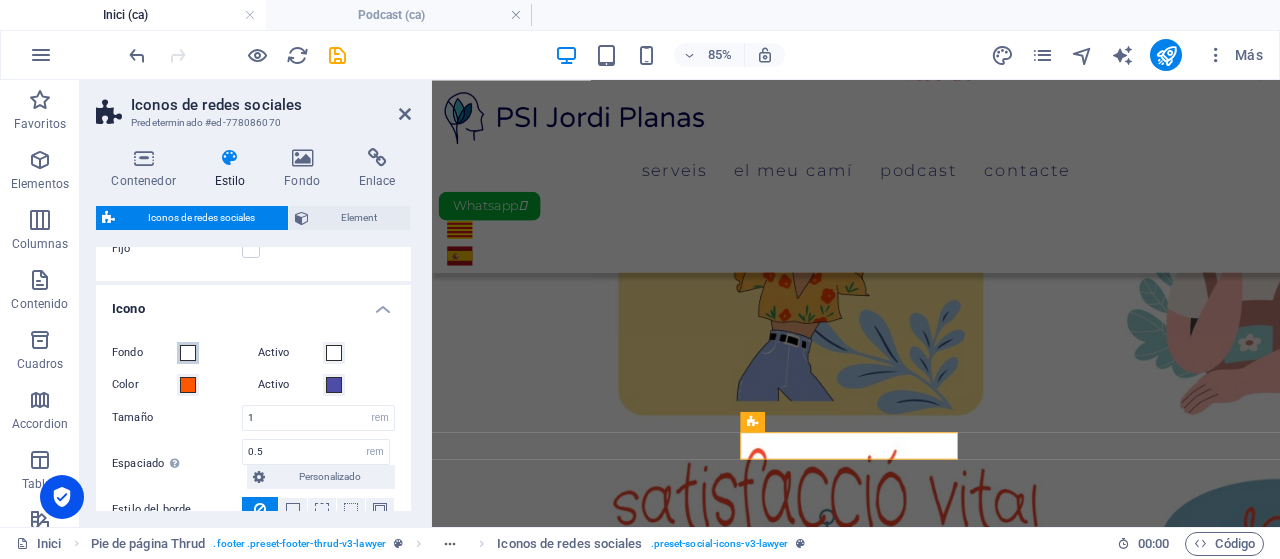 click at bounding box center [188, 353] 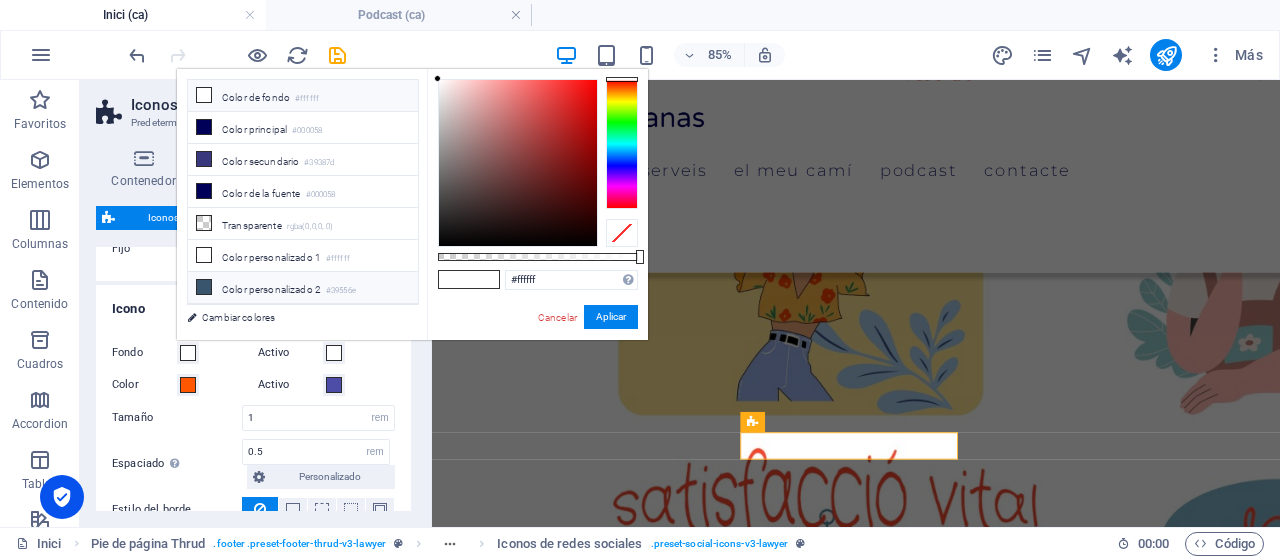 click on "Color personalizado 2
#39556e" at bounding box center (303, 288) 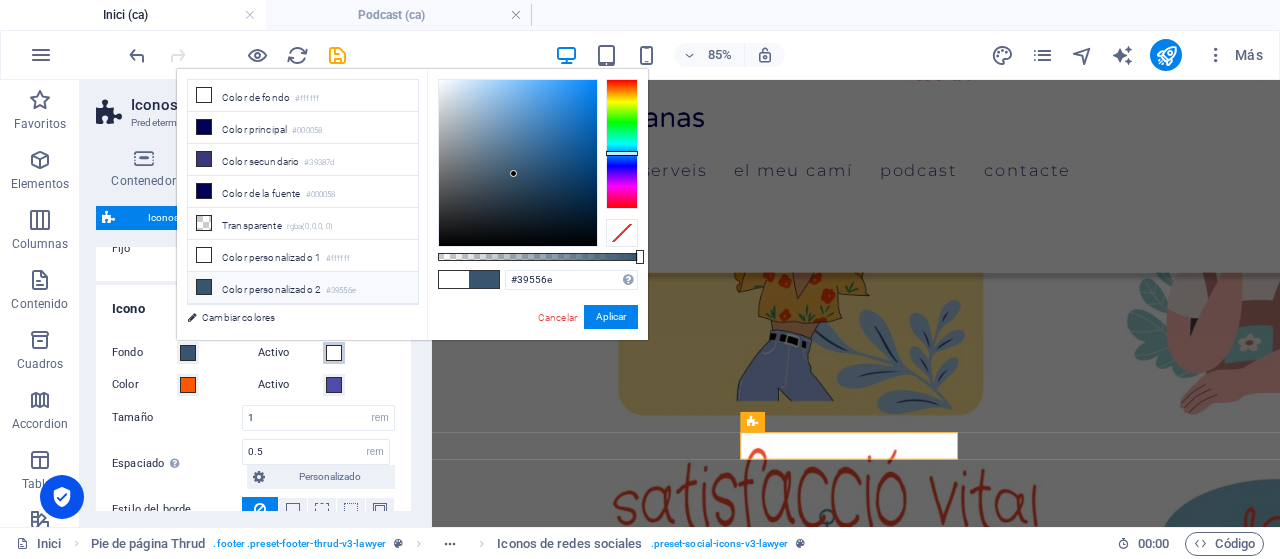 click at bounding box center [334, 353] 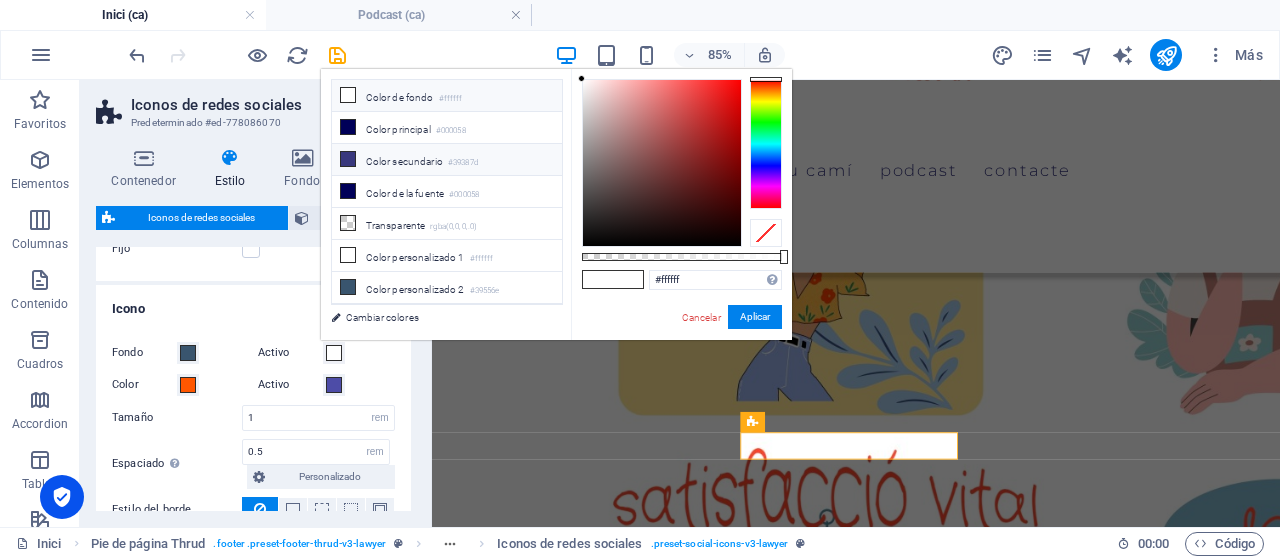 click at bounding box center (348, 159) 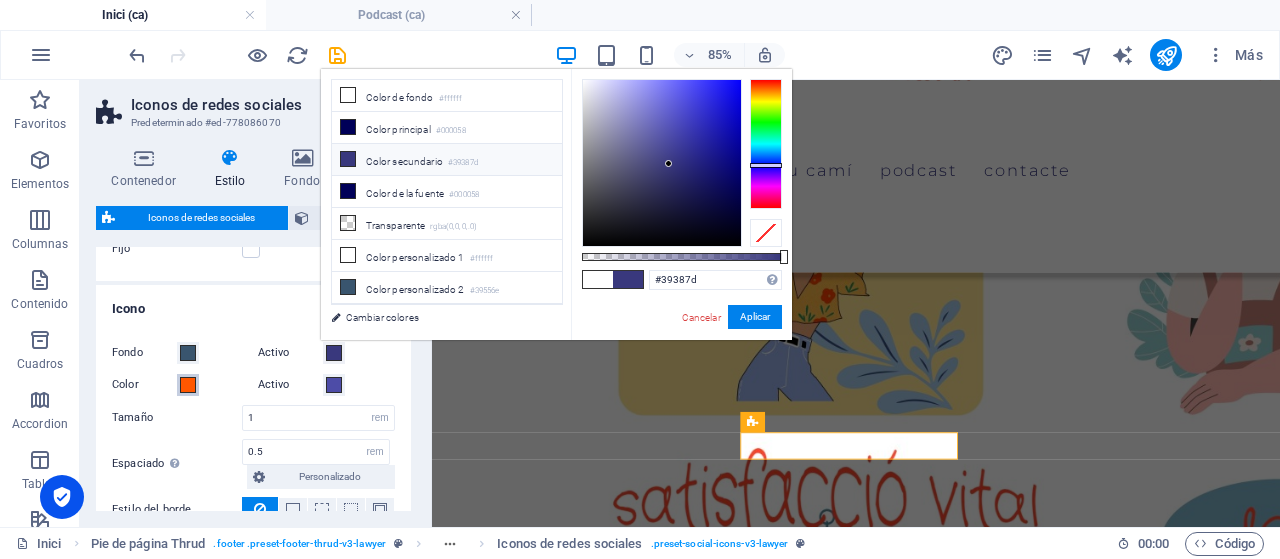 click on "Color" at bounding box center [188, 385] 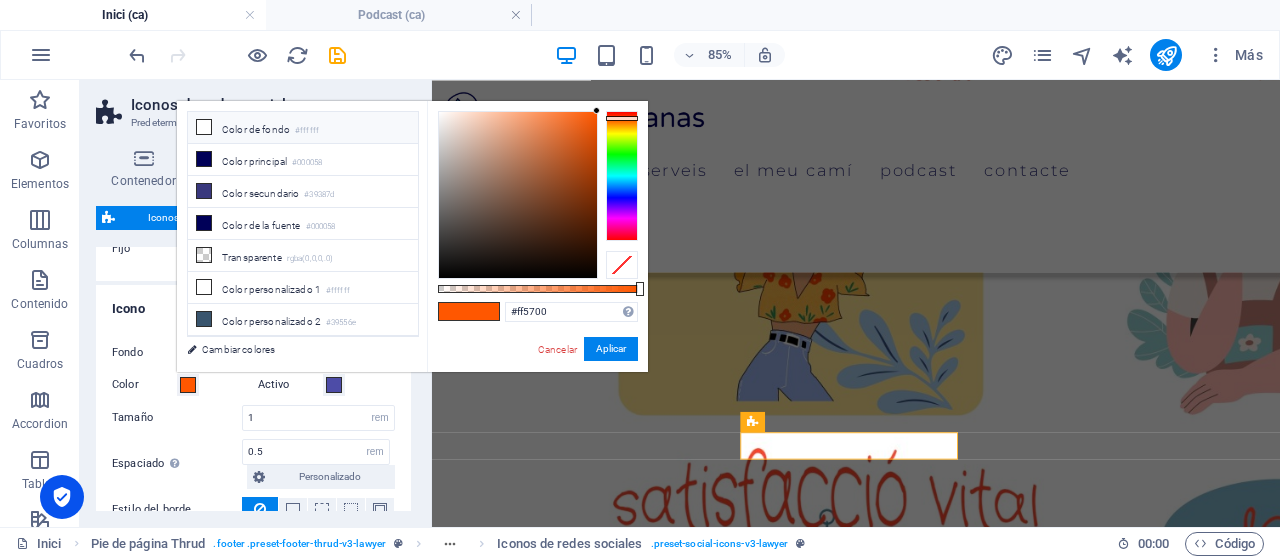 click on "Color de fondo
#ffffff" at bounding box center [303, 128] 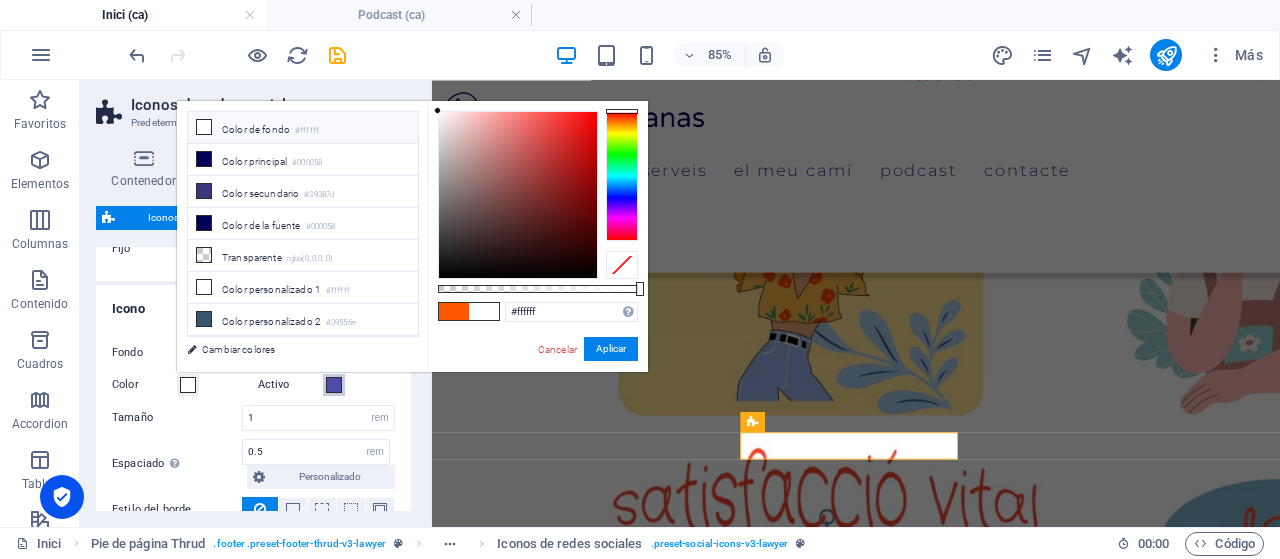 click at bounding box center [334, 385] 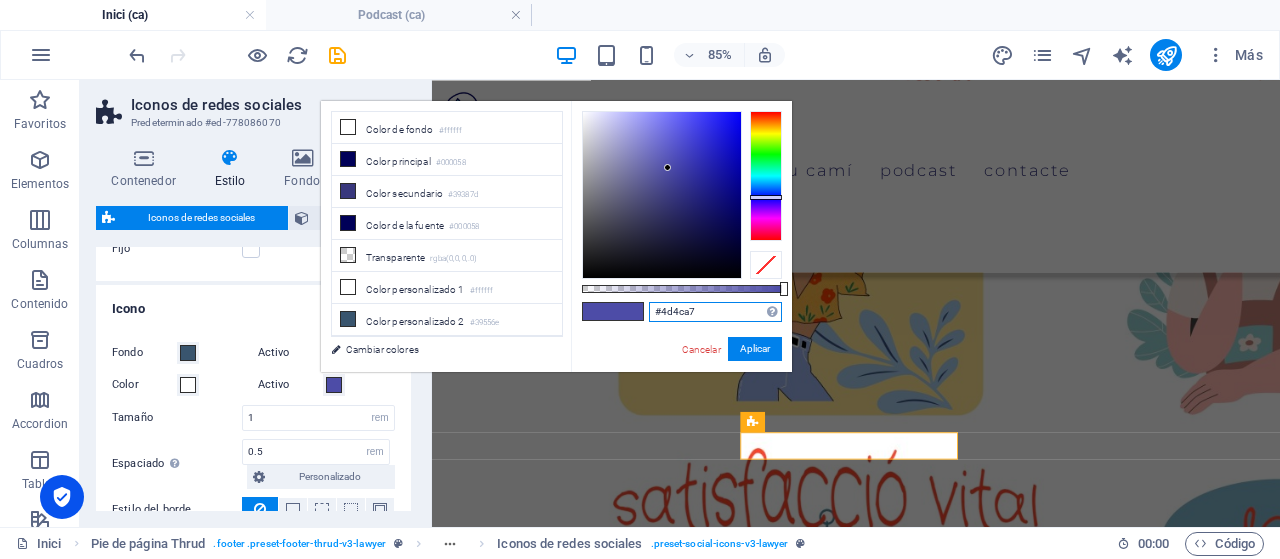 drag, startPoint x: 697, startPoint y: 311, endPoint x: 653, endPoint y: 311, distance: 44 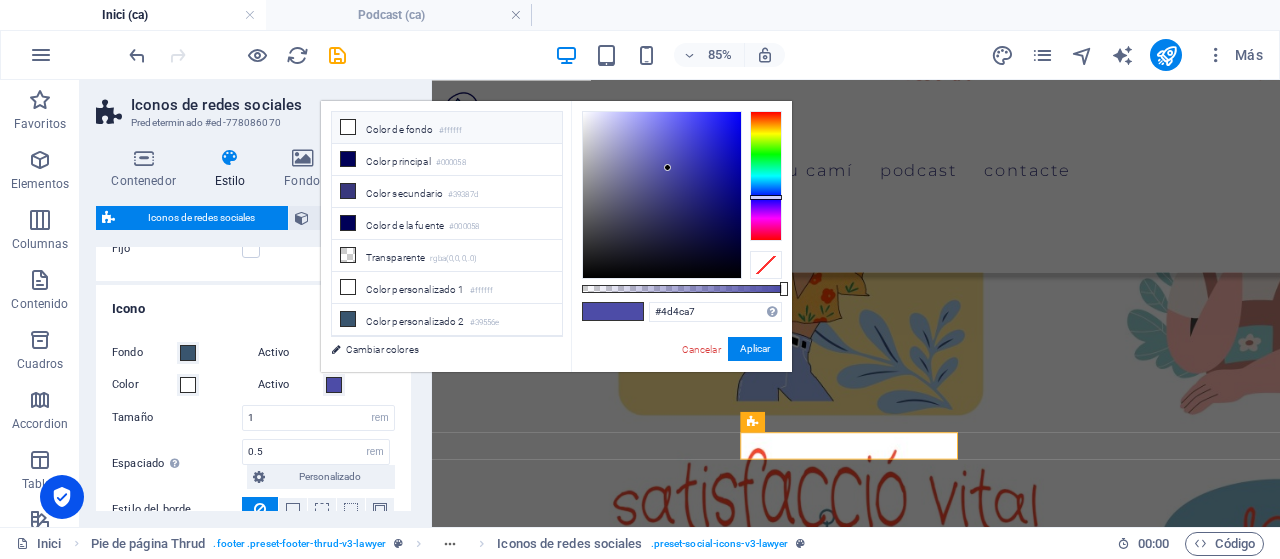 click at bounding box center (348, 127) 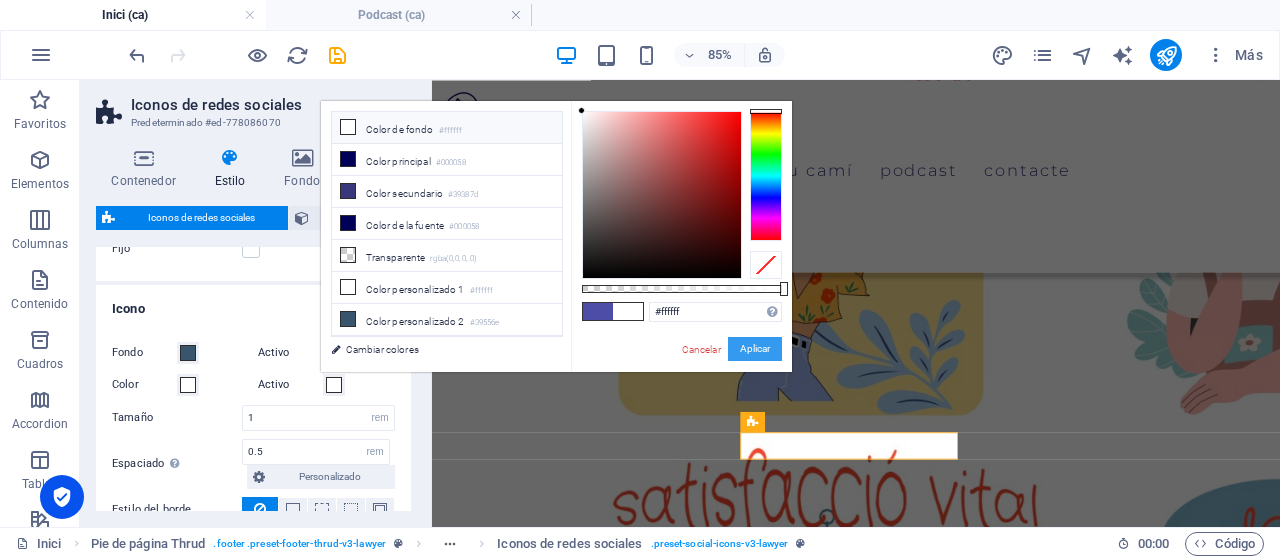drag, startPoint x: 745, startPoint y: 351, endPoint x: 367, endPoint y: 317, distance: 379.52603 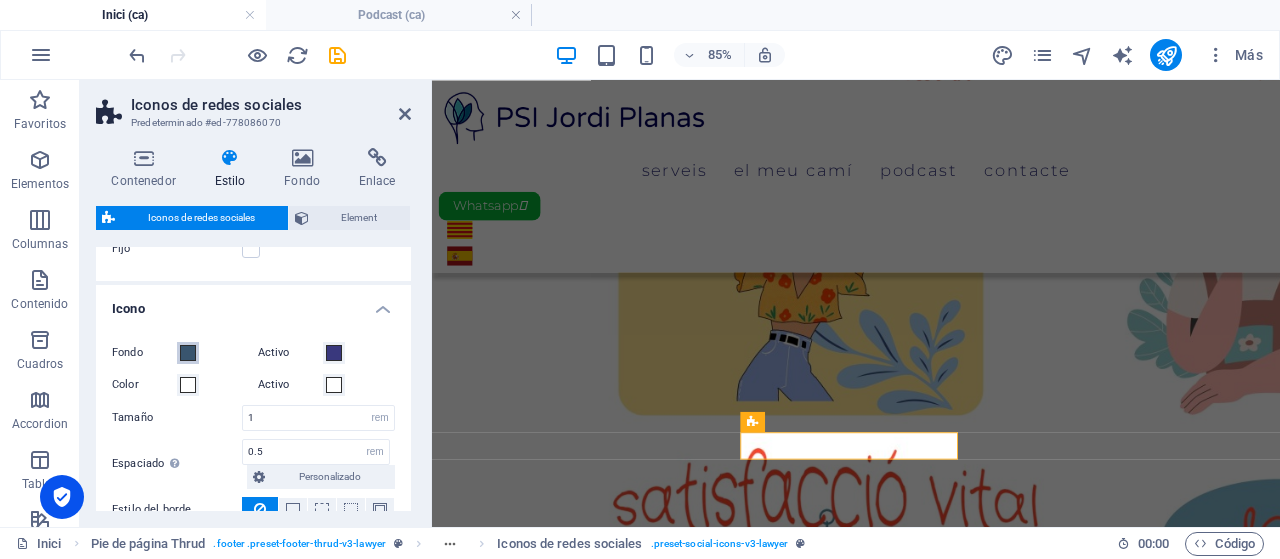 click on "Fondo" at bounding box center [188, 353] 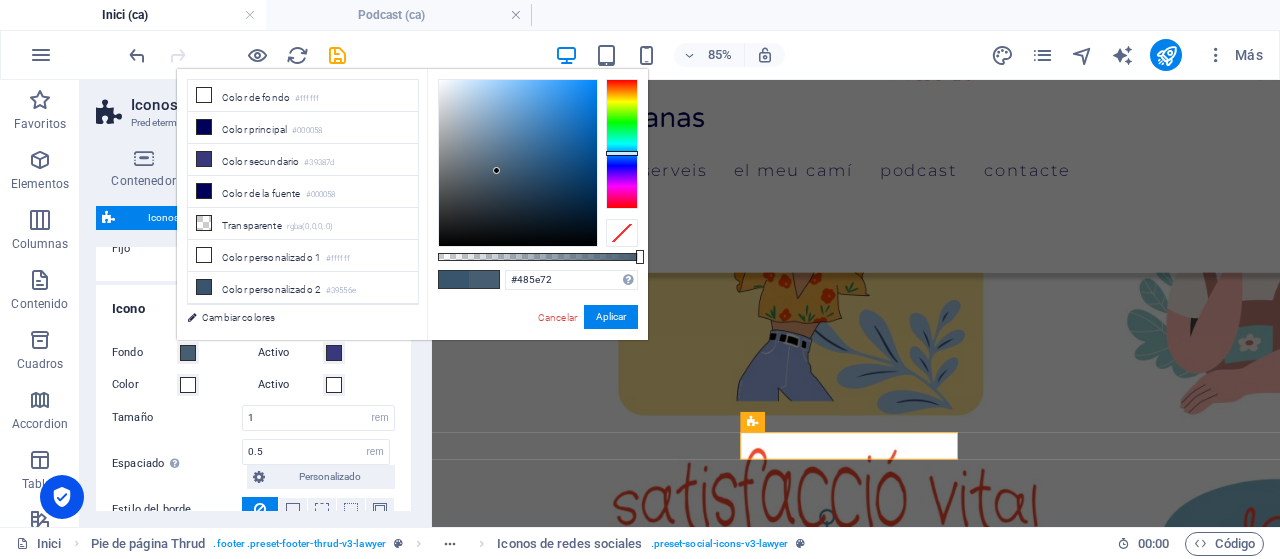 type on "#4a5f72" 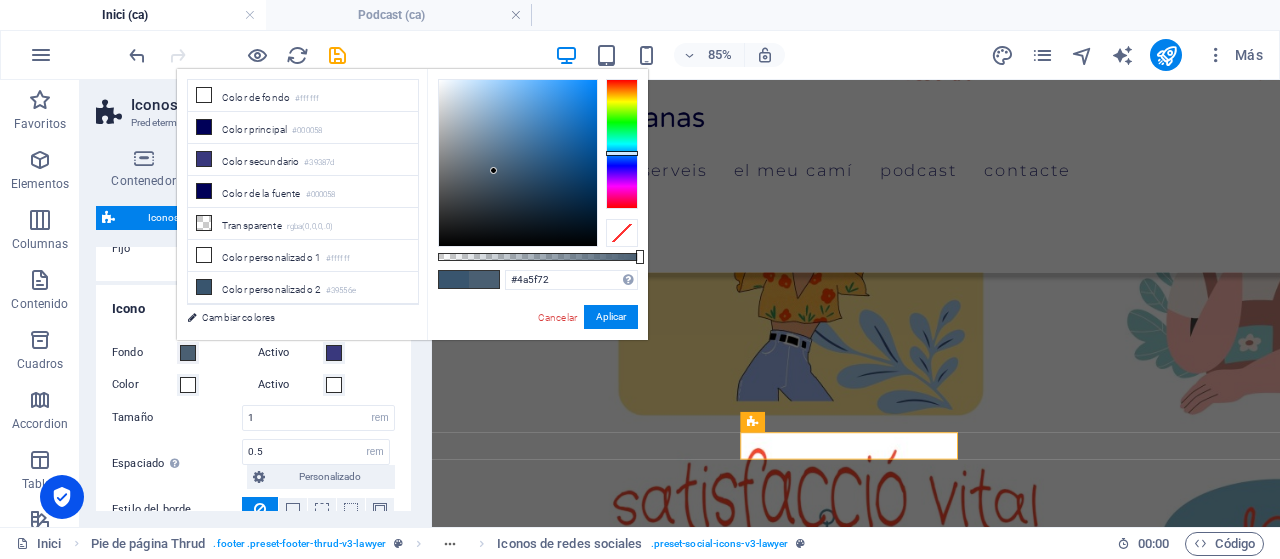 drag, startPoint x: 512, startPoint y: 171, endPoint x: 494, endPoint y: 171, distance: 18 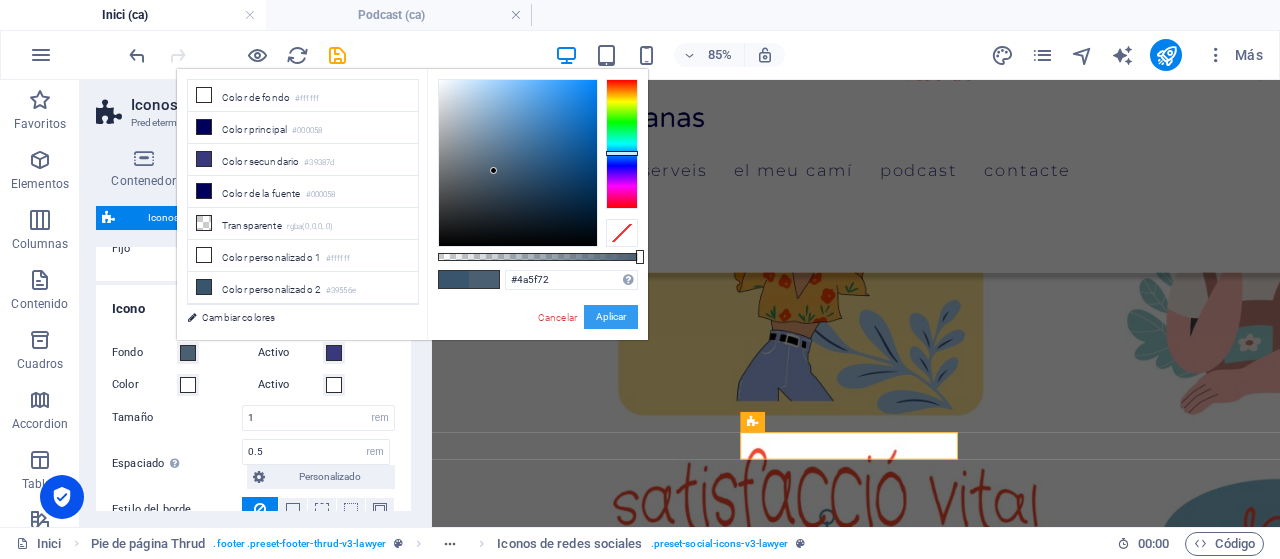 click on "Aplicar" at bounding box center (611, 317) 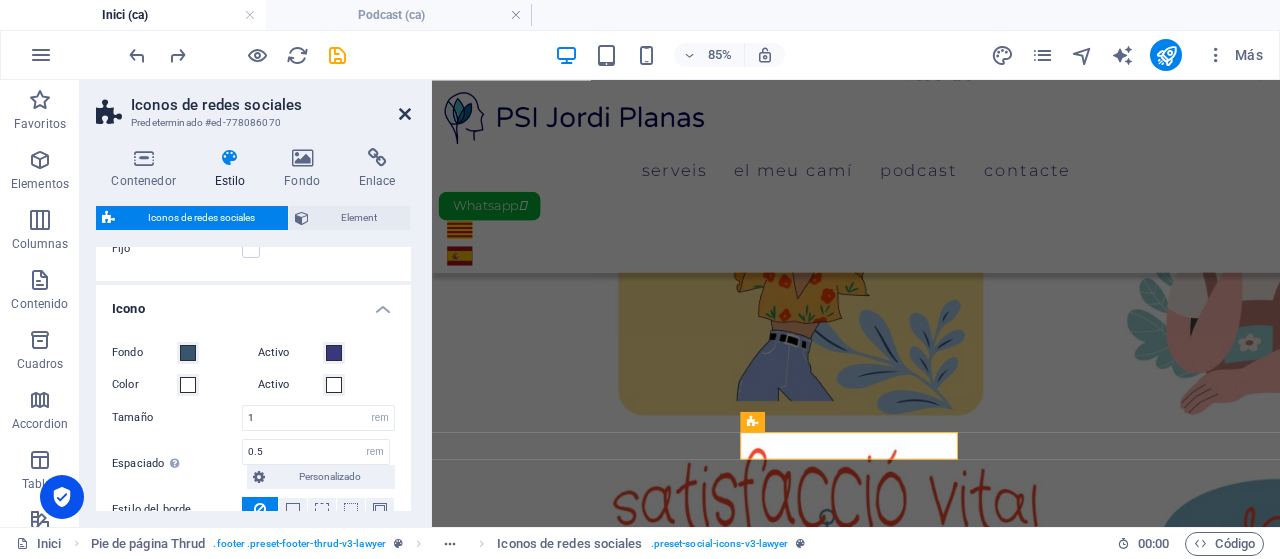 click at bounding box center (405, 114) 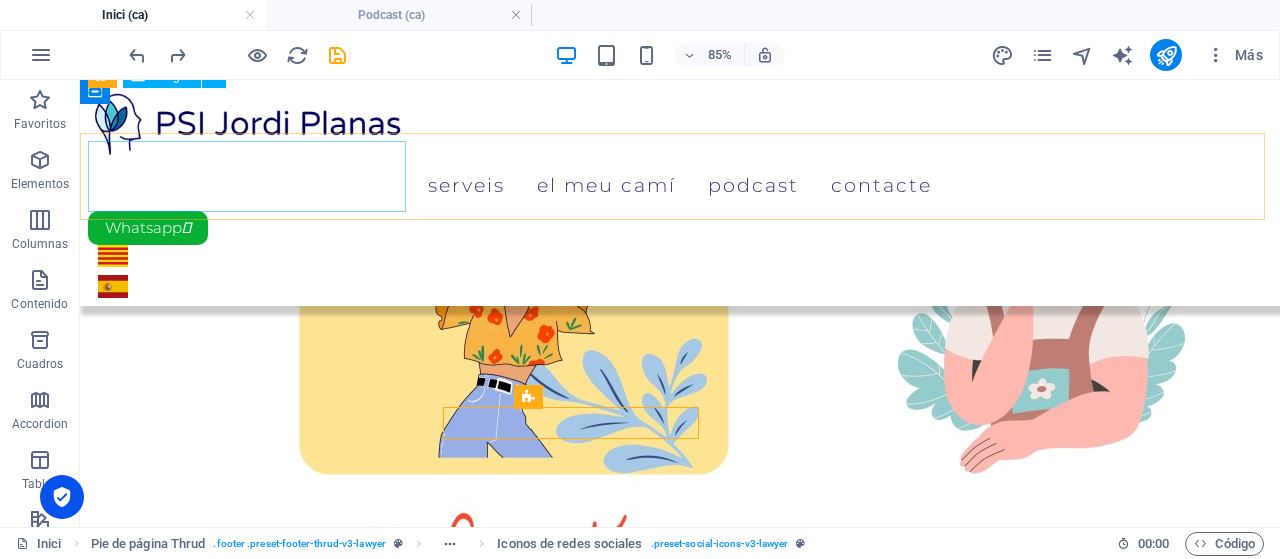 scroll, scrollTop: 1580, scrollLeft: 0, axis: vertical 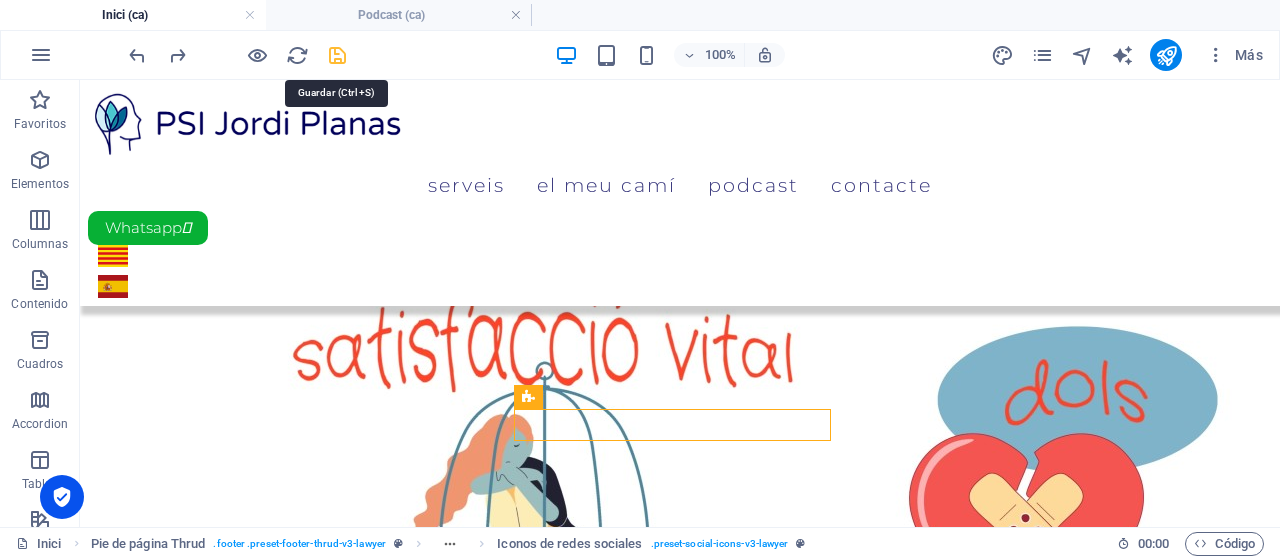 click at bounding box center (337, 55) 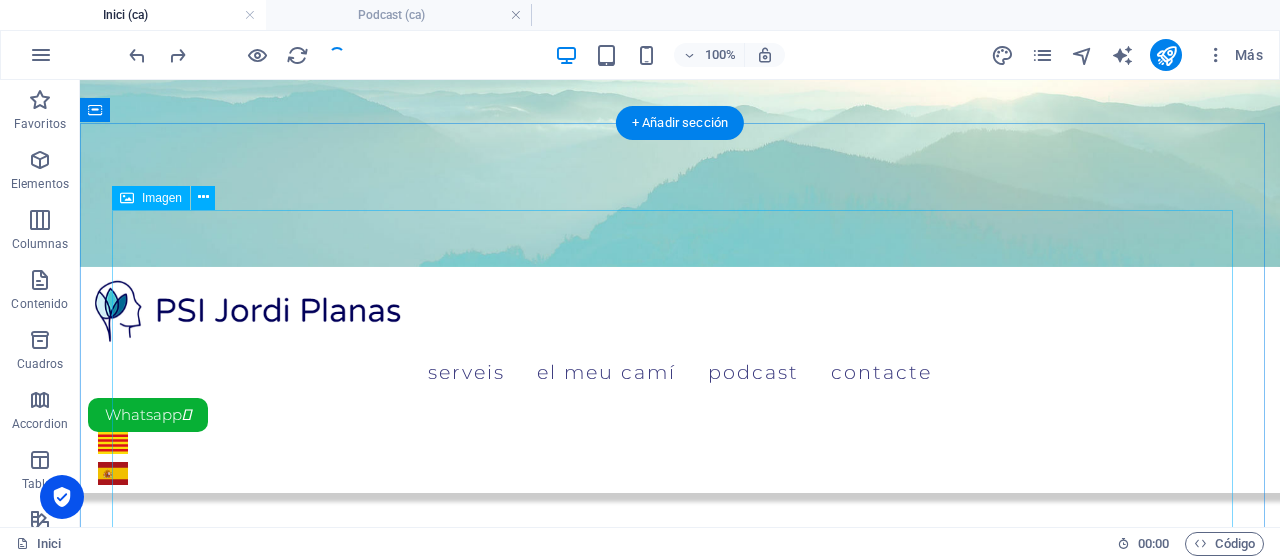 scroll, scrollTop: 80, scrollLeft: 0, axis: vertical 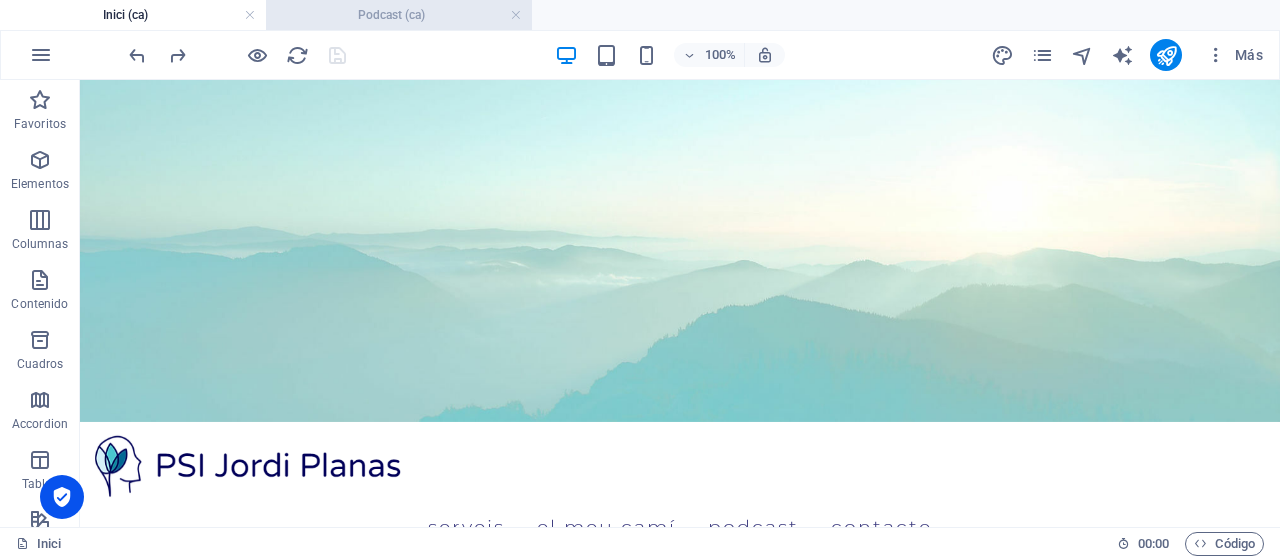 click on "Podcast (ca)" at bounding box center (399, 15) 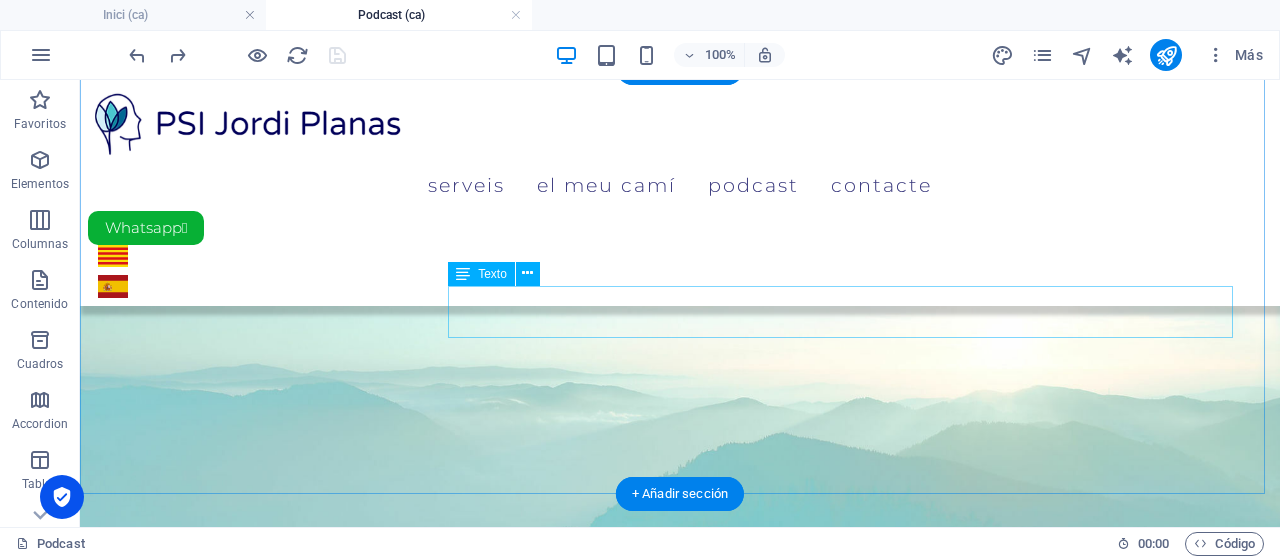 scroll, scrollTop: 100, scrollLeft: 0, axis: vertical 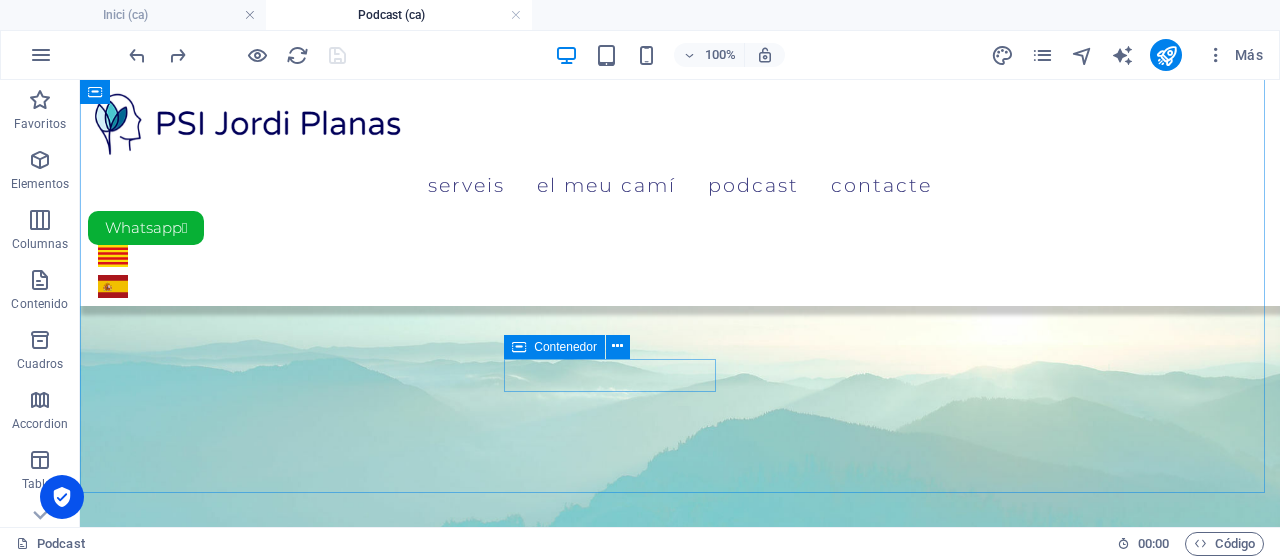 click at bounding box center [519, 347] 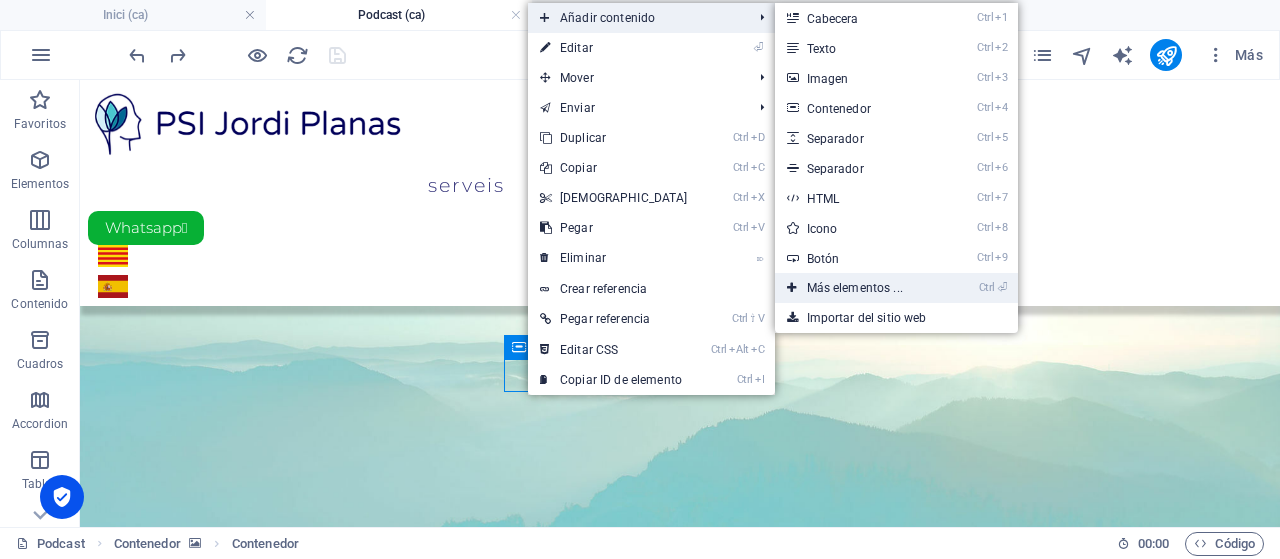 click on "Ctrl ⏎  Más elementos ..." at bounding box center [859, 288] 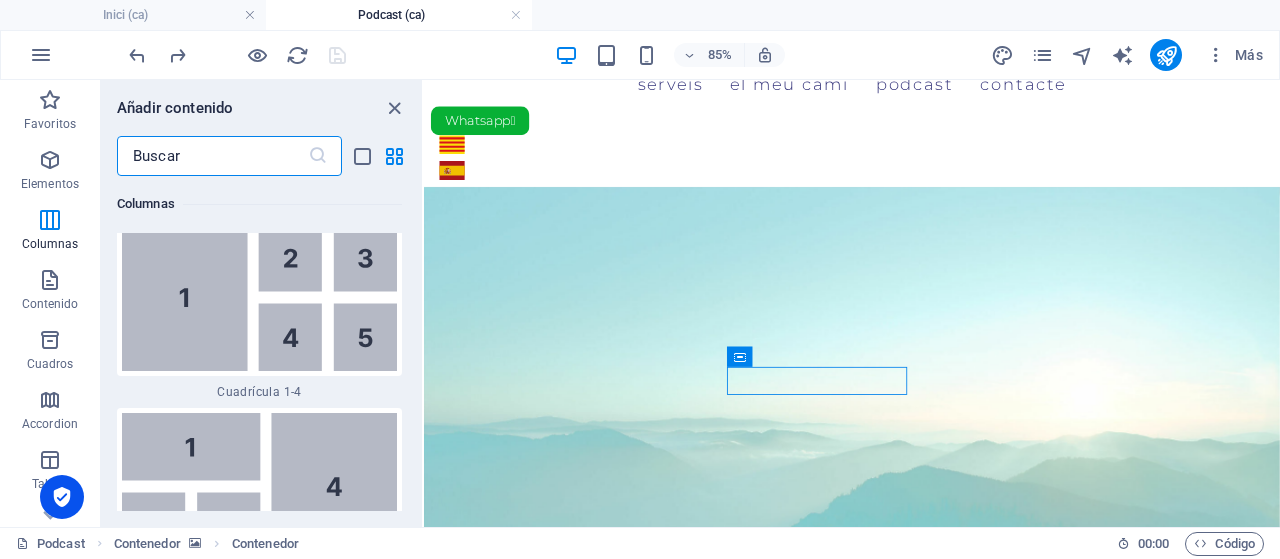 scroll, scrollTop: 5477, scrollLeft: 0, axis: vertical 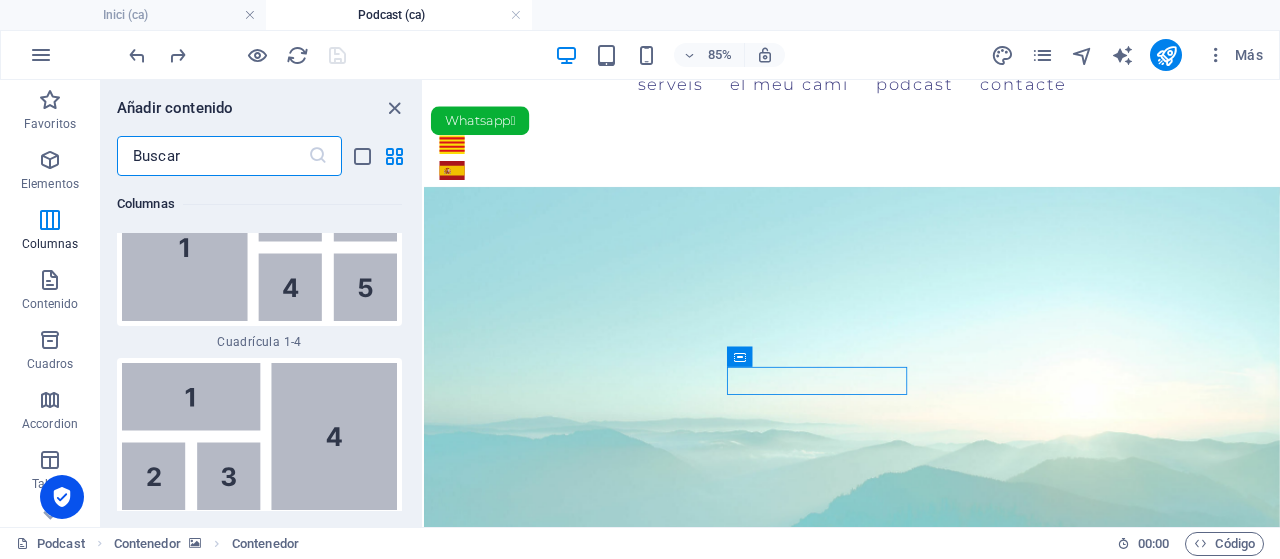 click at bounding box center (212, 156) 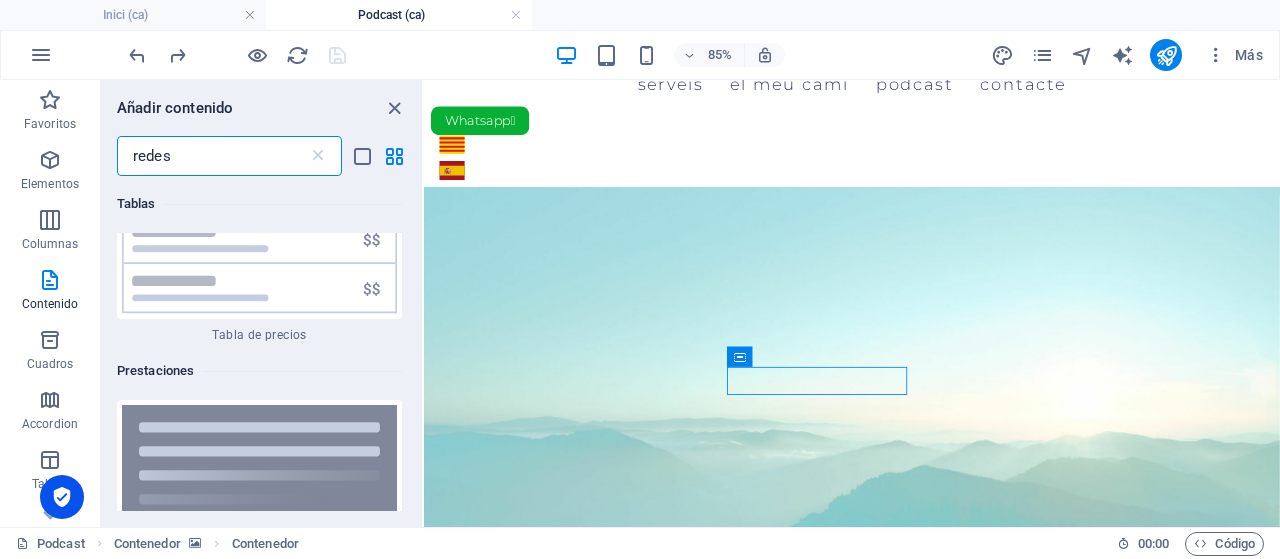 scroll, scrollTop: 0, scrollLeft: 0, axis: both 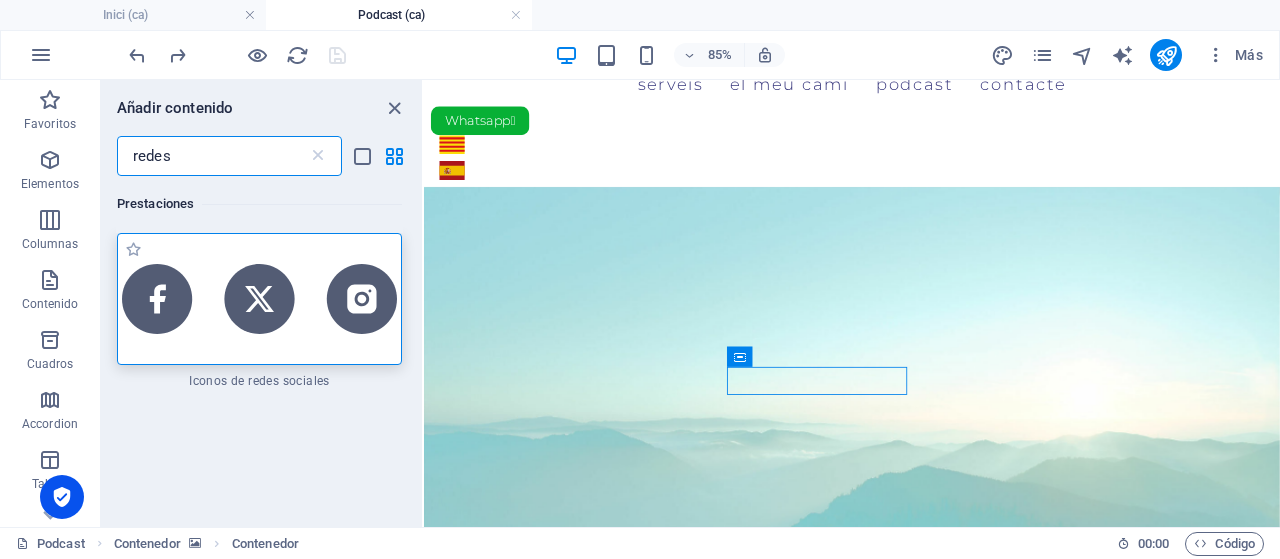 type on "redes" 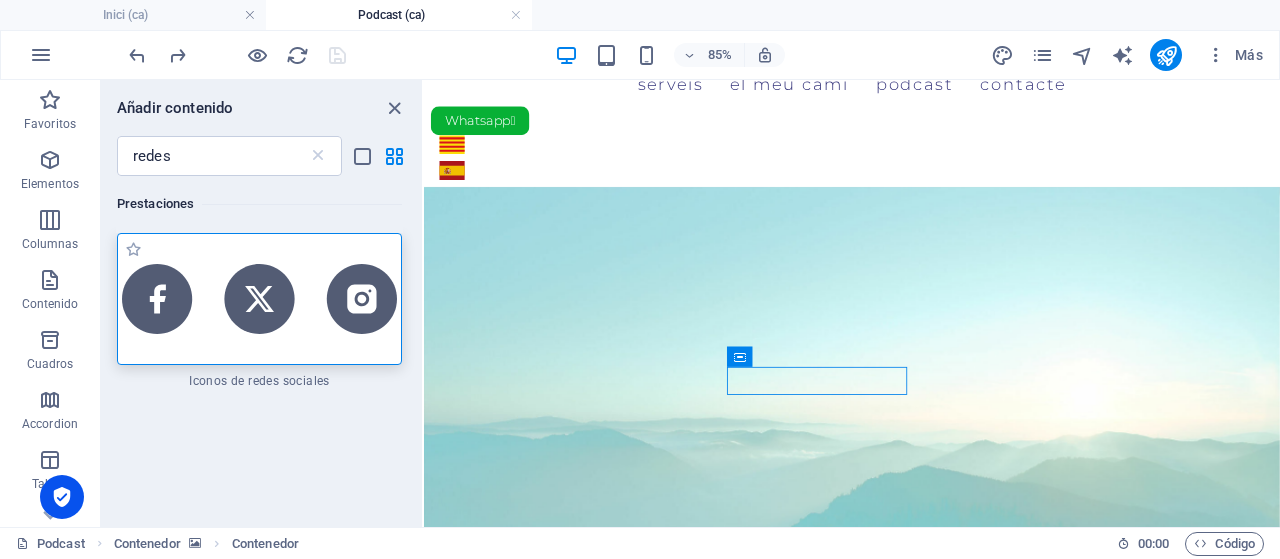 click at bounding box center (259, 299) 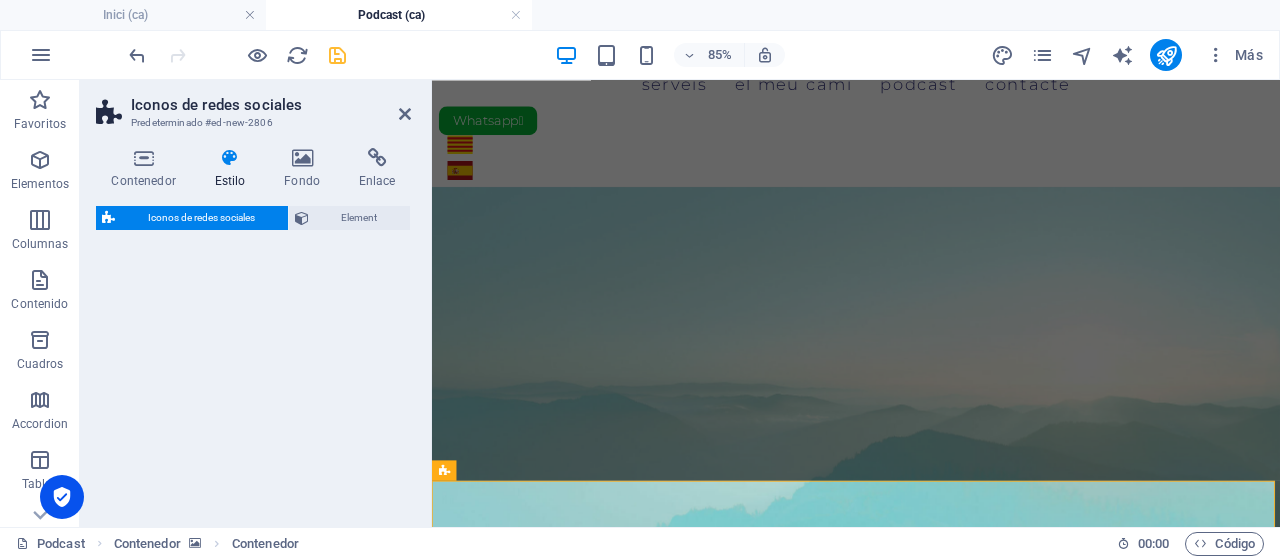 select on "rem" 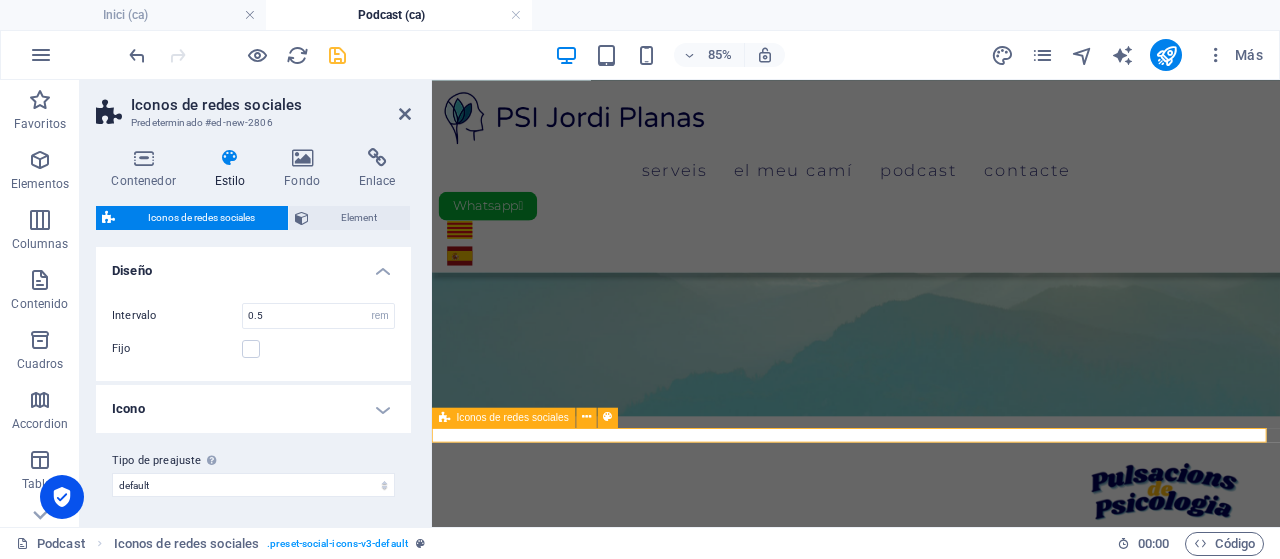 scroll, scrollTop: 200, scrollLeft: 0, axis: vertical 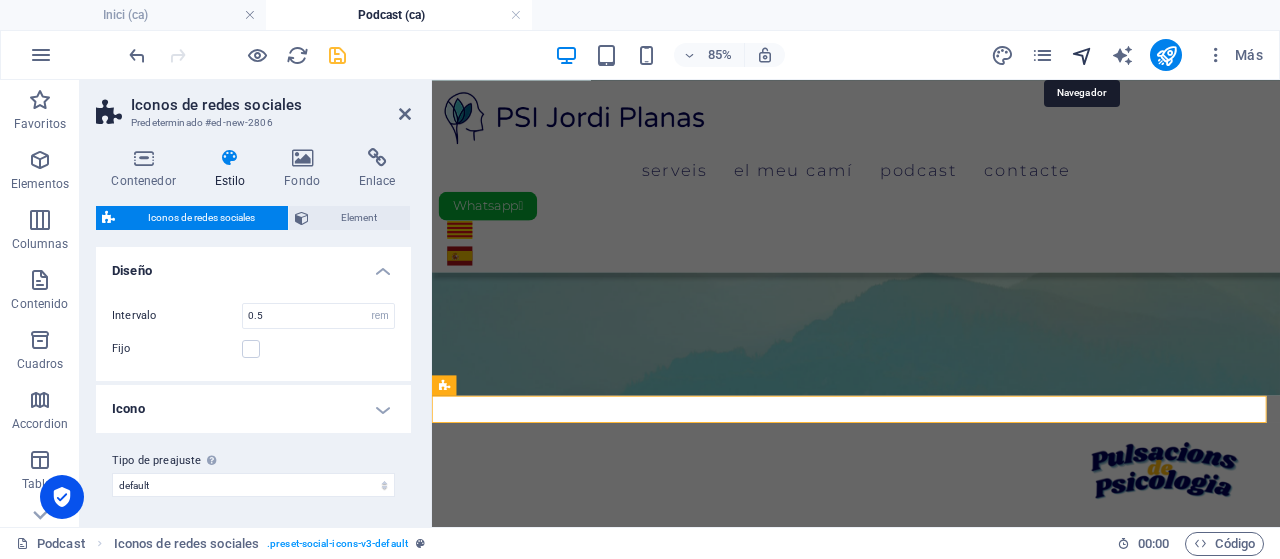 click at bounding box center [1082, 55] 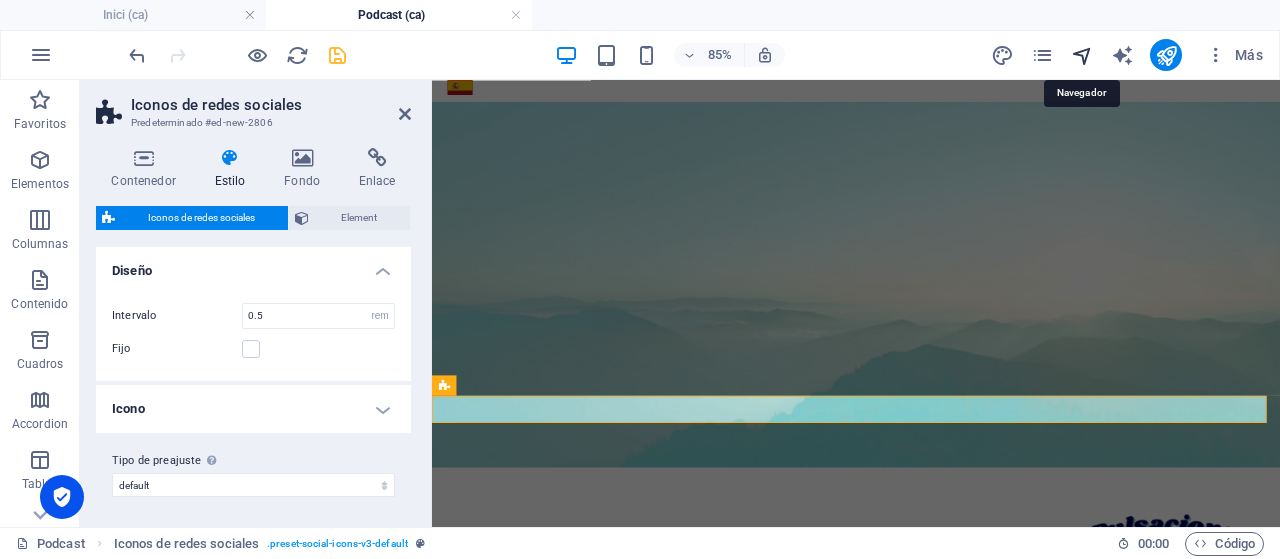 scroll, scrollTop: 0, scrollLeft: 0, axis: both 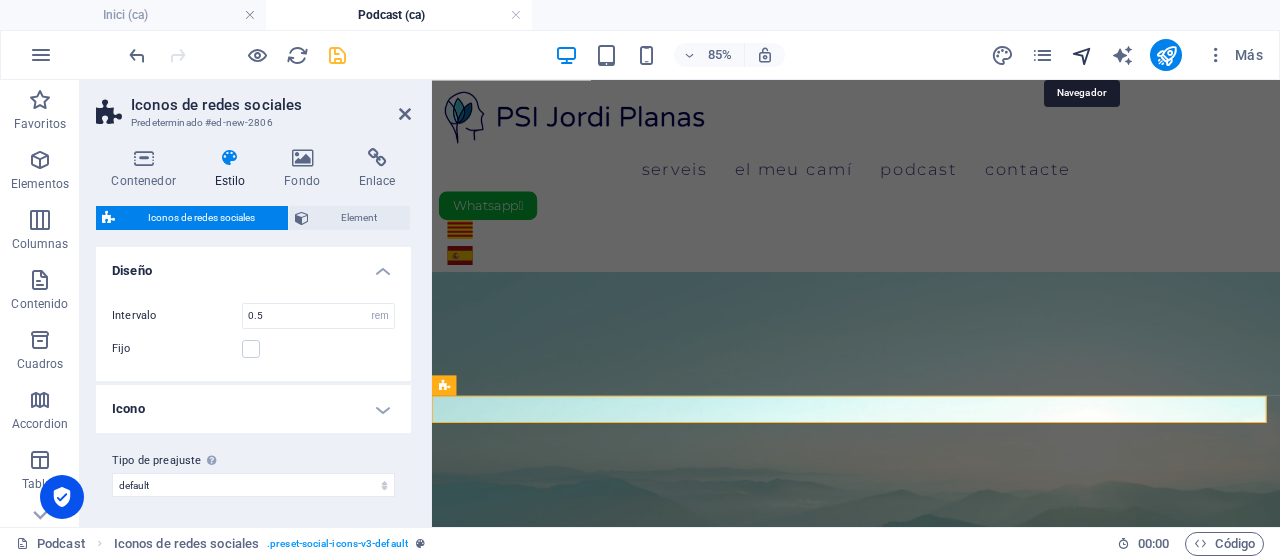 select on "15221337-ca" 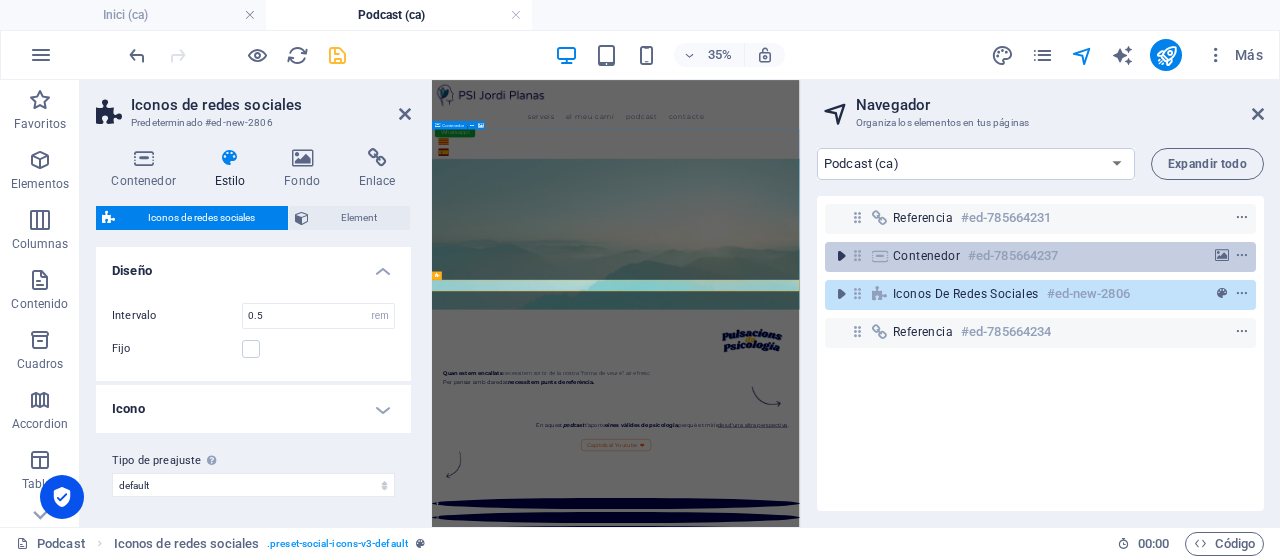 click at bounding box center [841, 256] 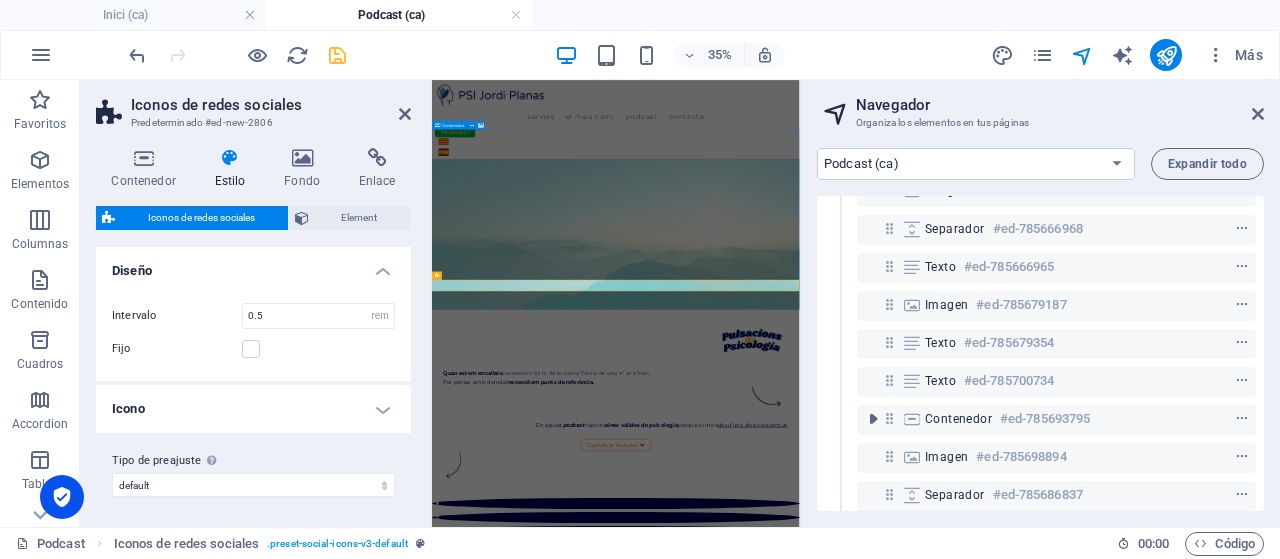 scroll, scrollTop: 278, scrollLeft: 0, axis: vertical 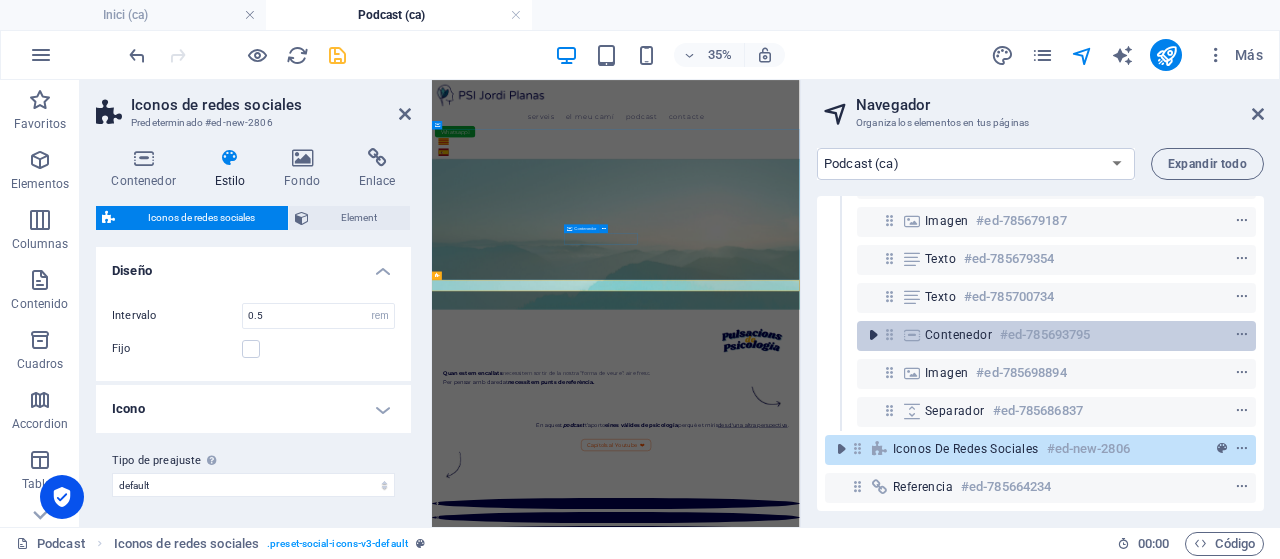 click at bounding box center (873, 335) 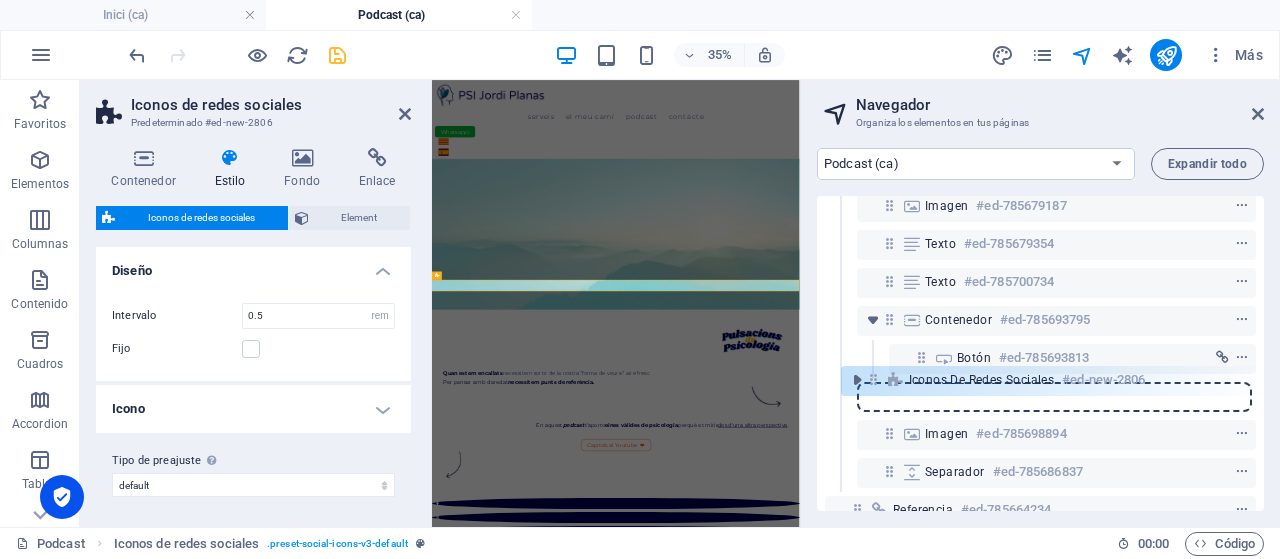 scroll, scrollTop: 282, scrollLeft: 0, axis: vertical 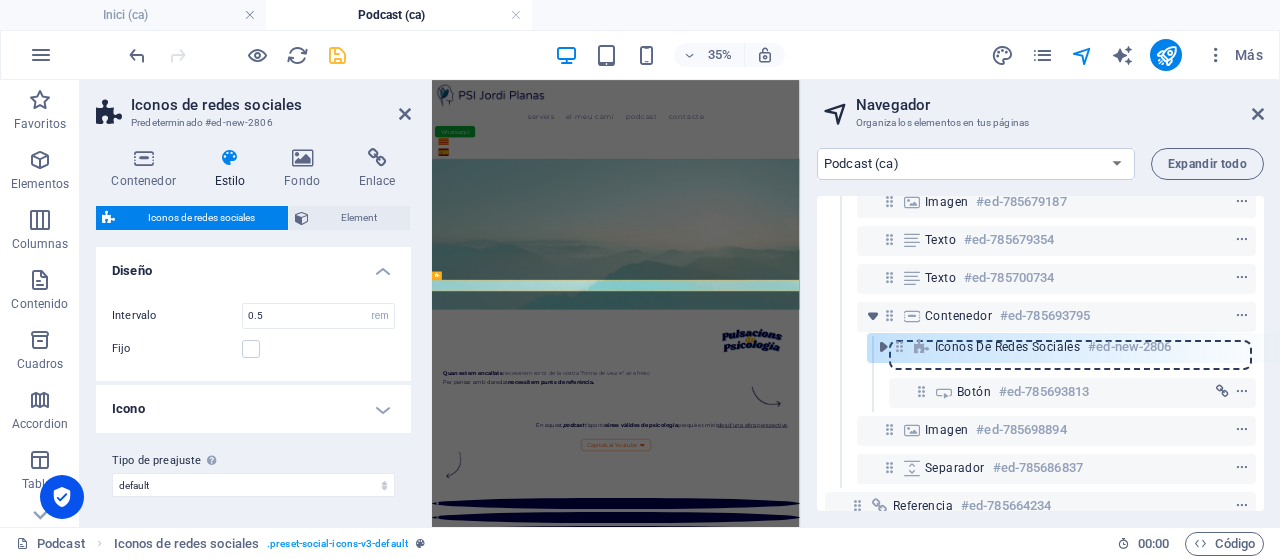 drag, startPoint x: 858, startPoint y: 473, endPoint x: 900, endPoint y: 332, distance: 147.12239 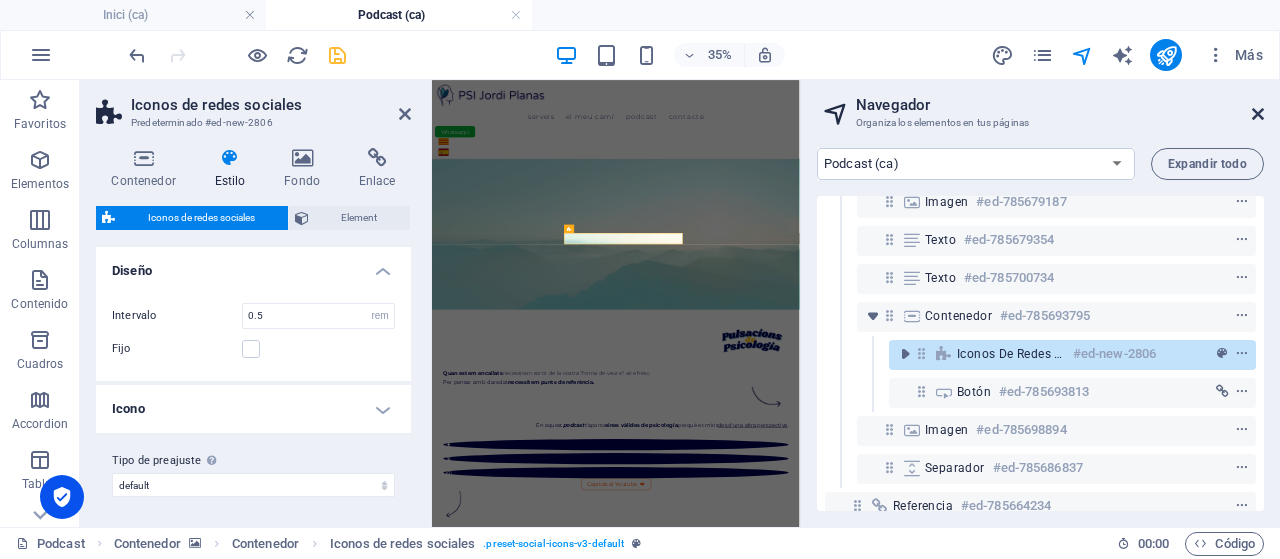click at bounding box center (1258, 114) 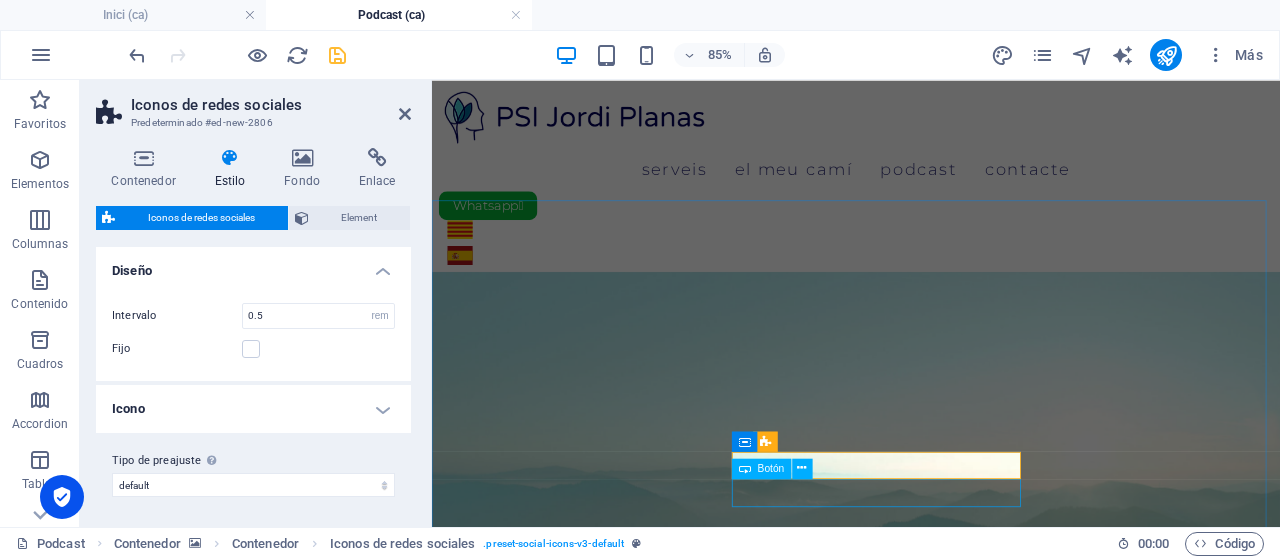 click on "Botón" at bounding box center [771, 468] 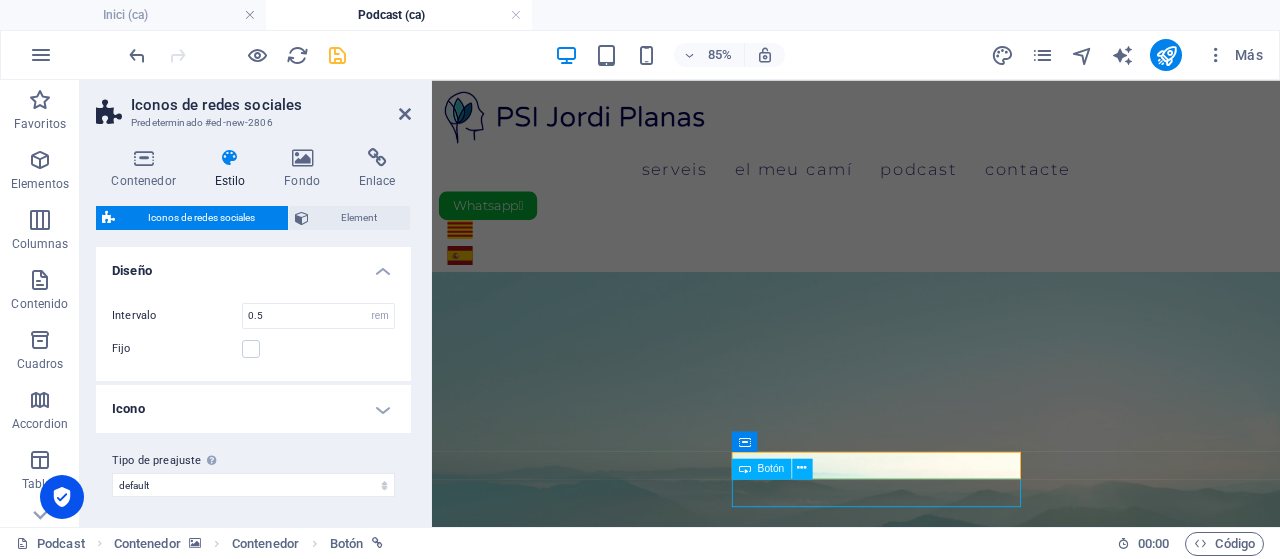 click on "Botón" at bounding box center [771, 468] 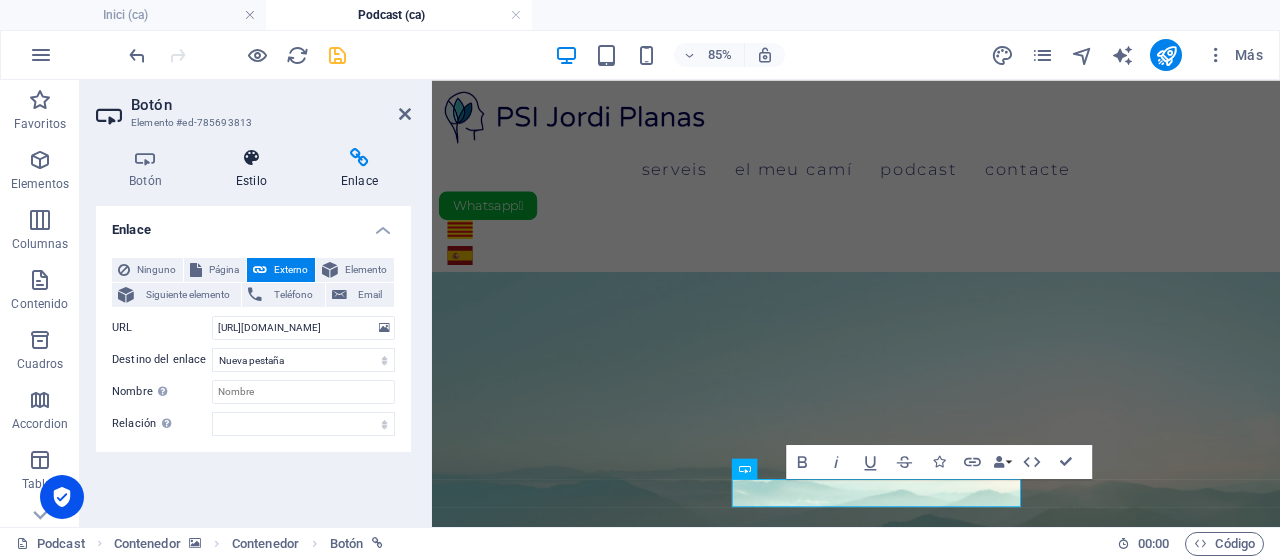 click at bounding box center (251, 158) 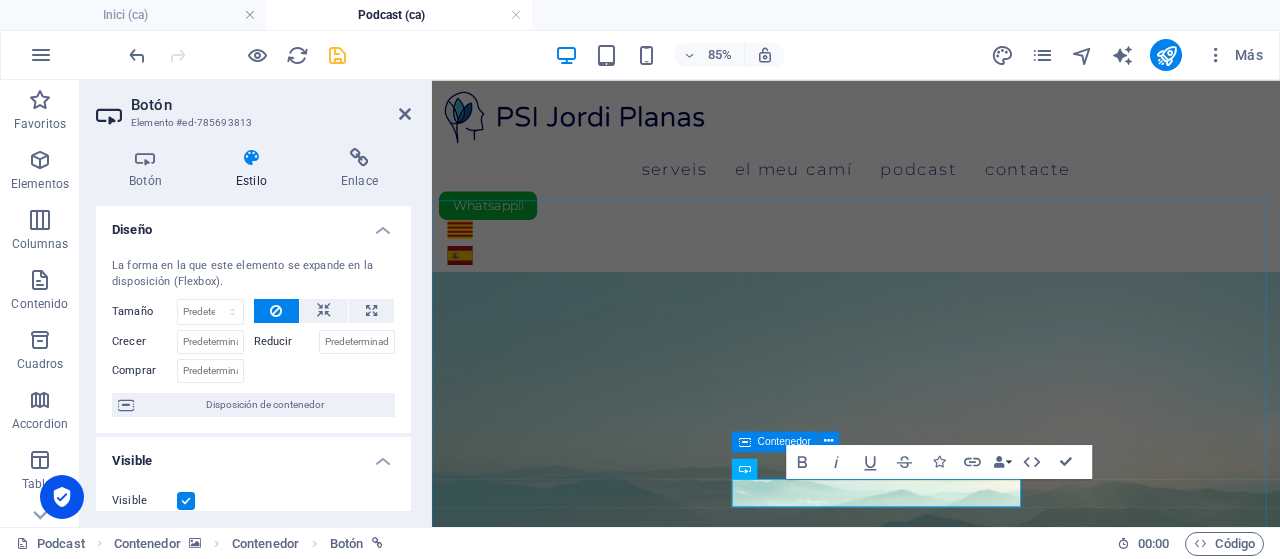 click on "Contenedor" at bounding box center [784, 441] 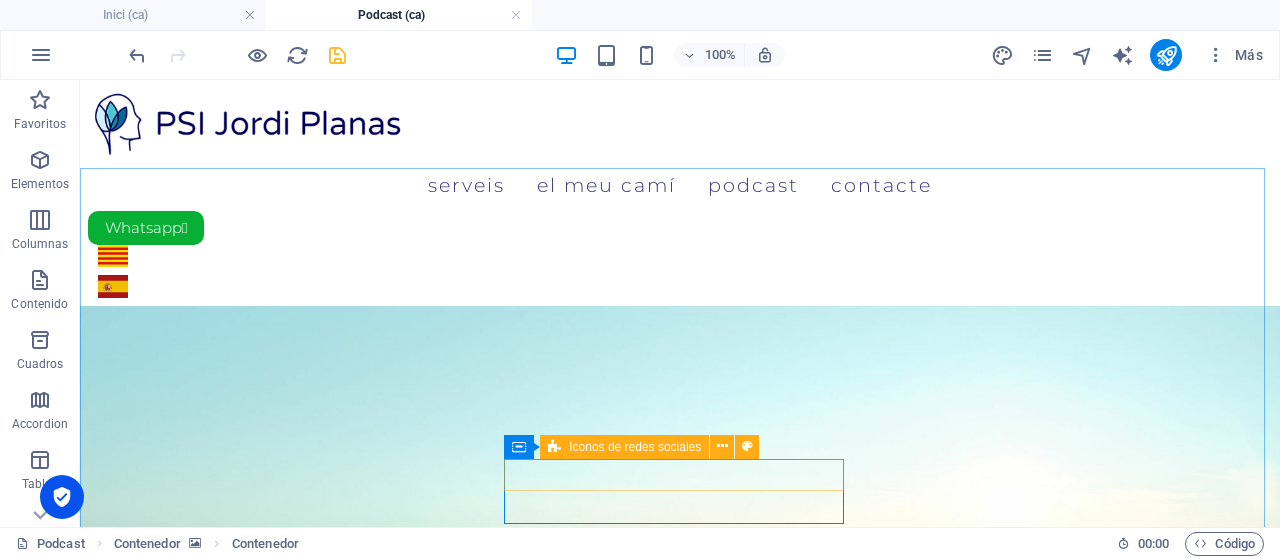 click on "Iconos de redes sociales" at bounding box center [635, 447] 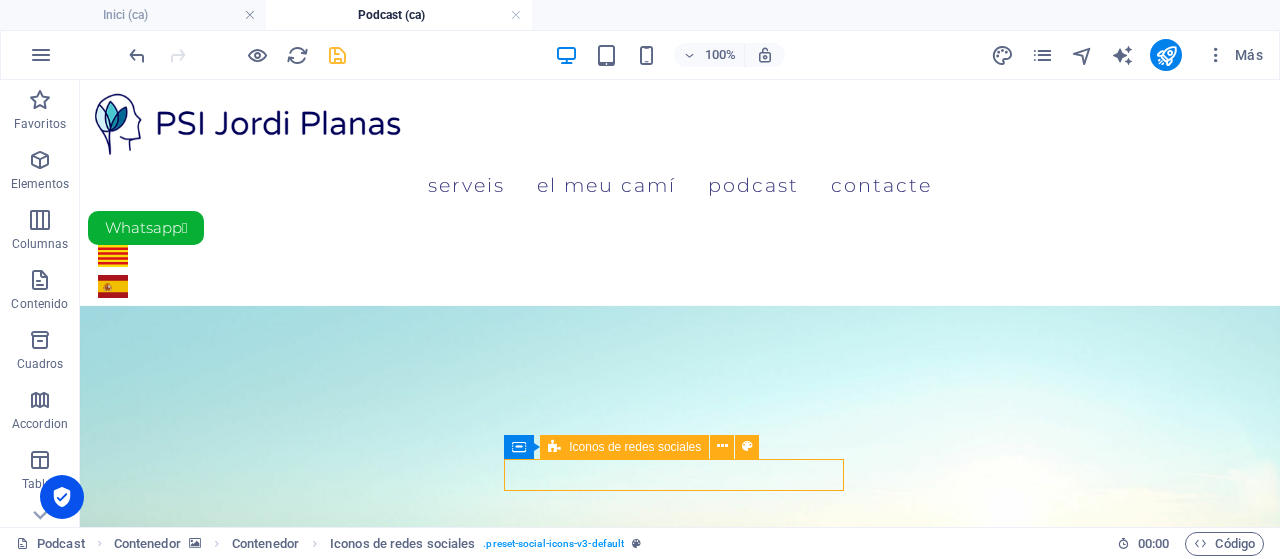 click on "Iconos de redes sociales" at bounding box center (635, 447) 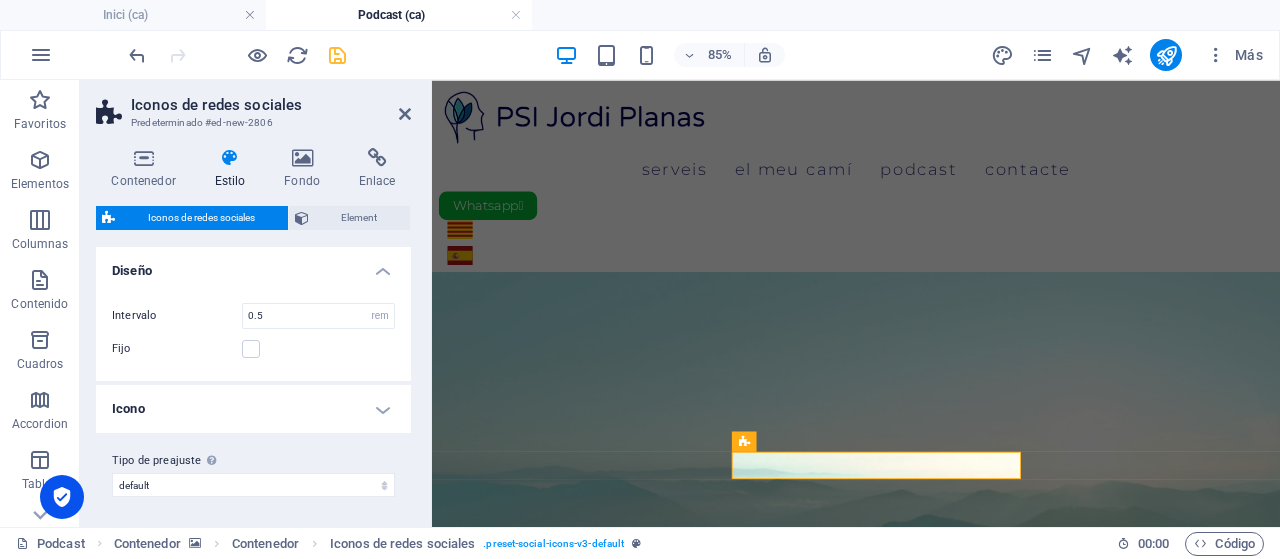 scroll, scrollTop: 0, scrollLeft: 0, axis: both 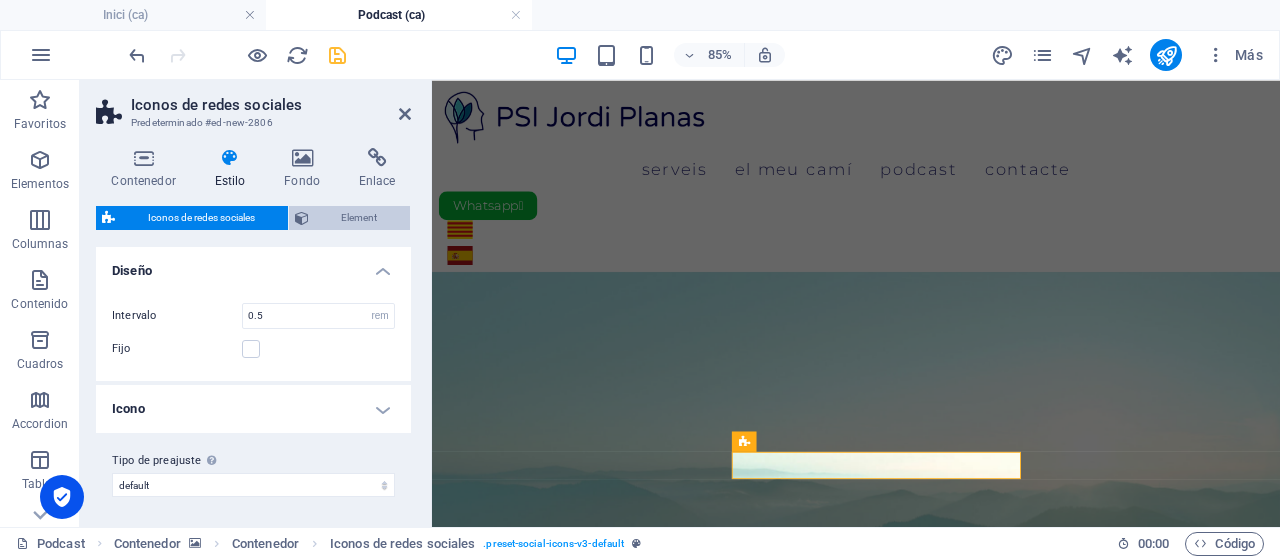 click on "Element" at bounding box center (360, 218) 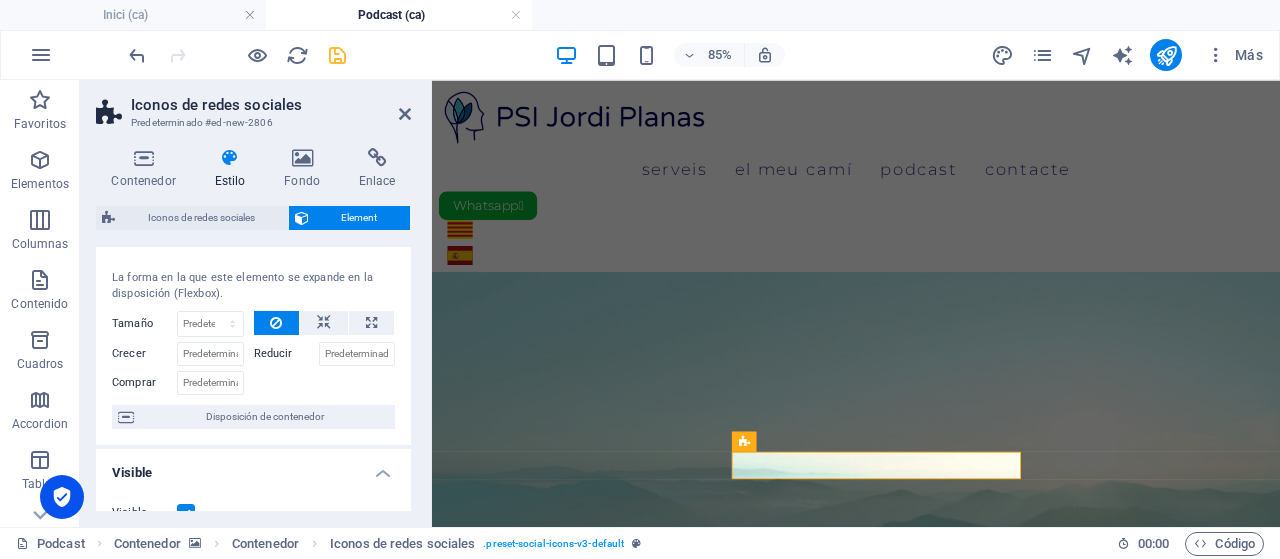 scroll, scrollTop: 0, scrollLeft: 0, axis: both 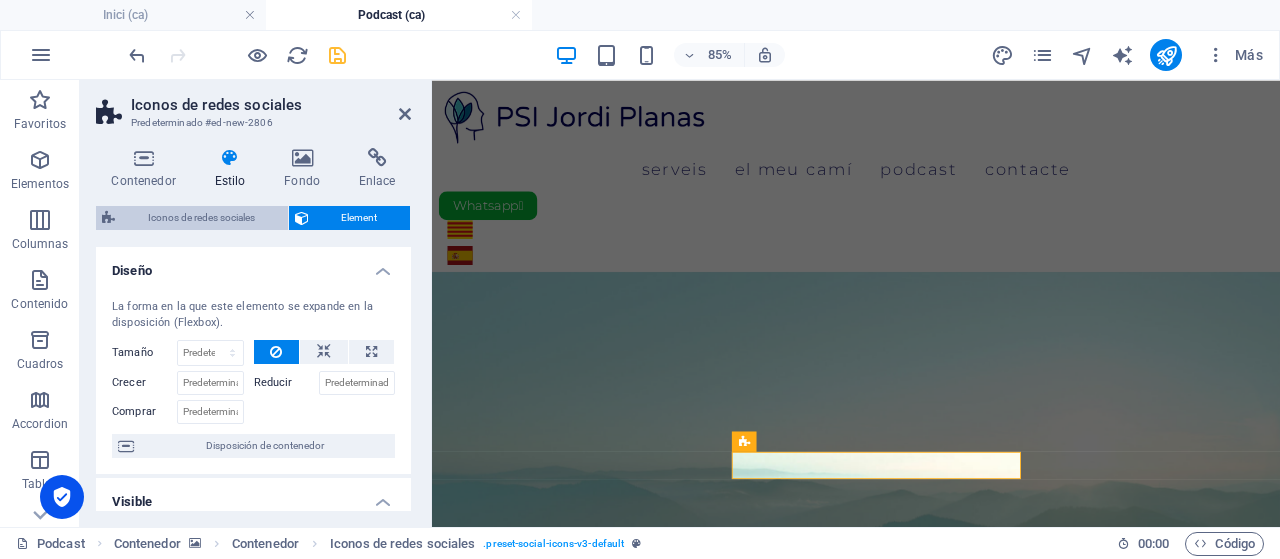 click on "Iconos de redes sociales" at bounding box center [201, 218] 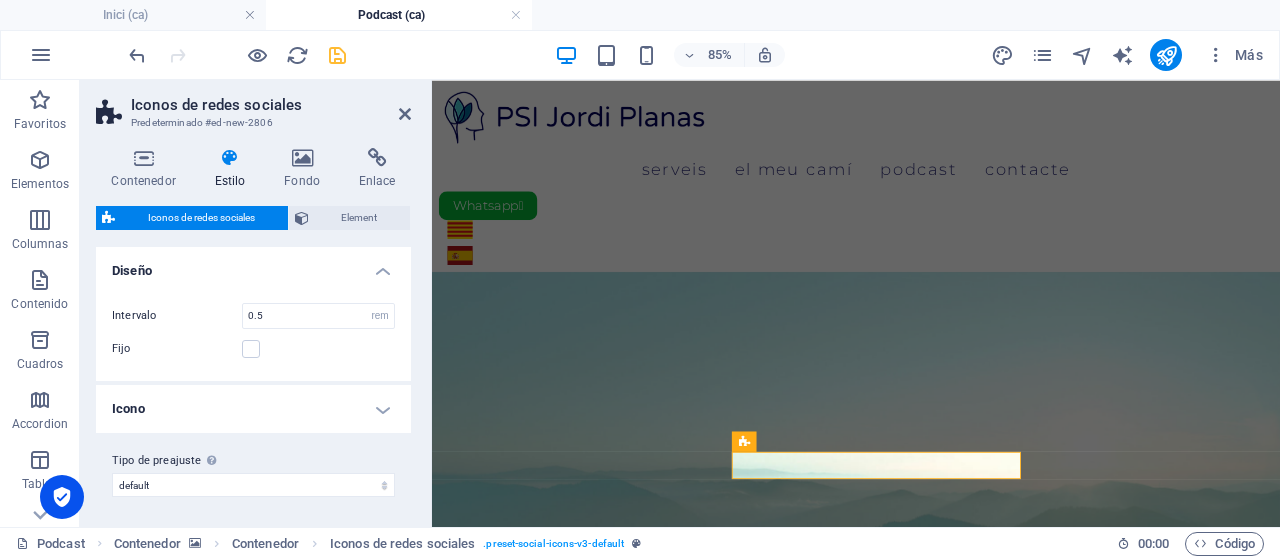 click on "Icono" at bounding box center (253, 409) 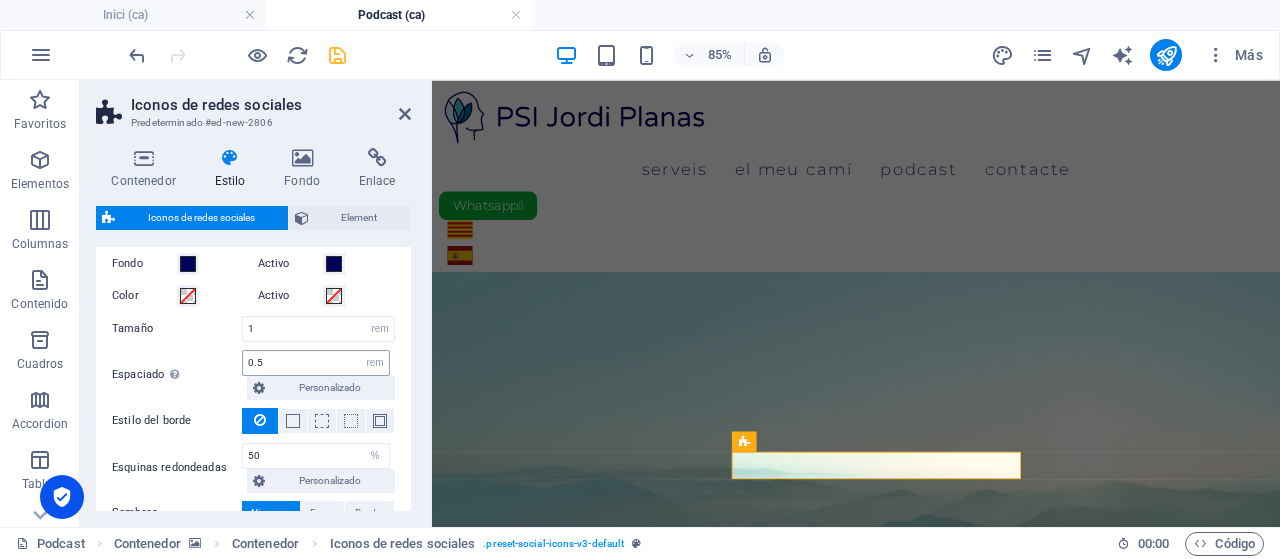 scroll, scrollTop: 200, scrollLeft: 0, axis: vertical 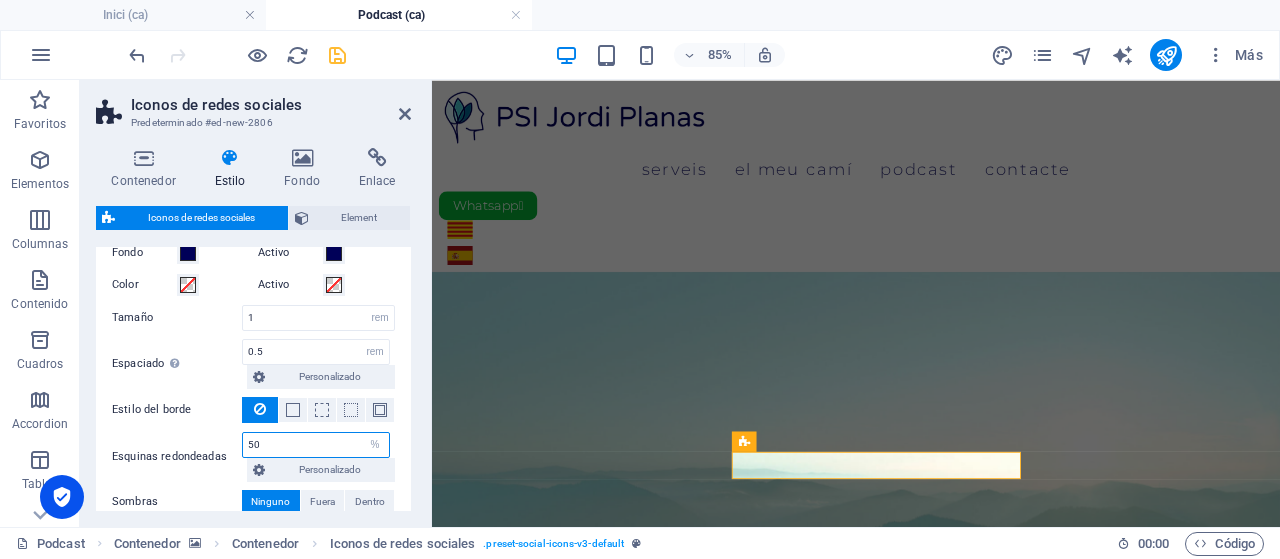drag, startPoint x: 280, startPoint y: 435, endPoint x: 208, endPoint y: 437, distance: 72.02777 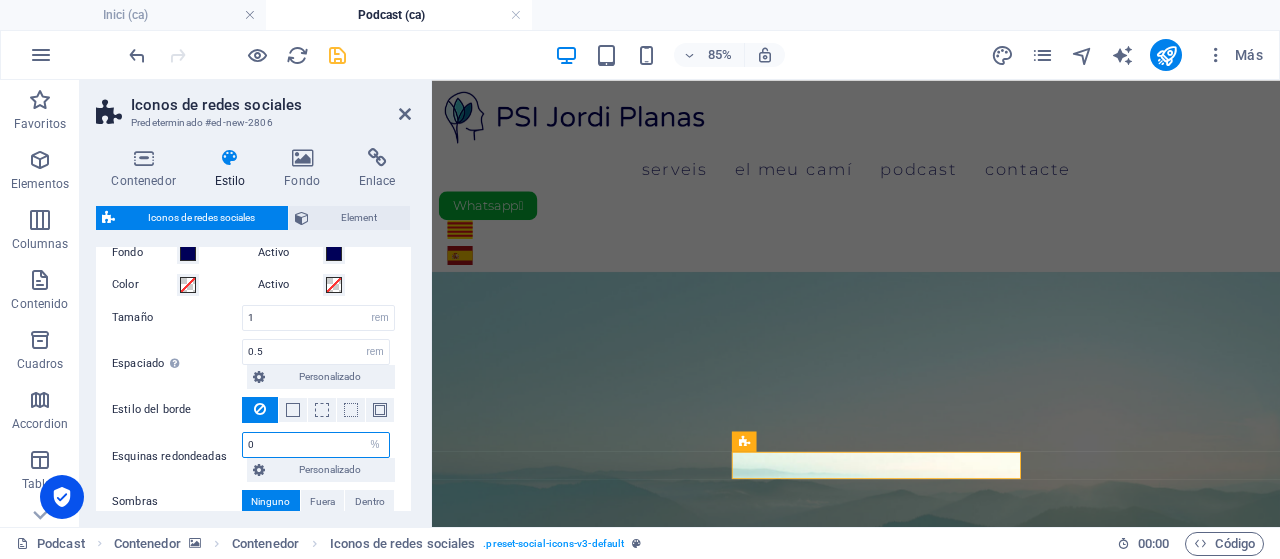 type on "0" 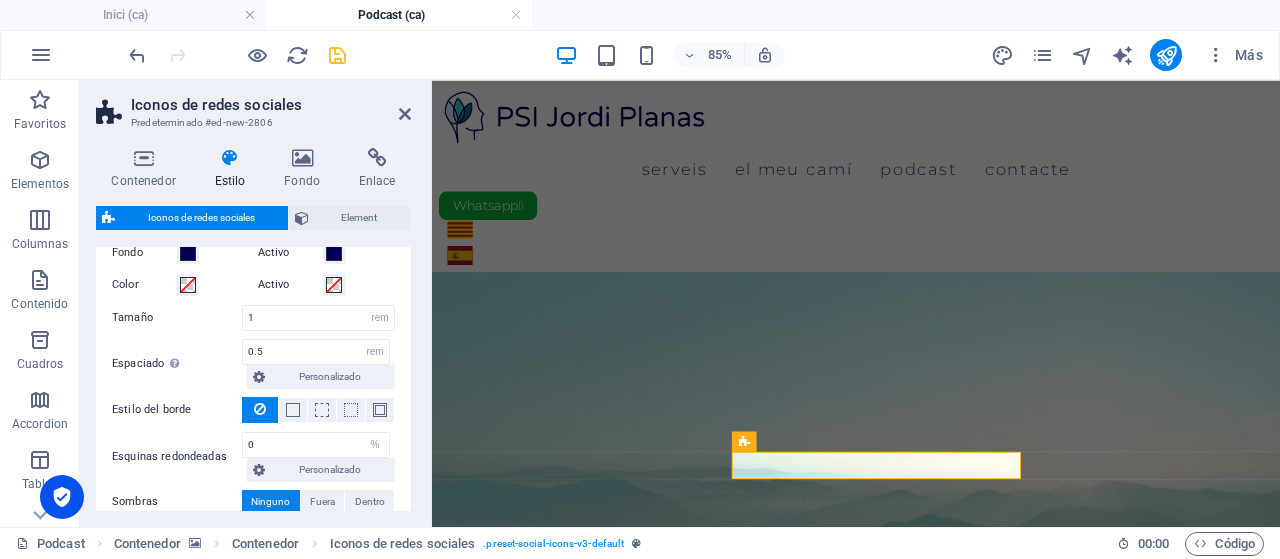 click on "Esquinas redondeadas 0 px rem % vh vw Personalizado Personalizado" at bounding box center (253, 457) 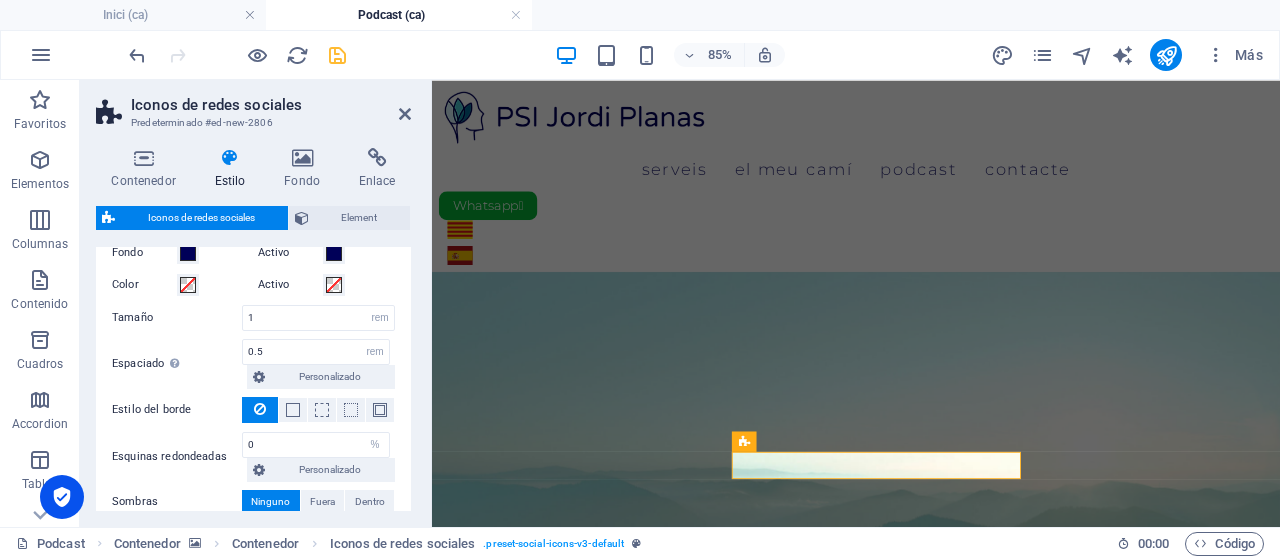 click on "Esquinas redondeadas 0 px rem % vh vw Personalizado Personalizado" at bounding box center [253, 457] 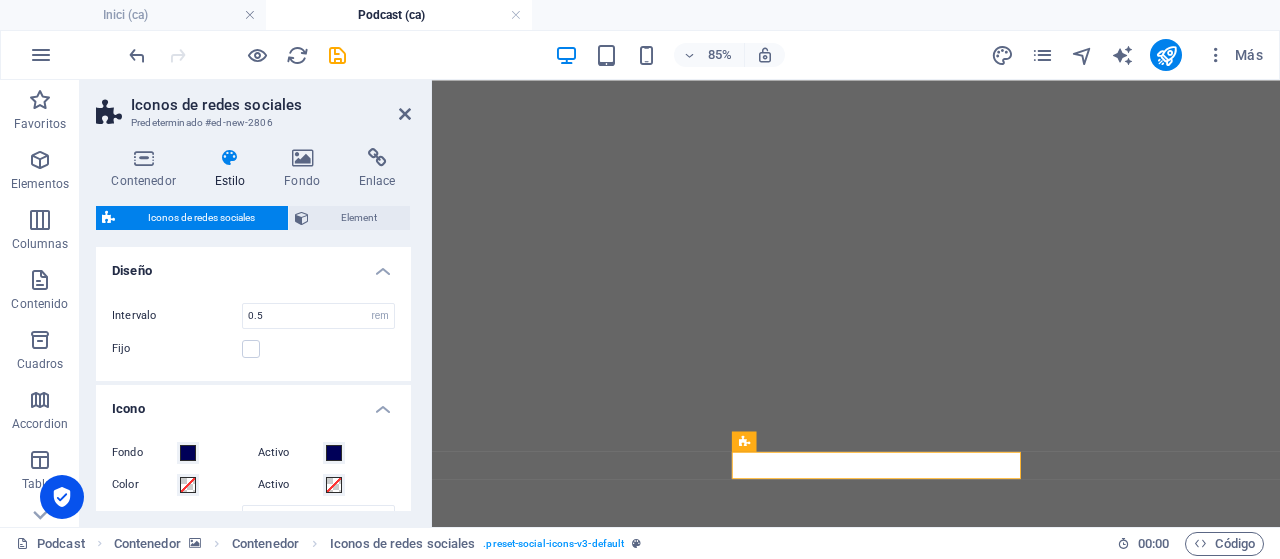 select on "rem" 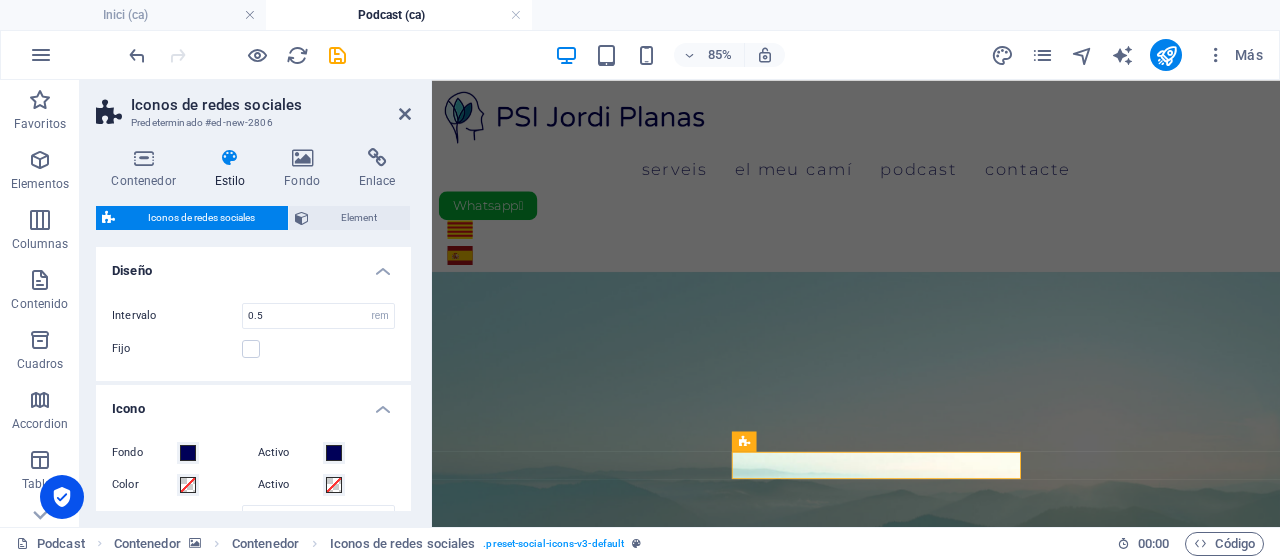 scroll, scrollTop: 200, scrollLeft: 0, axis: vertical 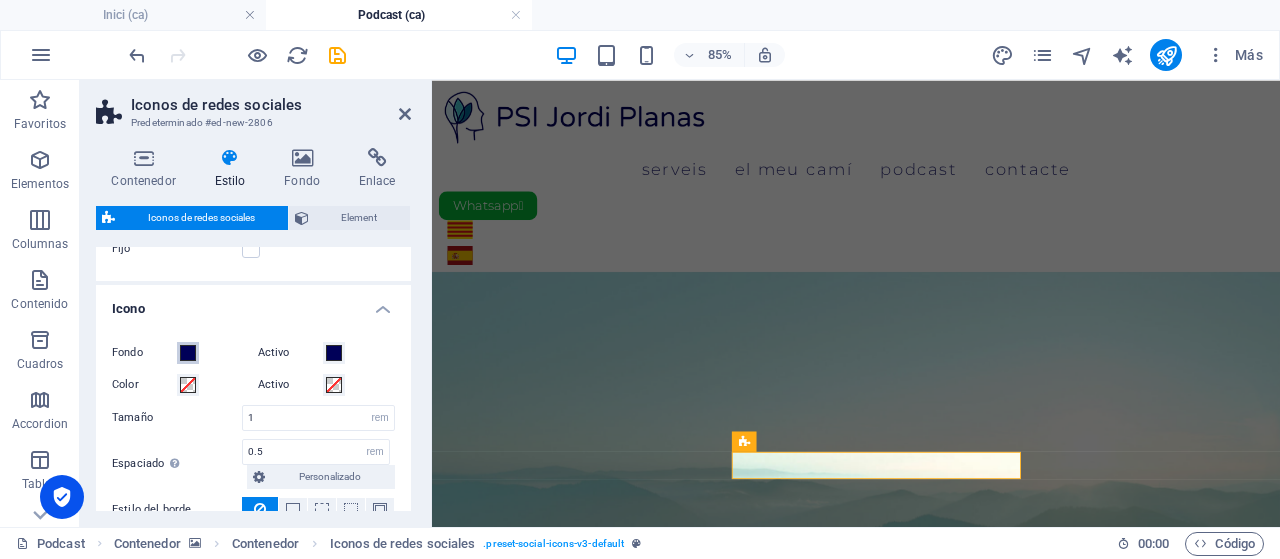 click at bounding box center (188, 353) 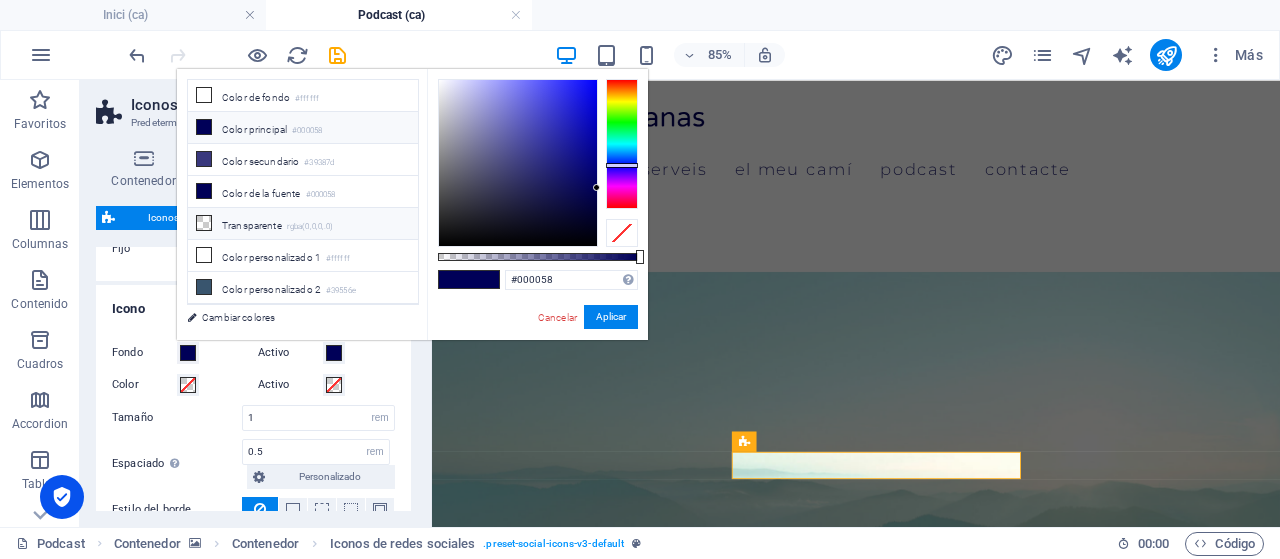 click on "Transparente
rgba(0,0,0,.0)" at bounding box center (303, 224) 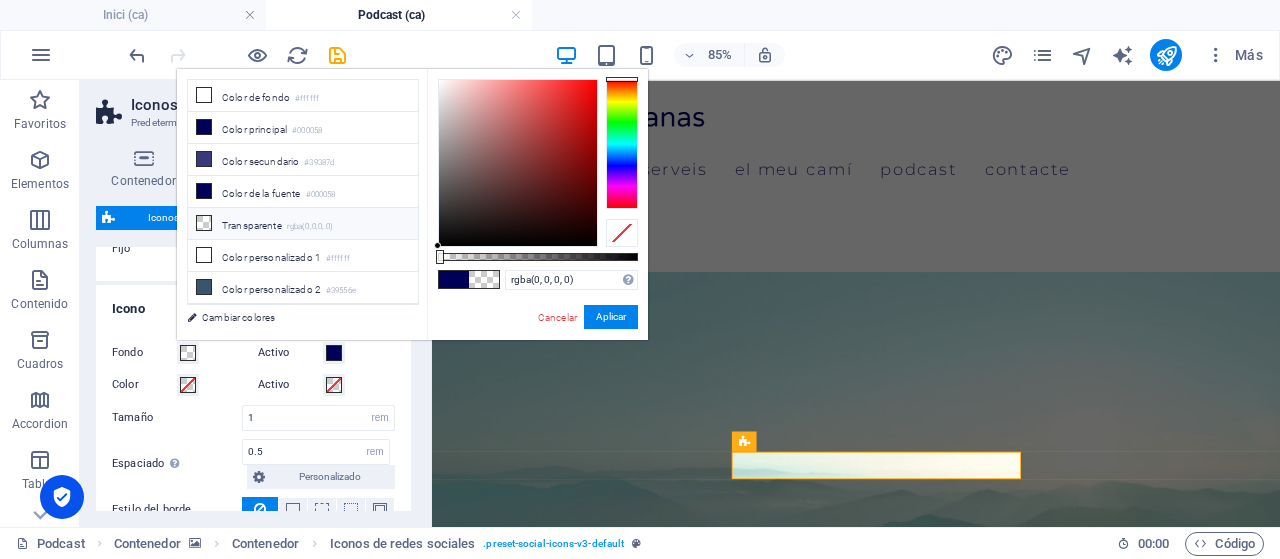 click on "Fondo" at bounding box center [144, 353] 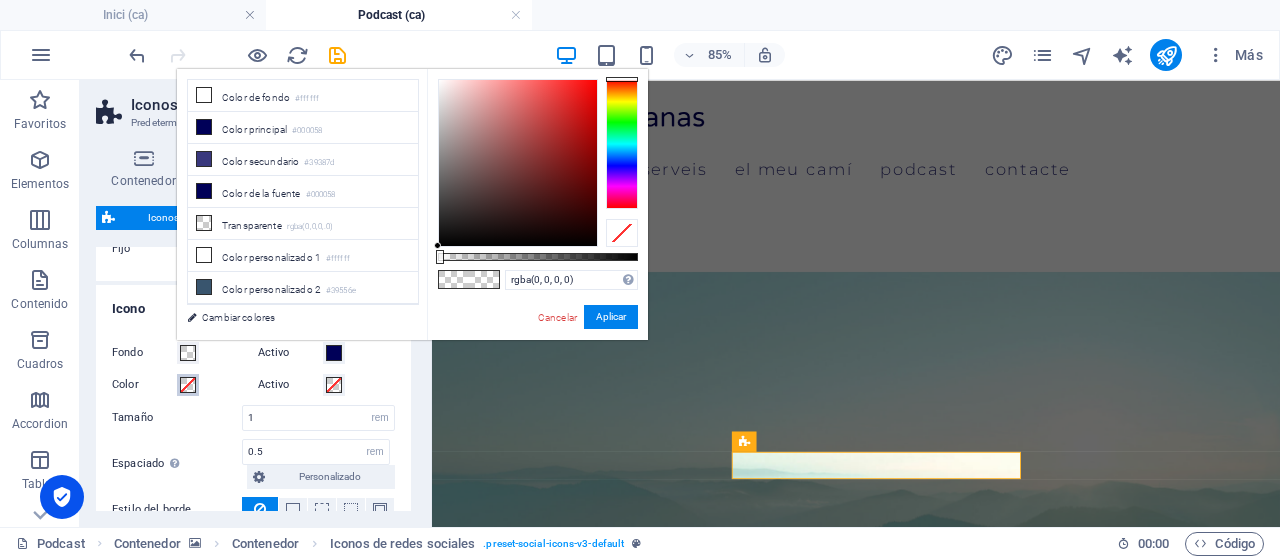 click at bounding box center [188, 385] 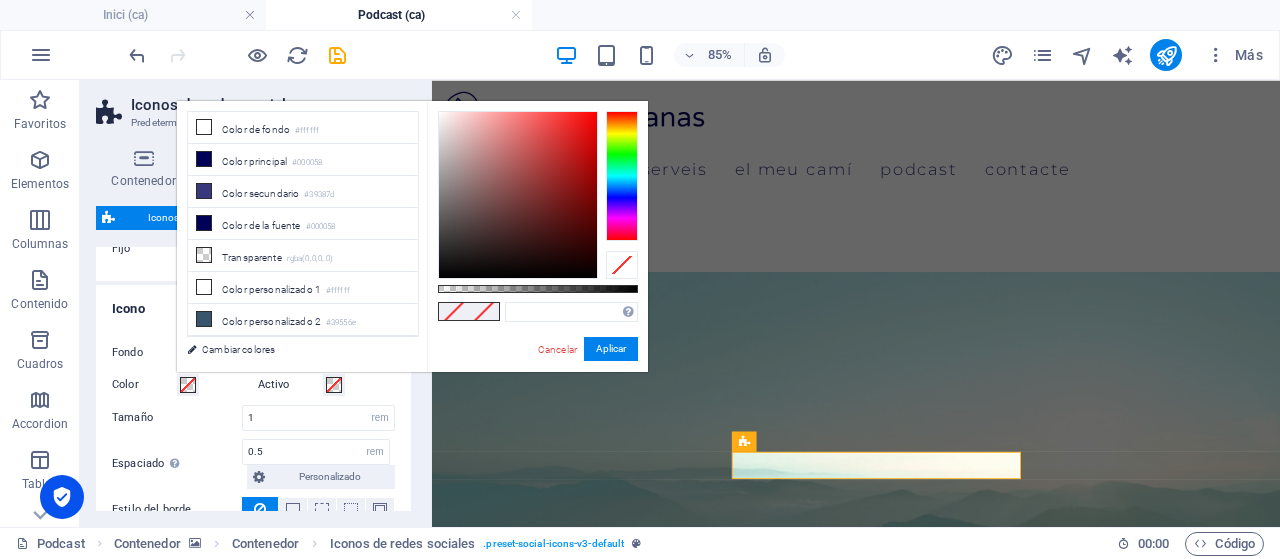 click on "Color personalizado 3
#ff5700" at bounding box center [303, 352] 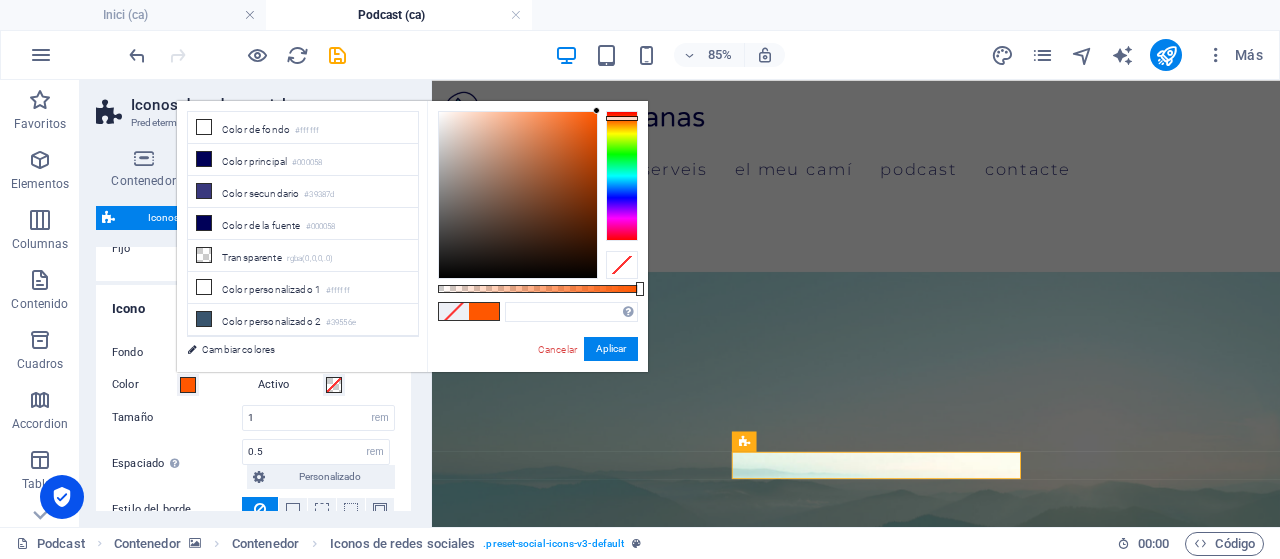 type on "#ff5700" 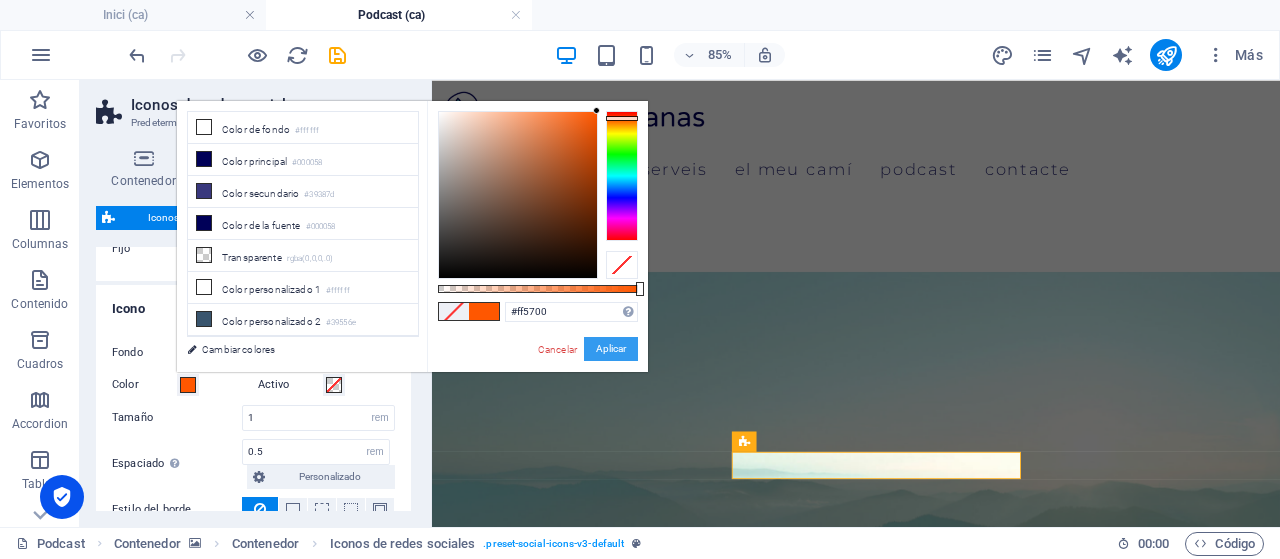 click on "Aplicar" at bounding box center [611, 349] 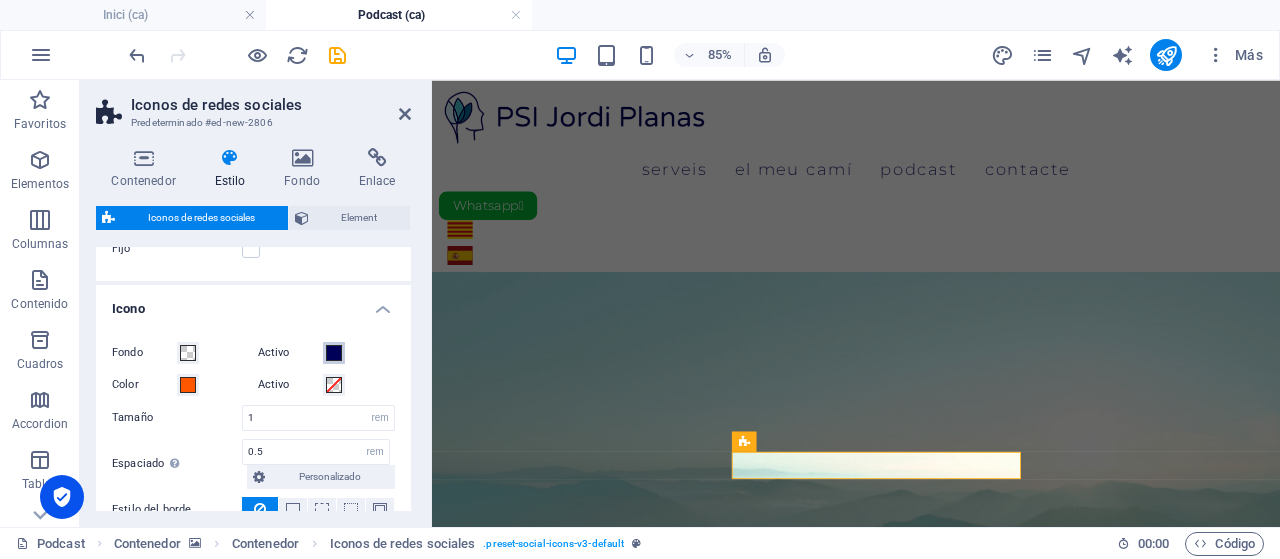click at bounding box center [334, 353] 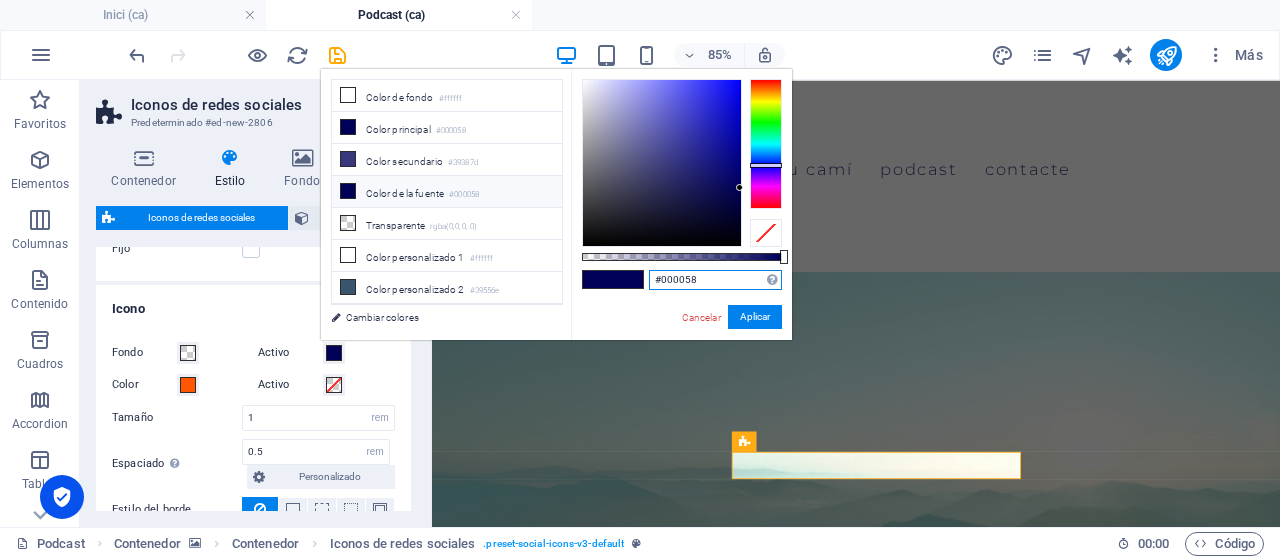 drag, startPoint x: 708, startPoint y: 269, endPoint x: 651, endPoint y: 279, distance: 57.870544 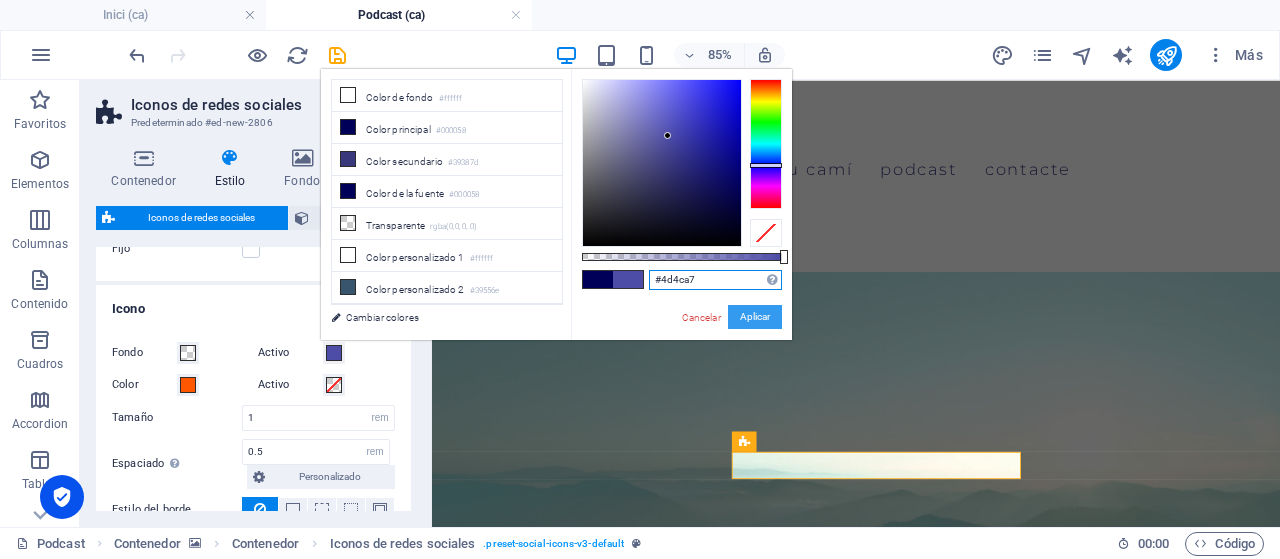 type on "#4d4ca7" 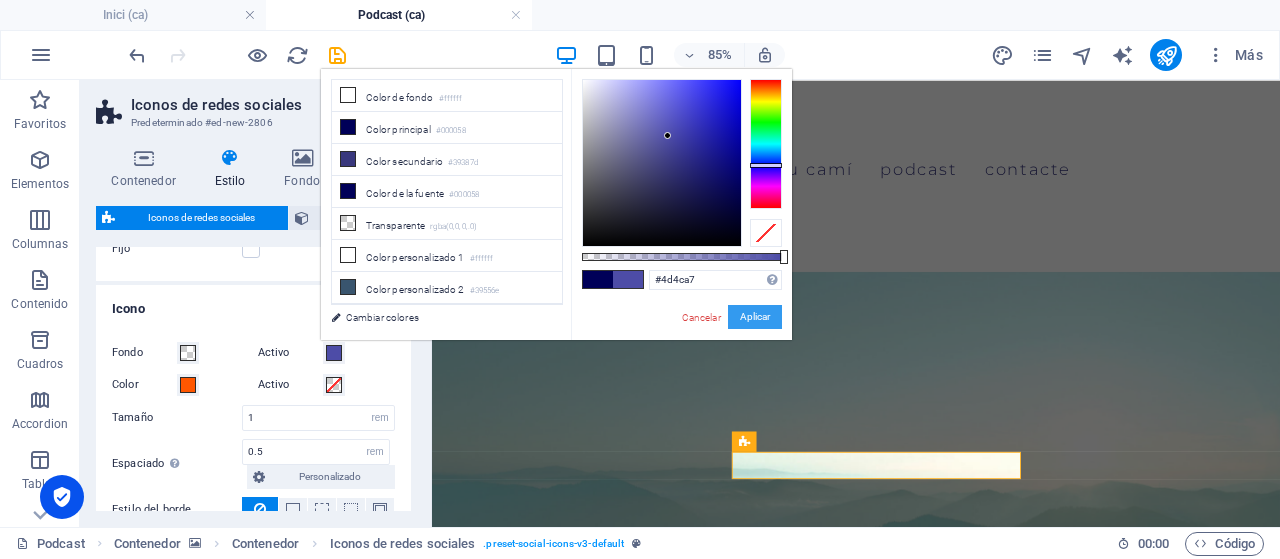 click on "Aplicar" at bounding box center [755, 317] 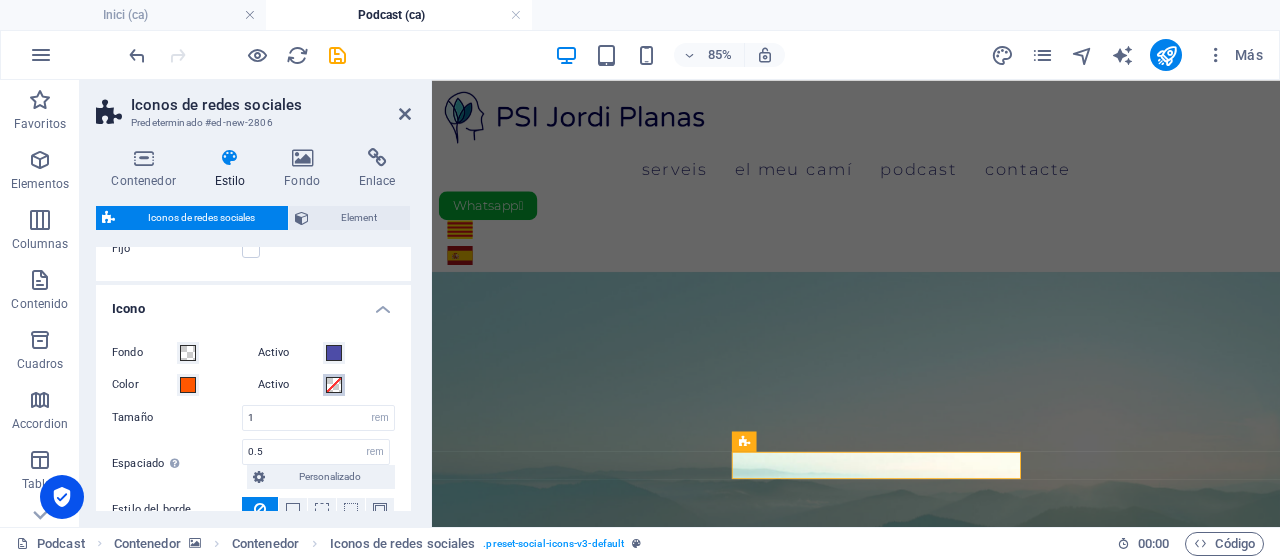 click at bounding box center [334, 385] 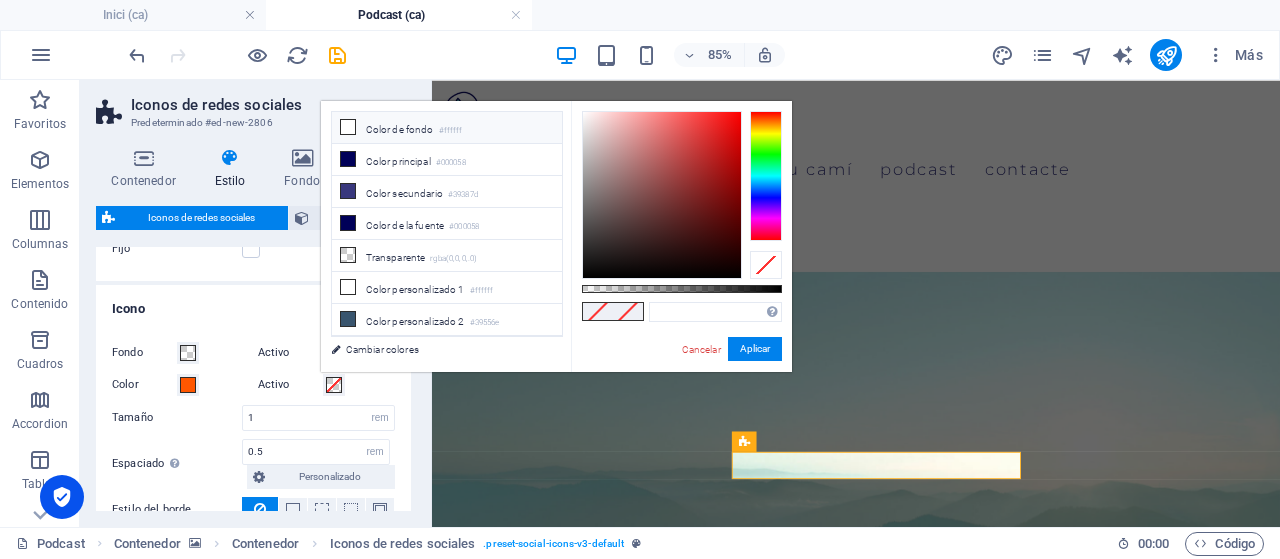 click on "Color de fondo
#ffffff" at bounding box center (447, 128) 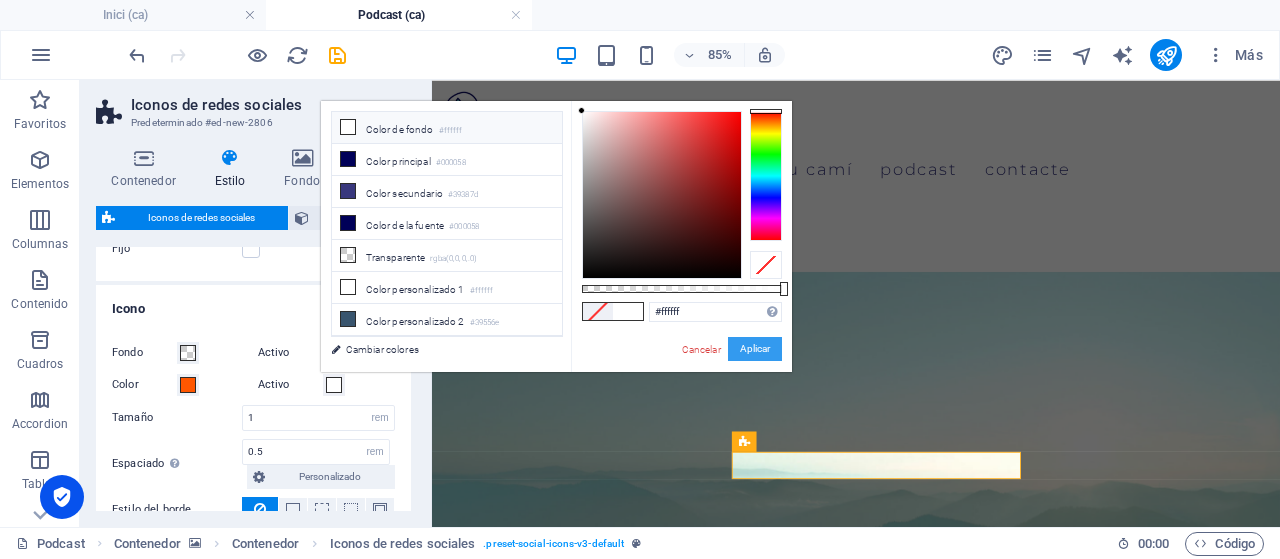 click on "Aplicar" at bounding box center (755, 349) 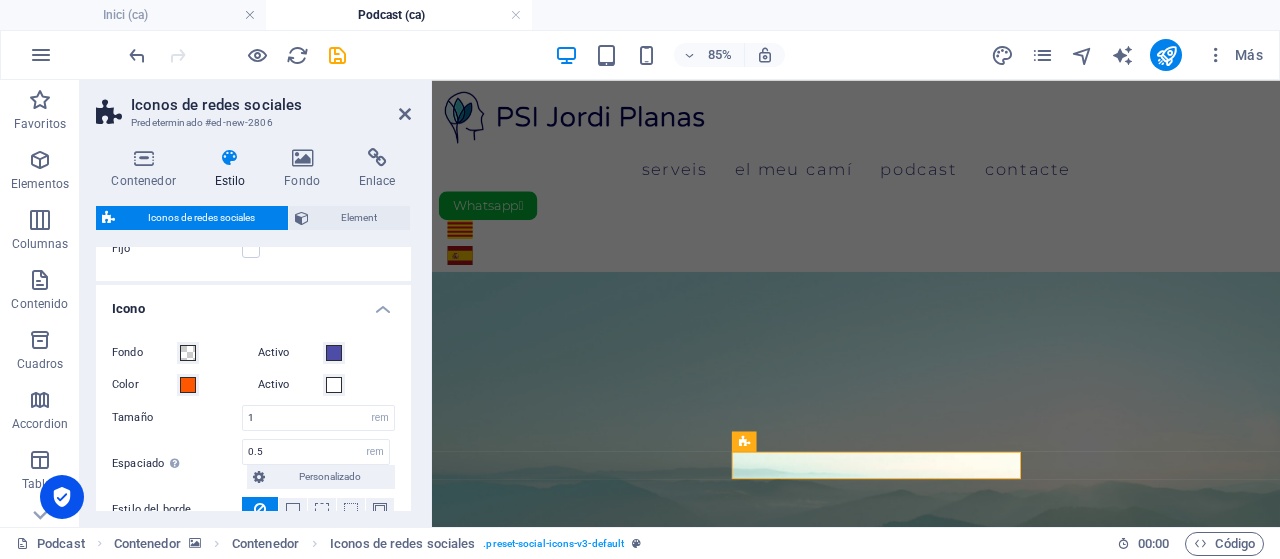scroll, scrollTop: 200, scrollLeft: 0, axis: vertical 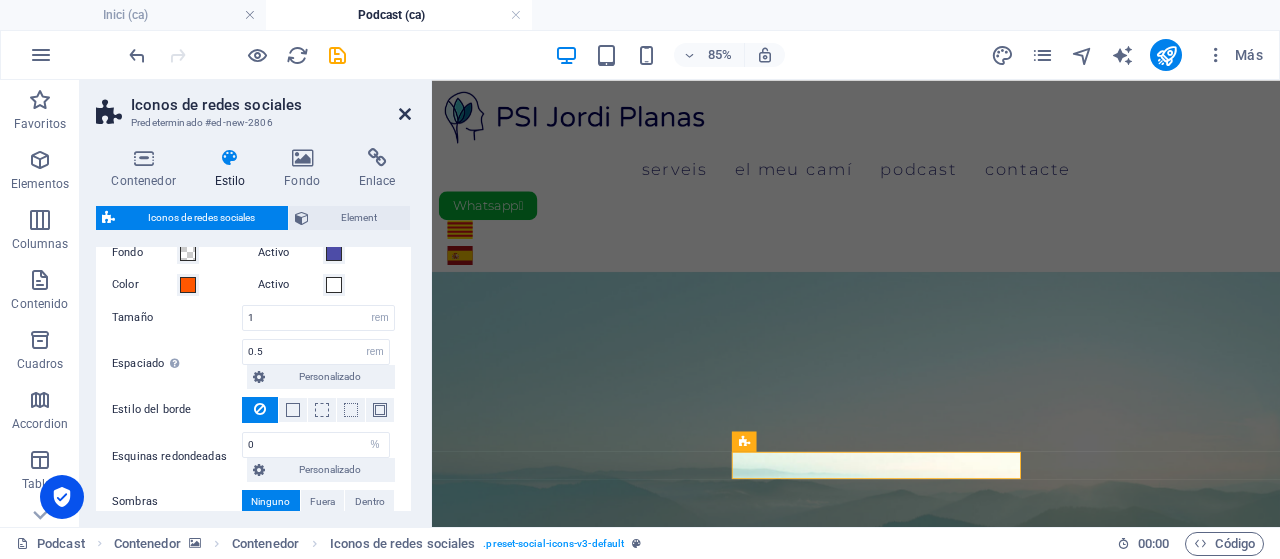click at bounding box center (405, 114) 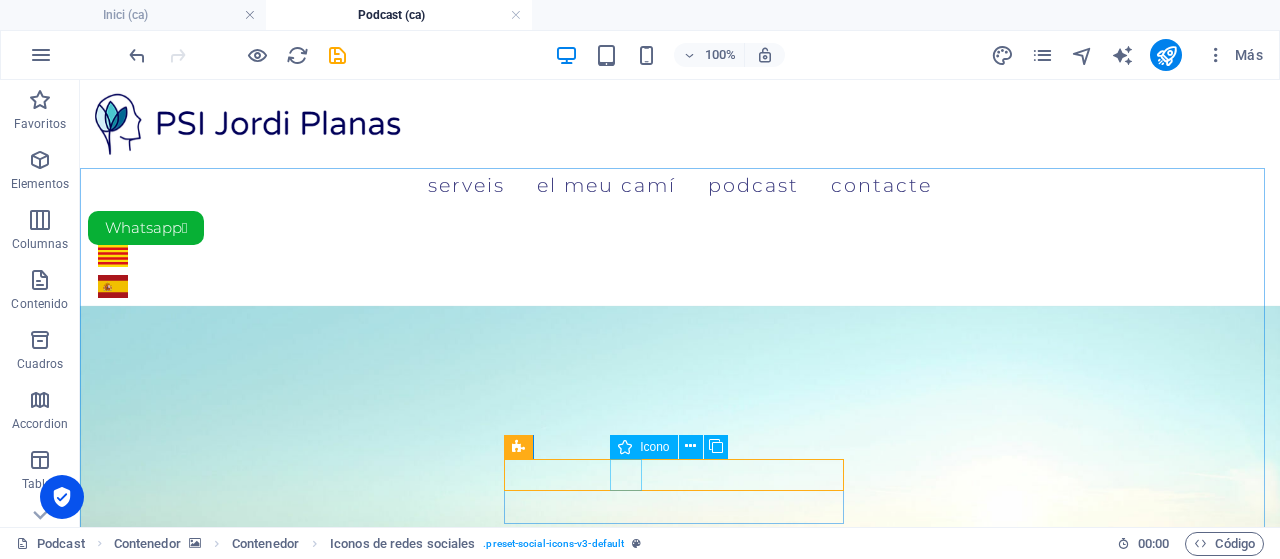 click on "Icono" at bounding box center (654, 447) 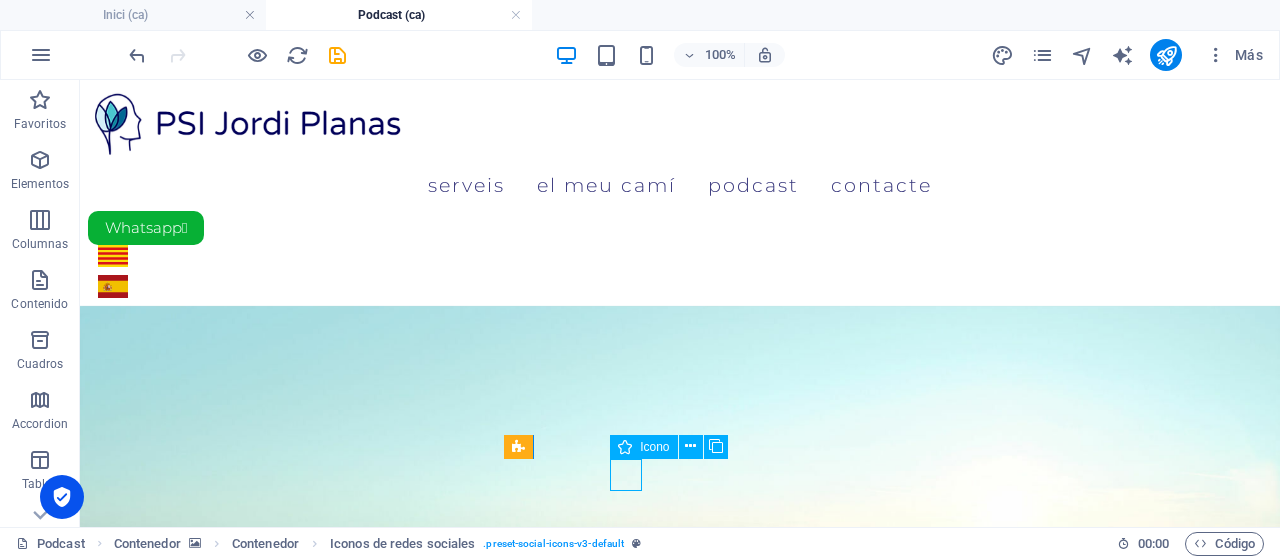 click on "Icono" at bounding box center [654, 447] 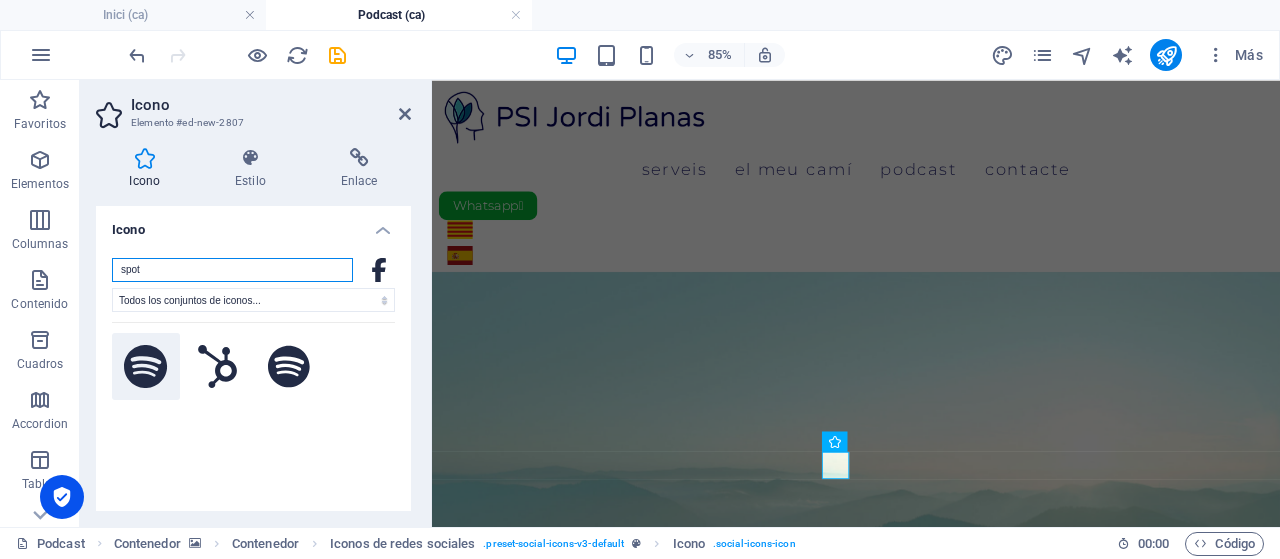 type on "spot" 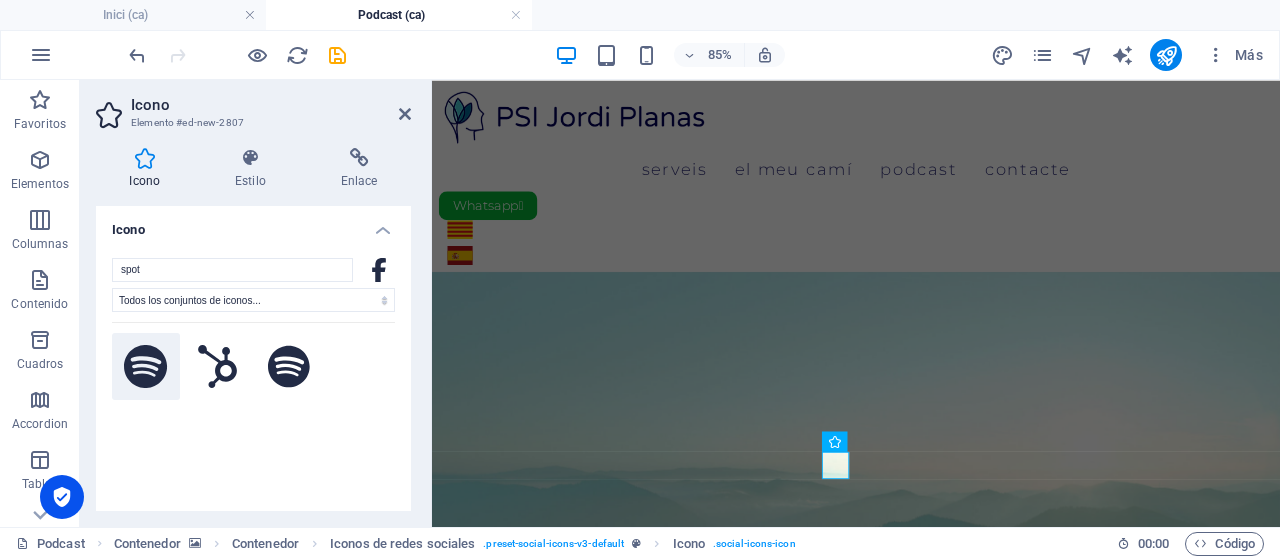 click 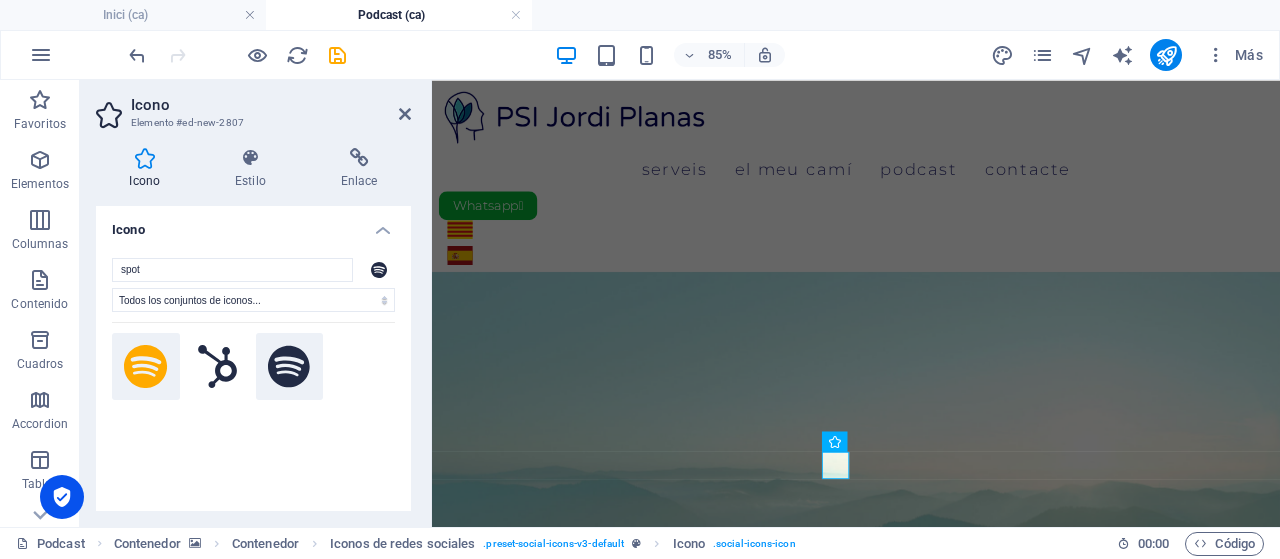 click 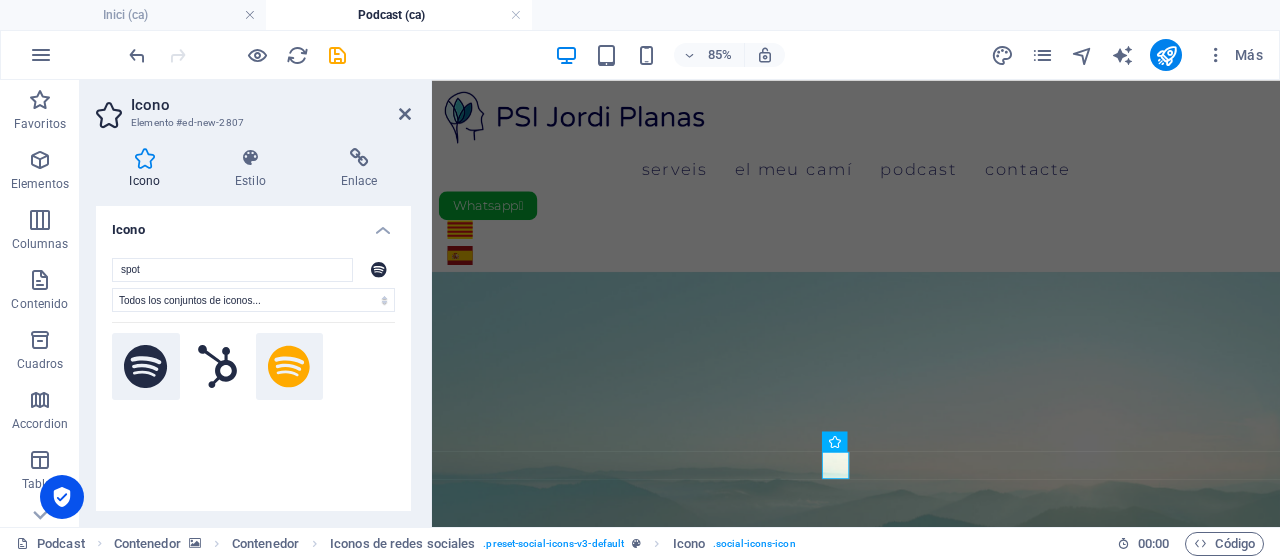 click 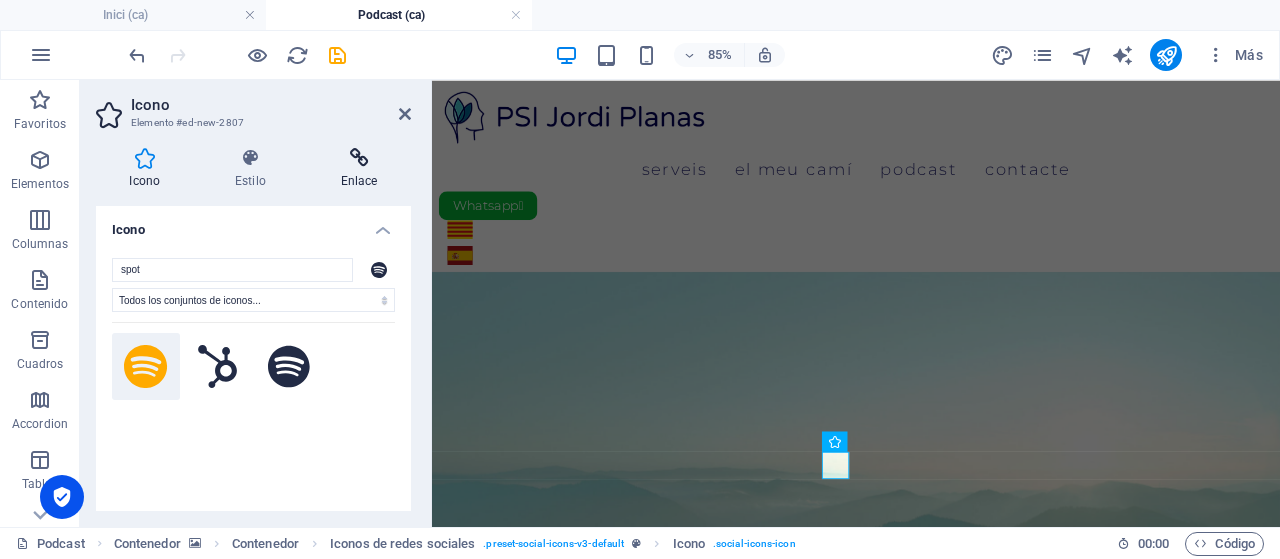 click at bounding box center [359, 158] 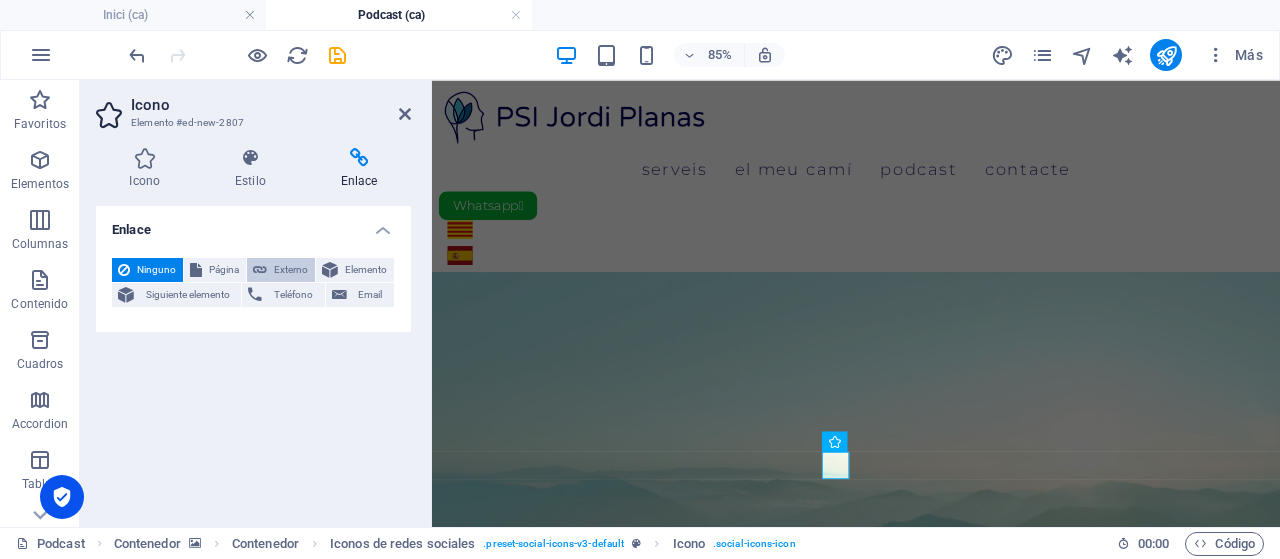 click on "Externo" at bounding box center (291, 270) 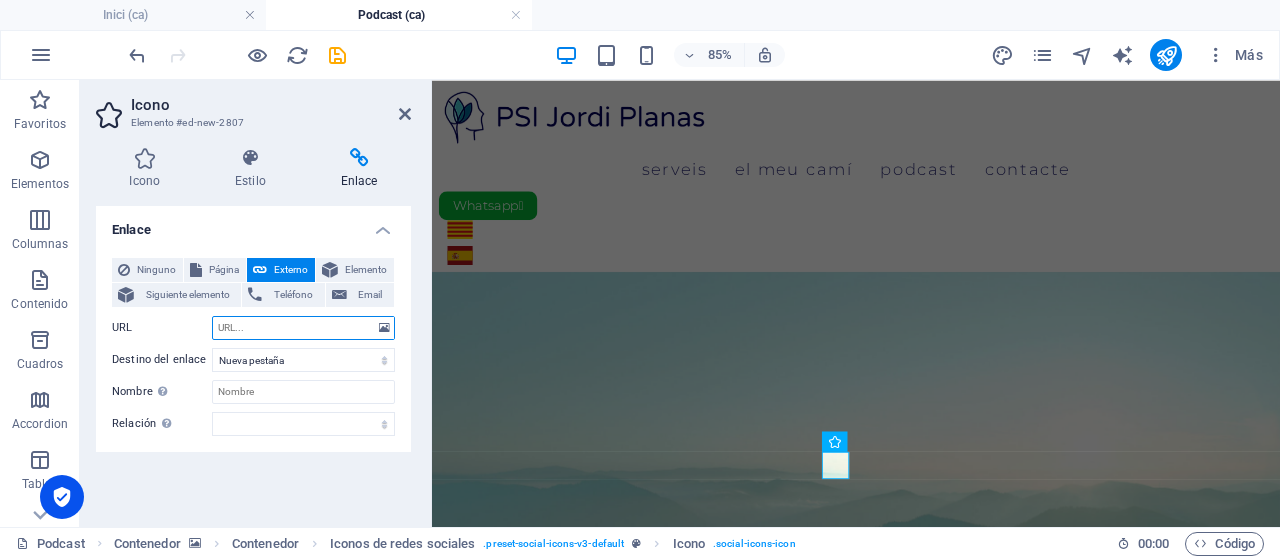 paste on "https://open.spotify.com/show/5bwYdFl7maoRdChlxsEOKs" 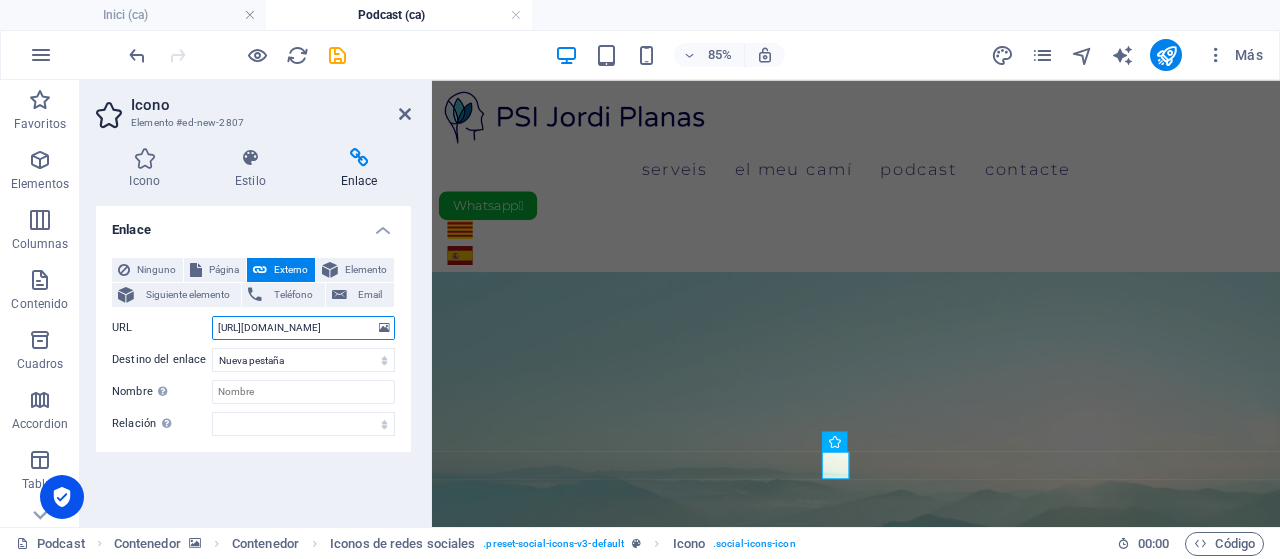 scroll, scrollTop: 0, scrollLeft: 117, axis: horizontal 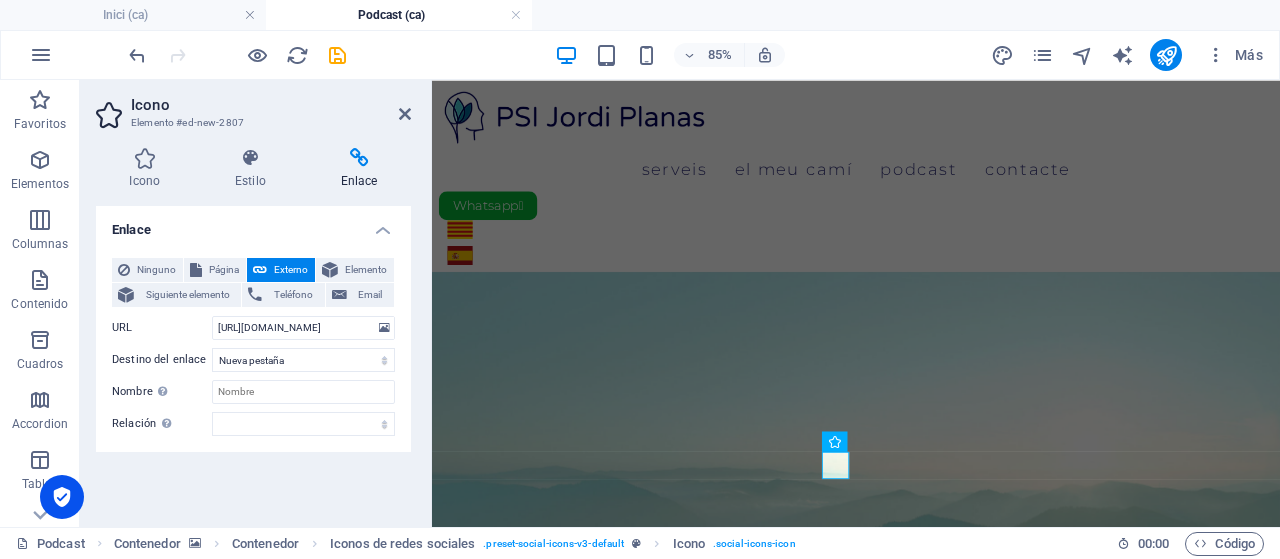 click on "Enlace Ninguno Página Externo Elemento Siguiente elemento Teléfono Email Página Inici Serveis El meu camí Podcast Contacte Legal Notice Privacy Formulari-Proves Pupurri News Inici Serveis El meu camí Contacte Legal Notice Privacy Formulari-Proves Pupurri News Elemento
URL https://open.spotify.com/show/5bwYdFl7maoRdChlxsEOKs Teléfono Email Destino del enlace Nueva pestaña Misma pestaña Superposición Nombre Una descripción adicional del enlace no debería ser igual al texto del enlace. El título suele mostrarse como un texto de información cuando se mueve el ratón por encima del elemento. Déjalo en blanco en caso de dudas. Relación Define la  relación de este enlace con el destino del enlace . Por ejemplo, el valor "nofollow" indica a los buscadores que no sigan al enlace. Puede dejarse vacío. alternativo autor marcador externo ayuda licencia siguiente nofollow noreferrer noopener ant buscar etiqueta" at bounding box center [253, 358] 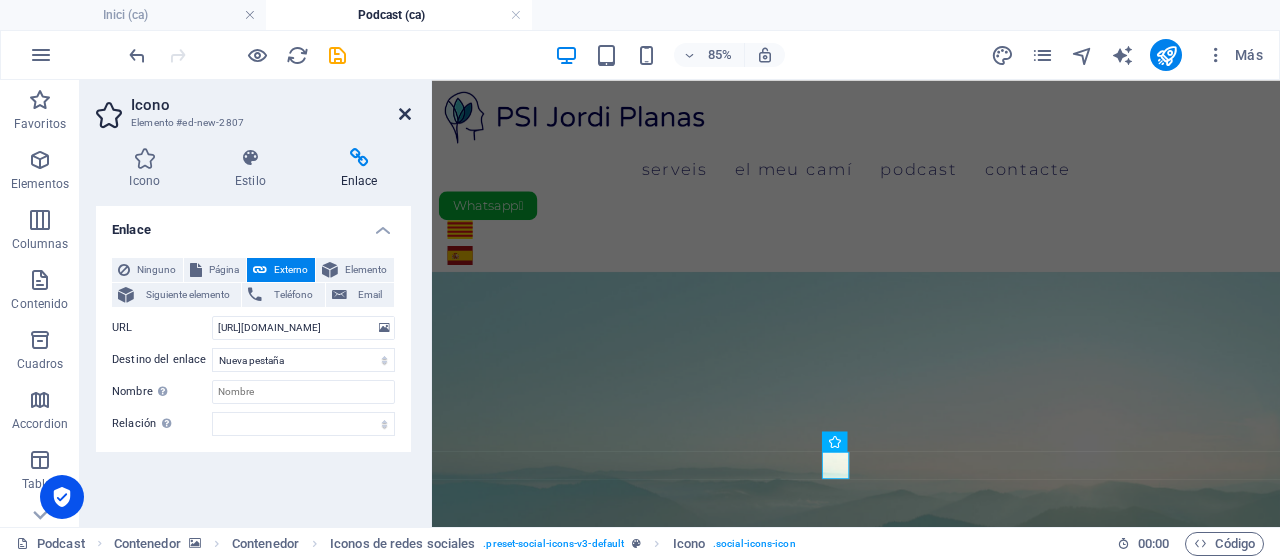 click at bounding box center [405, 114] 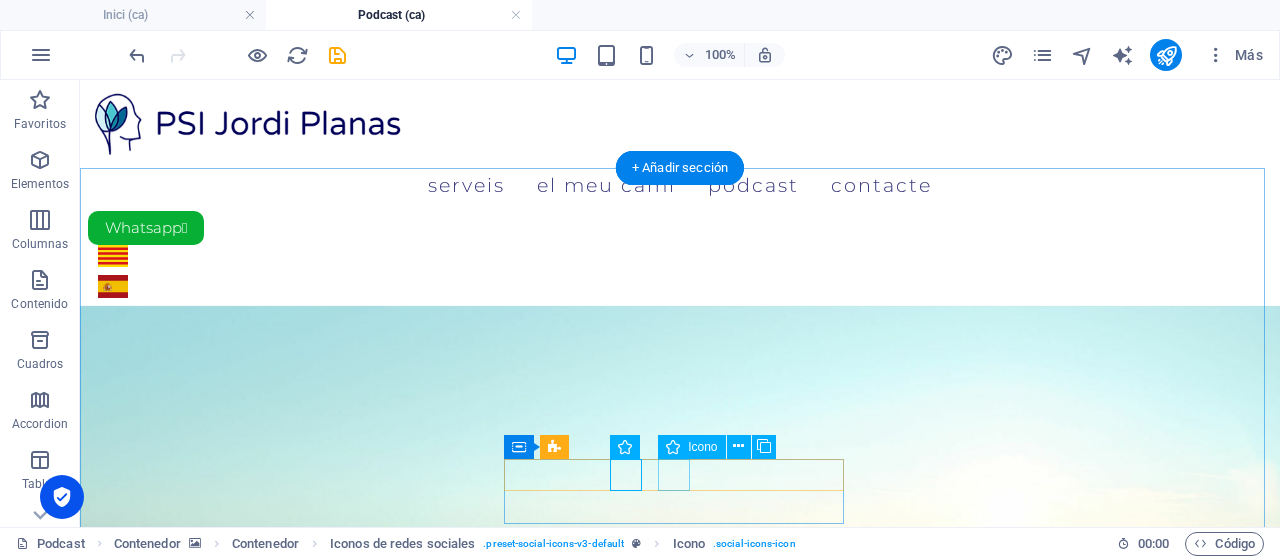 click at bounding box center (680, 1162) 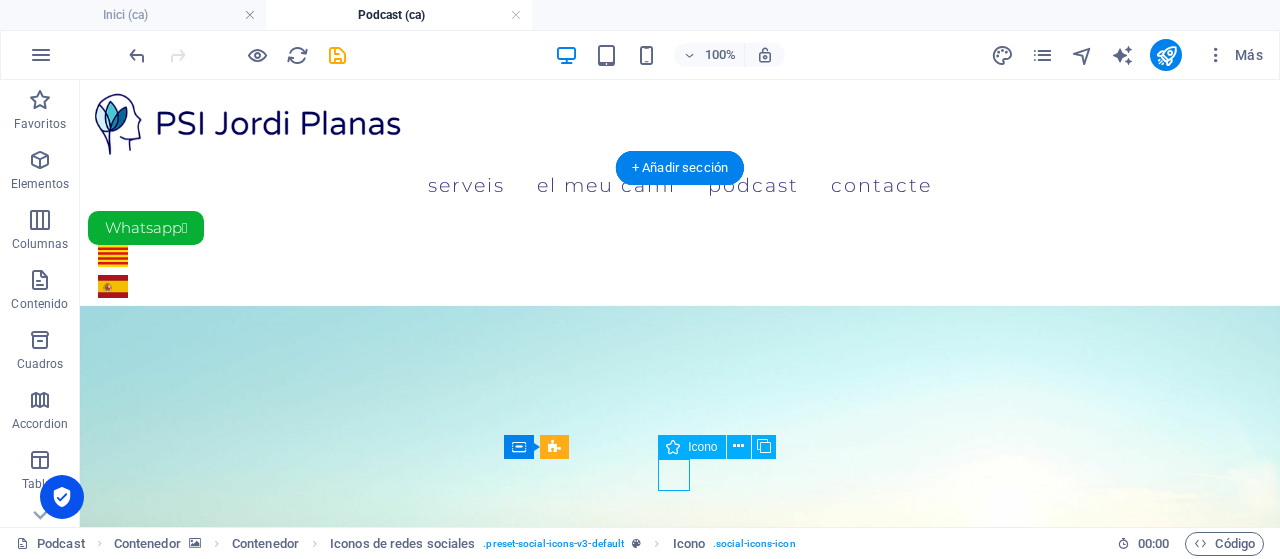 click at bounding box center [680, 1162] 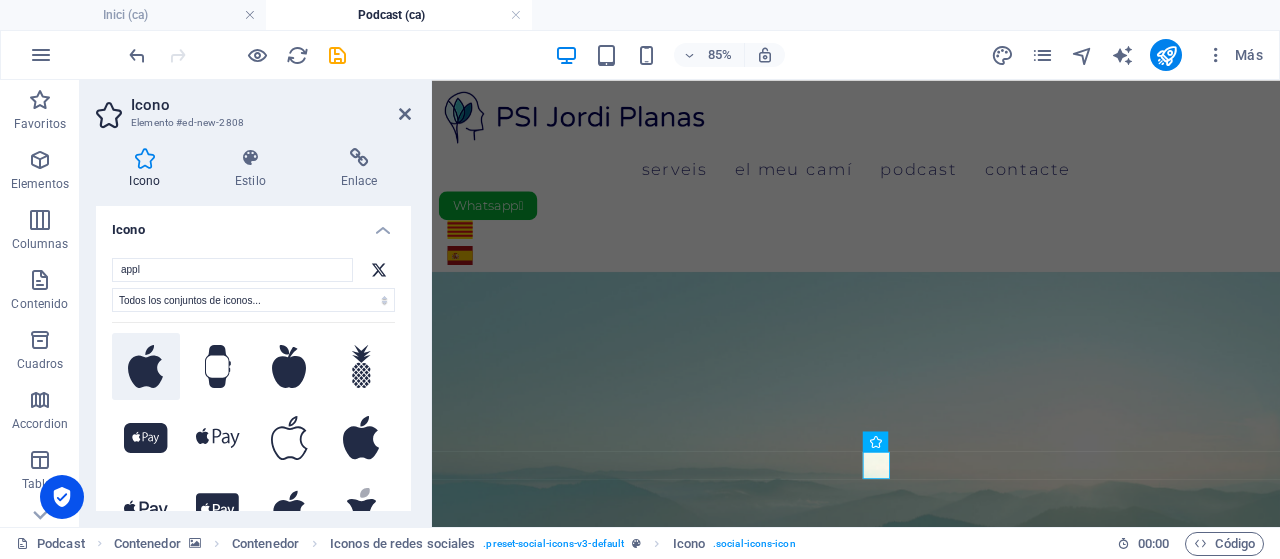 type on "appl" 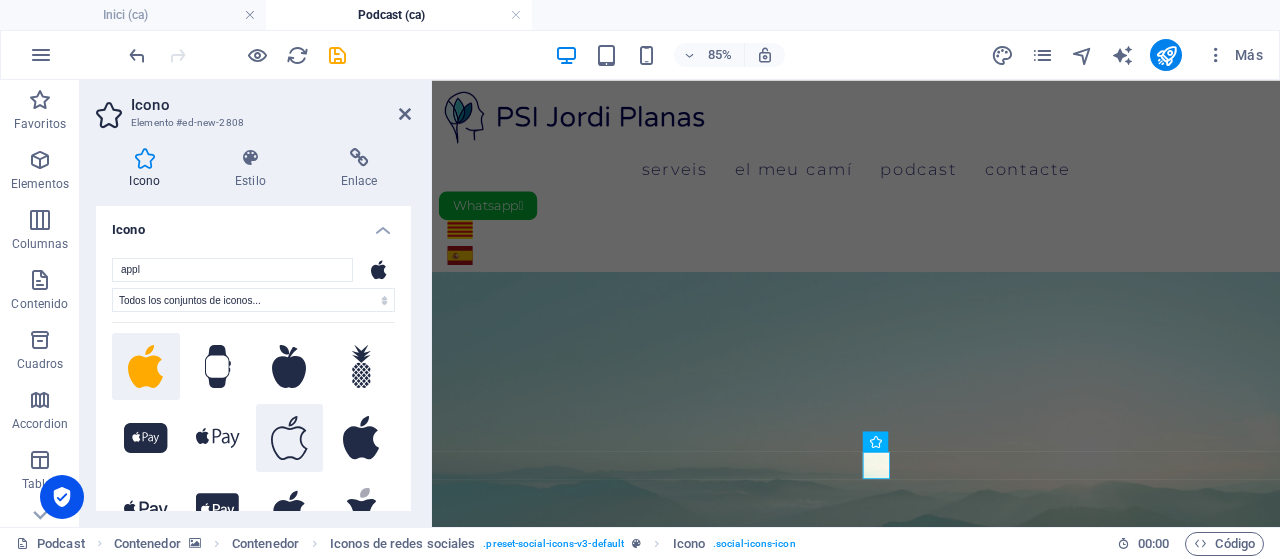 click 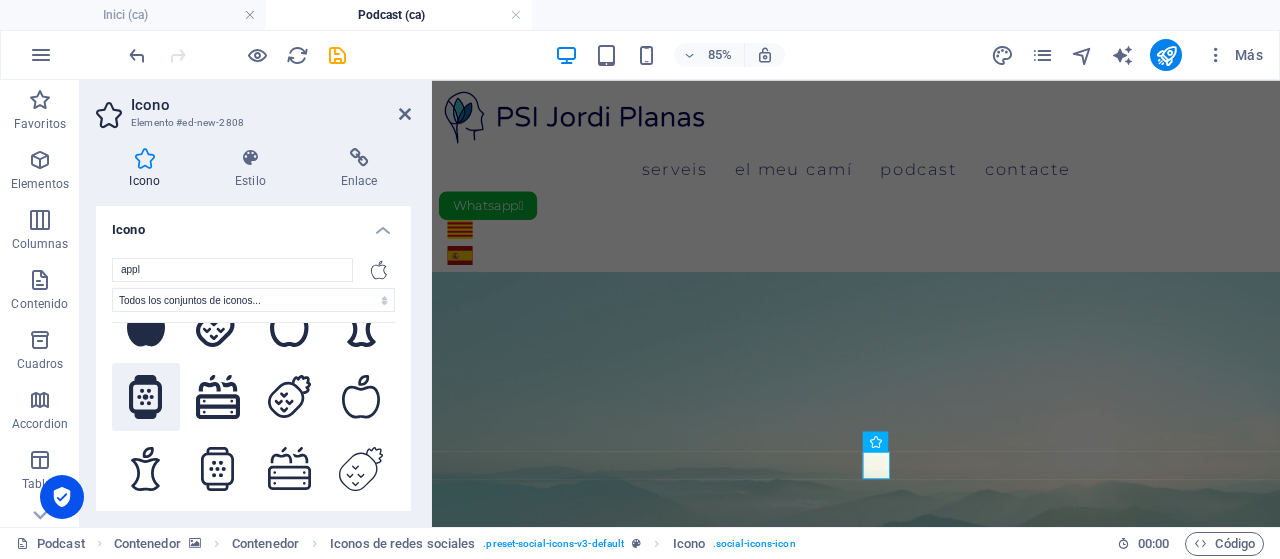 scroll, scrollTop: 0, scrollLeft: 0, axis: both 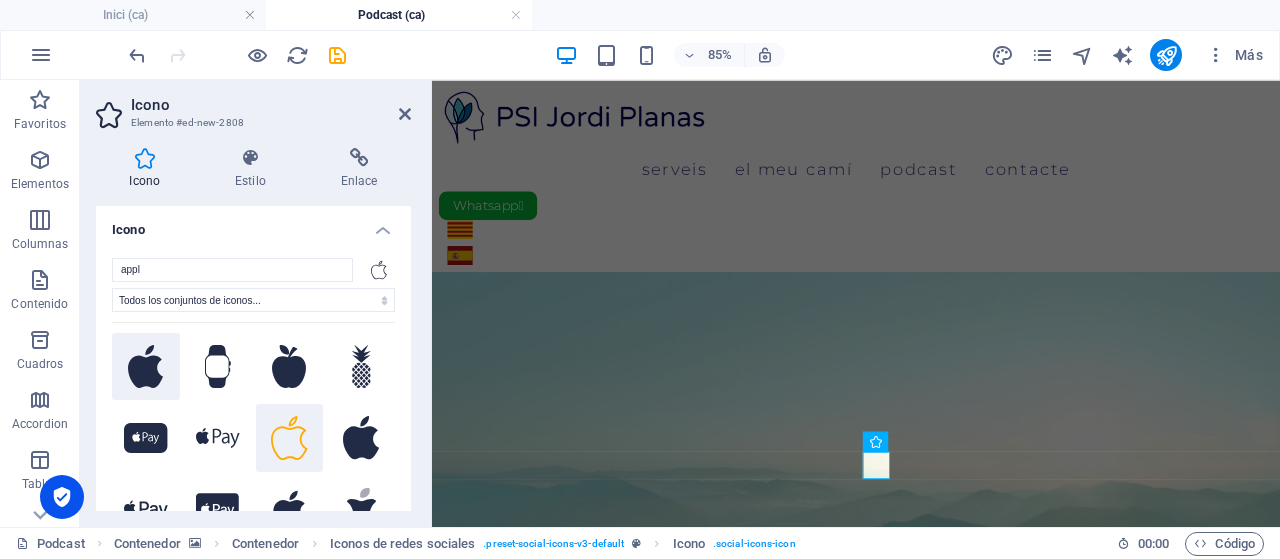 click 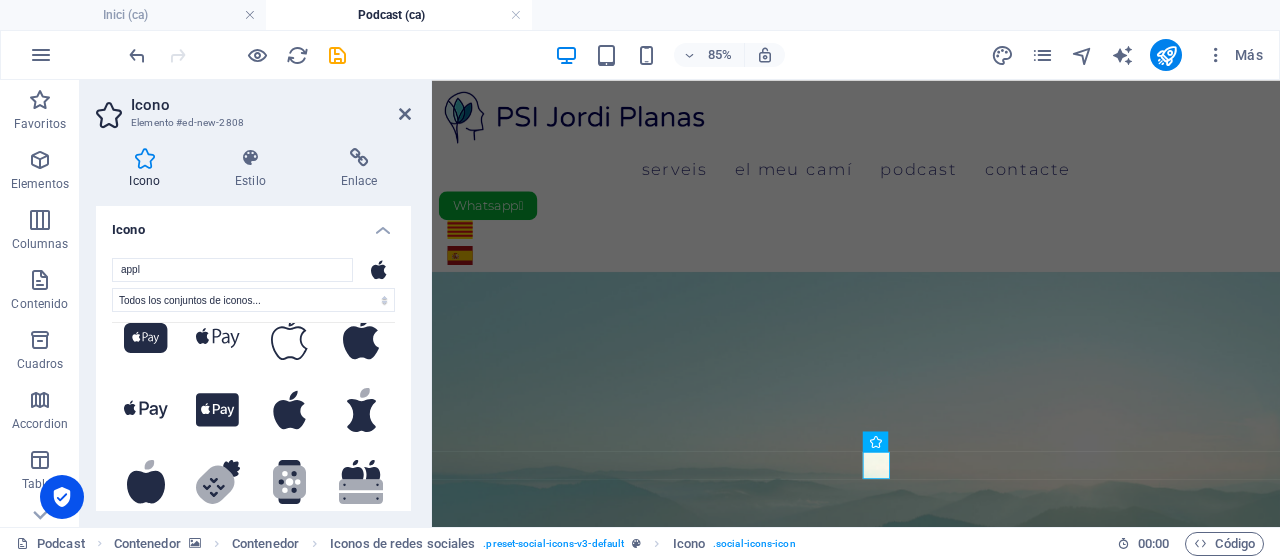 scroll, scrollTop: 0, scrollLeft: 0, axis: both 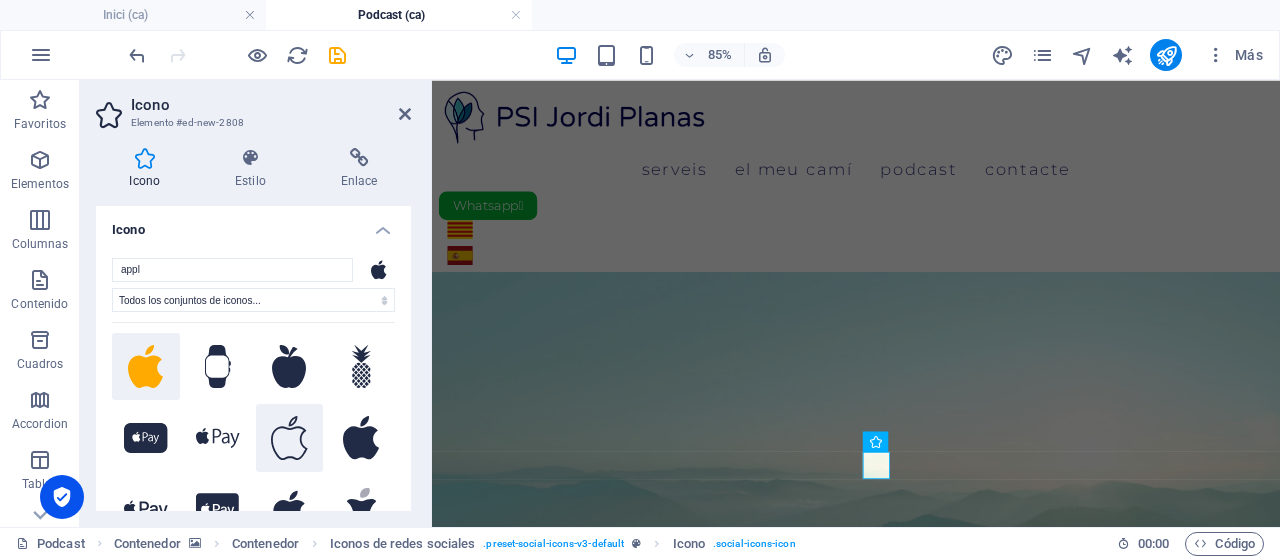 click 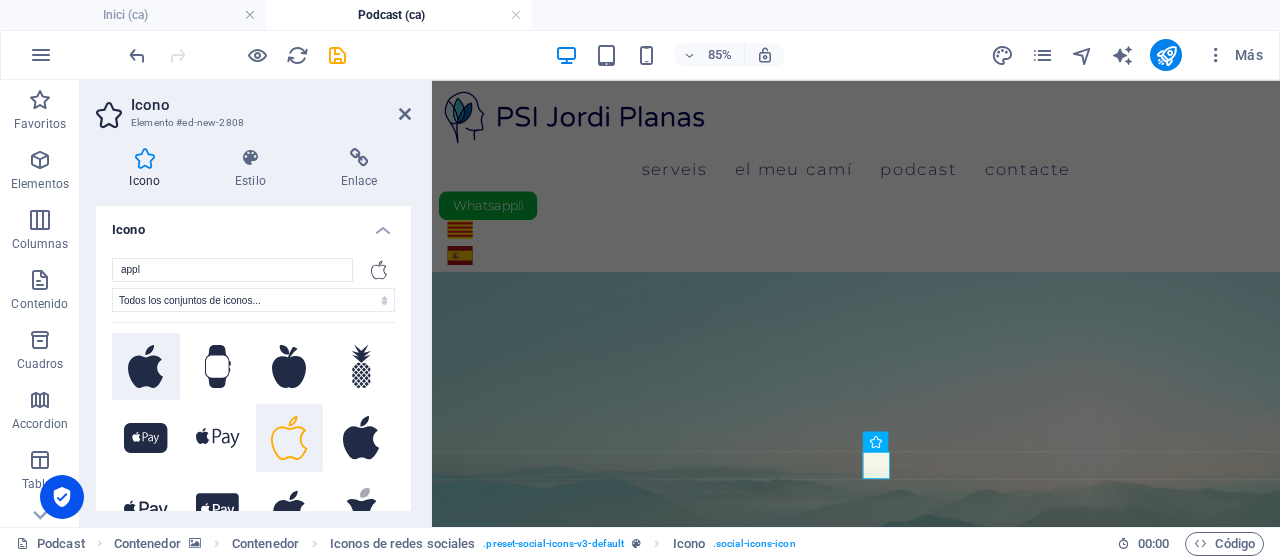 click 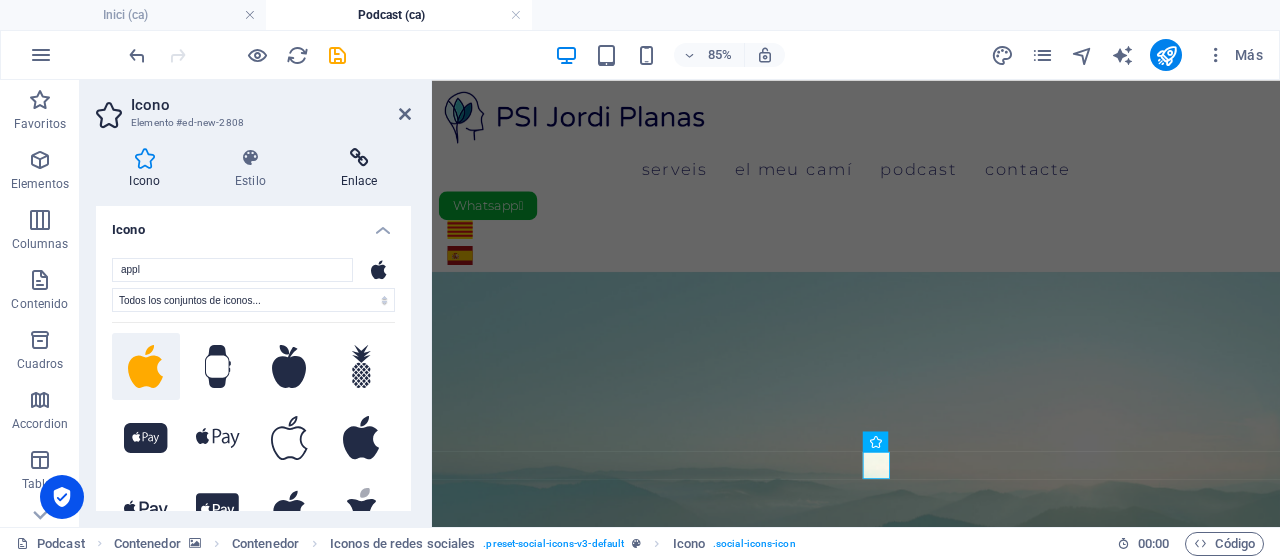 click at bounding box center (359, 158) 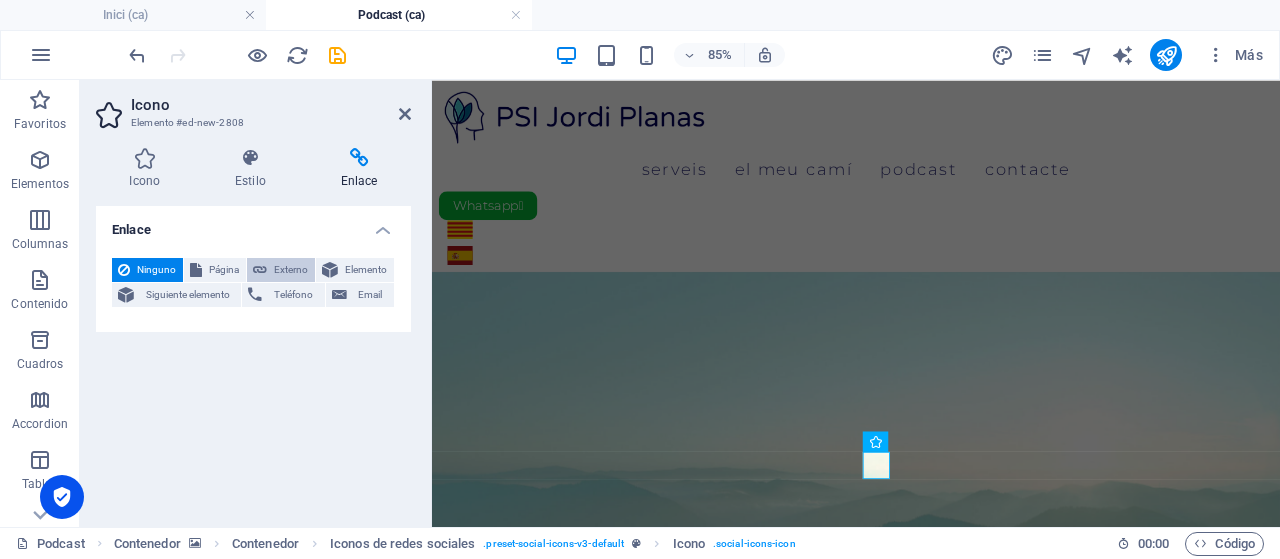 click on "Externo" at bounding box center (291, 270) 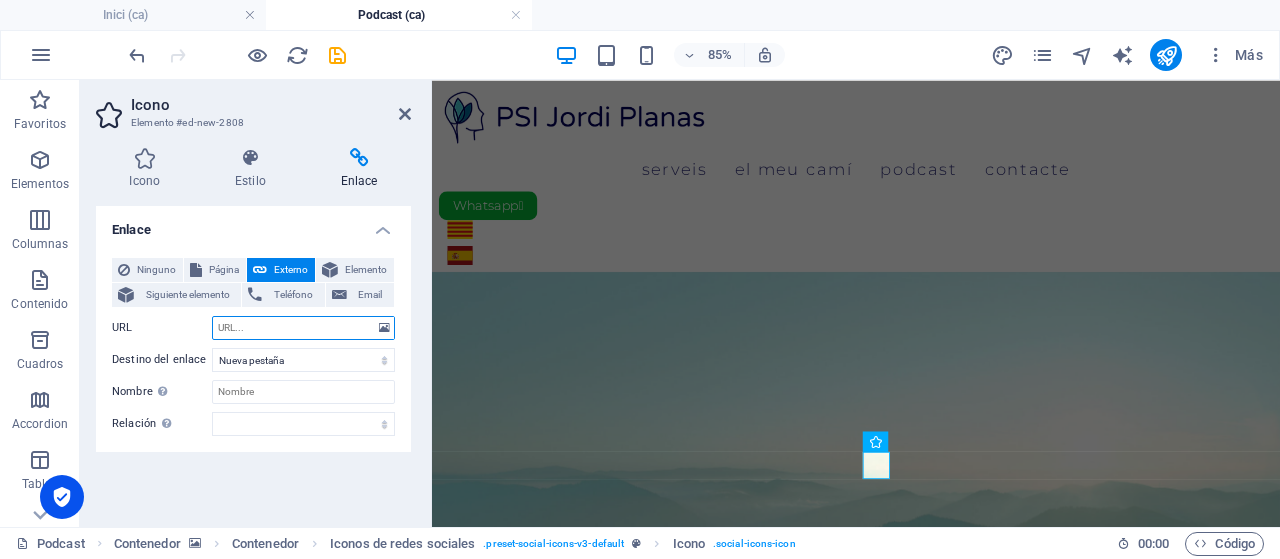 click on "URL" at bounding box center (303, 328) 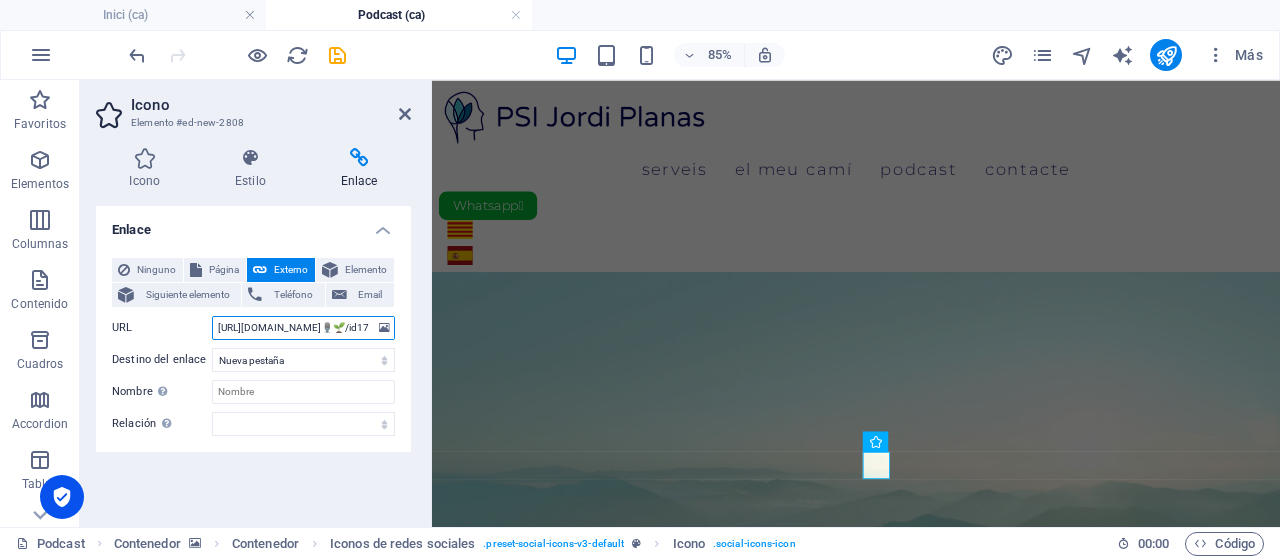 scroll, scrollTop: 0, scrollLeft: 240, axis: horizontal 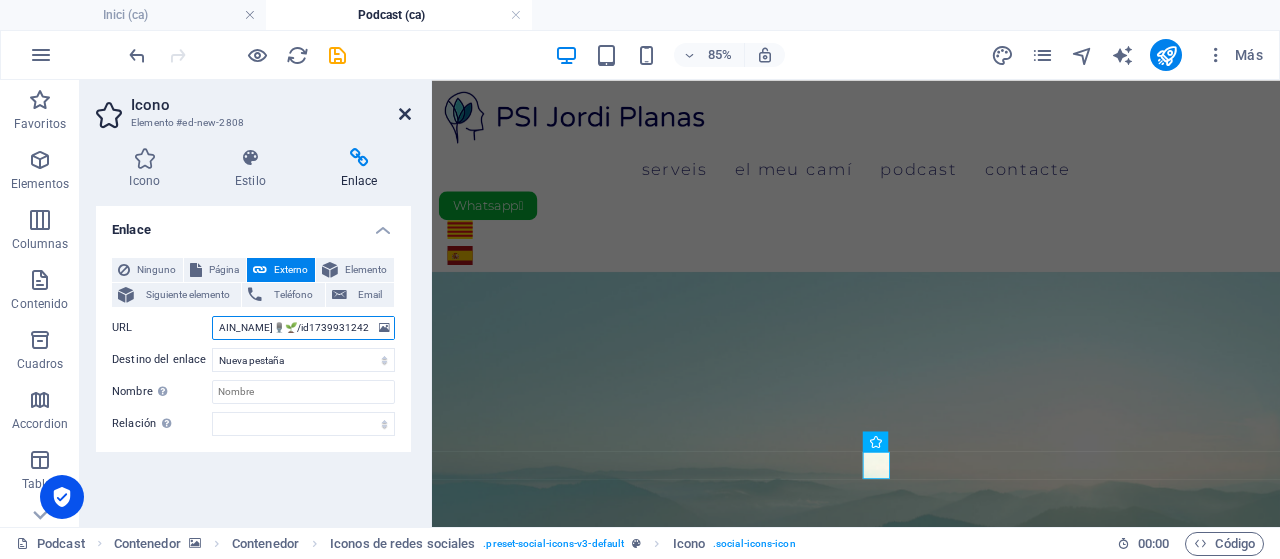 type on "https://podcasts.apple.com/us/podcast/pulsacions-de-psicologia-🎙️🌱/id1739931242" 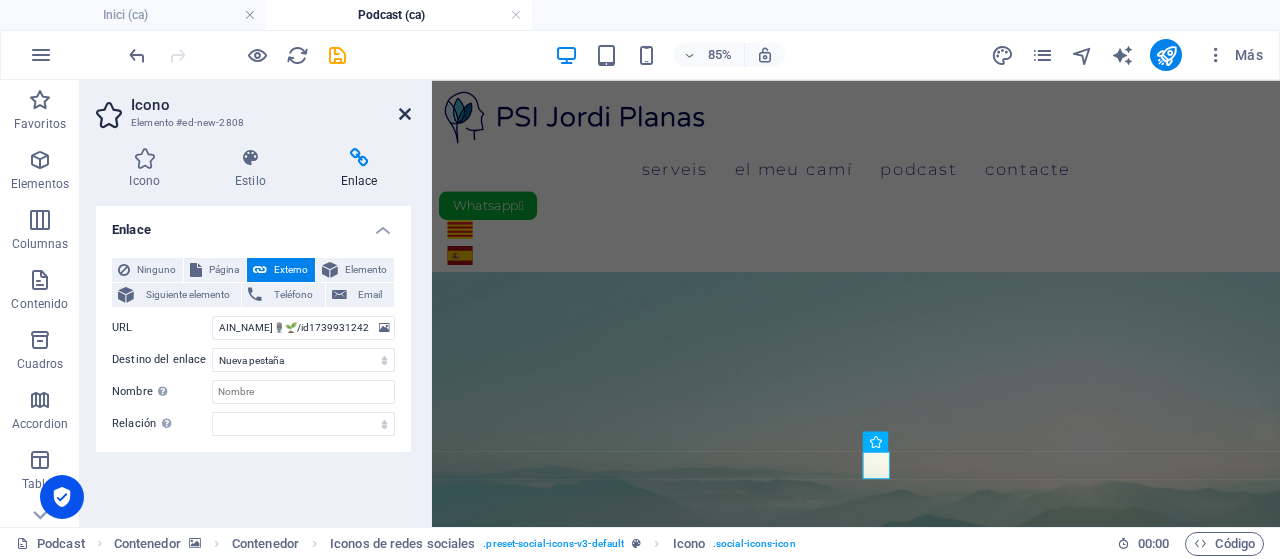 click at bounding box center (405, 114) 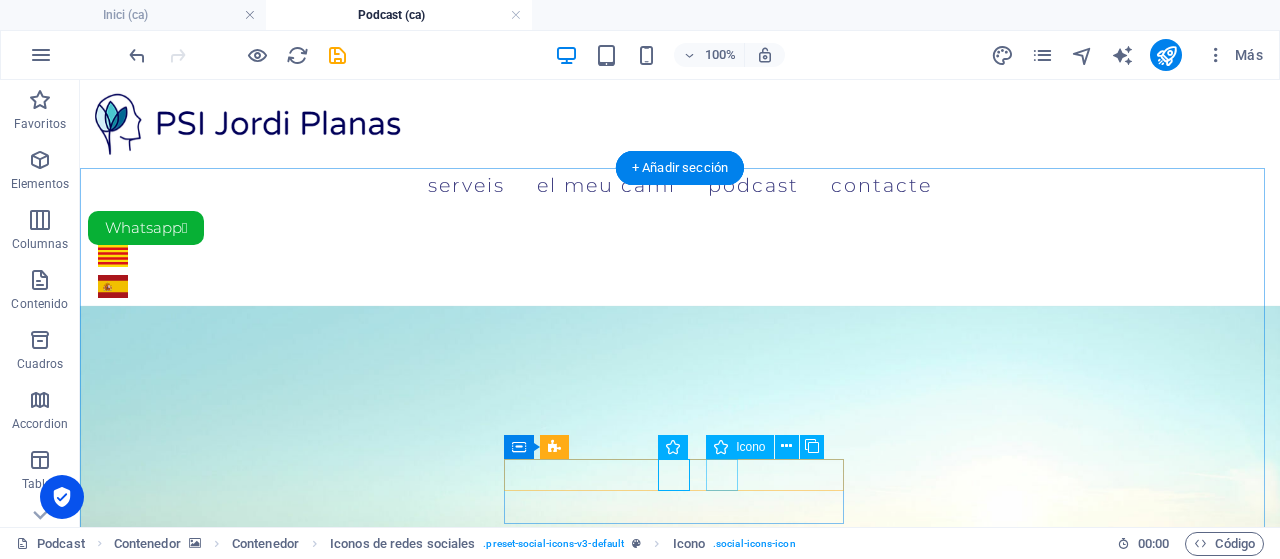 click at bounding box center (680, 1202) 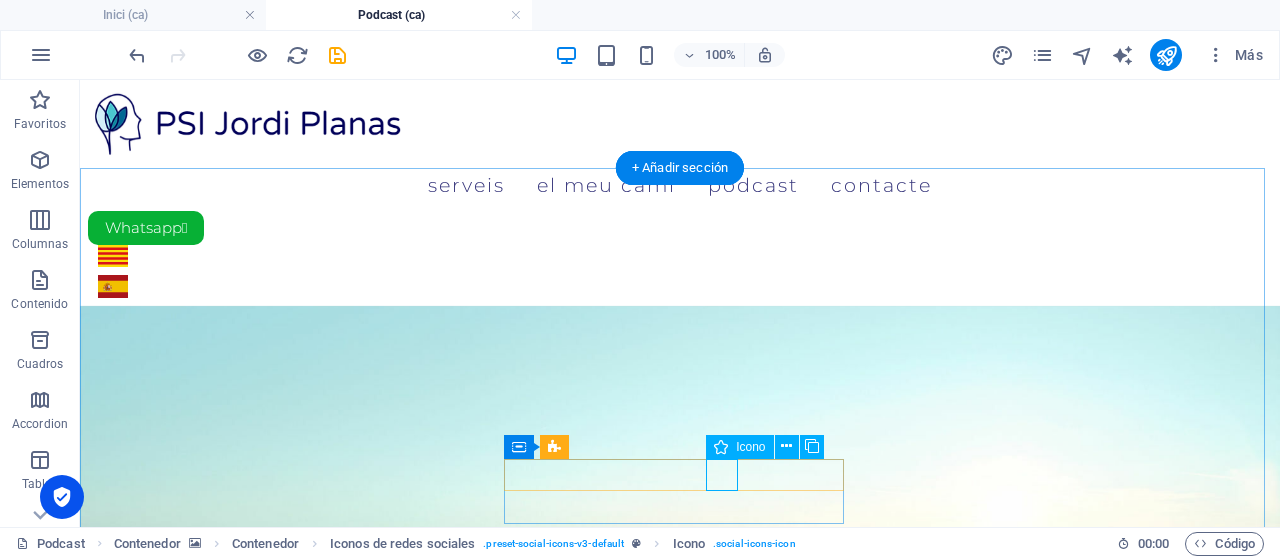 click at bounding box center [680, 1202] 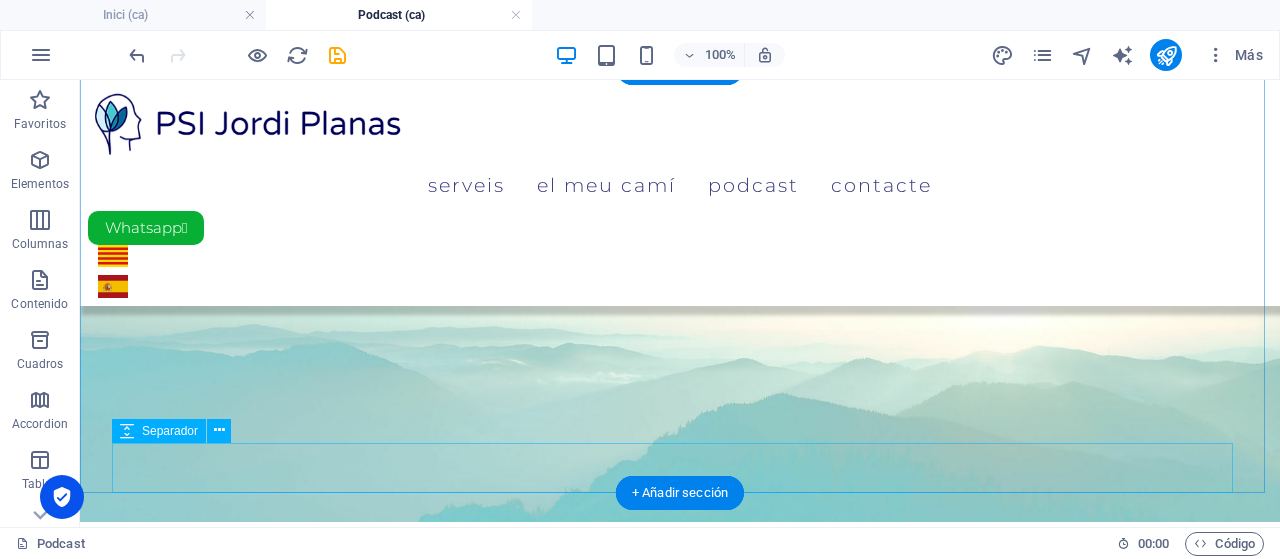 scroll, scrollTop: 100, scrollLeft: 0, axis: vertical 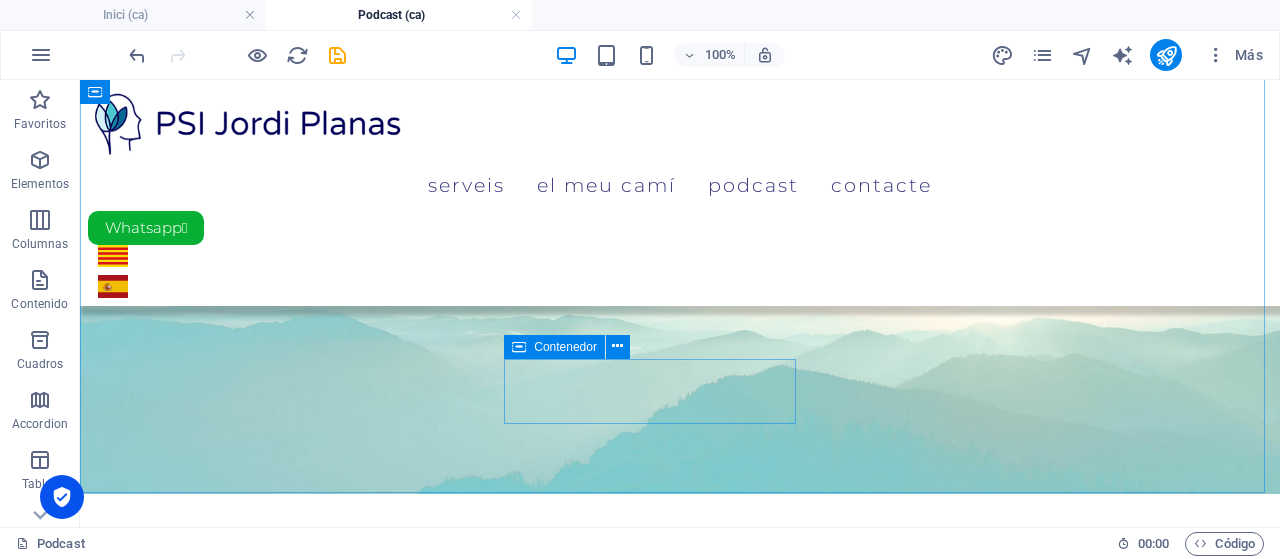 click at bounding box center [519, 347] 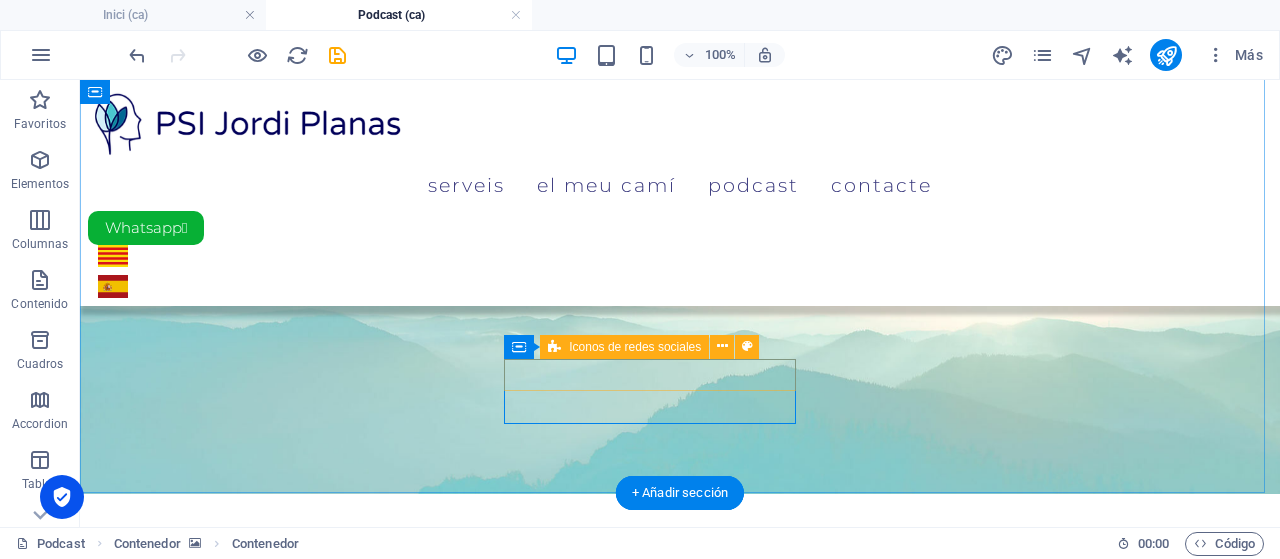 click at bounding box center (680, 900) 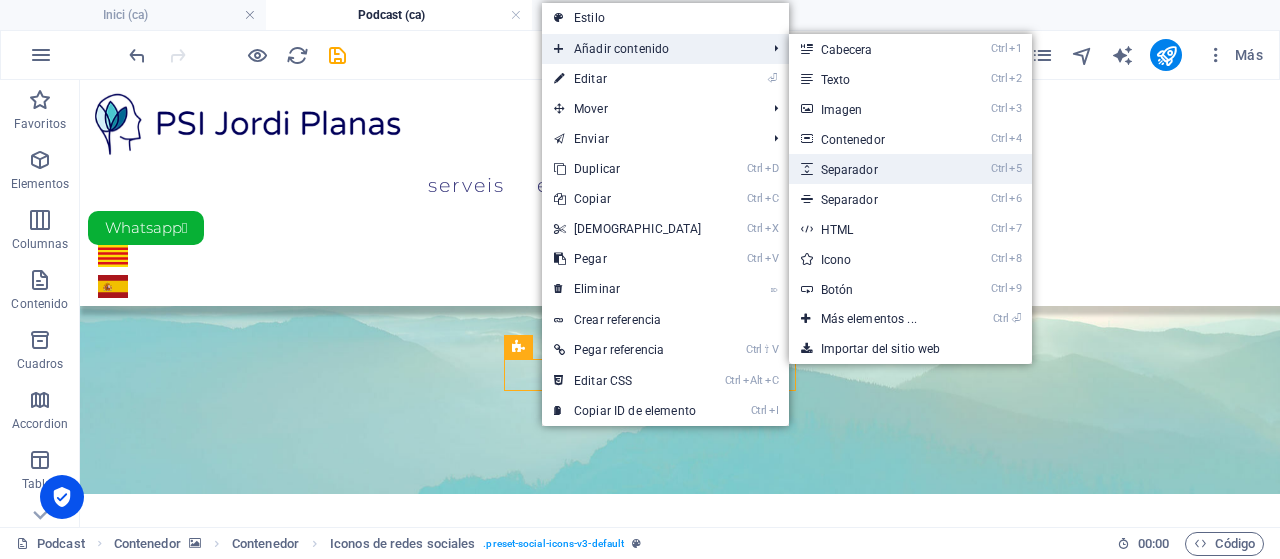 click on "Ctrl 5  Separador" at bounding box center [873, 169] 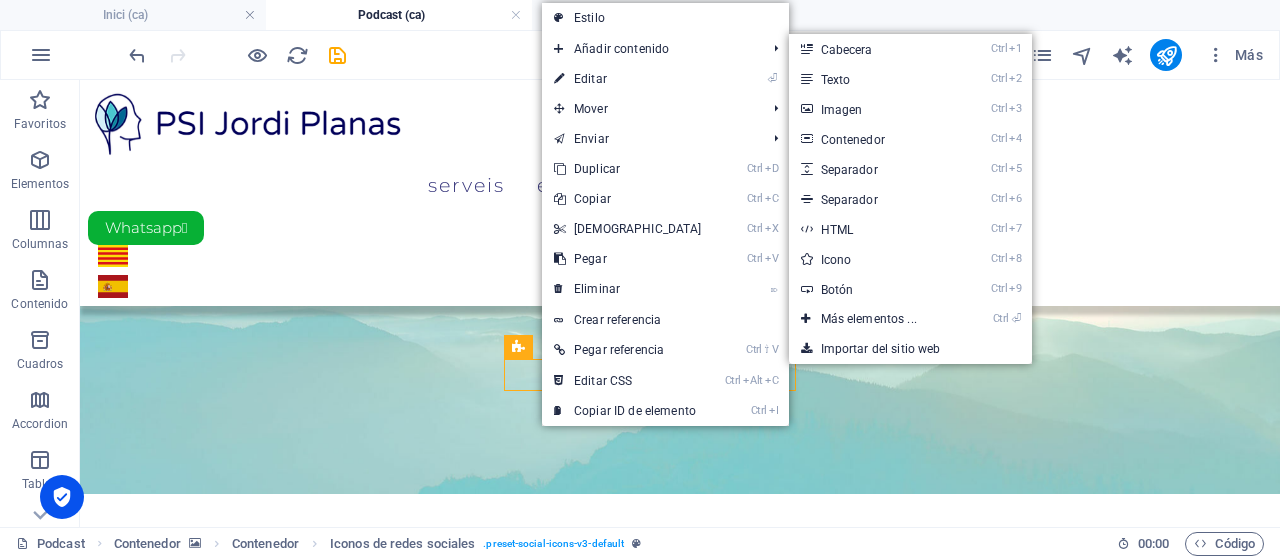 select on "px" 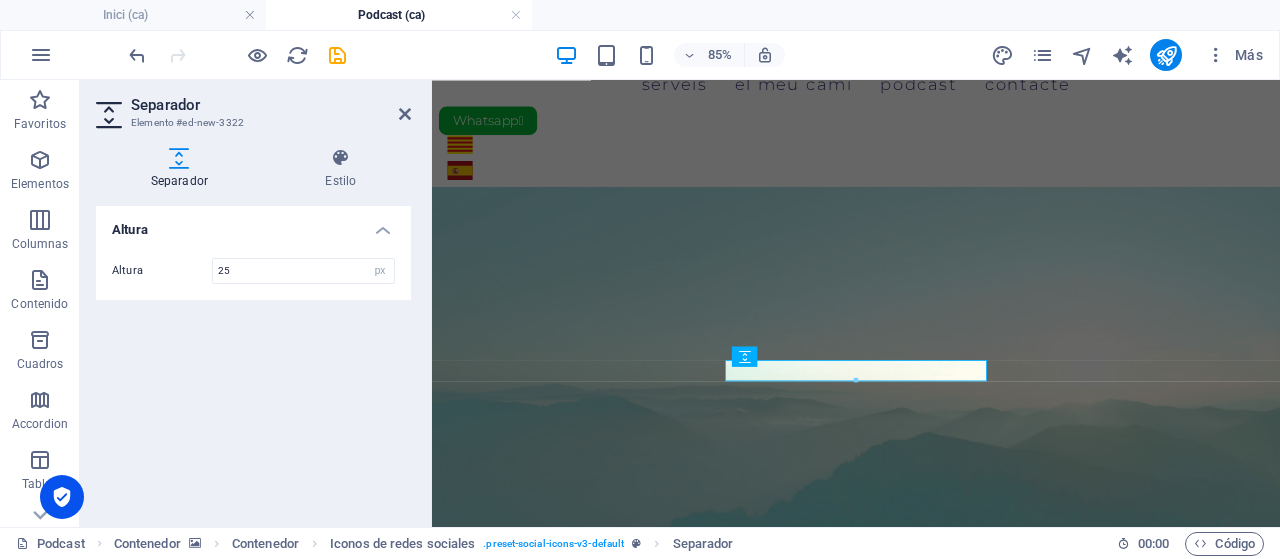 type on "25" 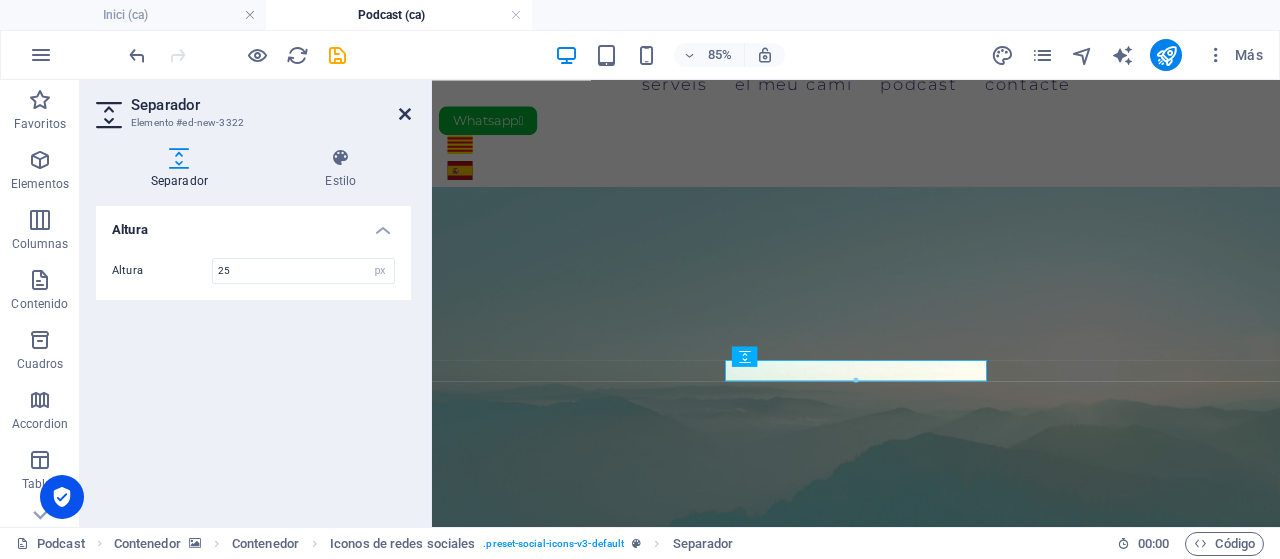 click at bounding box center (405, 114) 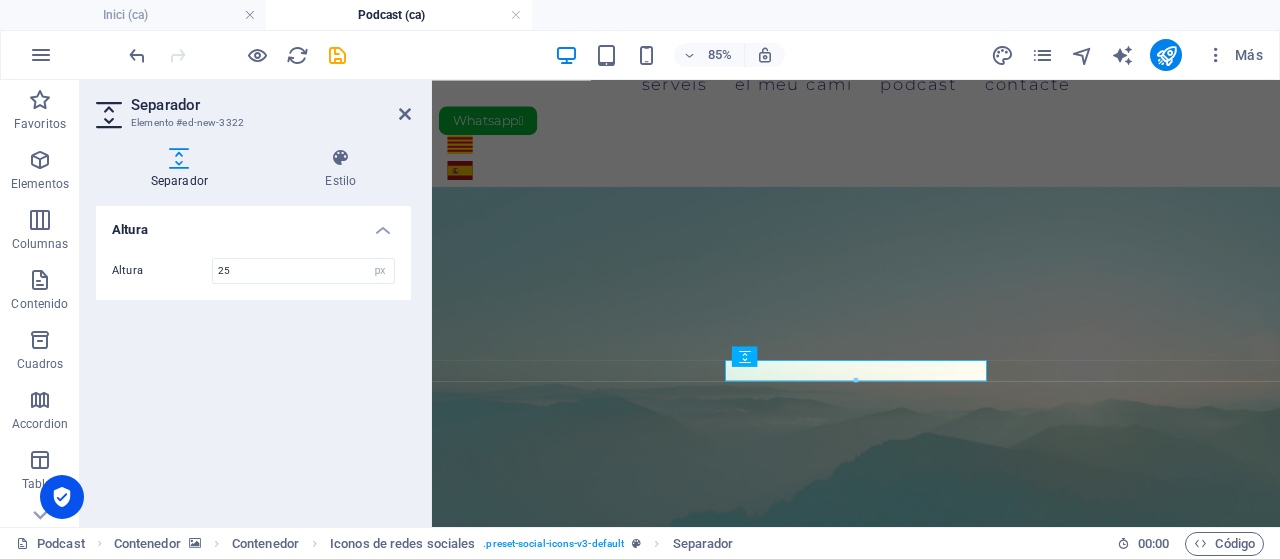 scroll, scrollTop: 38, scrollLeft: 0, axis: vertical 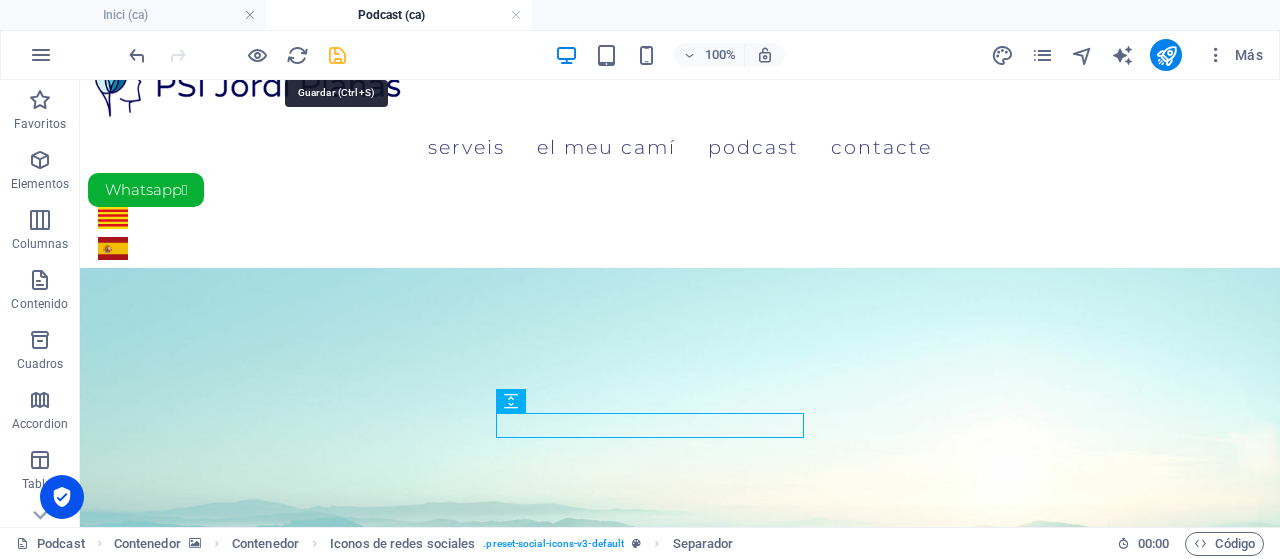 click at bounding box center [337, 55] 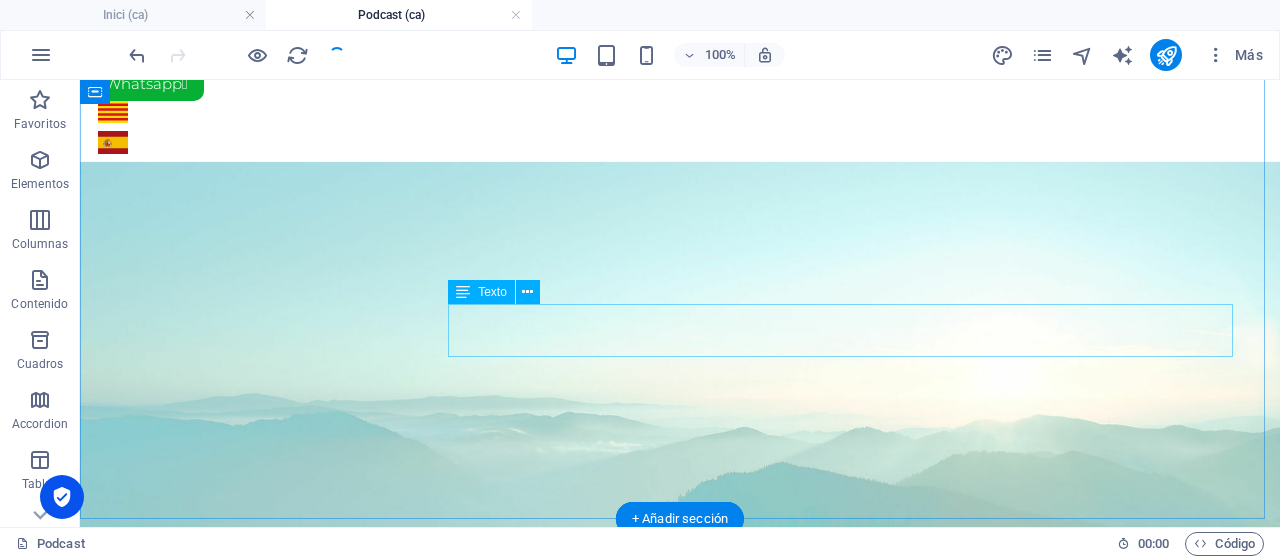 scroll, scrollTop: 0, scrollLeft: 0, axis: both 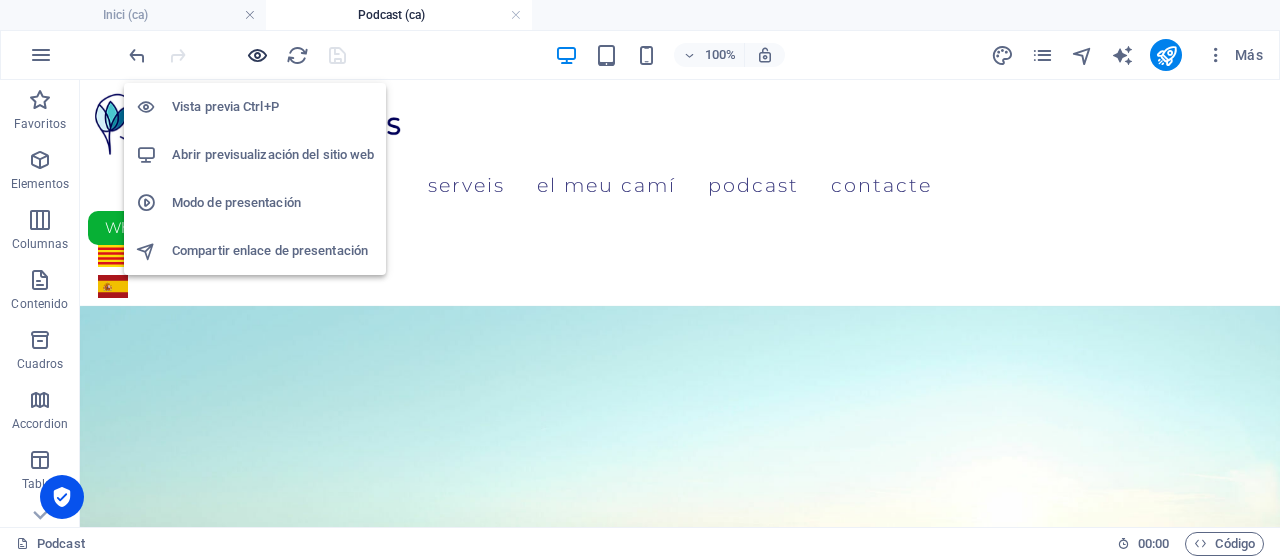 click at bounding box center (257, 55) 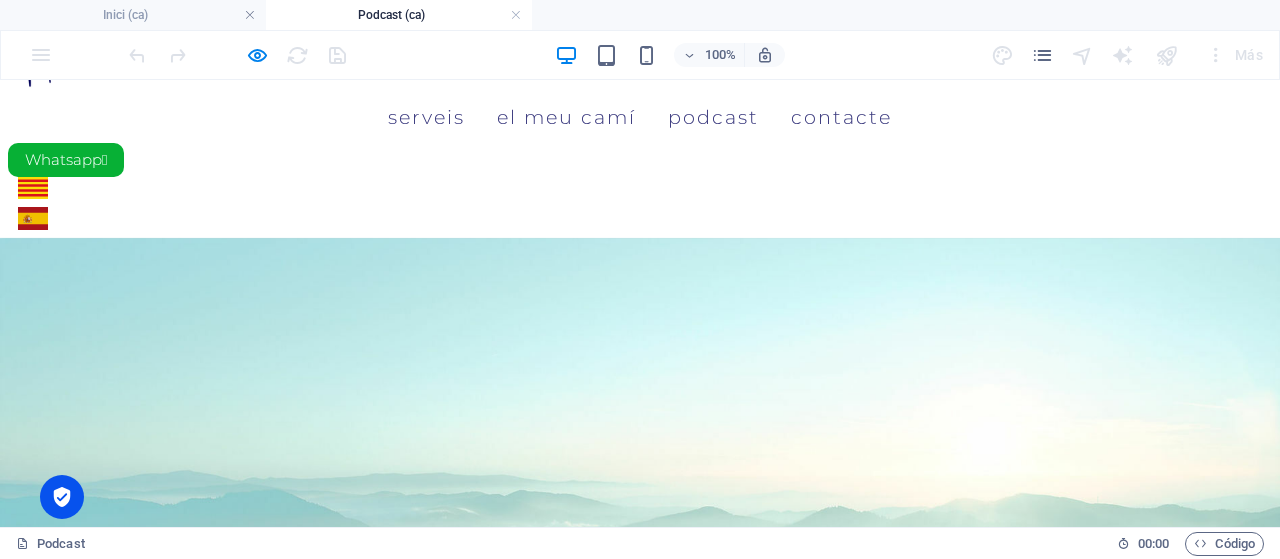 scroll, scrollTop: 100, scrollLeft: 0, axis: vertical 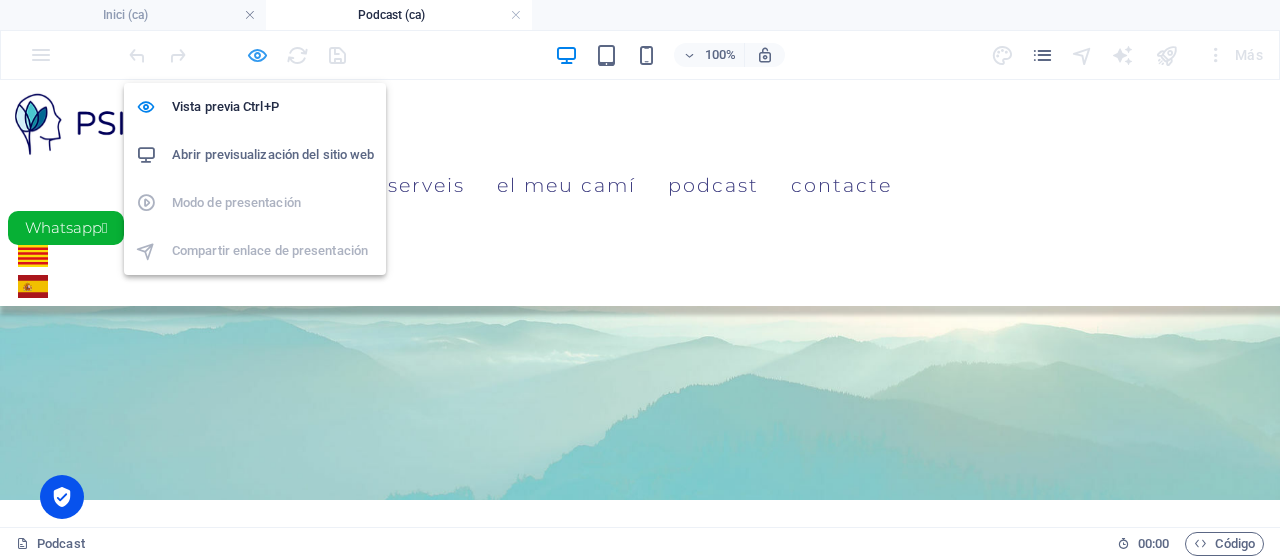 click at bounding box center (257, 55) 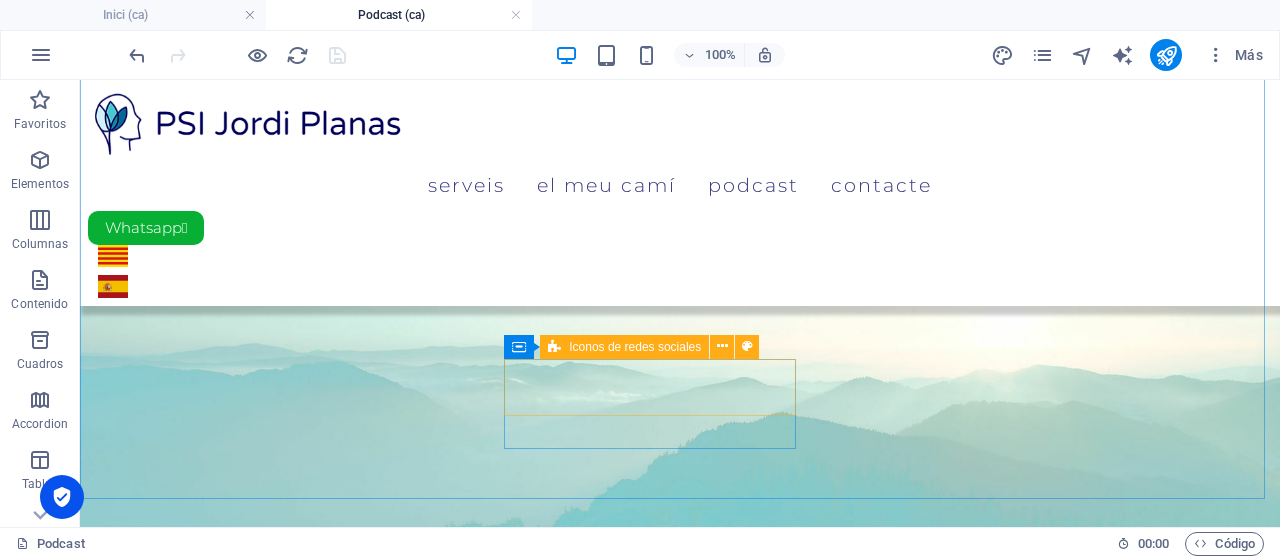 click at bounding box center (554, 347) 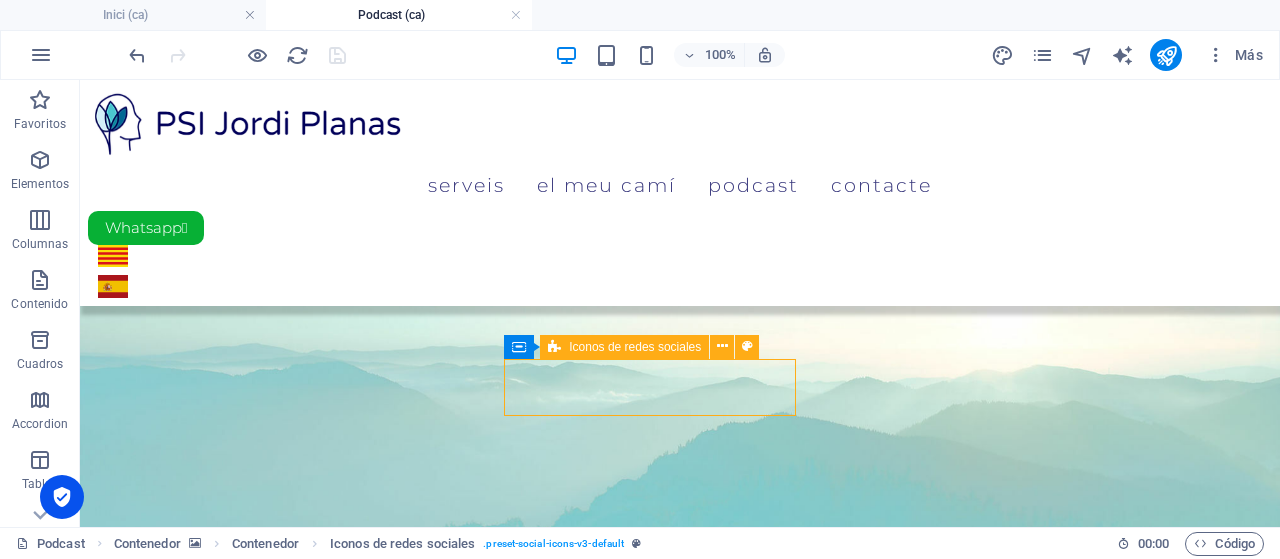 click at bounding box center [554, 347] 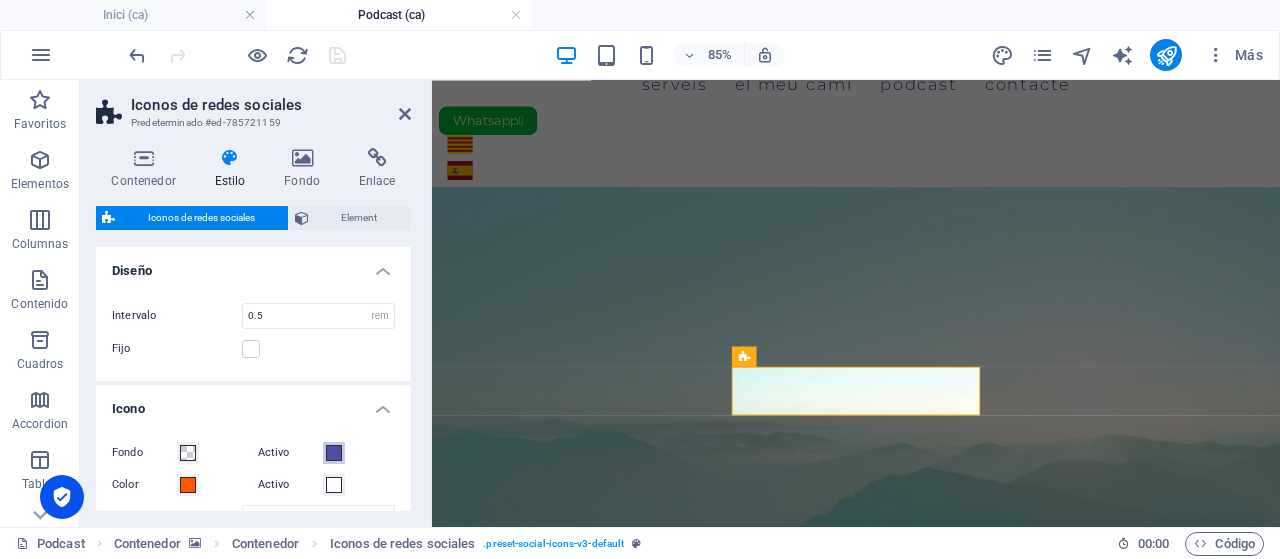 click at bounding box center (334, 453) 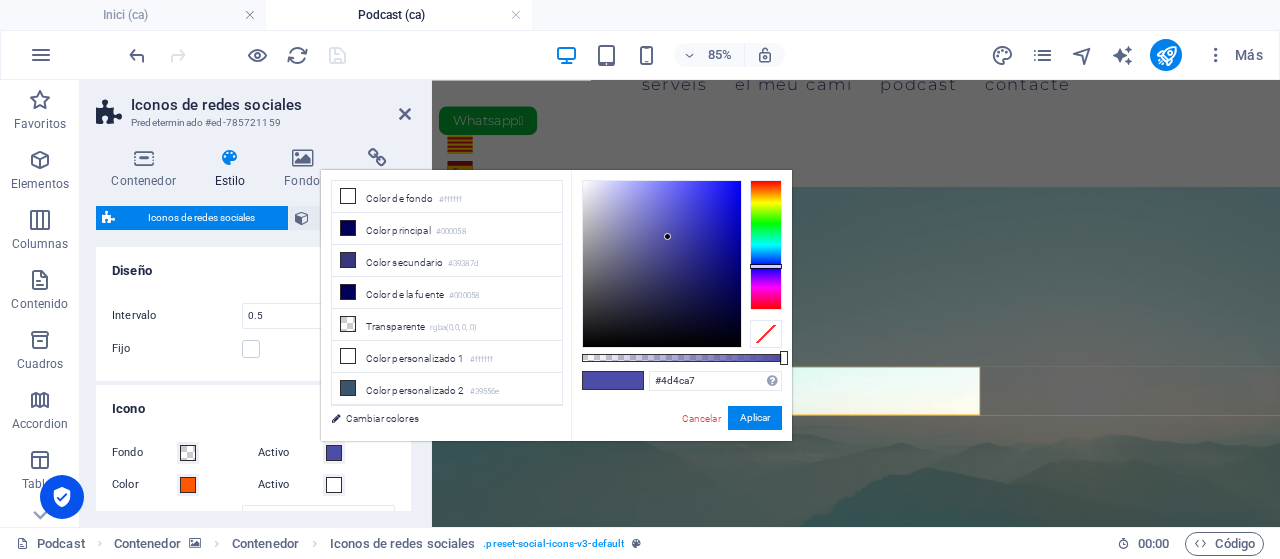 click on "Color personalizado 3
#ff5700" at bounding box center (447, 421) 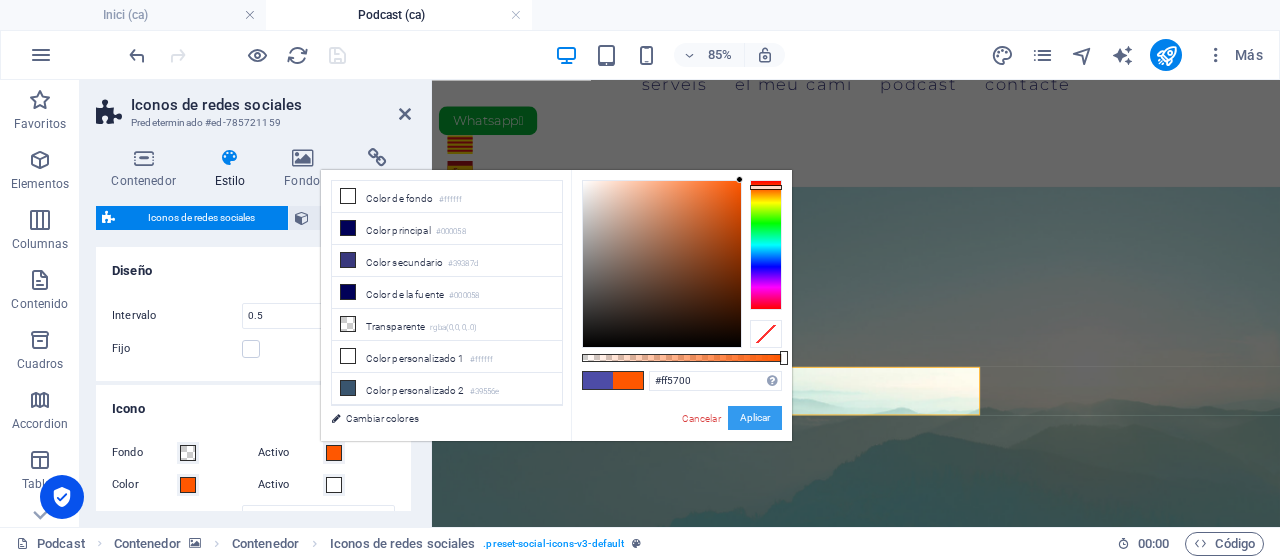 click on "Aplicar" at bounding box center (755, 418) 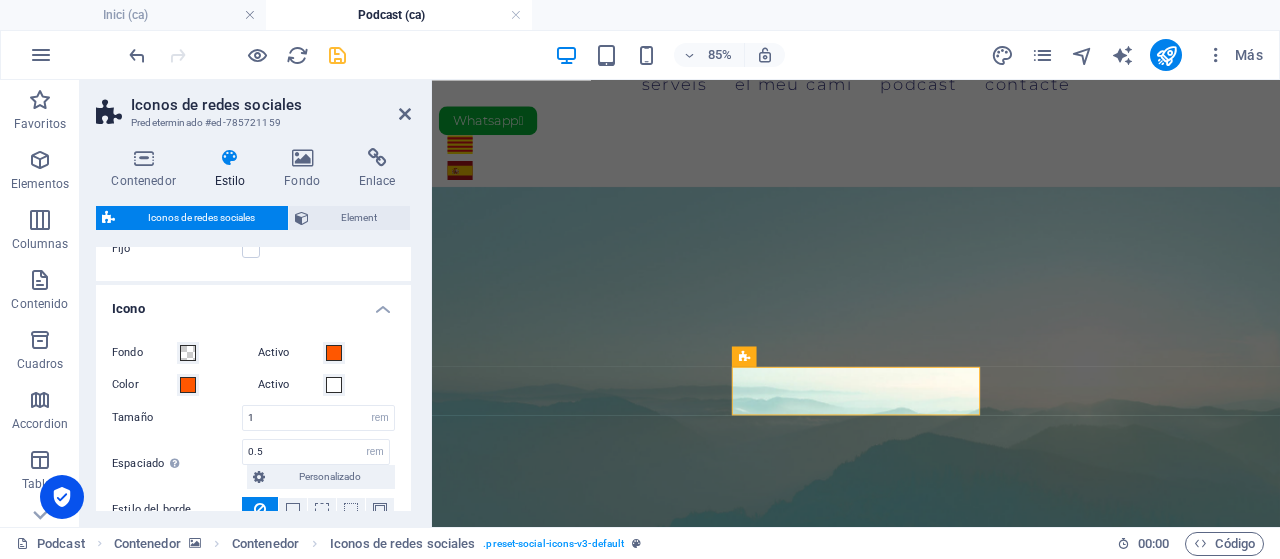 scroll, scrollTop: 200, scrollLeft: 0, axis: vertical 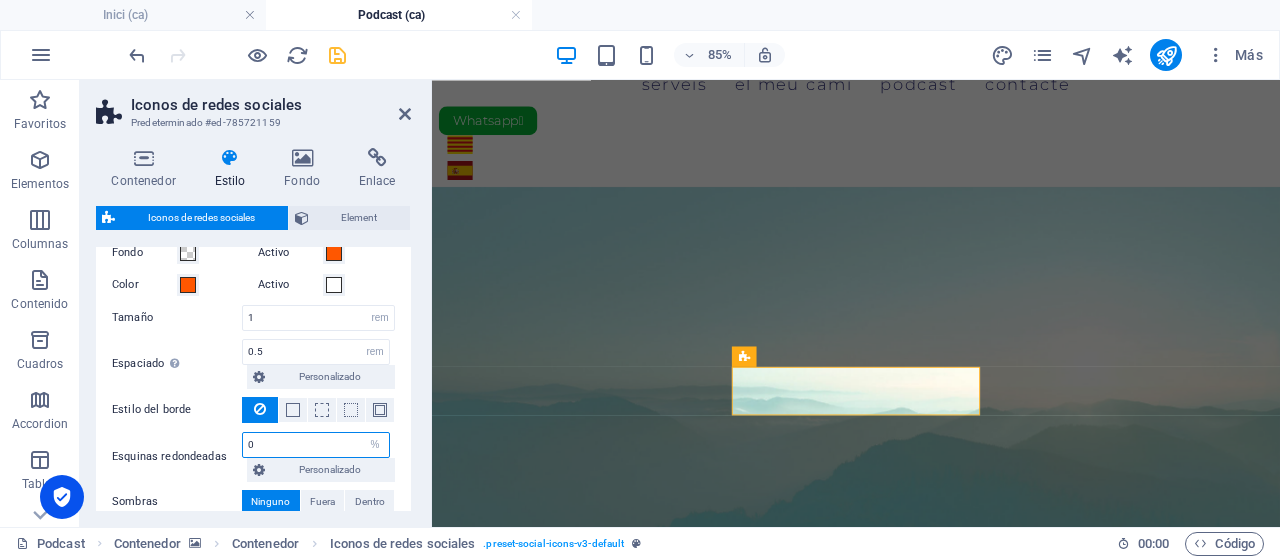 drag, startPoint x: 268, startPoint y: 435, endPoint x: 216, endPoint y: 433, distance: 52.03845 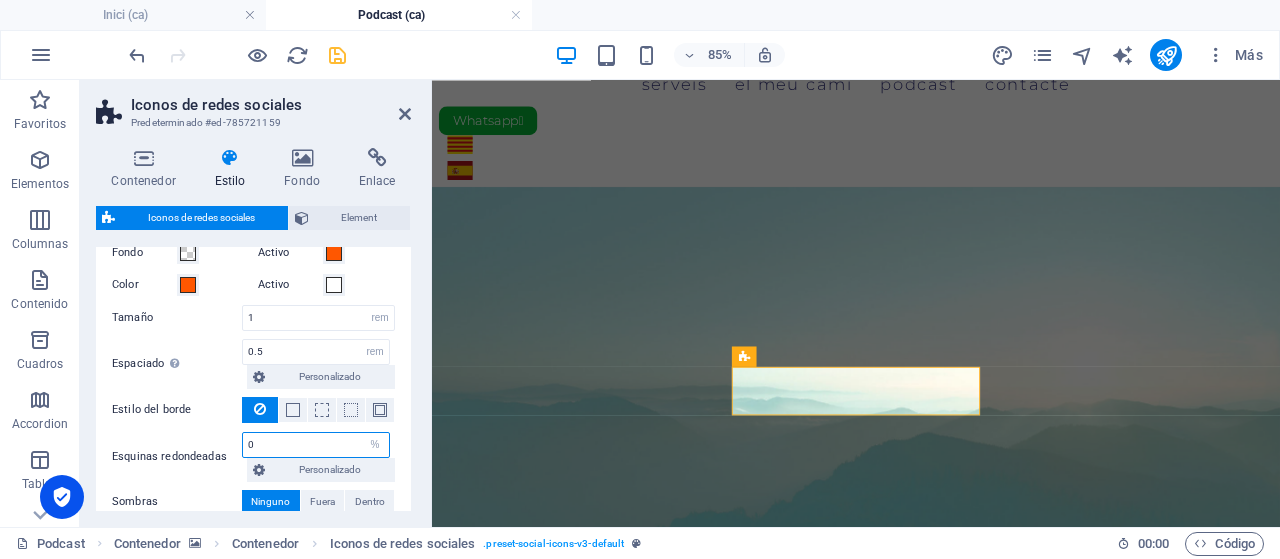 click on "Esquinas redondeadas 0 px rem % vh vw Personalizado Personalizado" at bounding box center (253, 457) 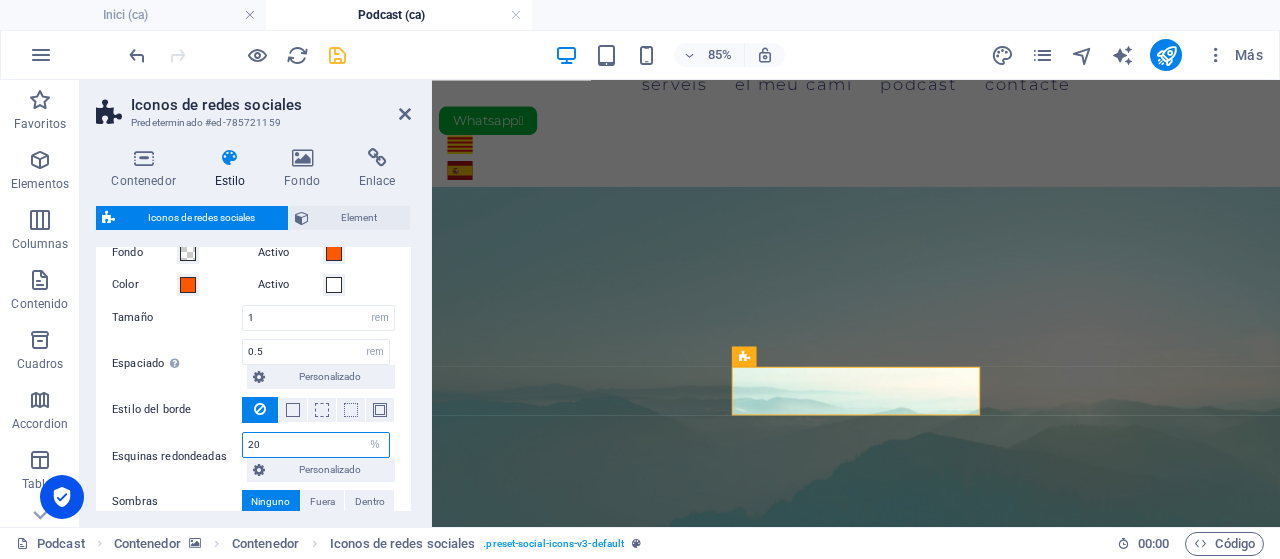 type on "20" 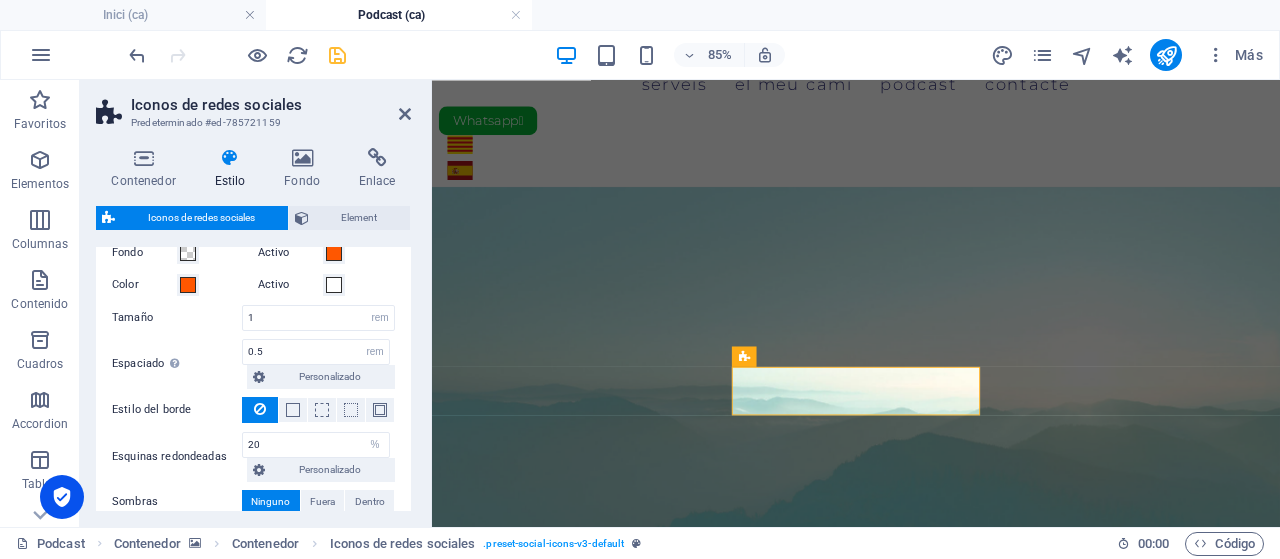 click on "Esquinas redondeadas" at bounding box center [177, 457] 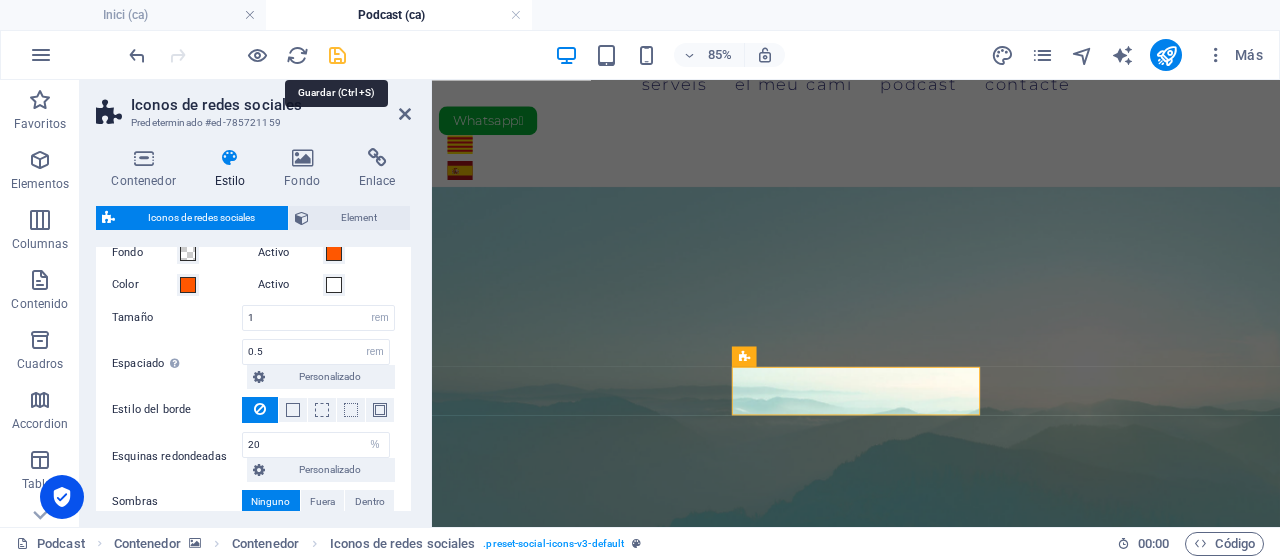 click at bounding box center [337, 55] 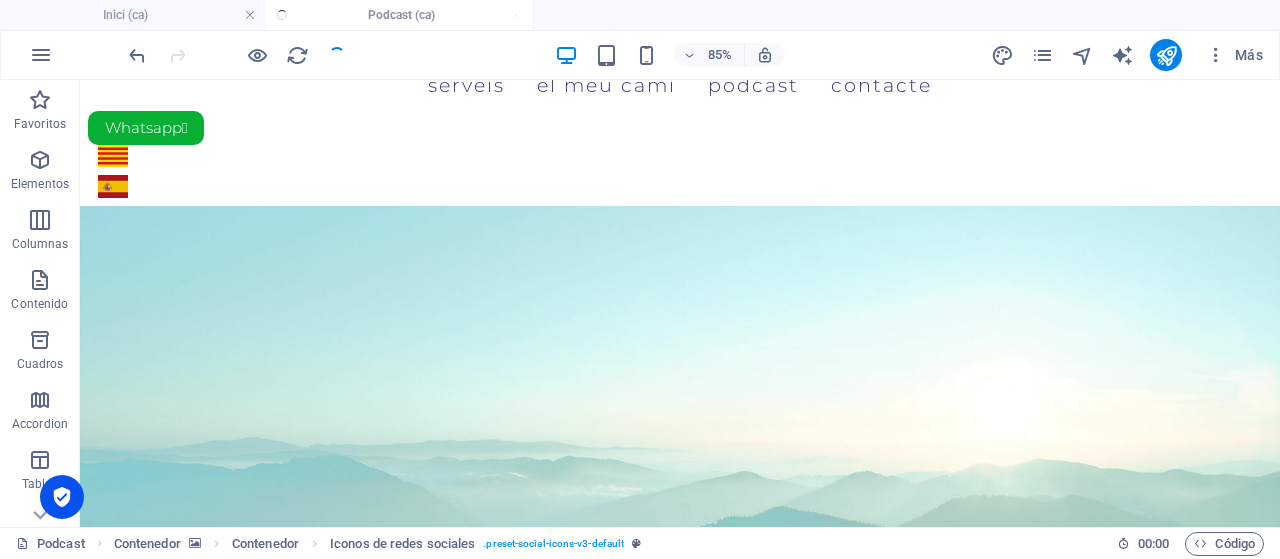 scroll, scrollTop: 38, scrollLeft: 0, axis: vertical 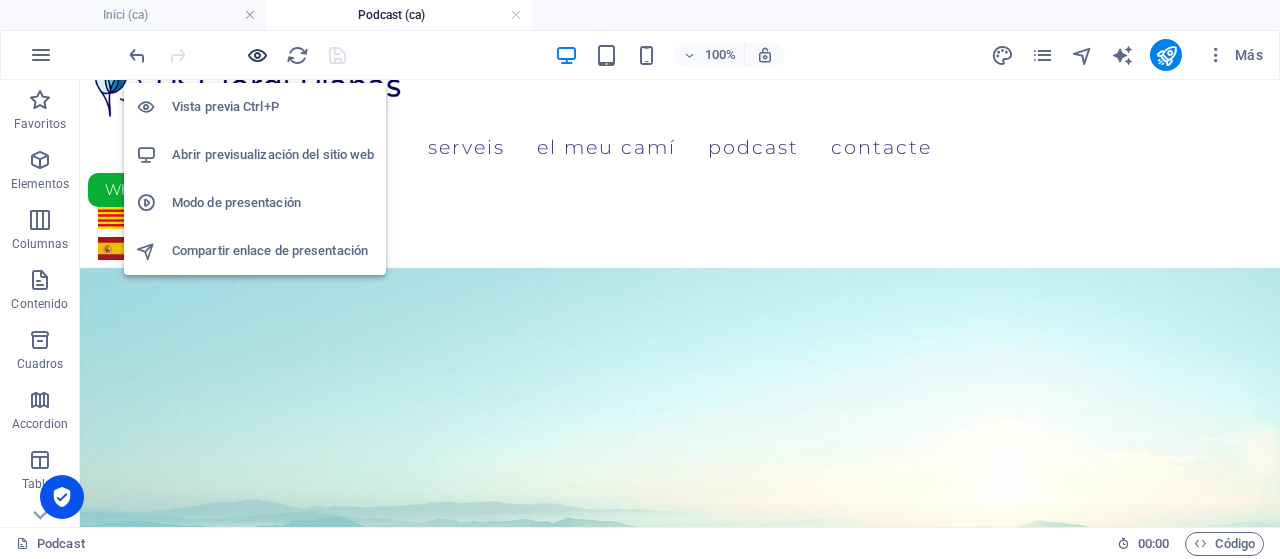 click at bounding box center [257, 55] 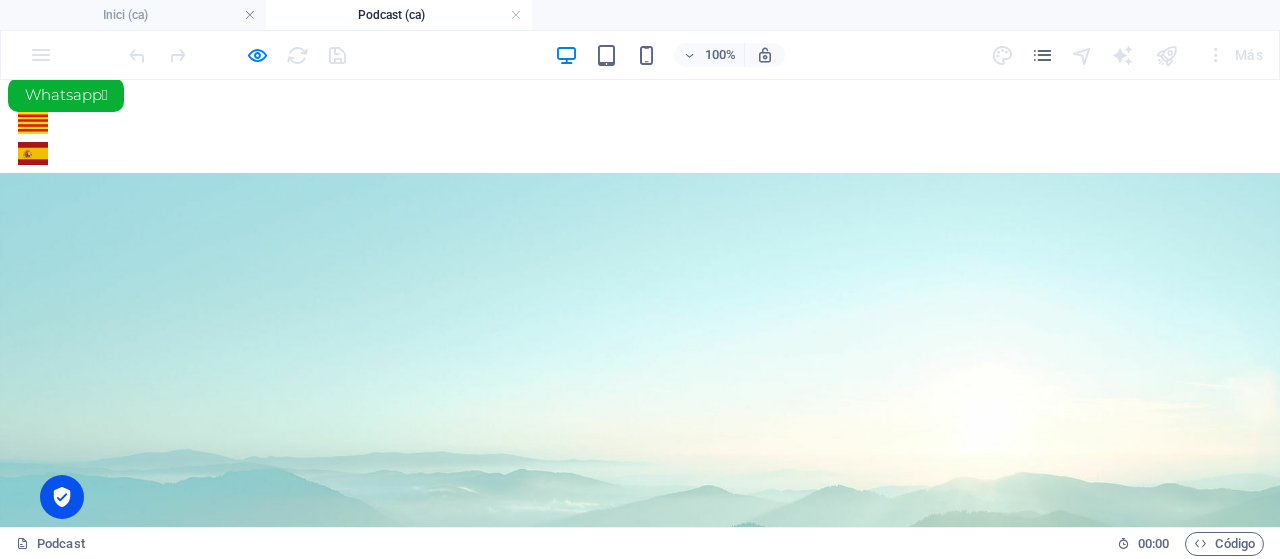 scroll, scrollTop: 38, scrollLeft: 0, axis: vertical 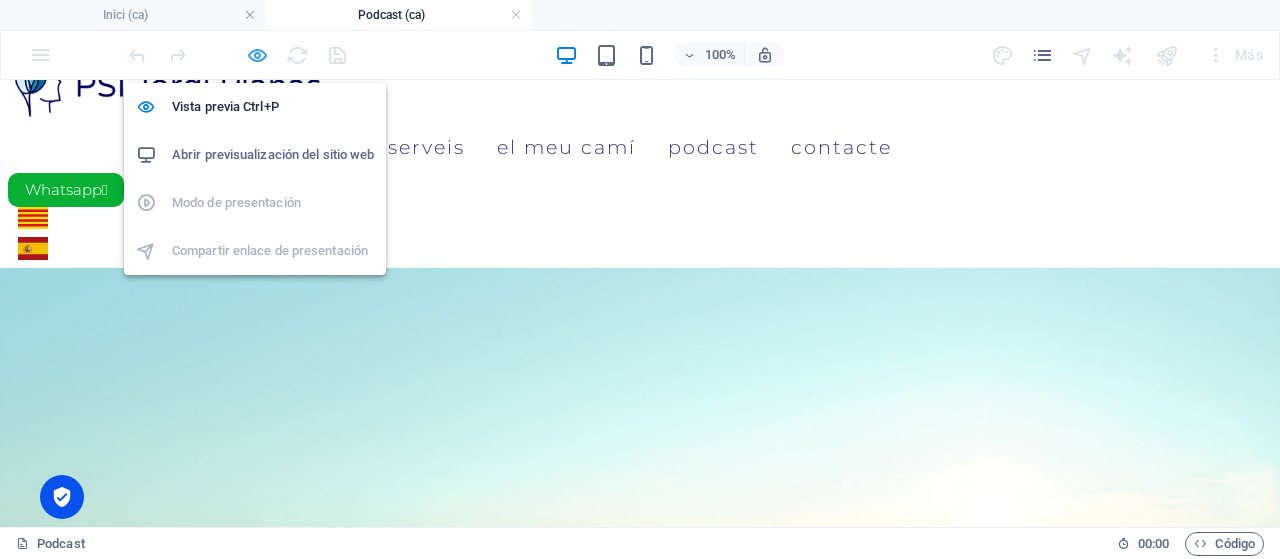 click at bounding box center (257, 55) 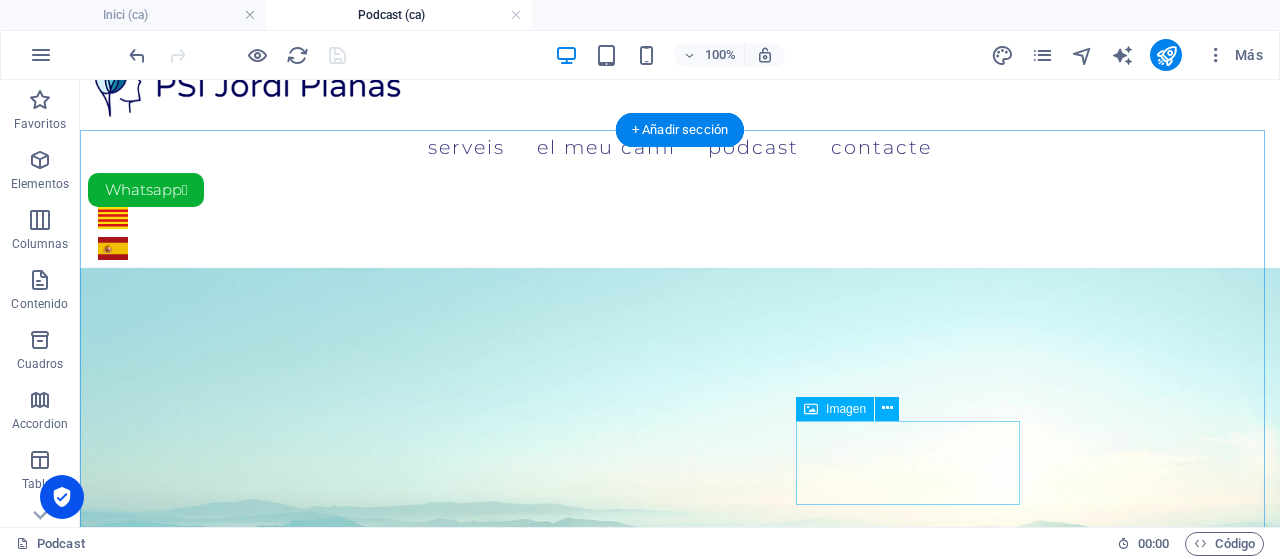 click at bounding box center (680, 1243) 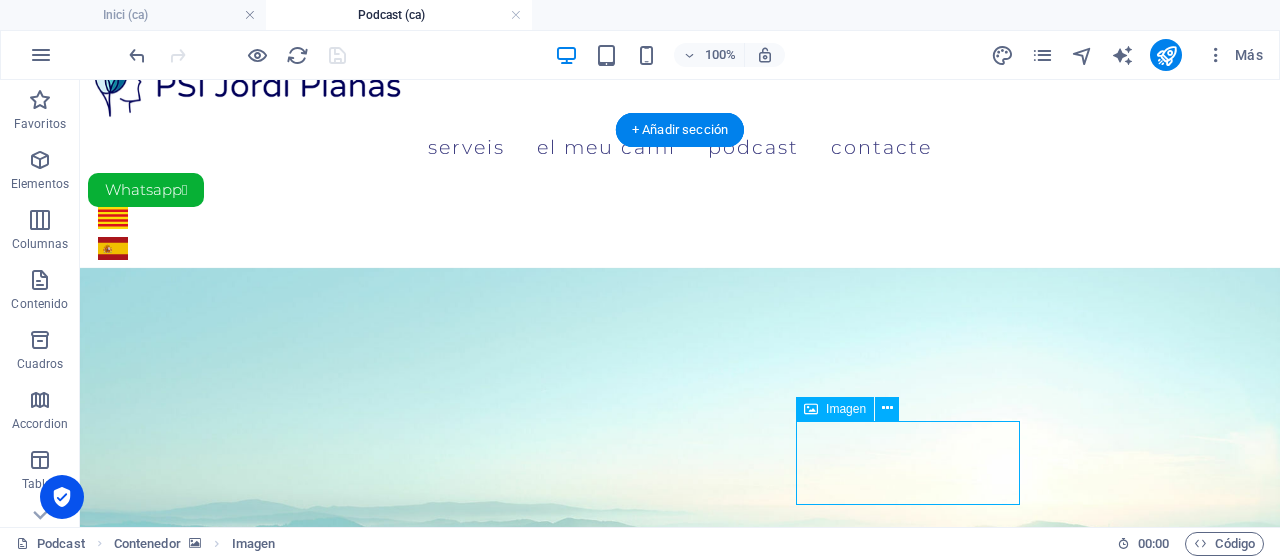 click at bounding box center [680, 1243] 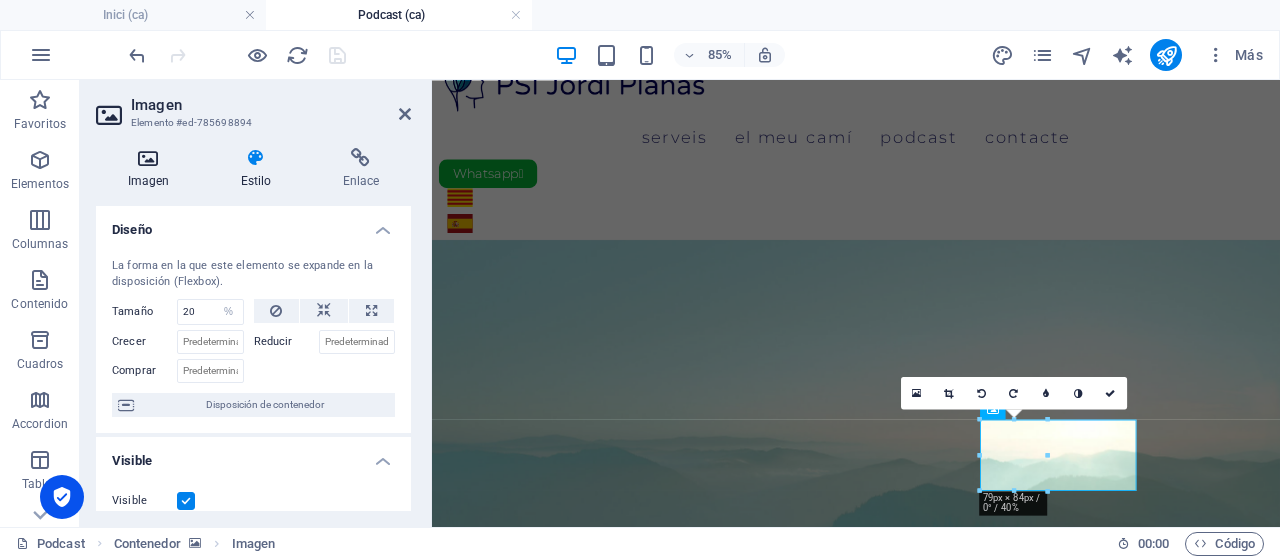 click at bounding box center (148, 158) 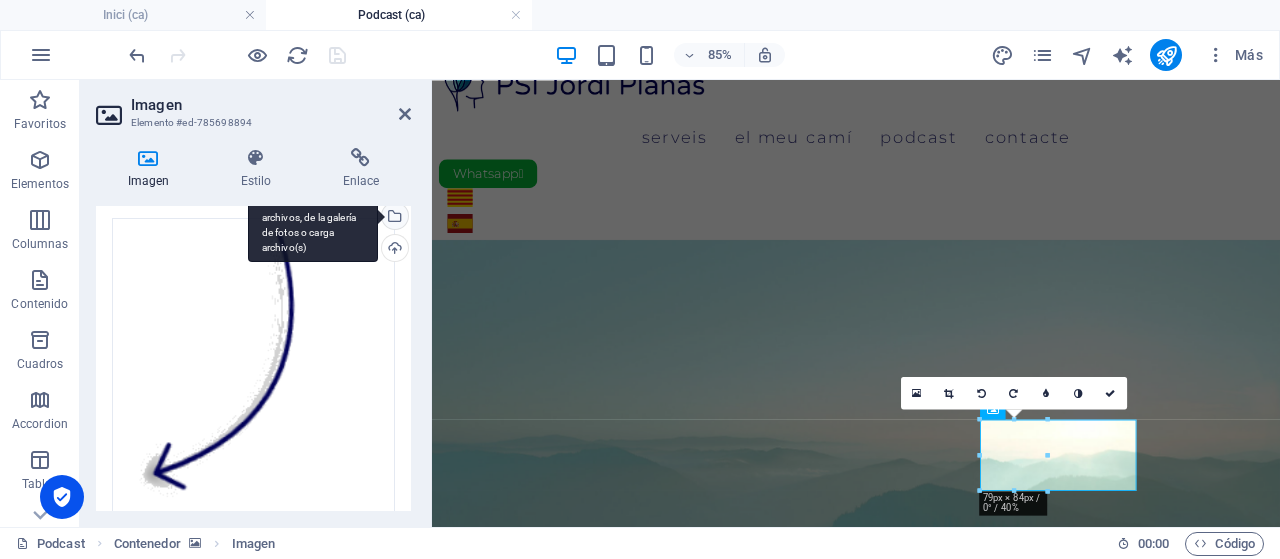 scroll, scrollTop: 0, scrollLeft: 0, axis: both 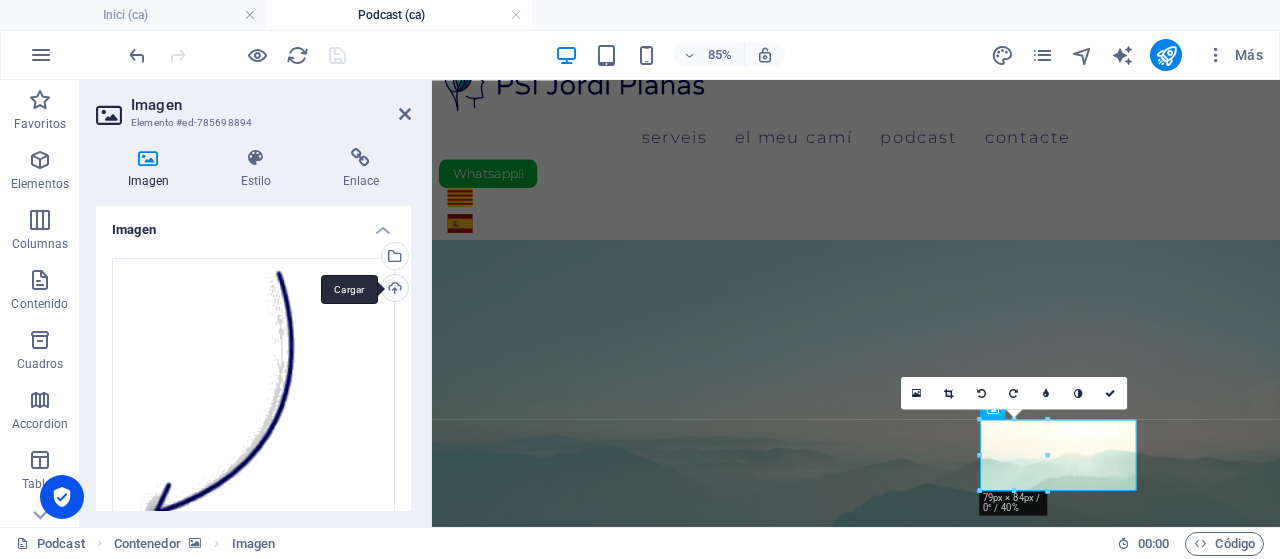 click on "Cargar" at bounding box center [393, 290] 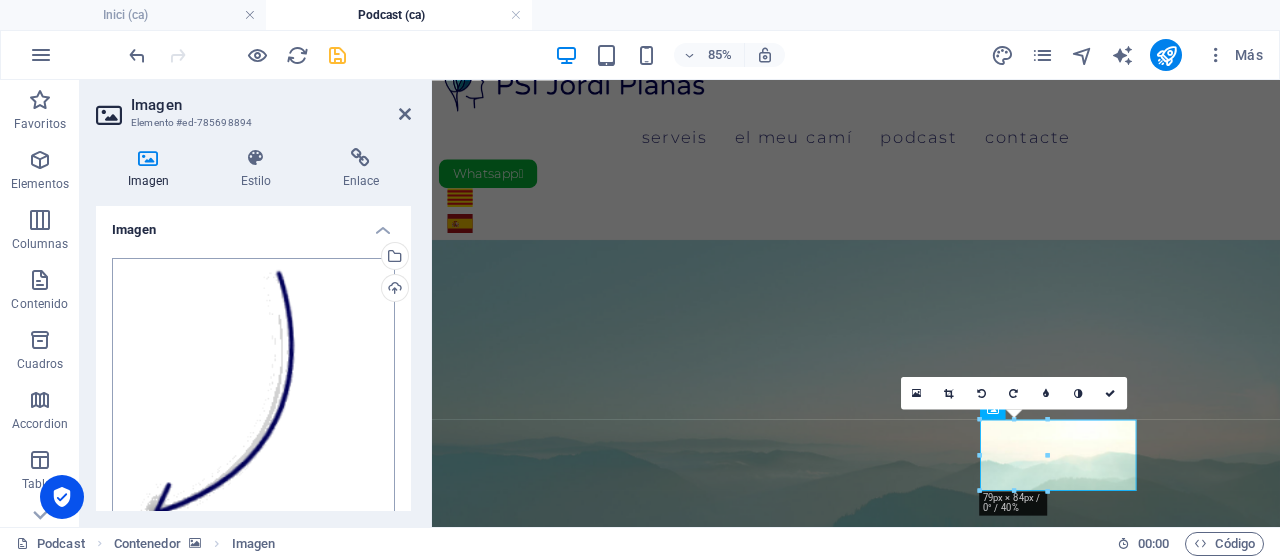 scroll, scrollTop: 200, scrollLeft: 0, axis: vertical 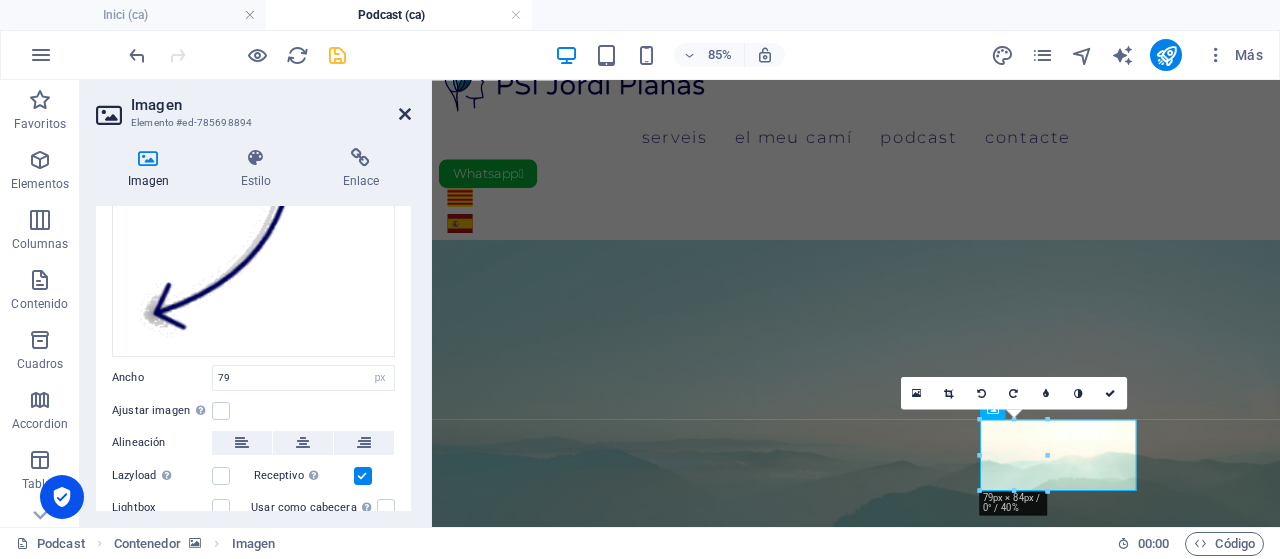 click at bounding box center (405, 114) 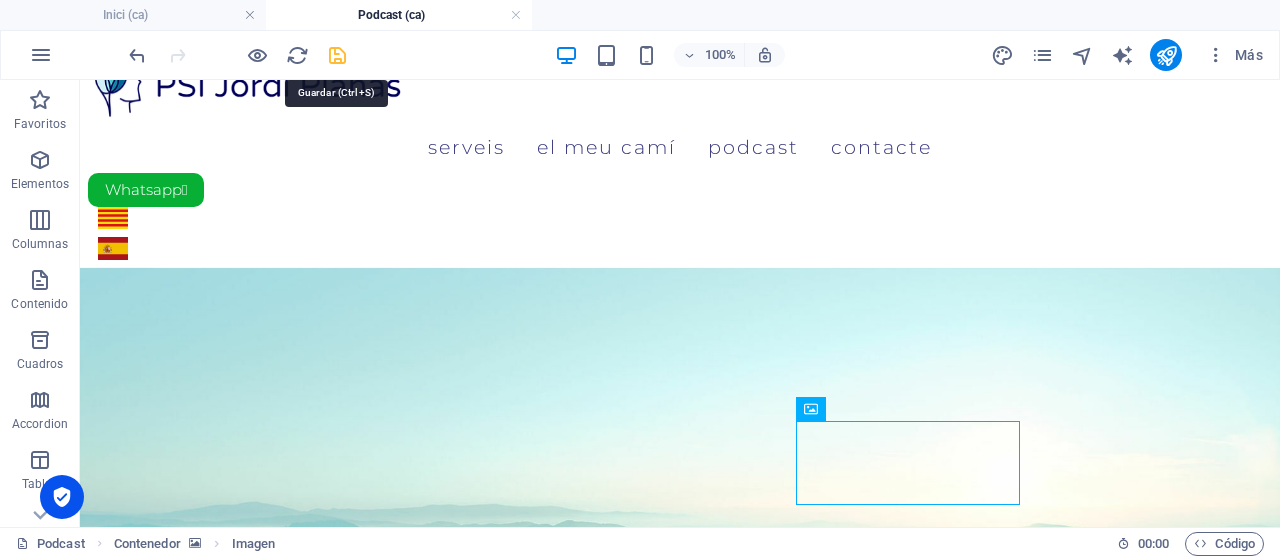click at bounding box center [337, 55] 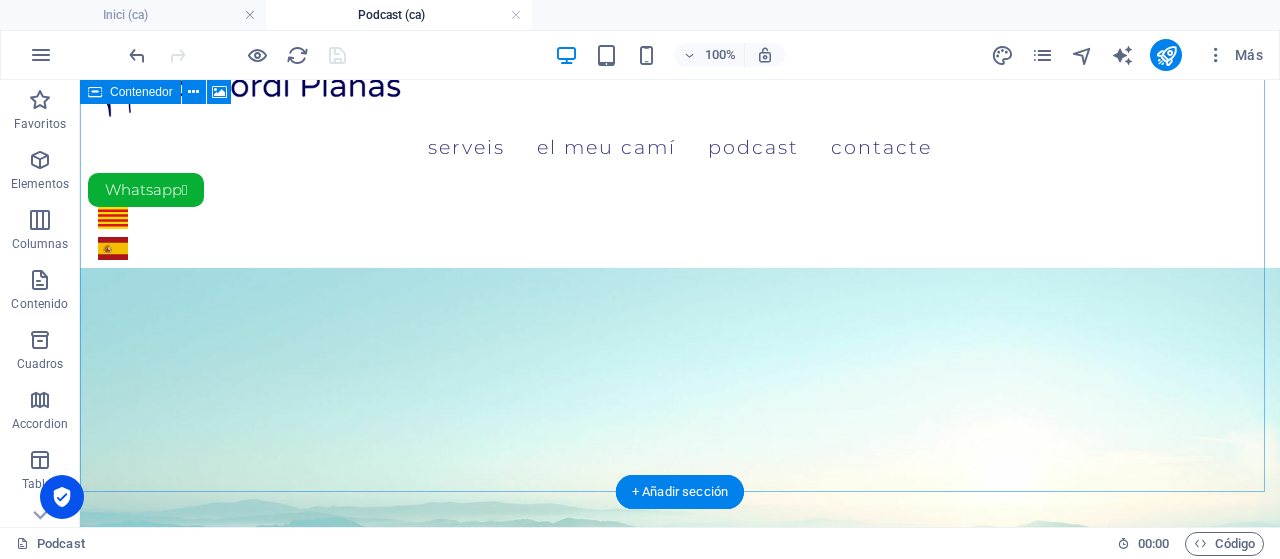 scroll, scrollTop: 238, scrollLeft: 0, axis: vertical 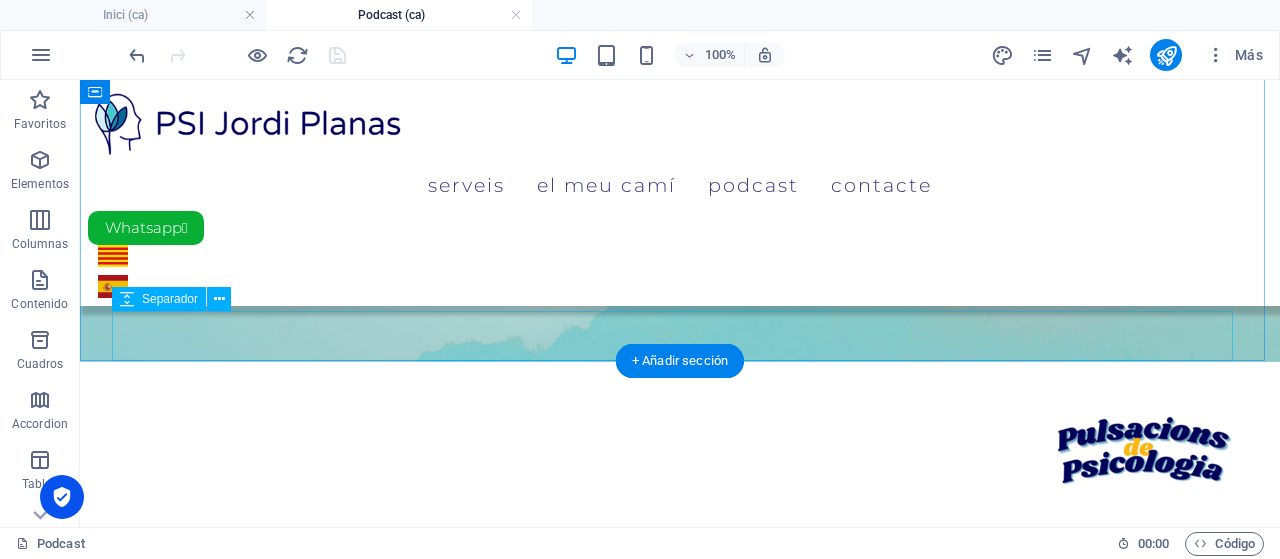 click at bounding box center [680, 972] 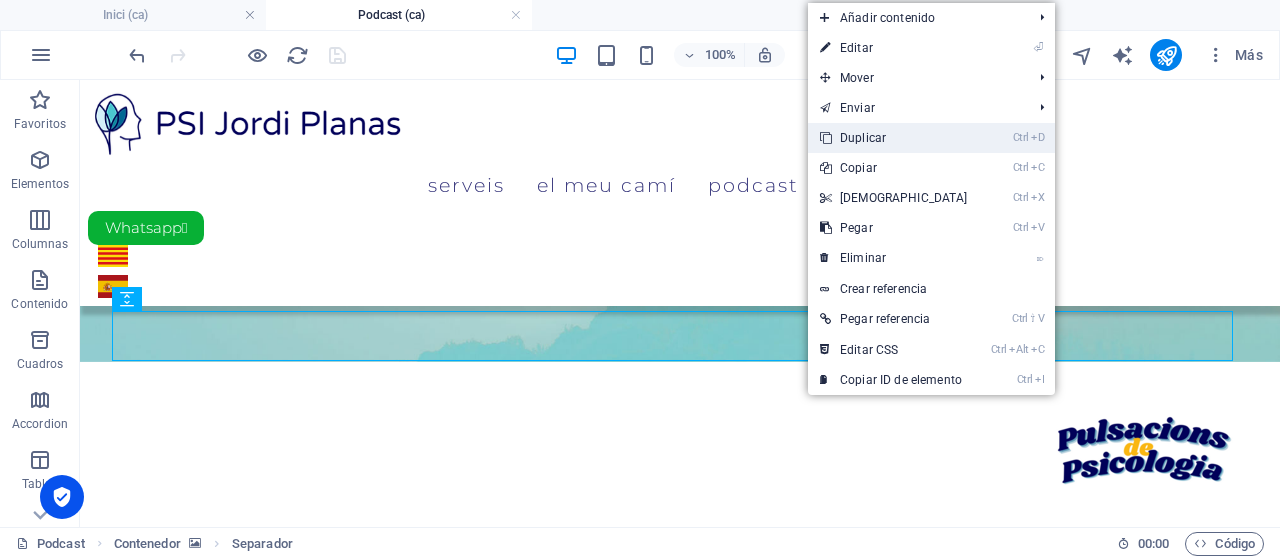 click on "Ctrl D  Duplicar" at bounding box center (894, 138) 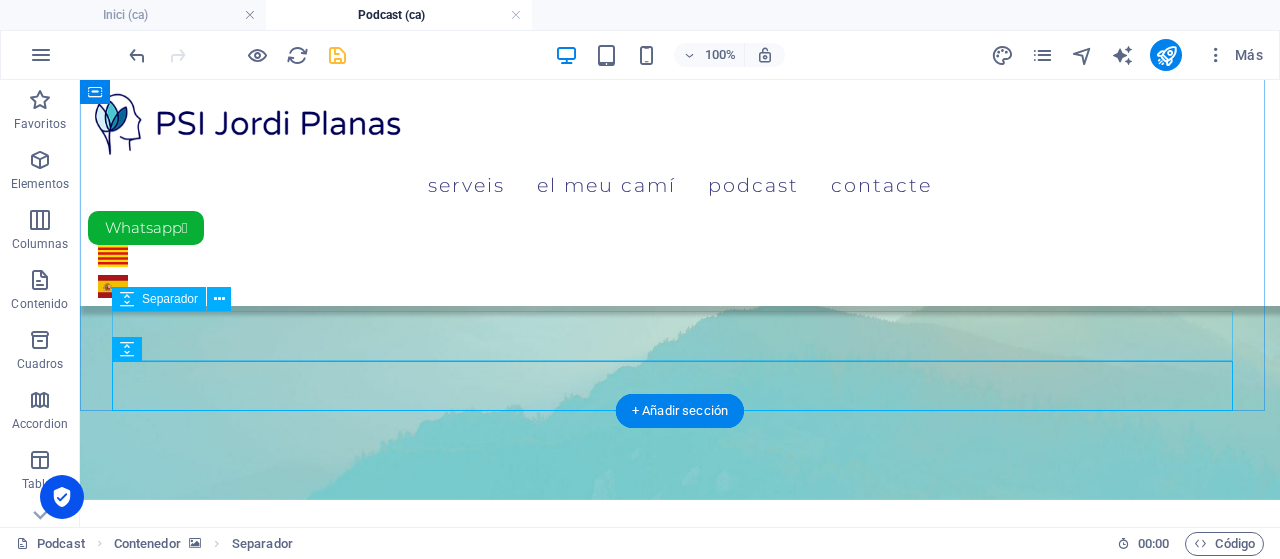click at bounding box center [680, 1110] 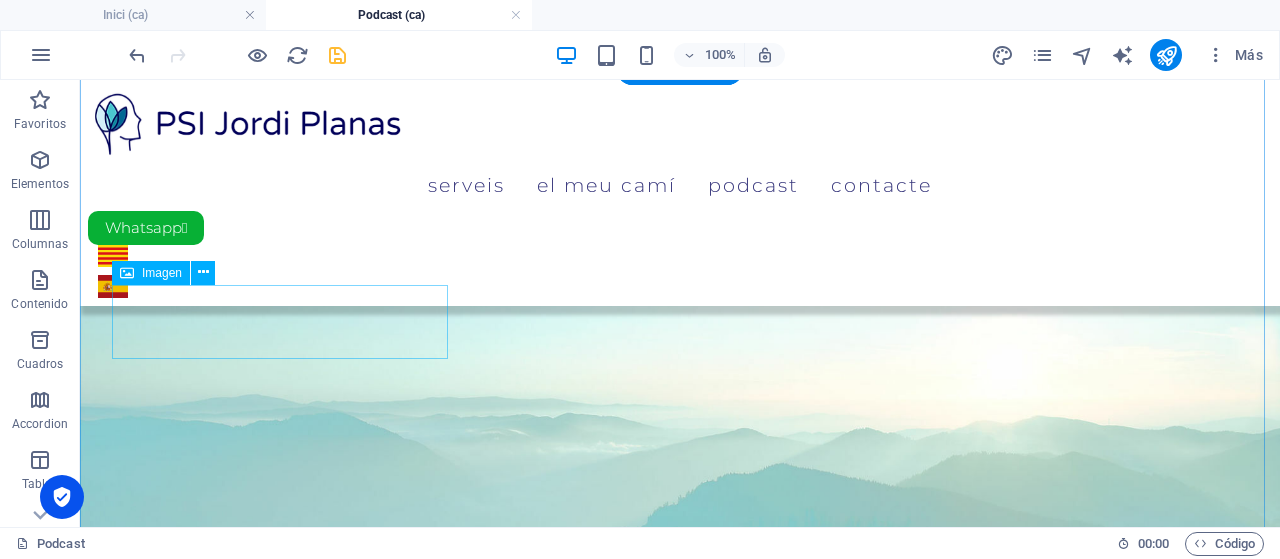 scroll, scrollTop: 100, scrollLeft: 0, axis: vertical 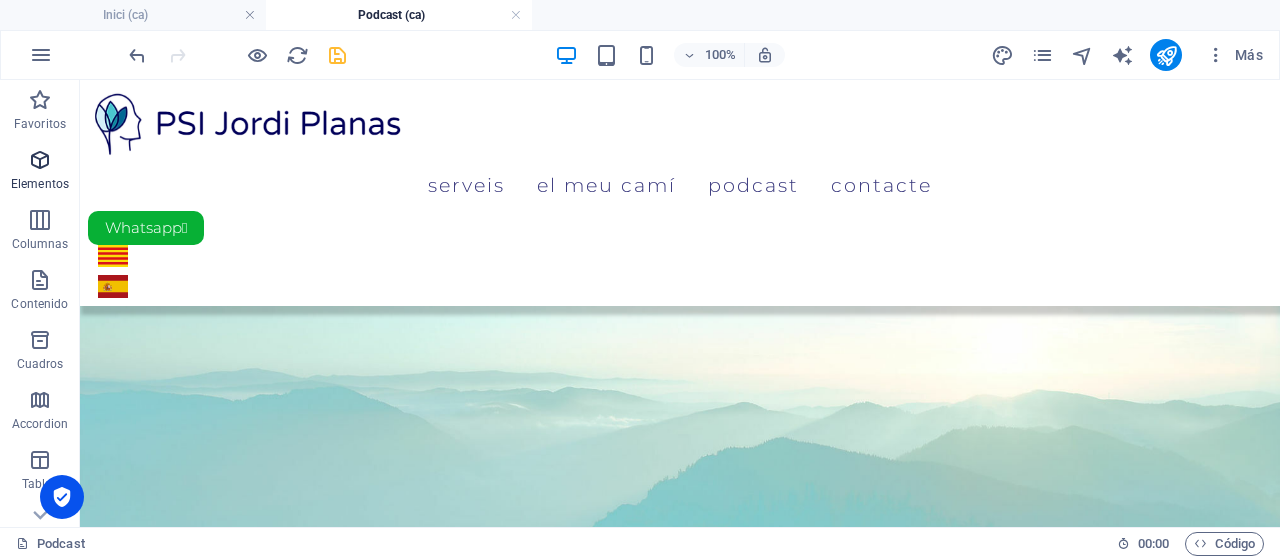 click at bounding box center (40, 160) 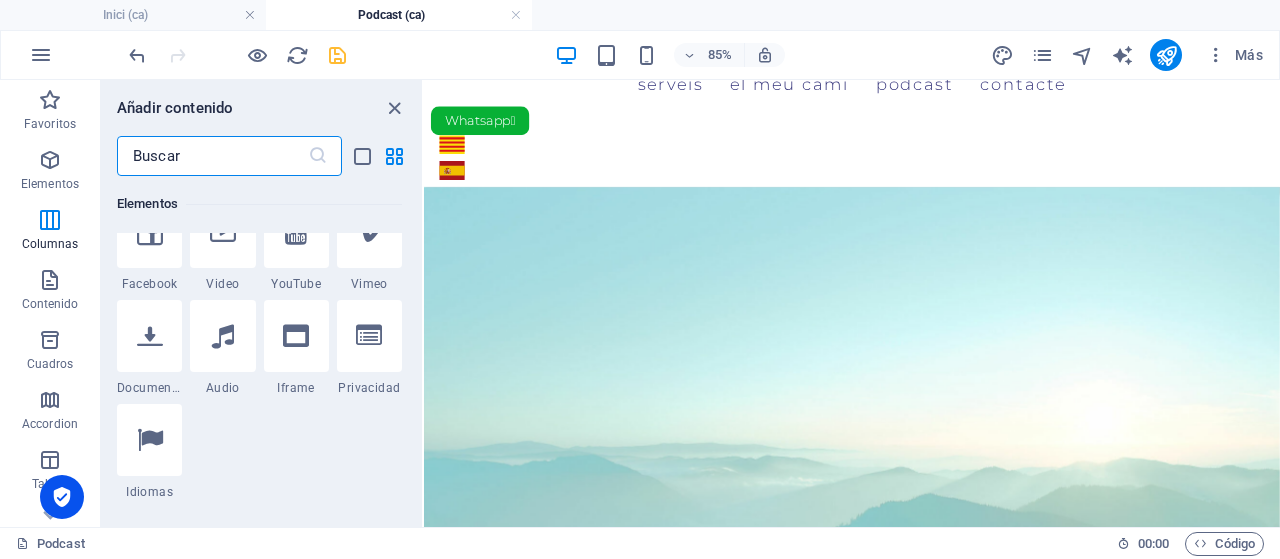 scroll, scrollTop: 777, scrollLeft: 0, axis: vertical 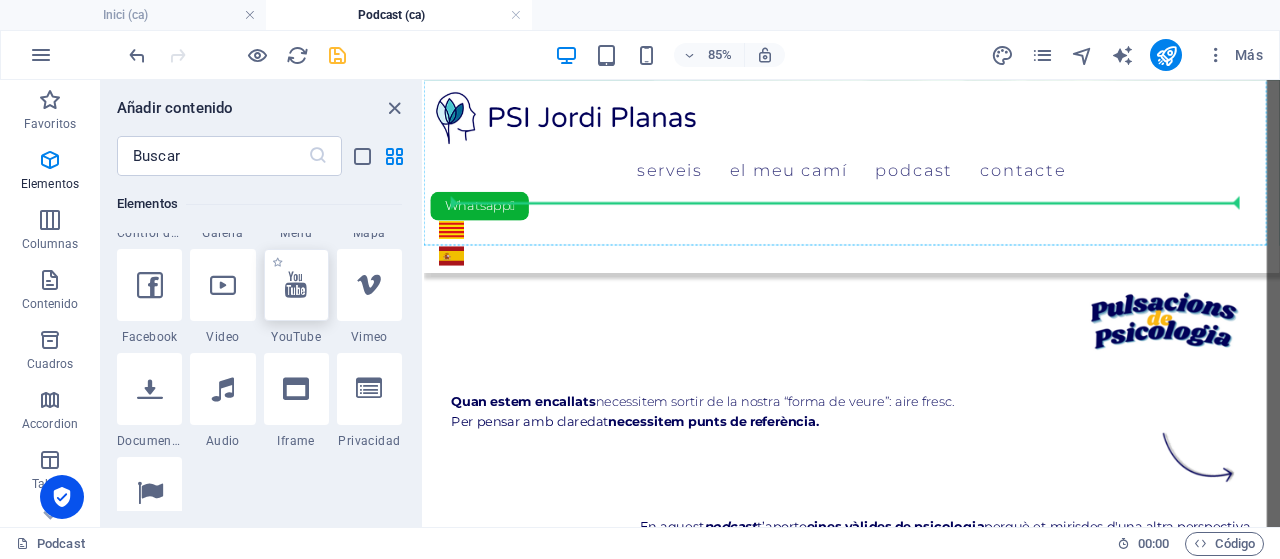 select on "ar16_9" 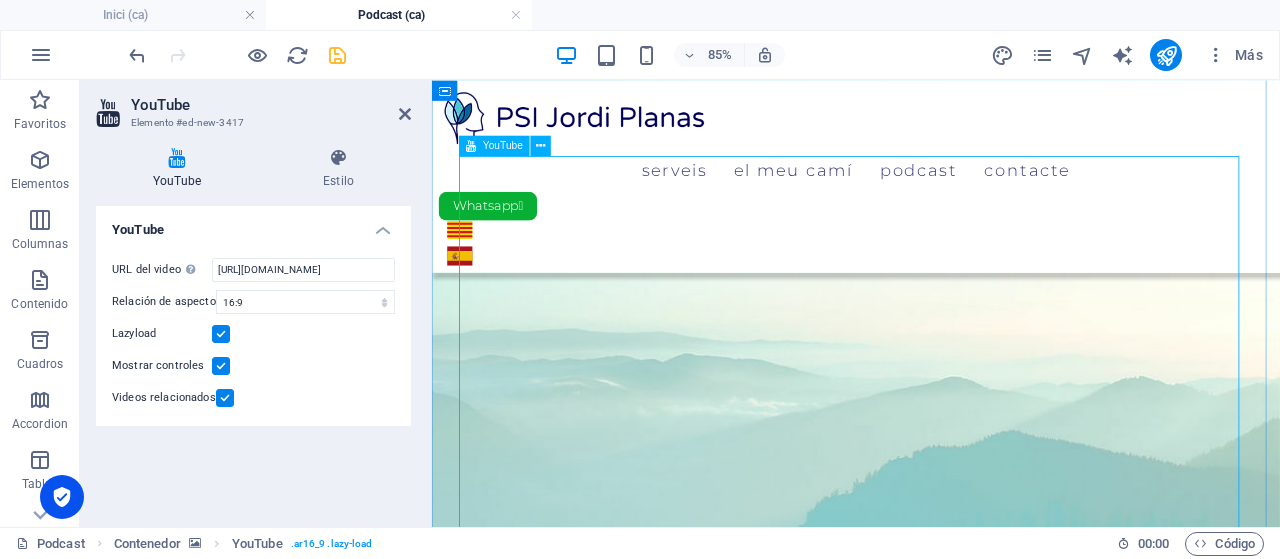 scroll, scrollTop: 500, scrollLeft: 0, axis: vertical 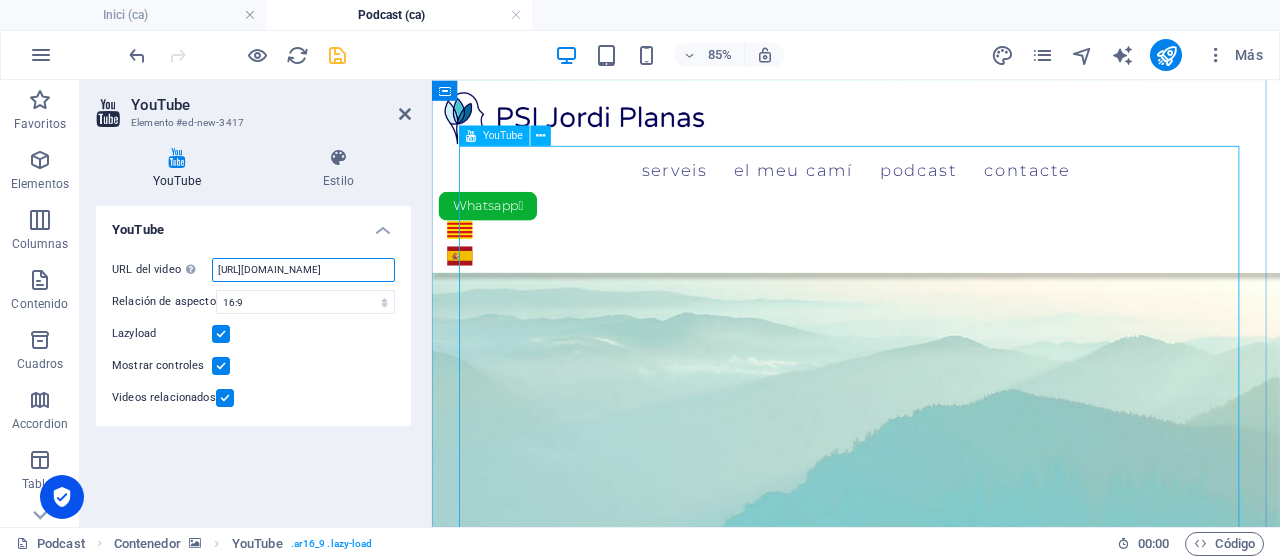 drag, startPoint x: 650, startPoint y: 346, endPoint x: 554, endPoint y: 284, distance: 114.28036 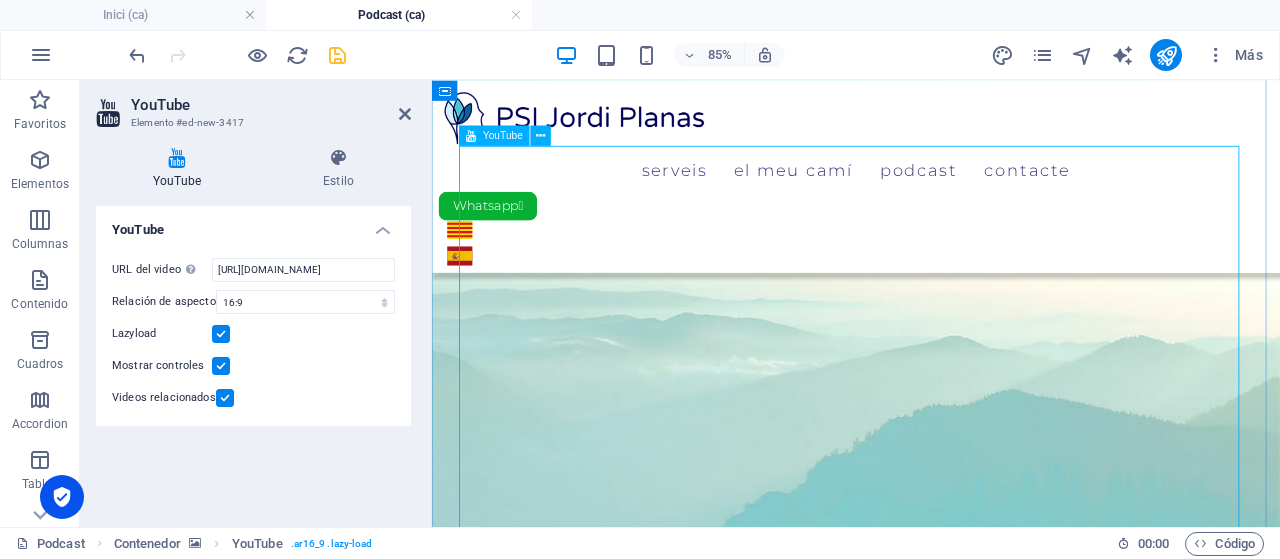 scroll, scrollTop: 0, scrollLeft: 0, axis: both 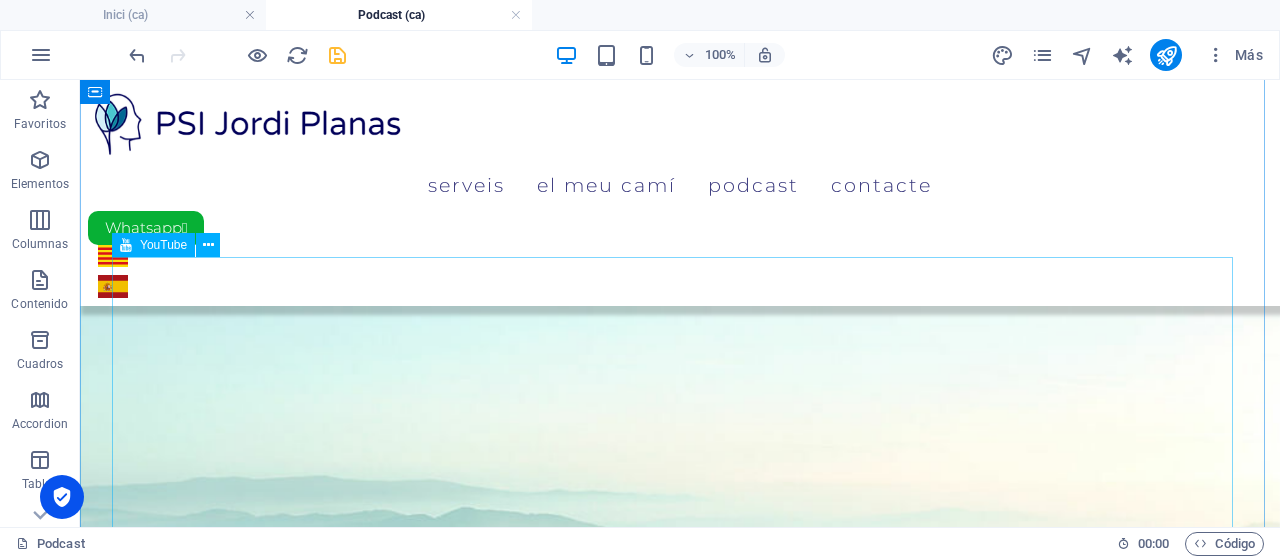 click on "YouTube" at bounding box center (163, 245) 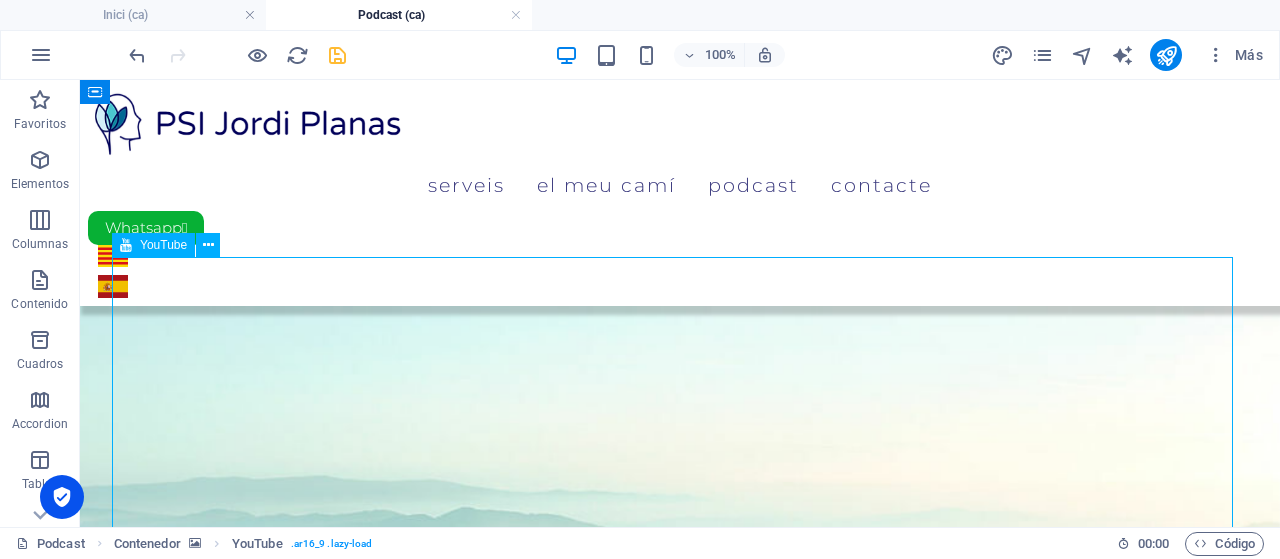 click on "YouTube" at bounding box center [163, 245] 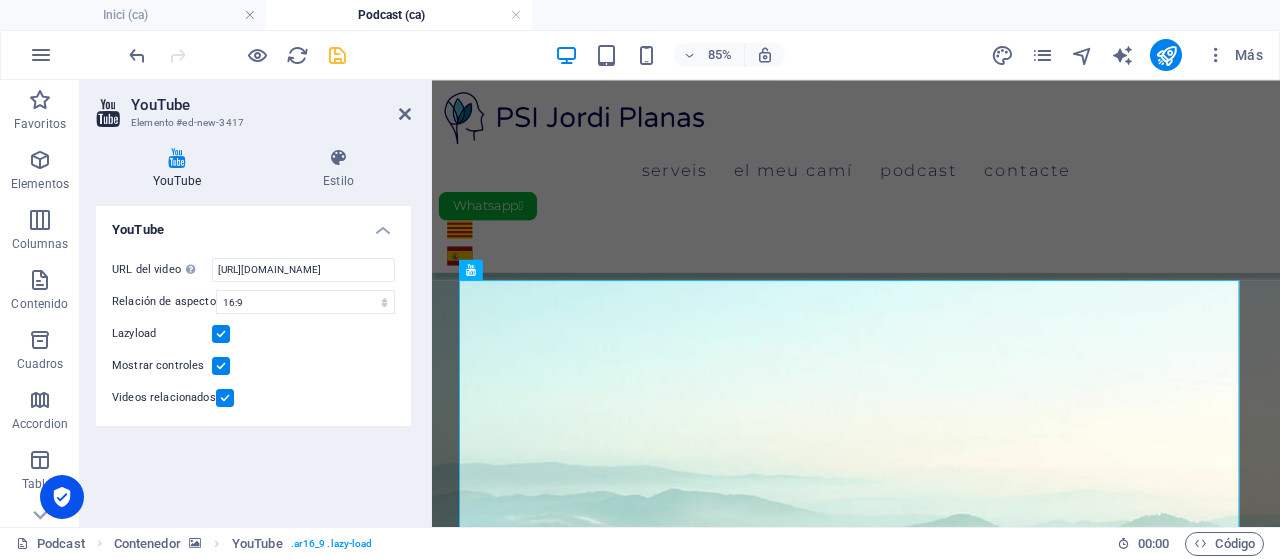 click at bounding box center (225, 398) 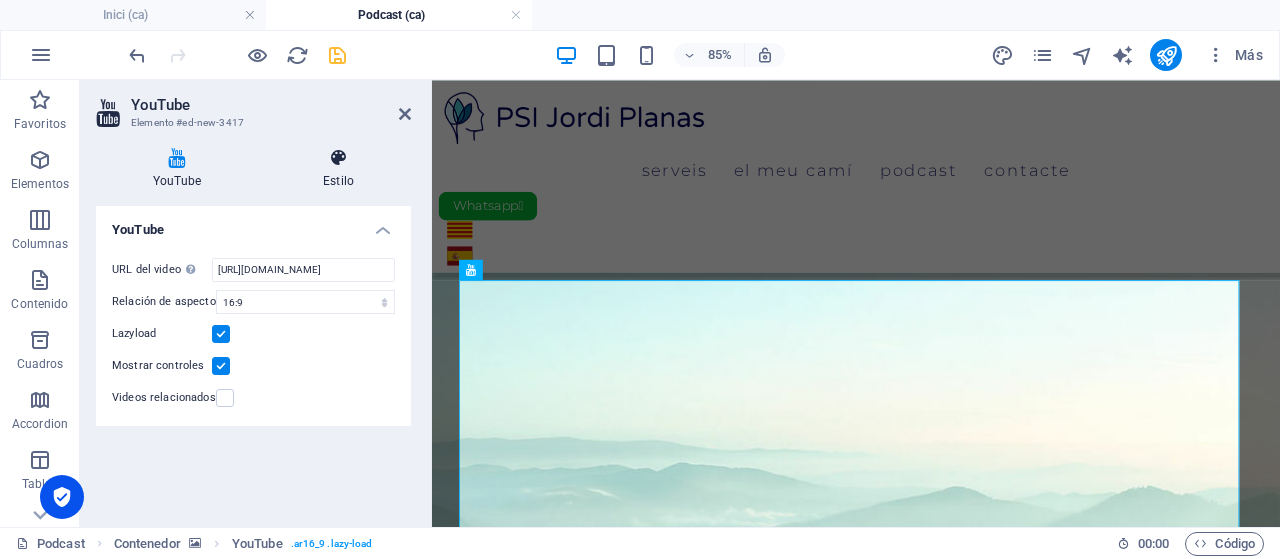 click at bounding box center [338, 158] 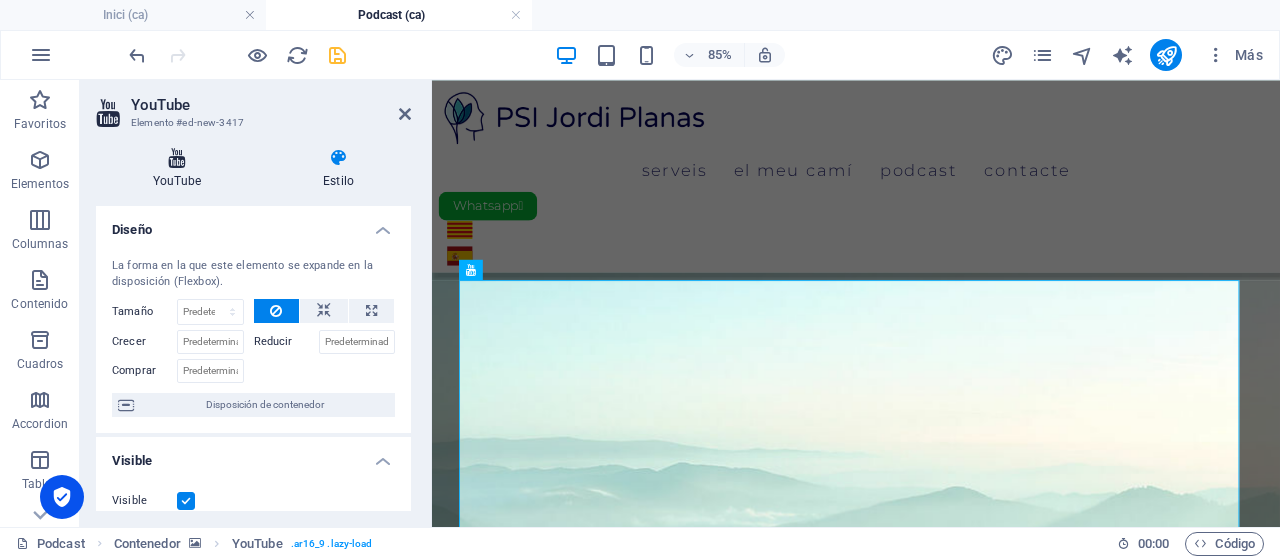 click on "YouTube" at bounding box center (181, 169) 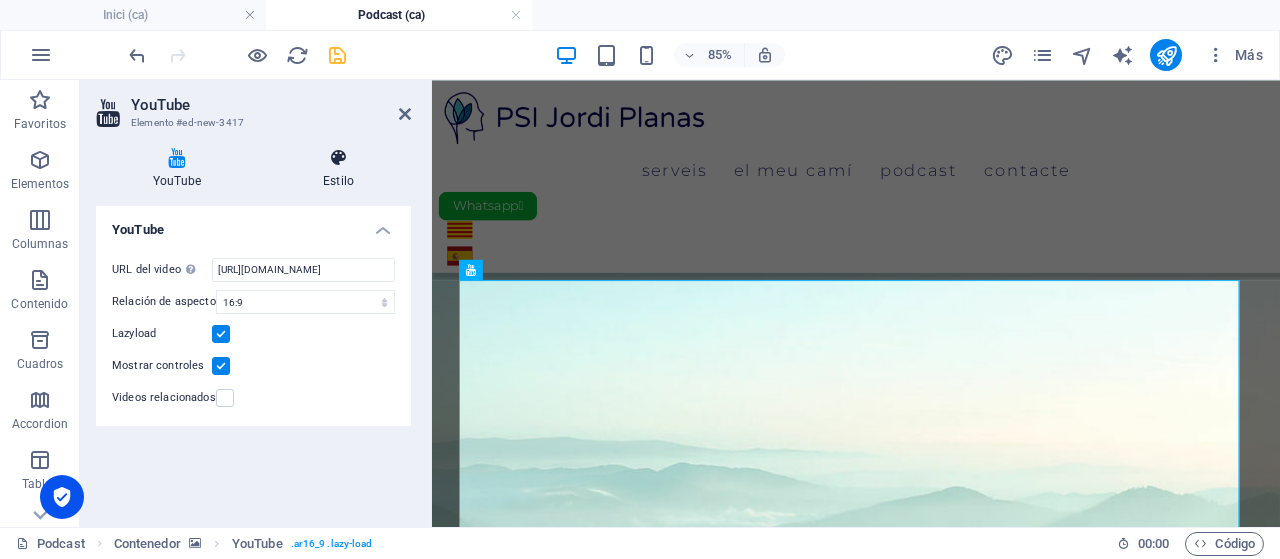 click at bounding box center [338, 158] 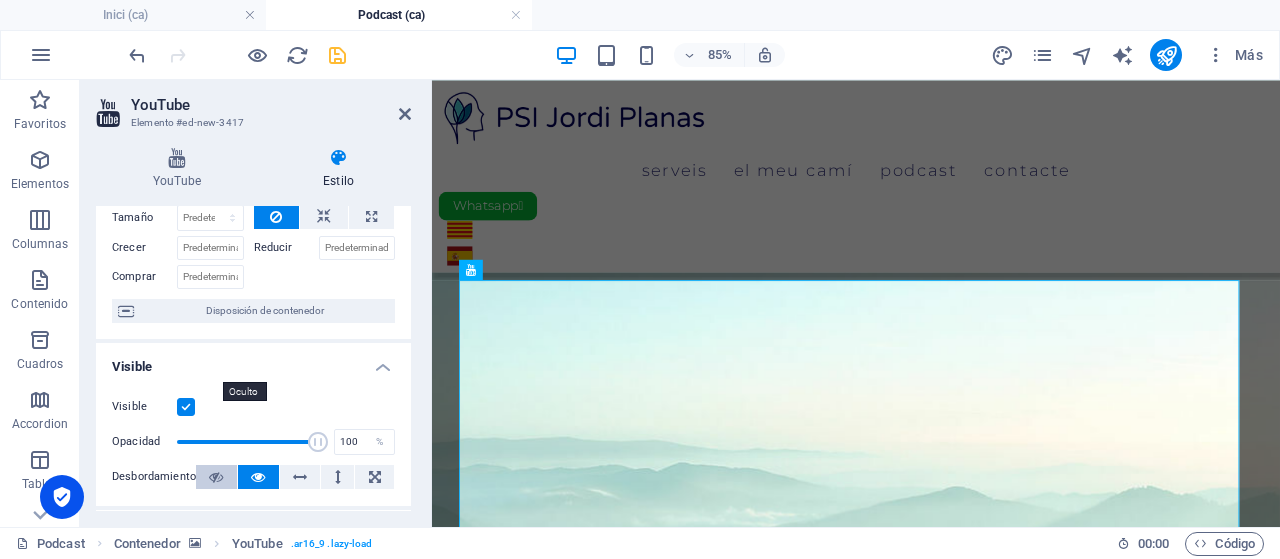 scroll, scrollTop: 0, scrollLeft: 0, axis: both 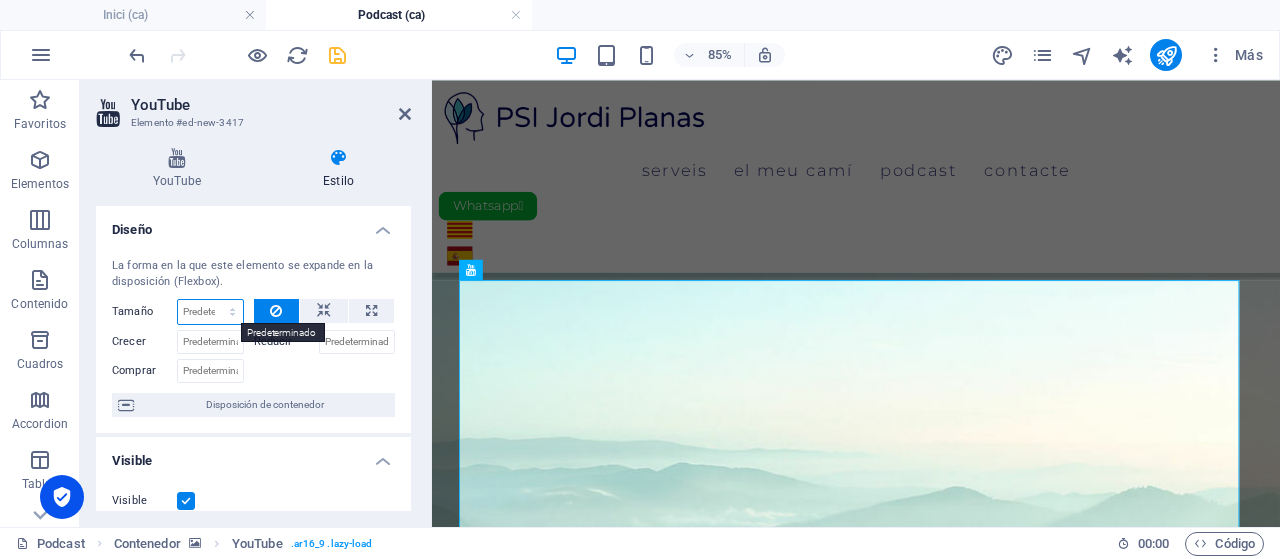 click on "Predeterminado automático px % 1/1 1/2 1/3 1/4 1/5 1/6 1/7 1/8 1/9 1/10" at bounding box center (210, 312) 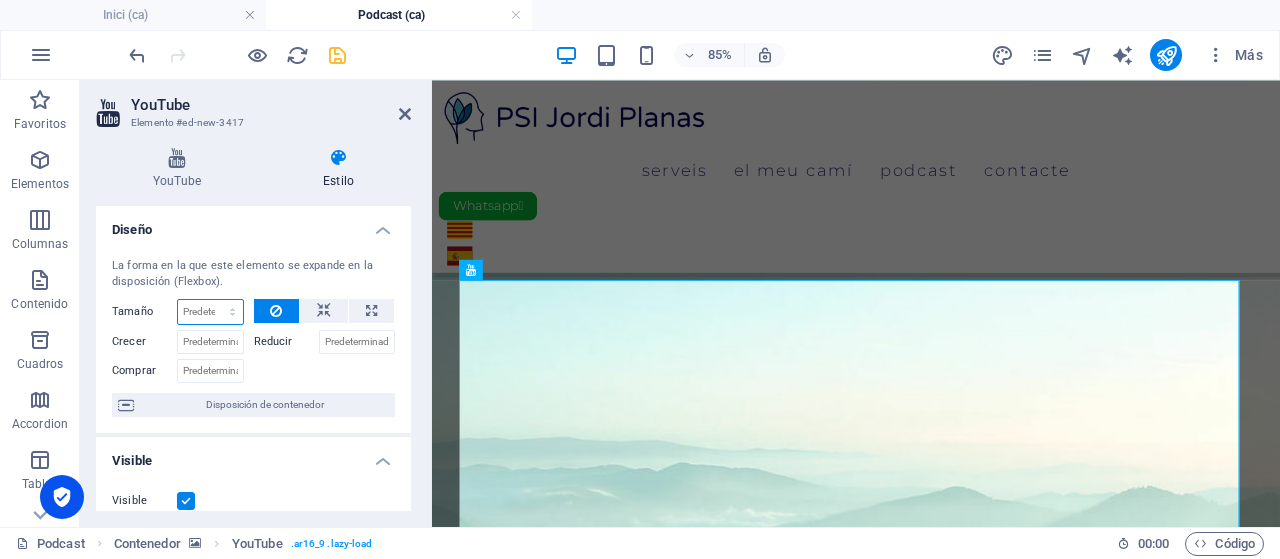 select on "%" 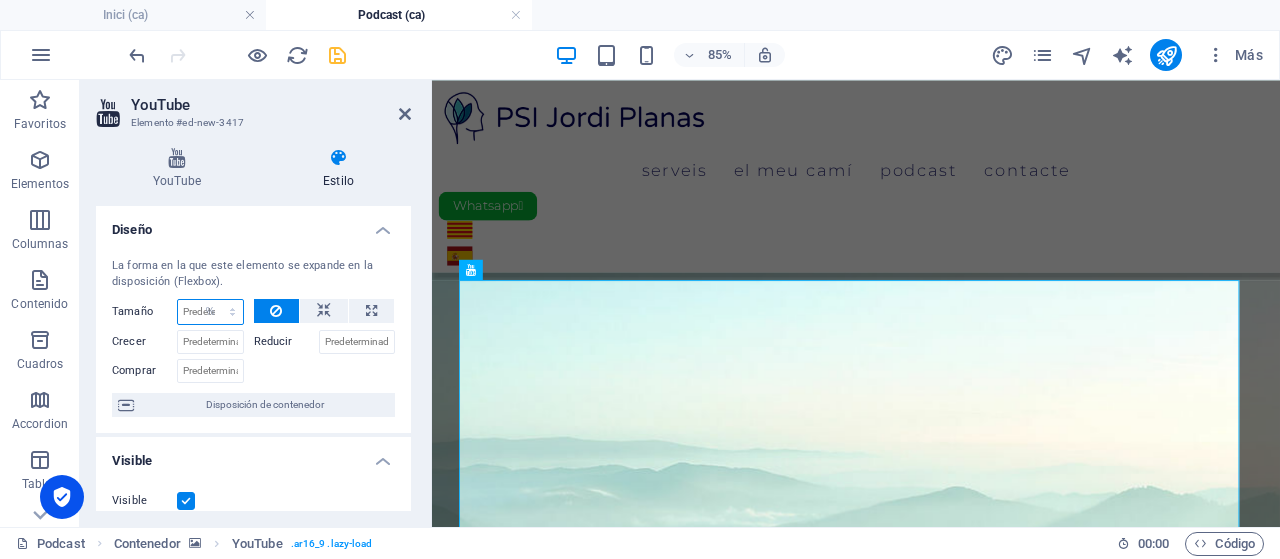 click on "Predeterminado automático px % 1/1 1/2 1/3 1/4 1/5 1/6 1/7 1/8 1/9 1/10" at bounding box center [210, 312] 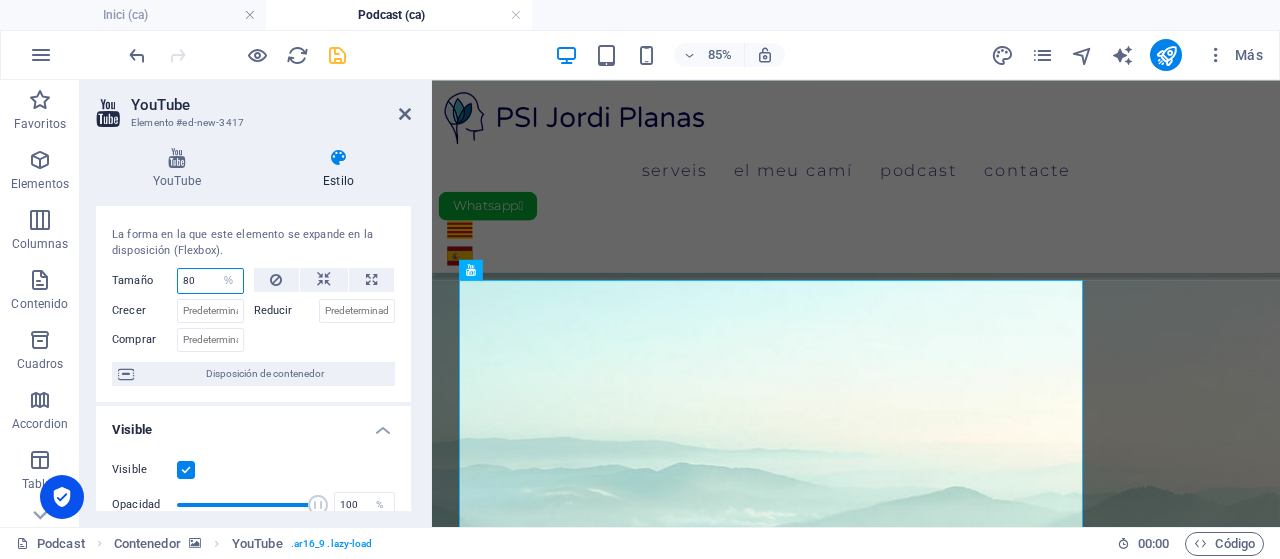 scroll, scrollTop: 0, scrollLeft: 0, axis: both 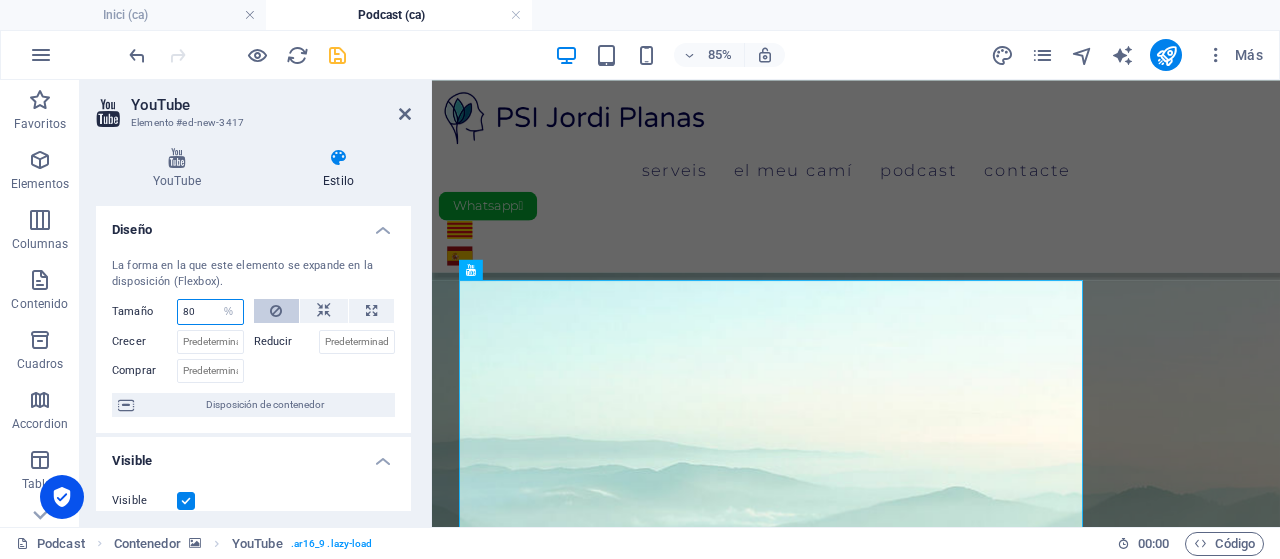 type on "100" 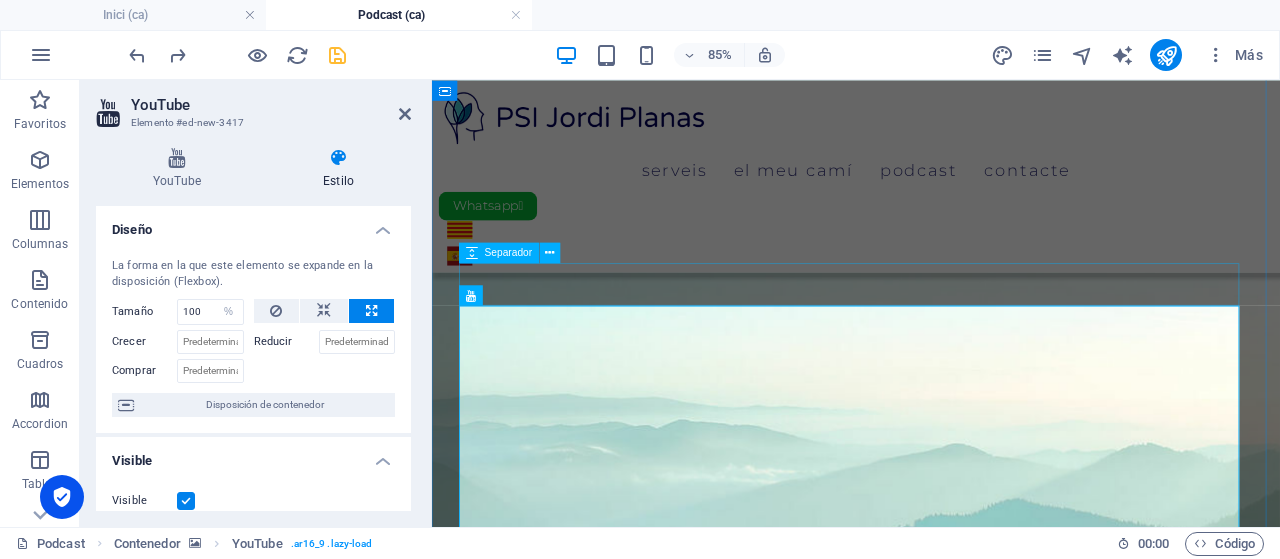 scroll, scrollTop: 442, scrollLeft: 0, axis: vertical 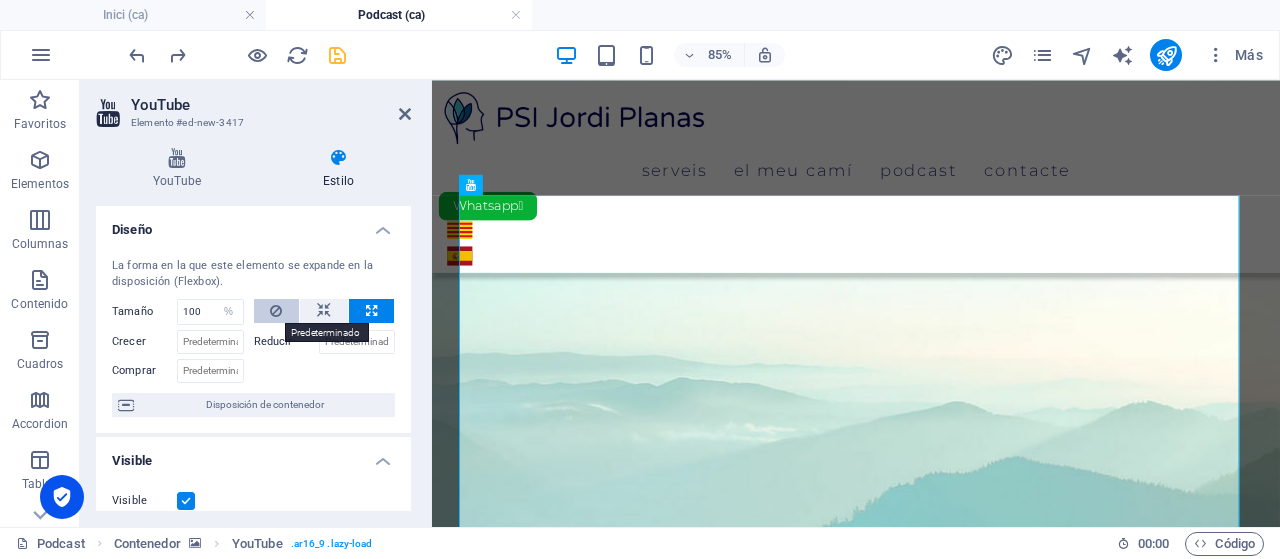 click at bounding box center [276, 311] 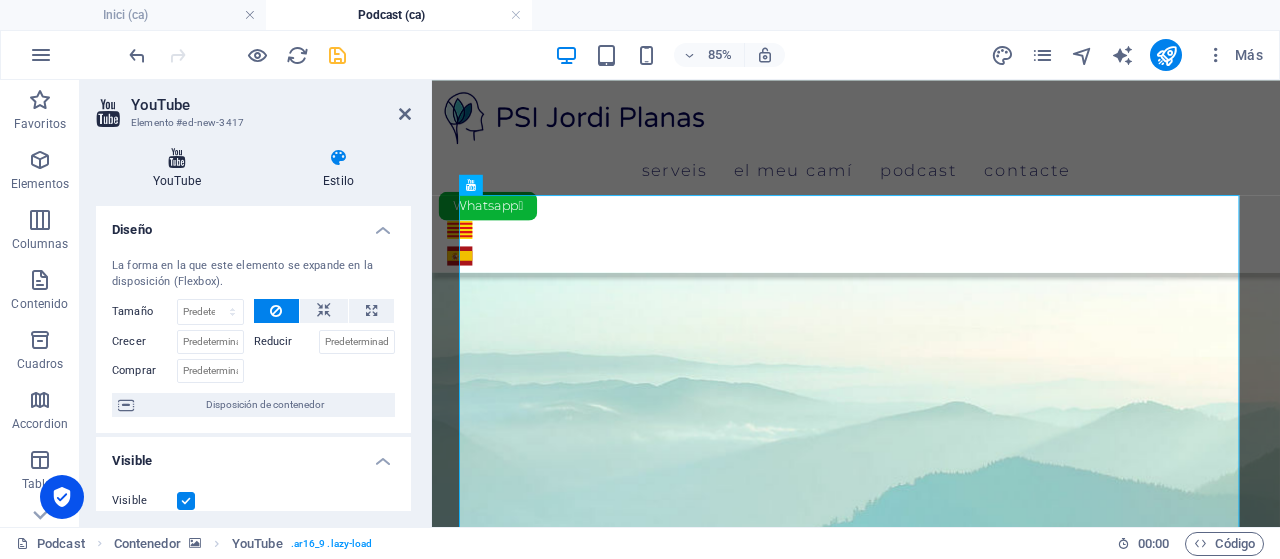 click at bounding box center [177, 158] 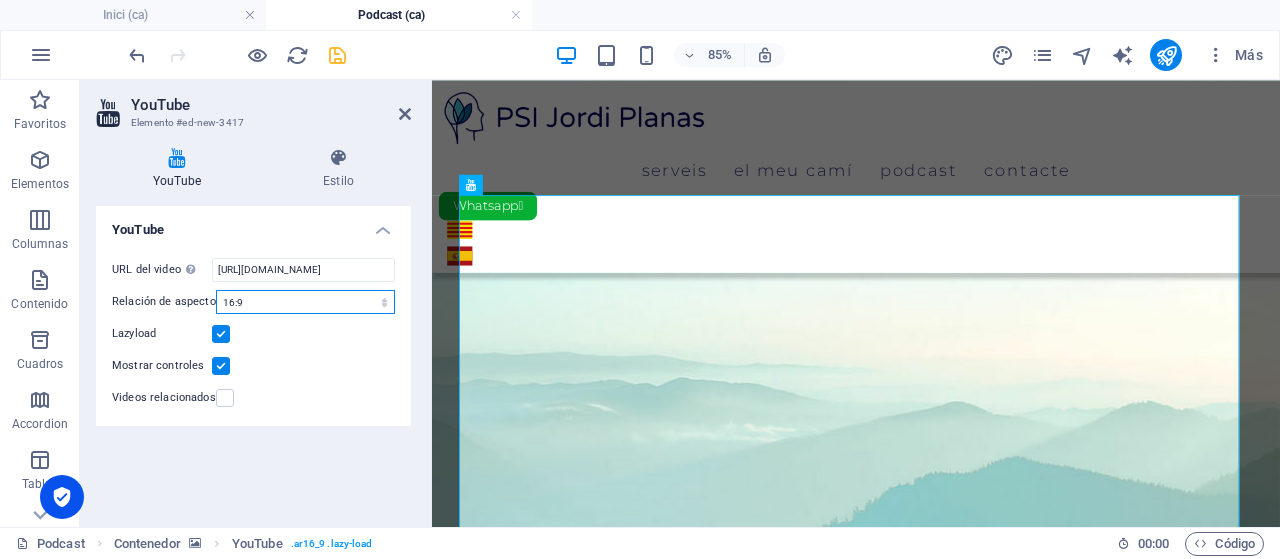 click on "16:10 16:9 4:3 2:1 1:1" at bounding box center [305, 302] 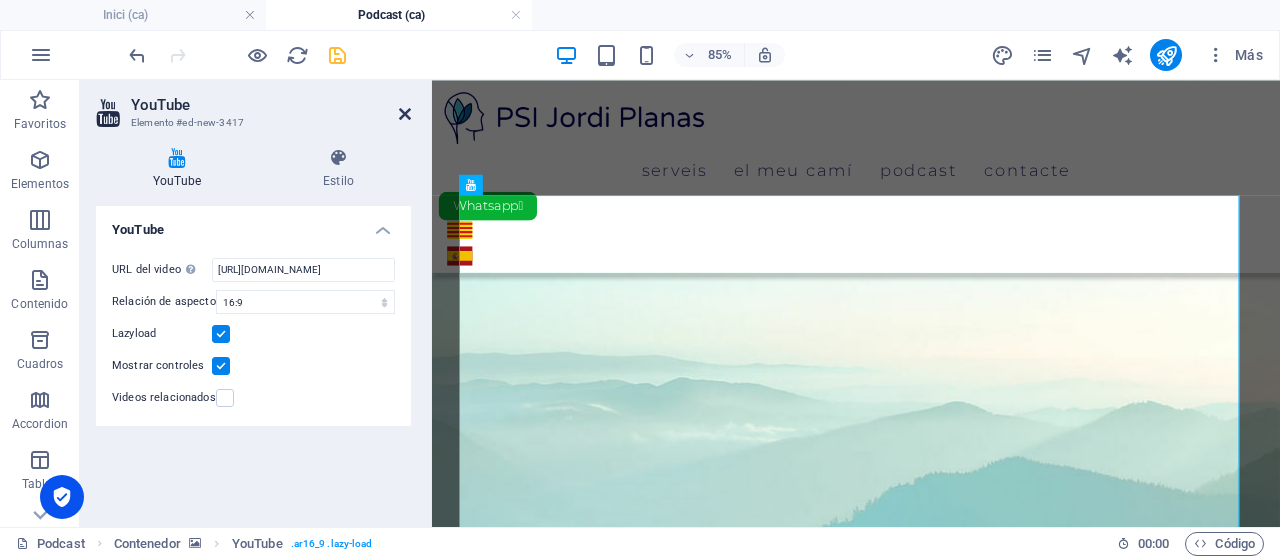 click at bounding box center [405, 114] 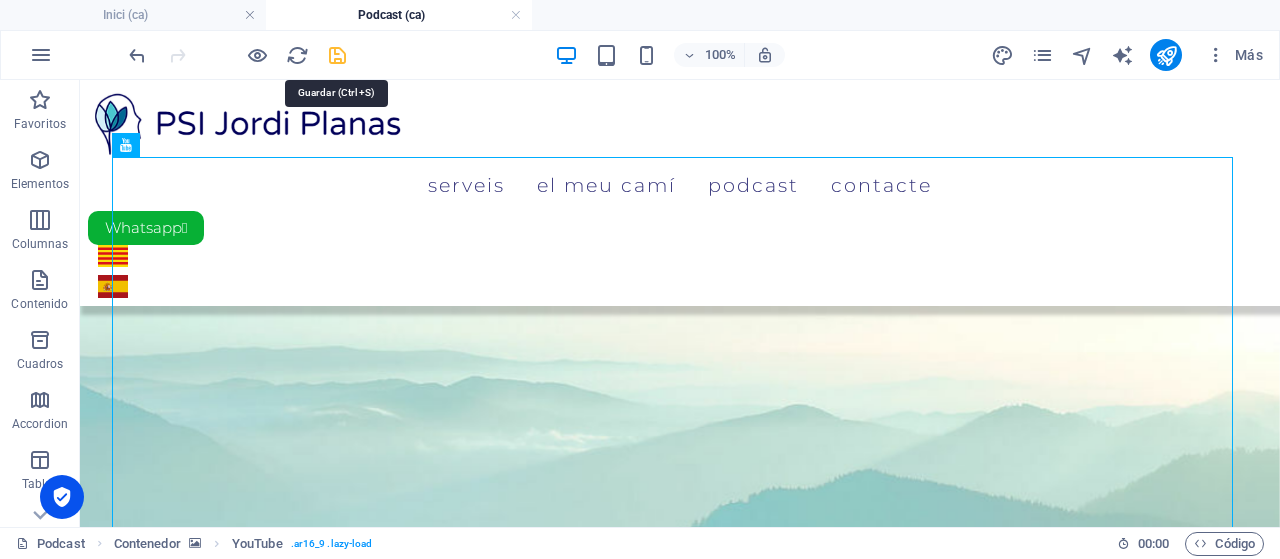 click at bounding box center (337, 55) 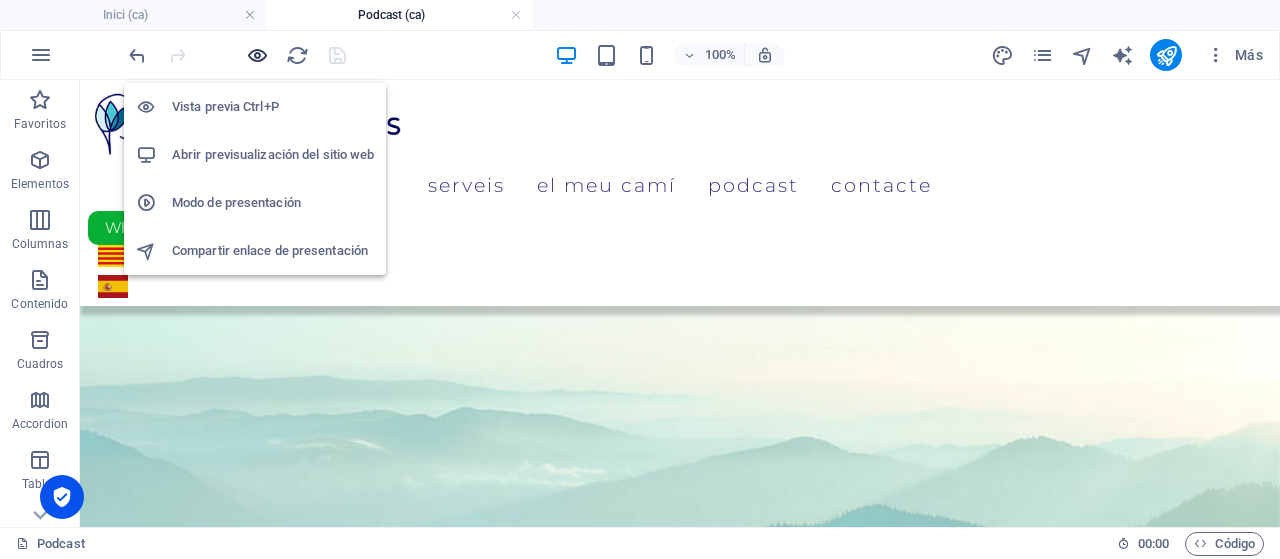 click at bounding box center (257, 55) 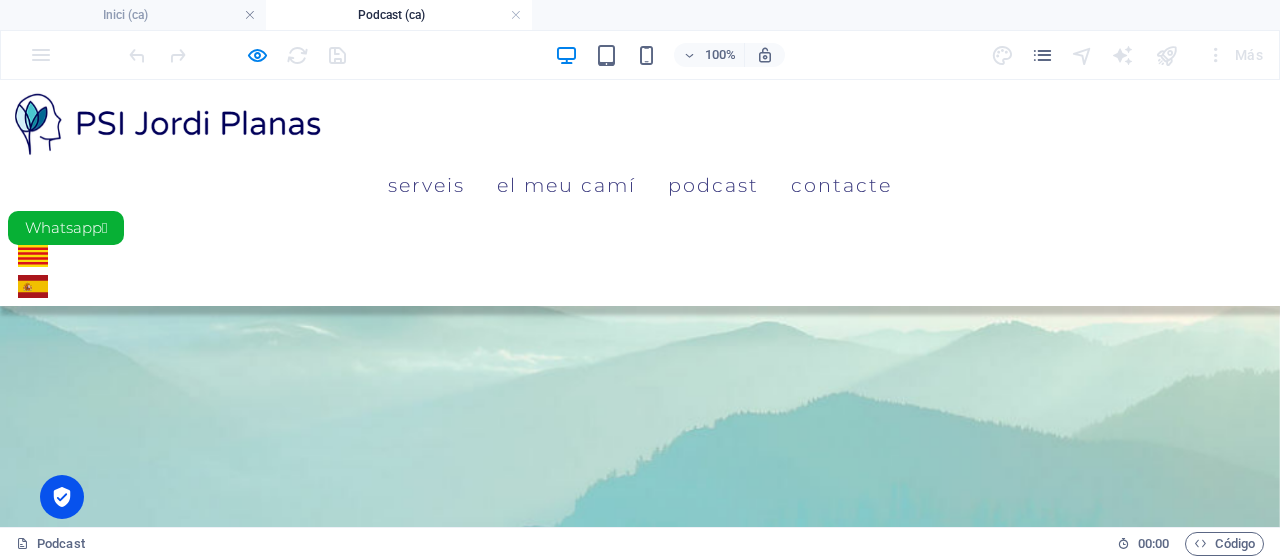 scroll, scrollTop: 642, scrollLeft: 0, axis: vertical 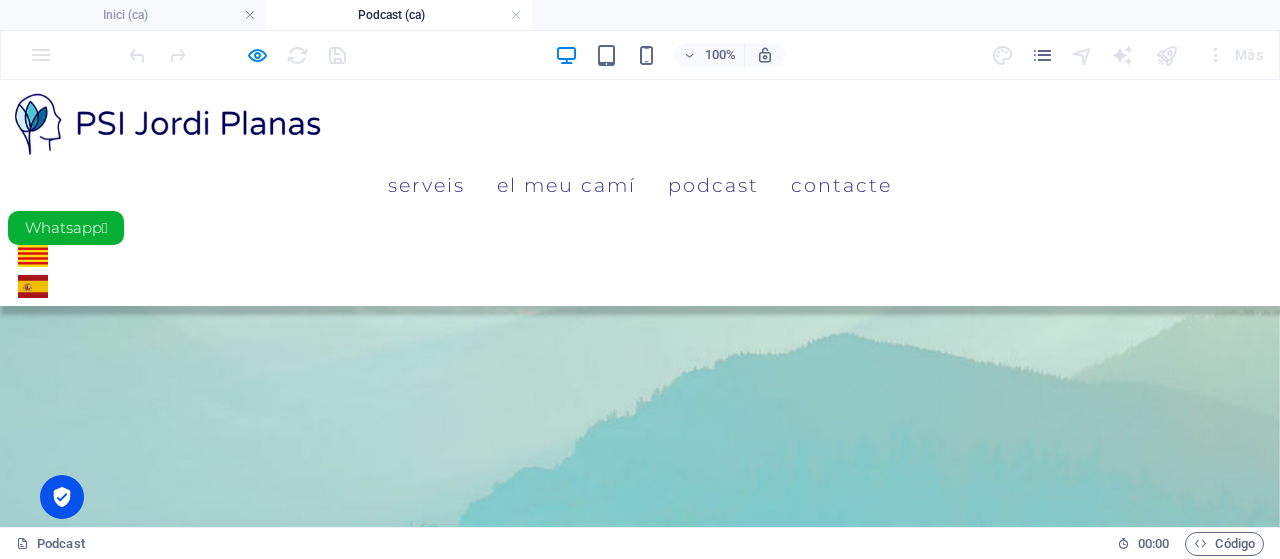 click at bounding box center [640, 1780] 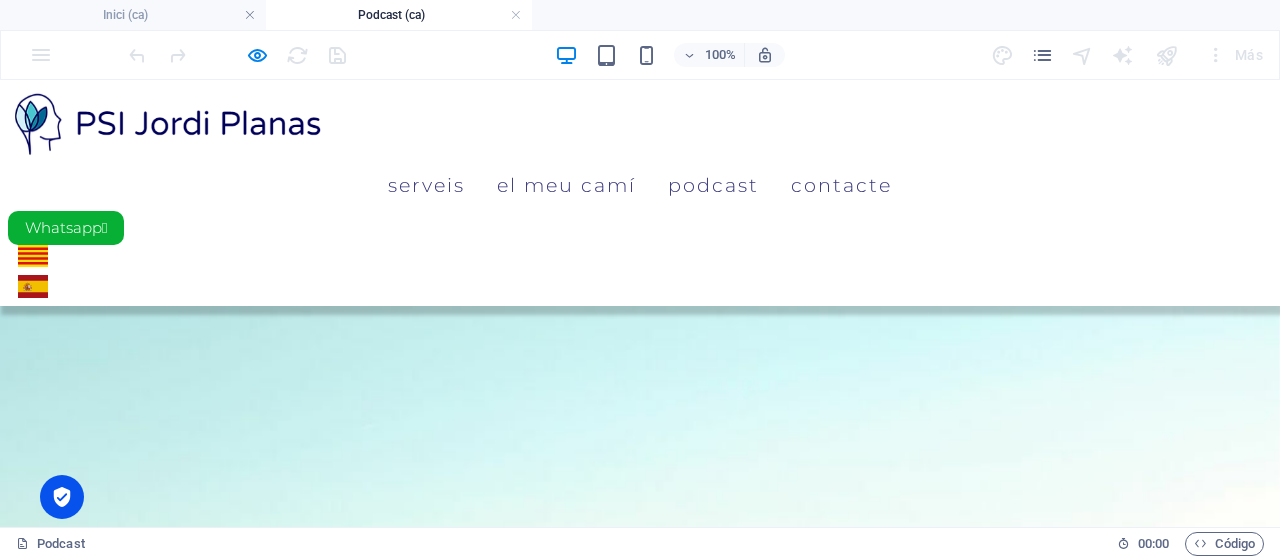 scroll, scrollTop: 300, scrollLeft: 0, axis: vertical 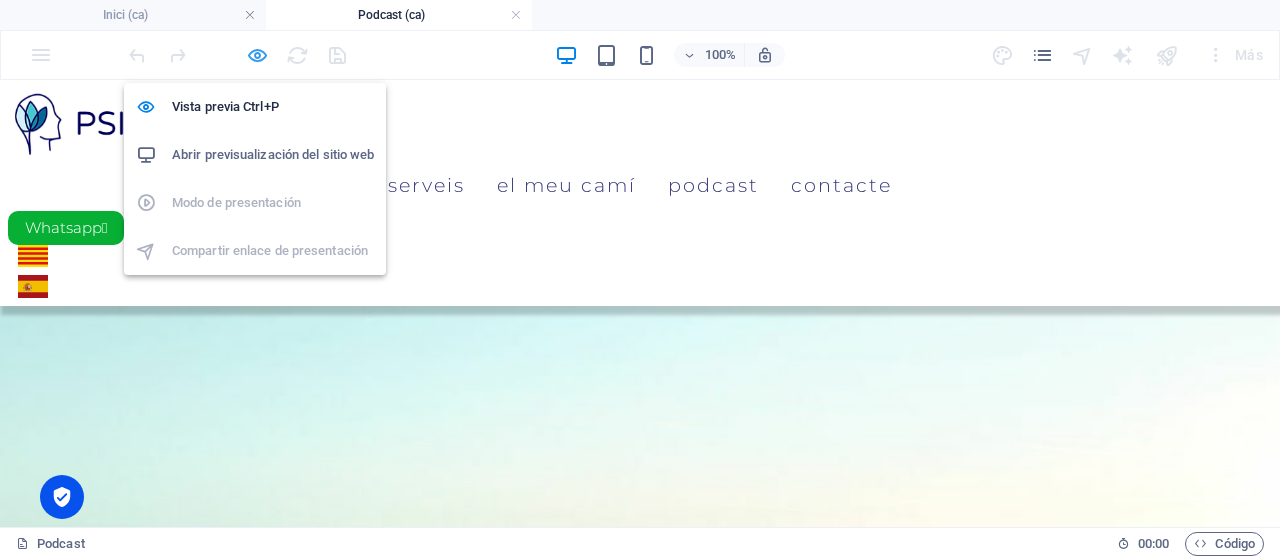 click at bounding box center (257, 55) 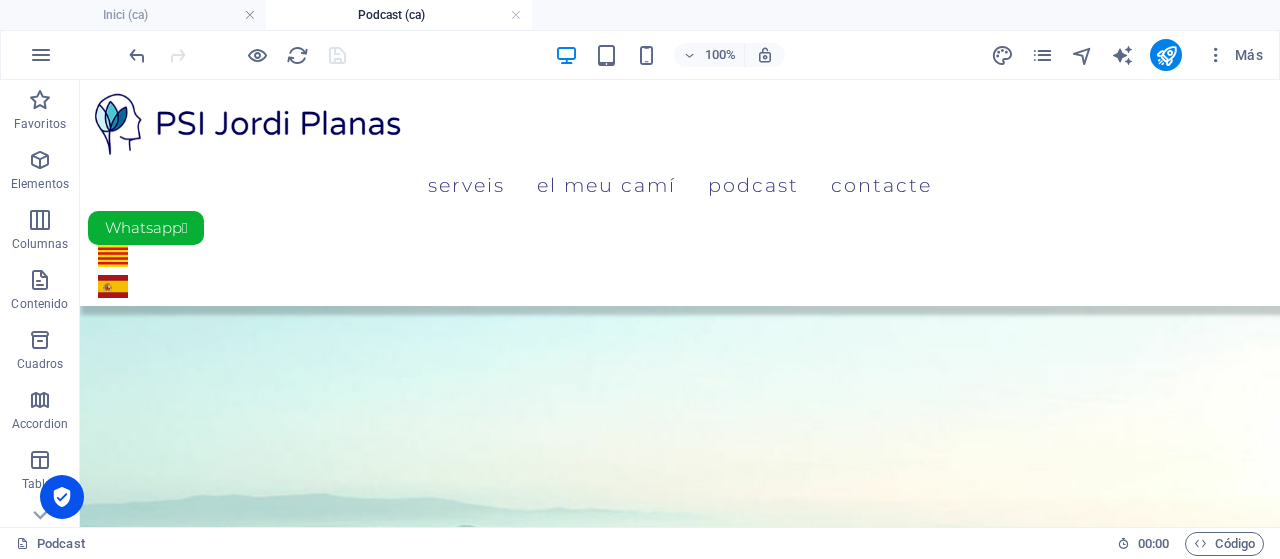 scroll, scrollTop: 300, scrollLeft: 0, axis: vertical 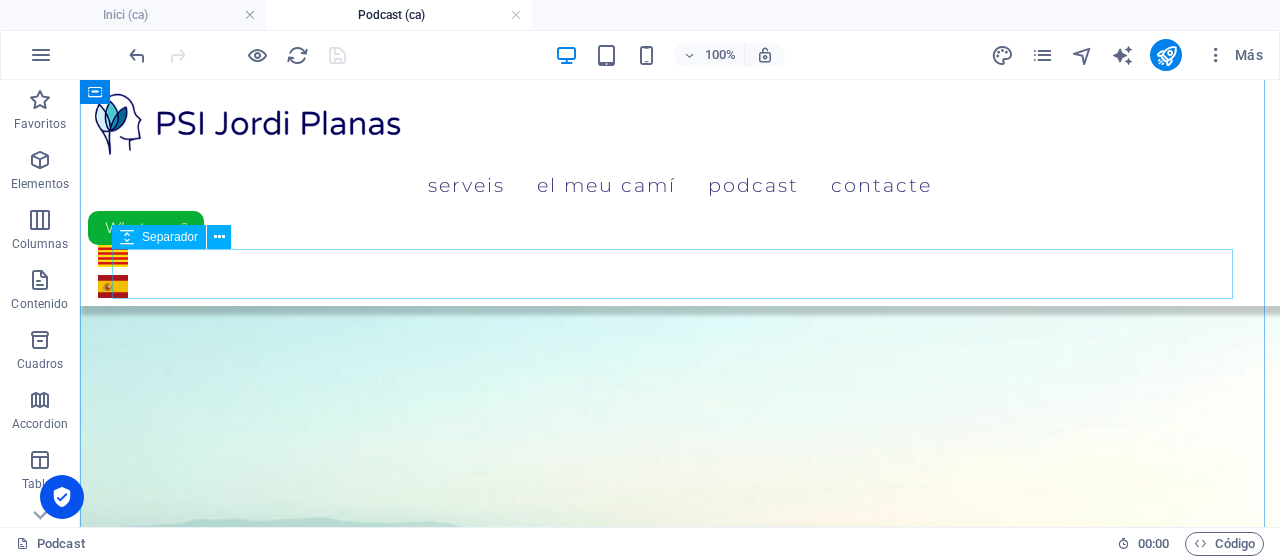 click at bounding box center [680, 1710] 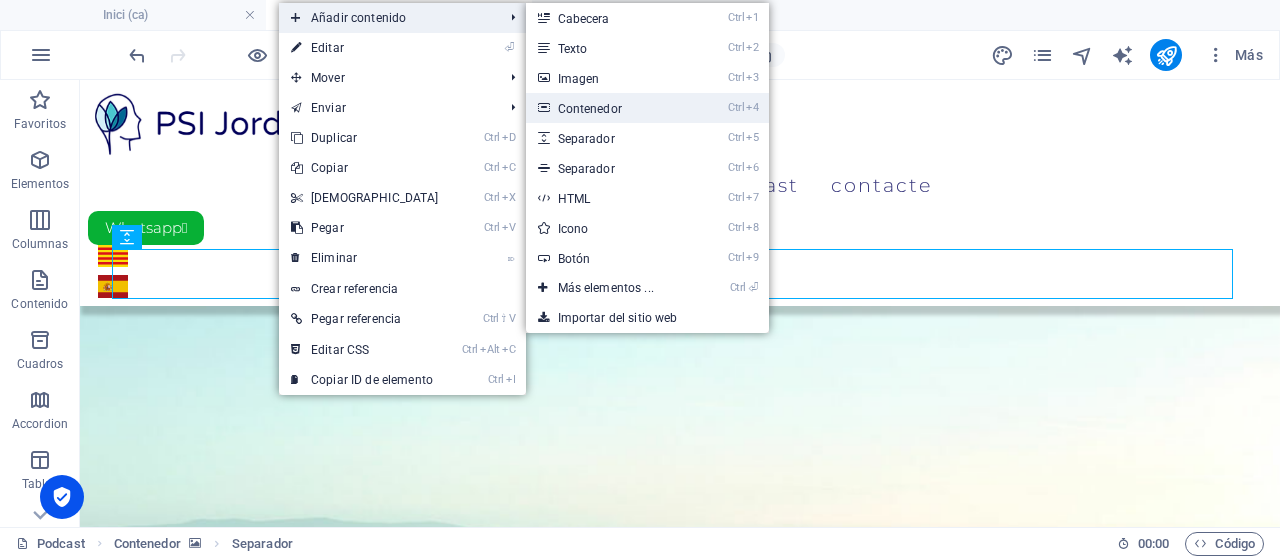 click on "Ctrl 4  Contenedor" at bounding box center (610, 108) 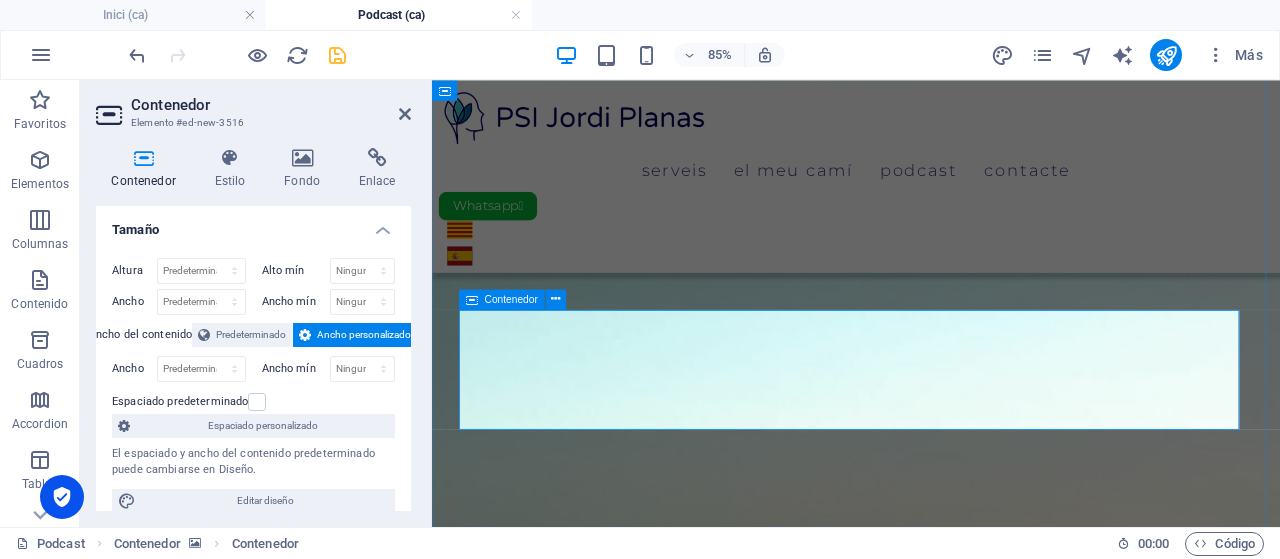 scroll, scrollTop: 400, scrollLeft: 0, axis: vertical 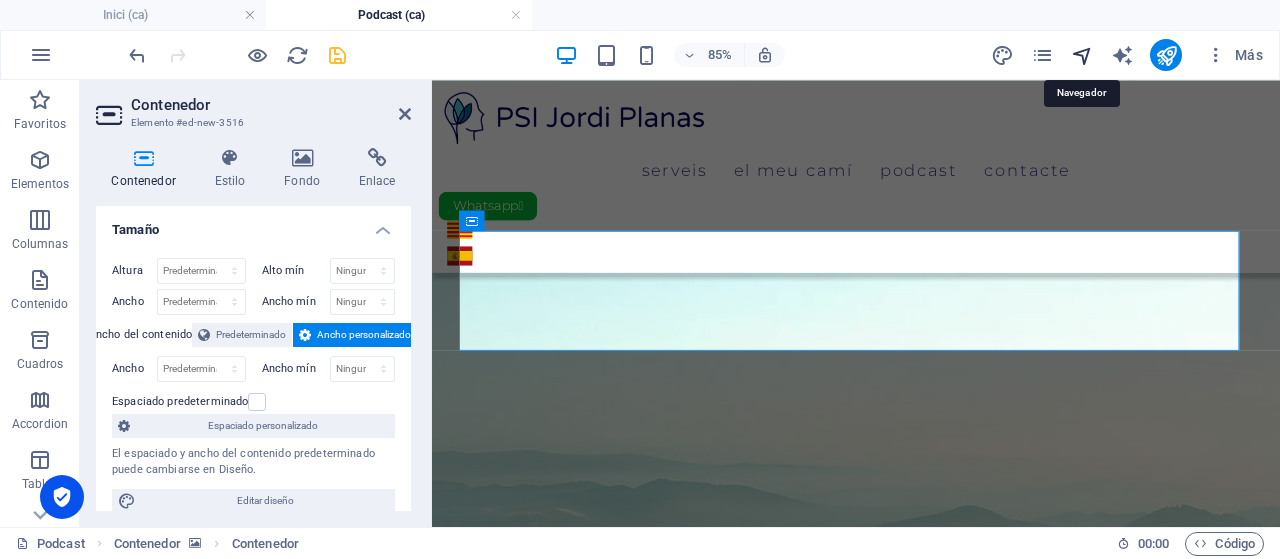 click at bounding box center (1082, 55) 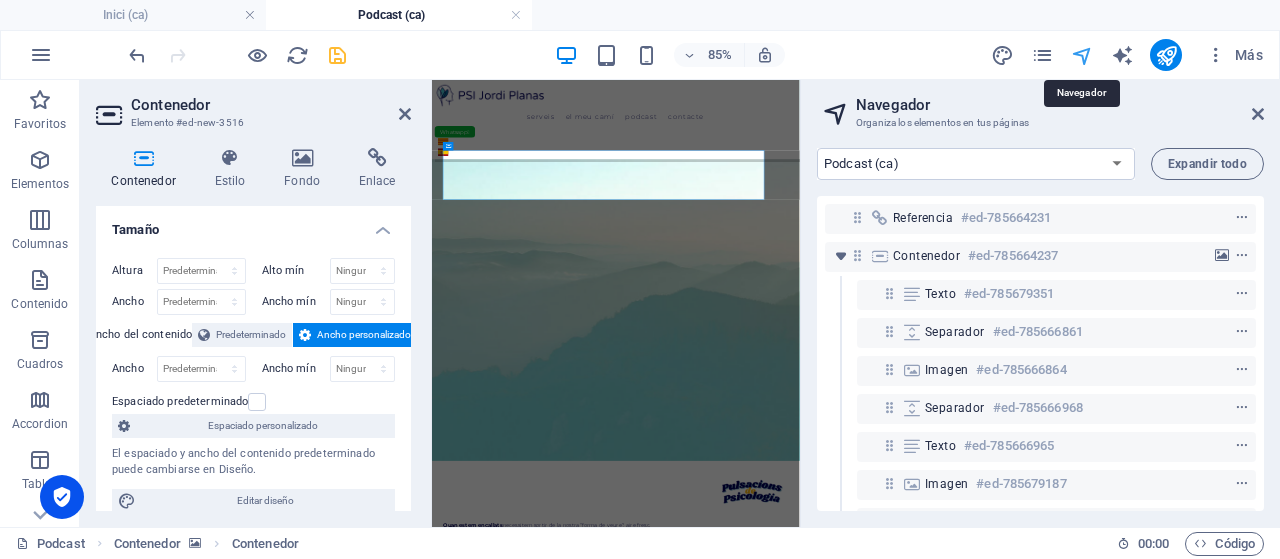 scroll, scrollTop: 376, scrollLeft: 0, axis: vertical 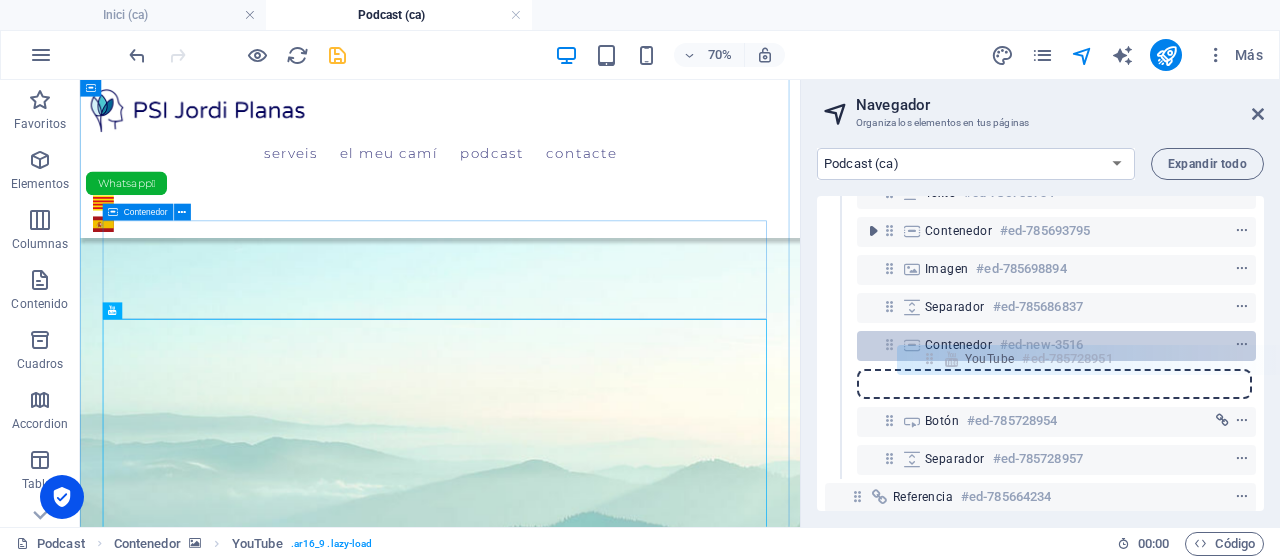 drag, startPoint x: 891, startPoint y: 383, endPoint x: 930, endPoint y: 353, distance: 49.20366 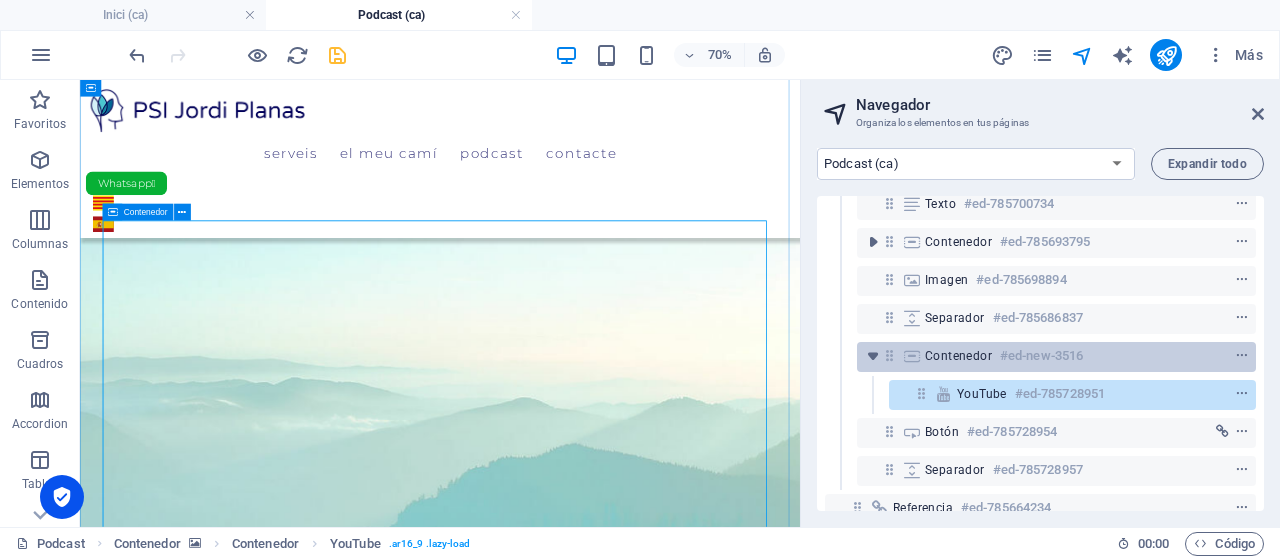 scroll, scrollTop: 354, scrollLeft: 0, axis: vertical 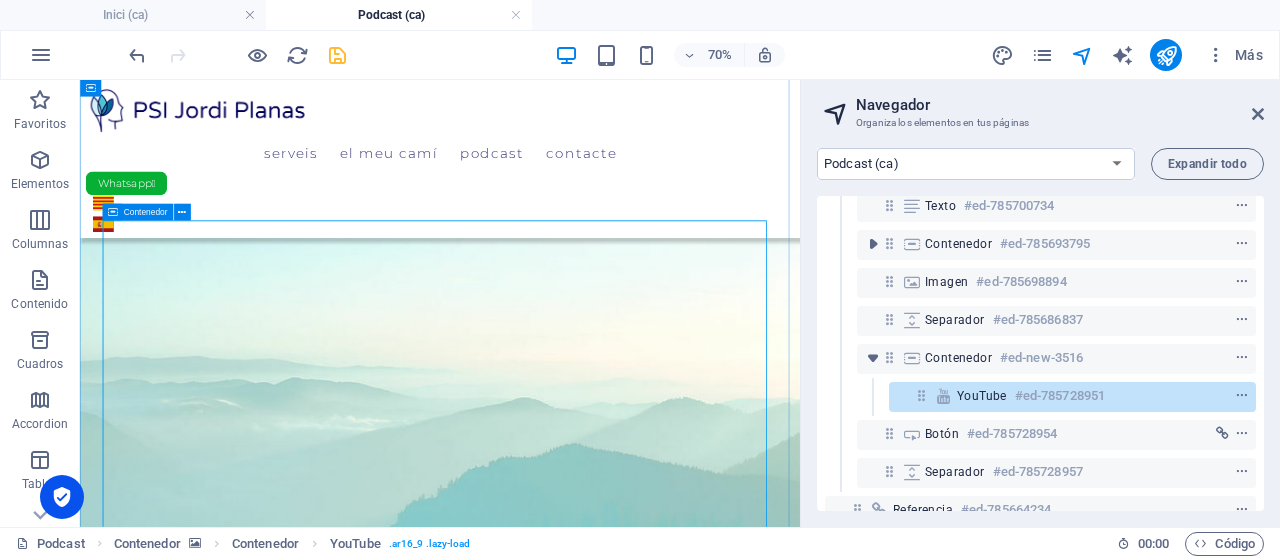 click on "Contenedor" at bounding box center (145, 212) 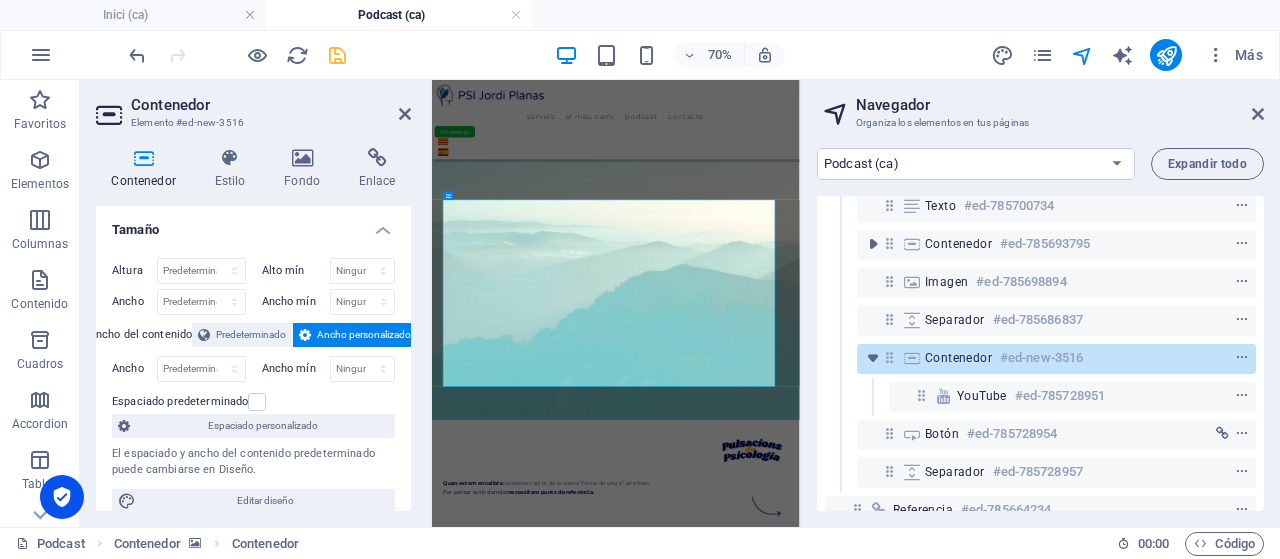 scroll, scrollTop: 234, scrollLeft: 0, axis: vertical 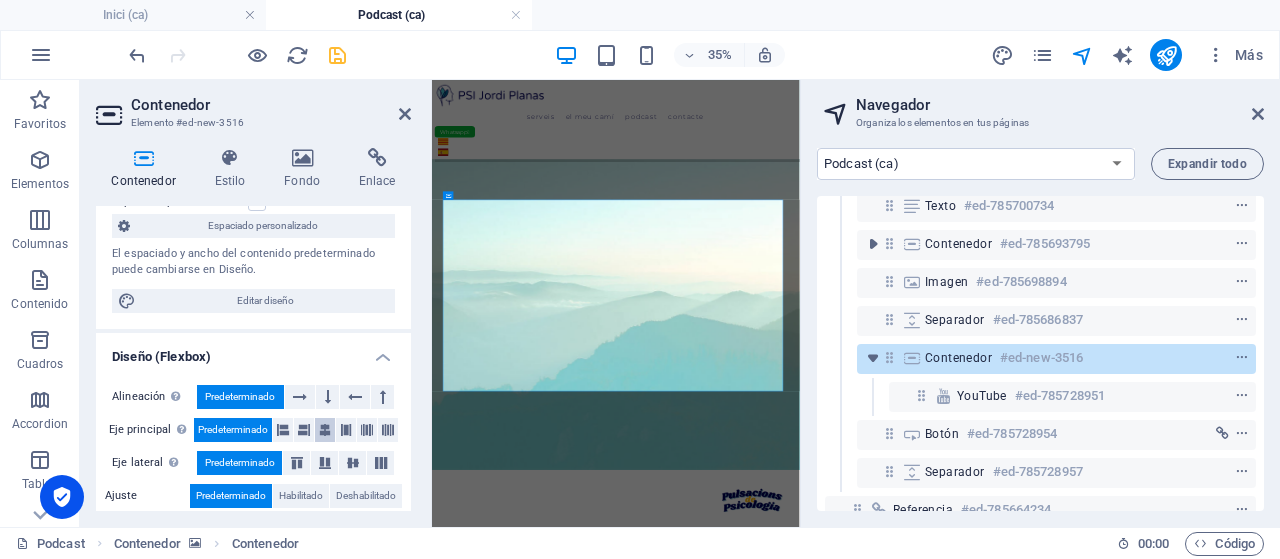 click at bounding box center [325, 430] 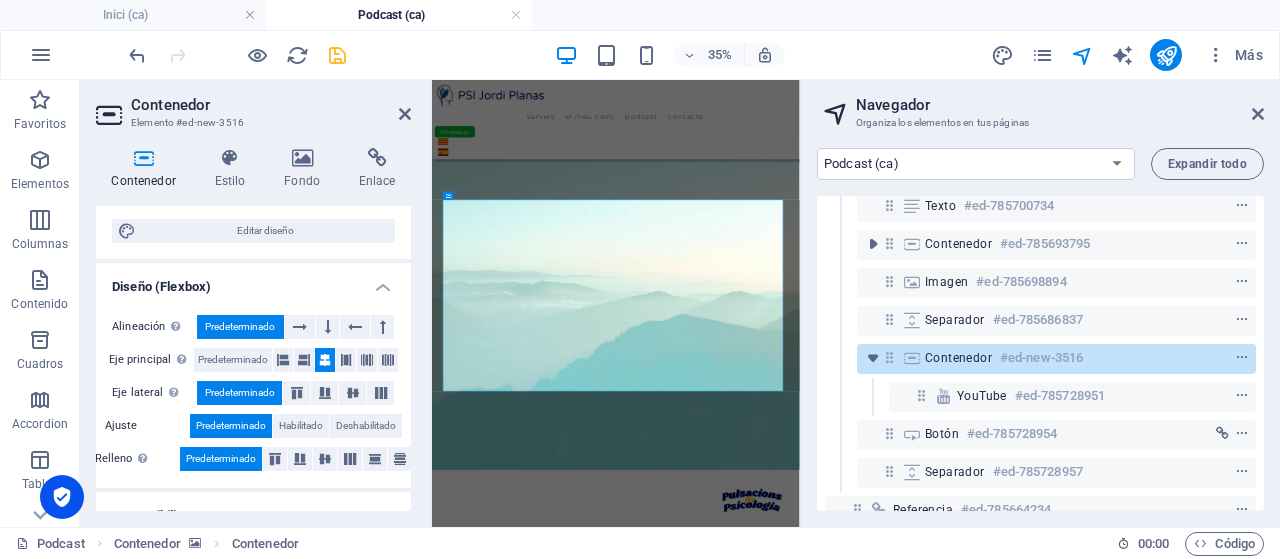scroll, scrollTop: 300, scrollLeft: 0, axis: vertical 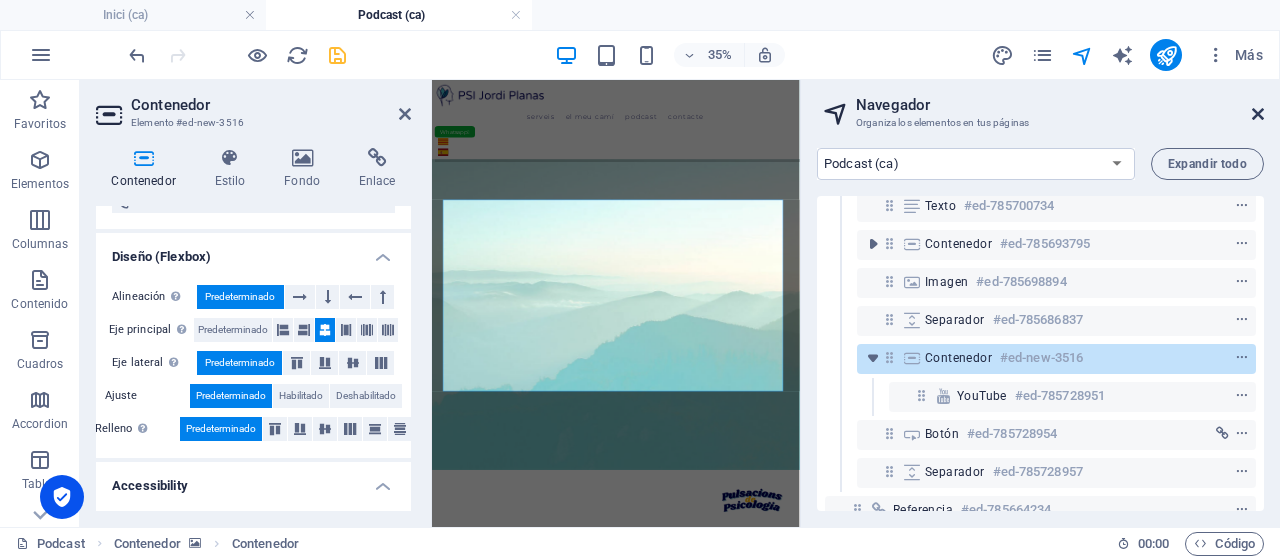 click at bounding box center [1258, 114] 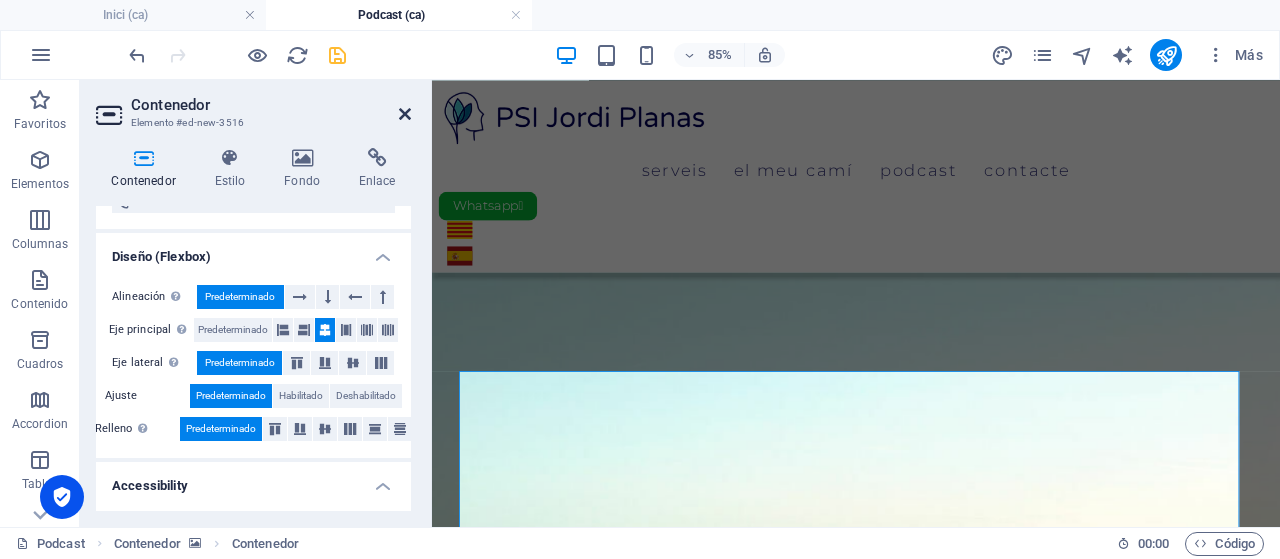 click at bounding box center (405, 114) 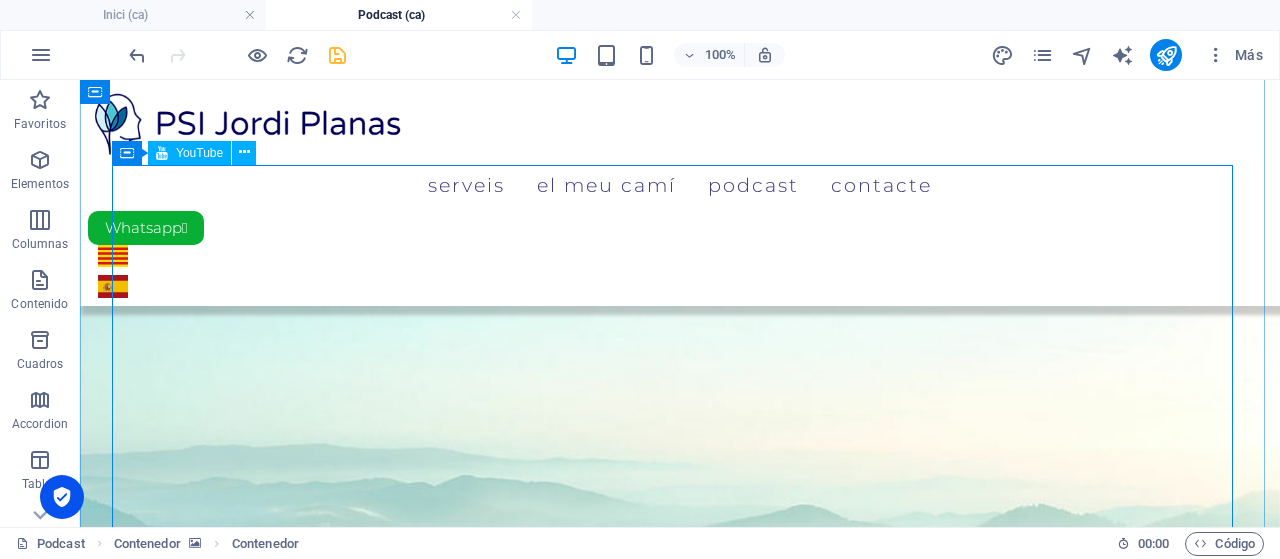 scroll, scrollTop: 434, scrollLeft: 0, axis: vertical 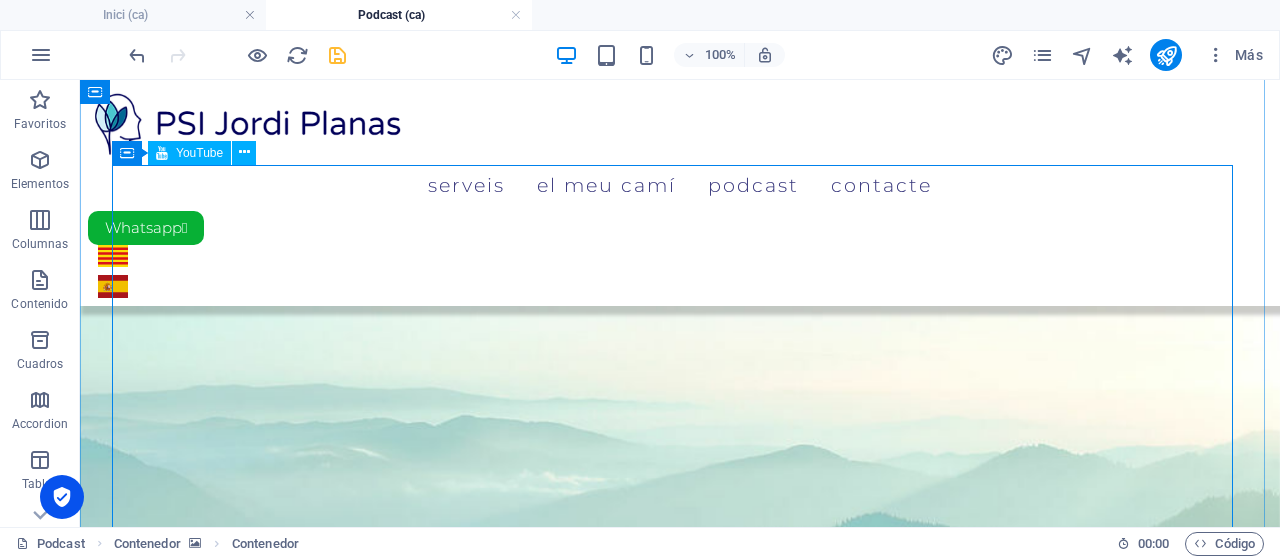 click at bounding box center [680, 1920] 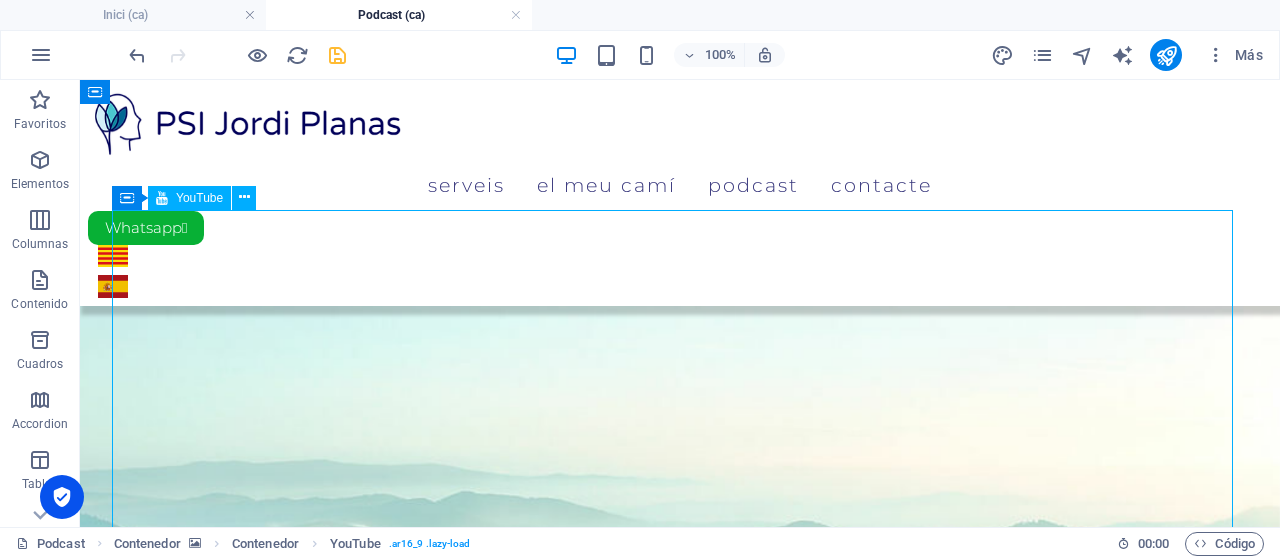 scroll, scrollTop: 334, scrollLeft: 0, axis: vertical 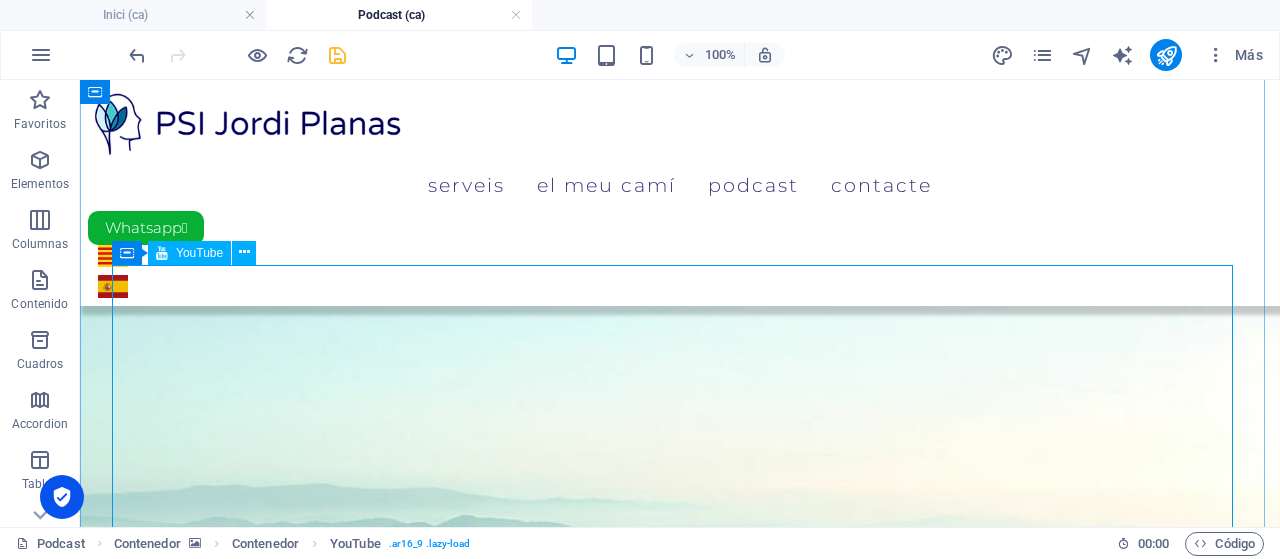 click on "YouTube" at bounding box center [199, 253] 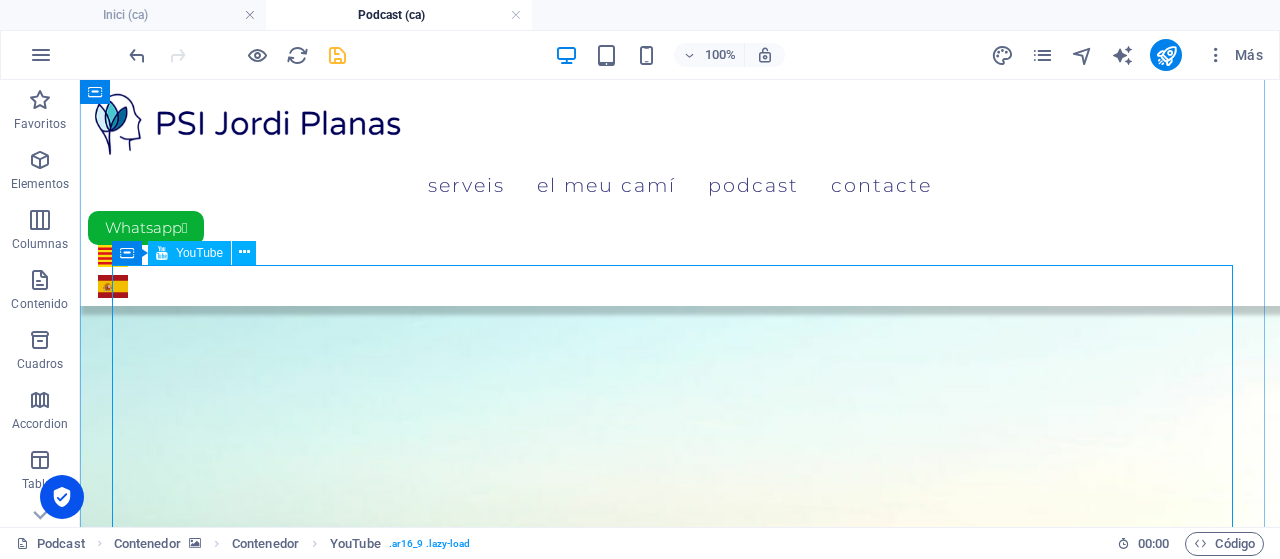 select on "ar16_9" 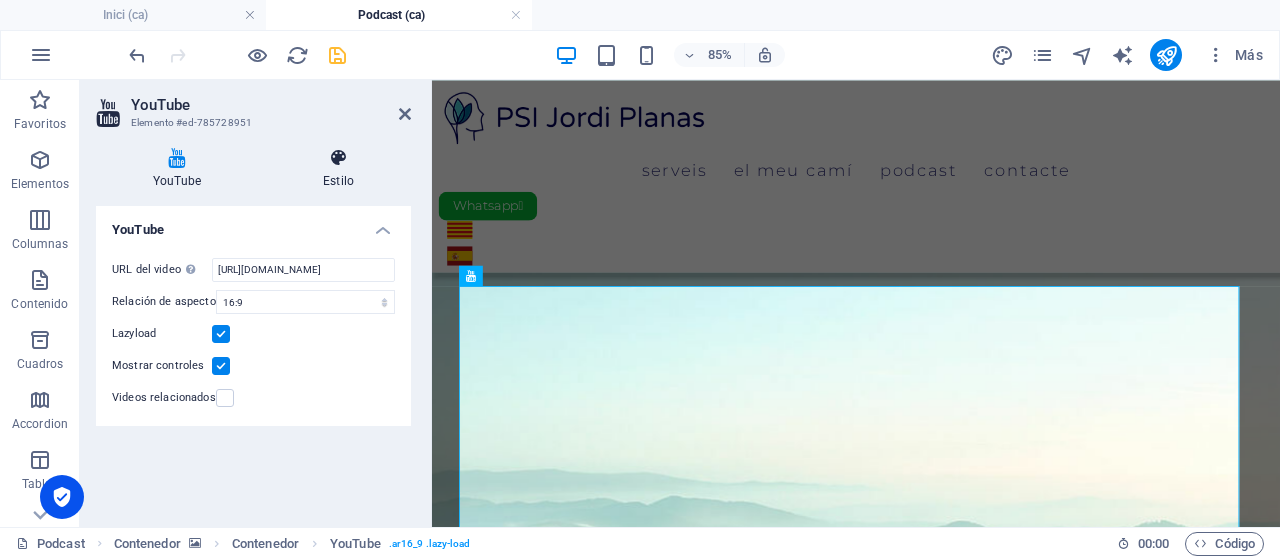 click at bounding box center (338, 158) 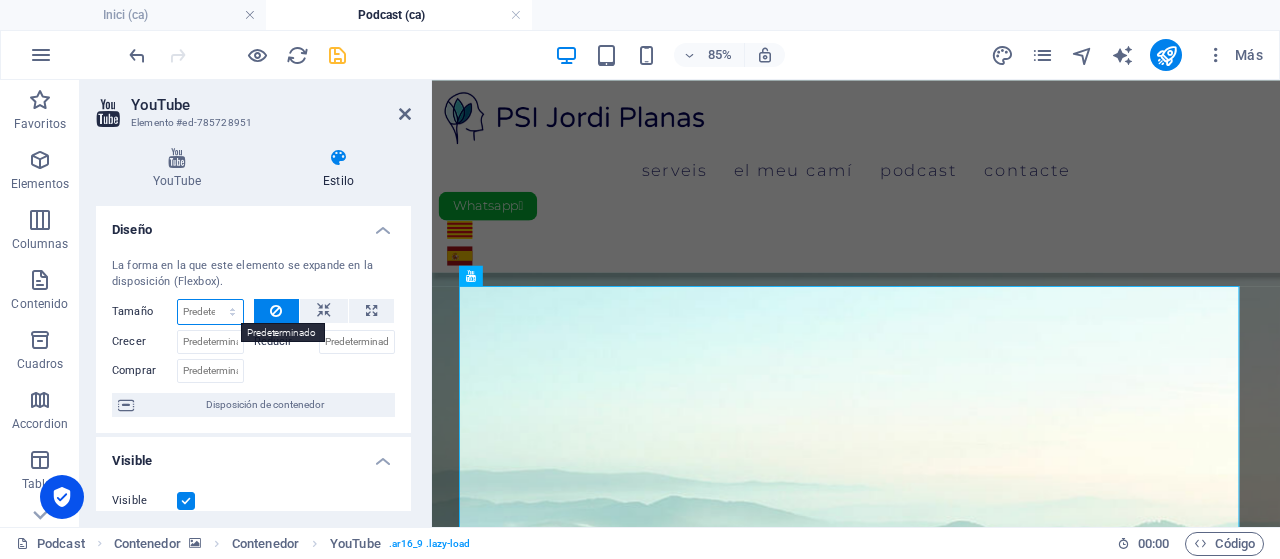click on "Predeterminado automático px % 1/1 1/2 1/3 1/4 1/5 1/6 1/7 1/8 1/9 1/10" at bounding box center (210, 312) 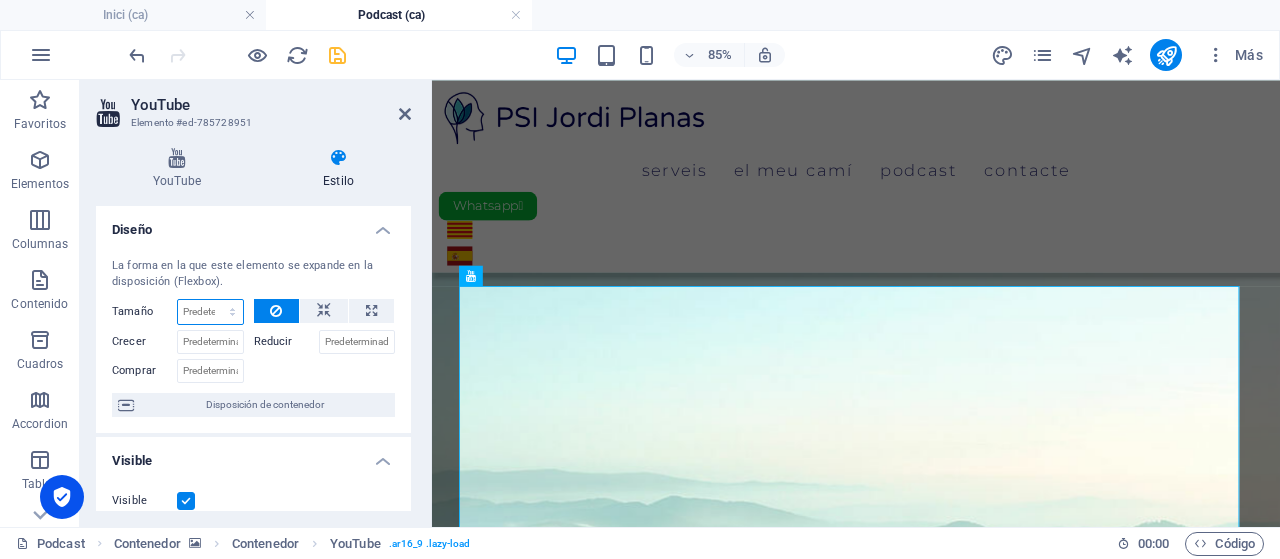 select on "%" 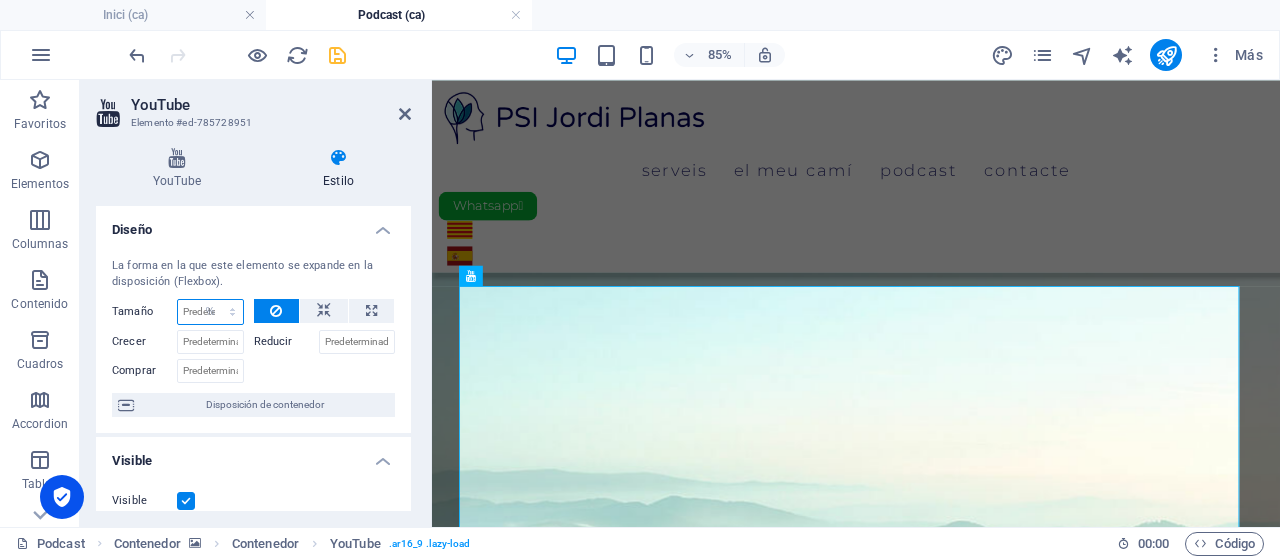 click on "Predeterminado automático px % 1/1 1/2 1/3 1/4 1/5 1/6 1/7 1/8 1/9 1/10" at bounding box center (210, 312) 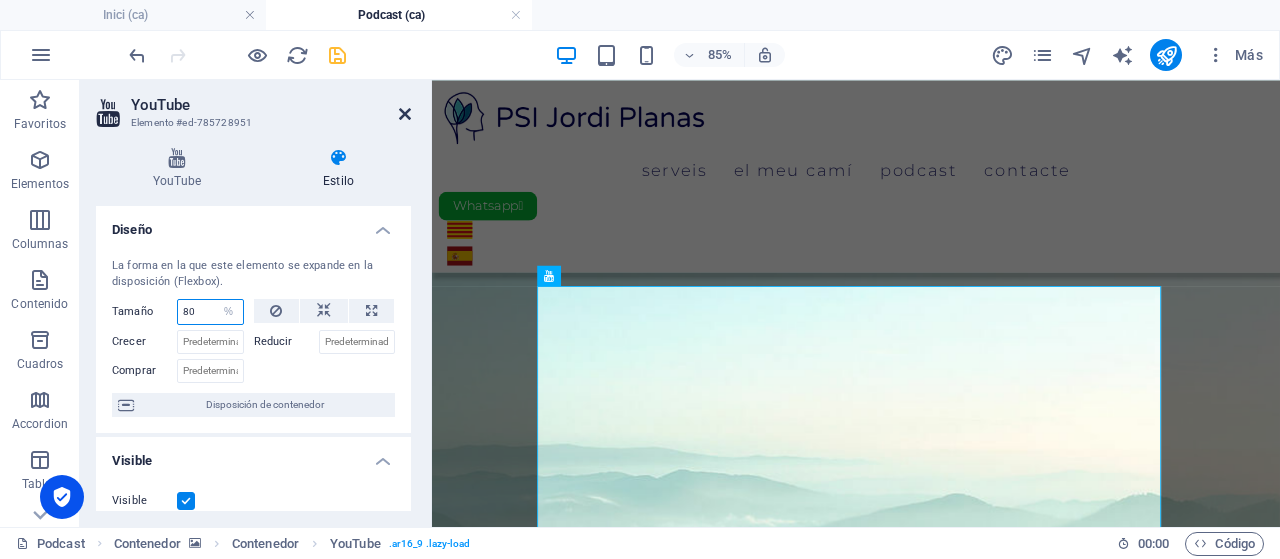 type on "80" 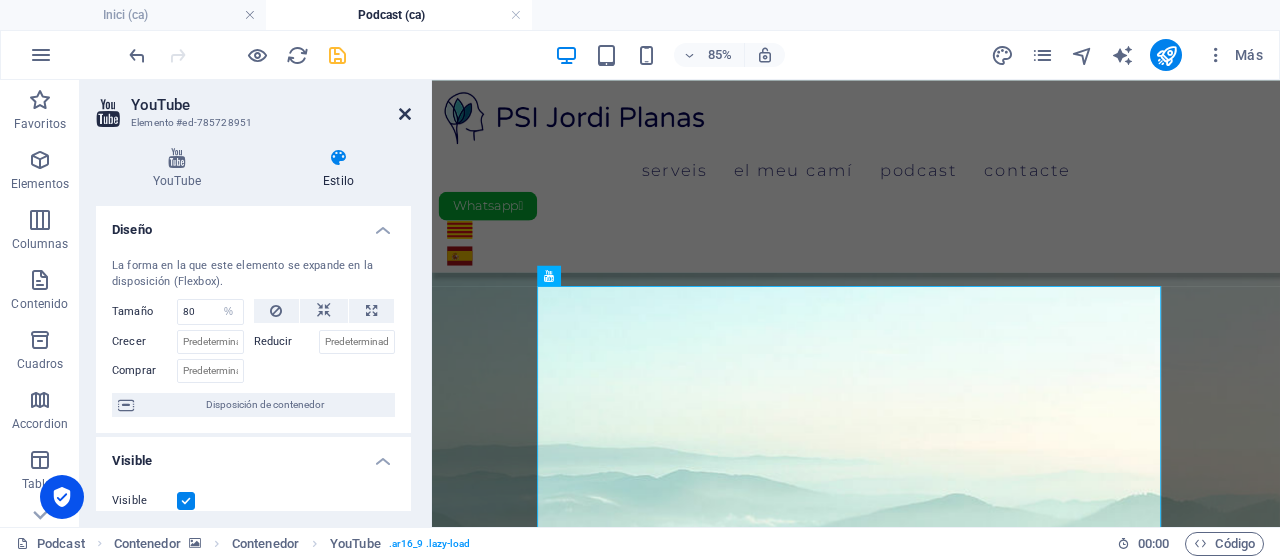 click at bounding box center [405, 114] 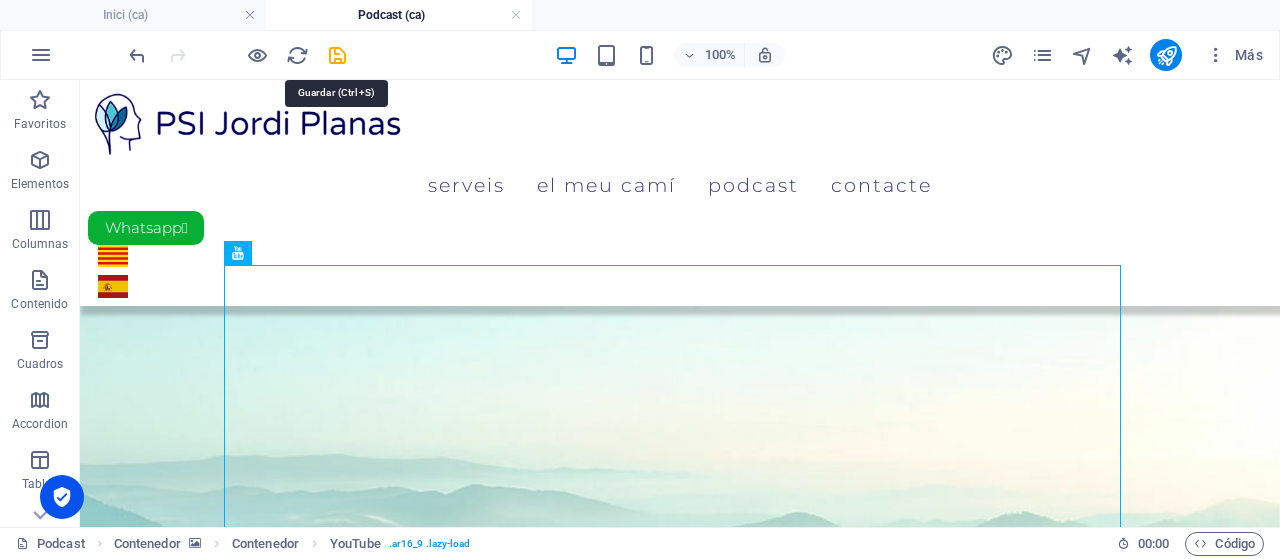 click at bounding box center [337, 55] 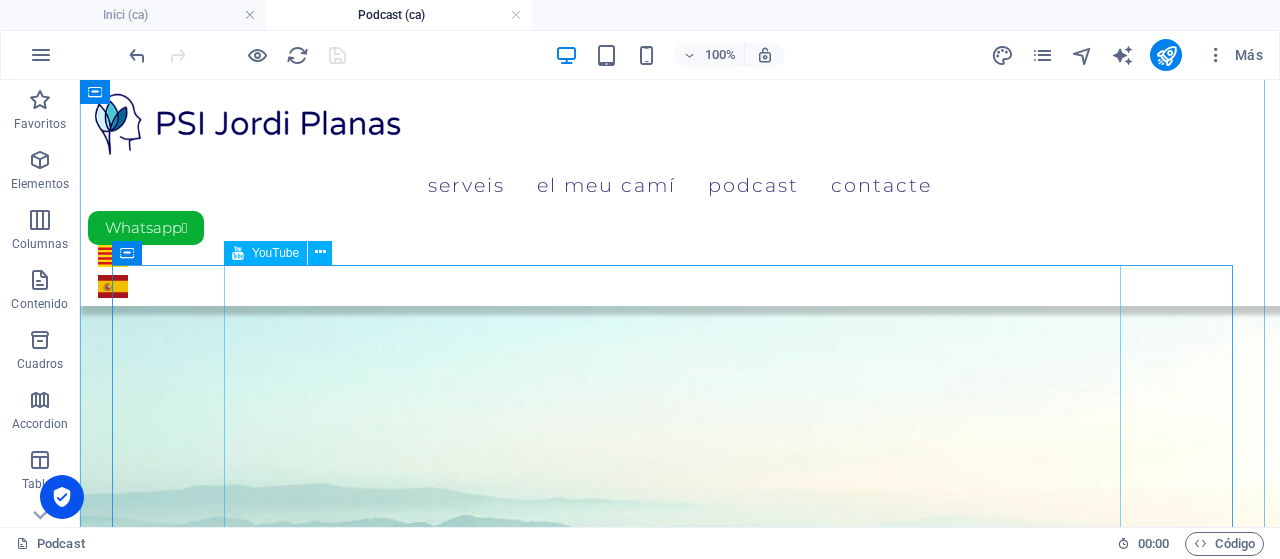 click on "YouTube" at bounding box center (275, 253) 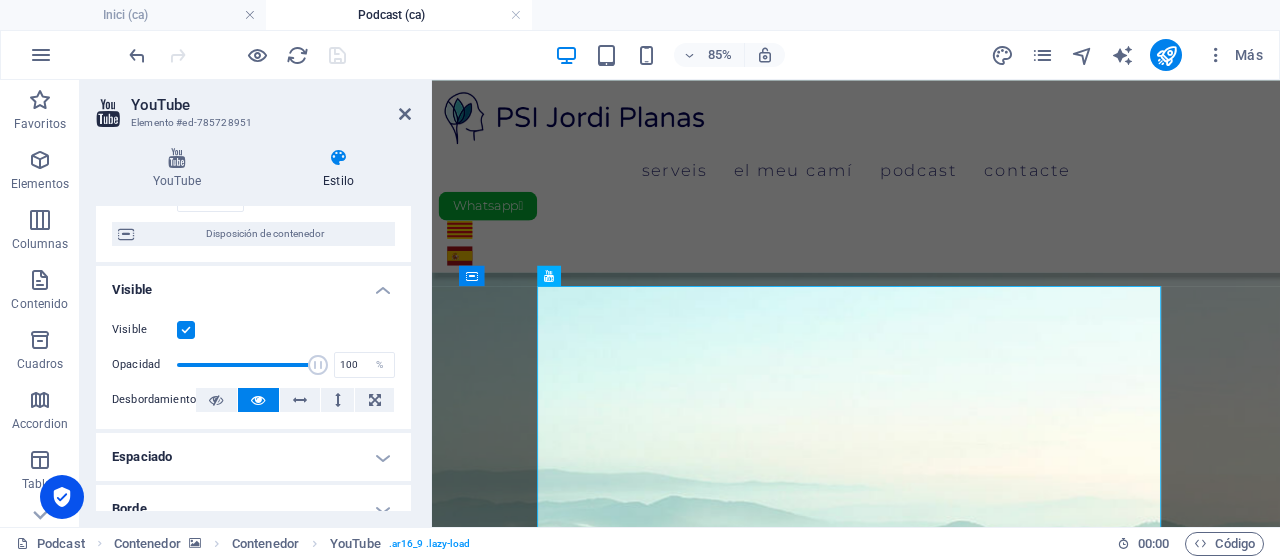 scroll, scrollTop: 200, scrollLeft: 0, axis: vertical 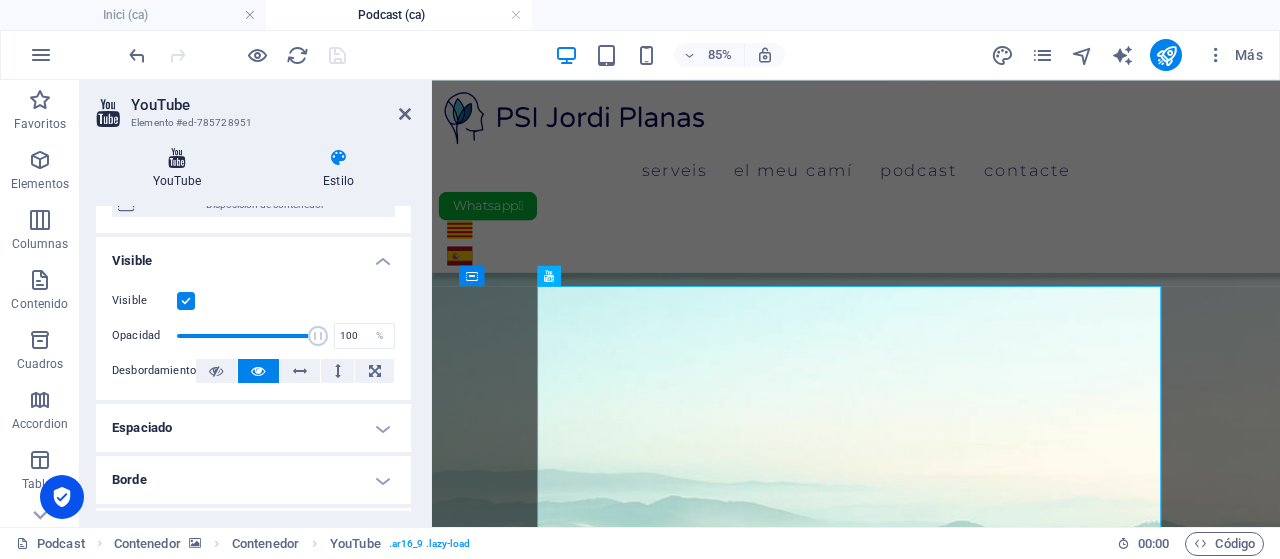 click at bounding box center (177, 158) 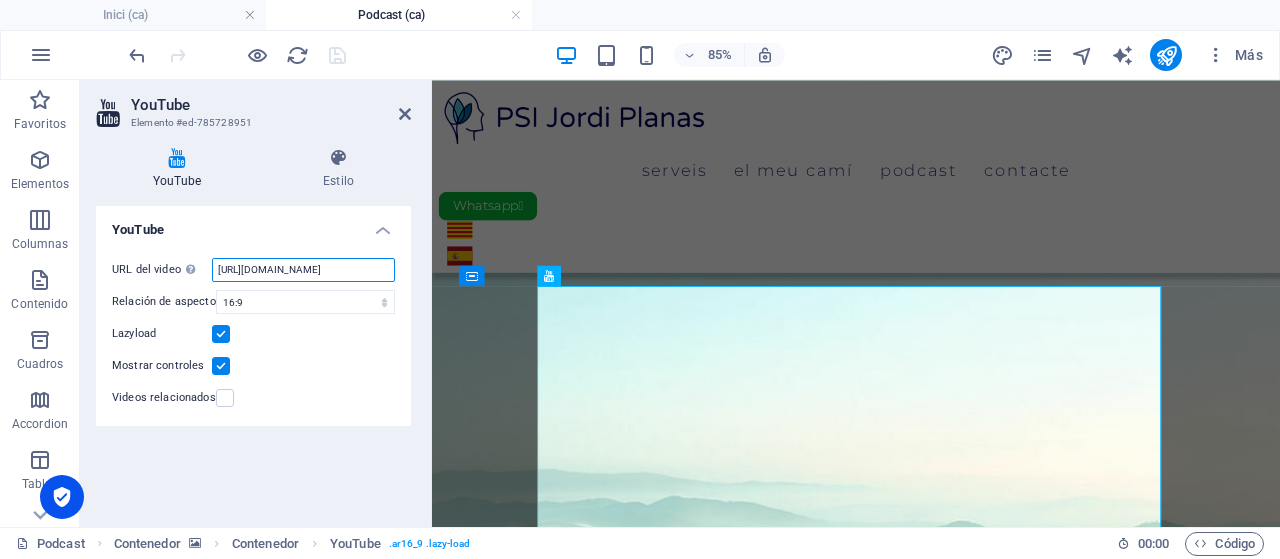 scroll, scrollTop: 0, scrollLeft: 50, axis: horizontal 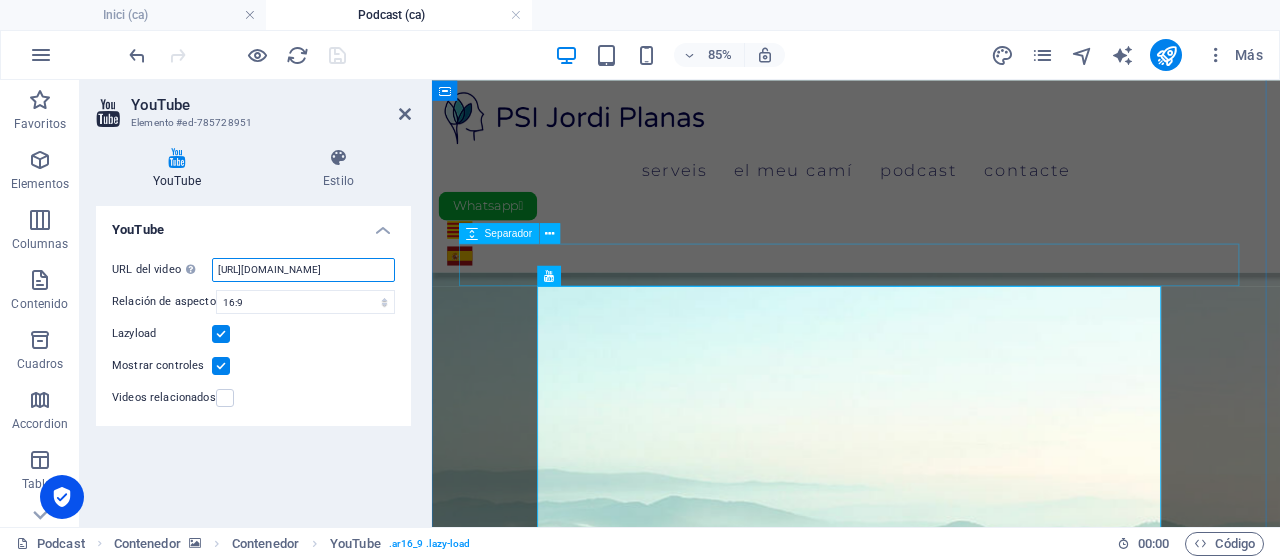 drag, startPoint x: 649, startPoint y: 347, endPoint x: 544, endPoint y: 296, distance: 116.73046 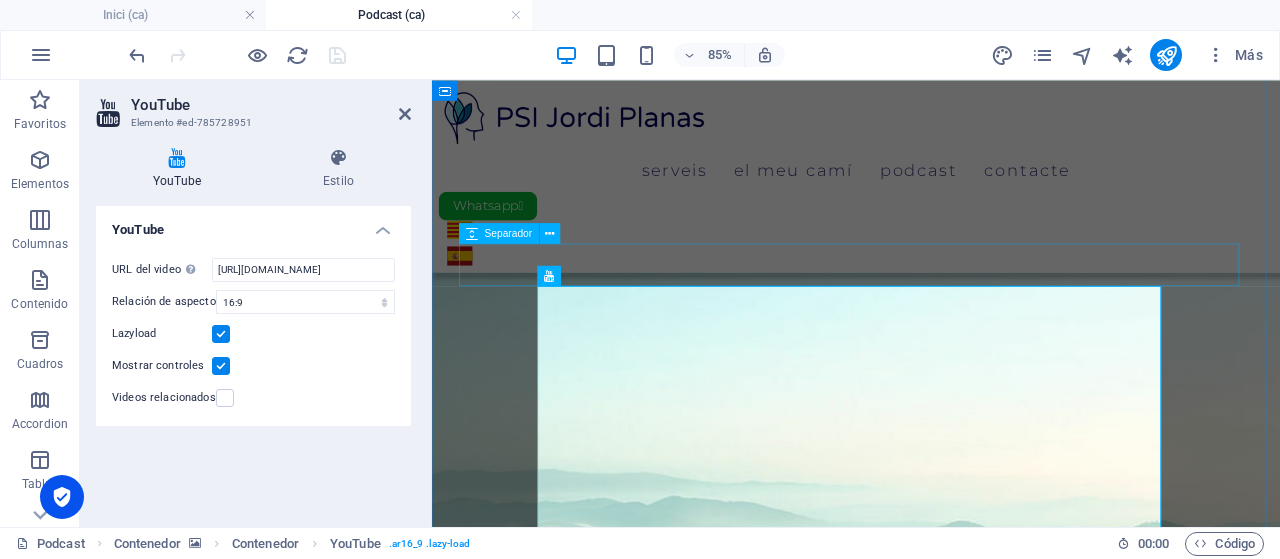 scroll, scrollTop: 0, scrollLeft: 0, axis: both 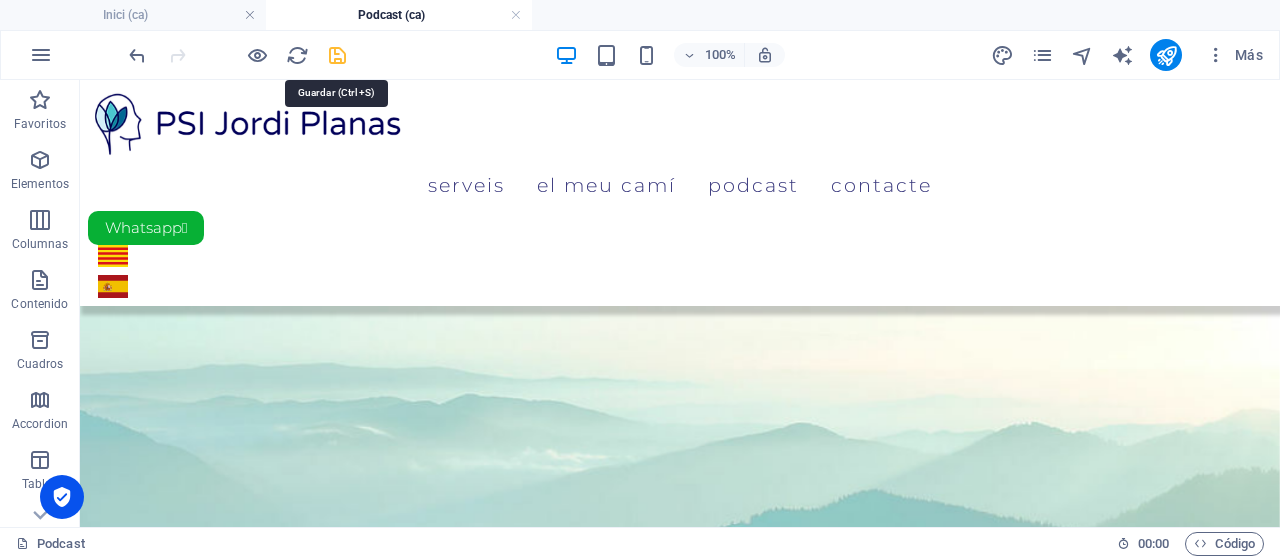 click at bounding box center (337, 55) 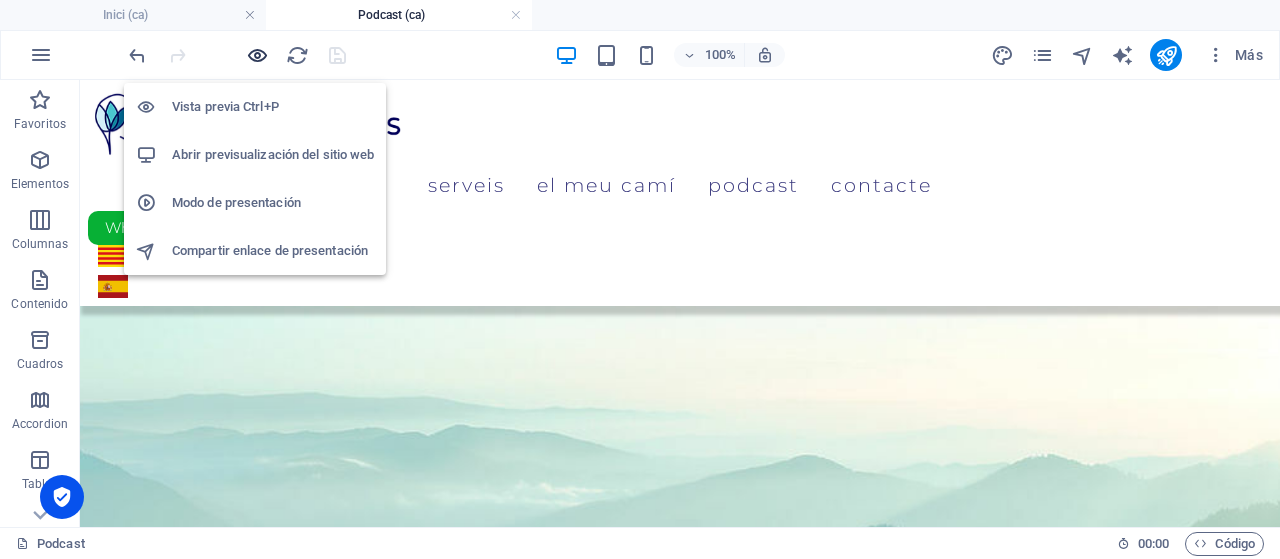 click at bounding box center [257, 55] 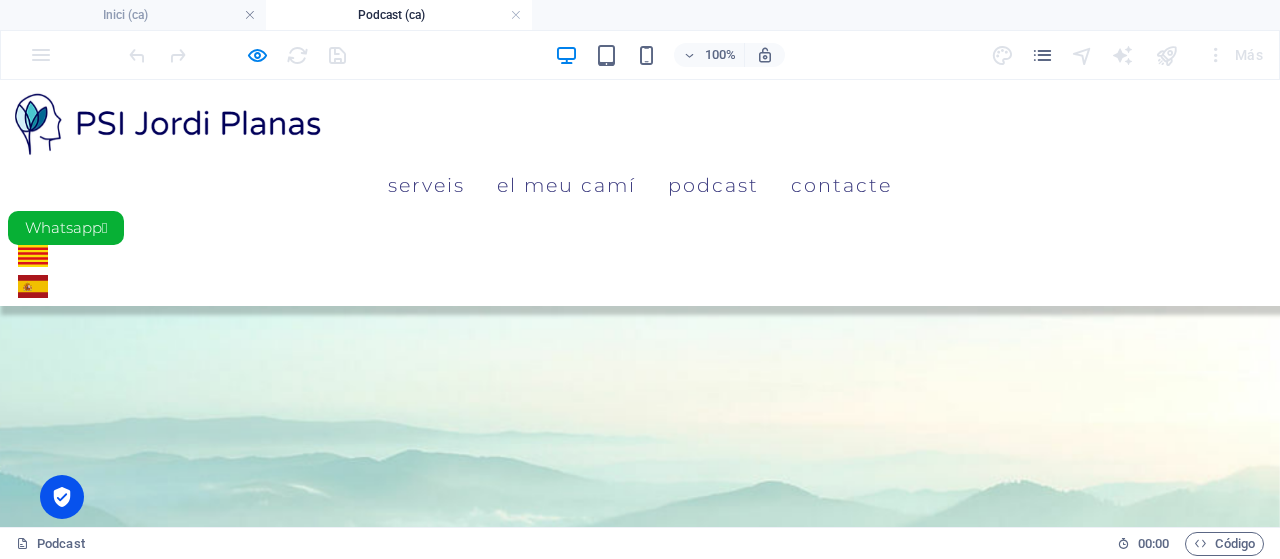 click at bounding box center [640, 2012] 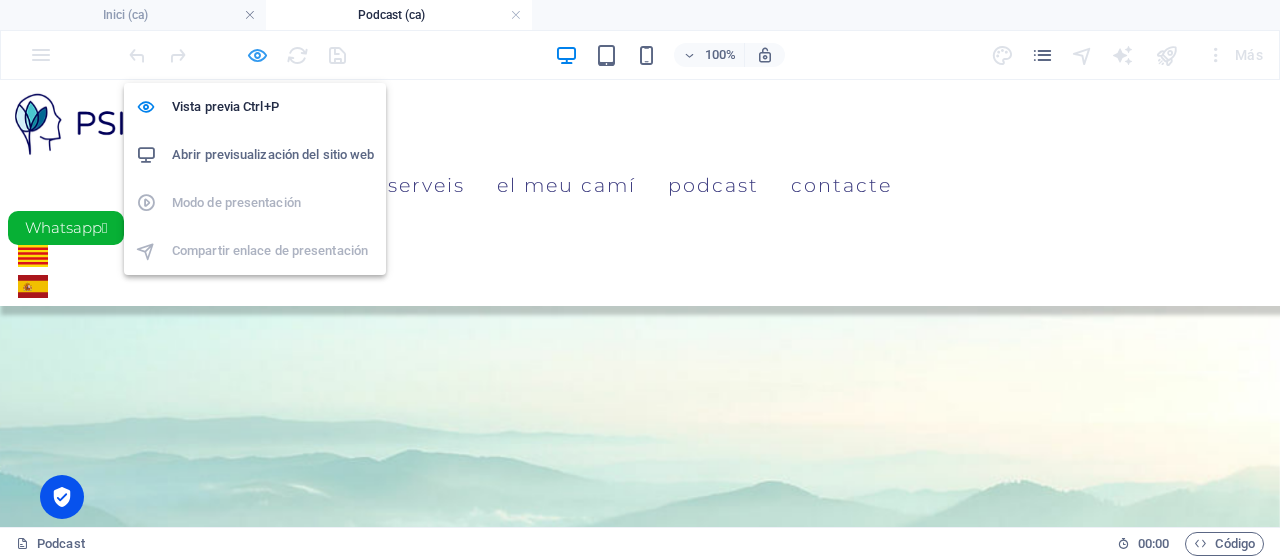 click at bounding box center (257, 55) 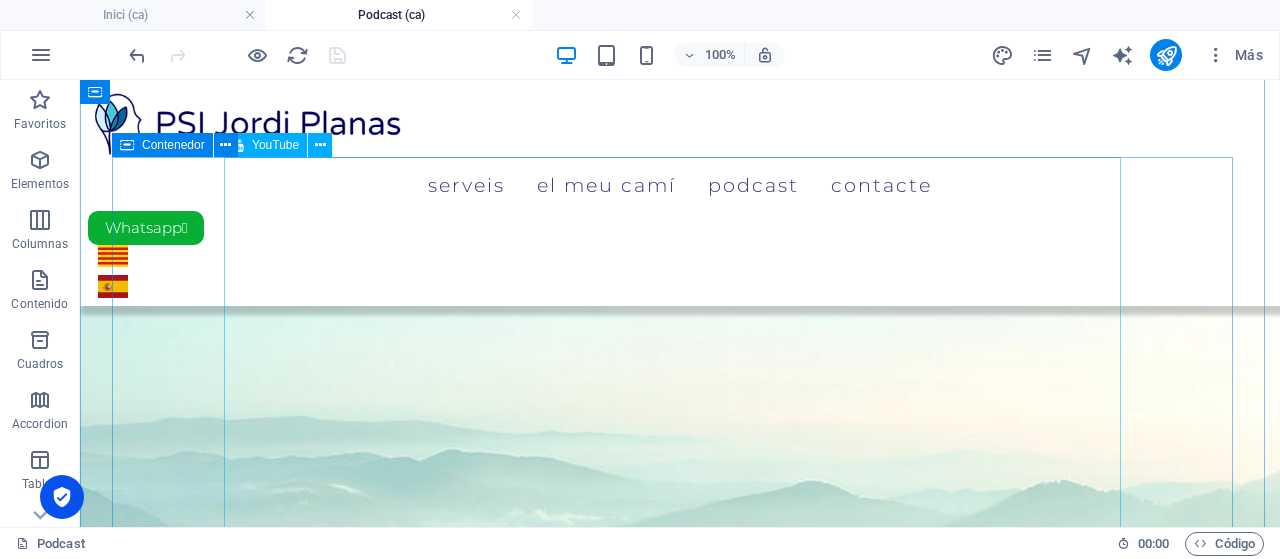 click at bounding box center (680, 1989) 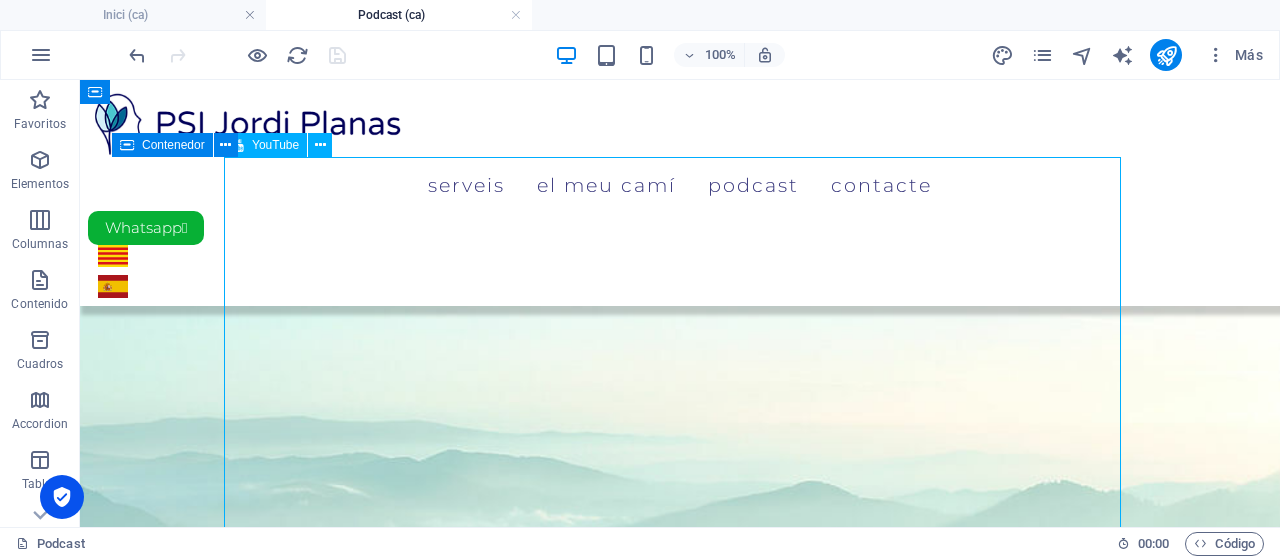 click at bounding box center (680, 1989) 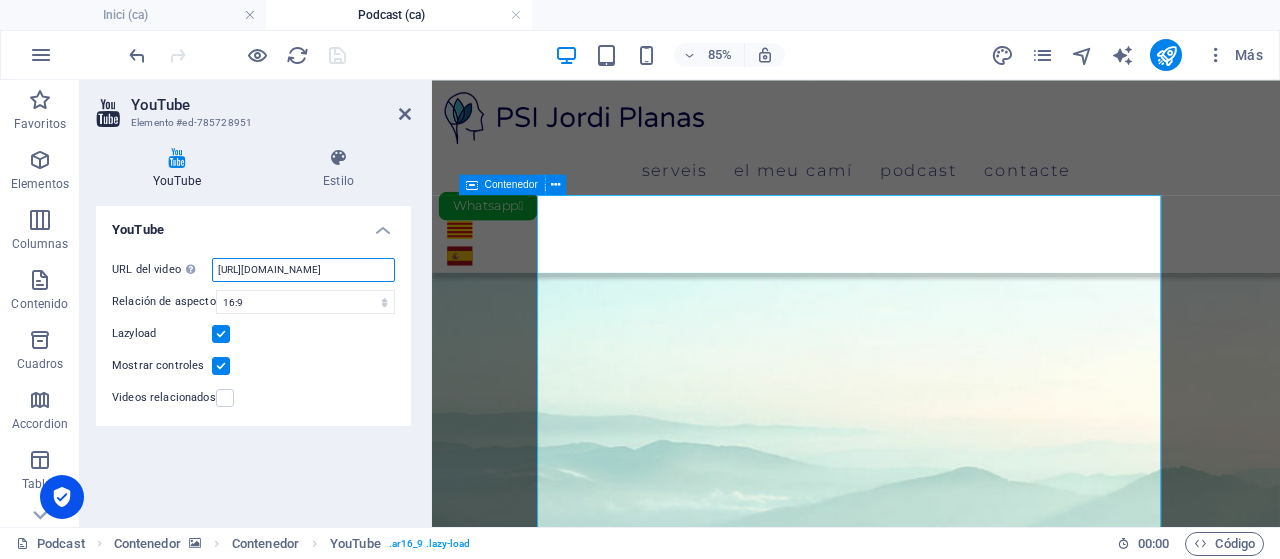 scroll, scrollTop: 0, scrollLeft: 50, axis: horizontal 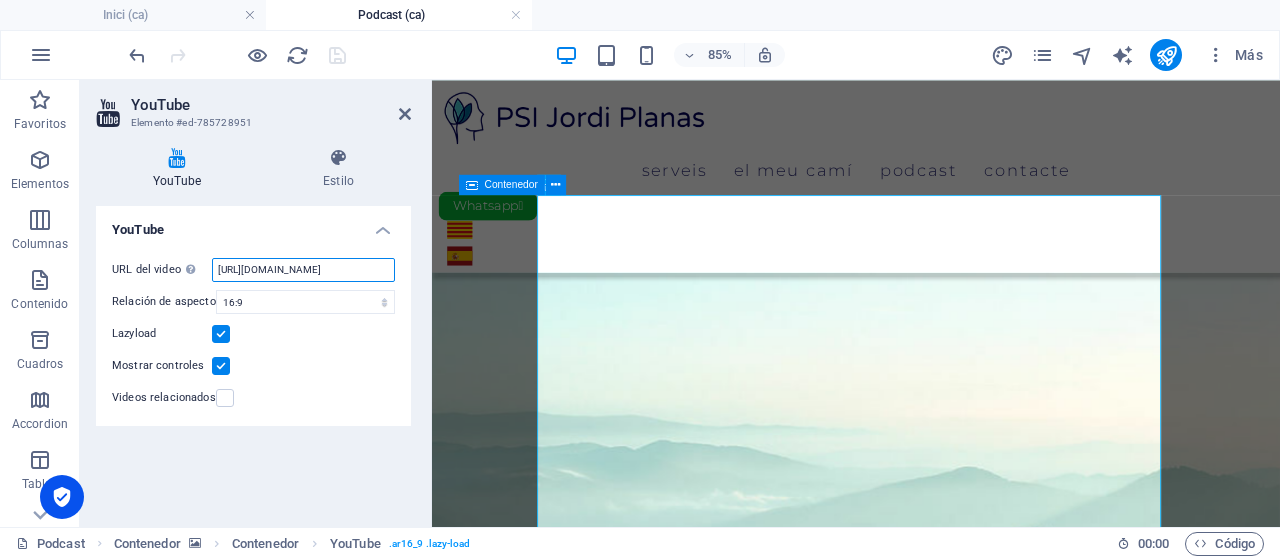 drag, startPoint x: 218, startPoint y: 269, endPoint x: 418, endPoint y: 265, distance: 200.04 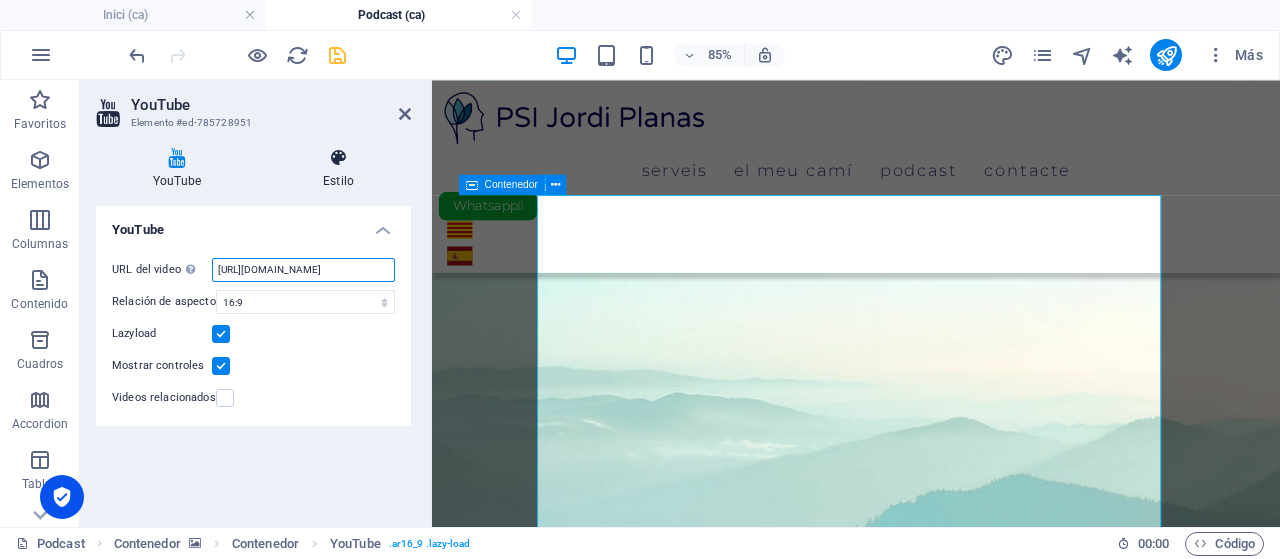 type on "https://youtu.be/WX-pmxpkGHM?si=DVcdb3R_ww1D6z_6" 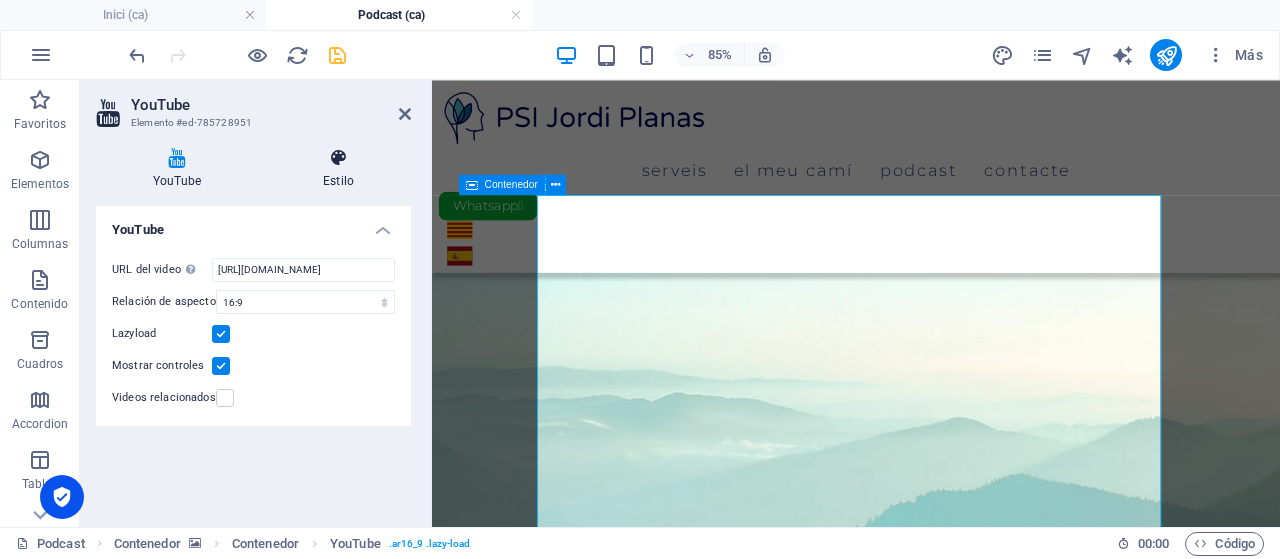 scroll, scrollTop: 0, scrollLeft: 0, axis: both 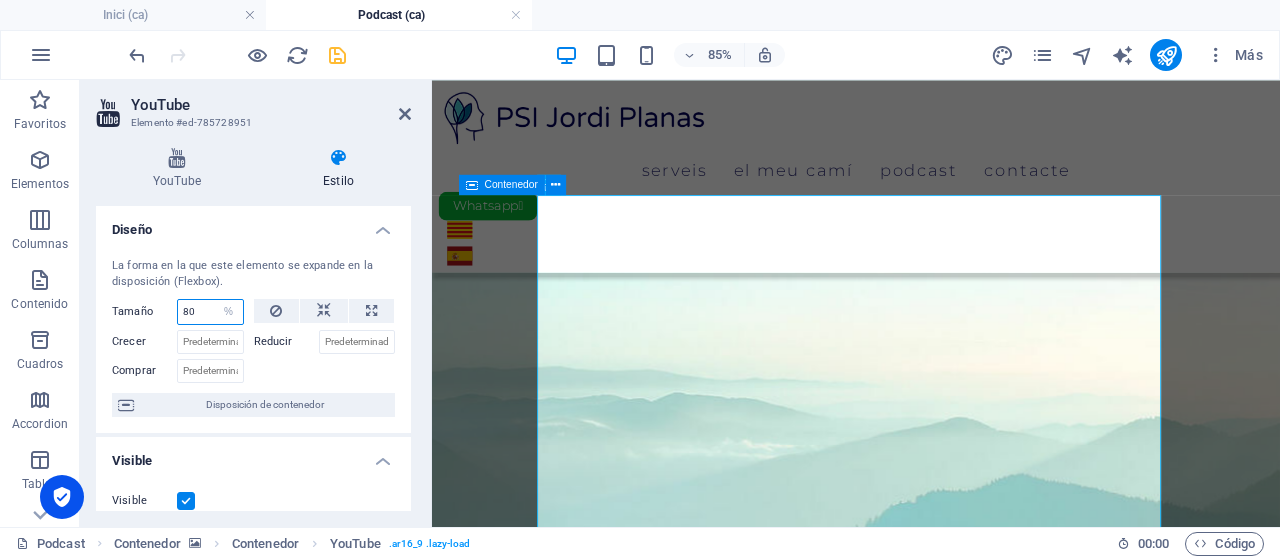 drag, startPoint x: 199, startPoint y: 307, endPoint x: 172, endPoint y: 313, distance: 27.658634 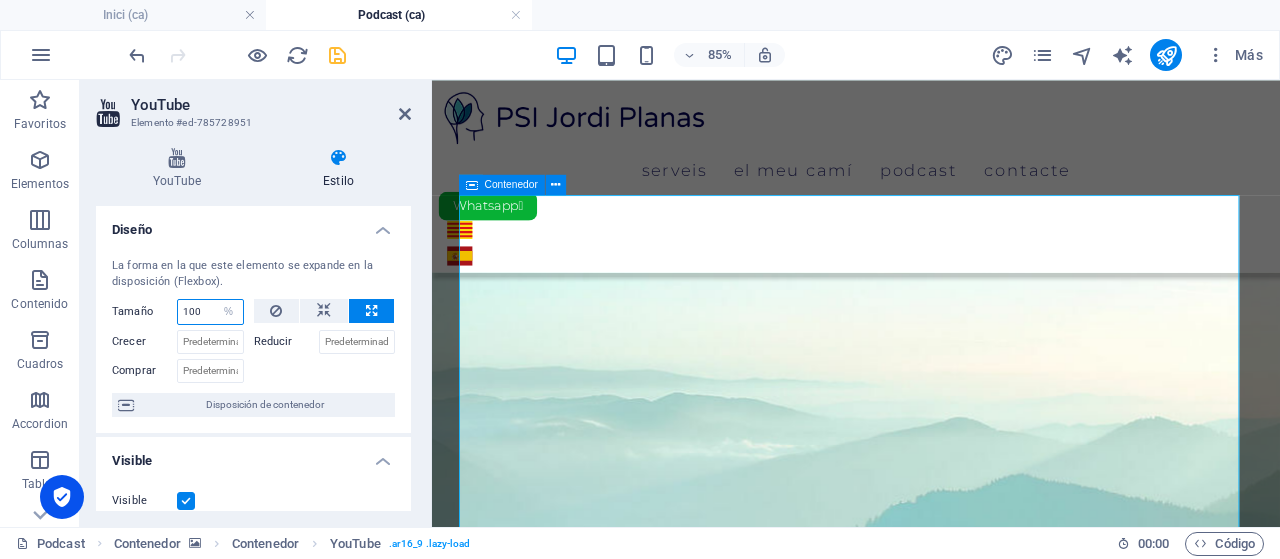 type on "100" 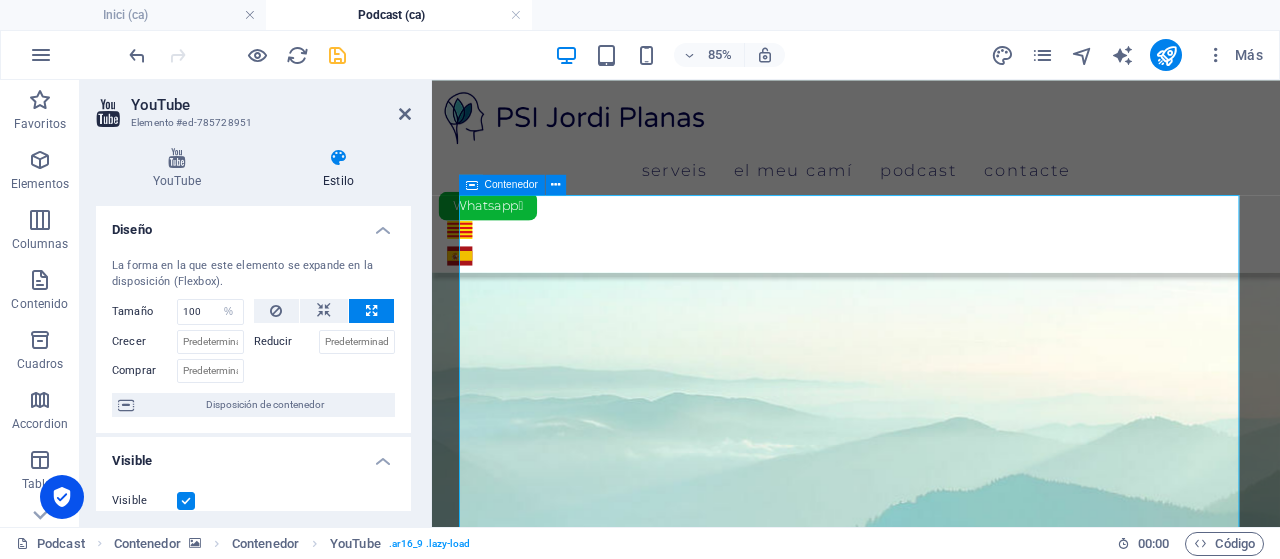 click on "Tamaño" at bounding box center (144, 311) 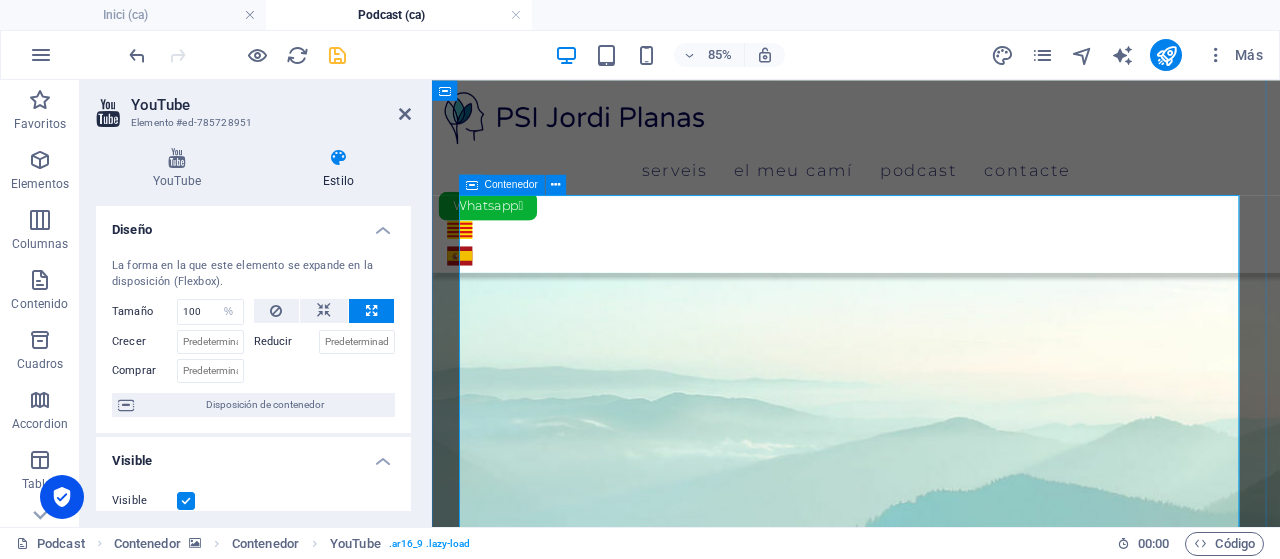 click on "Contenedor" at bounding box center [511, 184] 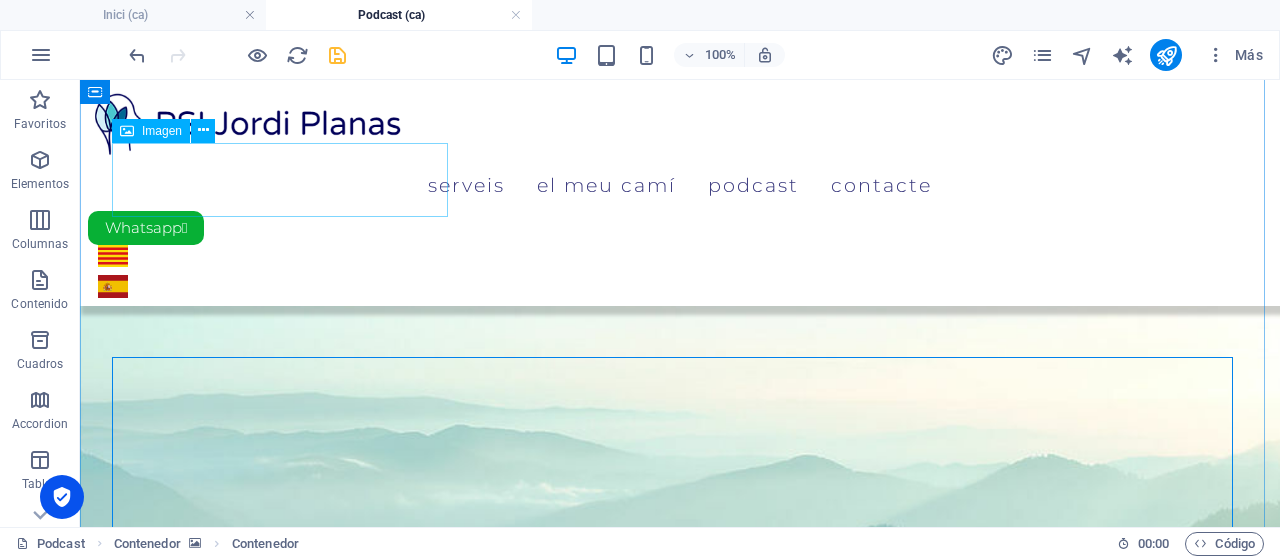 scroll, scrollTop: 242, scrollLeft: 0, axis: vertical 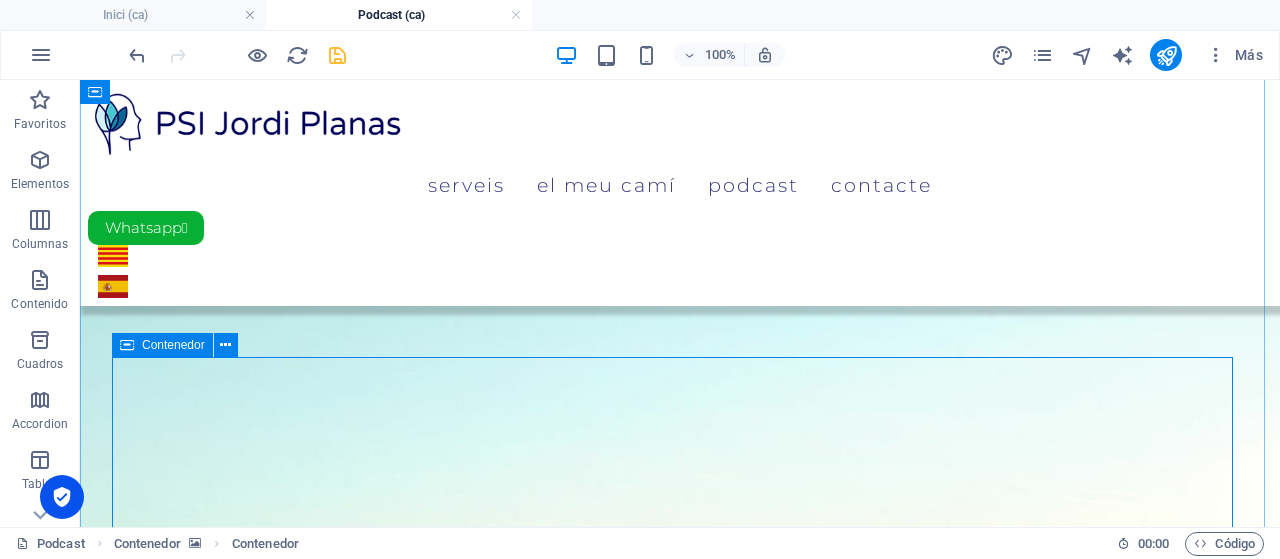 click at bounding box center [127, 345] 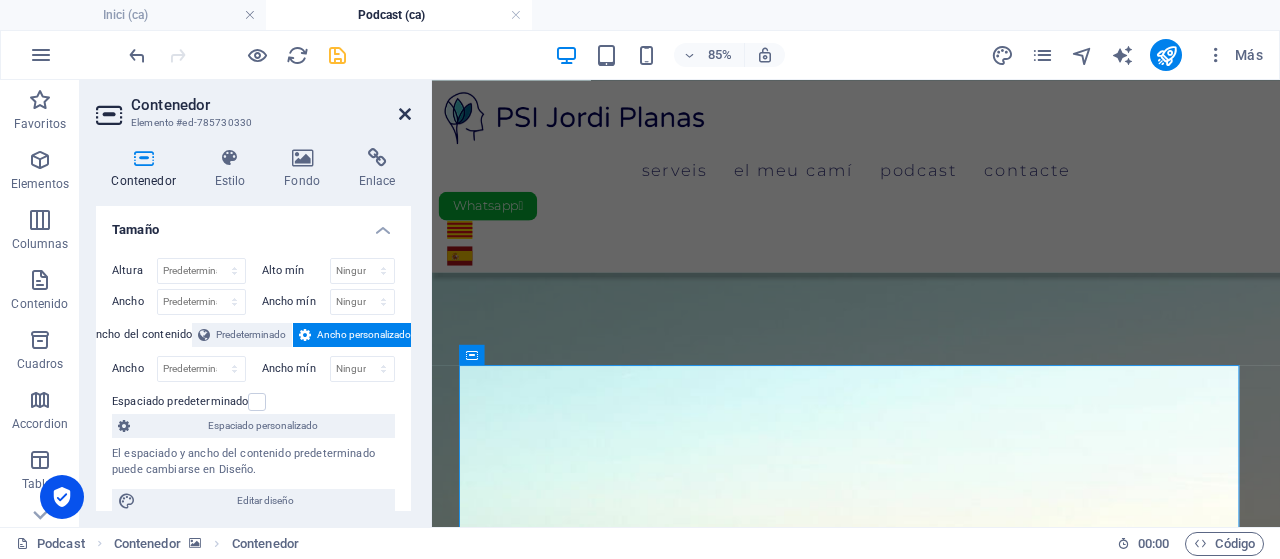 click at bounding box center [405, 114] 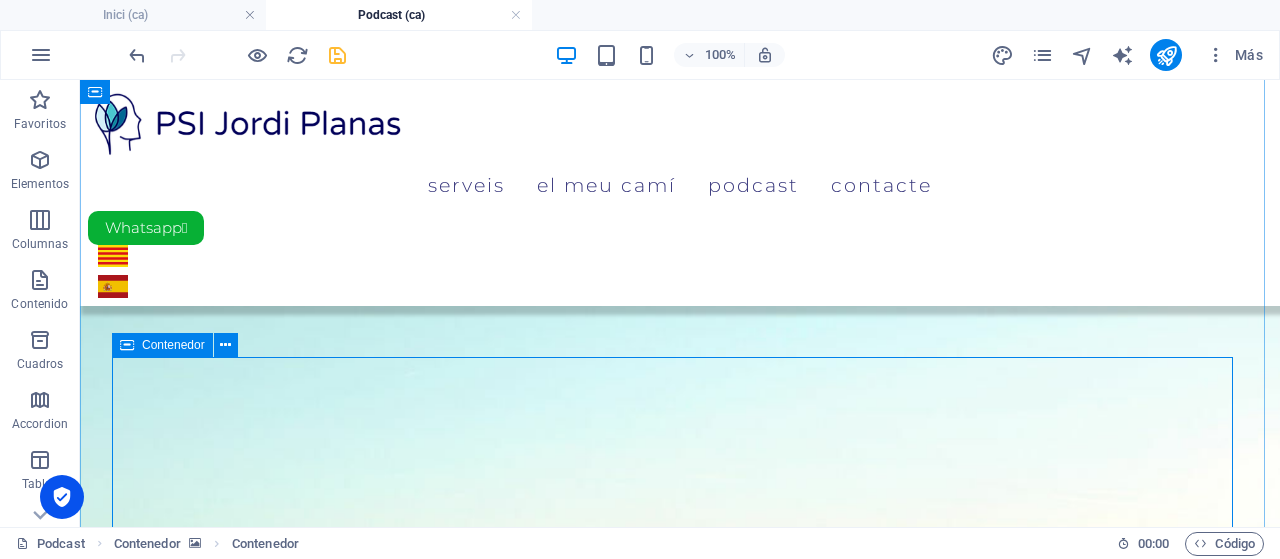 click on "Contenedor" at bounding box center (173, 345) 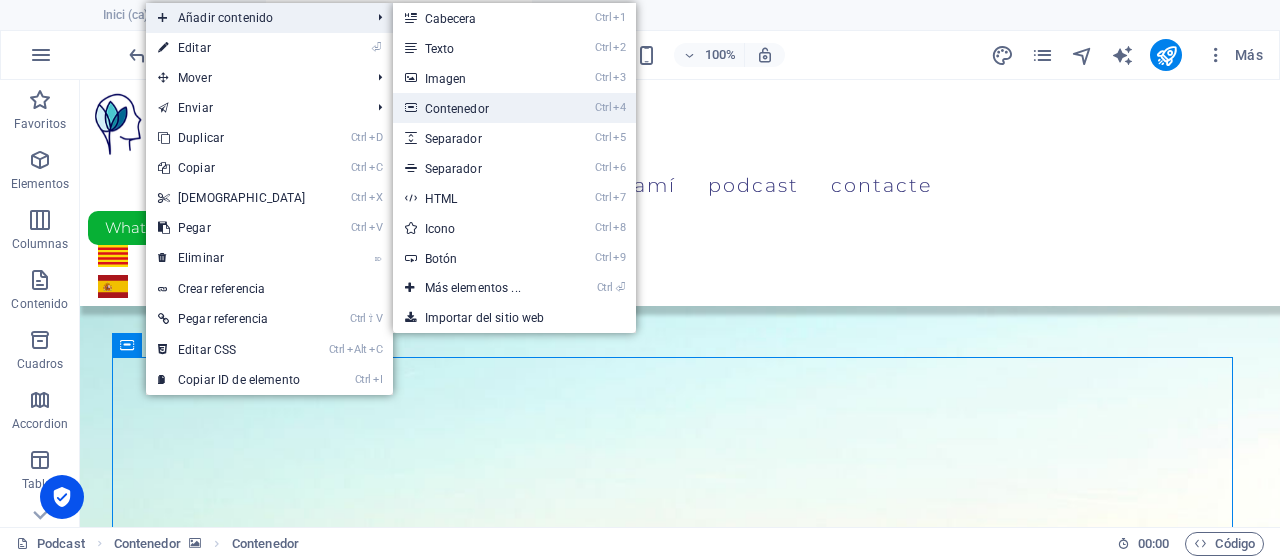 click on "Ctrl 4  Contenedor" at bounding box center [477, 108] 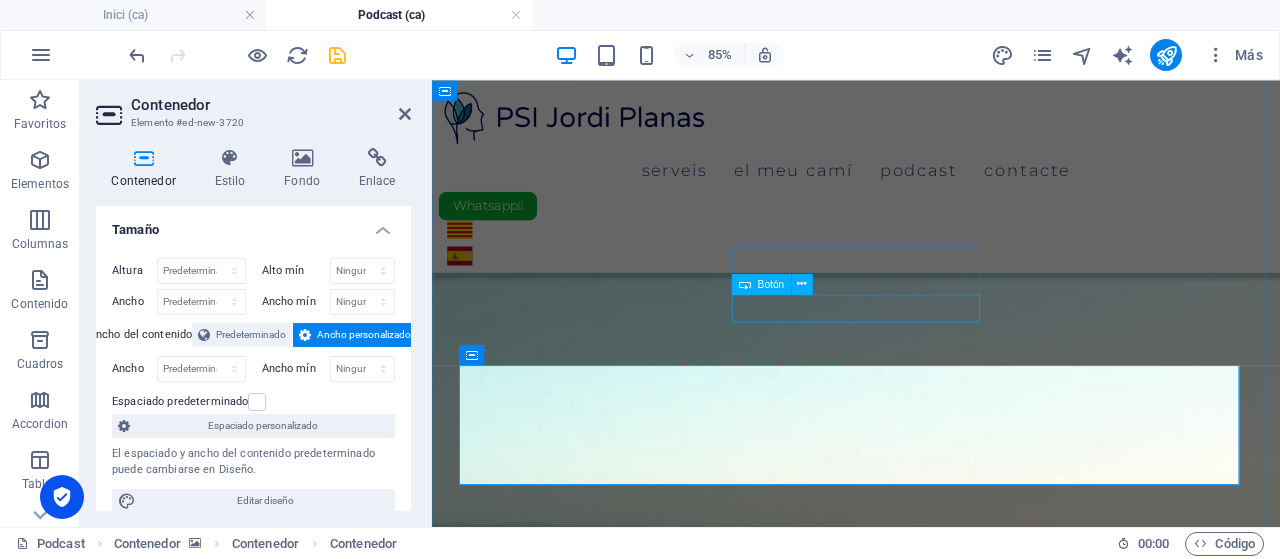 scroll, scrollTop: 342, scrollLeft: 0, axis: vertical 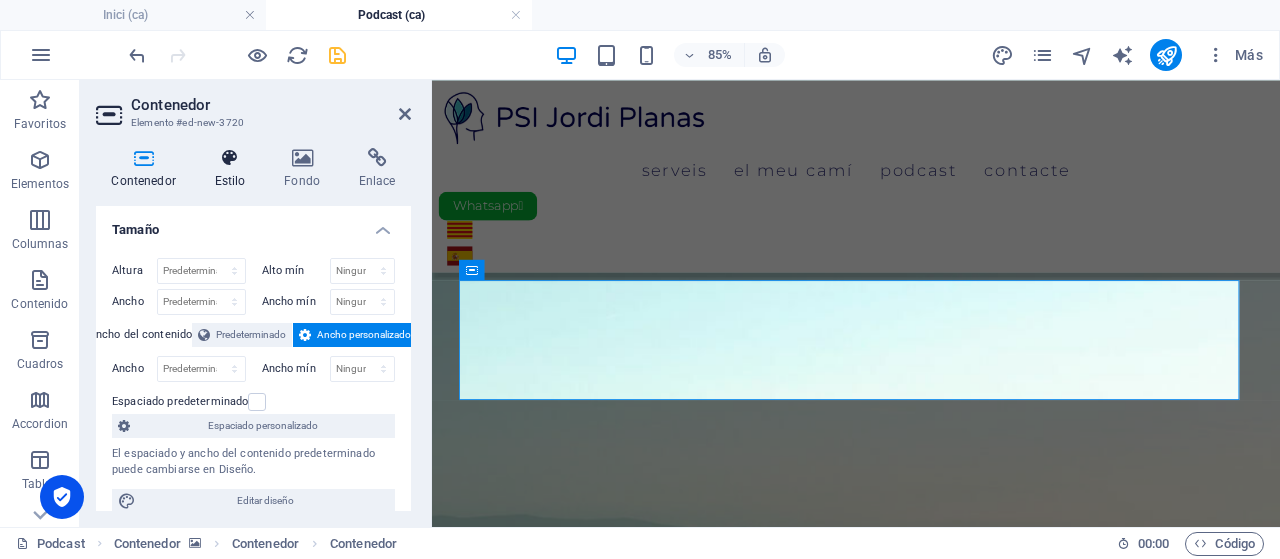 click at bounding box center [230, 158] 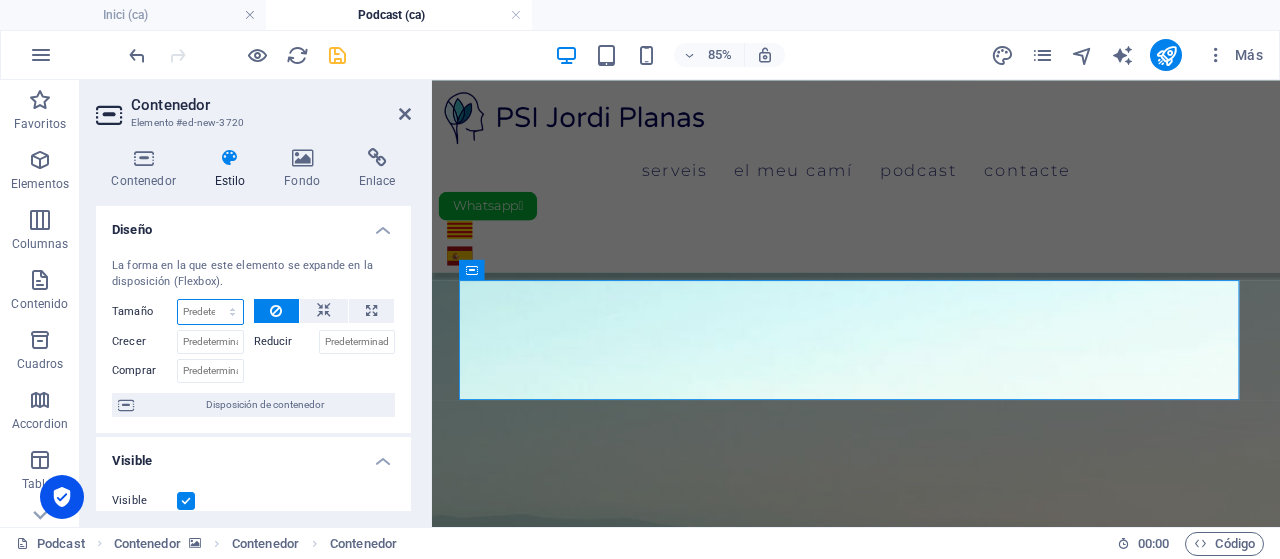 click on "Predeterminado automático px % 1/1 1/2 1/3 1/4 1/5 1/6 1/7 1/8 1/9 1/10" at bounding box center (210, 312) 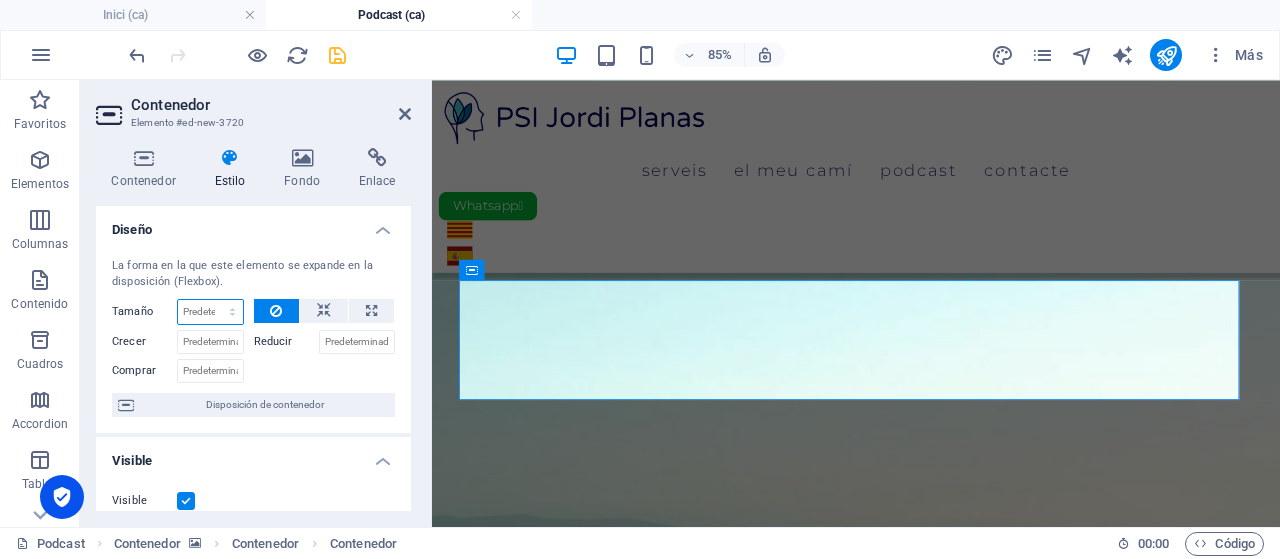 select on "%" 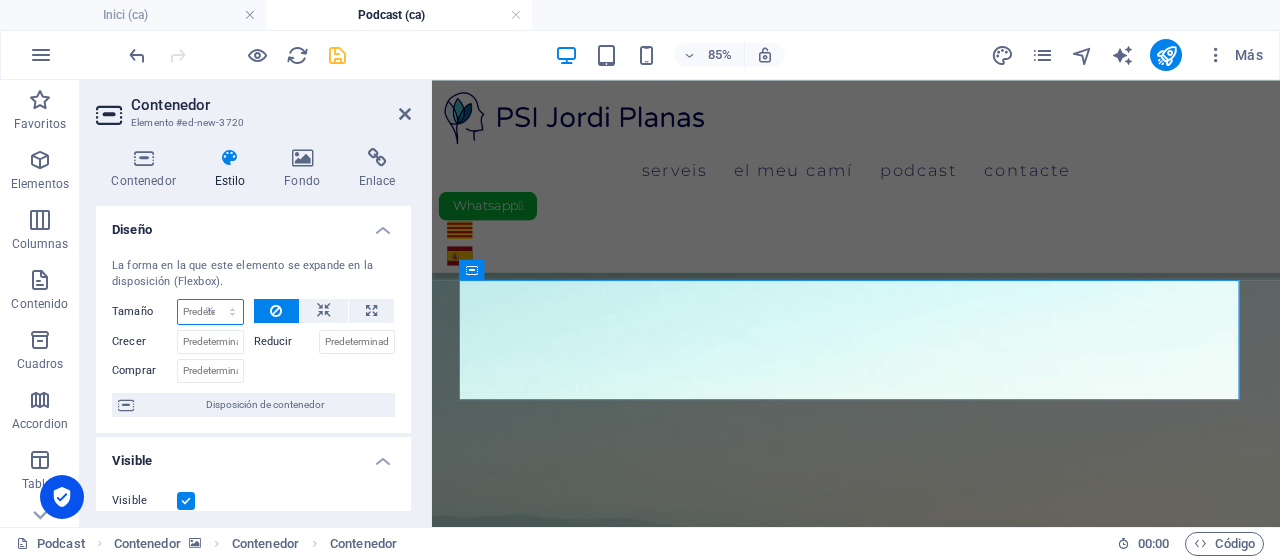 click on "Predeterminado automático px % 1/1 1/2 1/3 1/4 1/5 1/6 1/7 1/8 1/9 1/10" at bounding box center (210, 312) 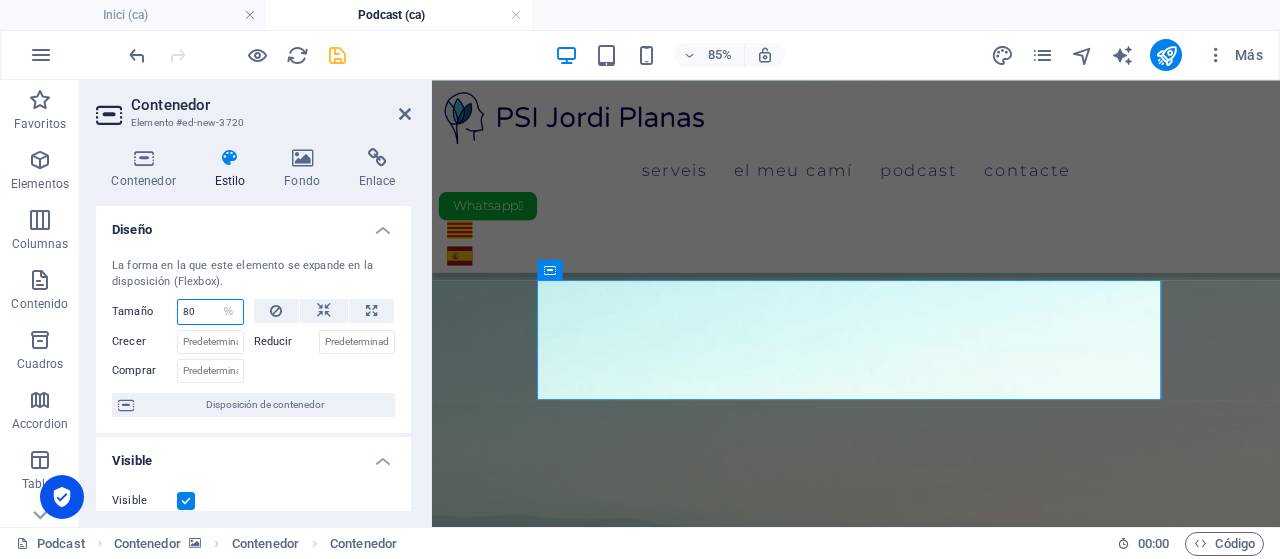 type on "80" 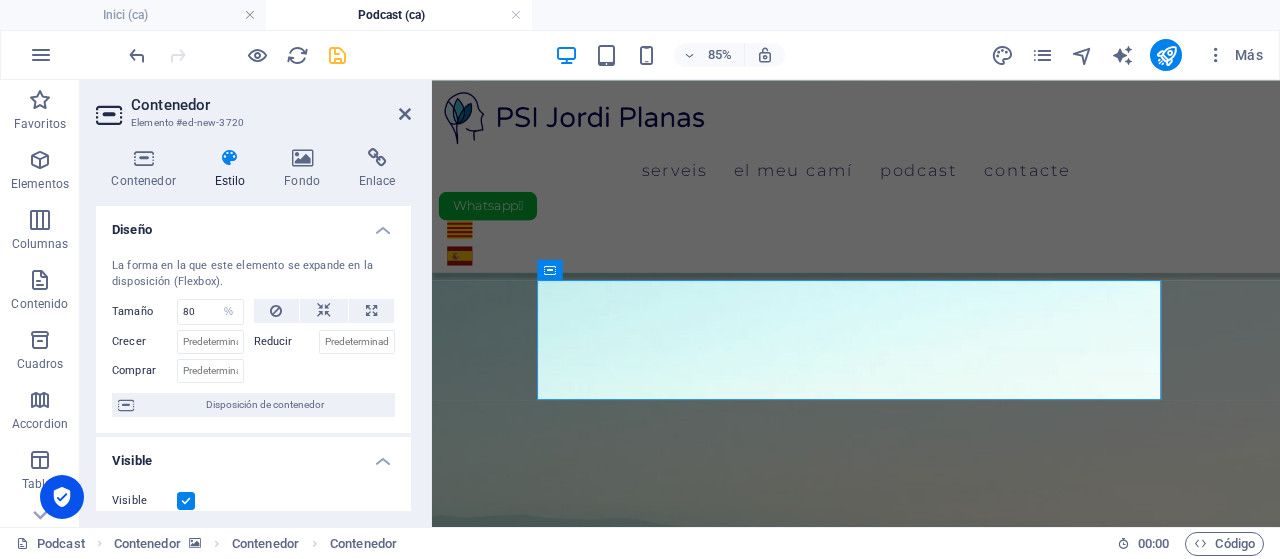 click on "Tamaño 80 Predeterminado automático px % 1/1 1/2 1/3 1/4 1/5 1/6 1/7 1/8 1/9 1/10" at bounding box center (178, 312) 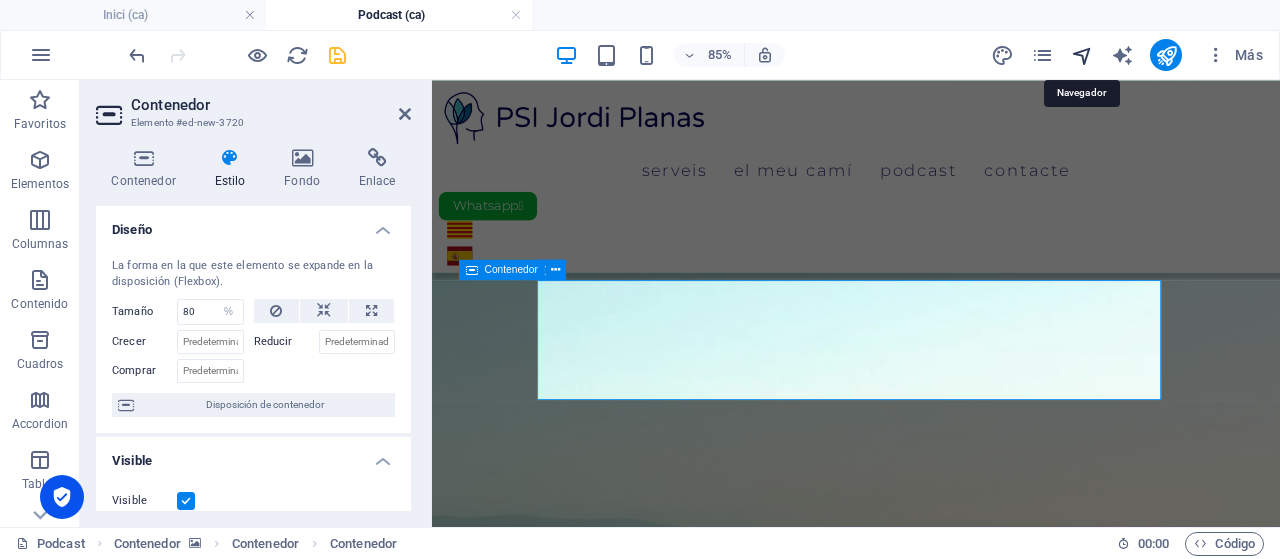 click at bounding box center [1082, 55] 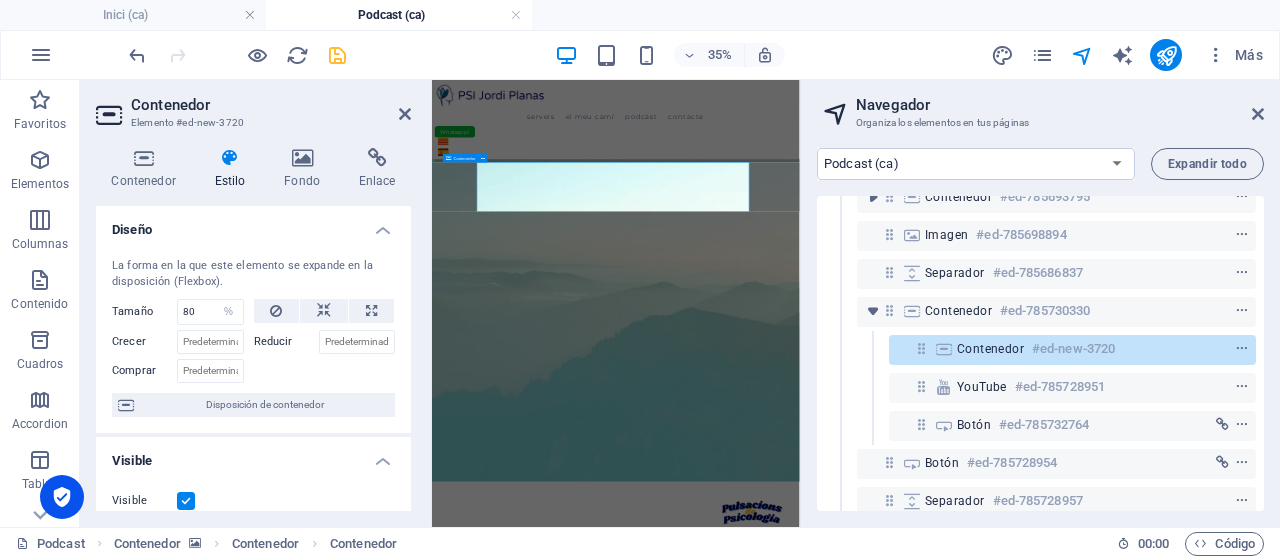 scroll, scrollTop: 405, scrollLeft: 0, axis: vertical 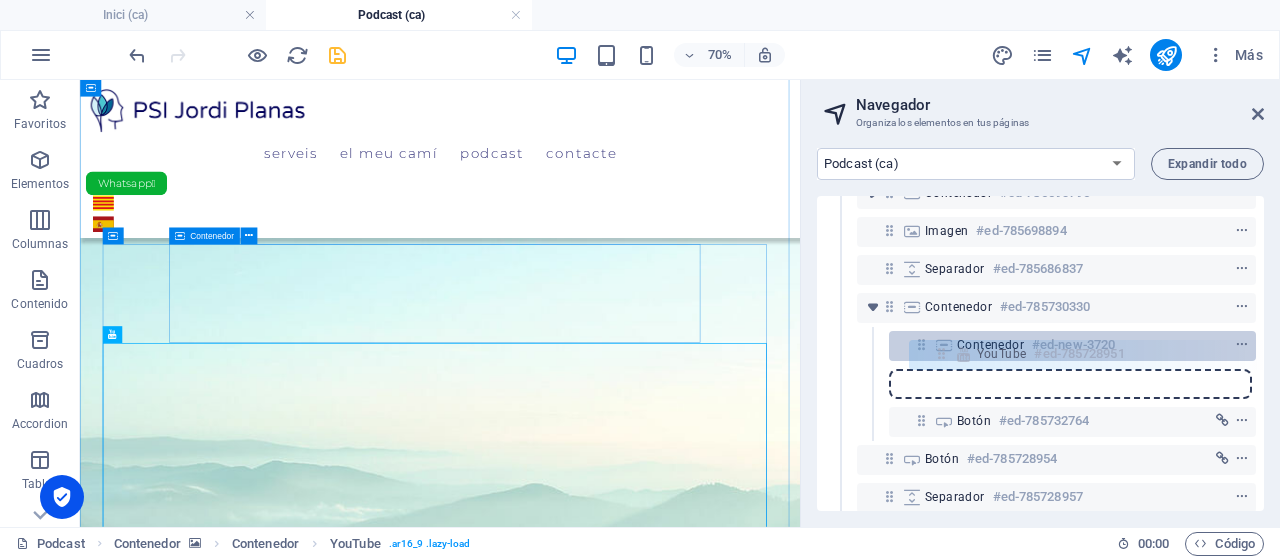 drag, startPoint x: 923, startPoint y: 384, endPoint x: 946, endPoint y: 350, distance: 41.04875 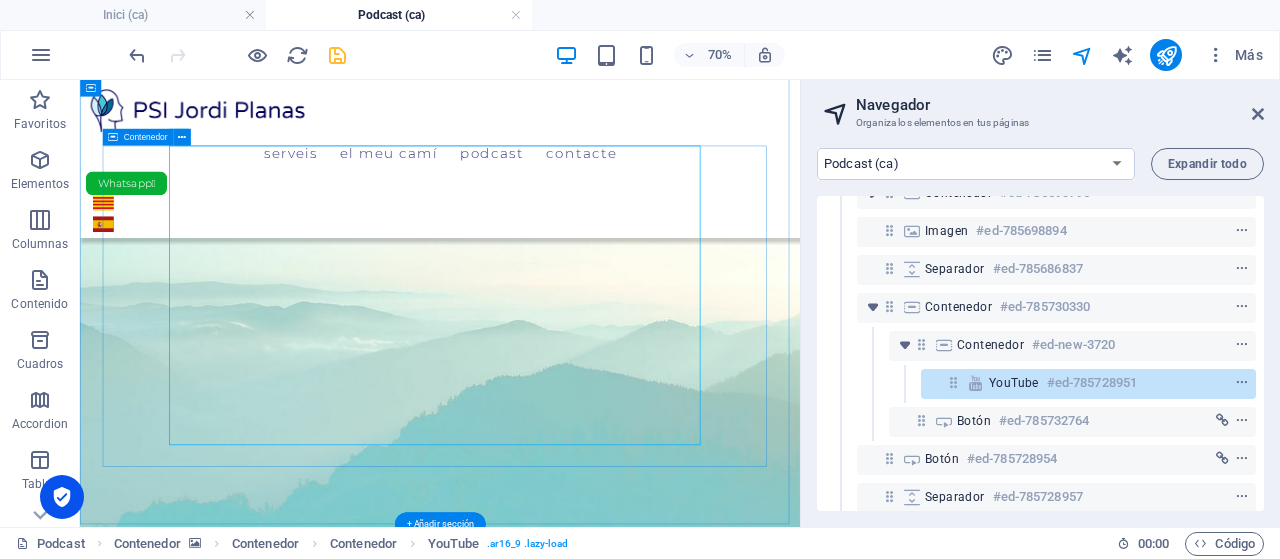 scroll, scrollTop: 542, scrollLeft: 0, axis: vertical 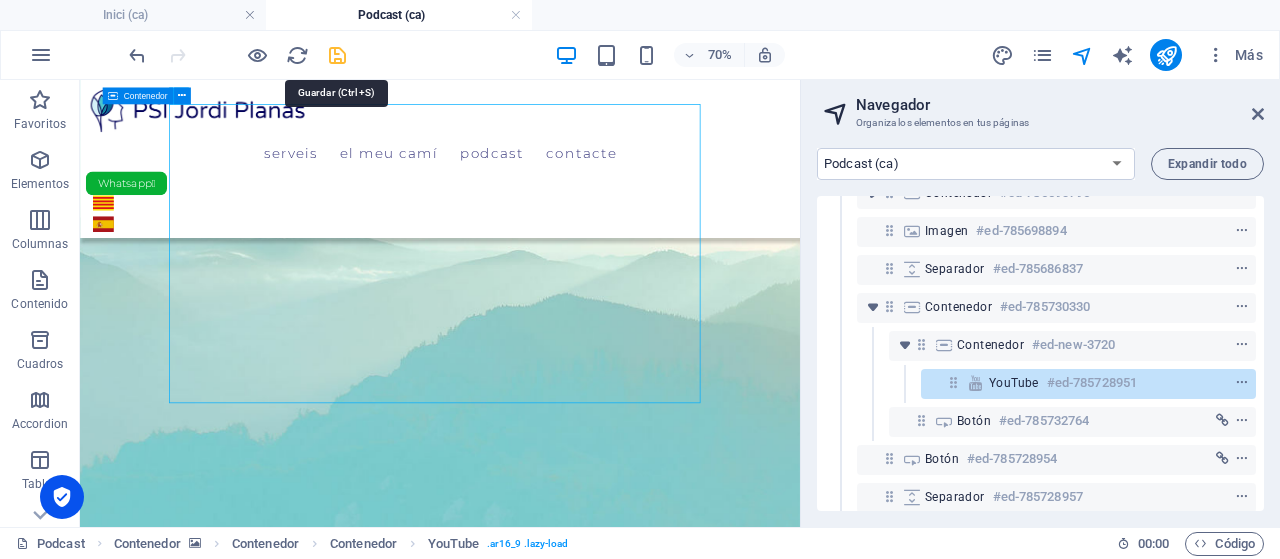 click at bounding box center [337, 55] 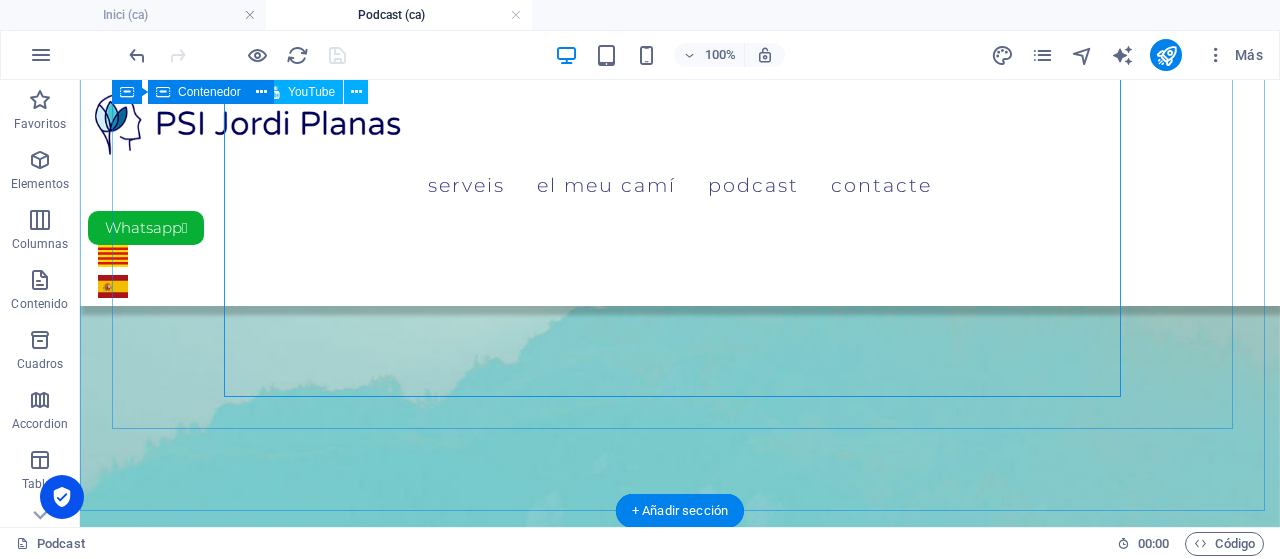 scroll, scrollTop: 800, scrollLeft: 0, axis: vertical 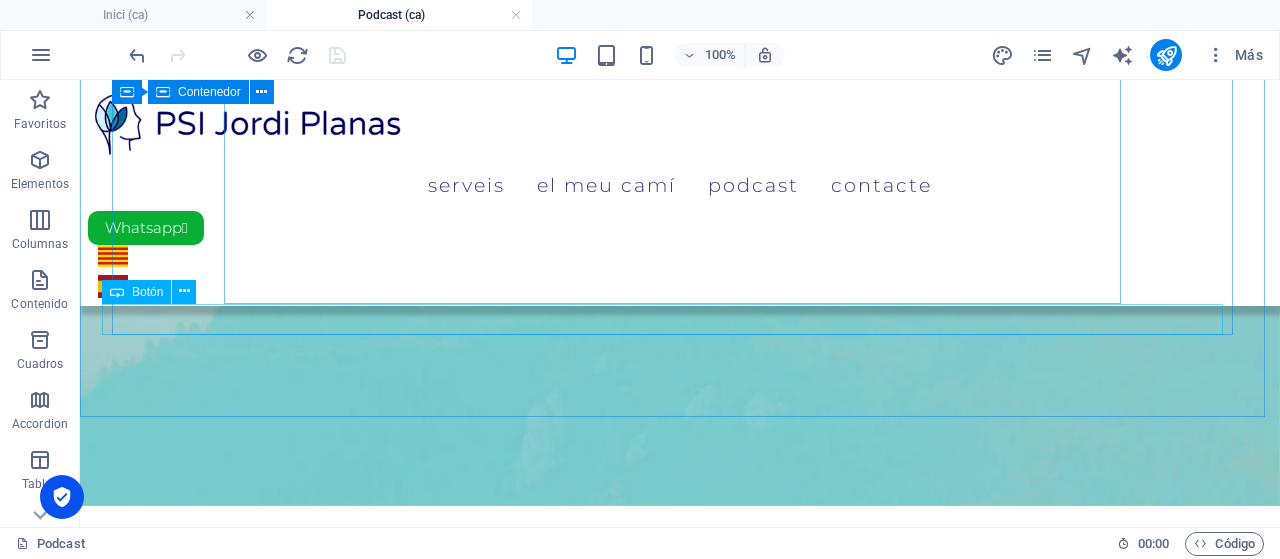 click on "Botón" at bounding box center [147, 292] 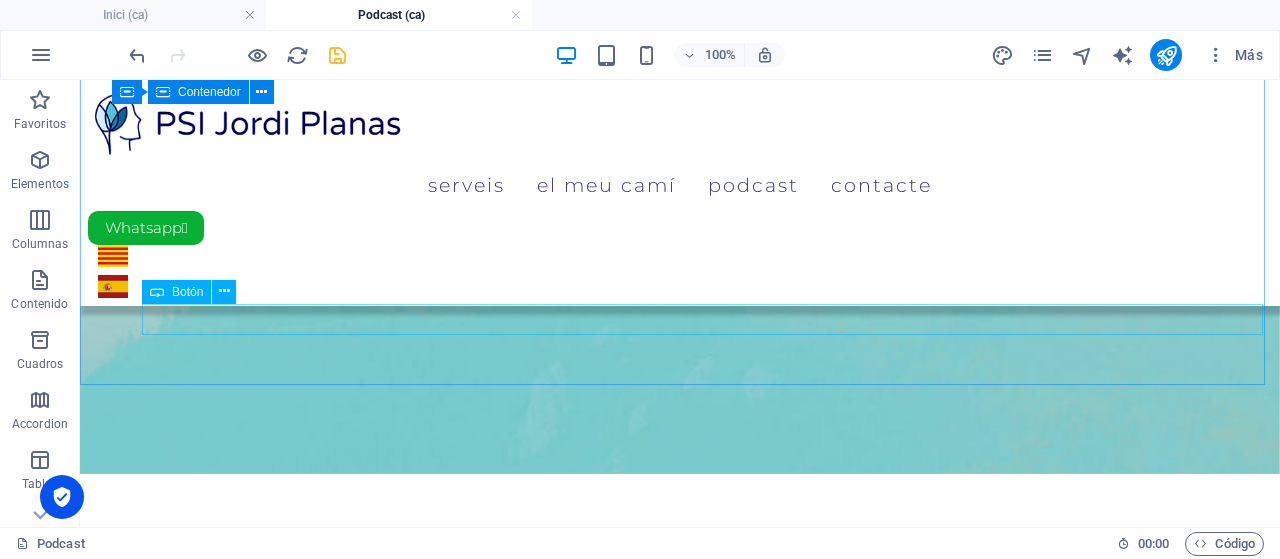 click on "Botón" at bounding box center (187, 292) 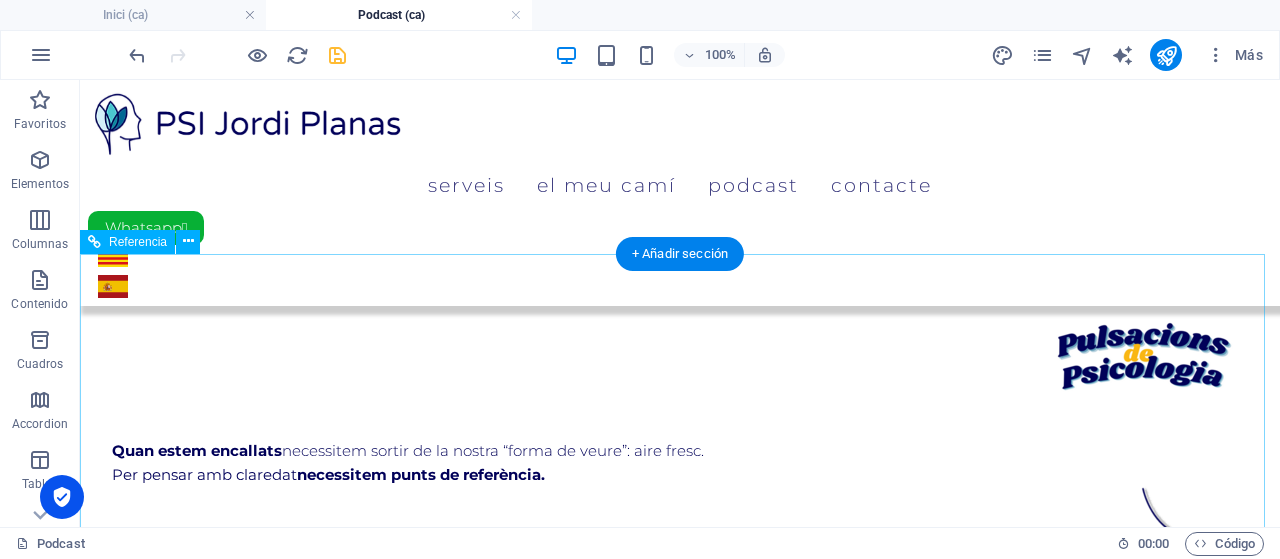 scroll, scrollTop: 900, scrollLeft: 0, axis: vertical 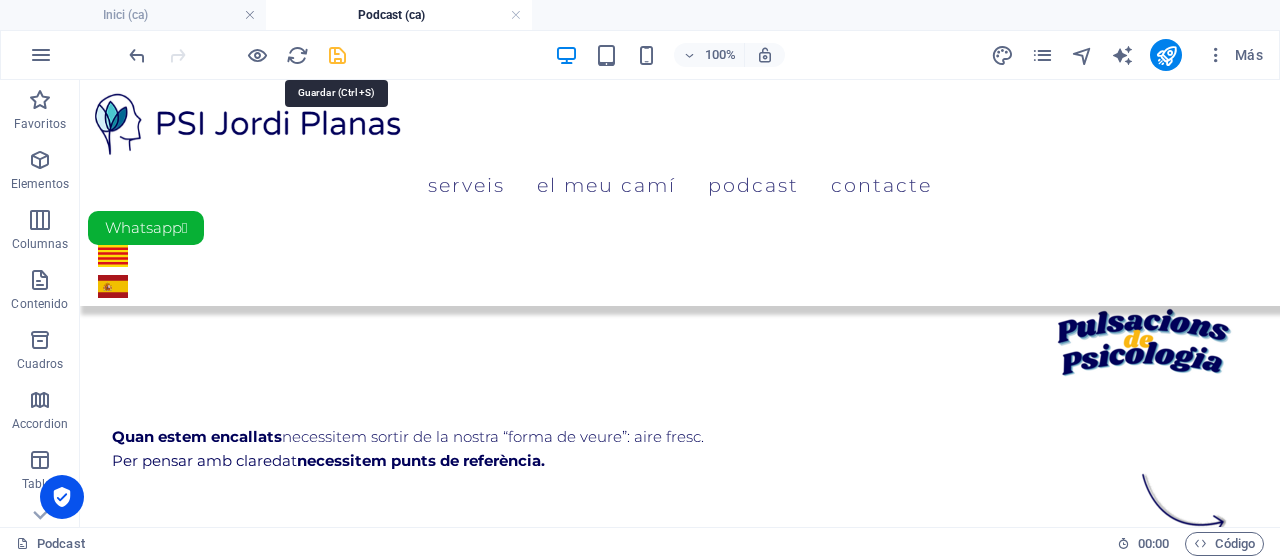 click at bounding box center [337, 55] 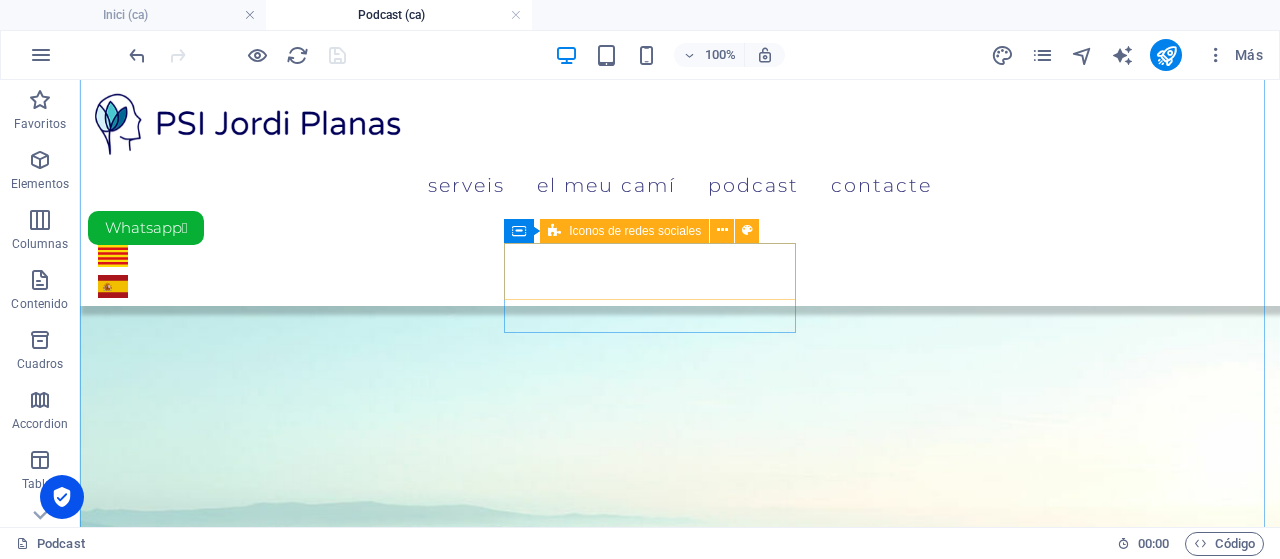 scroll, scrollTop: 0, scrollLeft: 0, axis: both 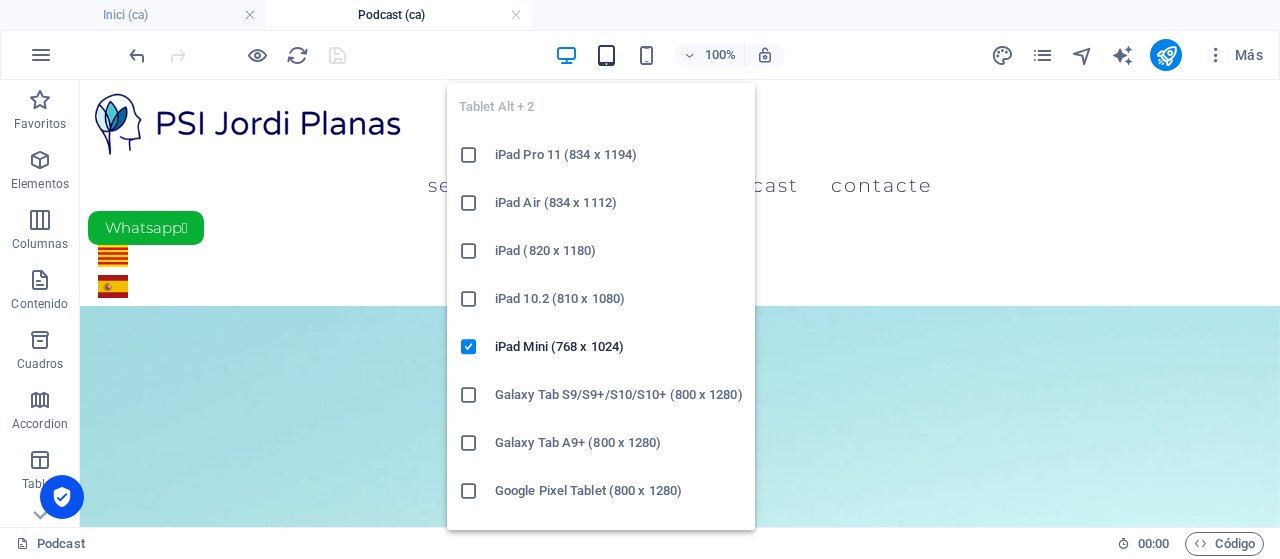click at bounding box center [606, 55] 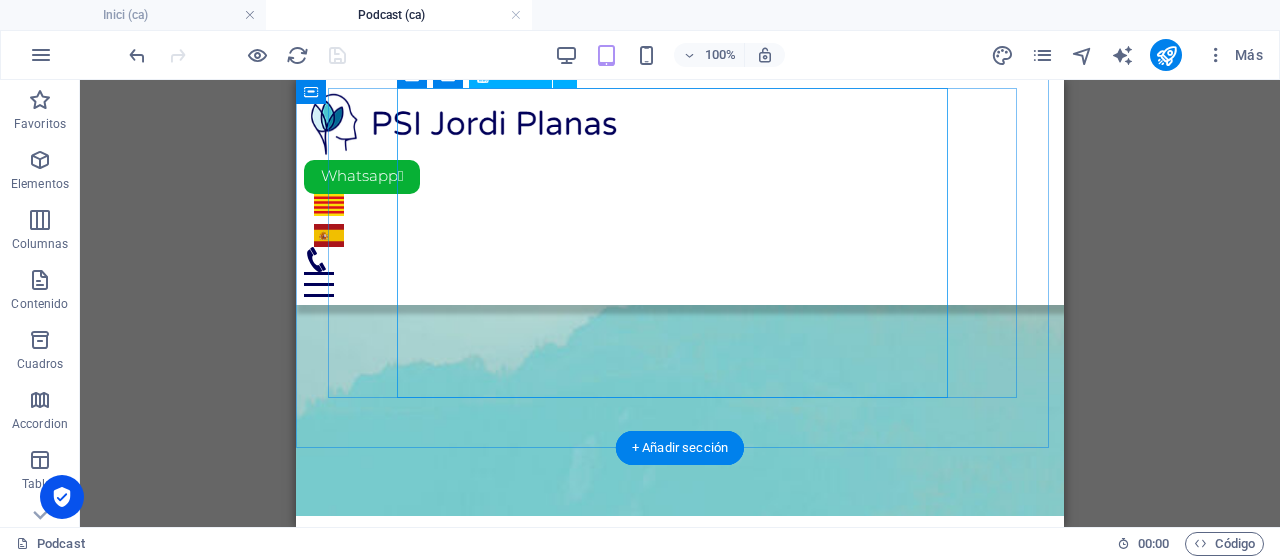 scroll, scrollTop: 332, scrollLeft: 0, axis: vertical 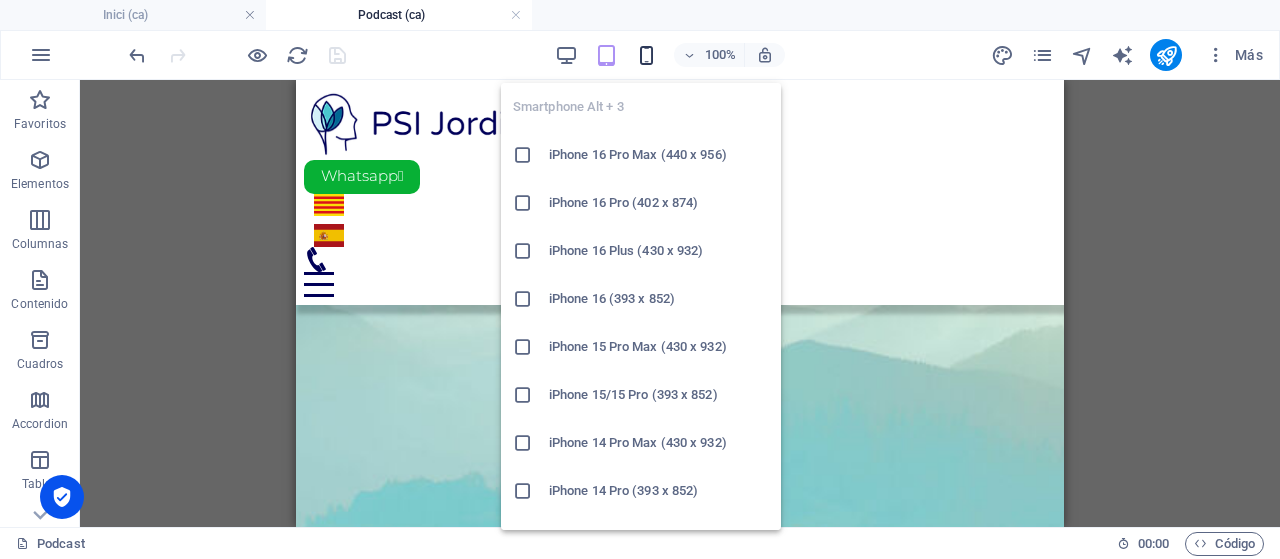 click at bounding box center (646, 55) 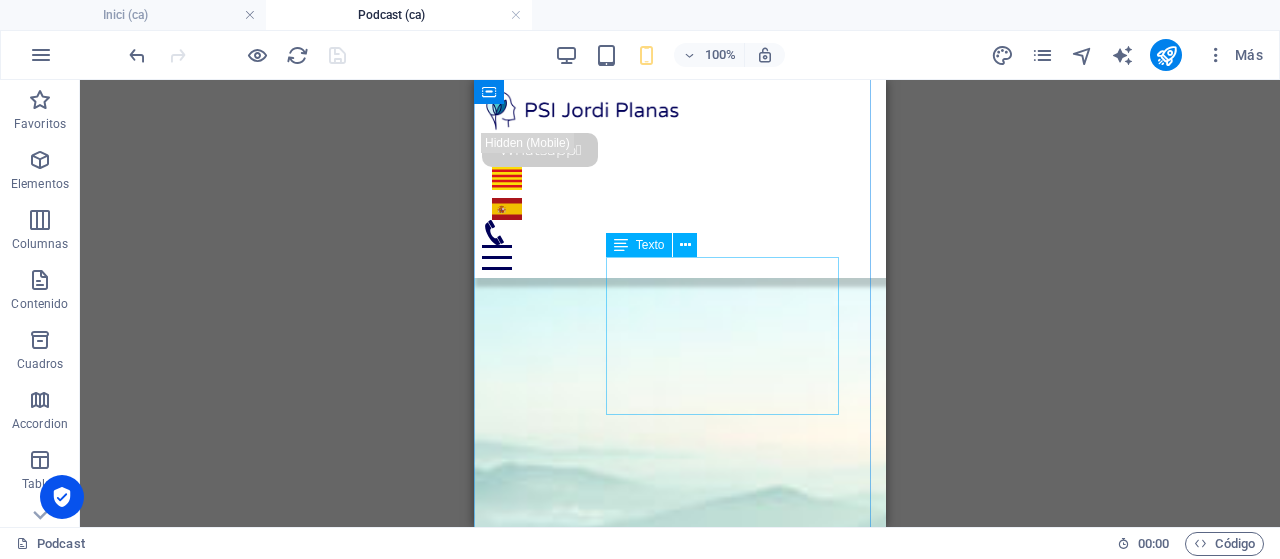 scroll, scrollTop: 300, scrollLeft: 0, axis: vertical 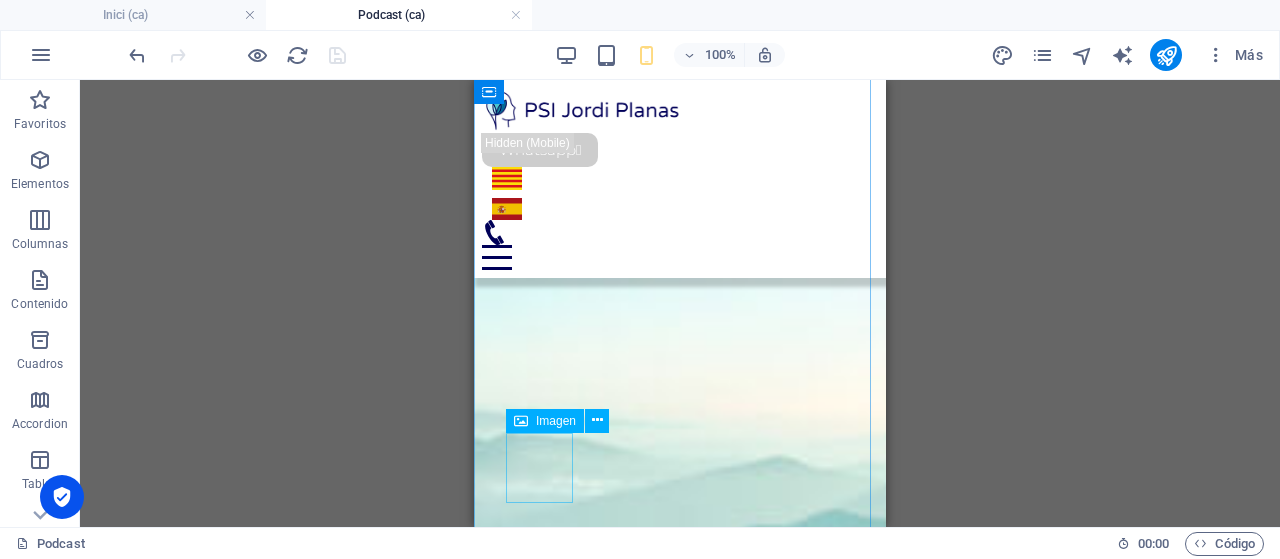 click on "Imagen" at bounding box center (556, 421) 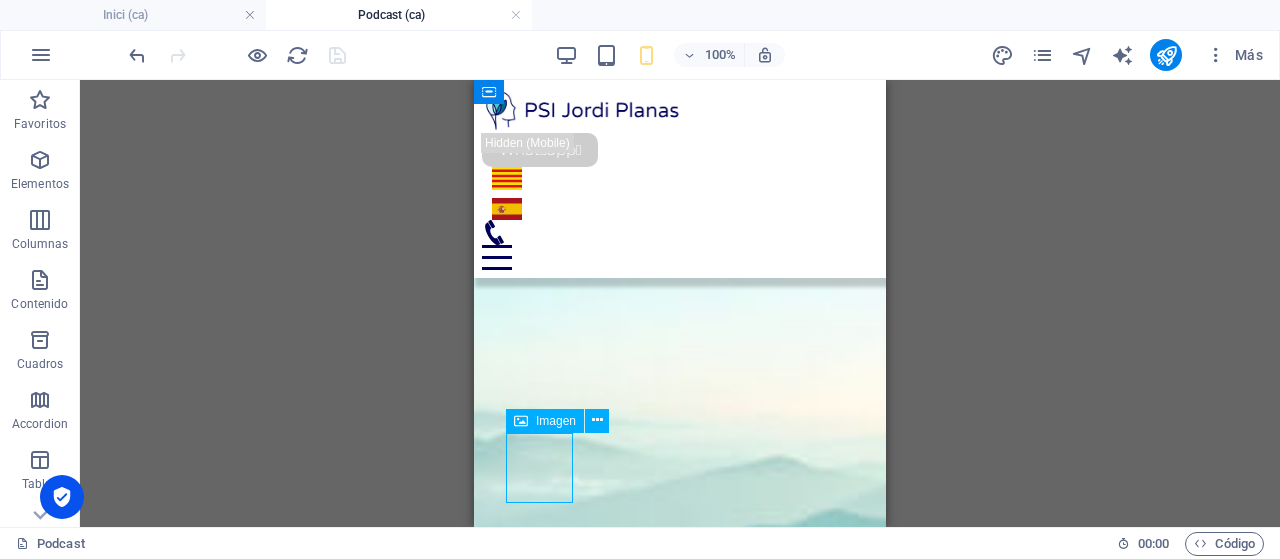 click on "Imagen" at bounding box center [556, 421] 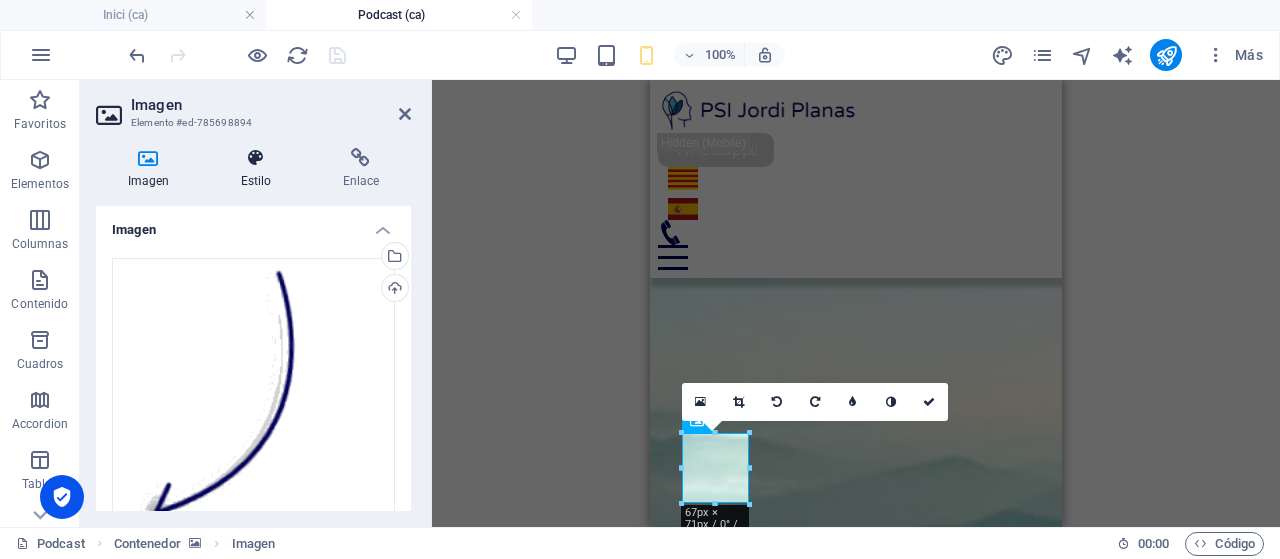 click at bounding box center [256, 158] 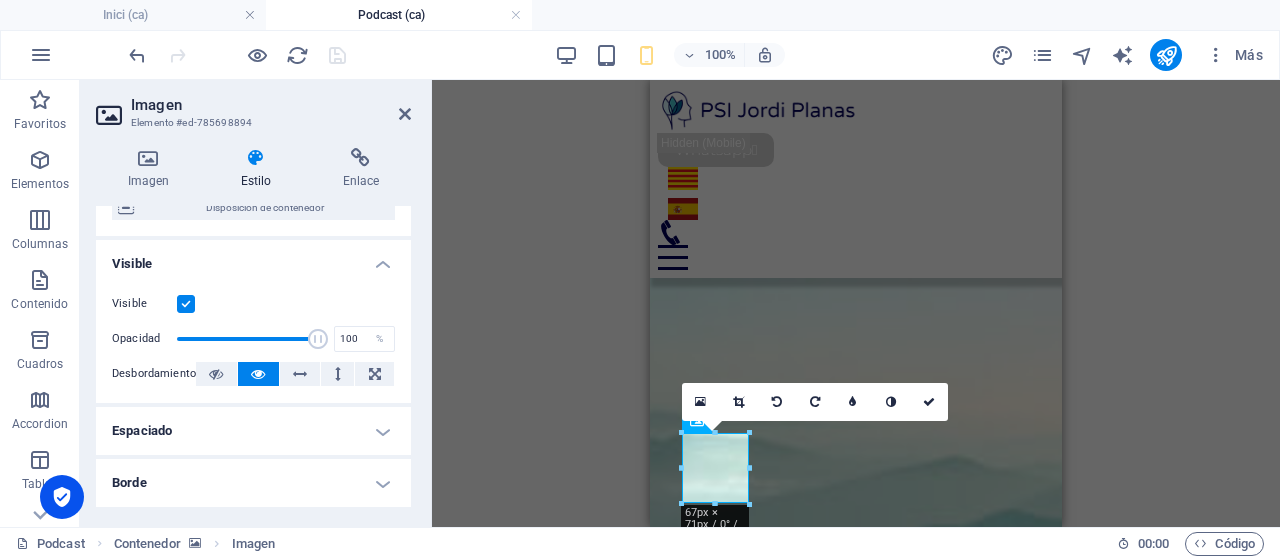 scroll, scrollTop: 200, scrollLeft: 0, axis: vertical 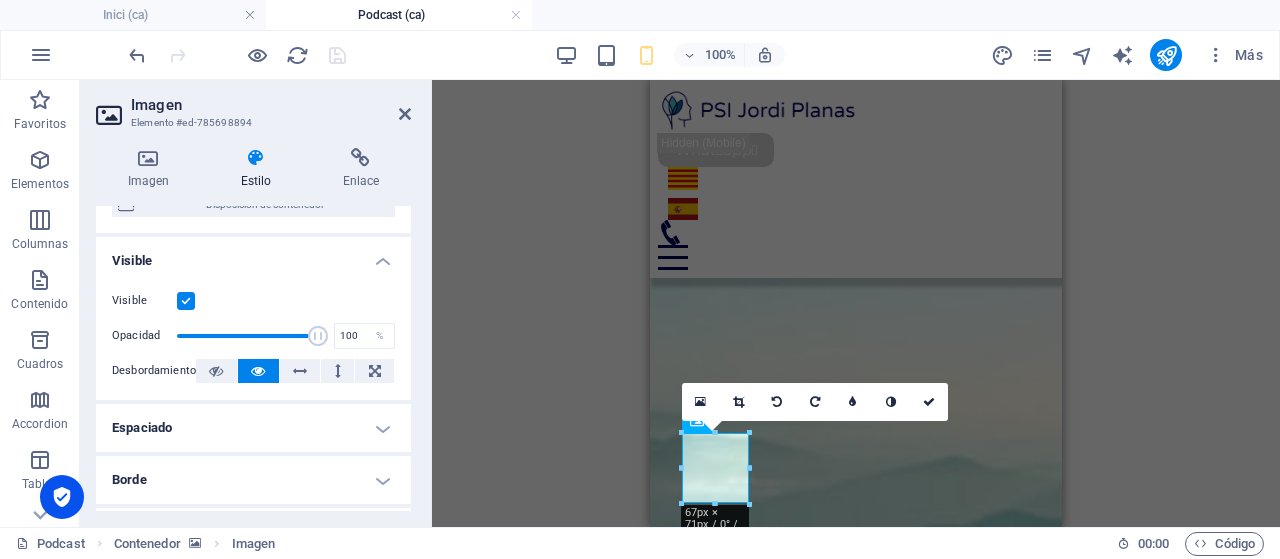 click at bounding box center (186, 301) 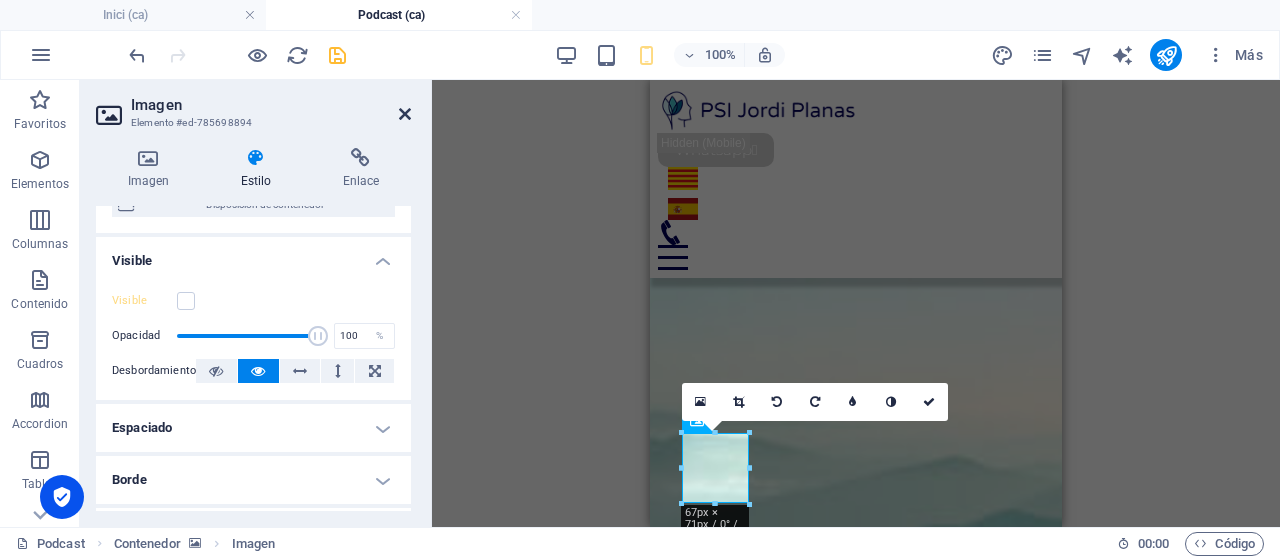 click at bounding box center [405, 114] 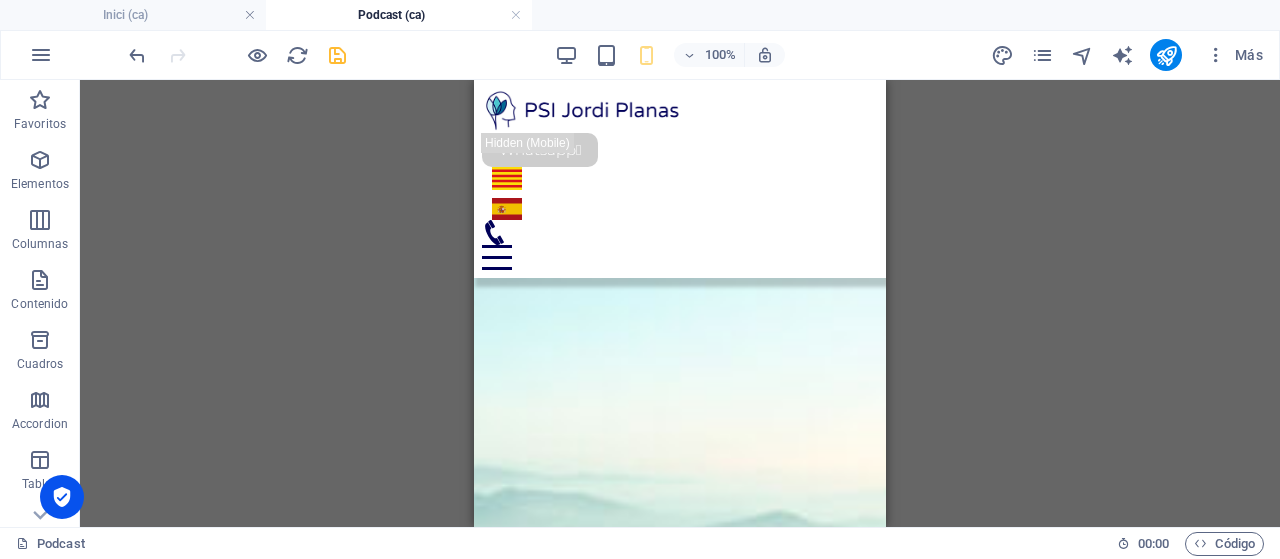 scroll, scrollTop: 184, scrollLeft: 0, axis: vertical 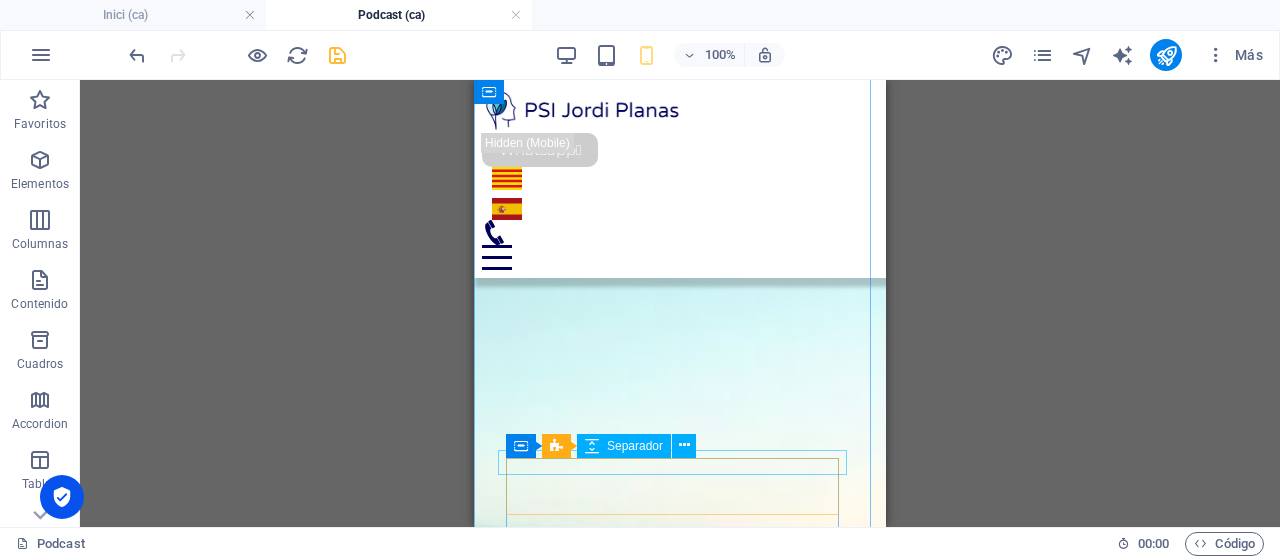 click at bounding box center [680, 1458] 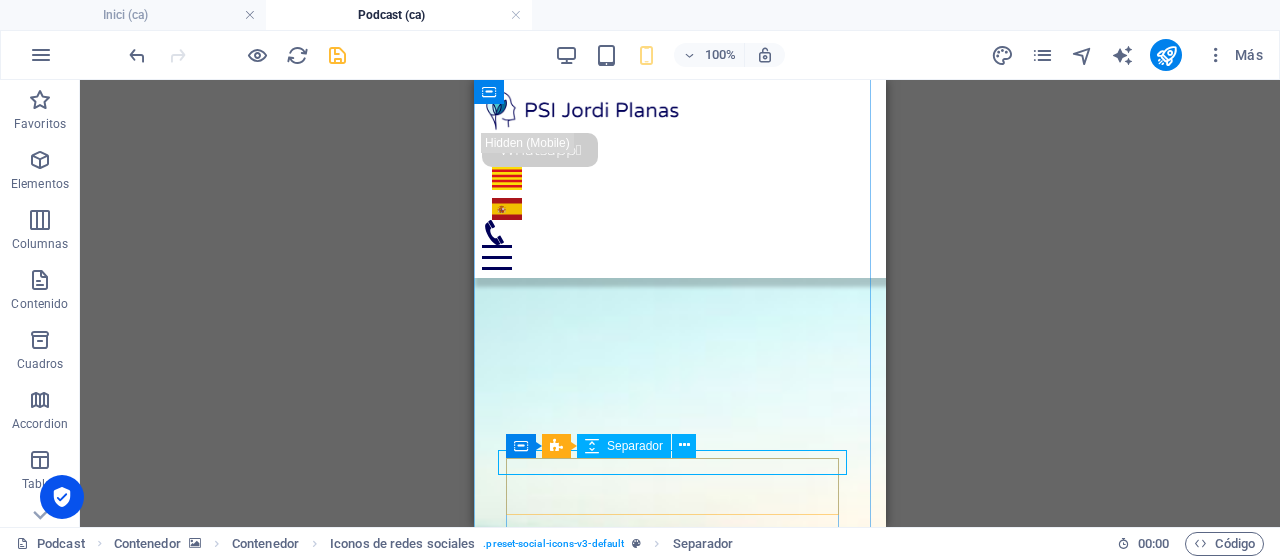 click on "Separador" at bounding box center [635, 446] 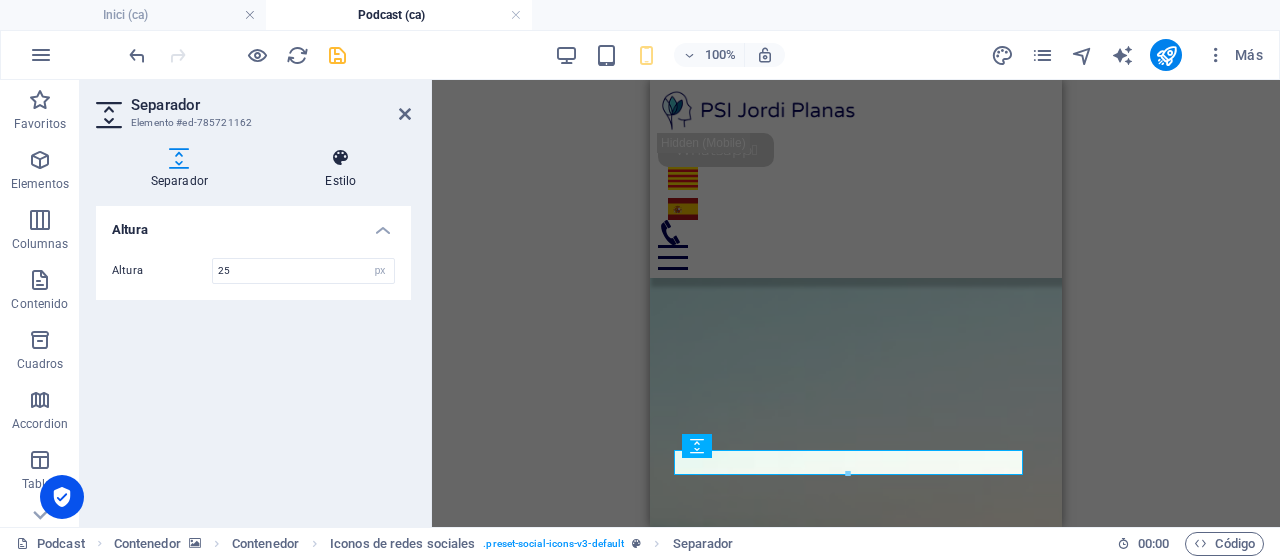 click at bounding box center [341, 158] 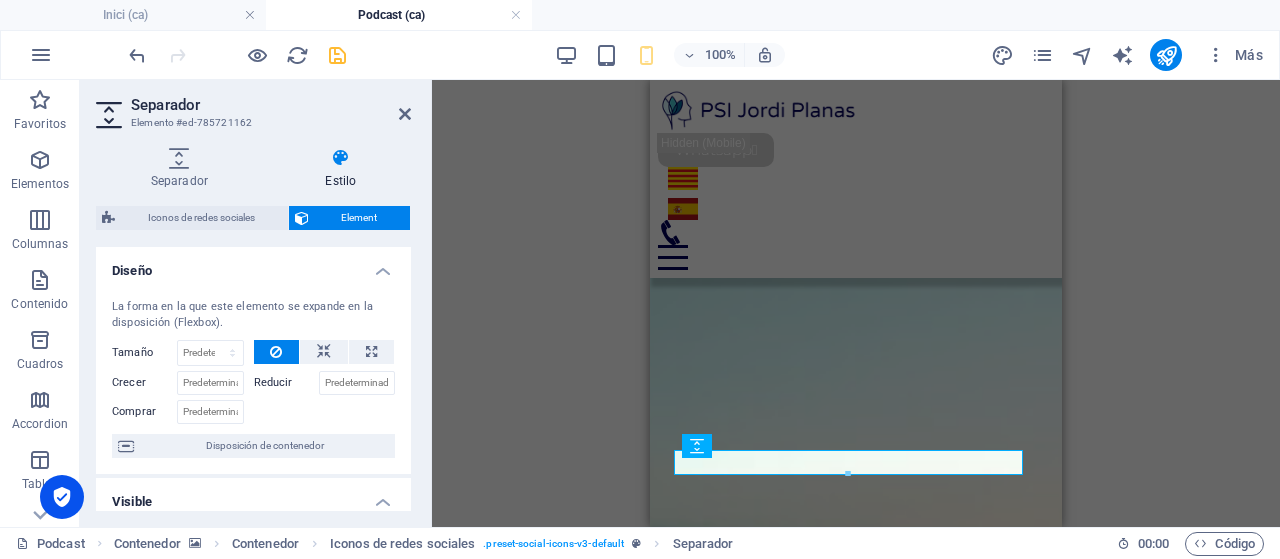 scroll, scrollTop: 200, scrollLeft: 0, axis: vertical 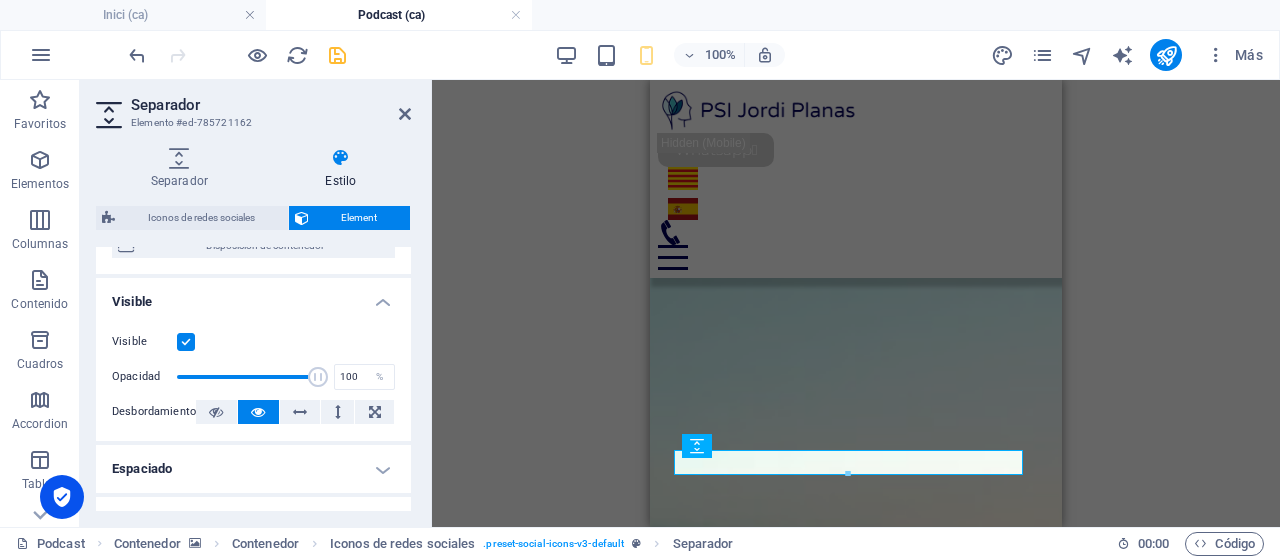 click at bounding box center [186, 342] 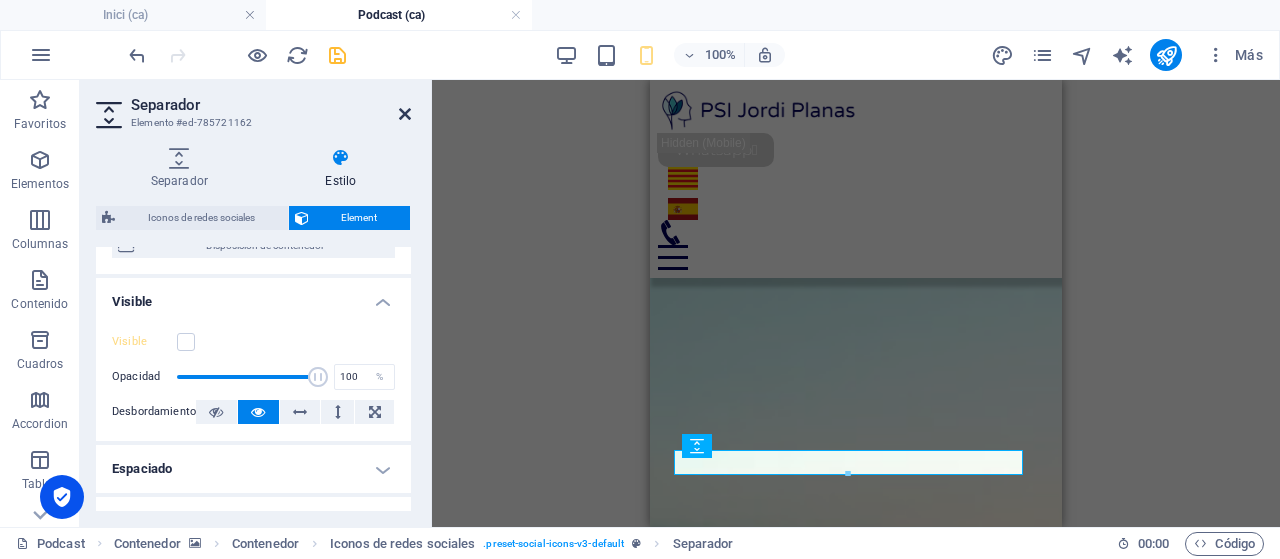 click at bounding box center [405, 114] 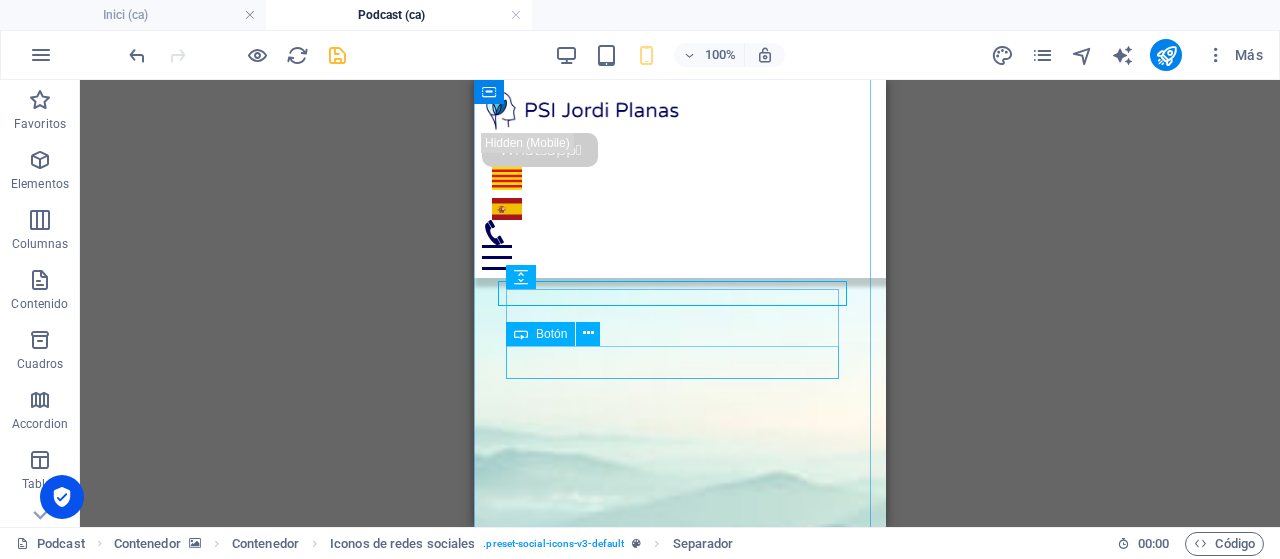 scroll, scrollTop: 384, scrollLeft: 0, axis: vertical 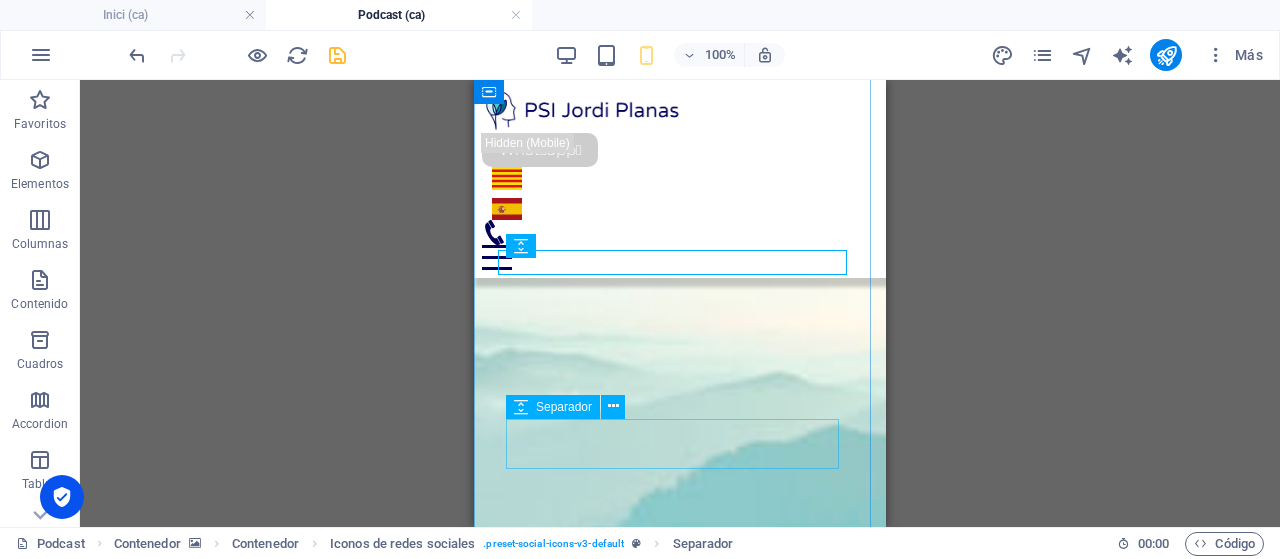 click on "Separador" at bounding box center [564, 407] 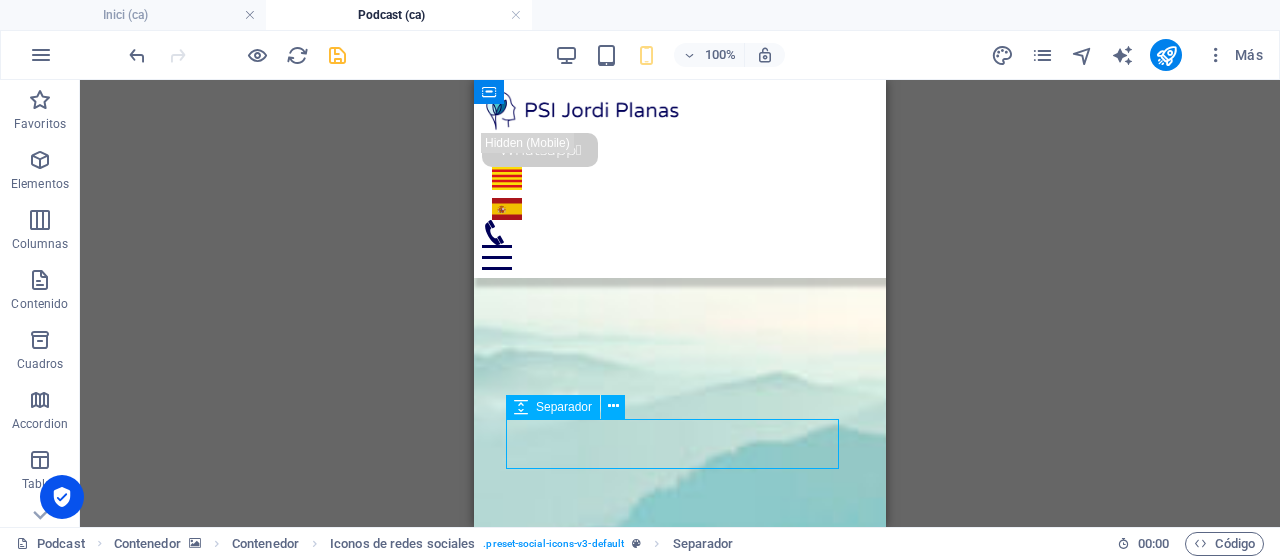 click on "Separador" at bounding box center [564, 407] 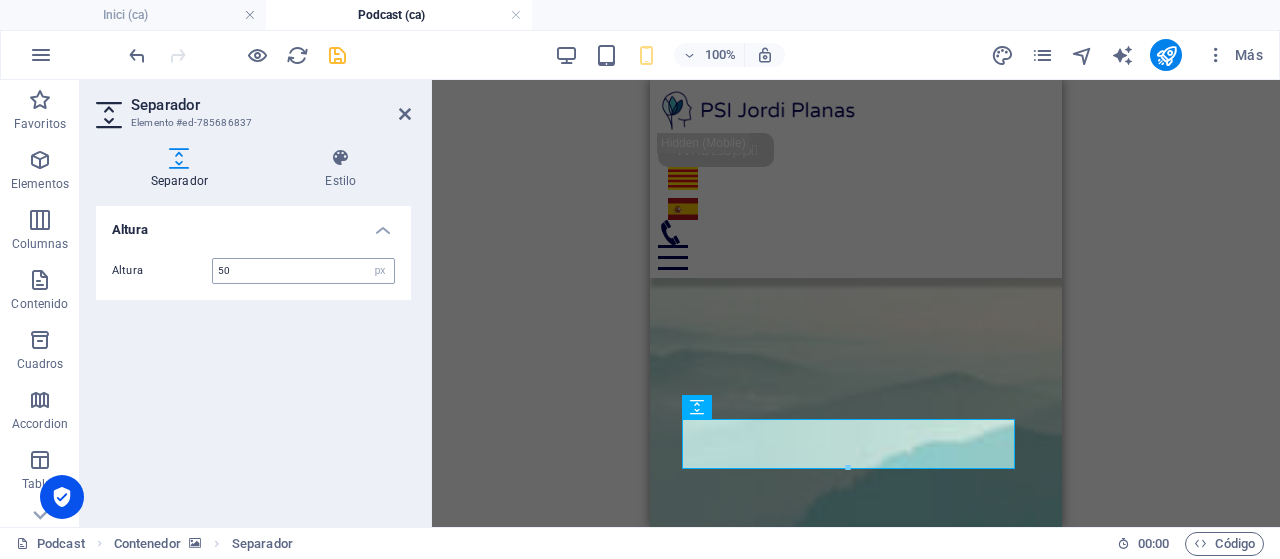 type on "1" 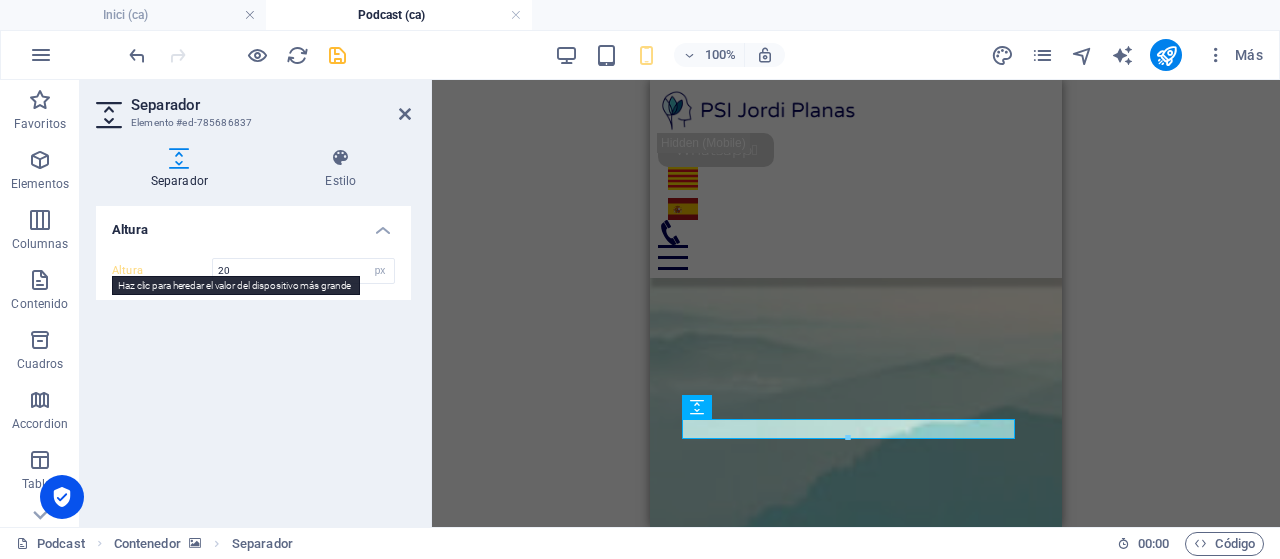 click on "Altura" at bounding box center (162, 270) 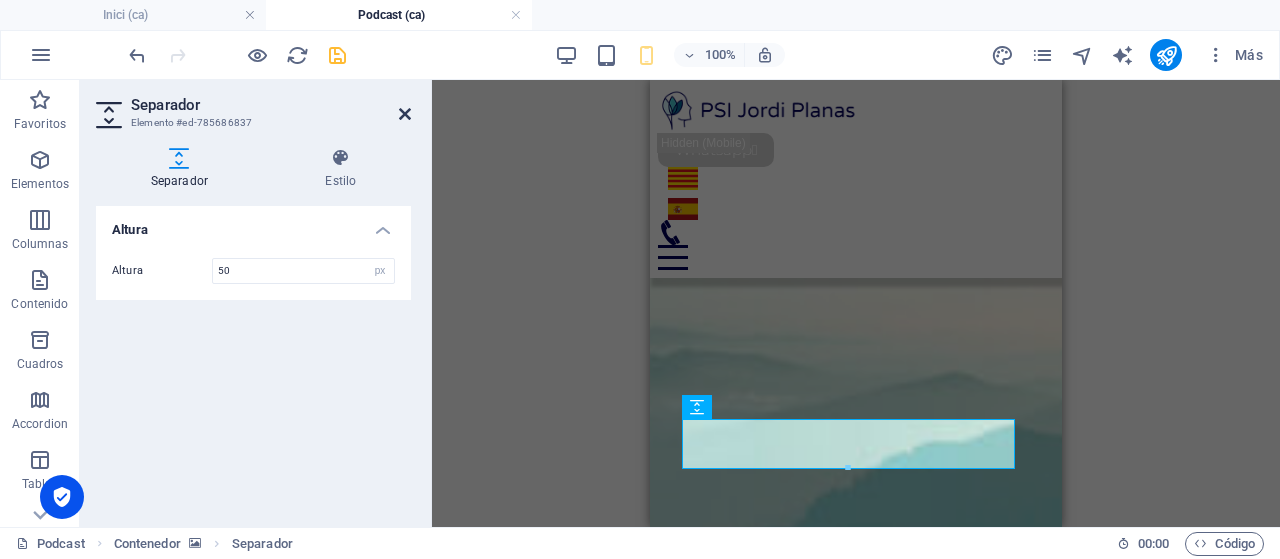 click at bounding box center (405, 114) 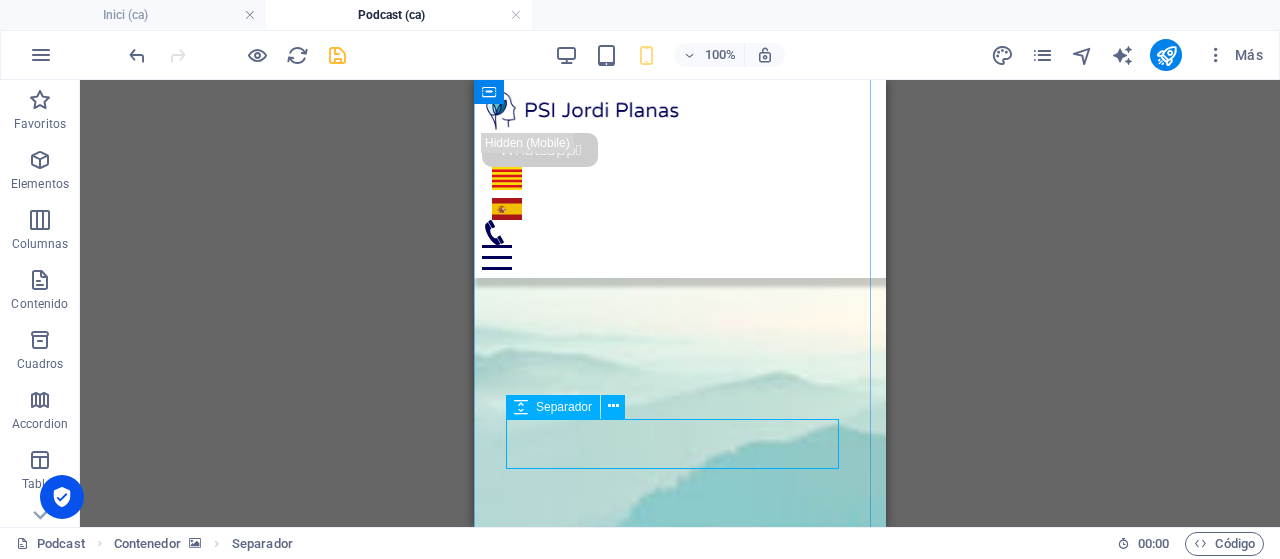 click at bounding box center [680, 1494] 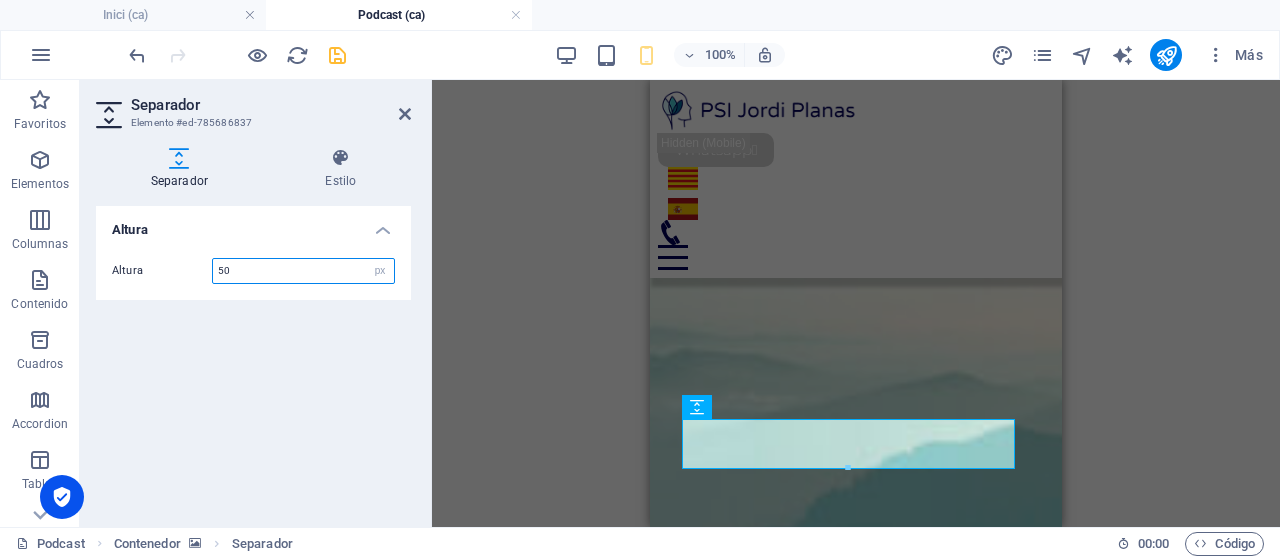 drag, startPoint x: 240, startPoint y: 271, endPoint x: 194, endPoint y: 271, distance: 46 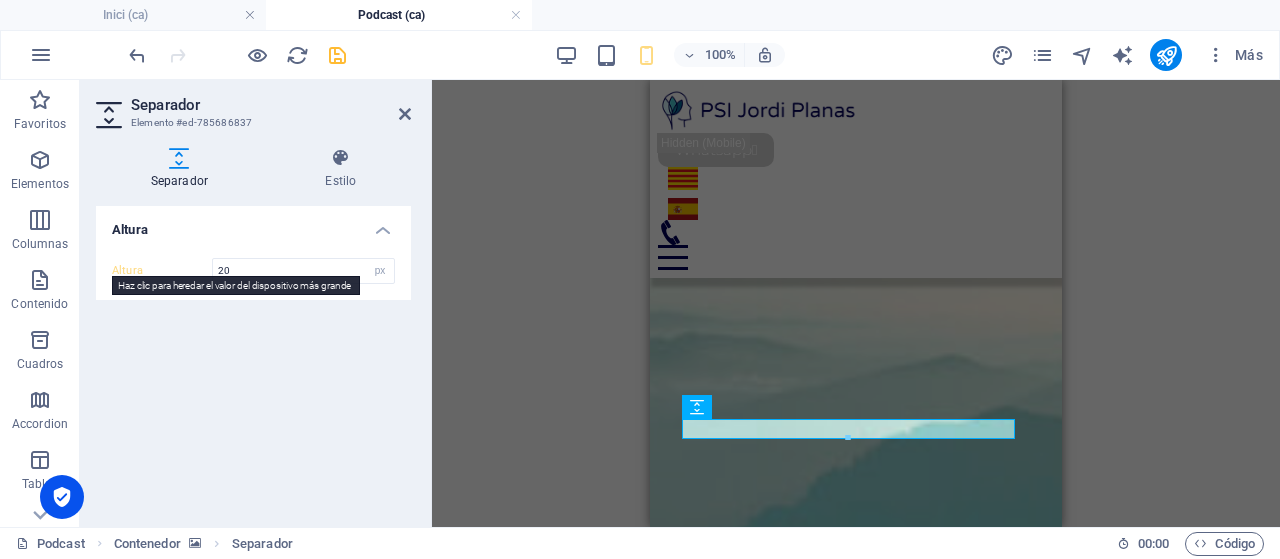 click on "Altura" at bounding box center [162, 270] 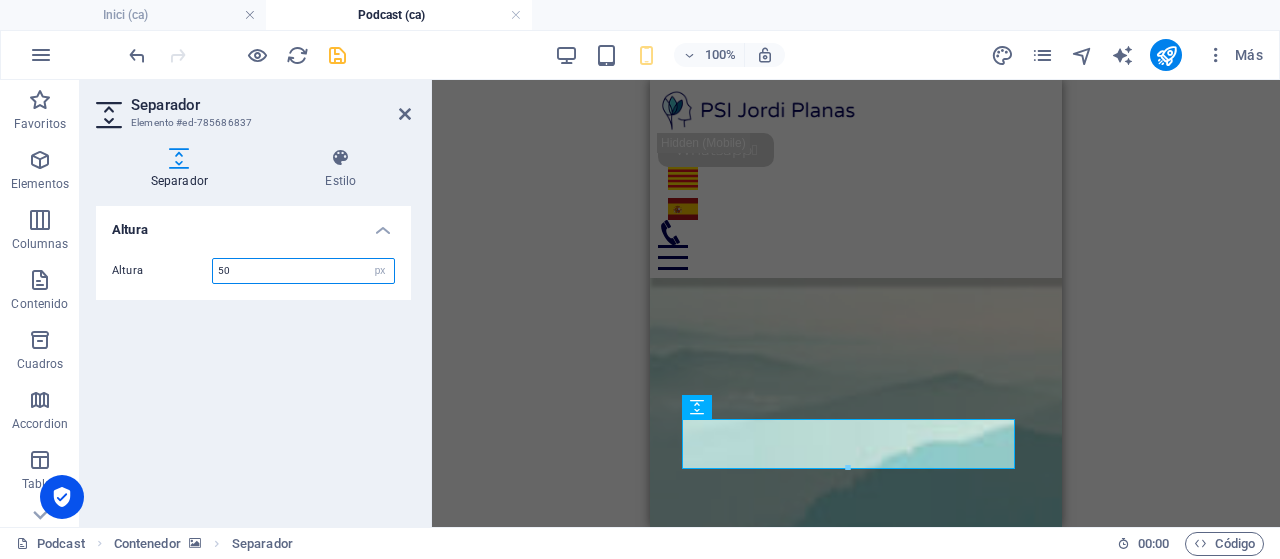 click on "50" at bounding box center [303, 271] 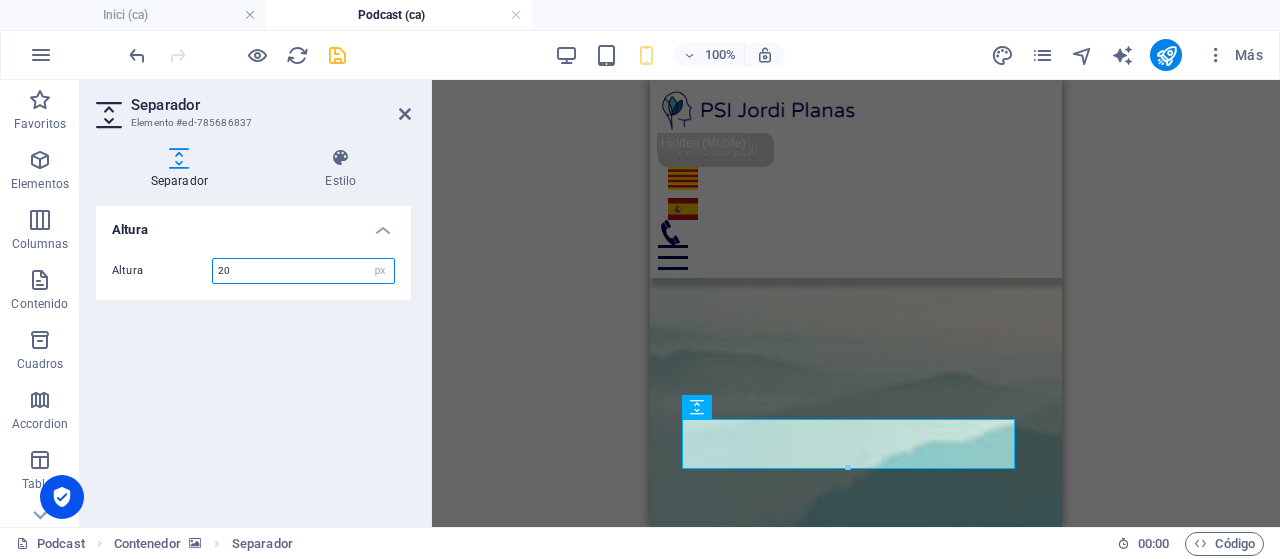 type on "20" 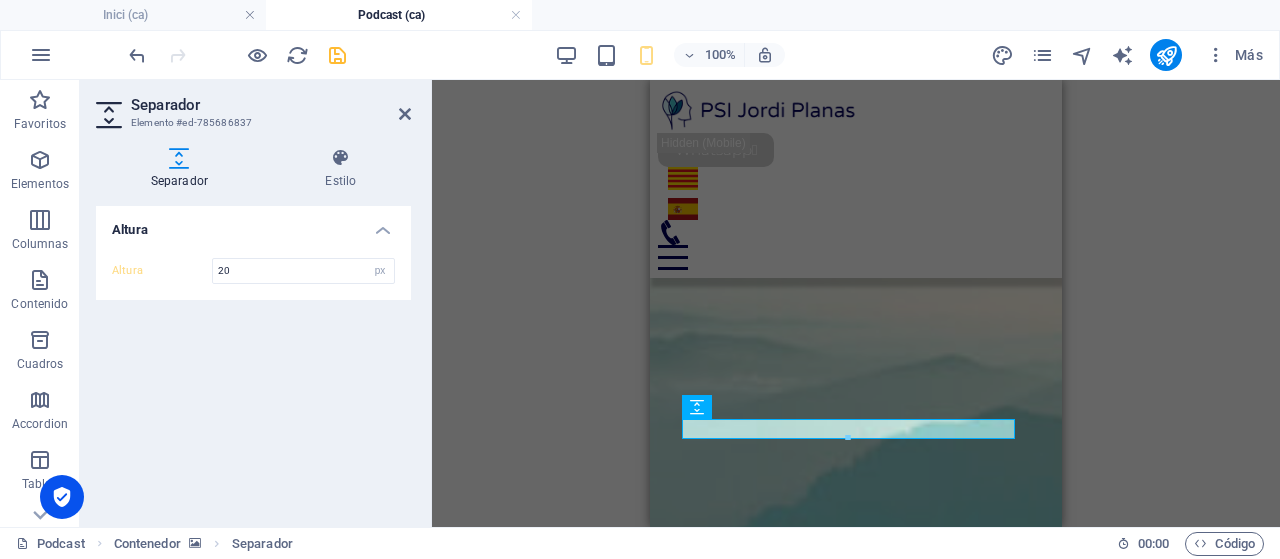 click on "Altura Altura 20 px rem vh vw" at bounding box center (253, 358) 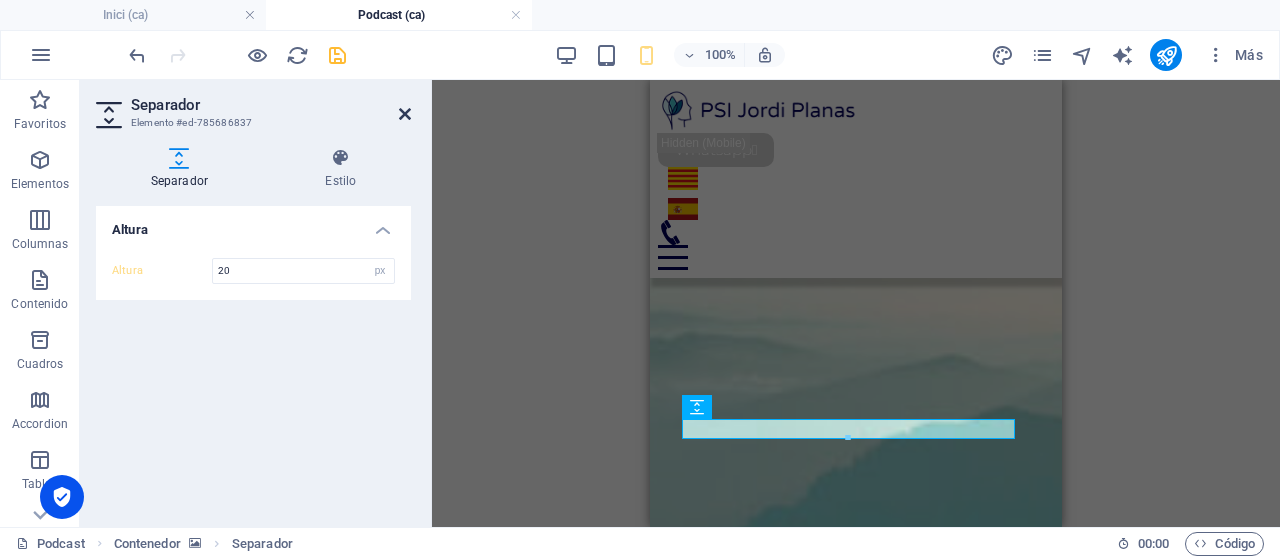 click at bounding box center [405, 114] 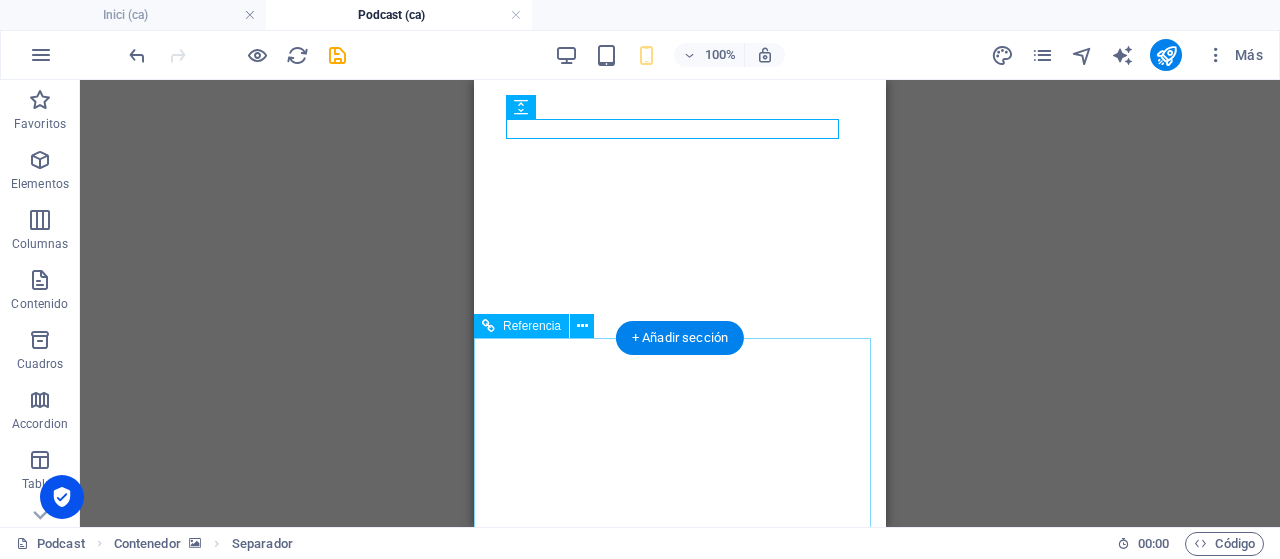 scroll, scrollTop: 0, scrollLeft: 0, axis: both 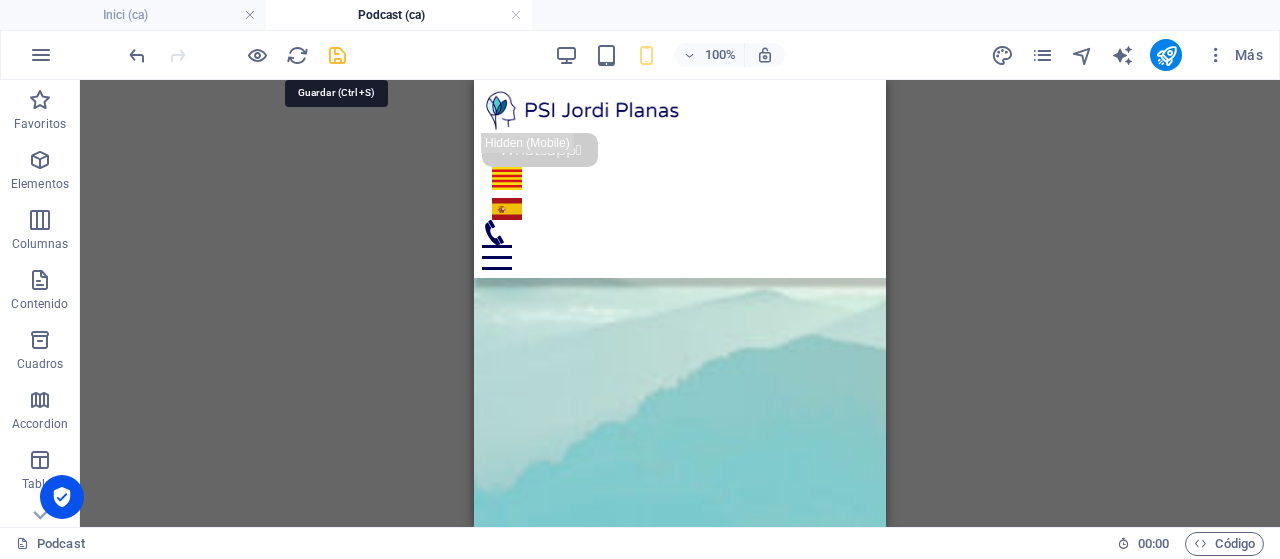 click at bounding box center (337, 55) 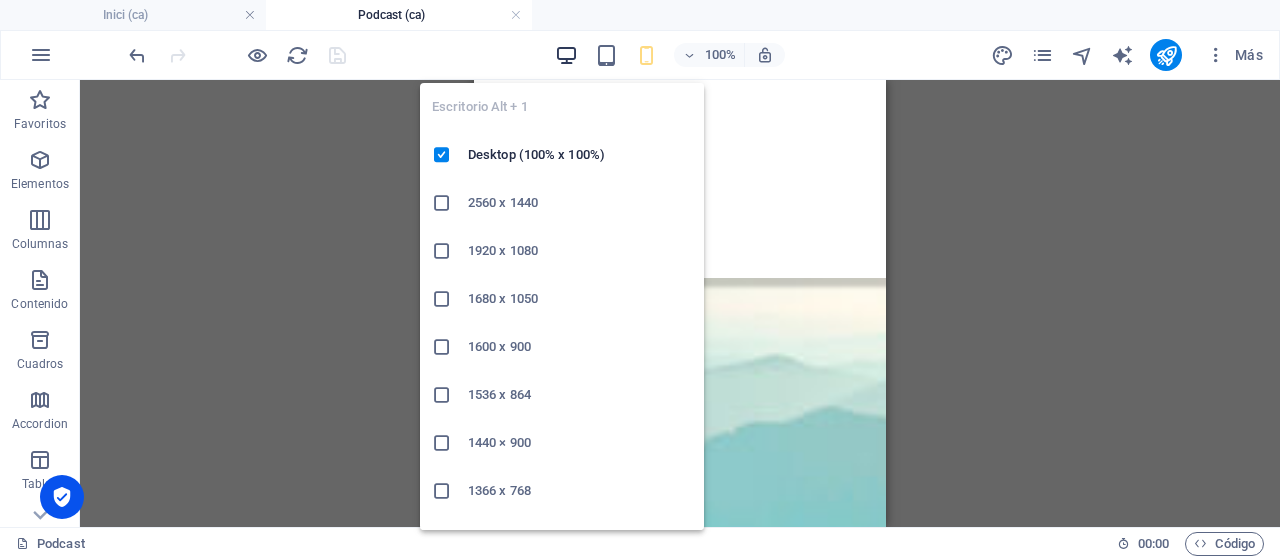 click at bounding box center [566, 55] 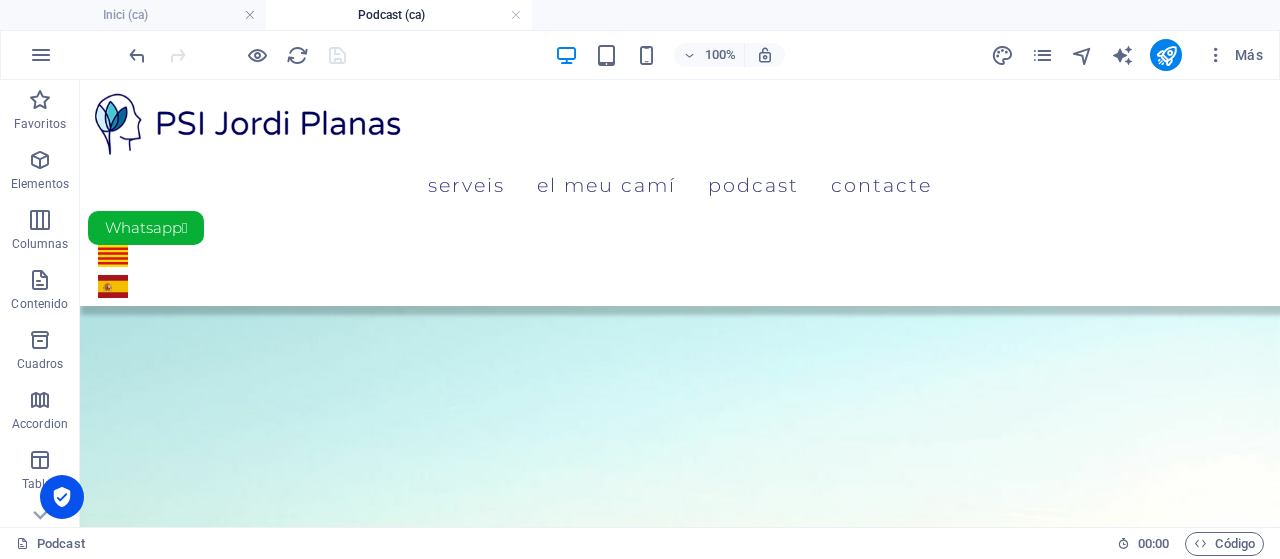 scroll, scrollTop: 0, scrollLeft: 0, axis: both 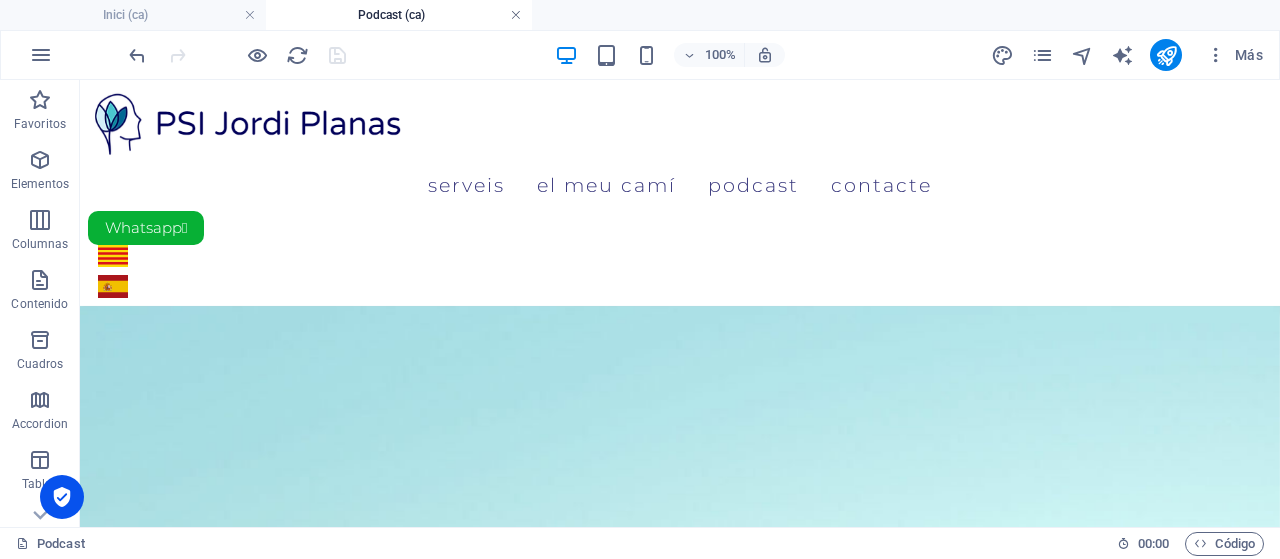 click at bounding box center (516, 15) 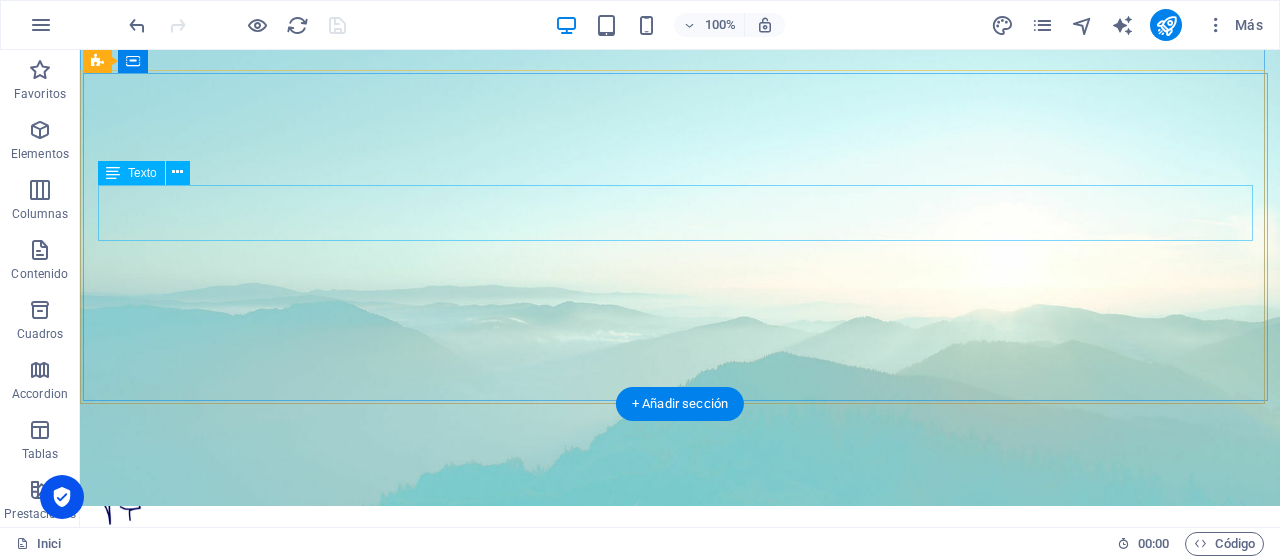 scroll, scrollTop: 0, scrollLeft: 0, axis: both 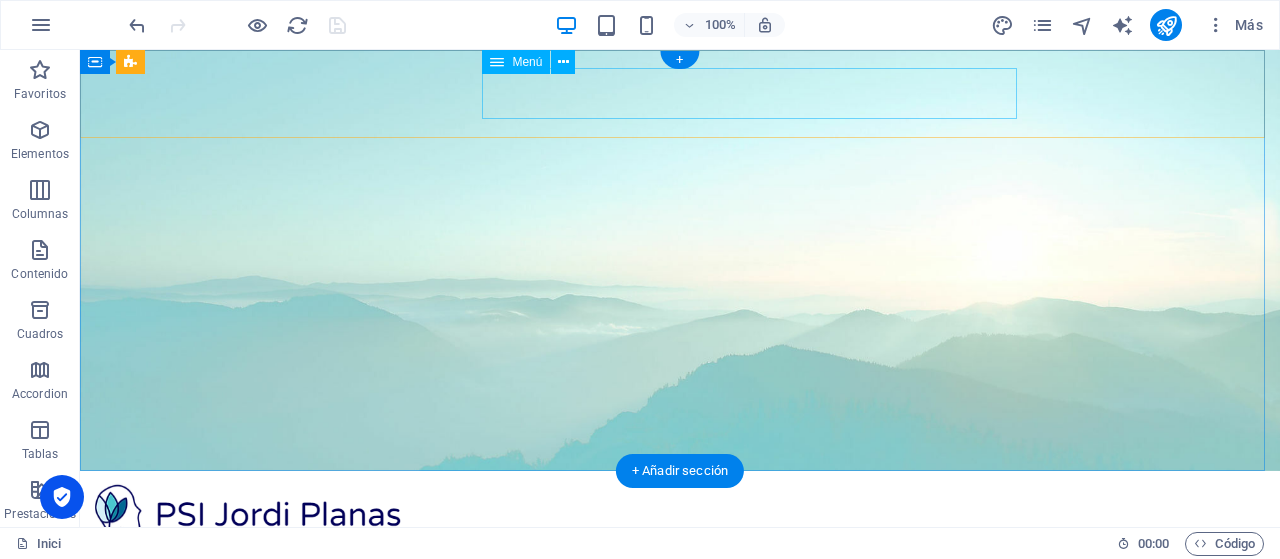 click on "Serveis El meu camí Podcast Contacte" at bounding box center (680, 576) 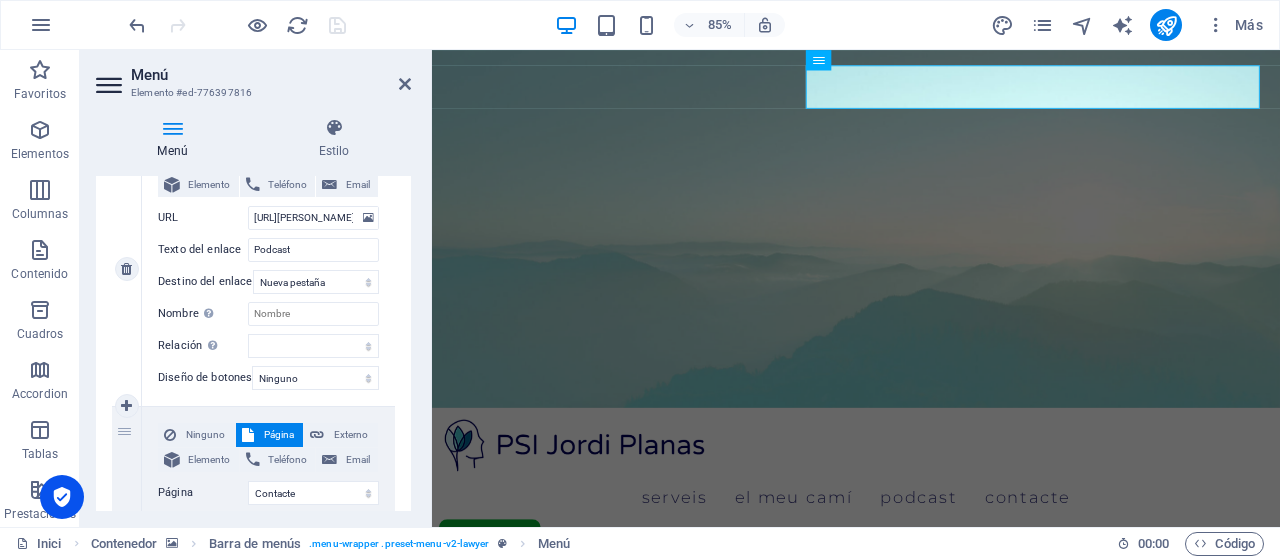 scroll, scrollTop: 700, scrollLeft: 0, axis: vertical 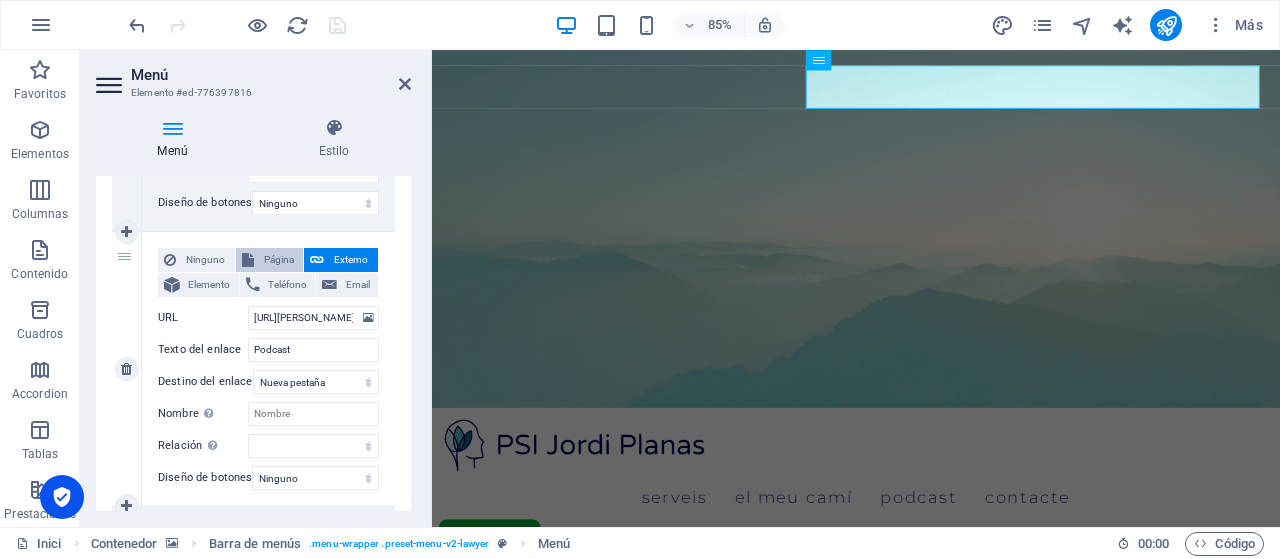 click on "Página" at bounding box center (279, 260) 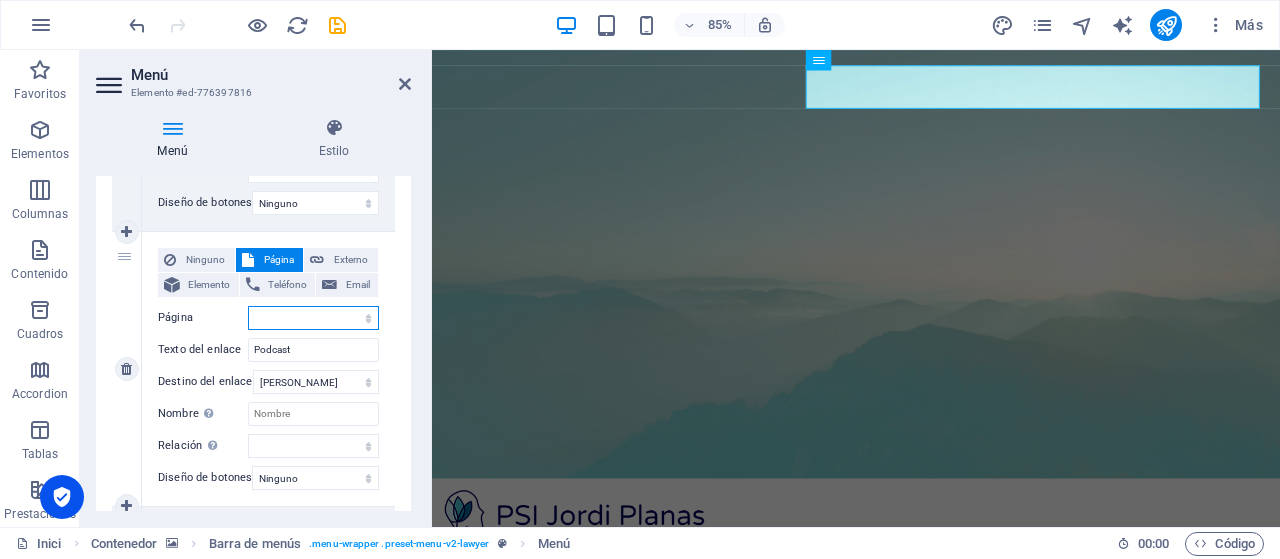 click on "Inici Serveis El meu camí Podcast Contacte Legal Notice Privacy Formulari-Proves Pupurri News Inici Serveis El meu camí Contacte Legal Notice Privacy Formulari-Proves Pupurri News" at bounding box center [313, 318] 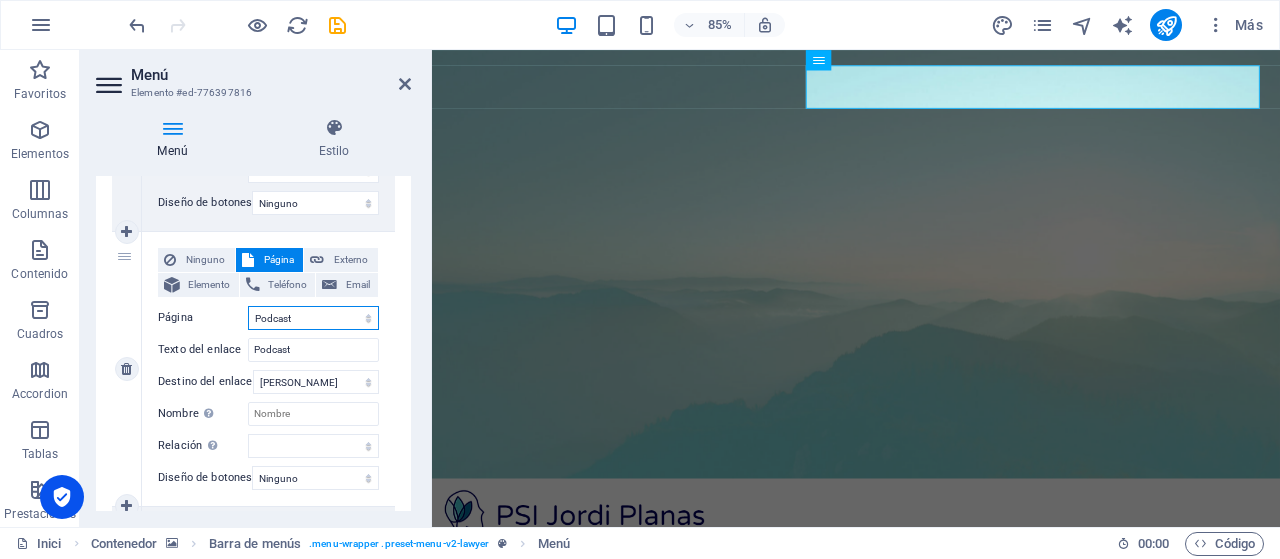 click on "Inici Serveis El meu camí Podcast Contacte Legal Notice Privacy Formulari-Proves Pupurri News Inici Serveis El meu camí Contacte Legal Notice Privacy Formulari-Proves Pupurri News" at bounding box center [313, 318] 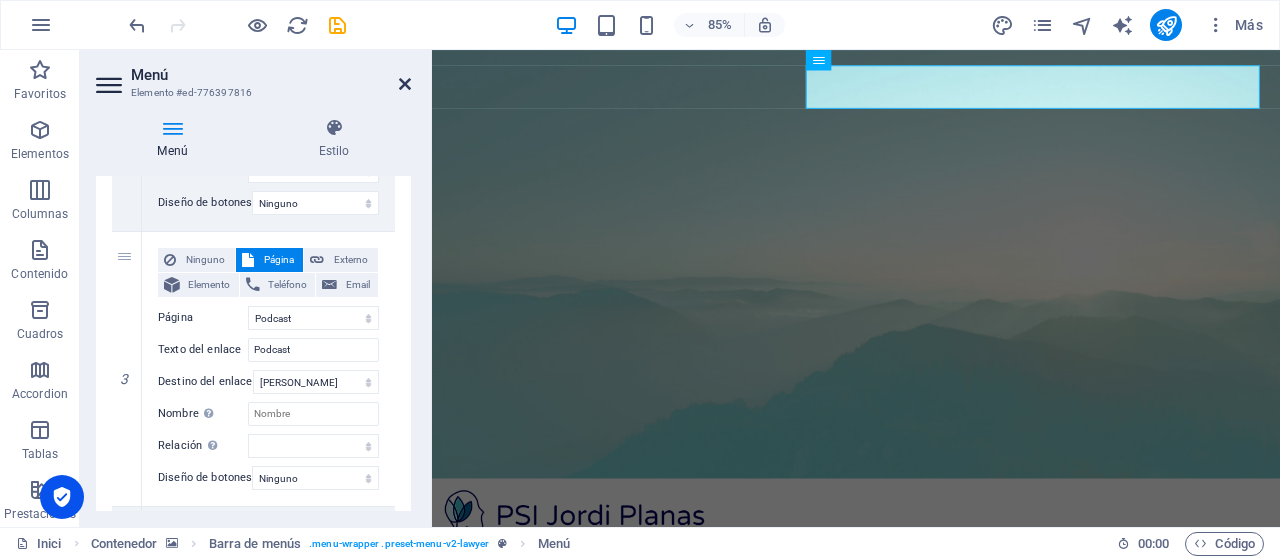 click at bounding box center [405, 84] 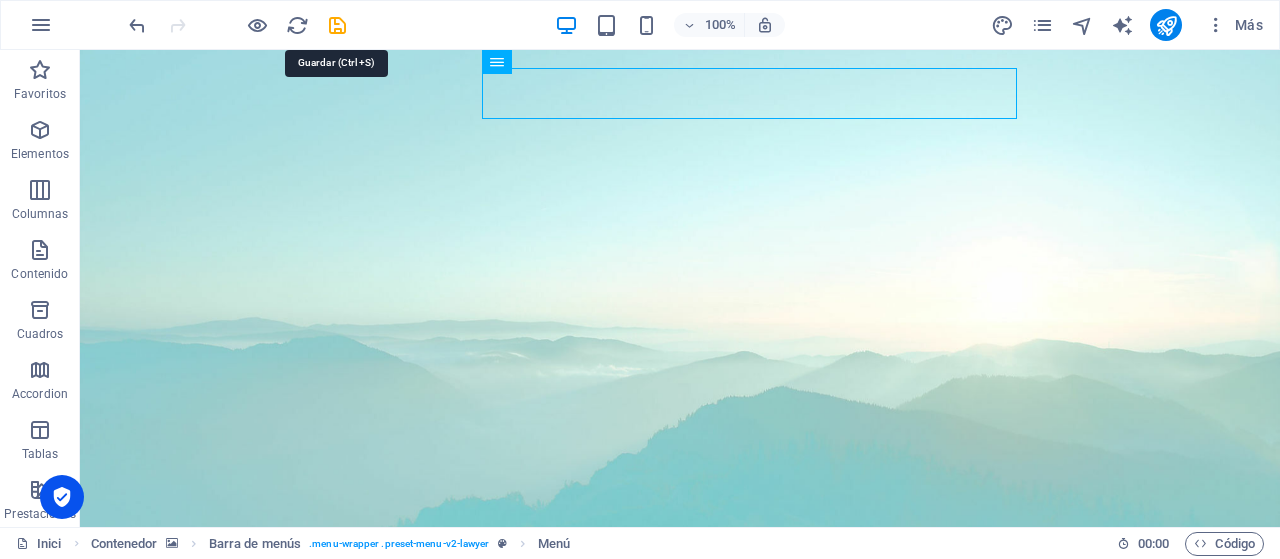 click at bounding box center (337, 25) 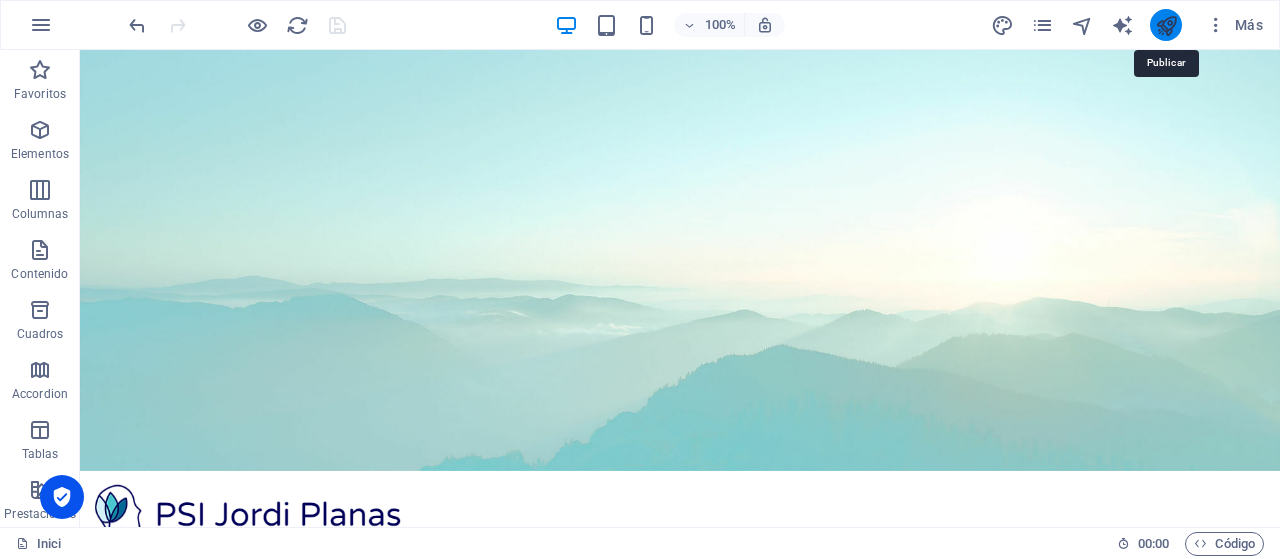 click at bounding box center [1166, 25] 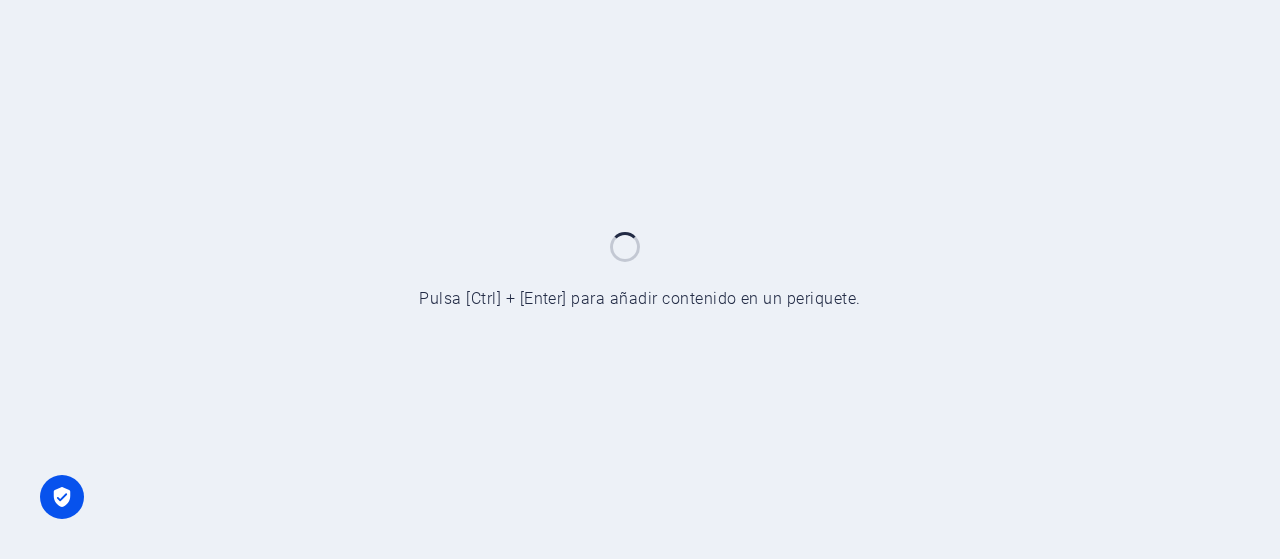 scroll, scrollTop: 0, scrollLeft: 0, axis: both 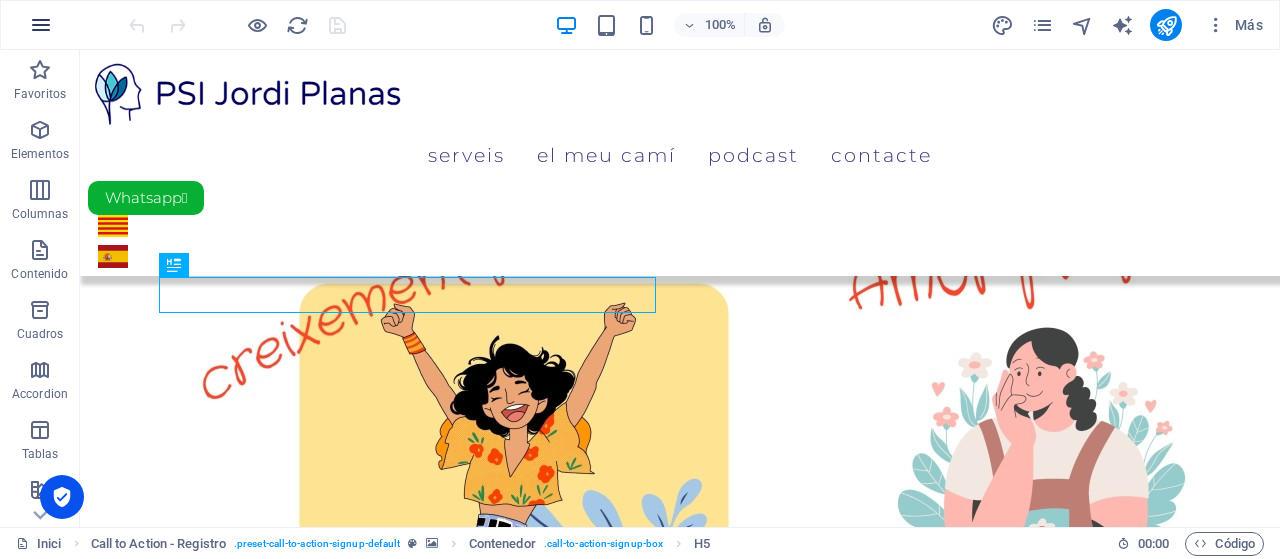click at bounding box center [41, 25] 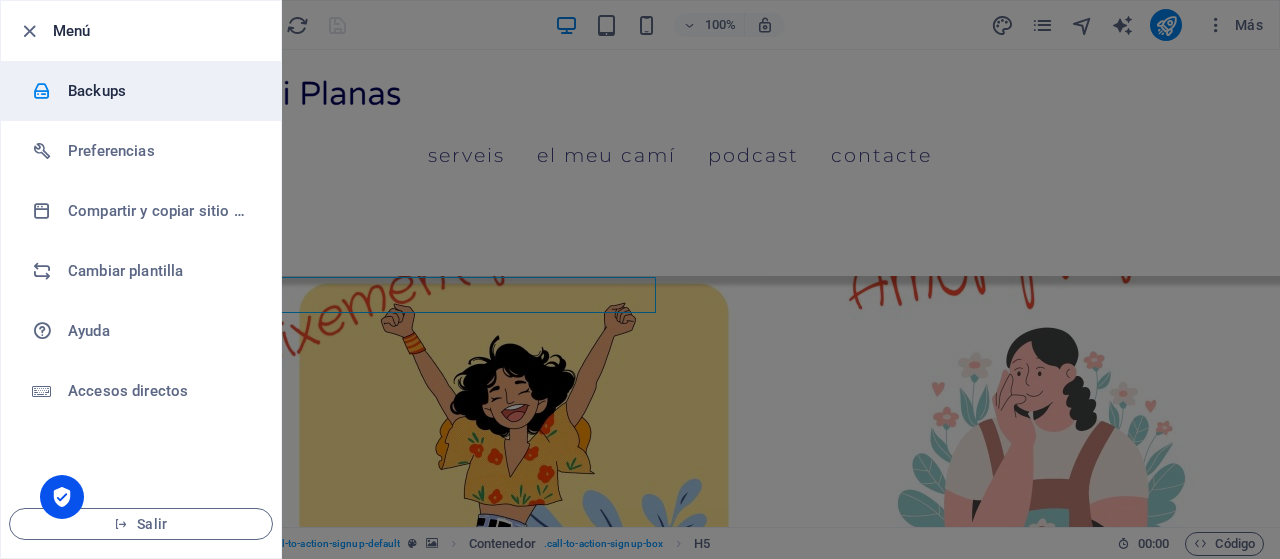 click on "Backups" at bounding box center (160, 91) 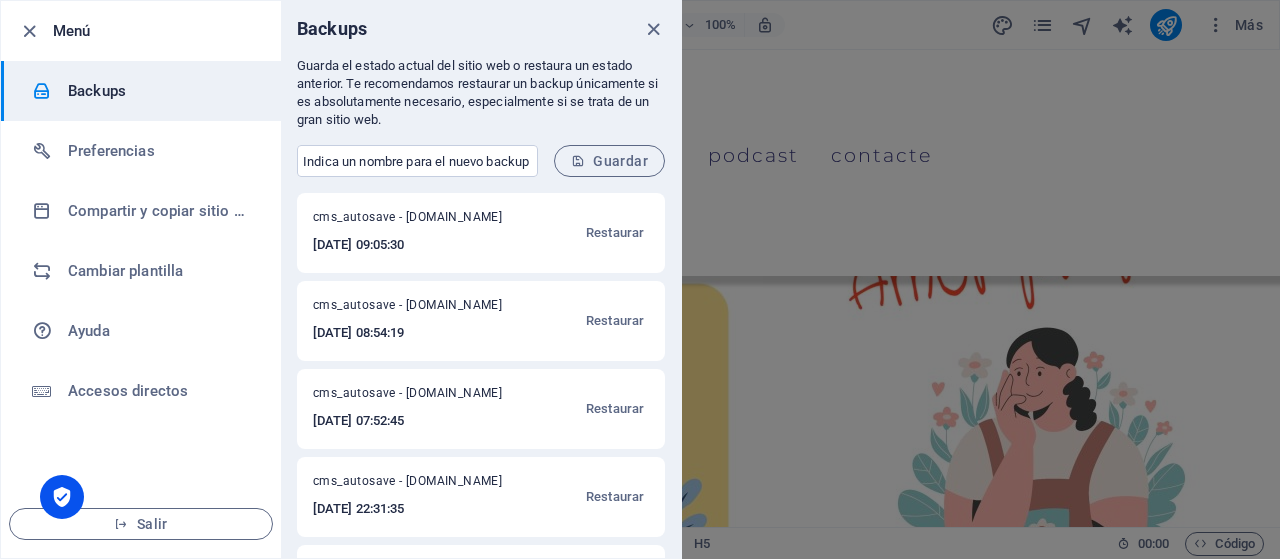 drag, startPoint x: 437, startPoint y: 240, endPoint x: 310, endPoint y: 255, distance: 127.88276 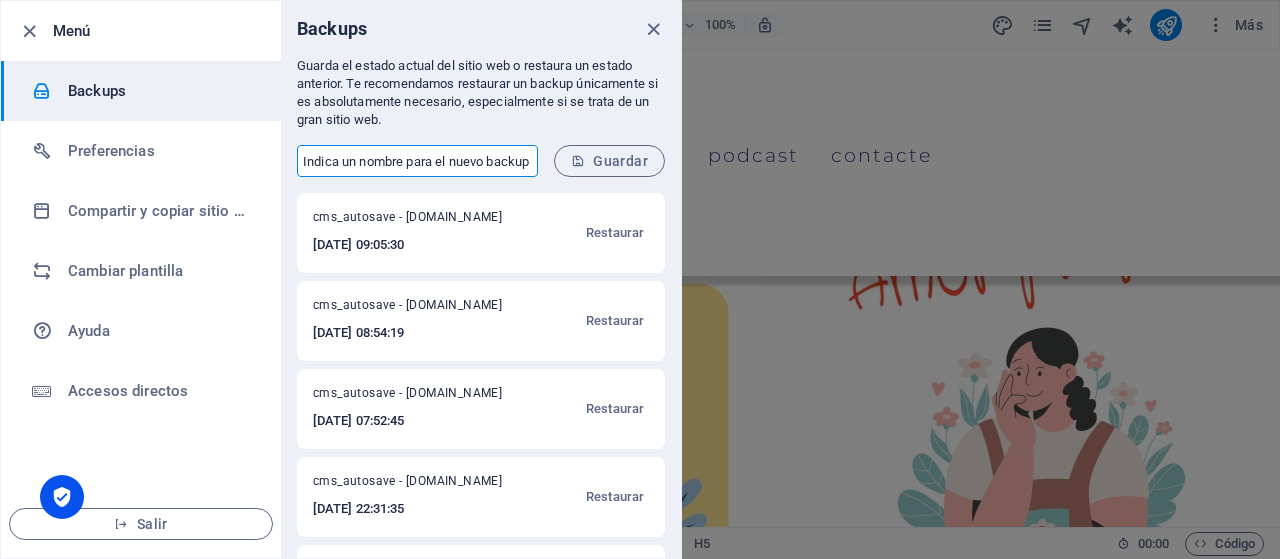 click at bounding box center (417, 161) 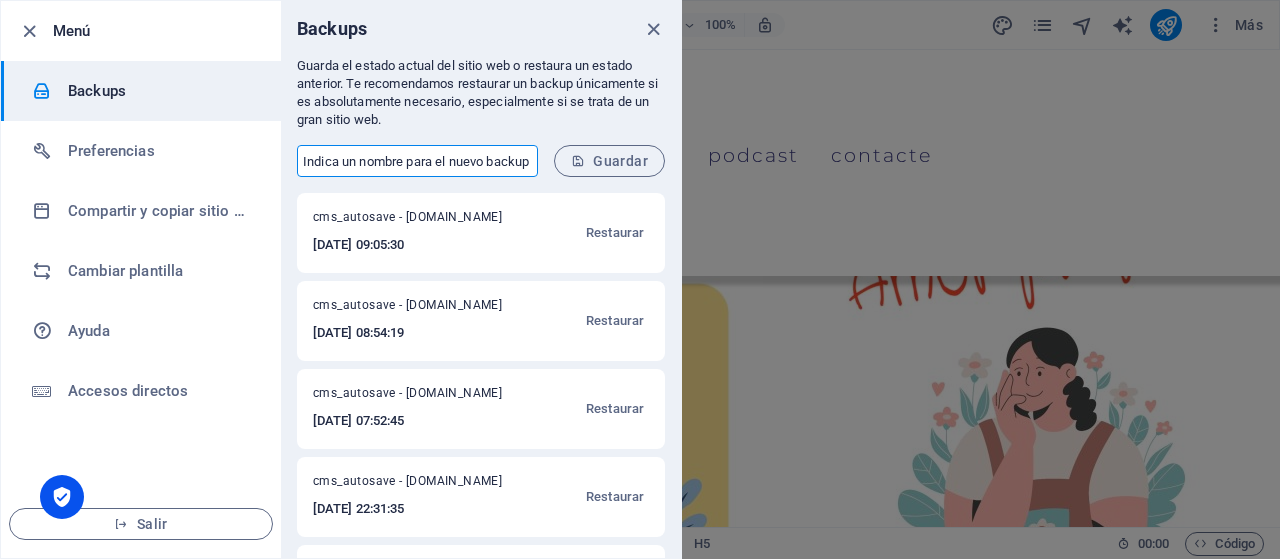 click at bounding box center (417, 161) 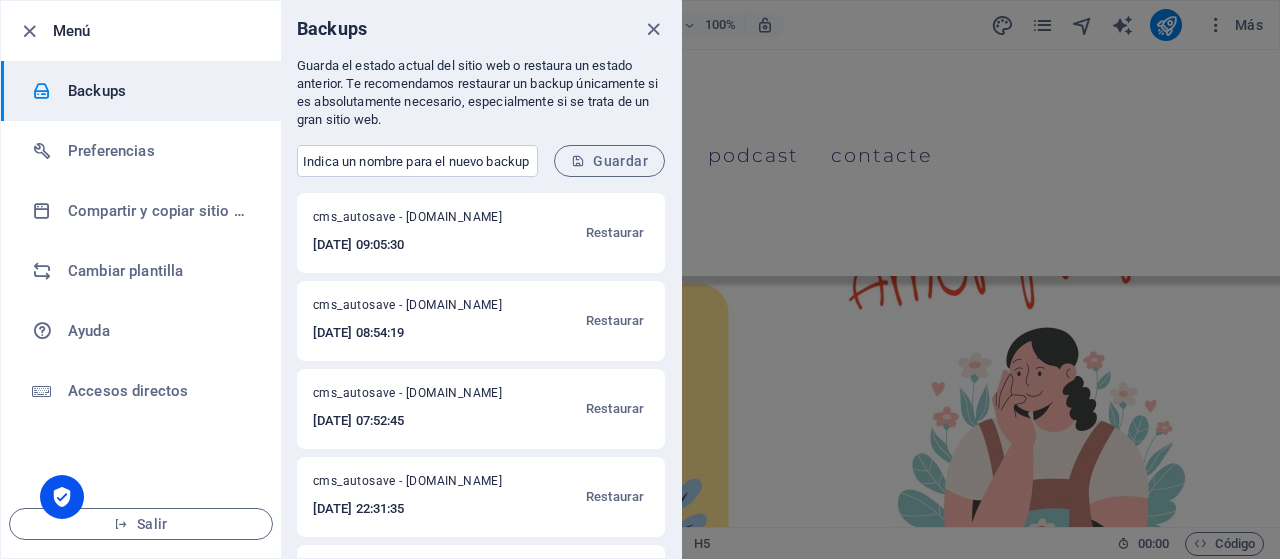 click on "cms_autosave - [DOMAIN_NAME] [DATE] 09:05:30 Restaurar" at bounding box center (481, 233) 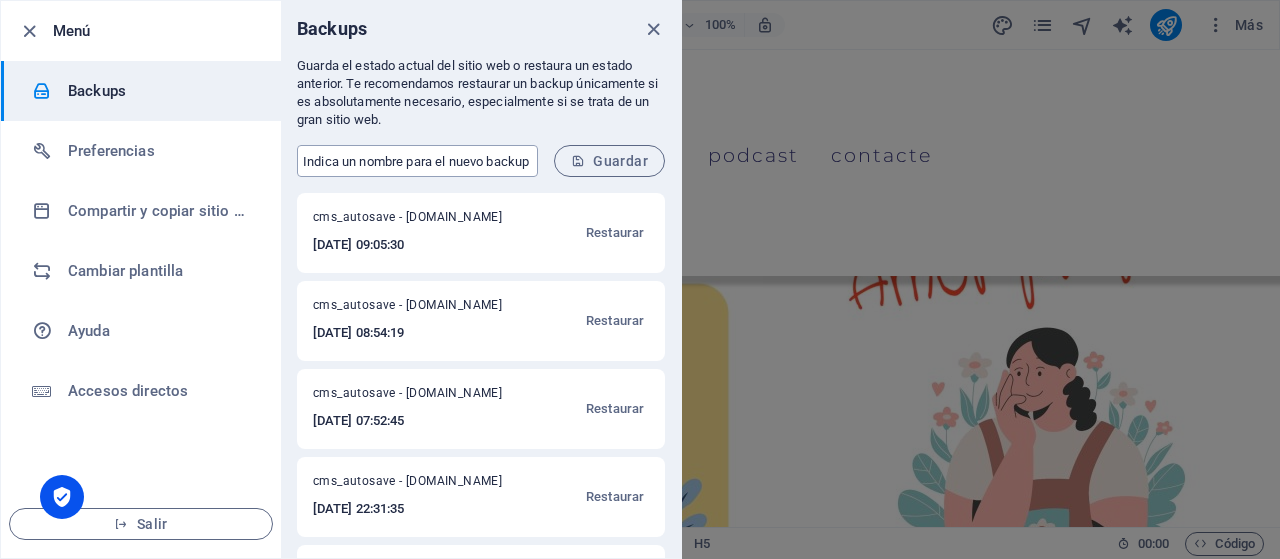 click at bounding box center [417, 161] 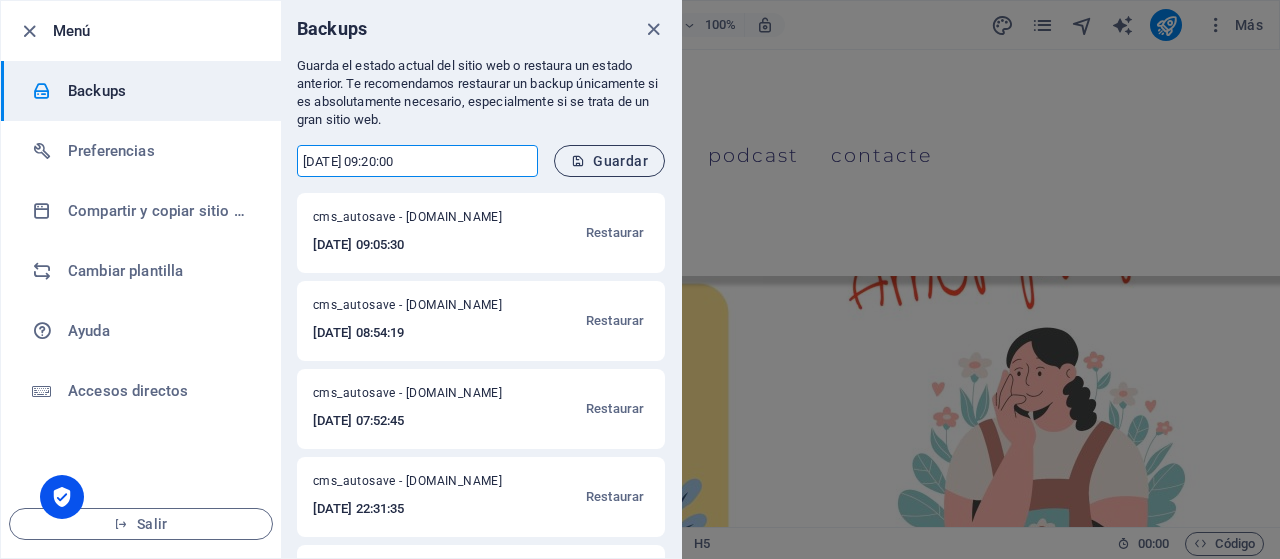 type on "[DATE] 09:20:00" 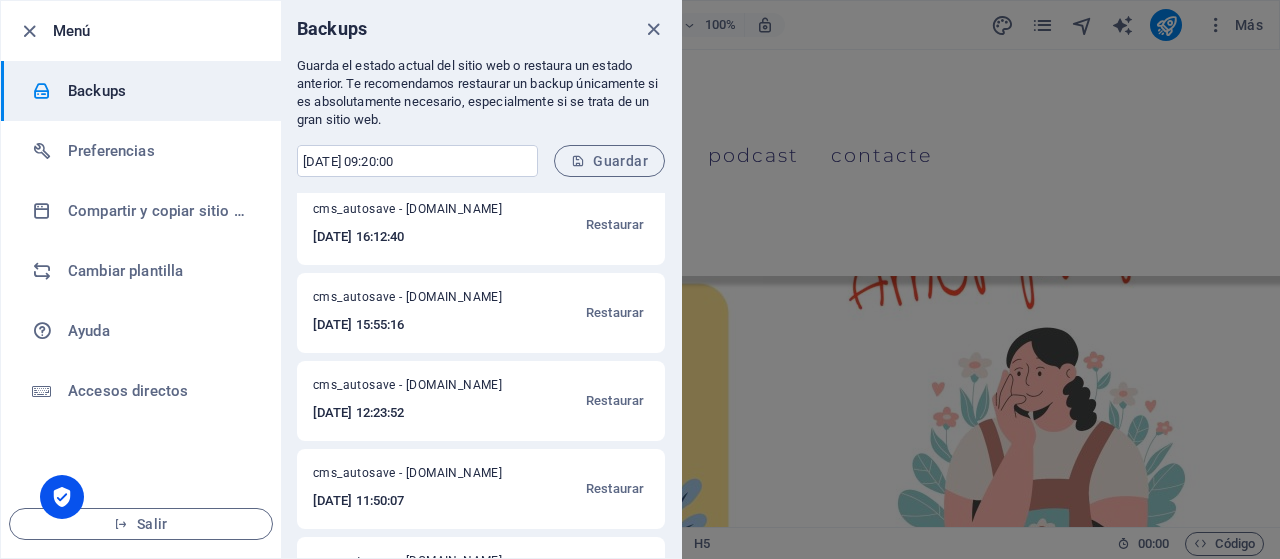 scroll, scrollTop: 754, scrollLeft: 0, axis: vertical 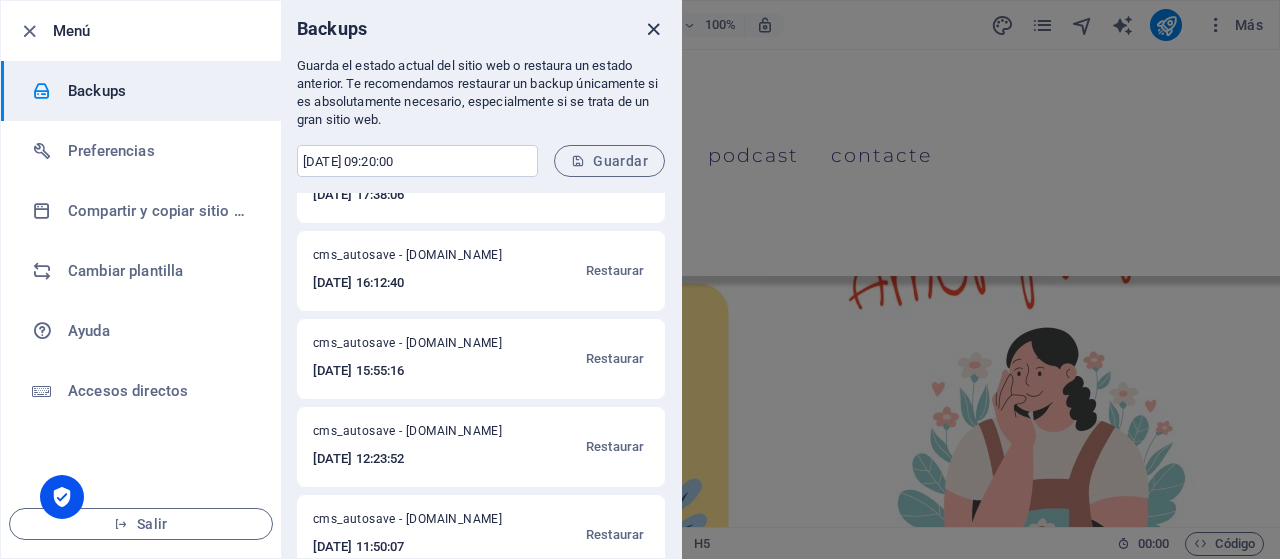 click at bounding box center [653, 29] 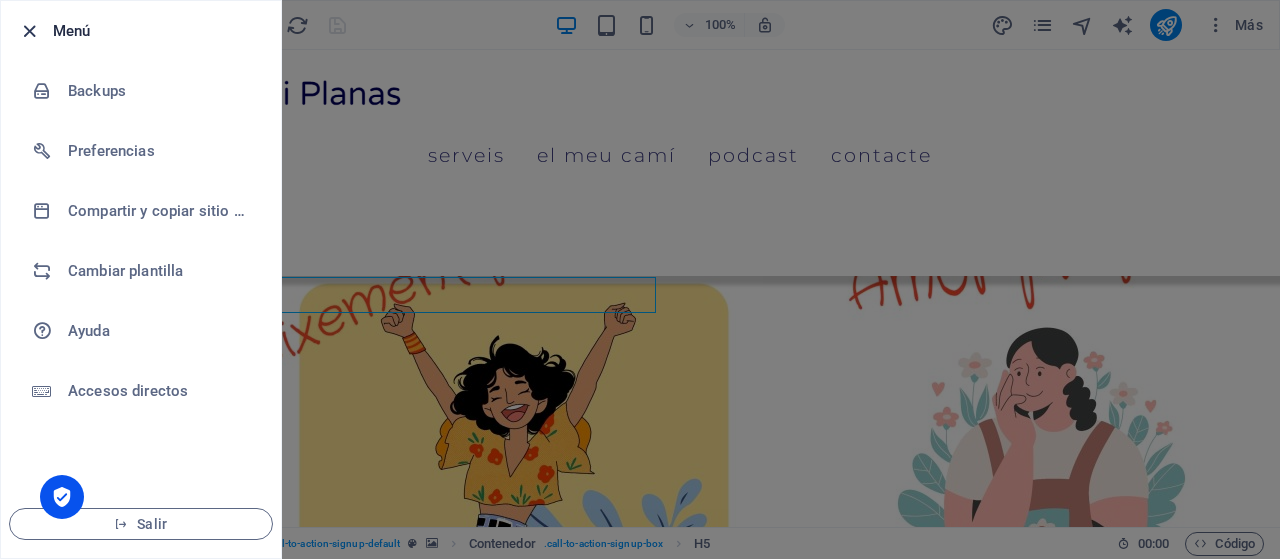 click at bounding box center [29, 31] 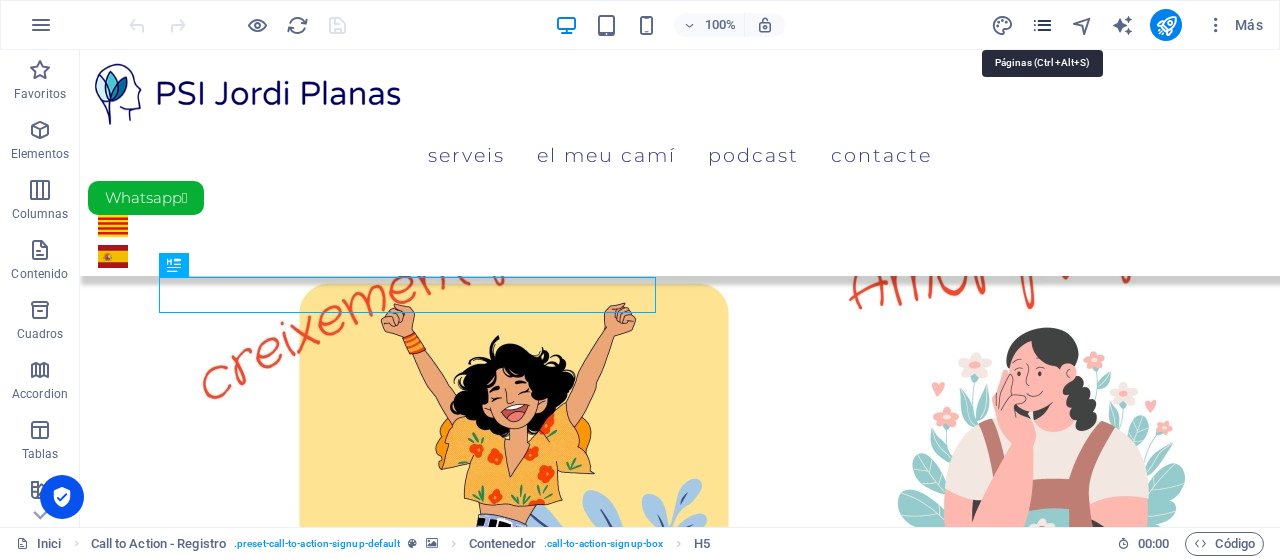 click at bounding box center [1042, 25] 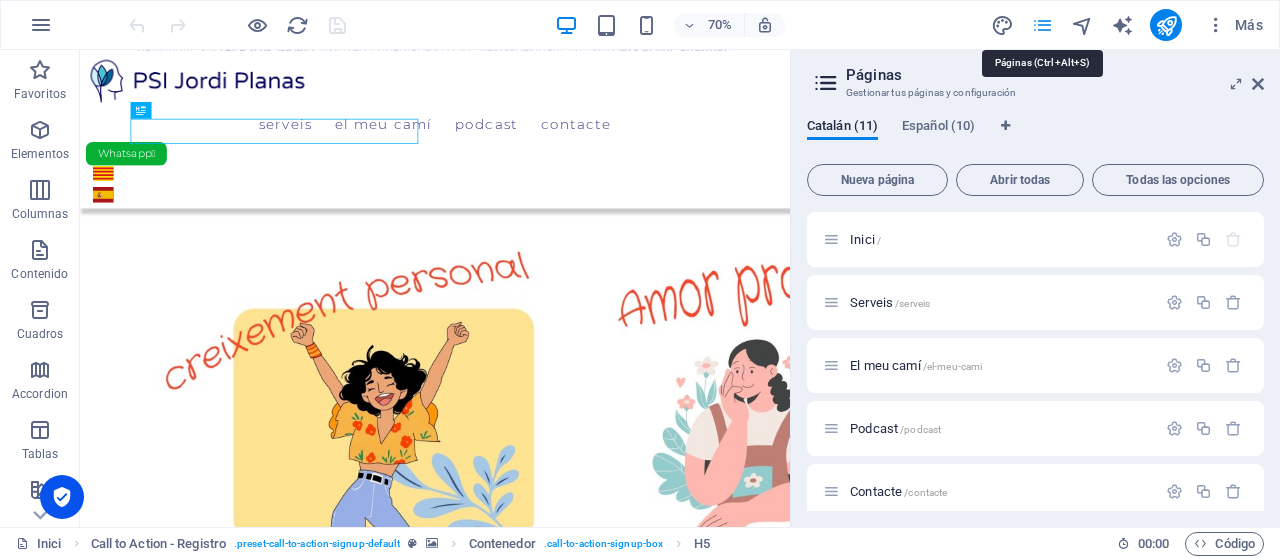 scroll, scrollTop: 1270, scrollLeft: 0, axis: vertical 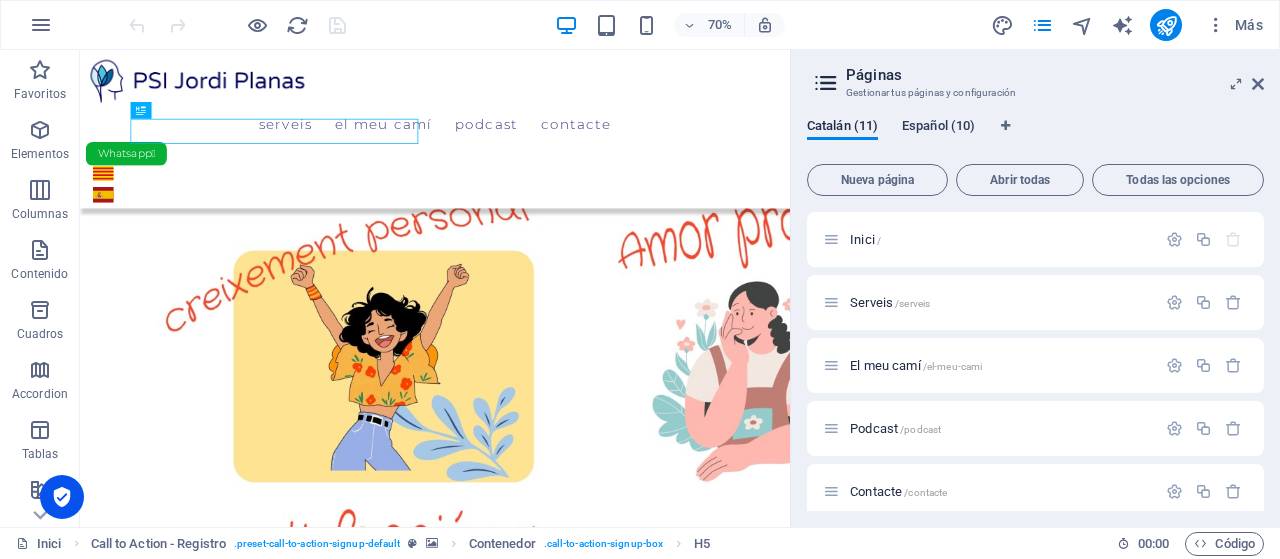 click on "Español (10)" at bounding box center [938, 128] 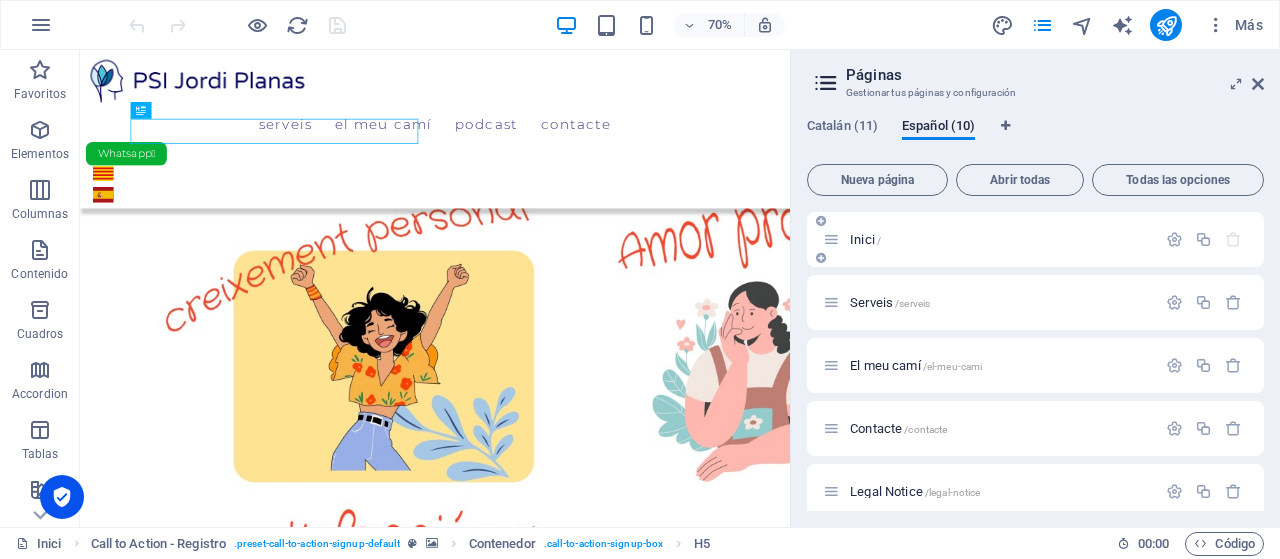 click on "Inici /" at bounding box center (865, 239) 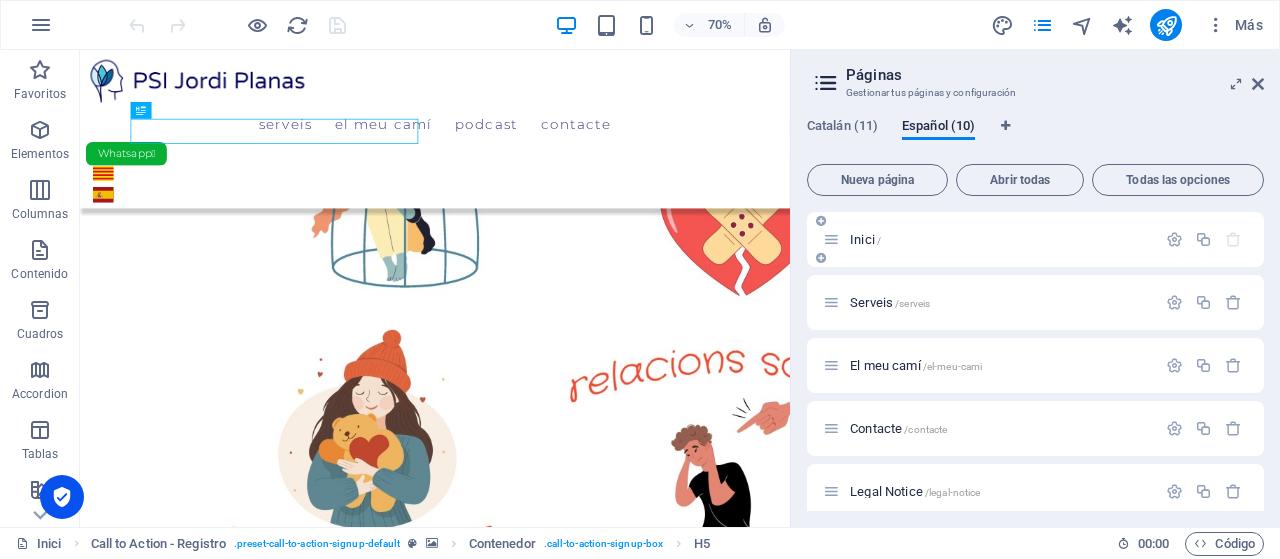 scroll, scrollTop: 0, scrollLeft: 0, axis: both 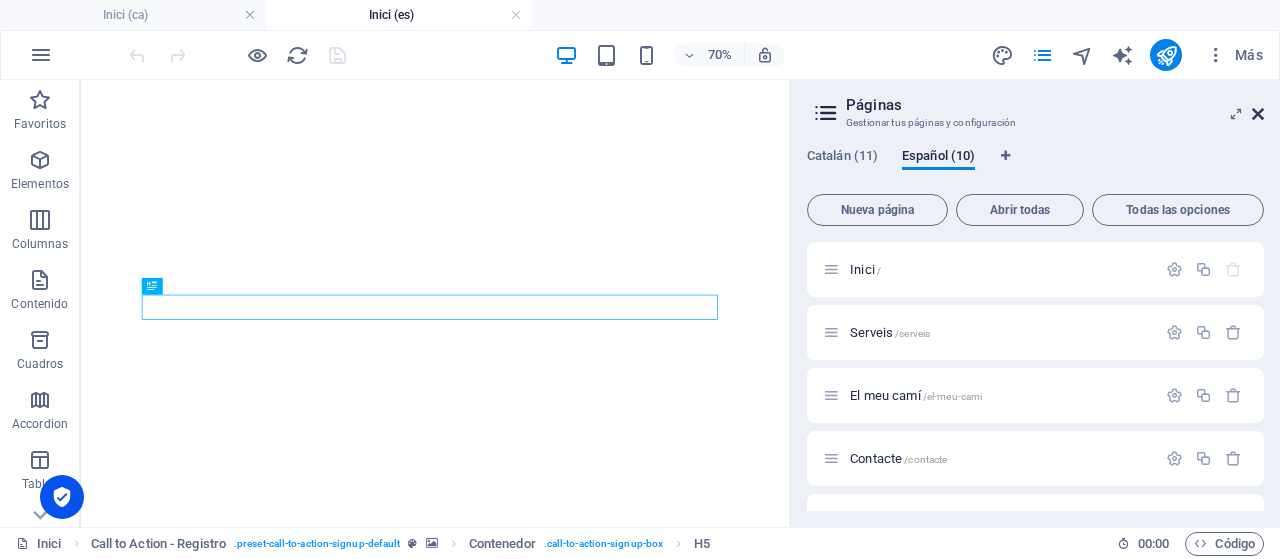 click at bounding box center (1258, 114) 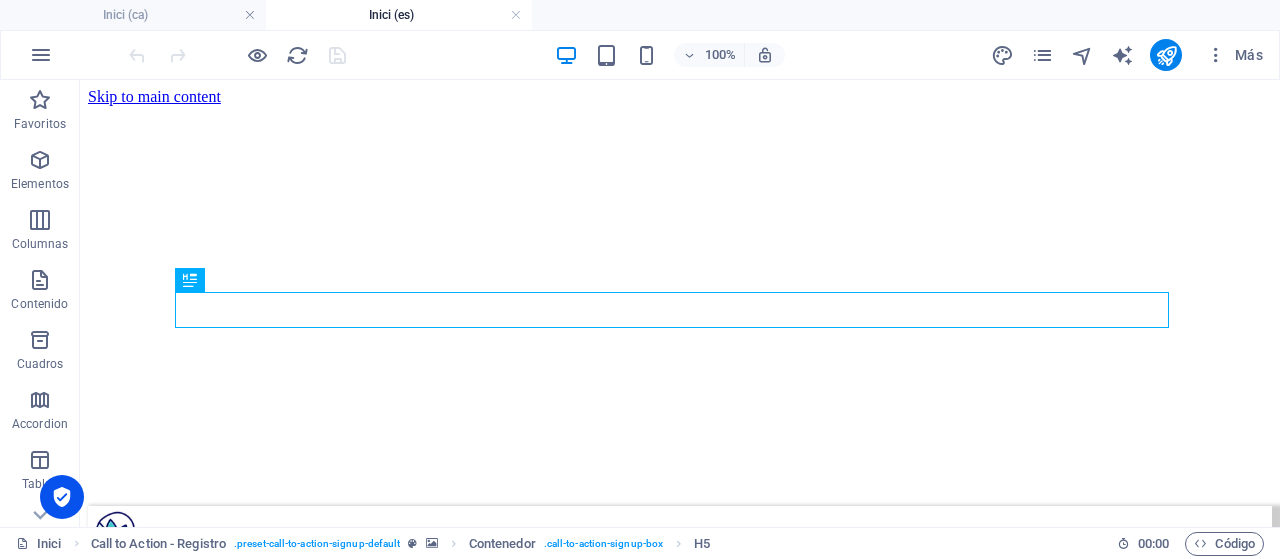 scroll, scrollTop: 1172, scrollLeft: 0, axis: vertical 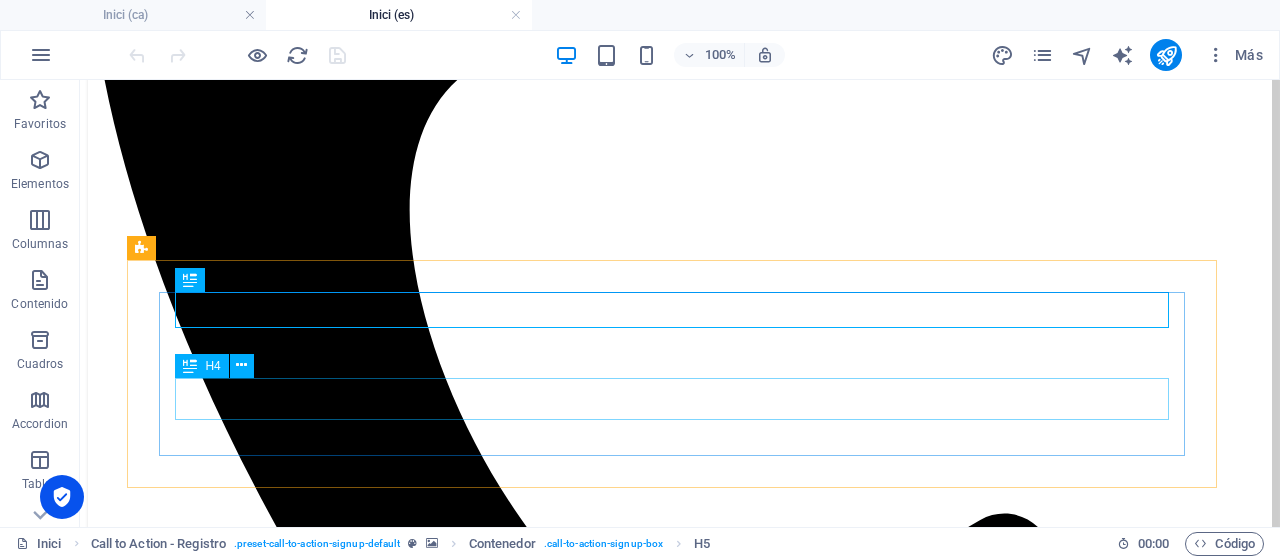 click on "H4" at bounding box center [201, 366] 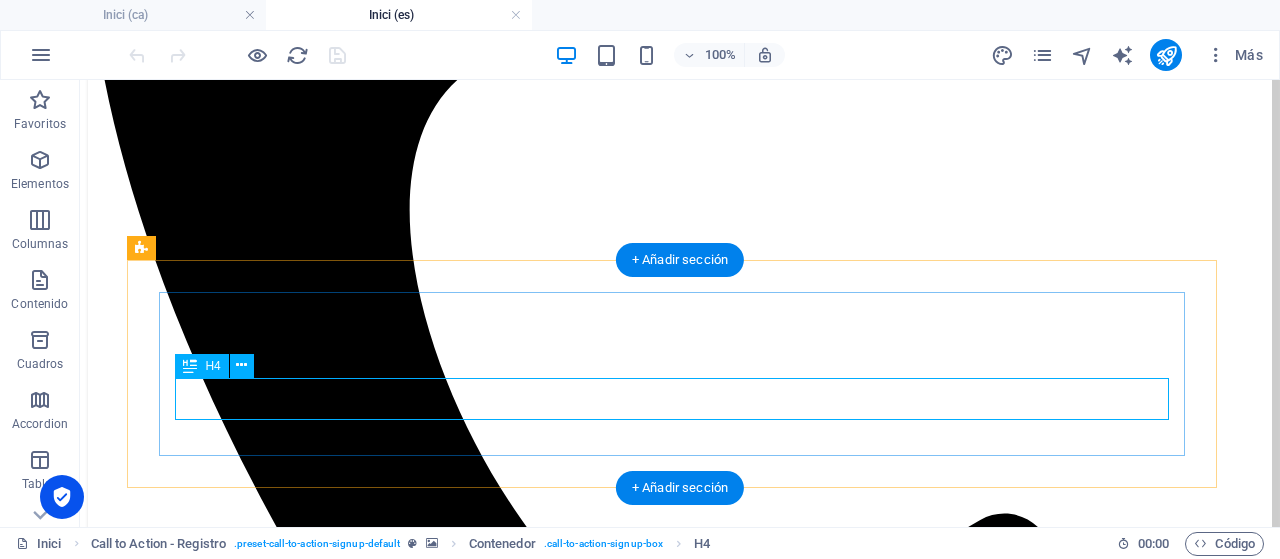 click on "¡EMPIEZA CON CAMBIOS!" at bounding box center (679, 4048) 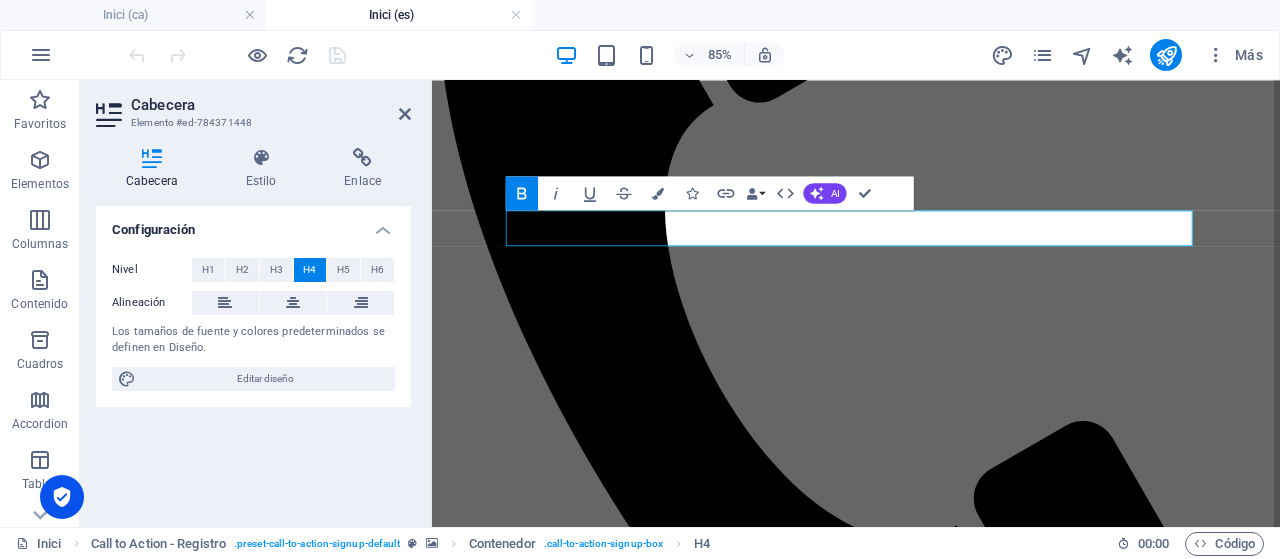 scroll, scrollTop: 1328, scrollLeft: 0, axis: vertical 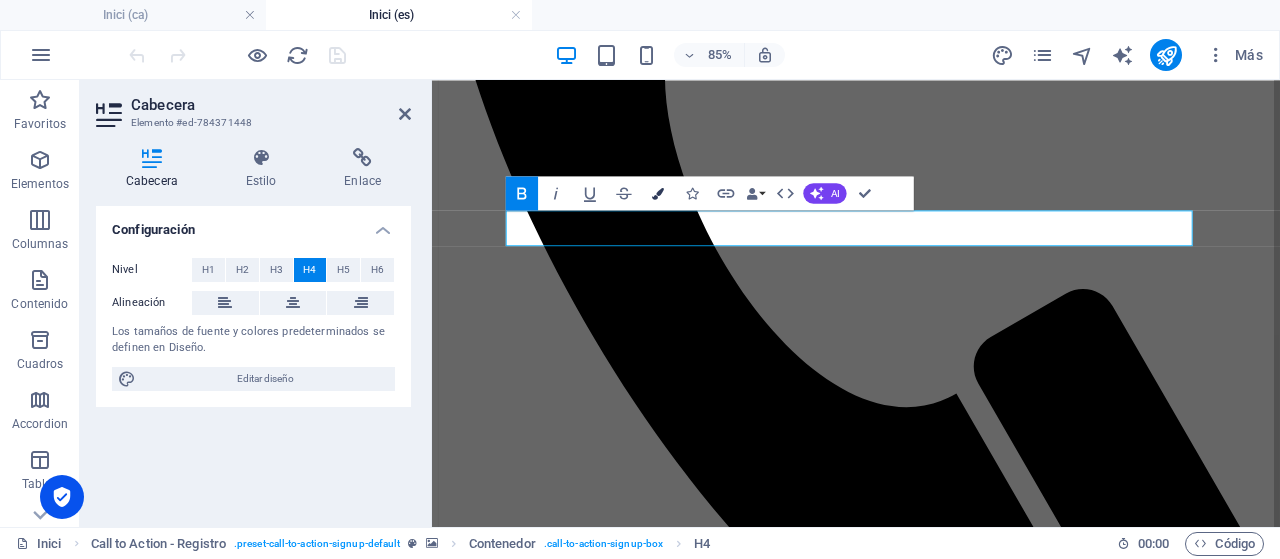click at bounding box center (658, 193) 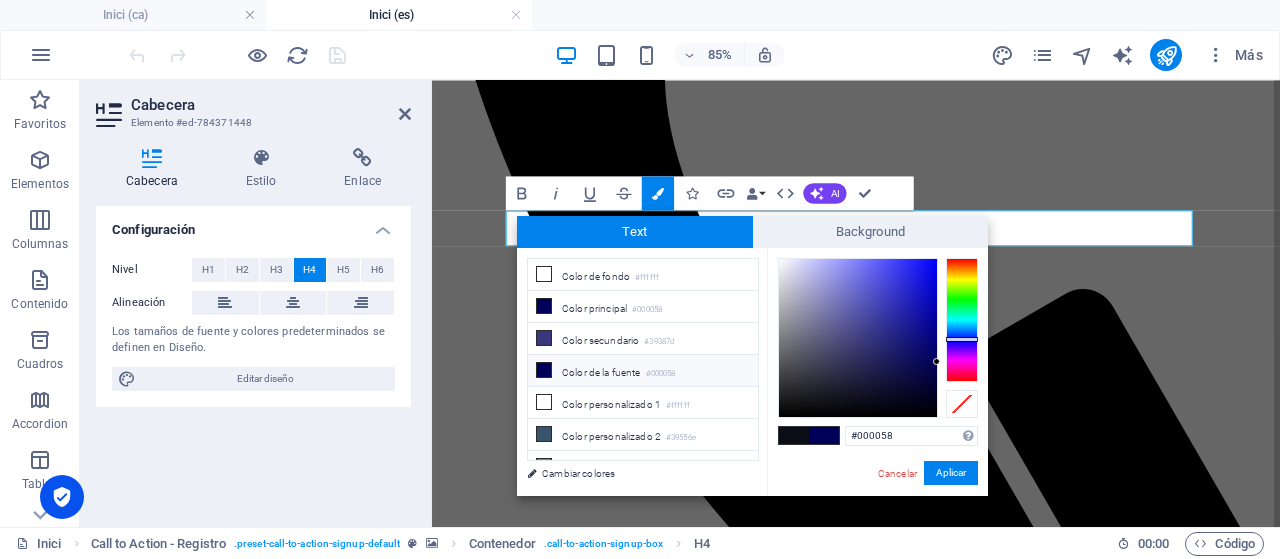 scroll, scrollTop: 74, scrollLeft: 0, axis: vertical 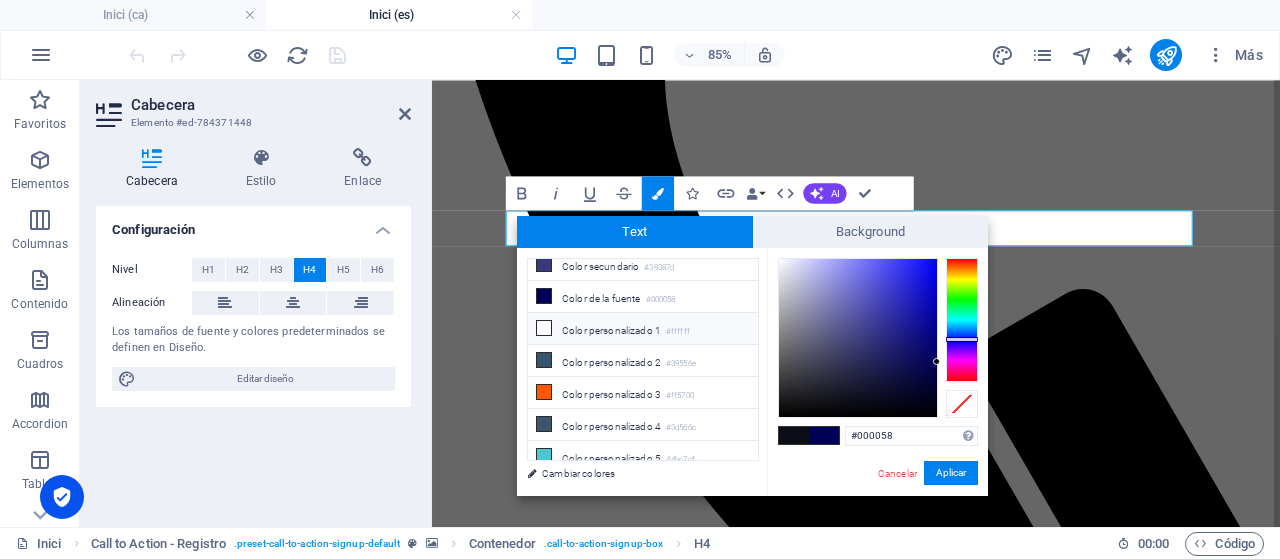 click at bounding box center [544, 328] 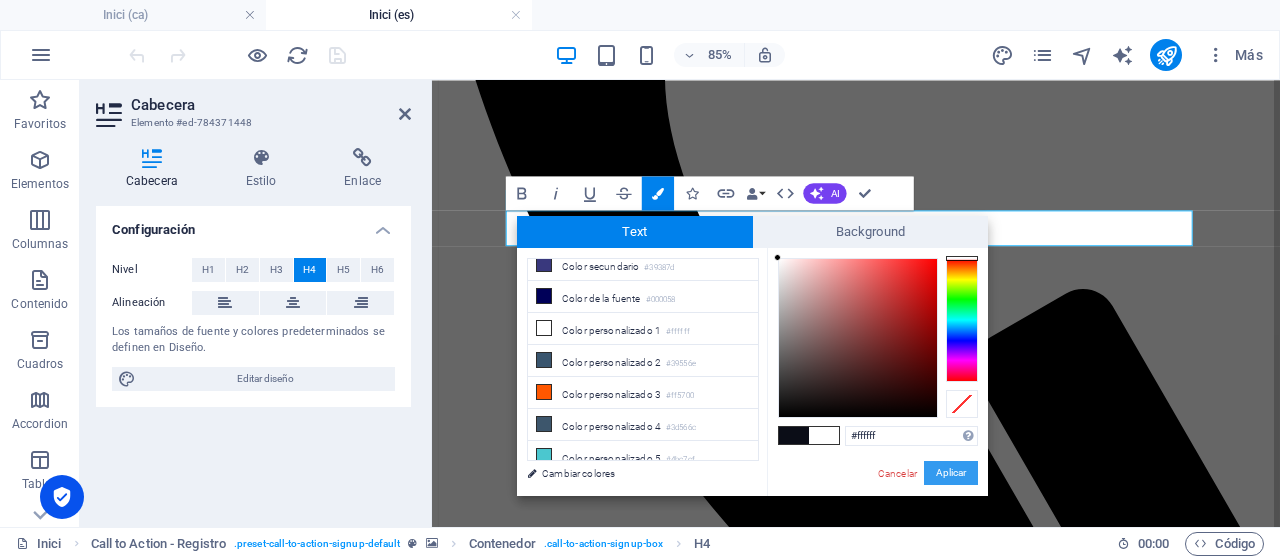 click on "Aplicar" at bounding box center [951, 473] 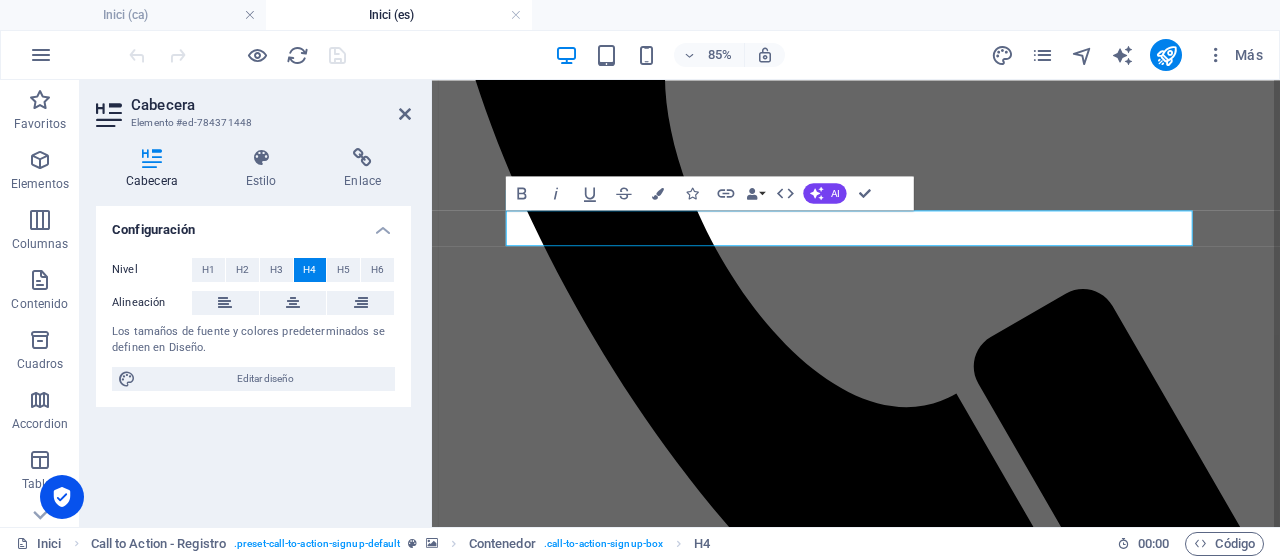 click at bounding box center [930, 3413] 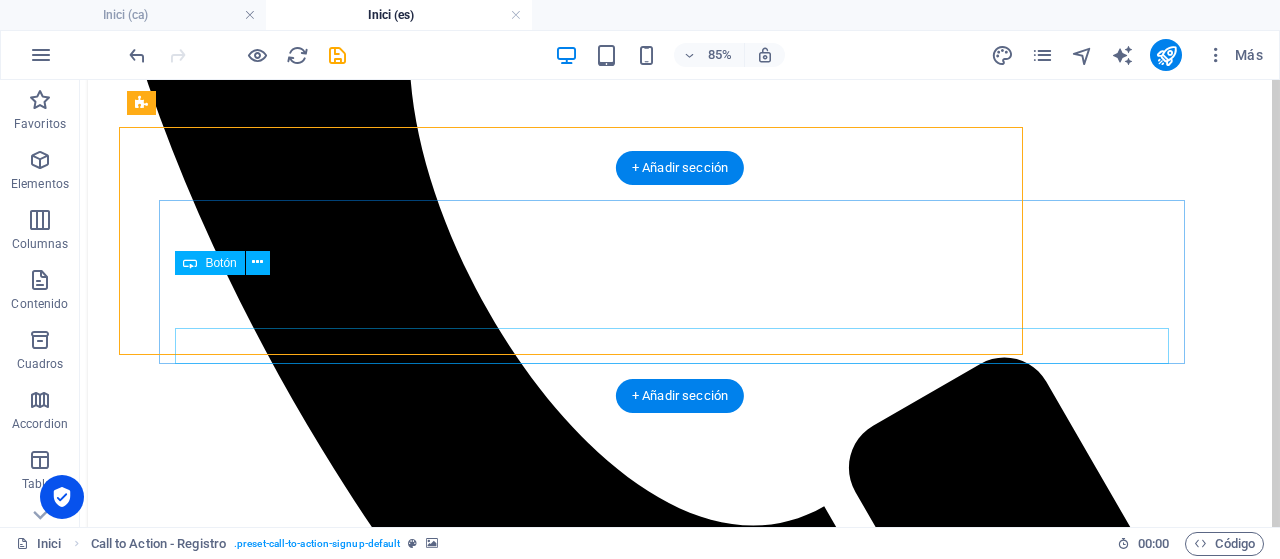 scroll, scrollTop: 1316, scrollLeft: 0, axis: vertical 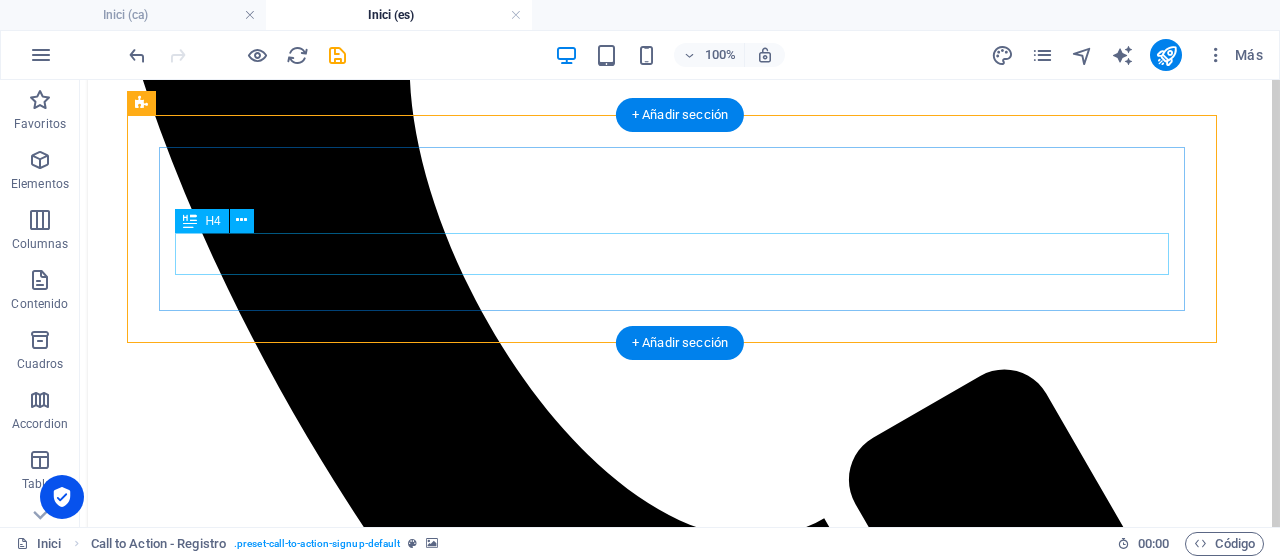 click on "¡EMPIEZA CON CAMBIOS!" at bounding box center (679, 3904) 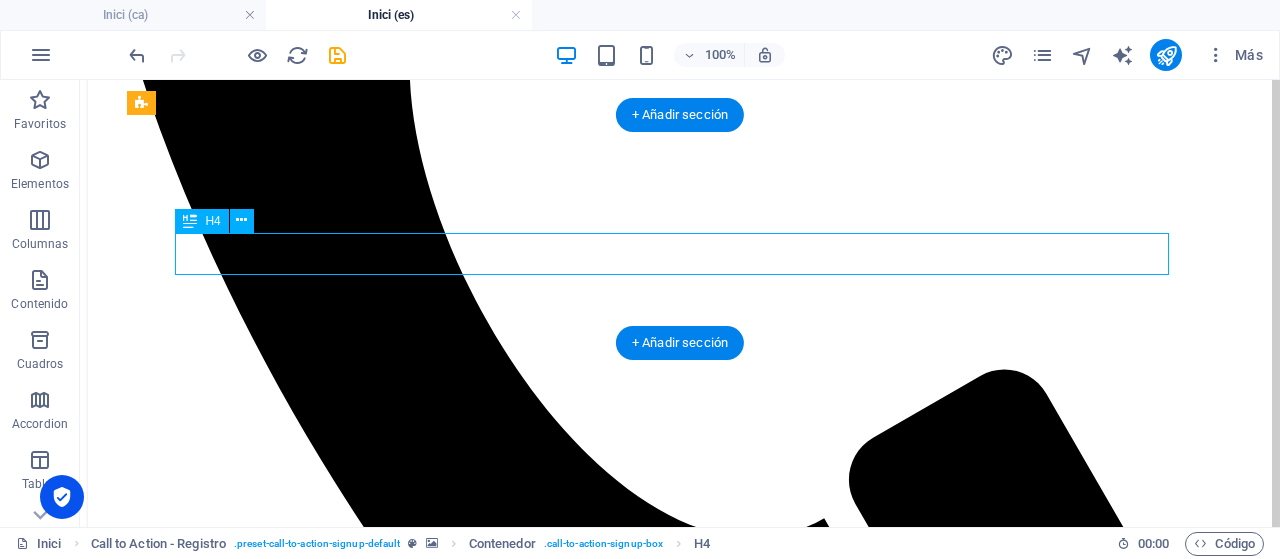 click on "¡EMPIEZA CON CAMBIOS!" at bounding box center (679, 3904) 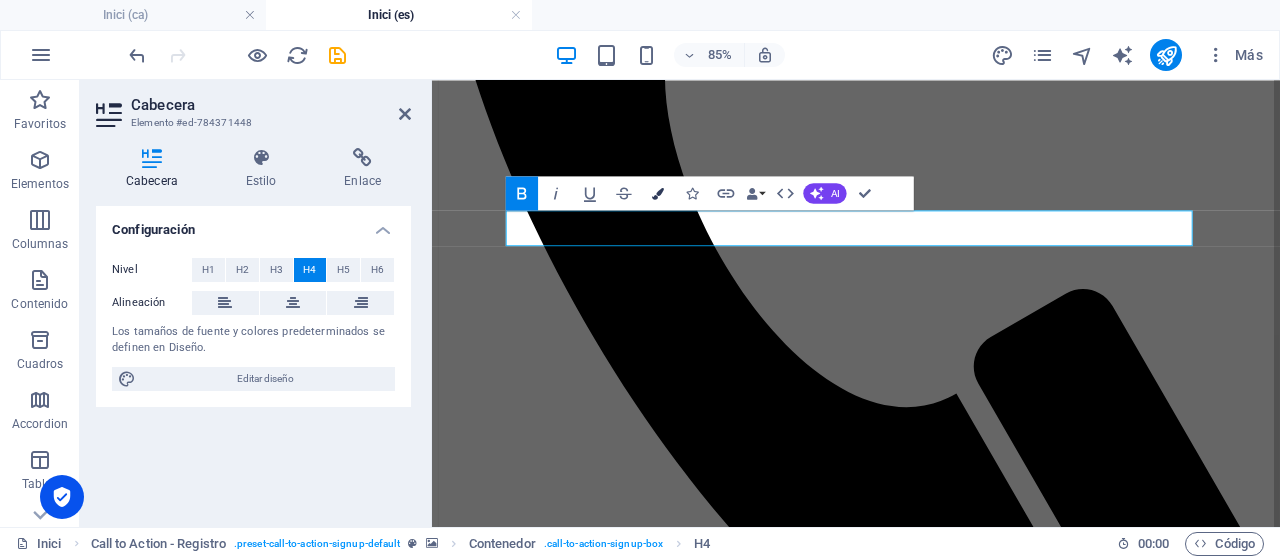 click at bounding box center (658, 193) 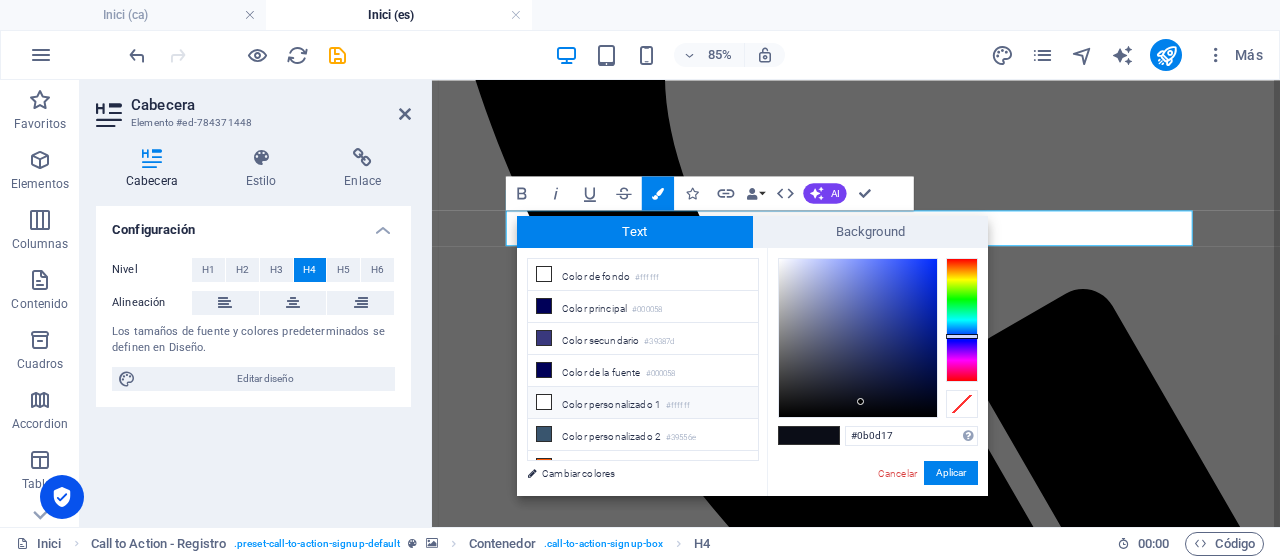 click at bounding box center (544, 402) 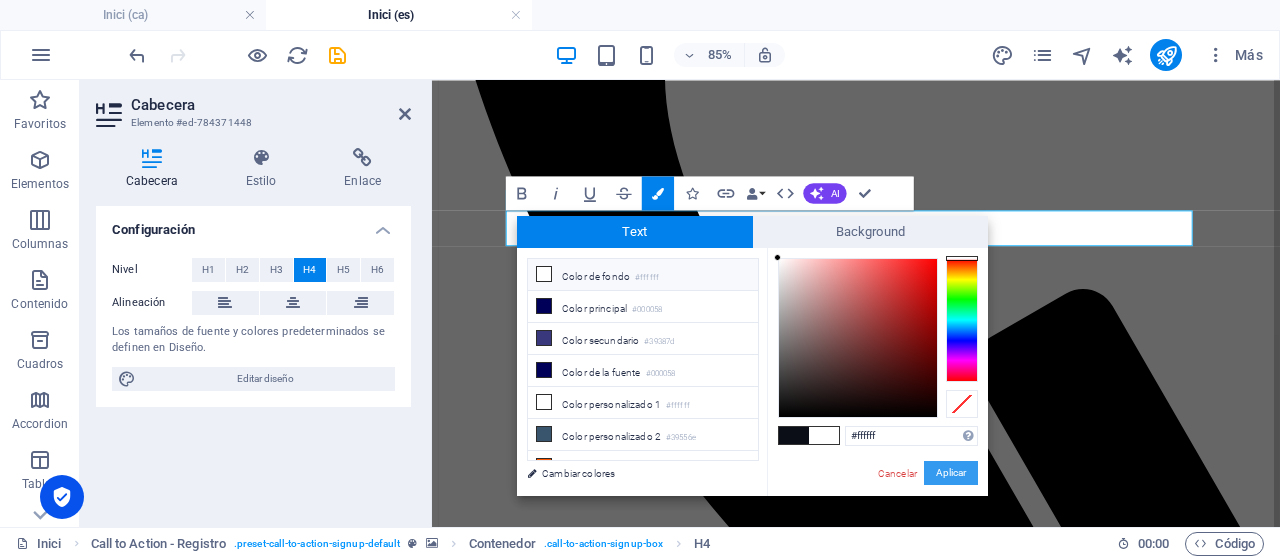 click on "Aplicar" at bounding box center (951, 473) 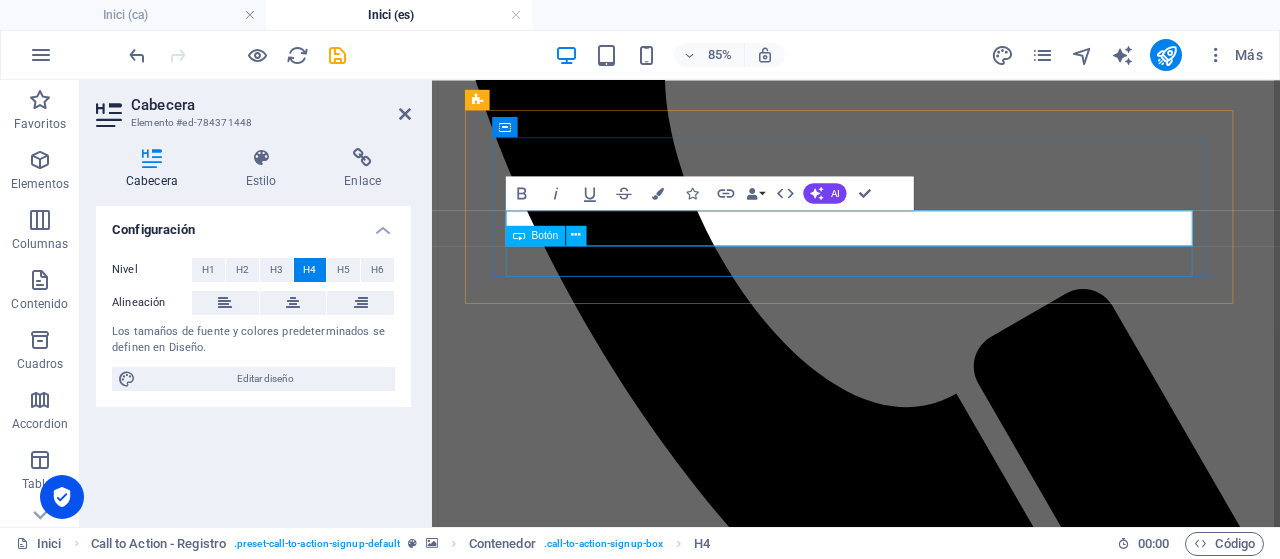 click on "...si, creo que ha llegado el momento ! ➡ 🎁" at bounding box center (930, 3821) 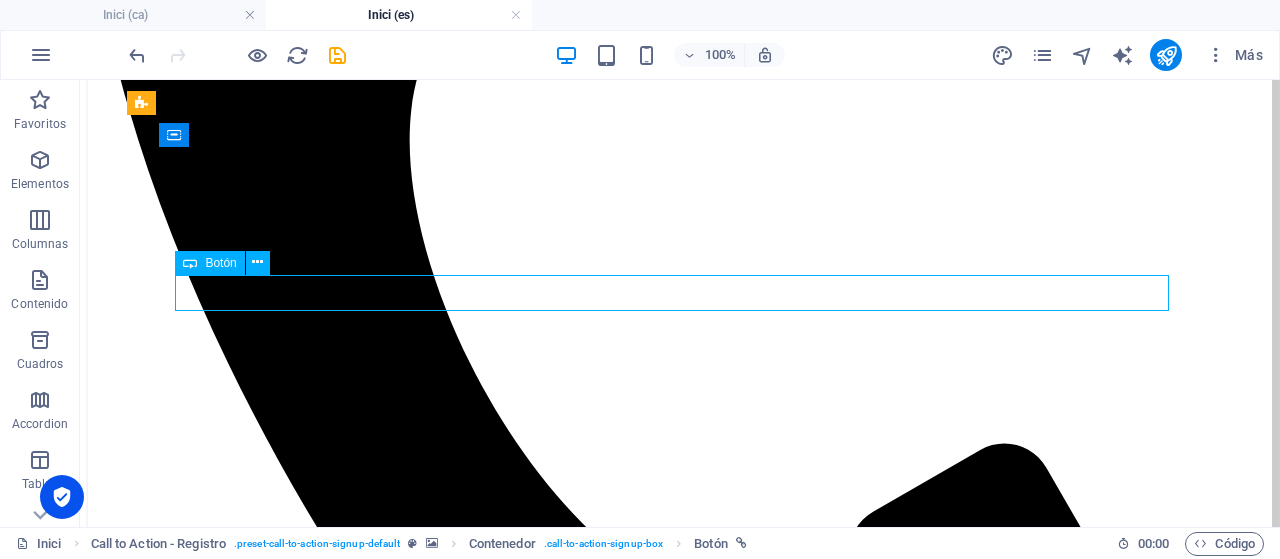 scroll, scrollTop: 1216, scrollLeft: 0, axis: vertical 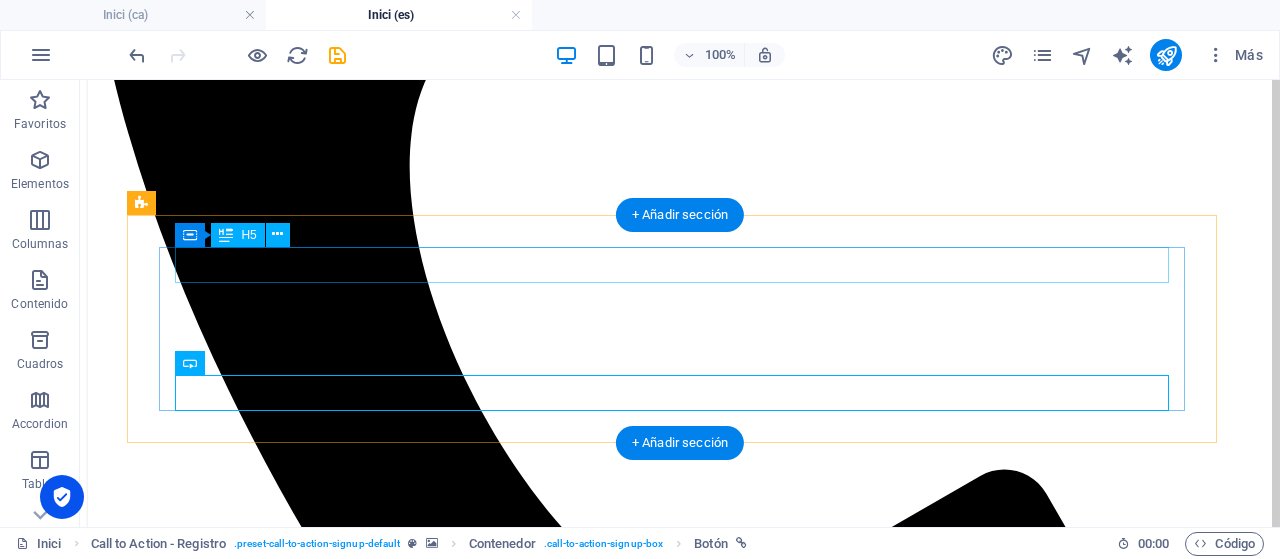 click on "¿Te apetecen RESULTADOS diferentes?" at bounding box center (679, 3894) 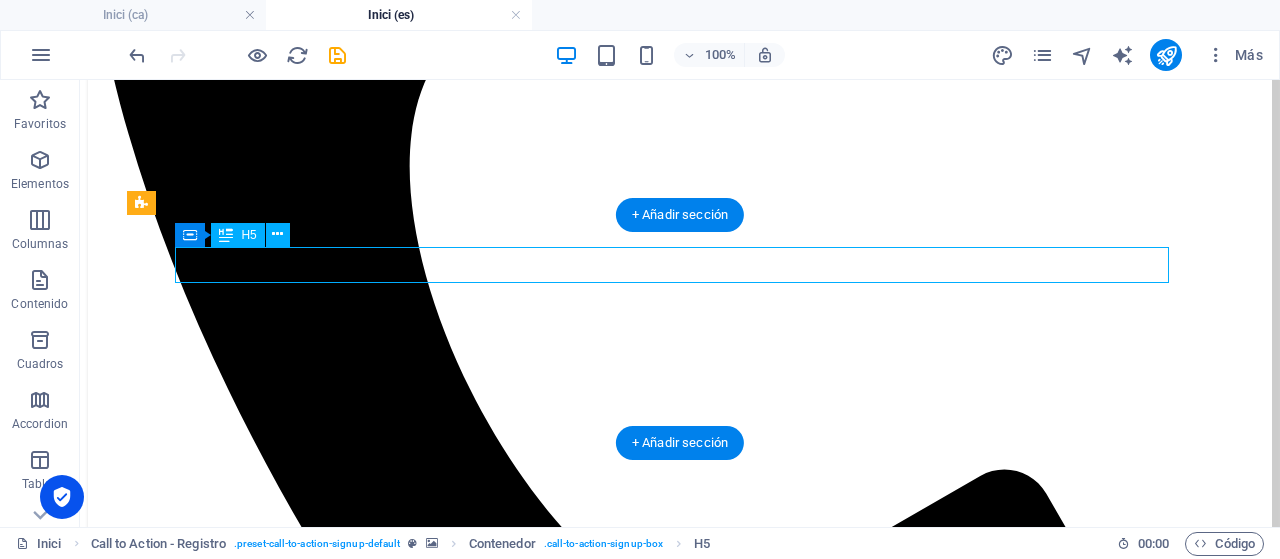 click on "¿Te apetecen RESULTADOS diferentes?" at bounding box center [679, 3894] 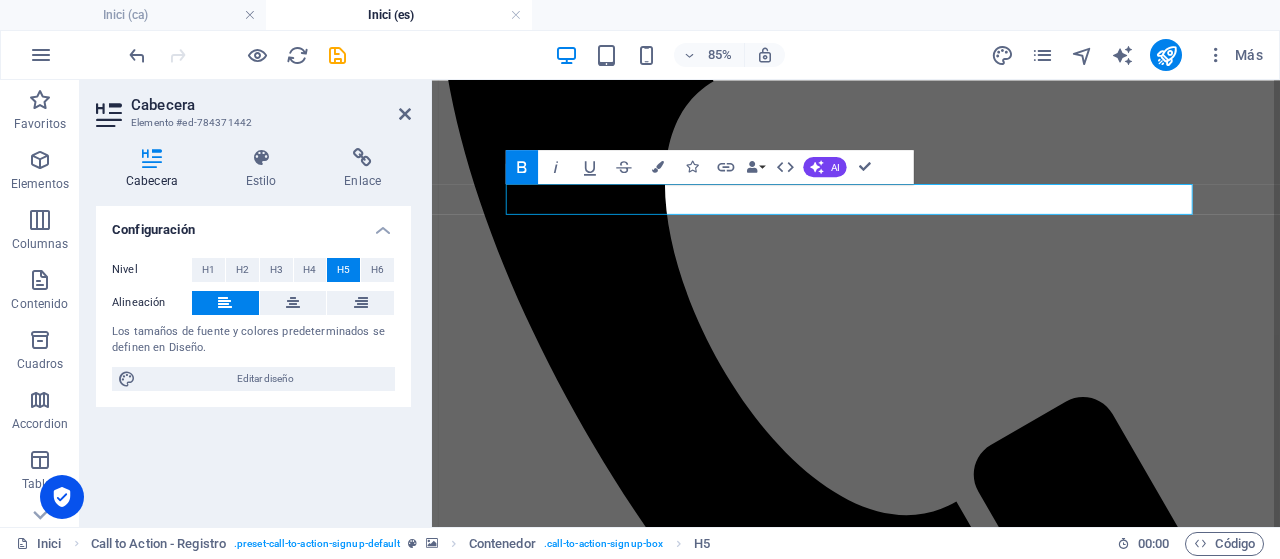 scroll, scrollTop: 1173, scrollLeft: 0, axis: vertical 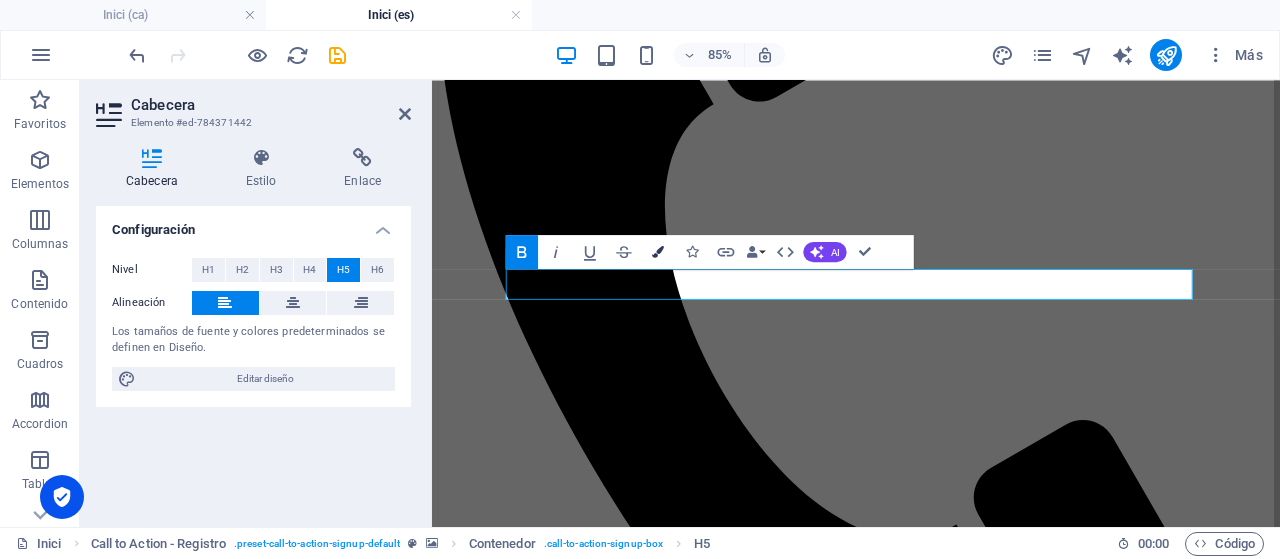 click at bounding box center (658, 252) 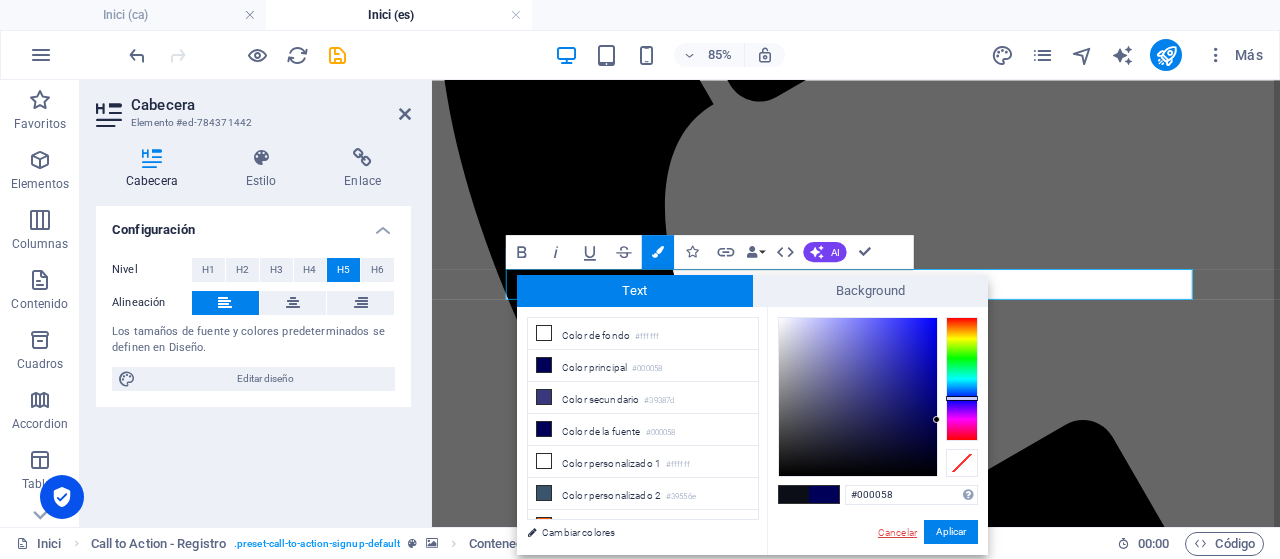 click on "Cancelar" at bounding box center [897, 532] 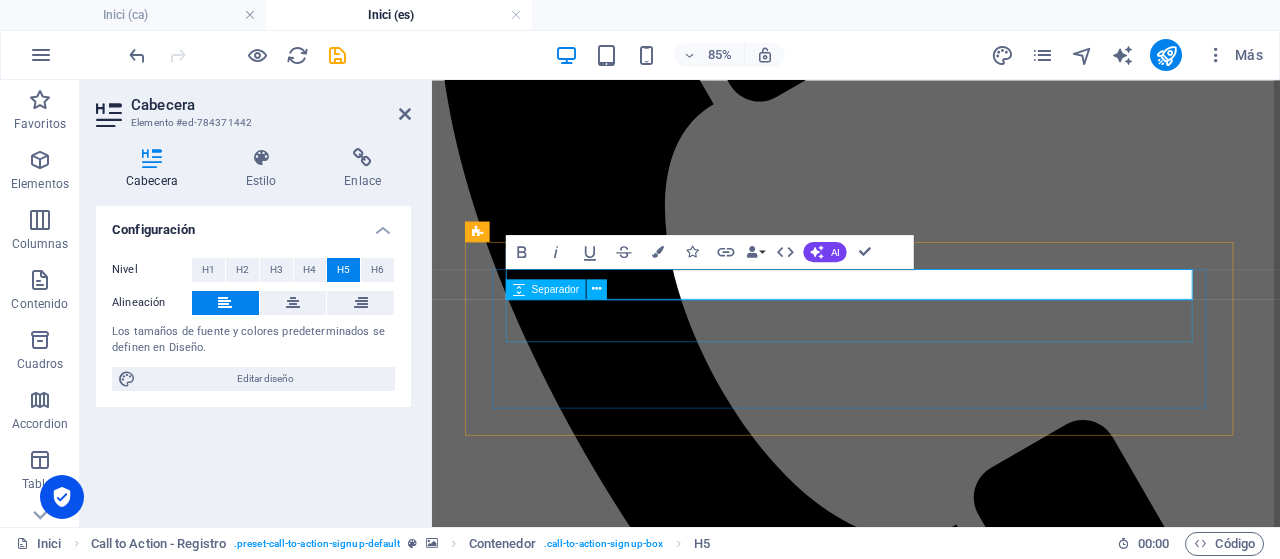 click at bounding box center (930, 3881) 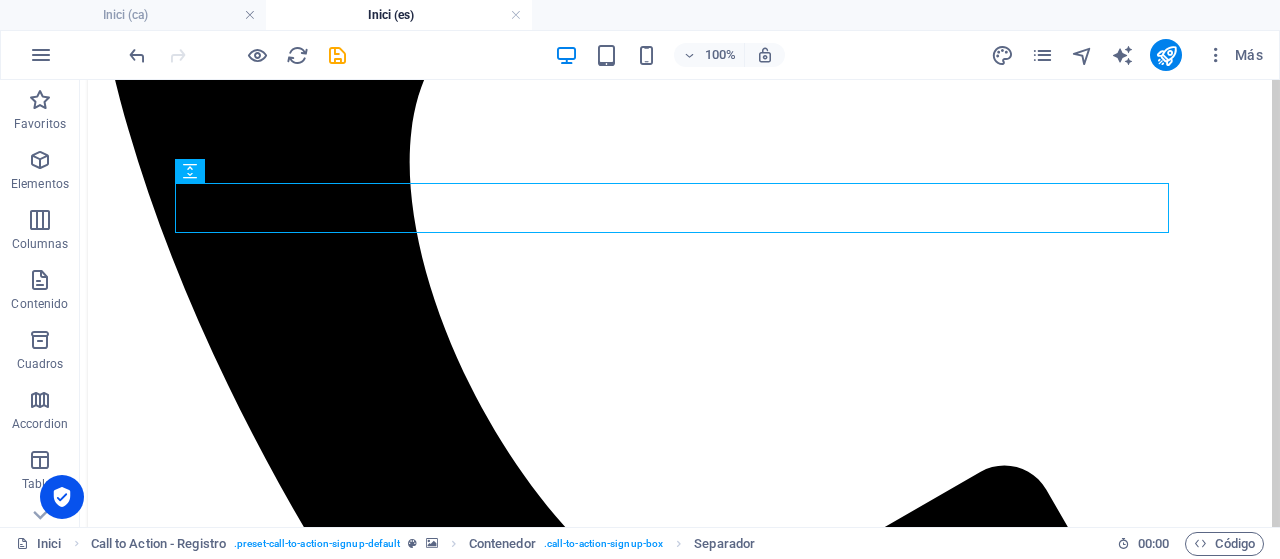 scroll, scrollTop: 1116, scrollLeft: 0, axis: vertical 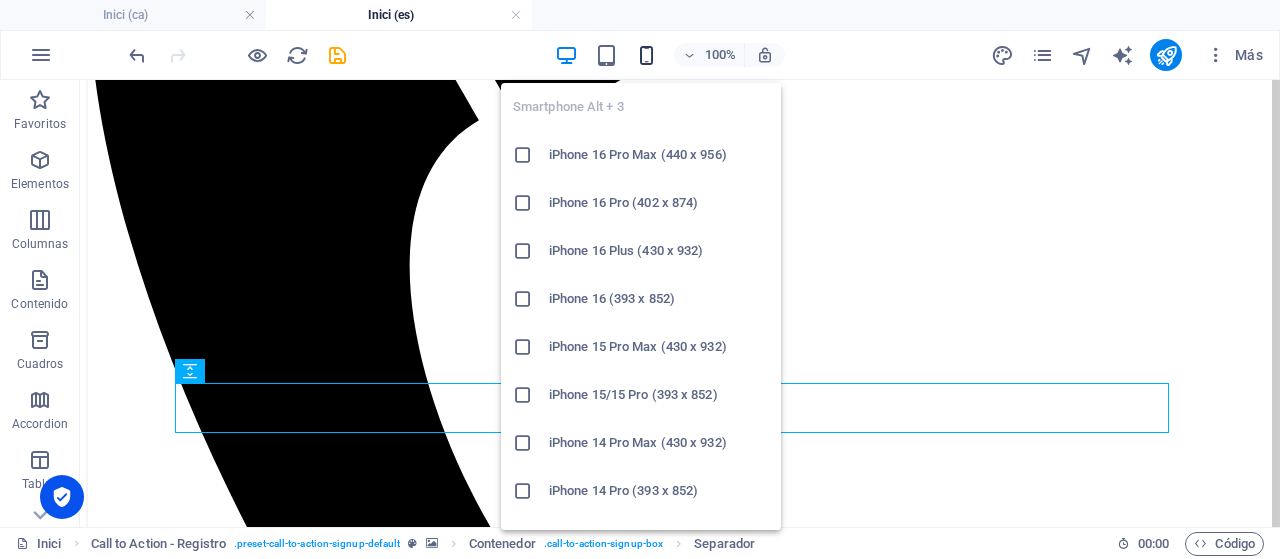 click at bounding box center [646, 55] 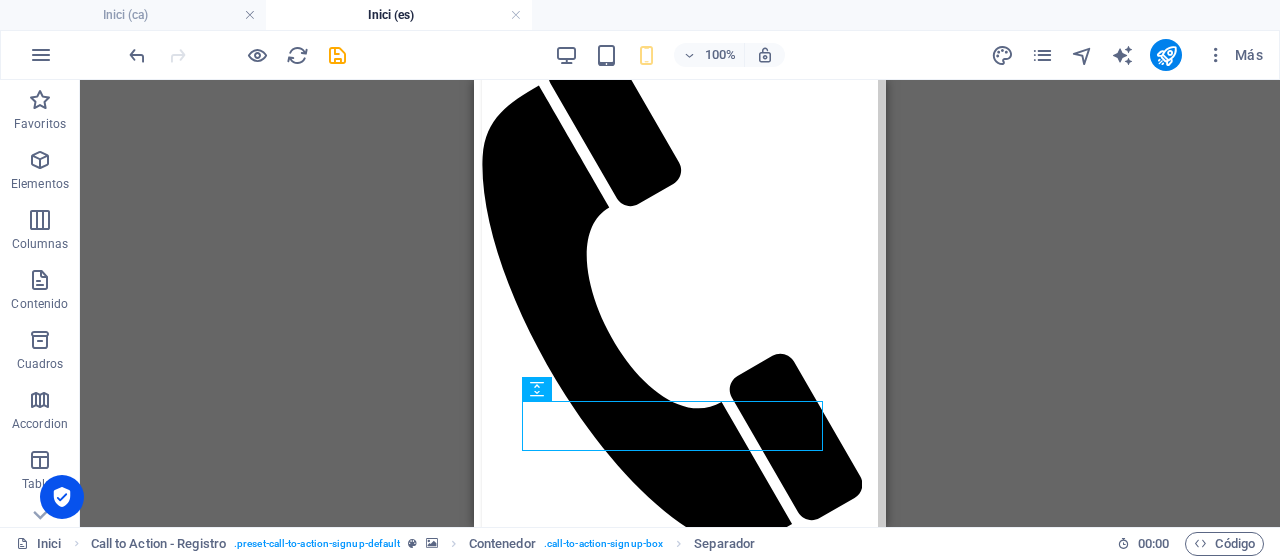 scroll, scrollTop: 1042, scrollLeft: 0, axis: vertical 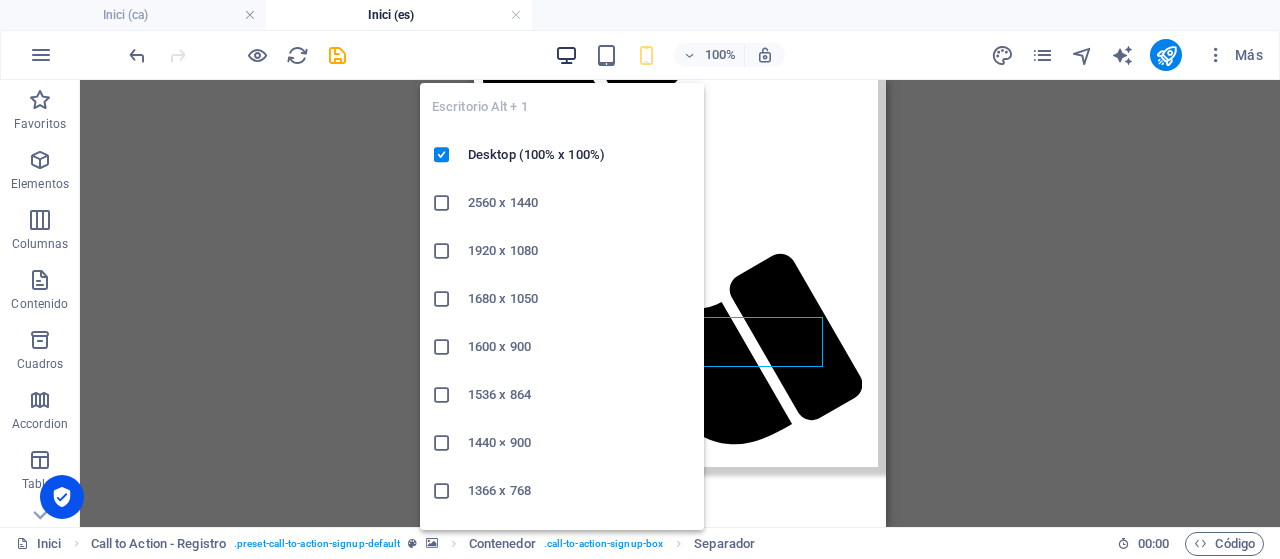 click at bounding box center (566, 55) 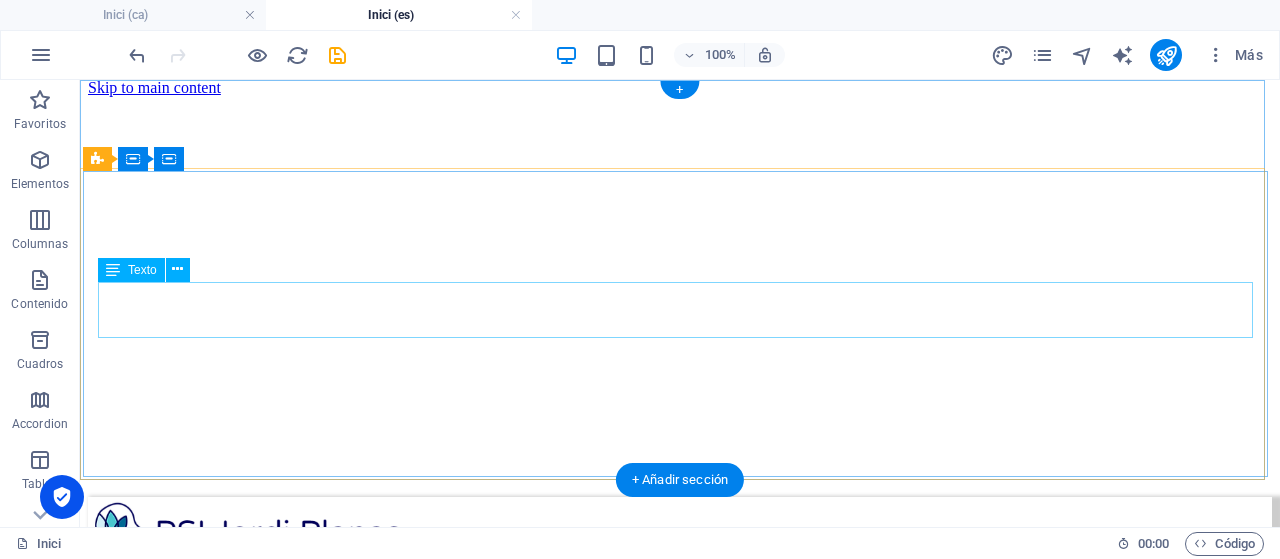scroll, scrollTop: 0, scrollLeft: 0, axis: both 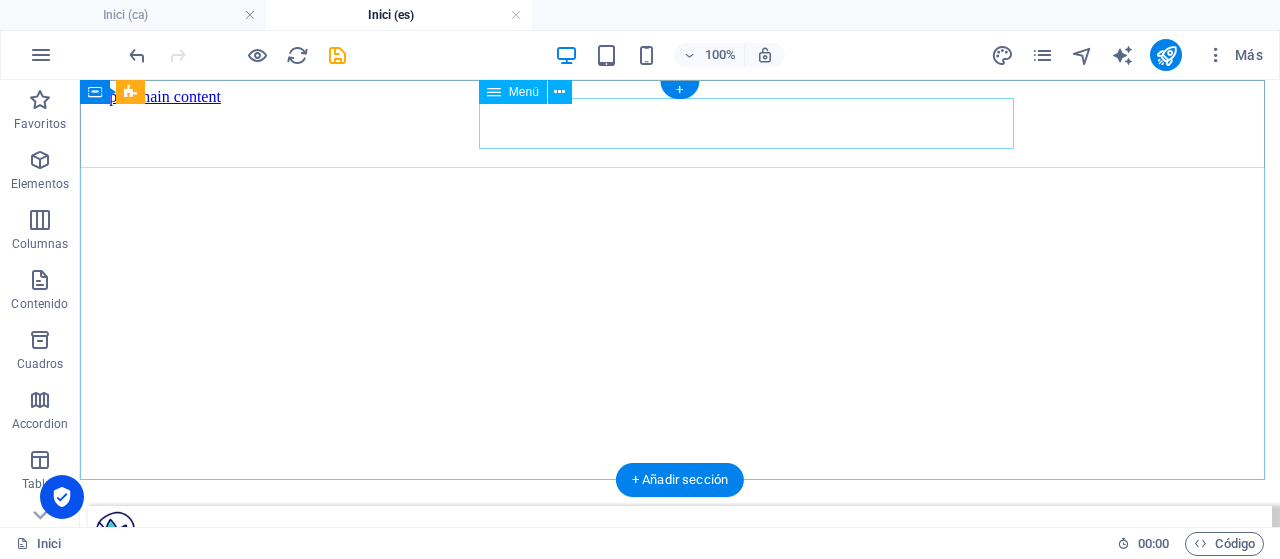 click on "Servicios Mi camino Podcast Contacto" at bounding box center [680, 634] 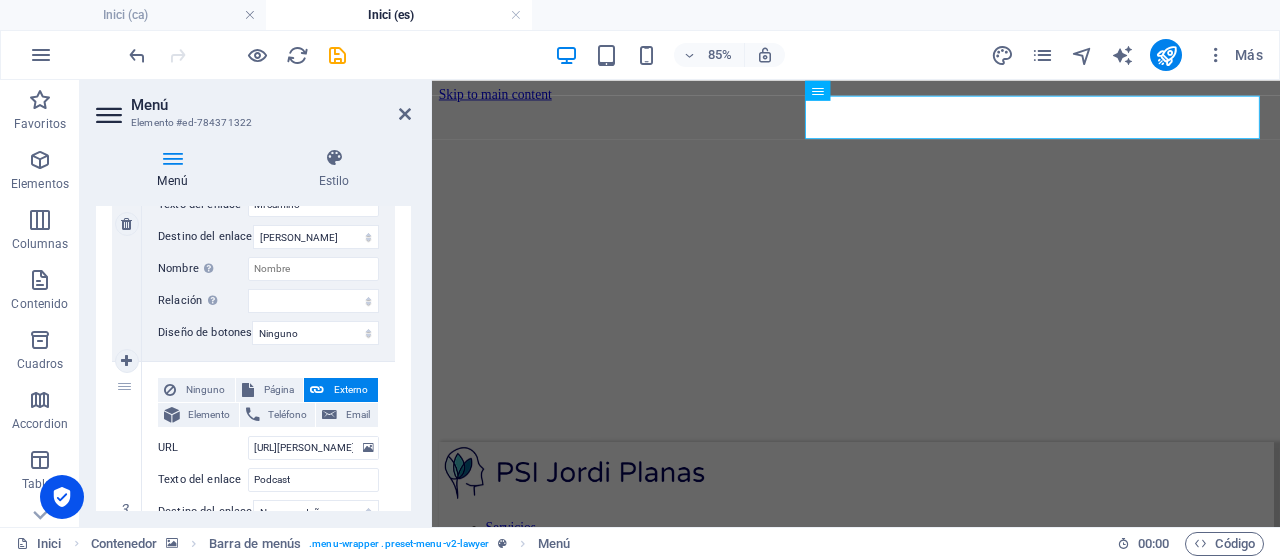 scroll, scrollTop: 700, scrollLeft: 0, axis: vertical 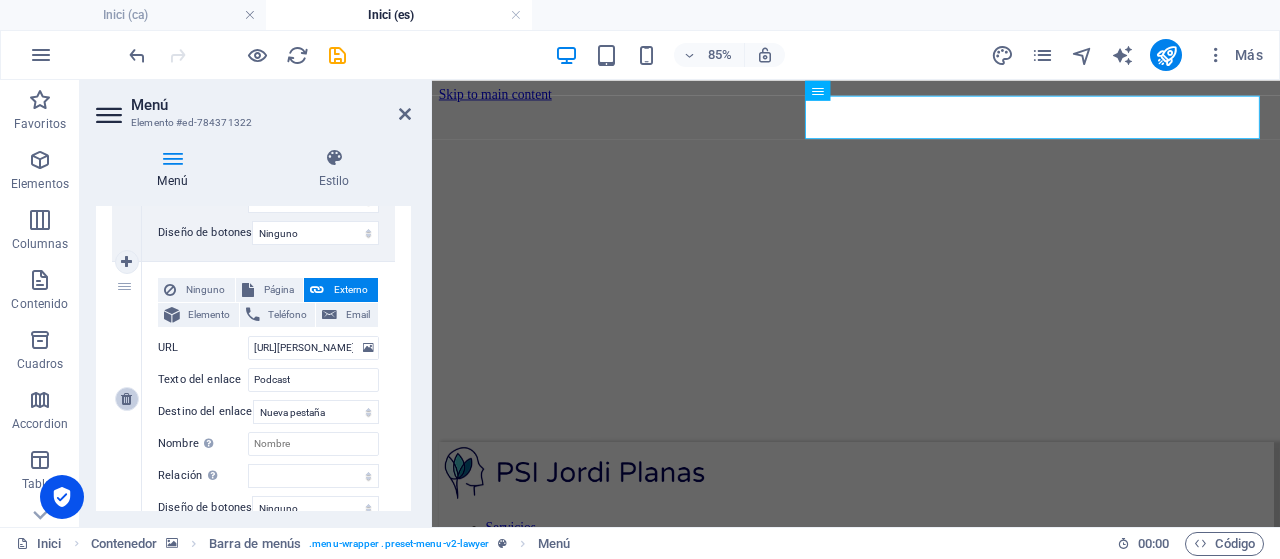 click at bounding box center [126, 399] 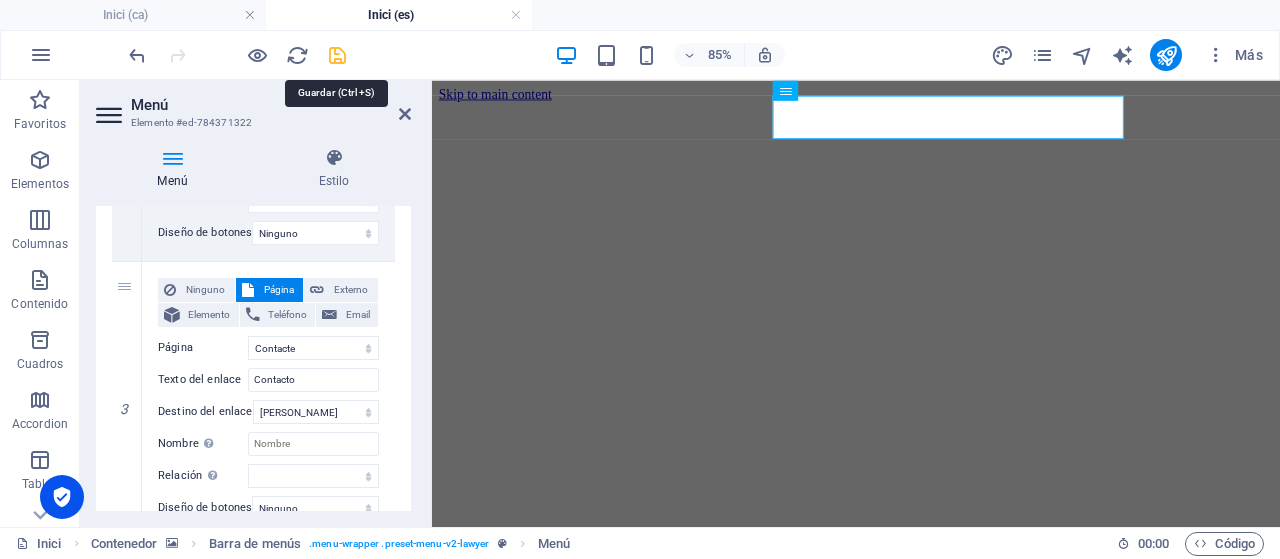 click at bounding box center (337, 55) 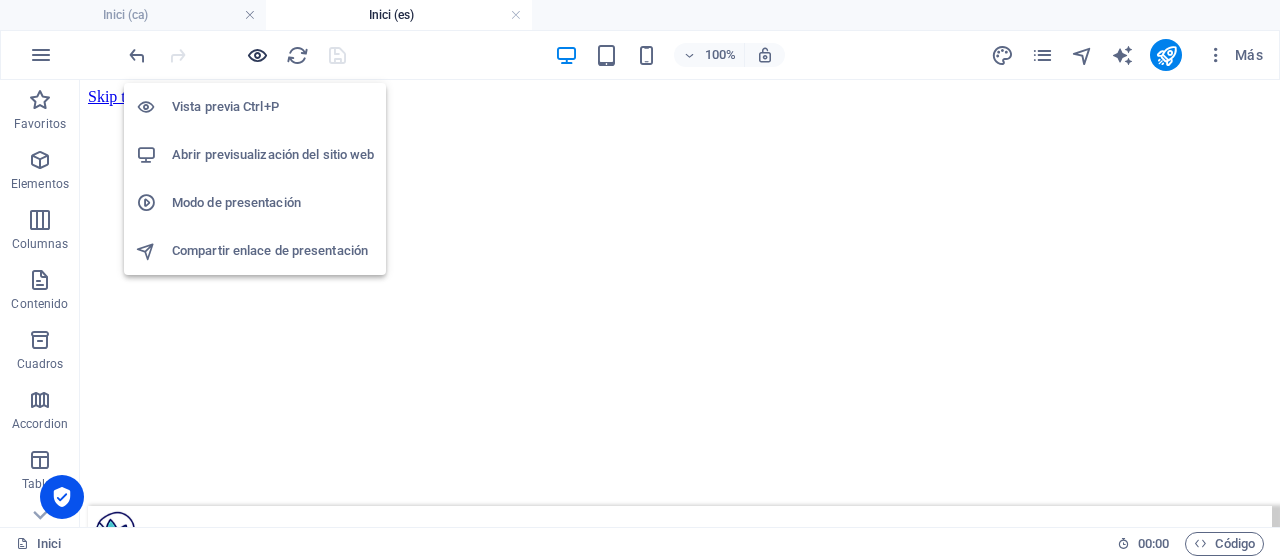 click at bounding box center [257, 55] 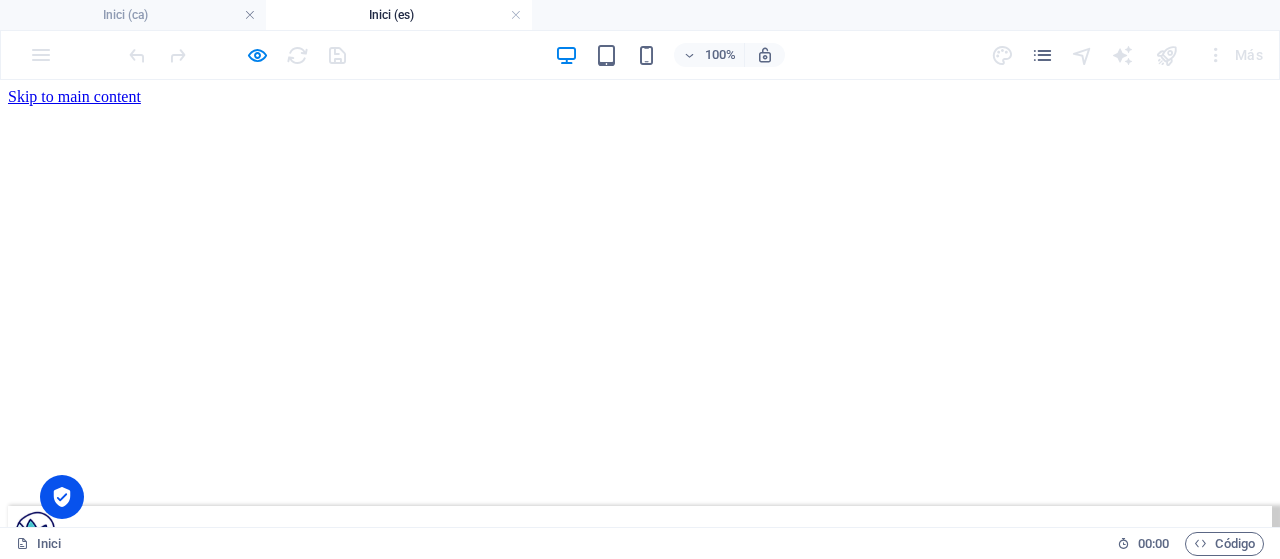 click on "Català" at bounding box center [43, 694] 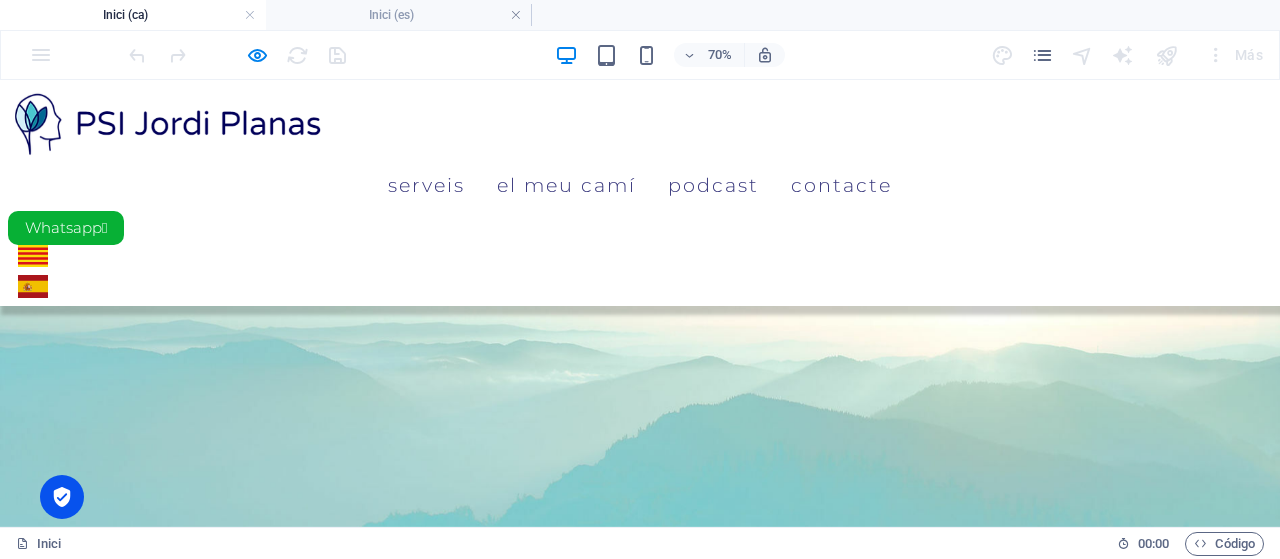 scroll, scrollTop: 1271, scrollLeft: 0, axis: vertical 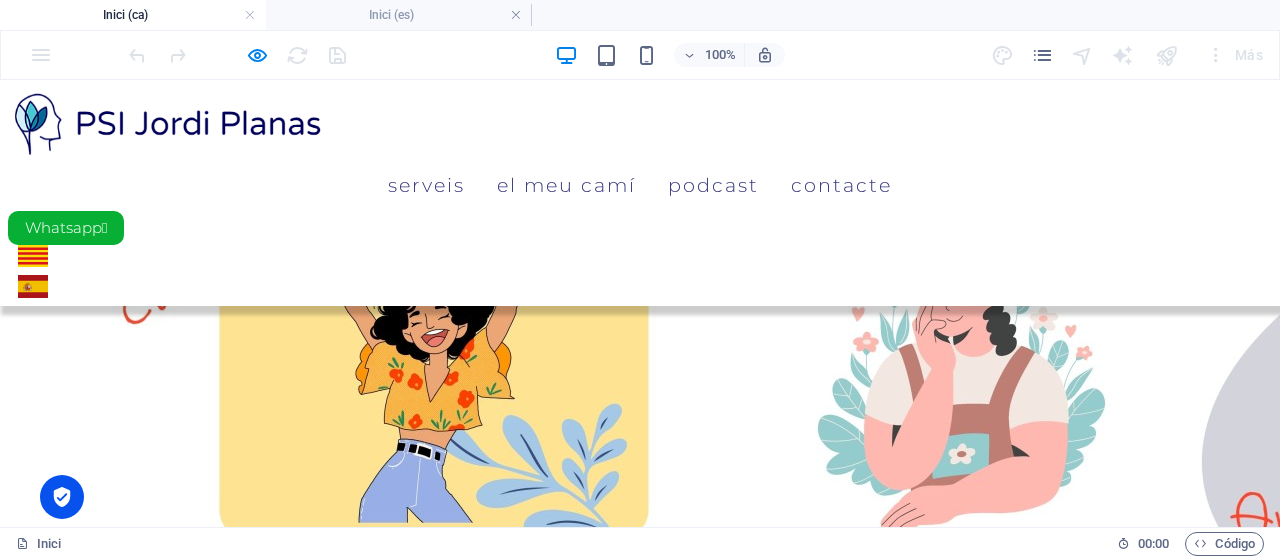 click on "Español" at bounding box center (33, 286) 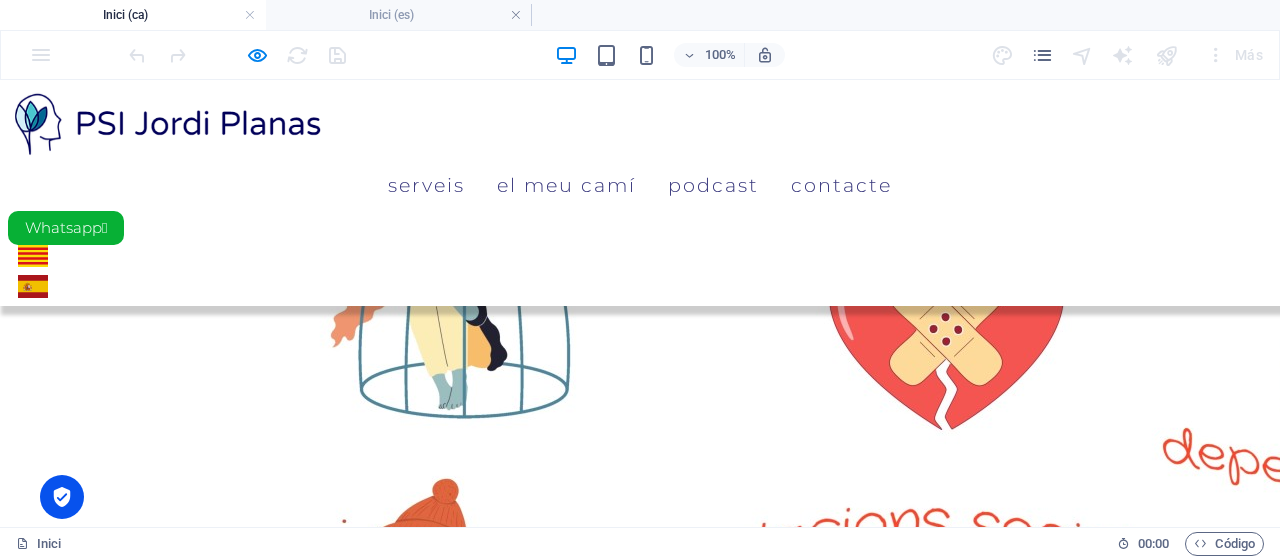 scroll, scrollTop: 0, scrollLeft: 0, axis: both 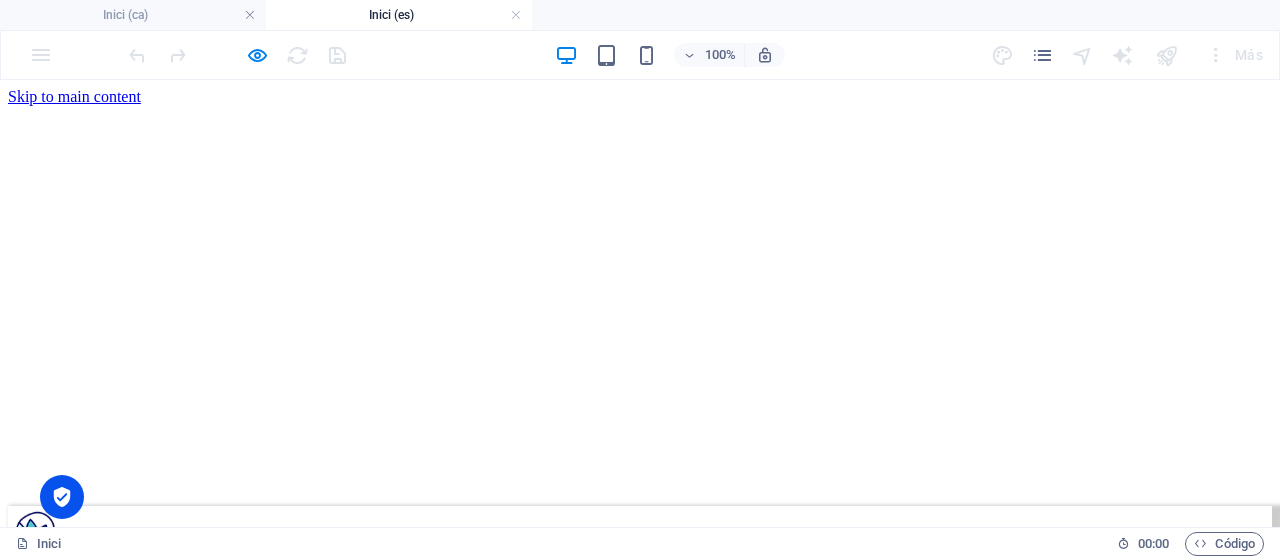 click on "Mi camino" at bounding box center (98, 624) 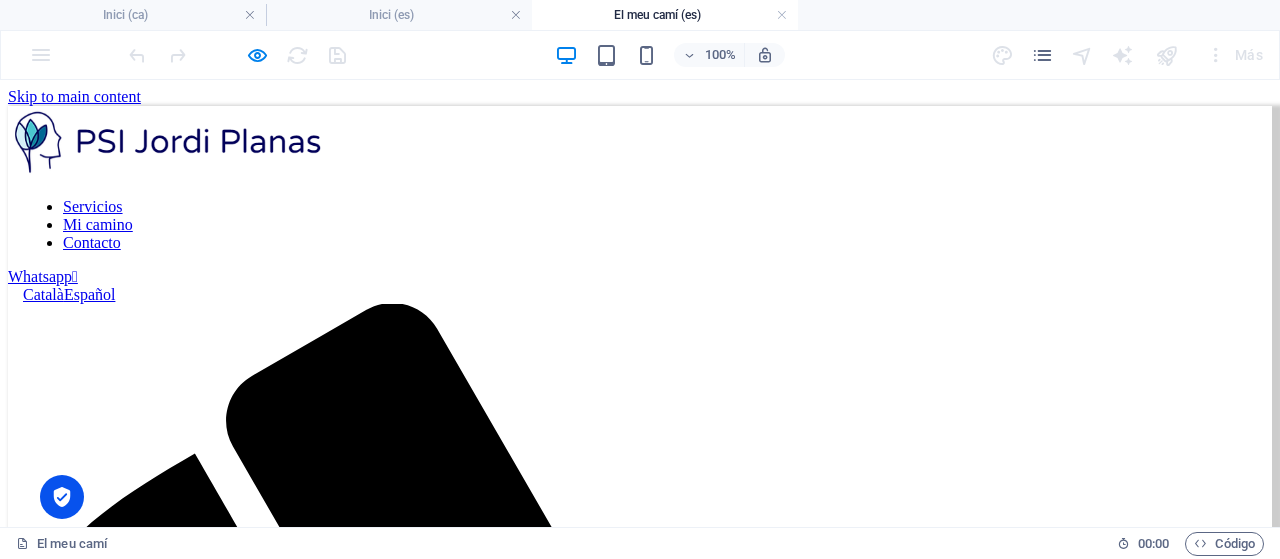 scroll, scrollTop: 0, scrollLeft: 0, axis: both 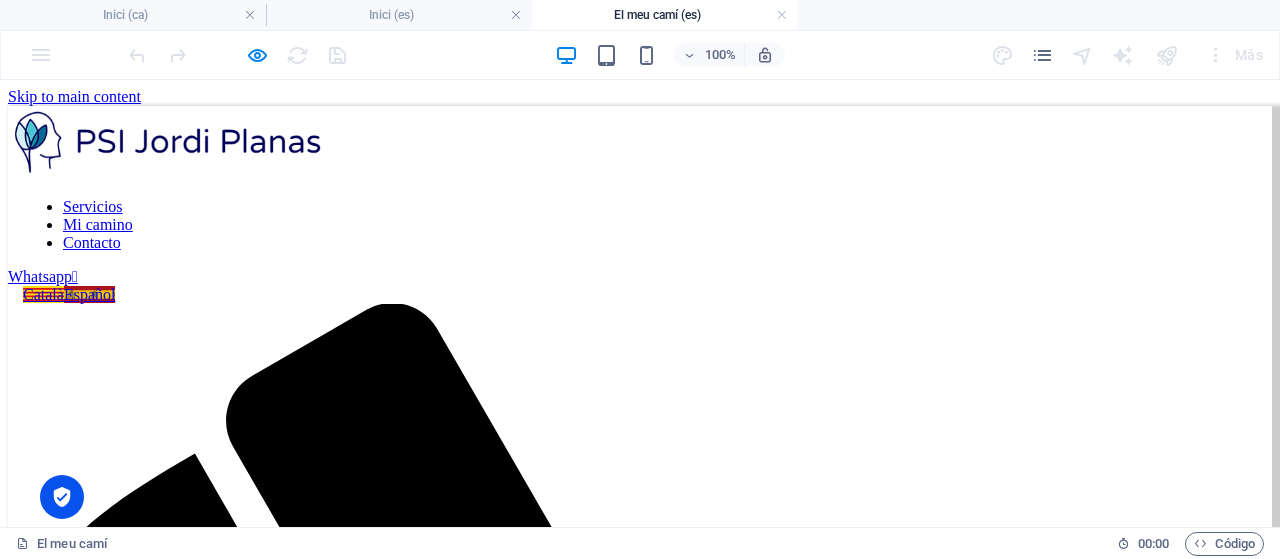 click on "Català Español" at bounding box center (640, 295) 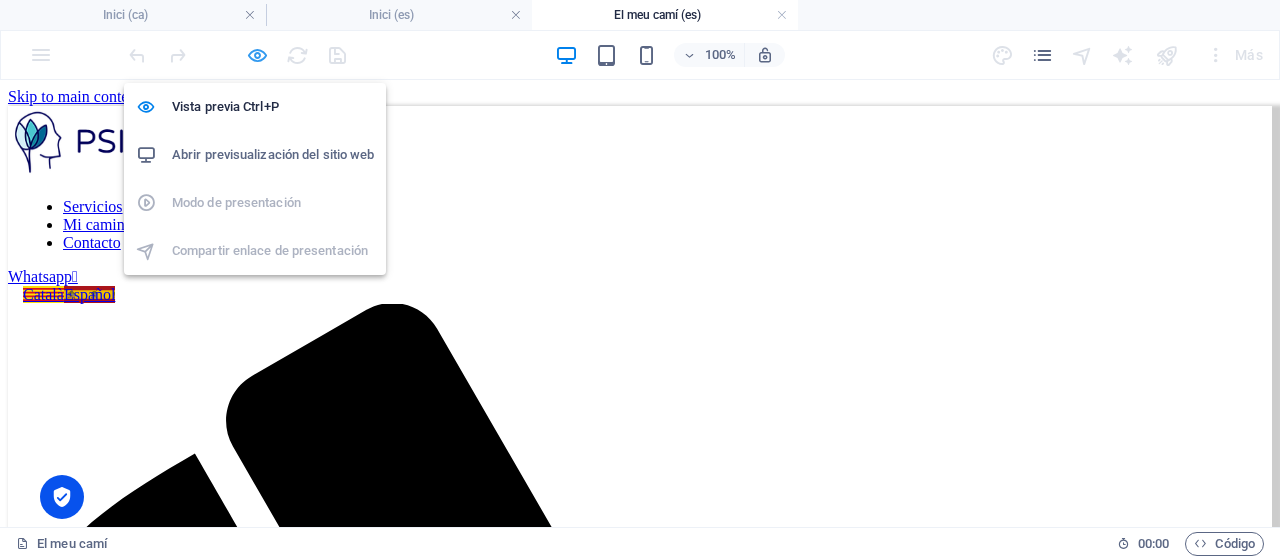 click at bounding box center [257, 55] 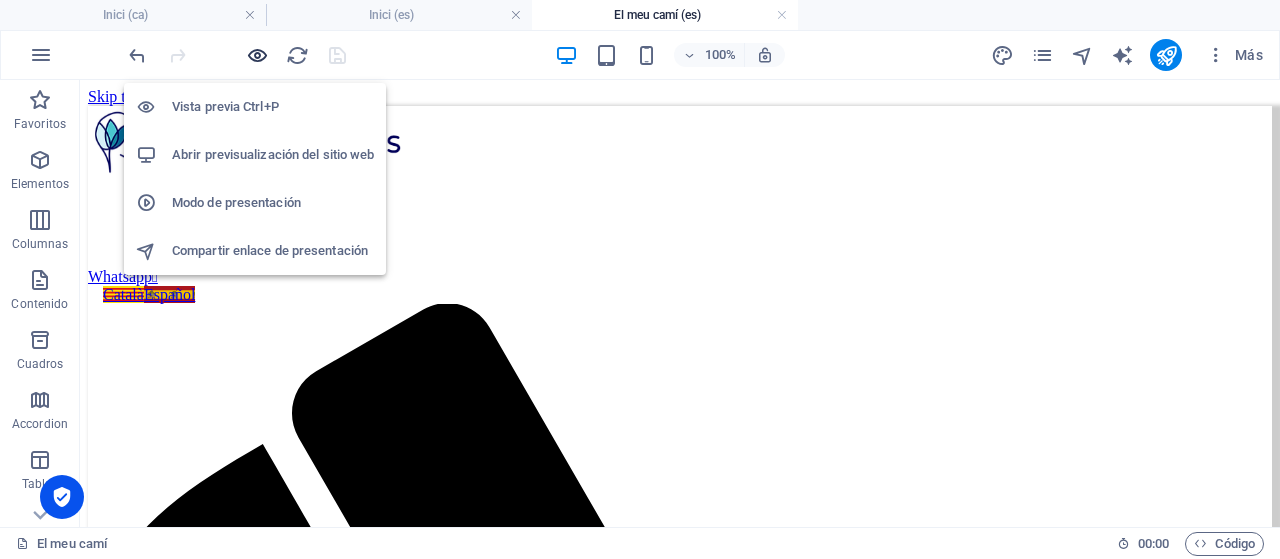 click at bounding box center [257, 55] 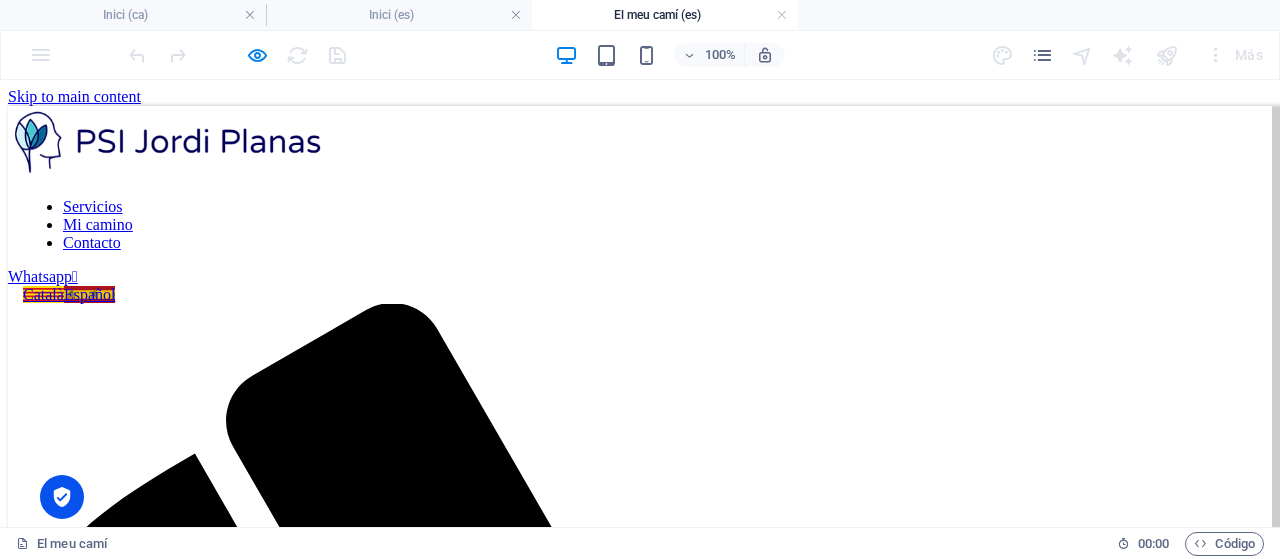 click on "Català" at bounding box center [43, 294] 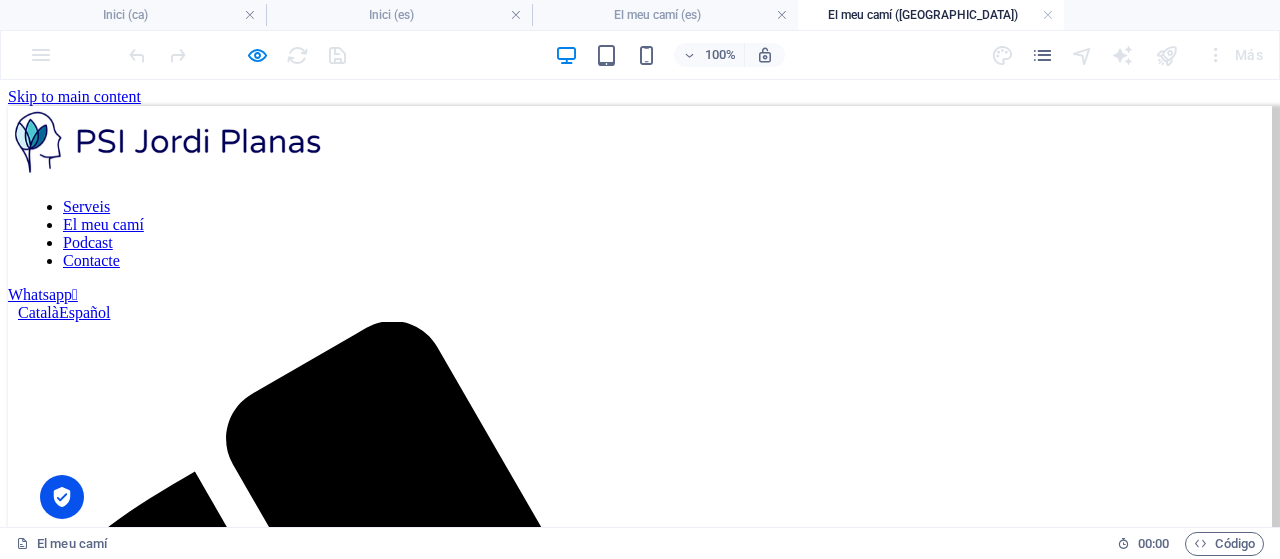 scroll, scrollTop: 0, scrollLeft: 0, axis: both 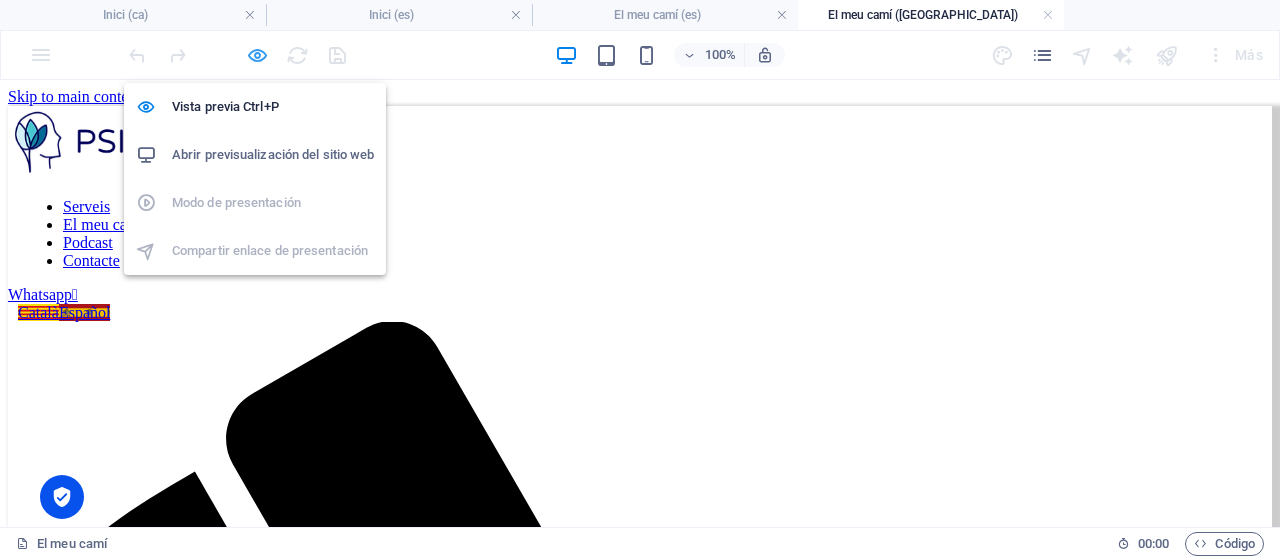 click at bounding box center (257, 55) 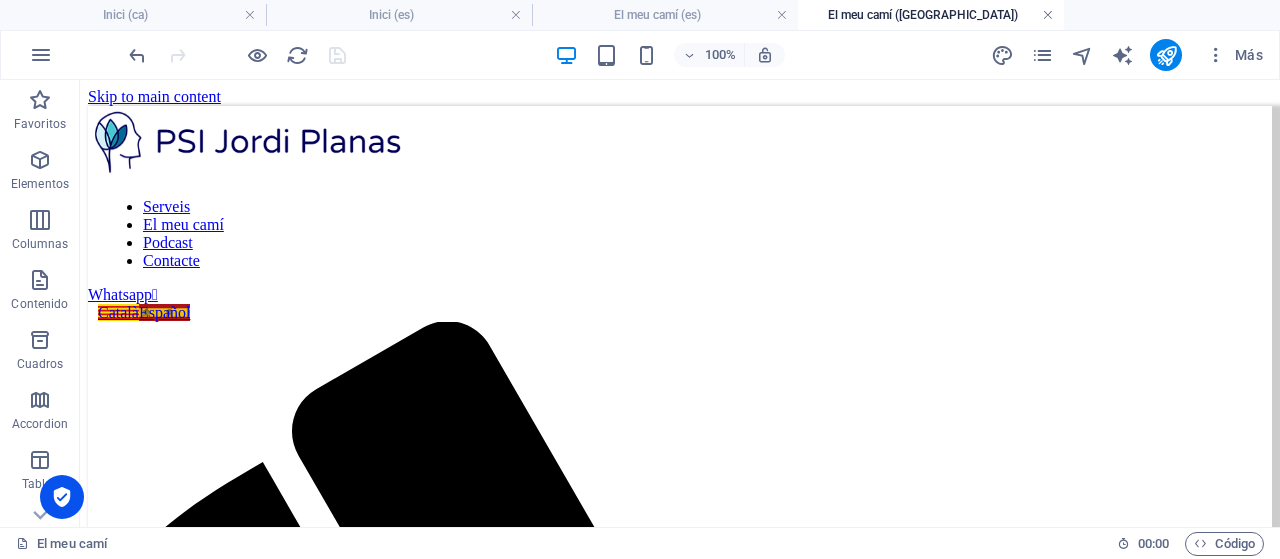 click at bounding box center [1048, 15] 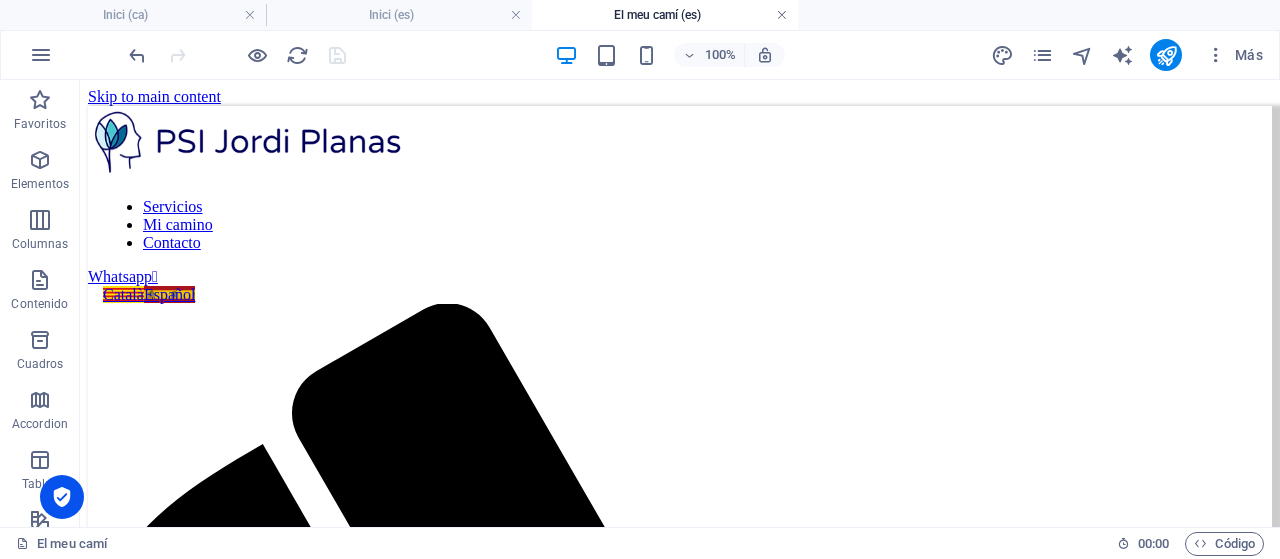 click at bounding box center [782, 15] 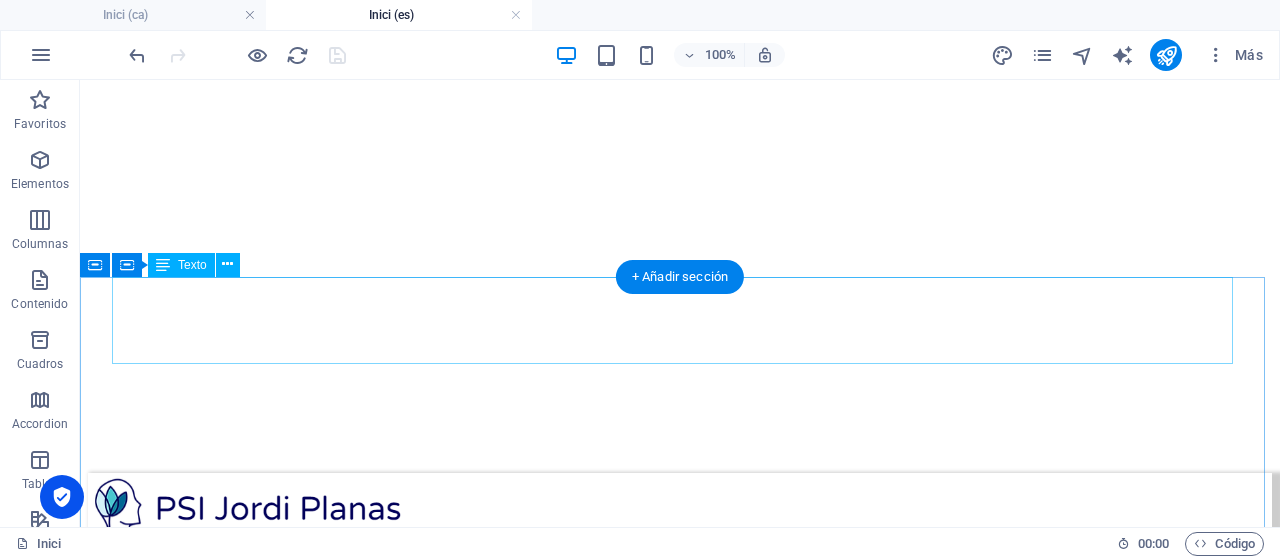 scroll, scrollTop: 0, scrollLeft: 0, axis: both 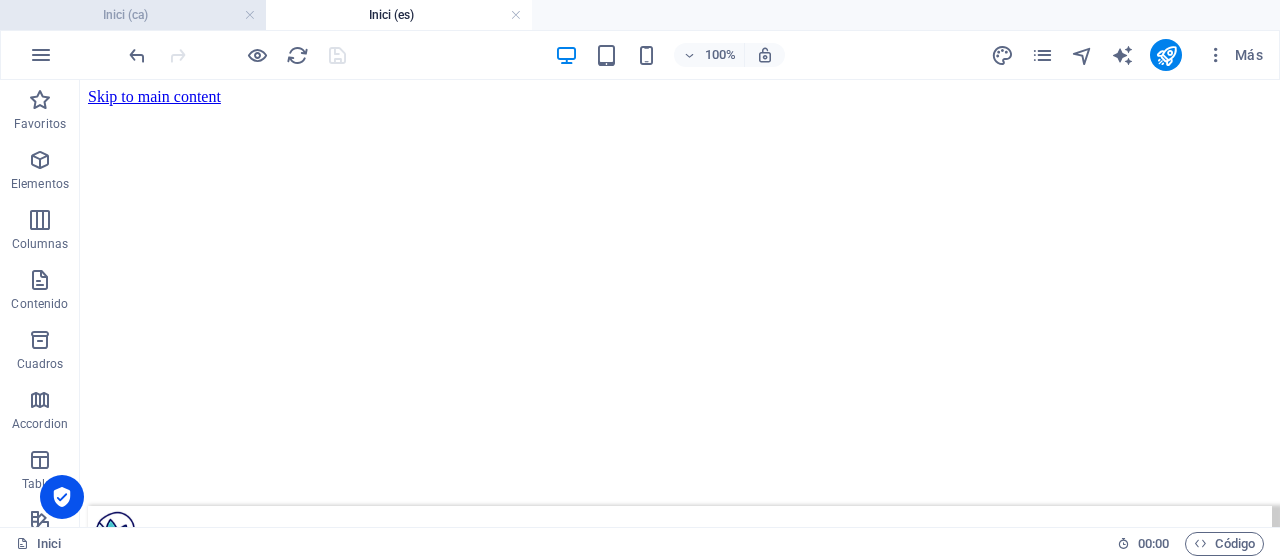 click on "Inici (ca)" at bounding box center [133, 15] 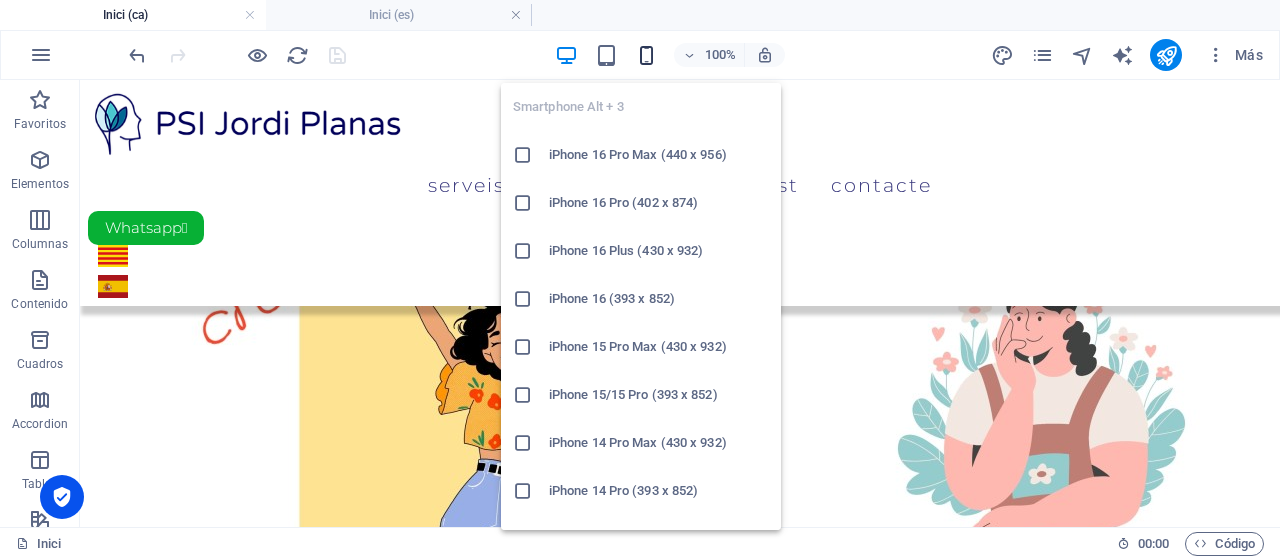 click at bounding box center [646, 55] 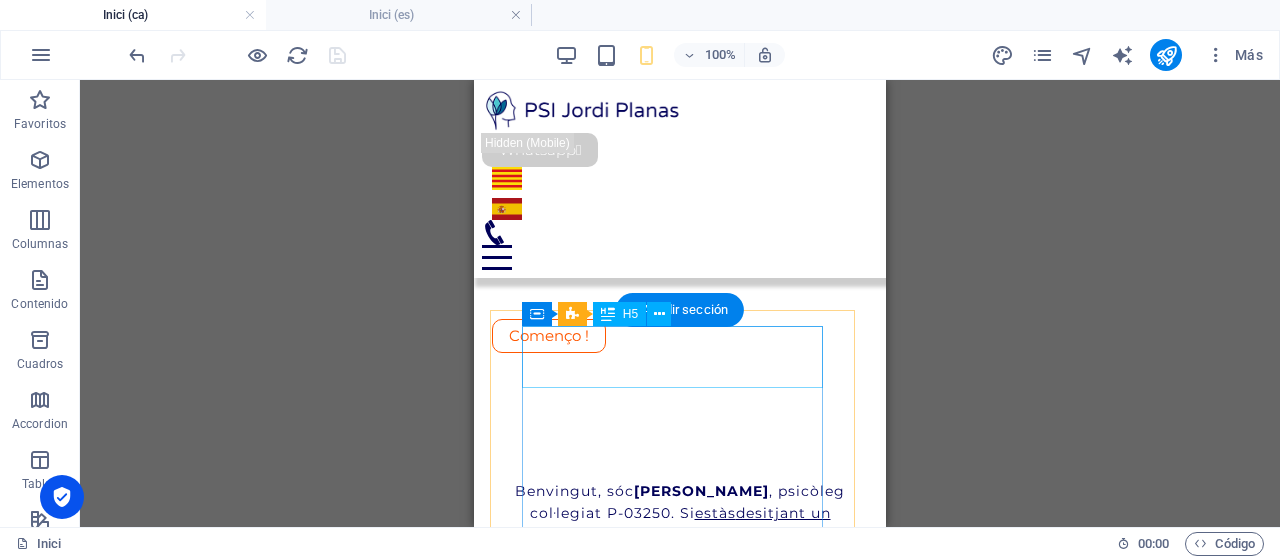 scroll, scrollTop: 1018, scrollLeft: 0, axis: vertical 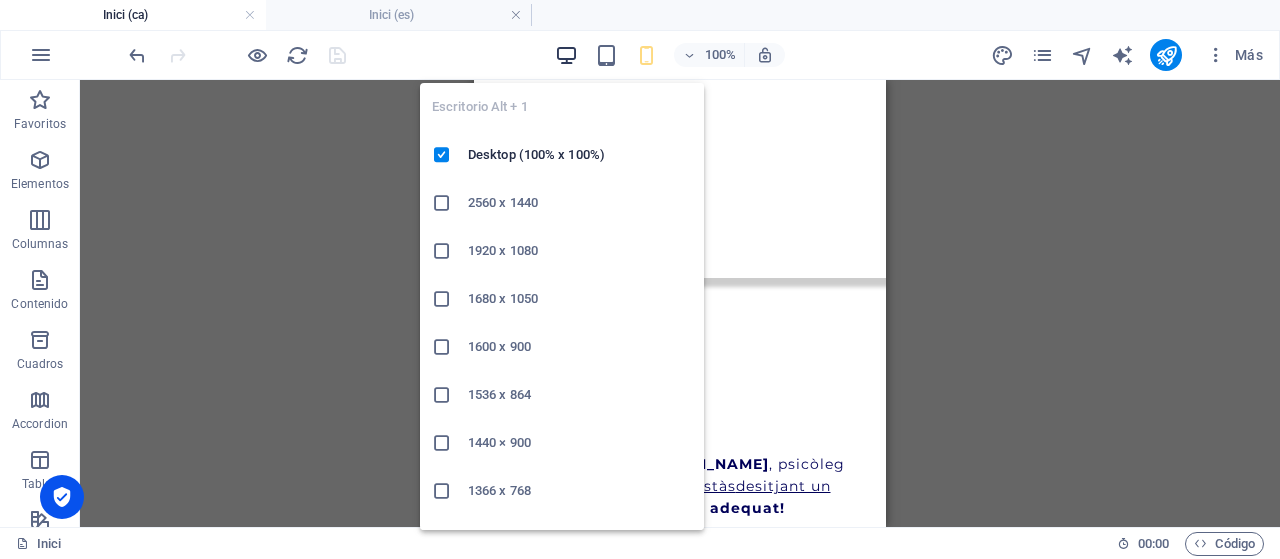 click at bounding box center [566, 55] 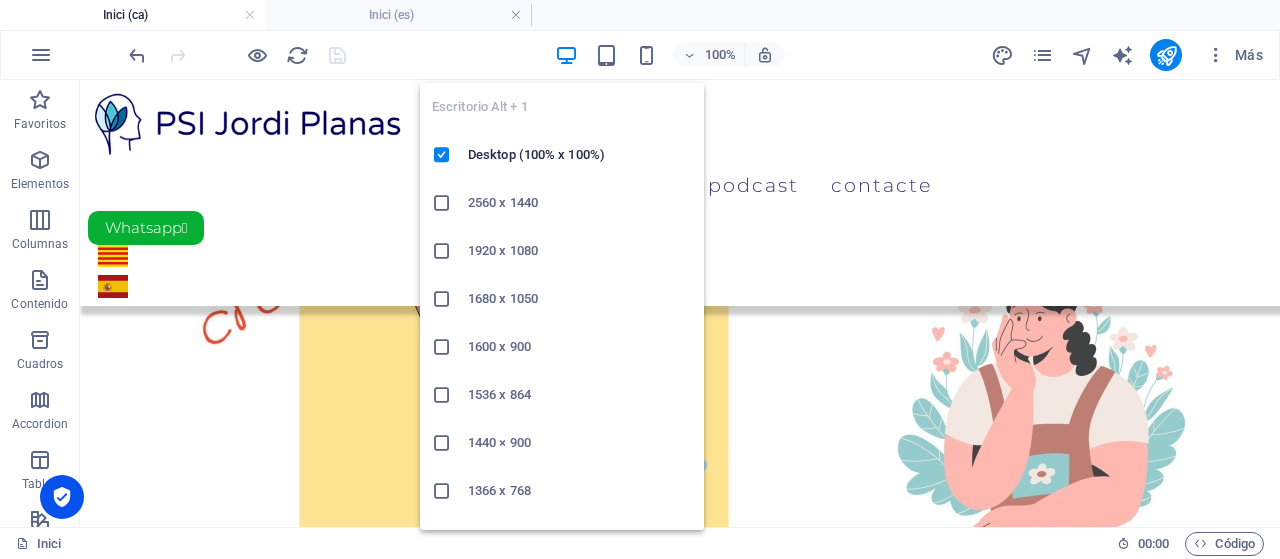 scroll, scrollTop: 1272, scrollLeft: 0, axis: vertical 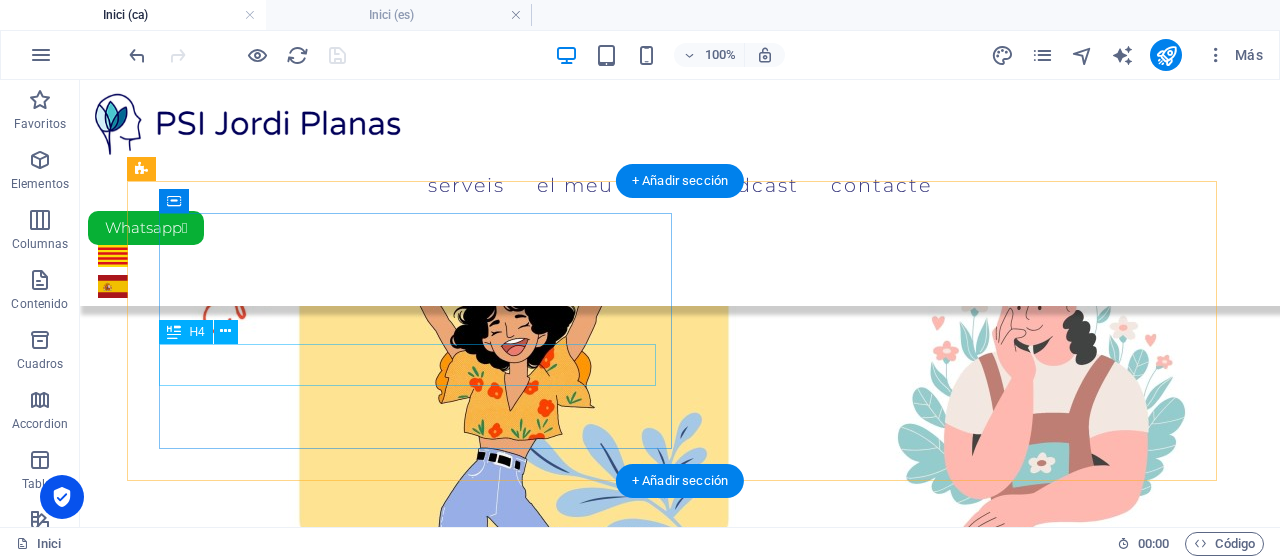 click on "¡COMENÇA AMB CANVIS!" at bounding box center (468, 2004) 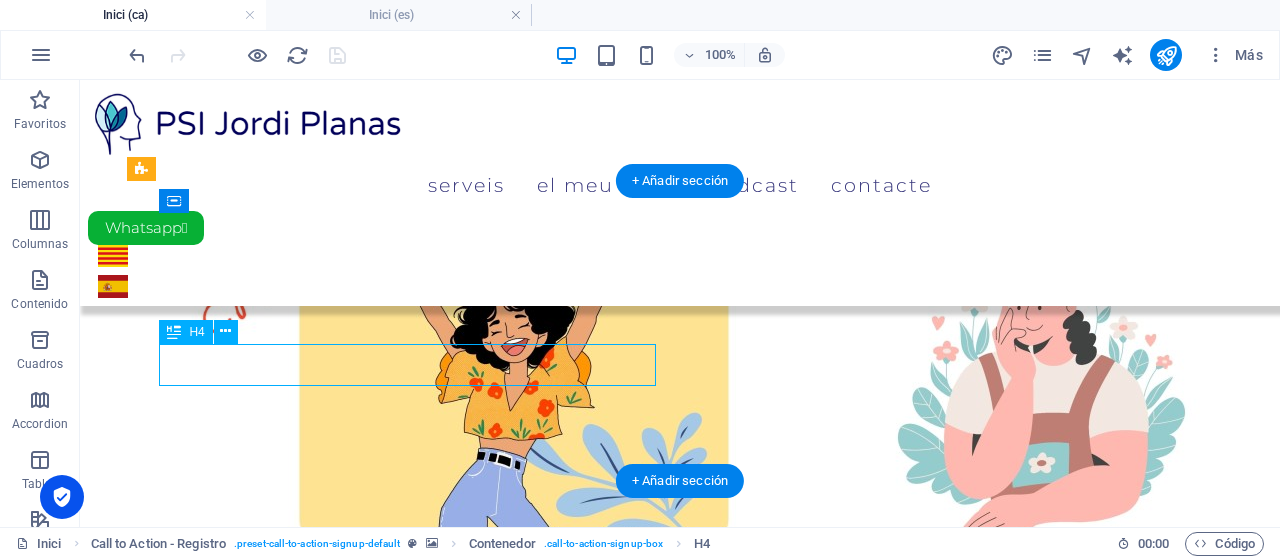 click on "¡COMENÇA AMB CANVIS!" at bounding box center (468, 2004) 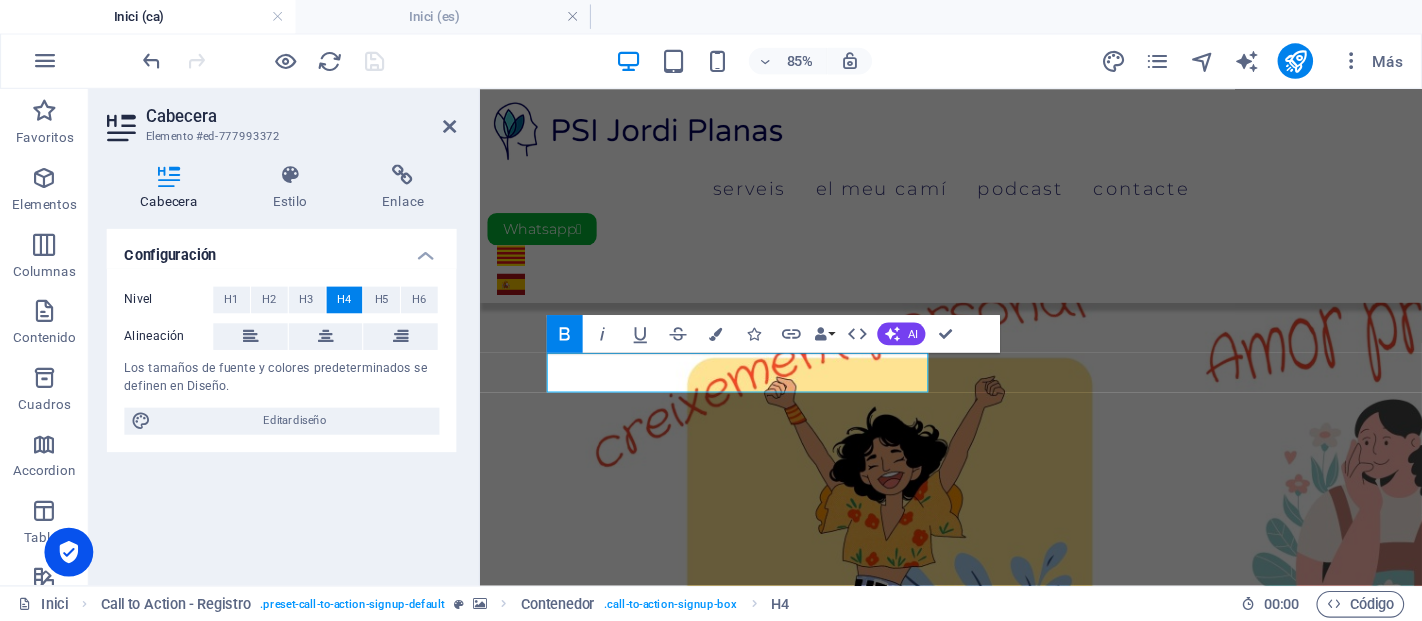 scroll, scrollTop: 1218, scrollLeft: 0, axis: vertical 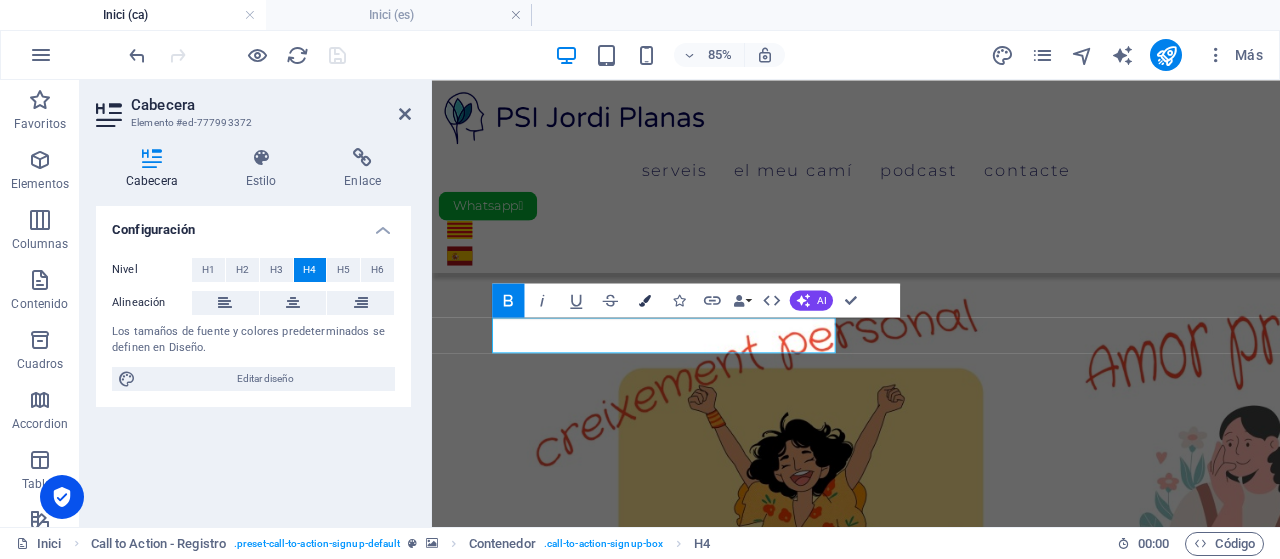 click on "Colors" at bounding box center (645, 300) 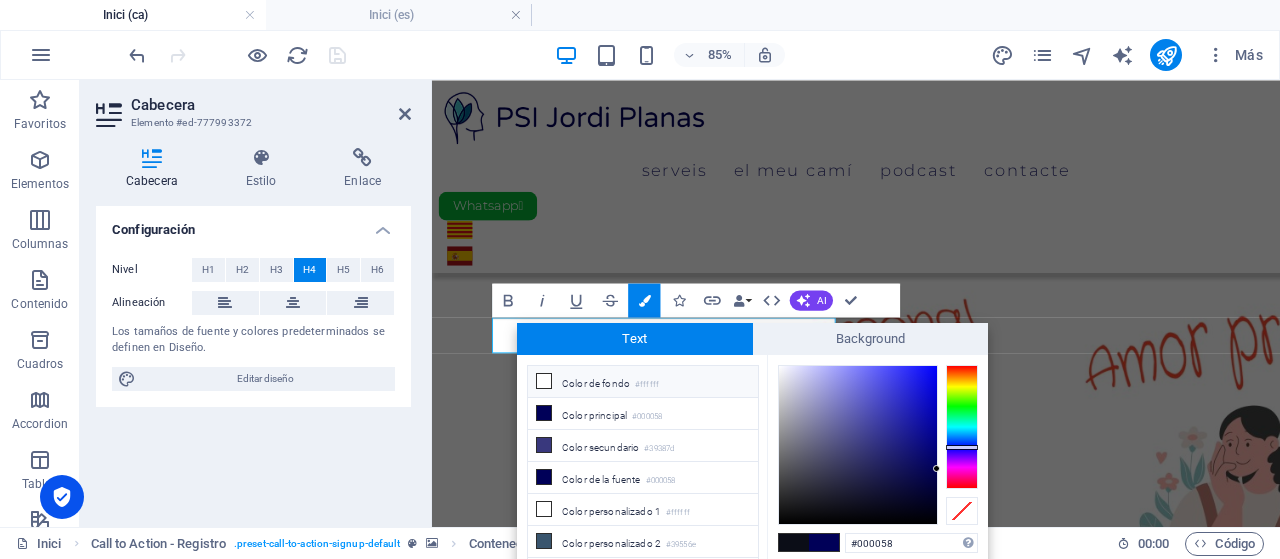 click on "Color de fondo
#ffffff" at bounding box center [643, 382] 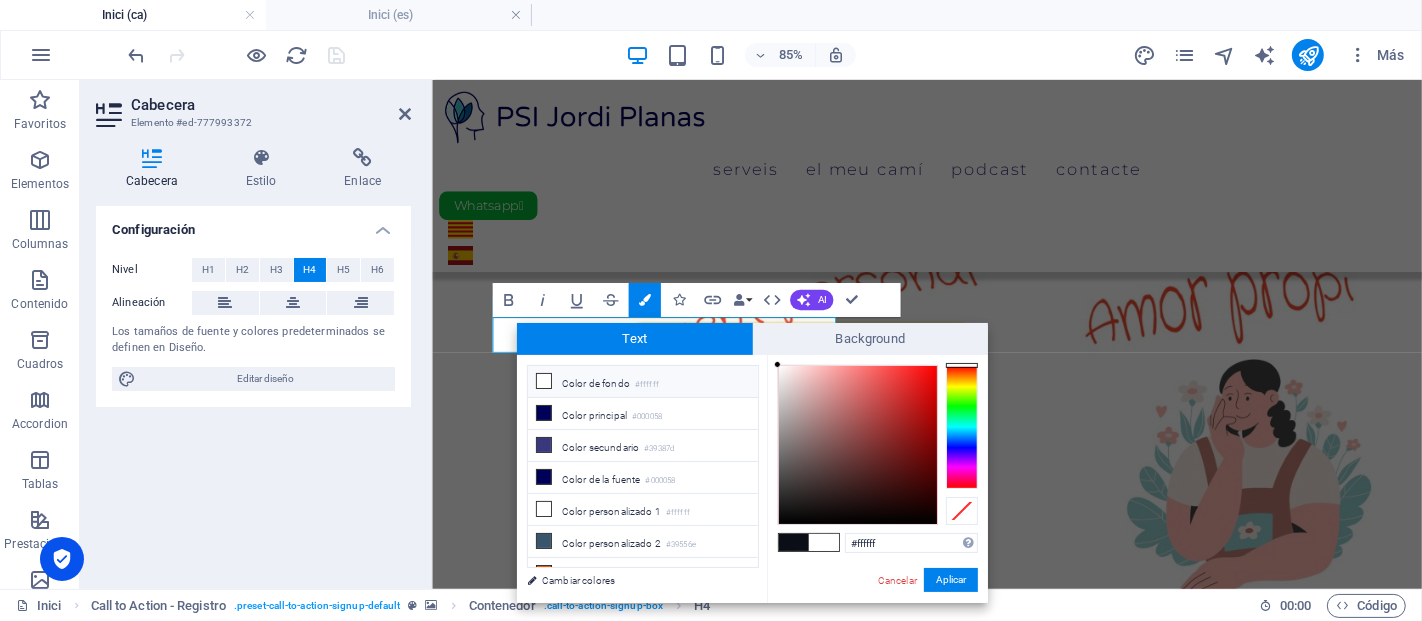scroll, scrollTop: 1247, scrollLeft: 0, axis: vertical 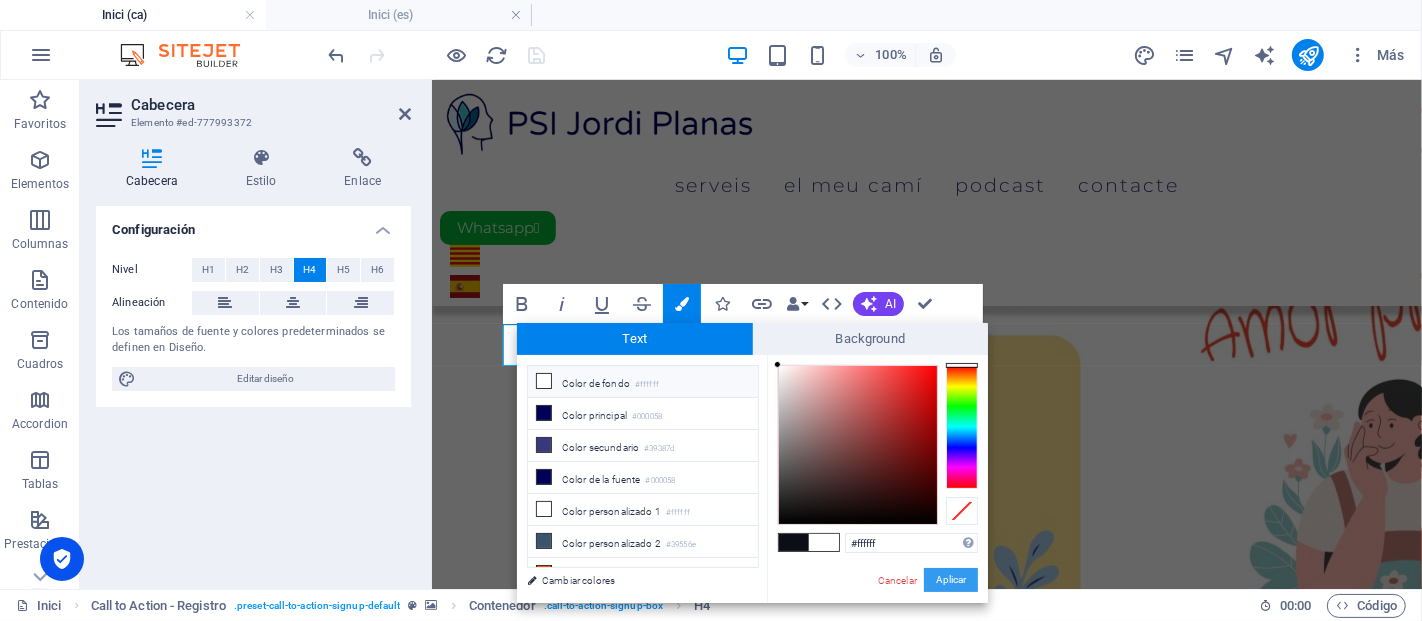 click on "Aplicar" at bounding box center [951, 580] 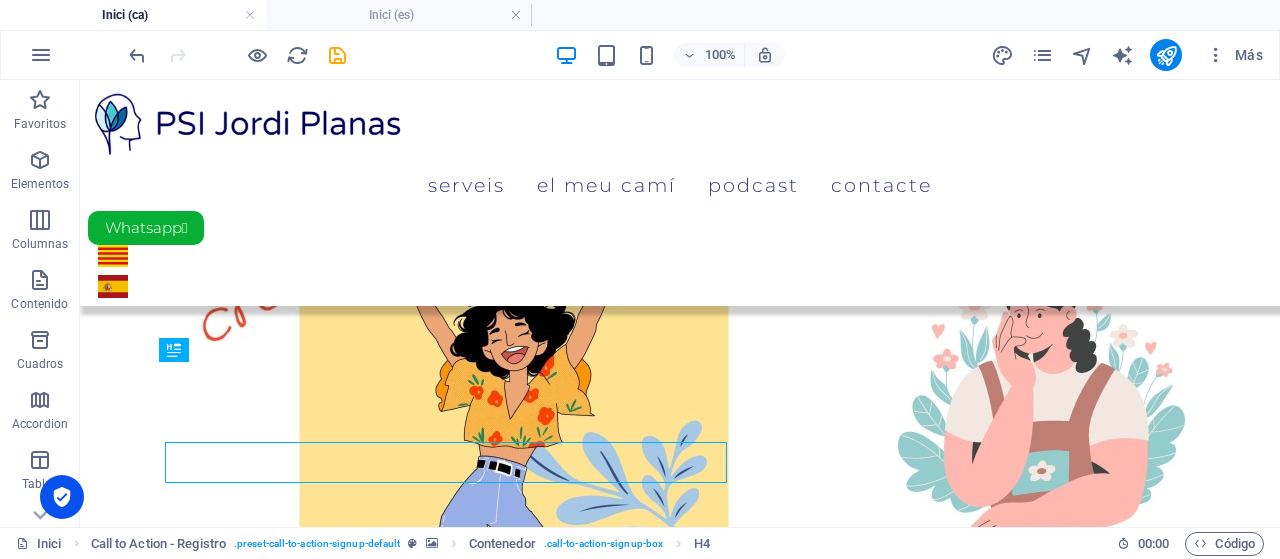 scroll, scrollTop: 1254, scrollLeft: 0, axis: vertical 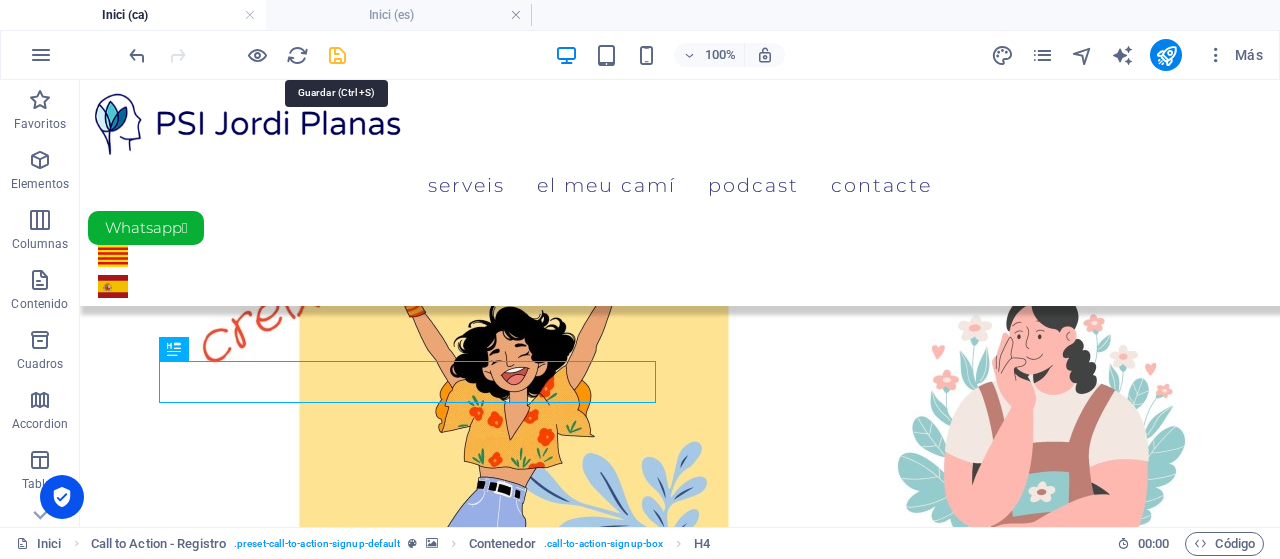 click at bounding box center [337, 55] 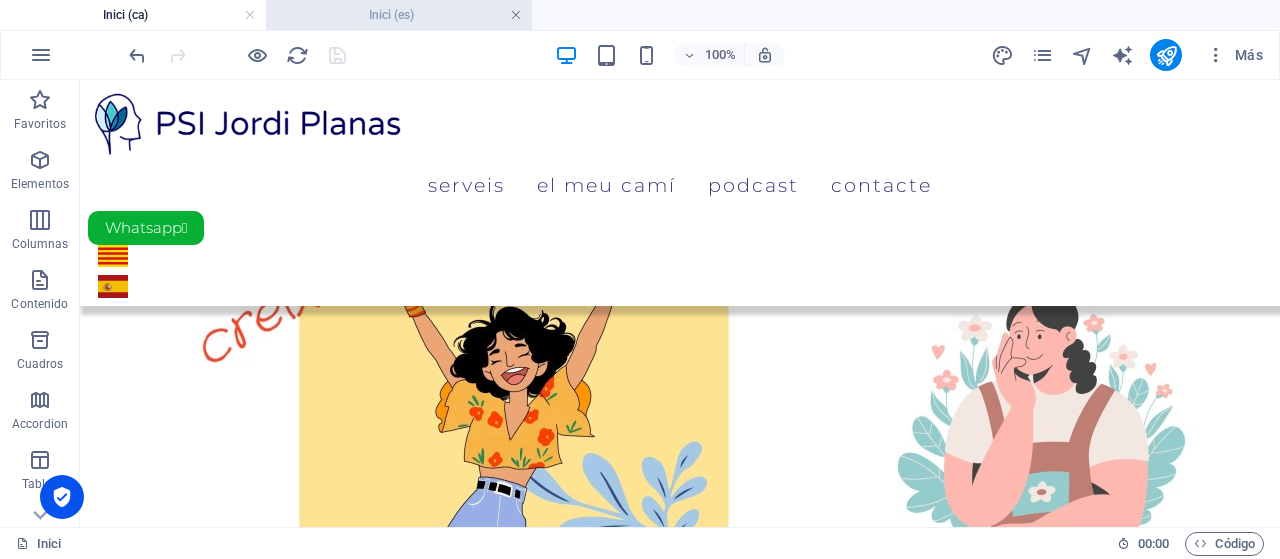 click at bounding box center [516, 15] 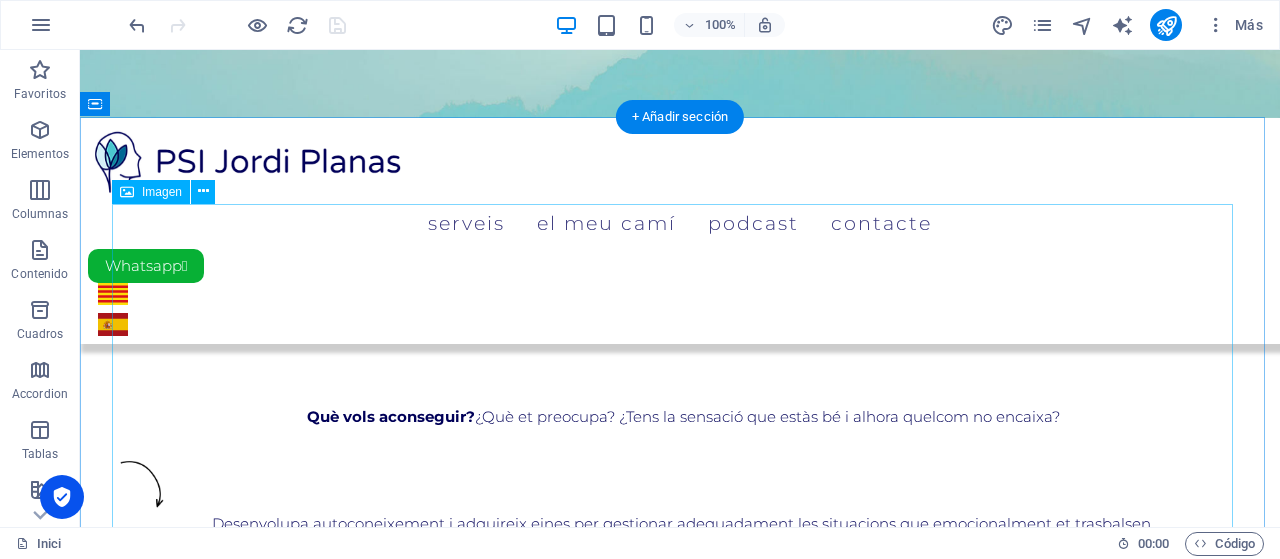 scroll, scrollTop: 0, scrollLeft: 0, axis: both 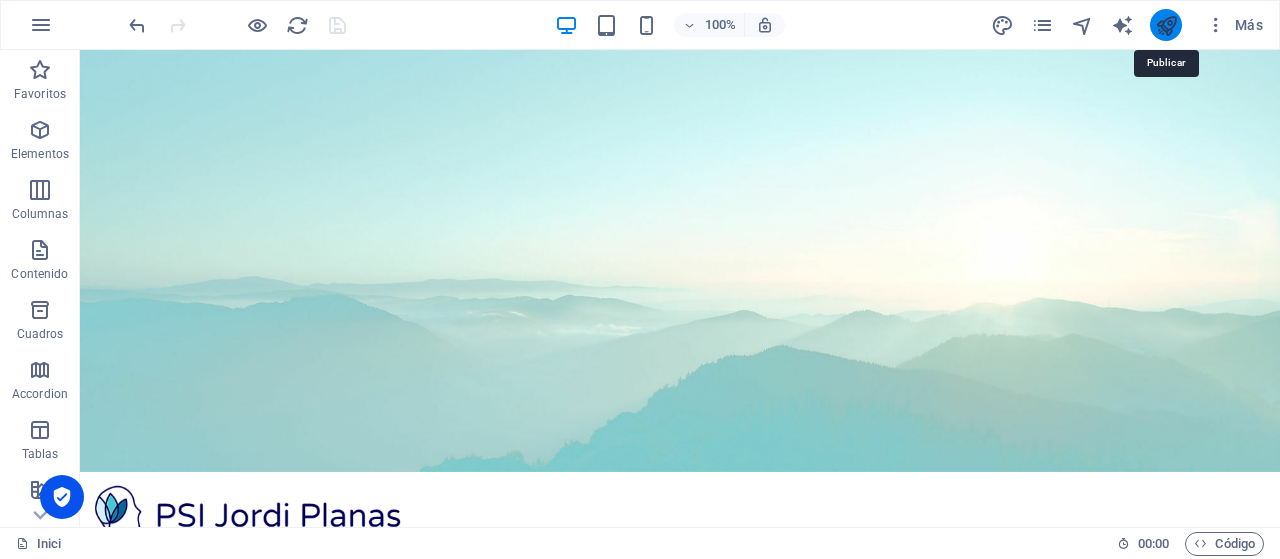 click at bounding box center (1166, 25) 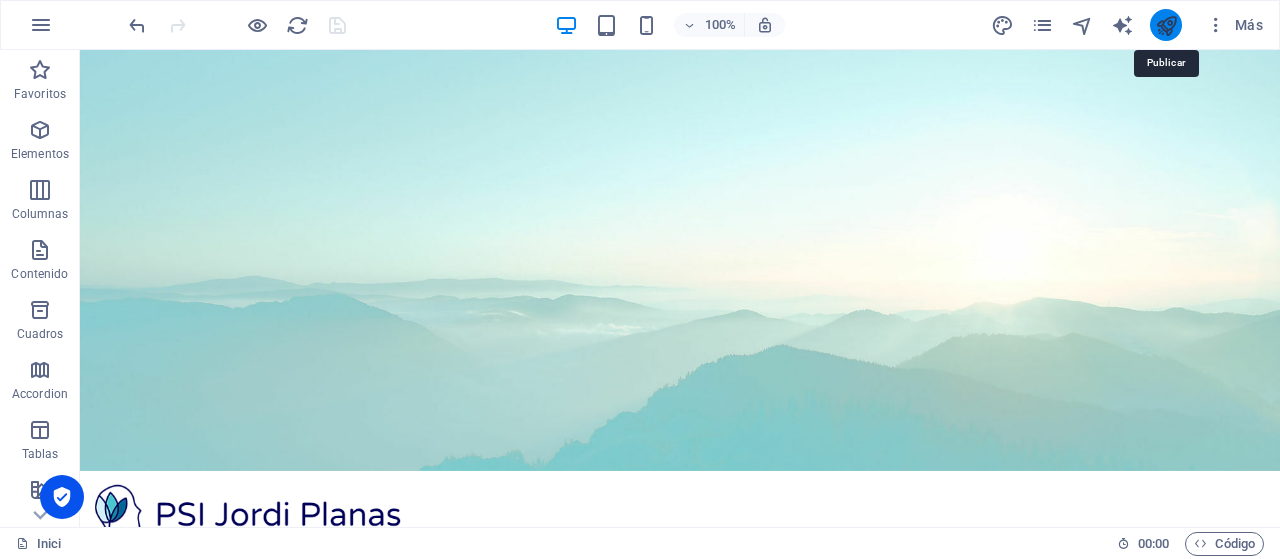 click at bounding box center [1166, 25] 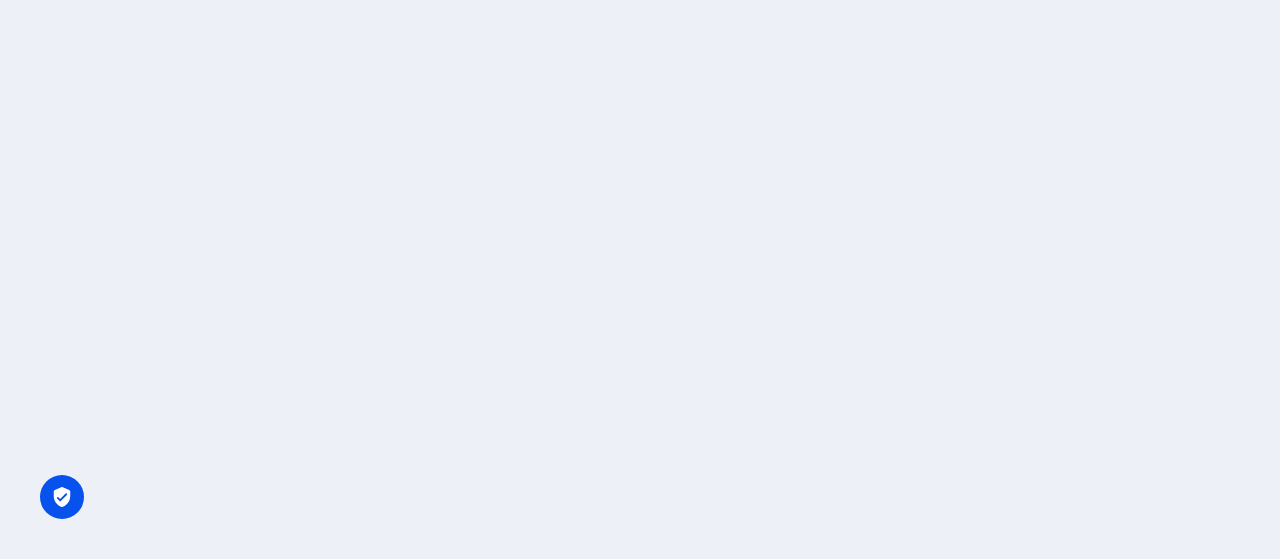 scroll, scrollTop: 0, scrollLeft: 0, axis: both 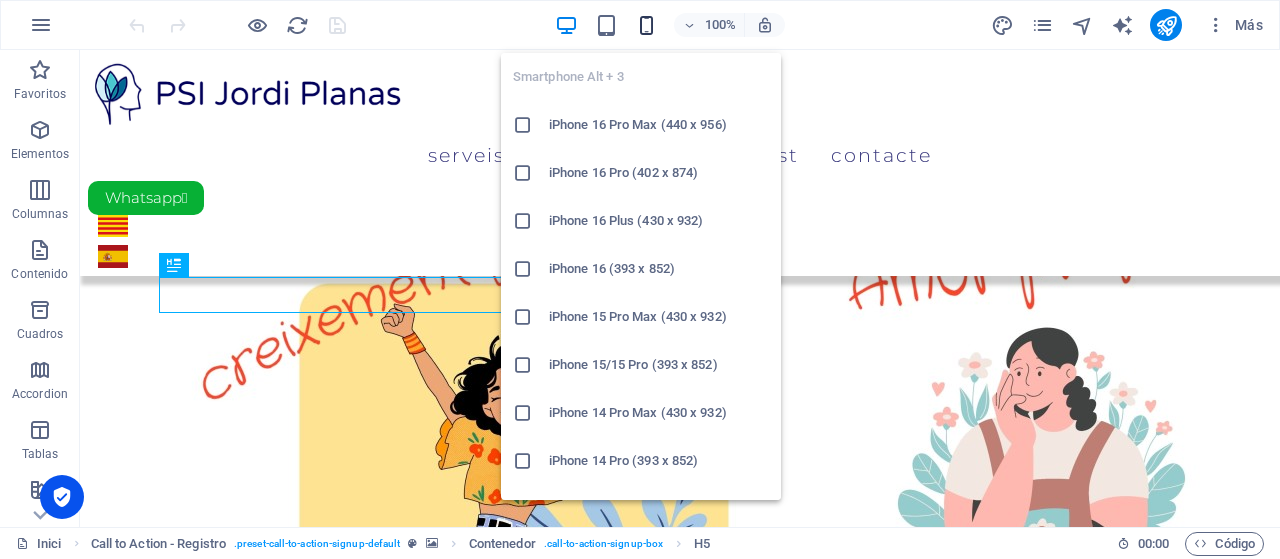 click at bounding box center (646, 25) 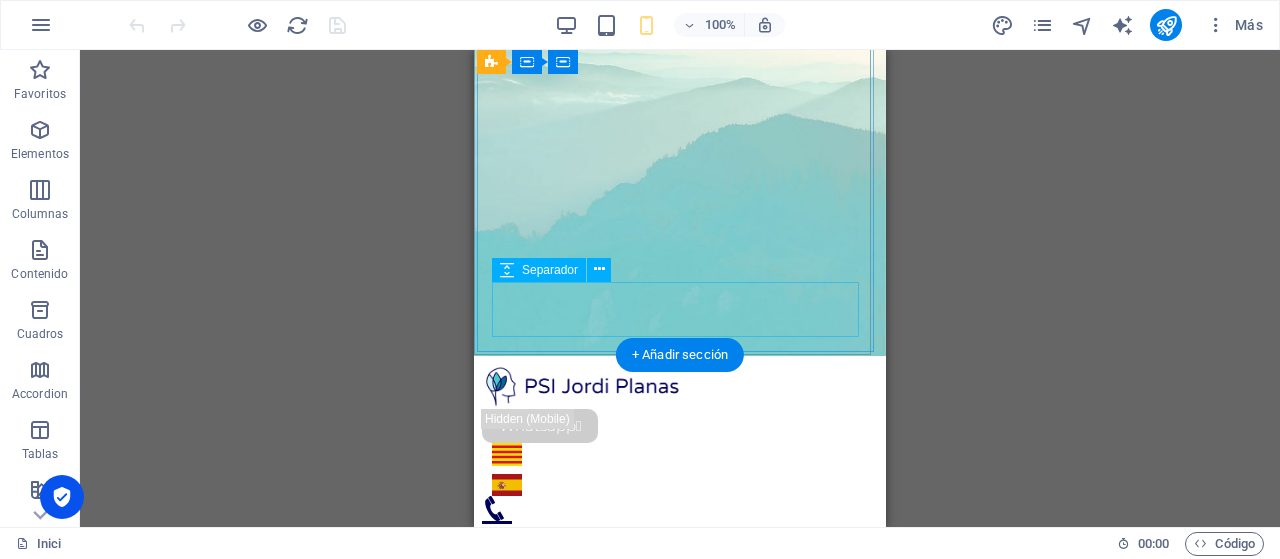 scroll, scrollTop: 252, scrollLeft: 0, axis: vertical 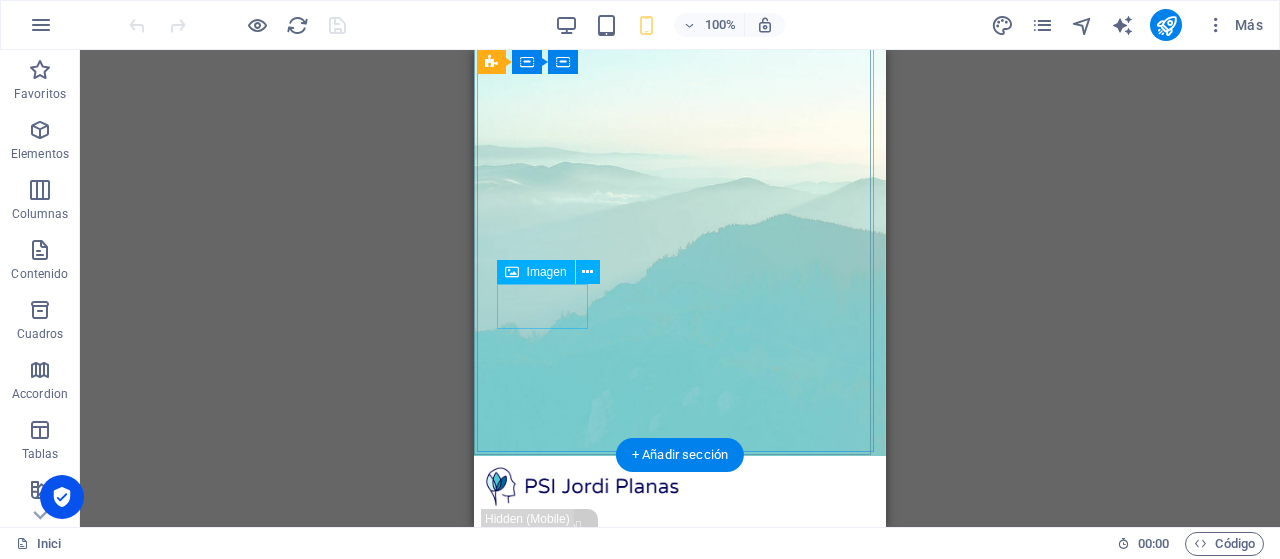 click at bounding box center (683, 990) 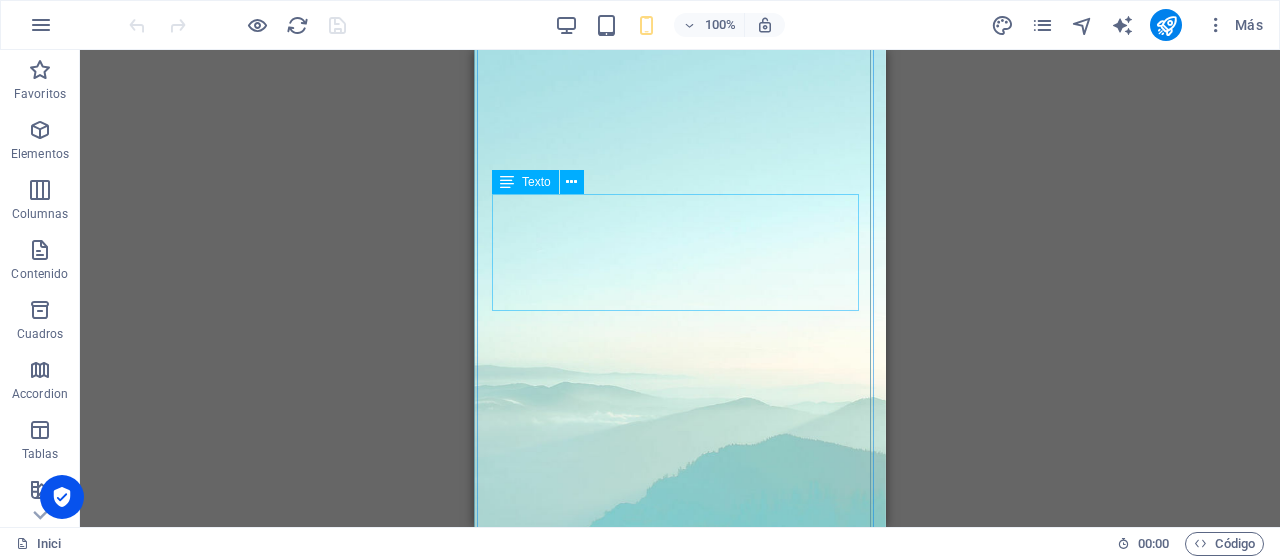 scroll, scrollTop: 0, scrollLeft: 0, axis: both 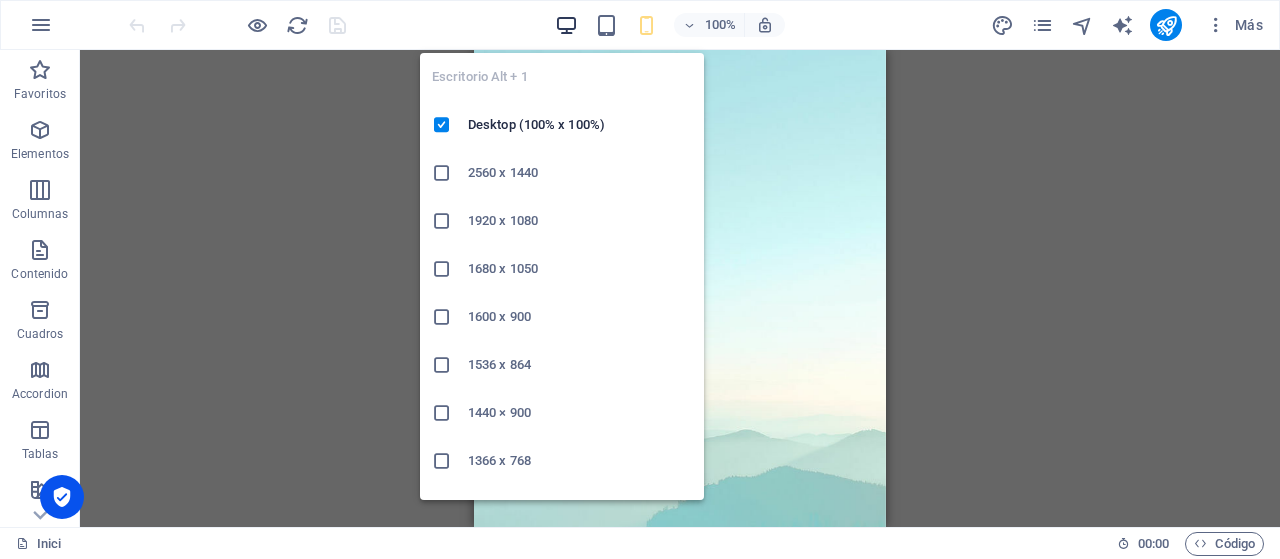 click at bounding box center (566, 25) 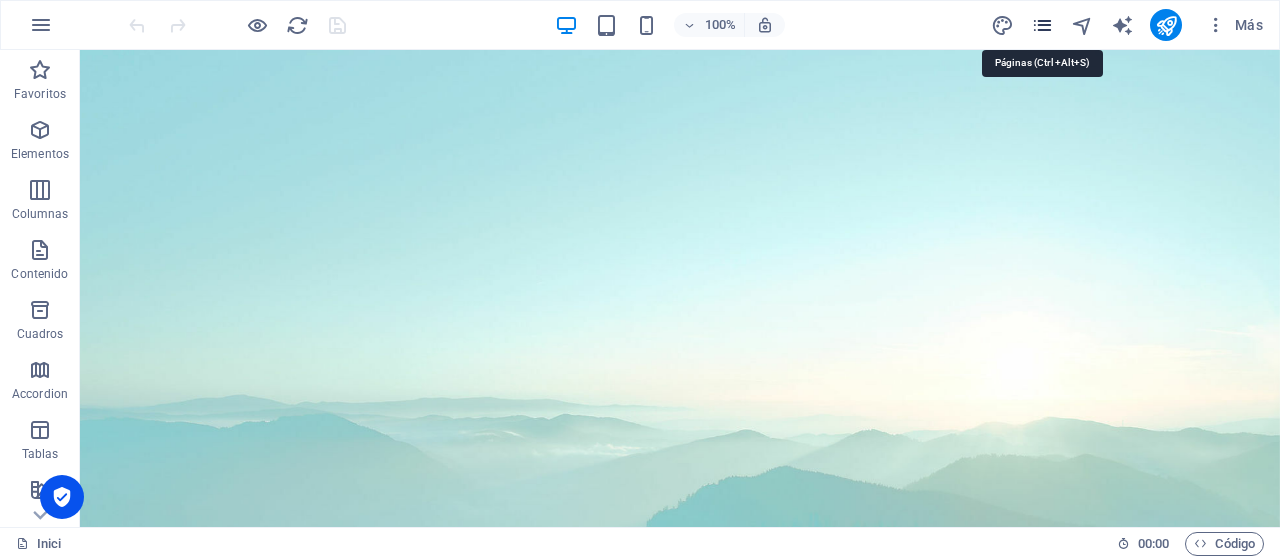 click at bounding box center (1042, 25) 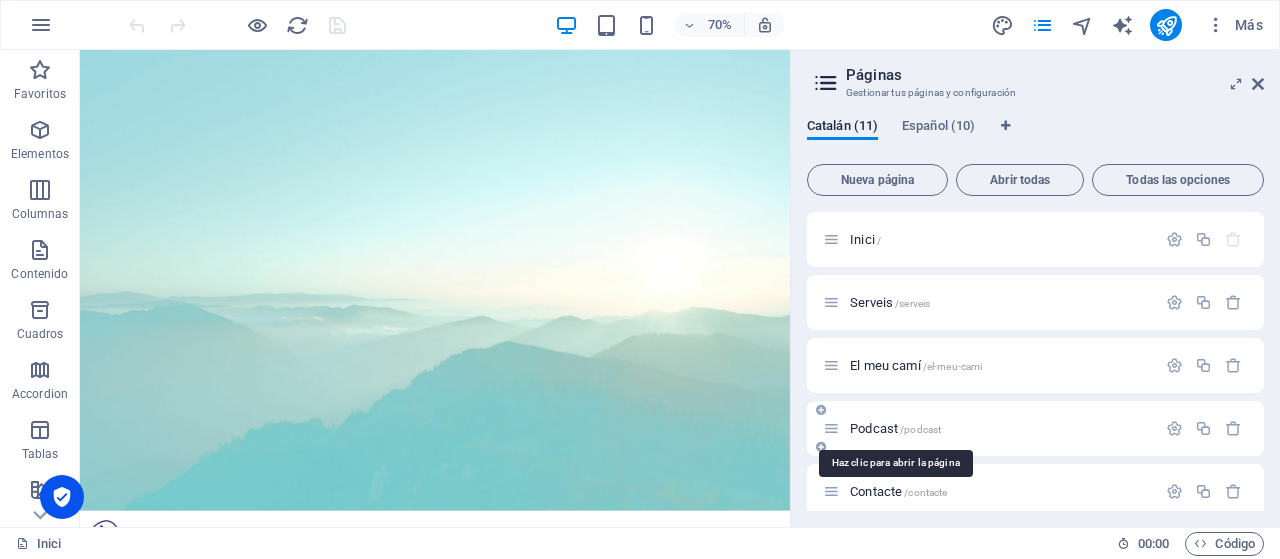 click on "Podcast /podcast" at bounding box center [895, 428] 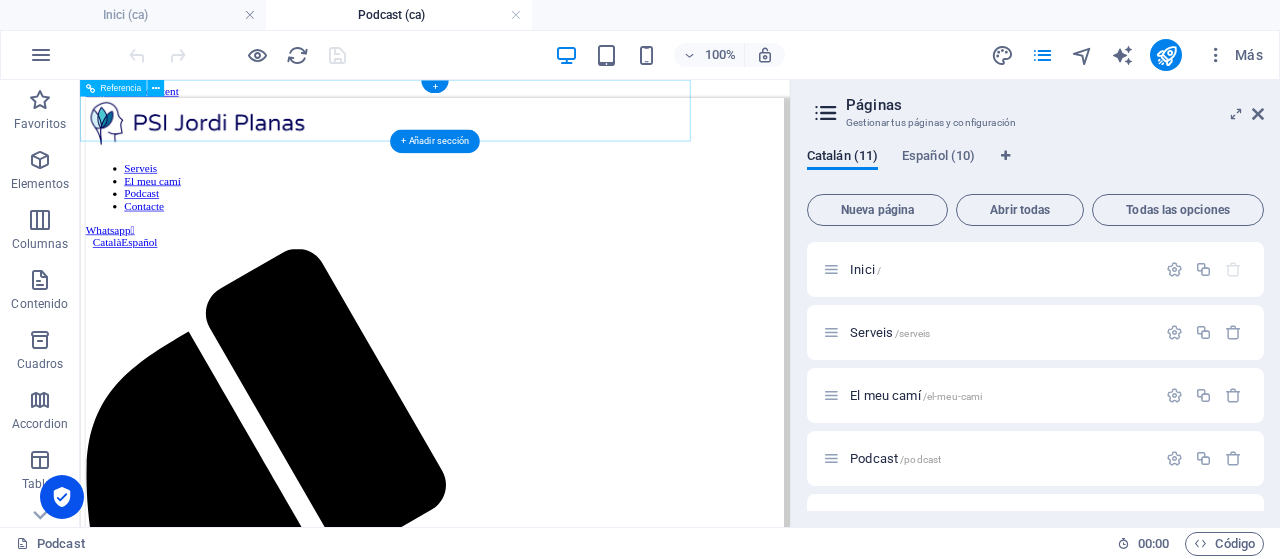 scroll, scrollTop: 0, scrollLeft: 0, axis: both 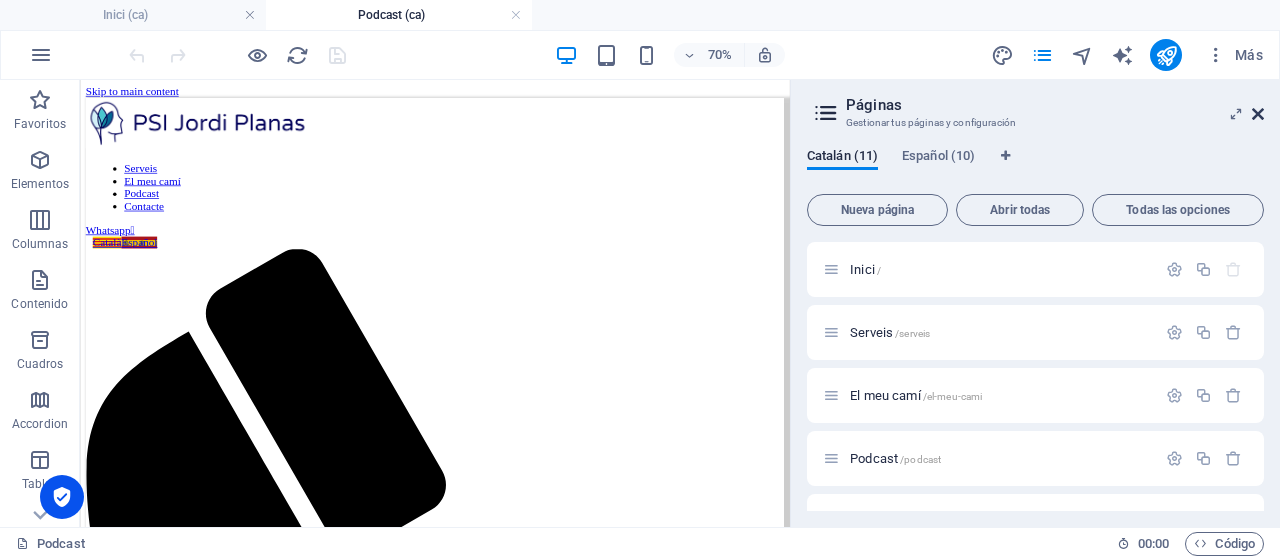 click at bounding box center (1258, 114) 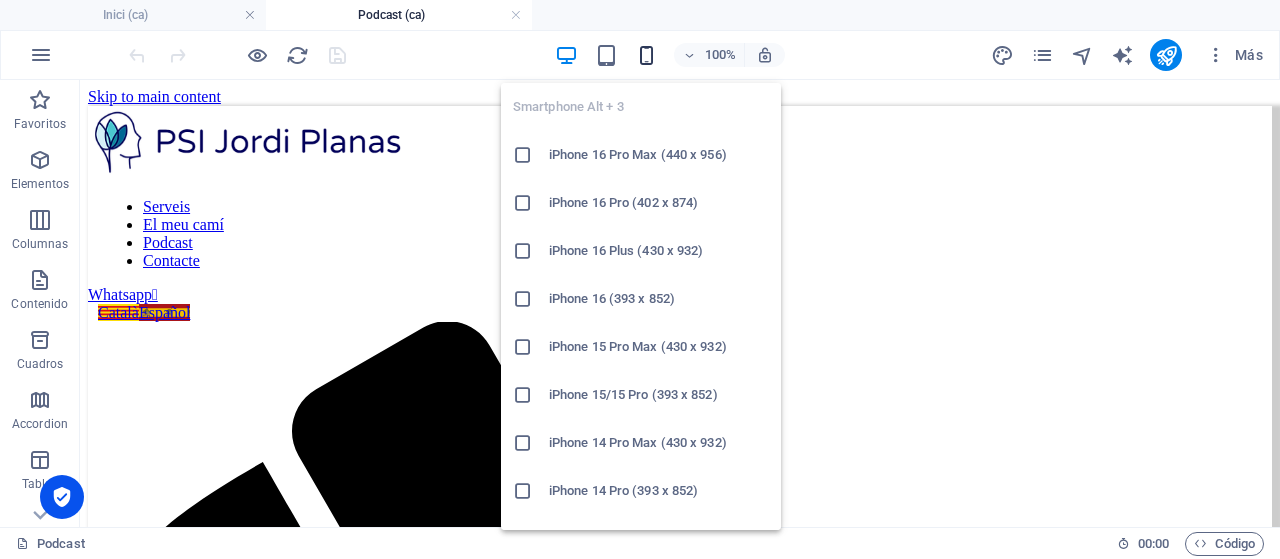 click at bounding box center (646, 55) 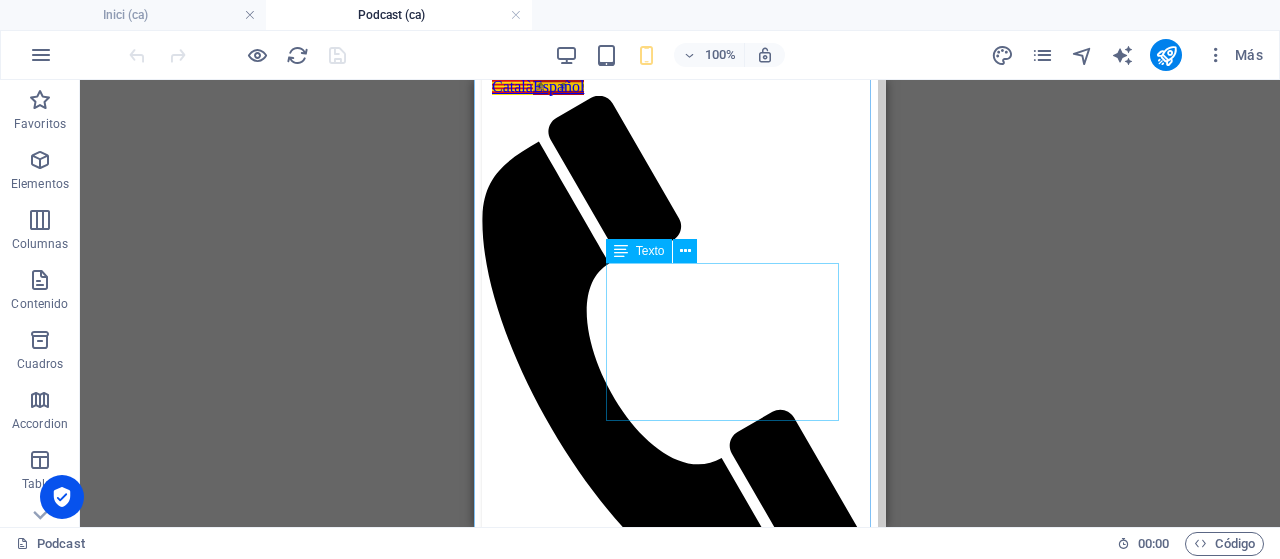 scroll, scrollTop: 200, scrollLeft: 0, axis: vertical 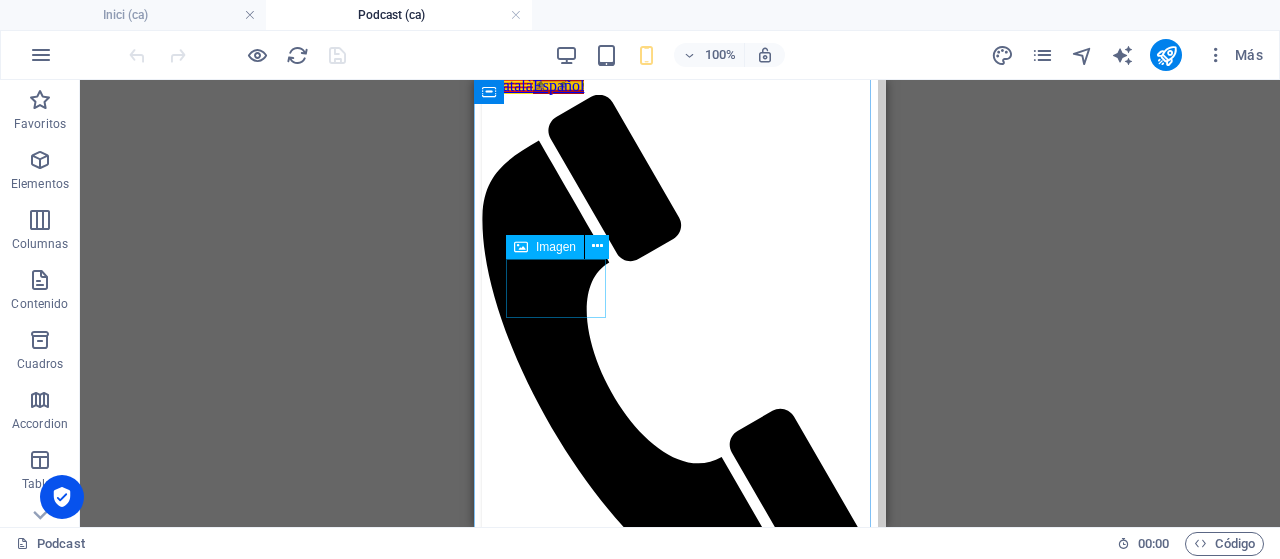 click at bounding box center (680, 1776) 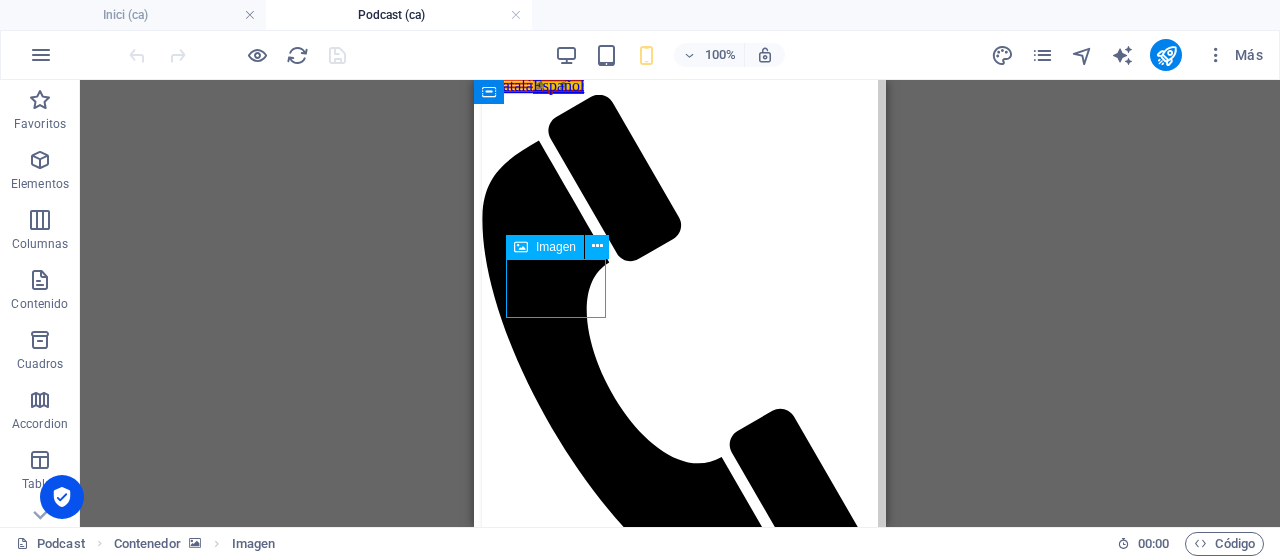 click at bounding box center (680, 1776) 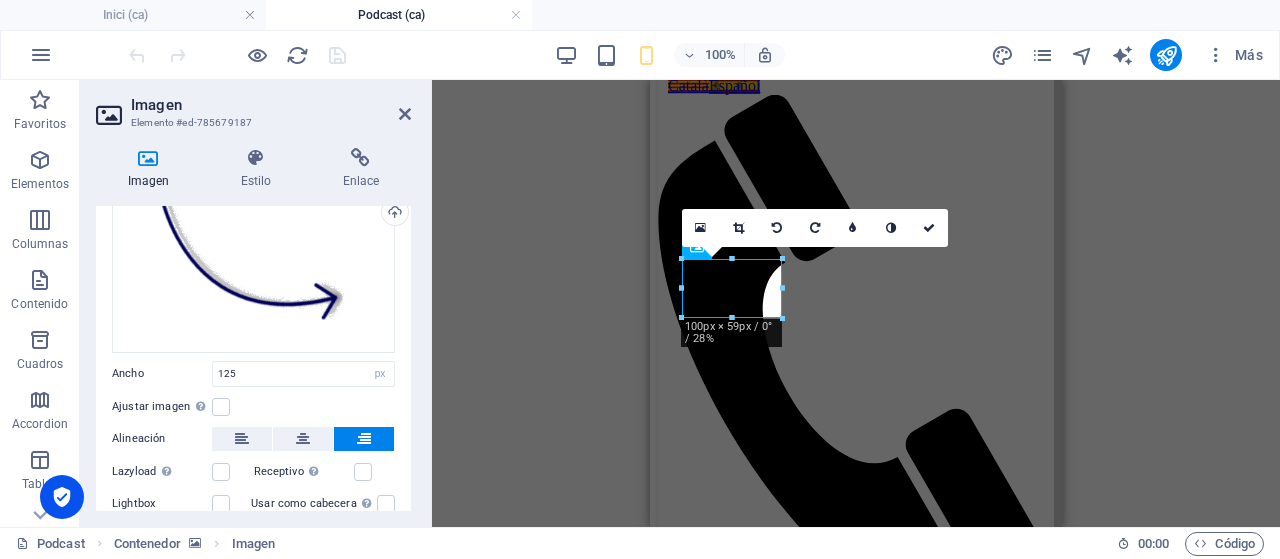 scroll, scrollTop: 0, scrollLeft: 0, axis: both 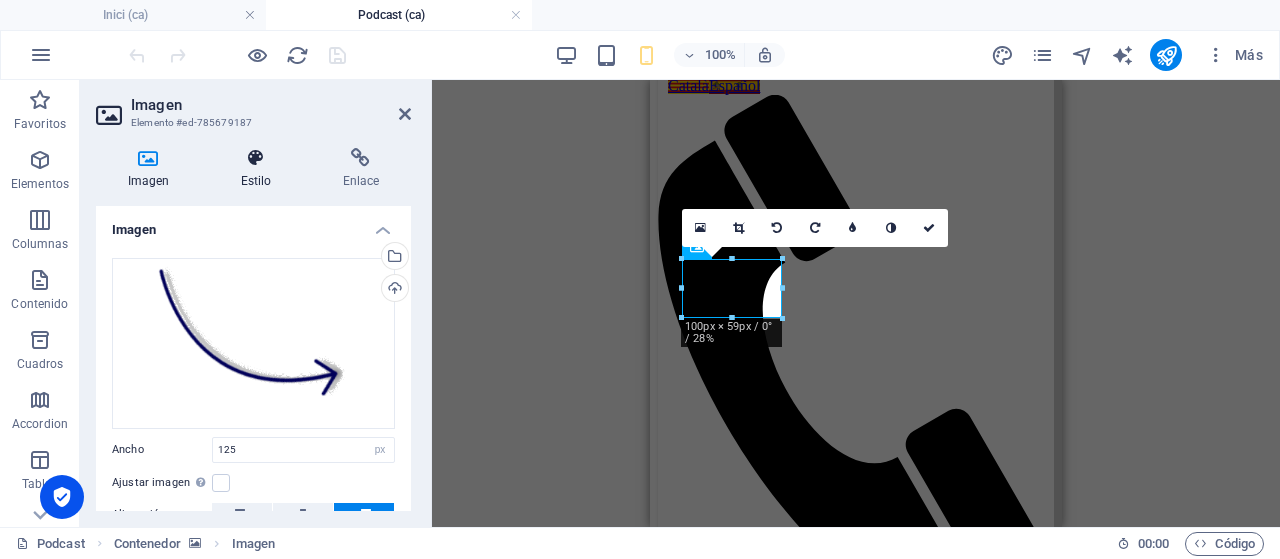 click at bounding box center (256, 158) 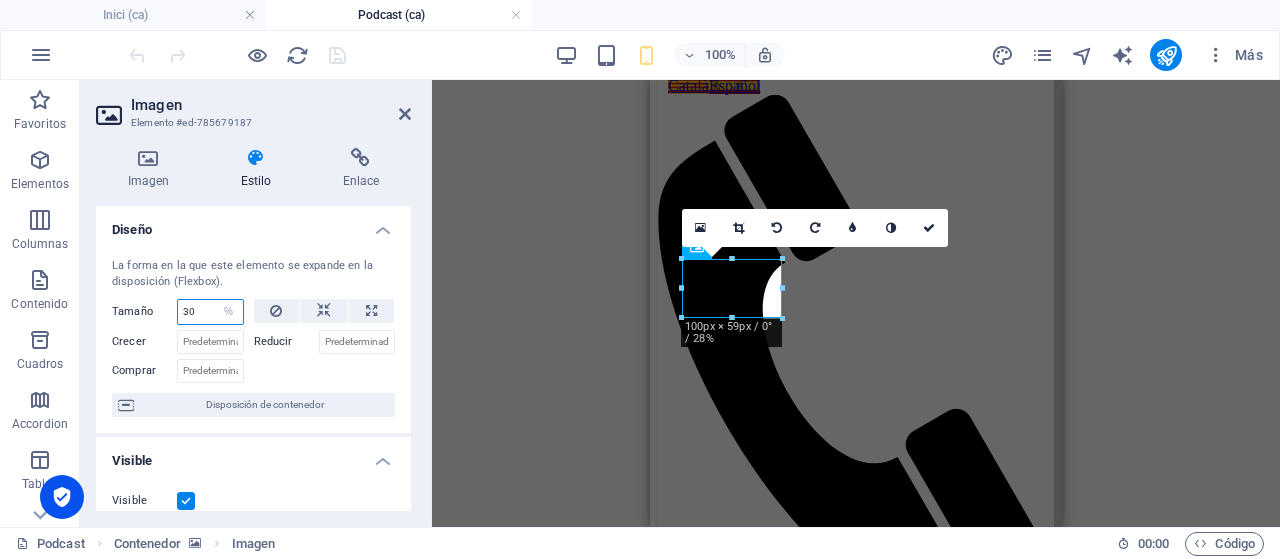 drag, startPoint x: 199, startPoint y: 309, endPoint x: 180, endPoint y: 312, distance: 19.235384 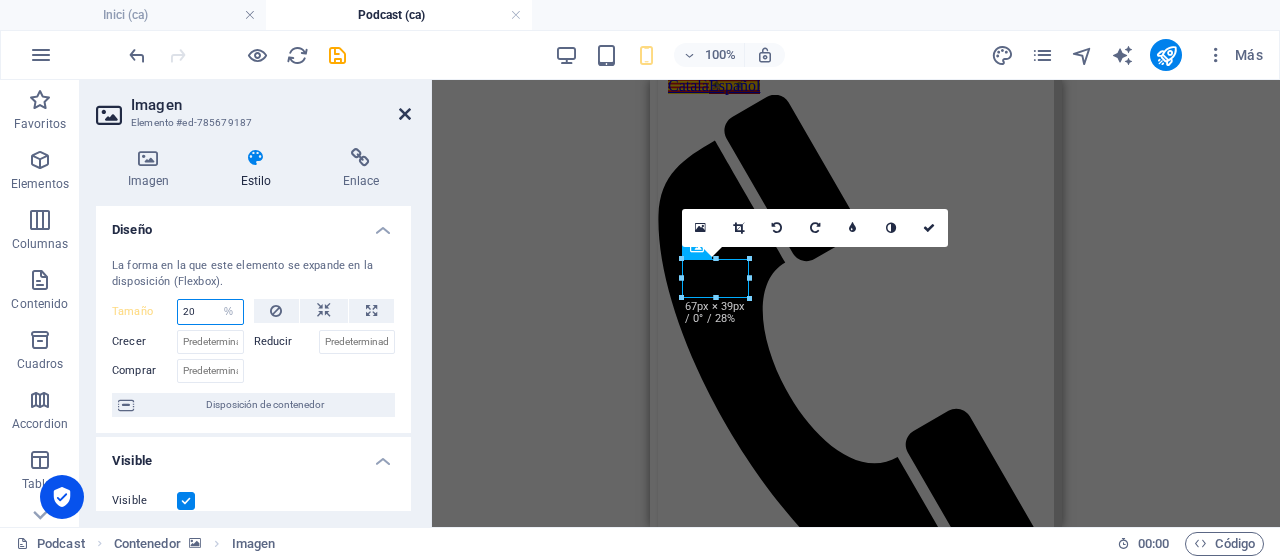 type on "20" 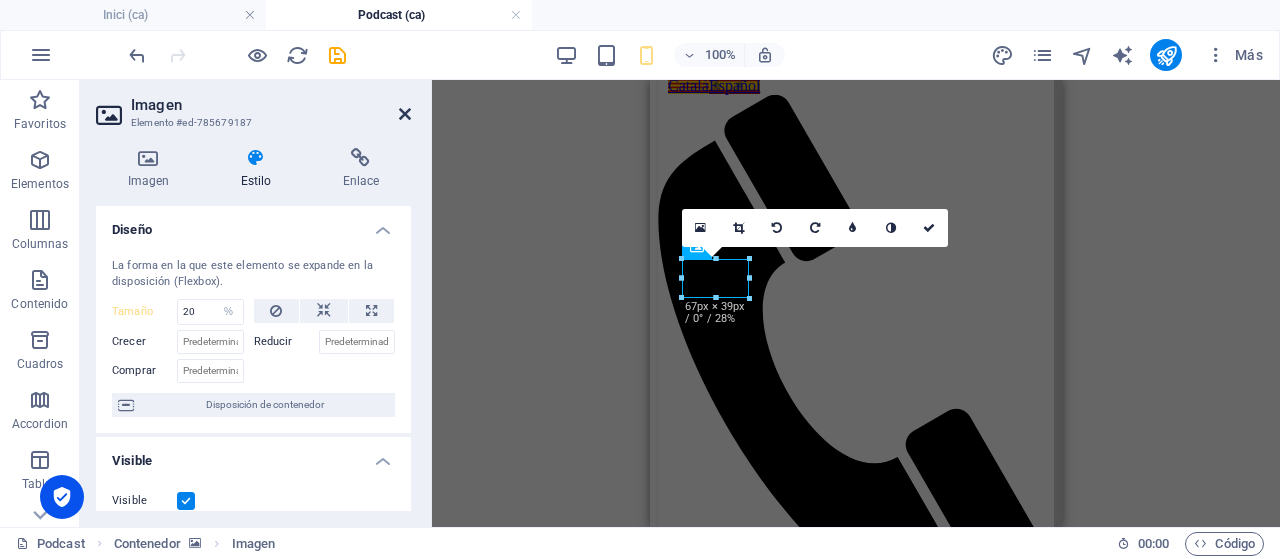 click at bounding box center [405, 114] 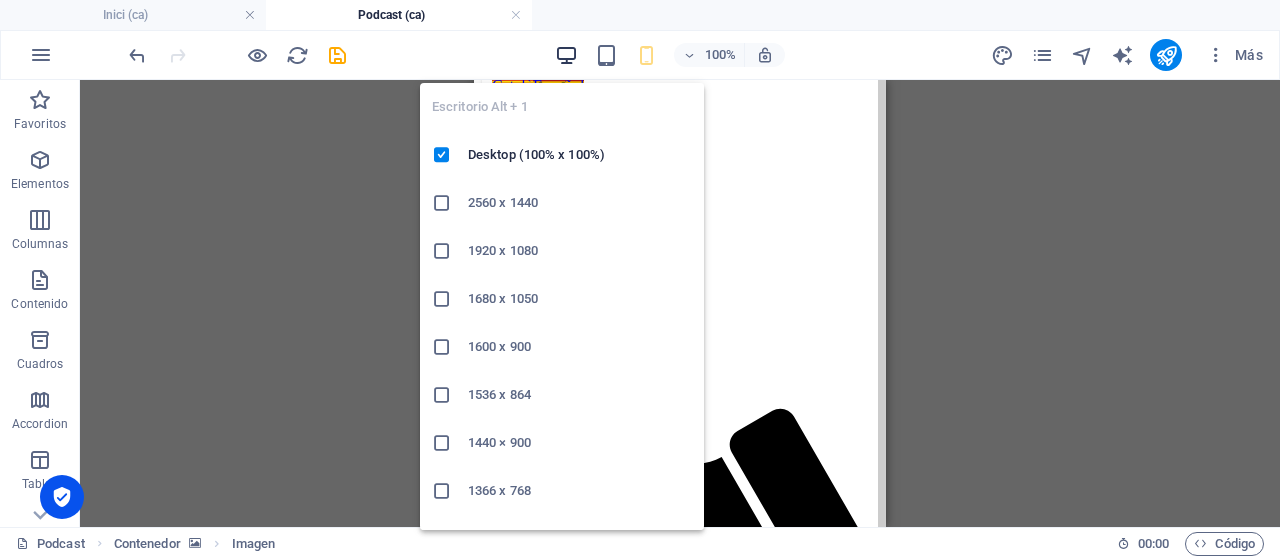 click at bounding box center [566, 55] 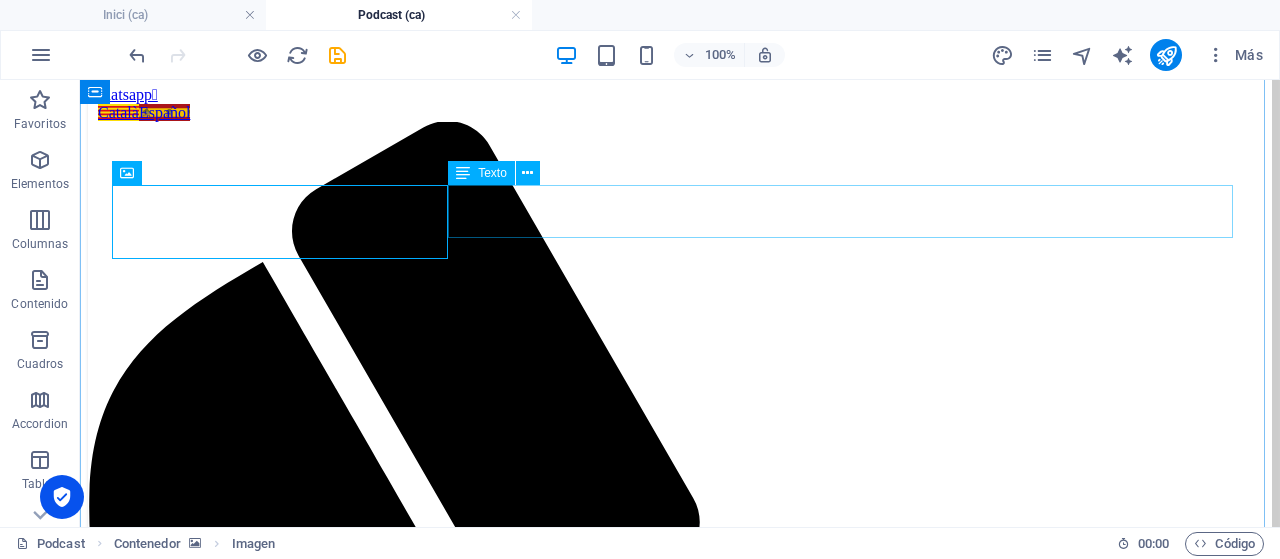 drag, startPoint x: 562, startPoint y: 225, endPoint x: 511, endPoint y: 225, distance: 51 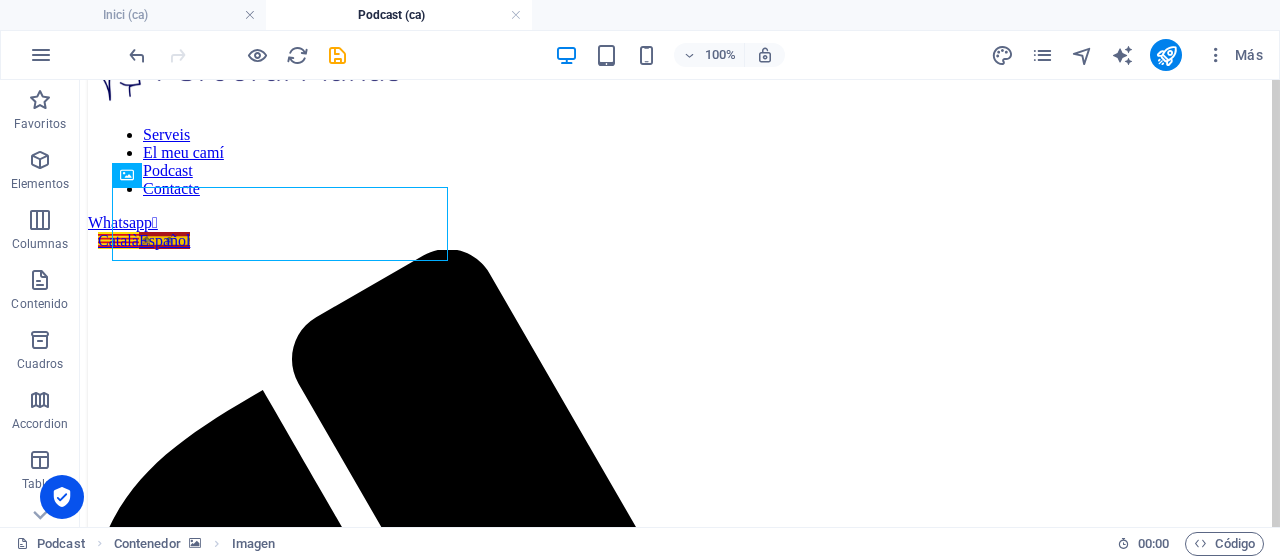 scroll, scrollTop: 0, scrollLeft: 0, axis: both 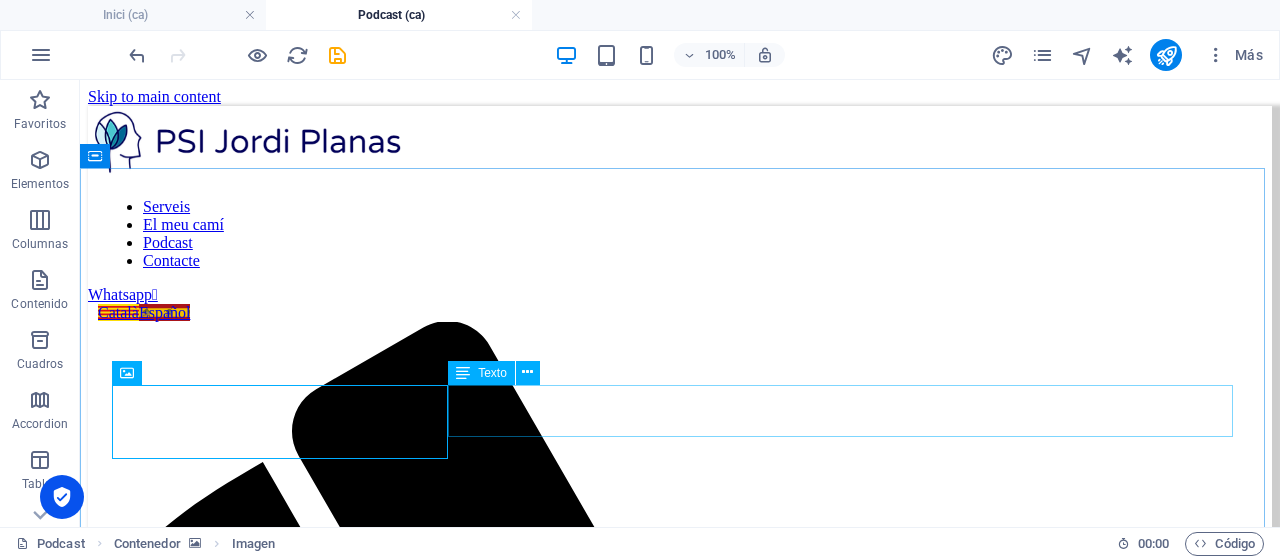 click on "Texto" at bounding box center [492, 373] 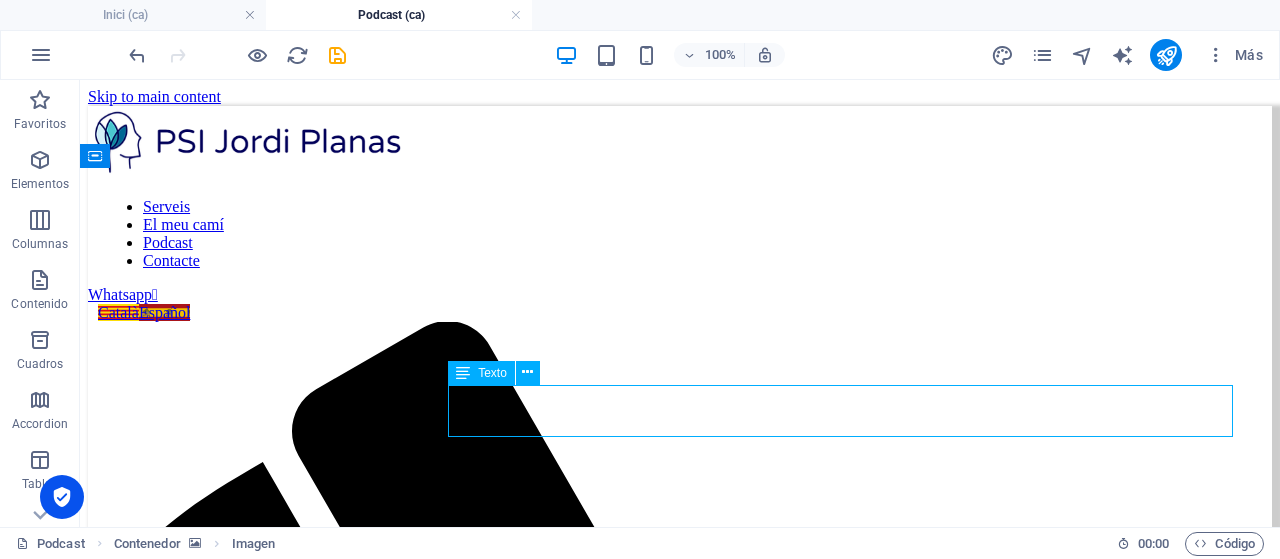 click on "Texto" at bounding box center (492, 373) 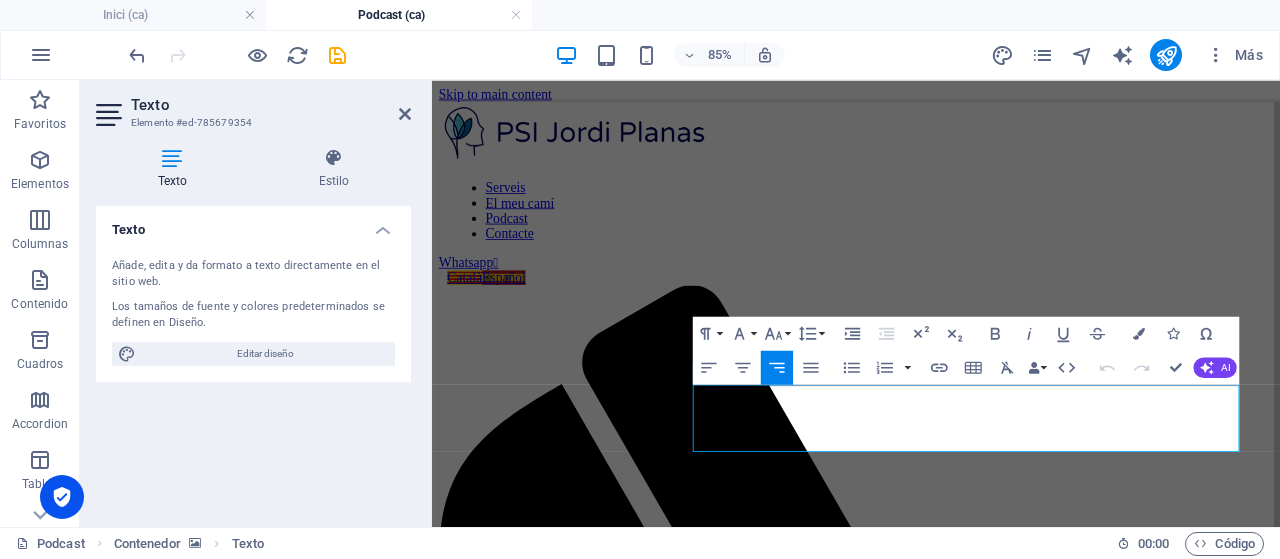 click at bounding box center [172, 158] 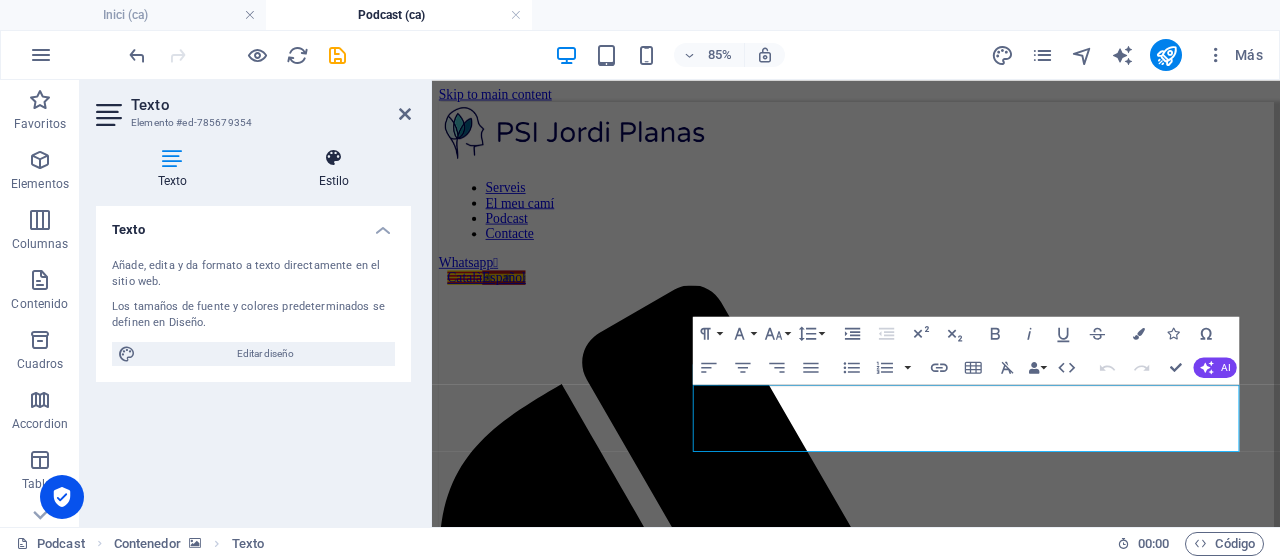 click at bounding box center [334, 158] 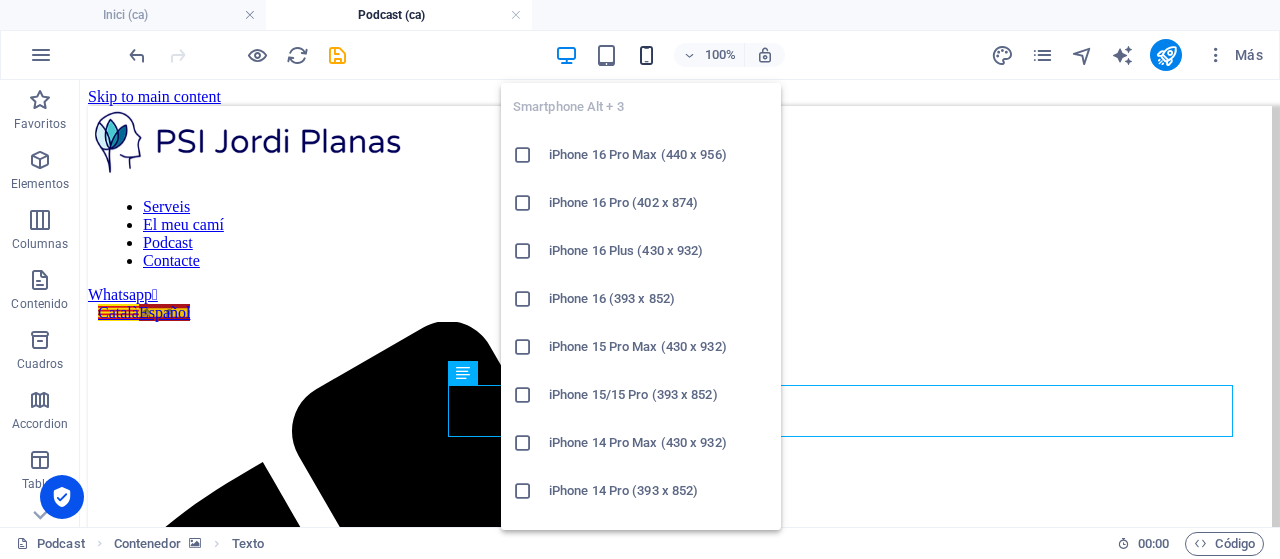 click at bounding box center (646, 55) 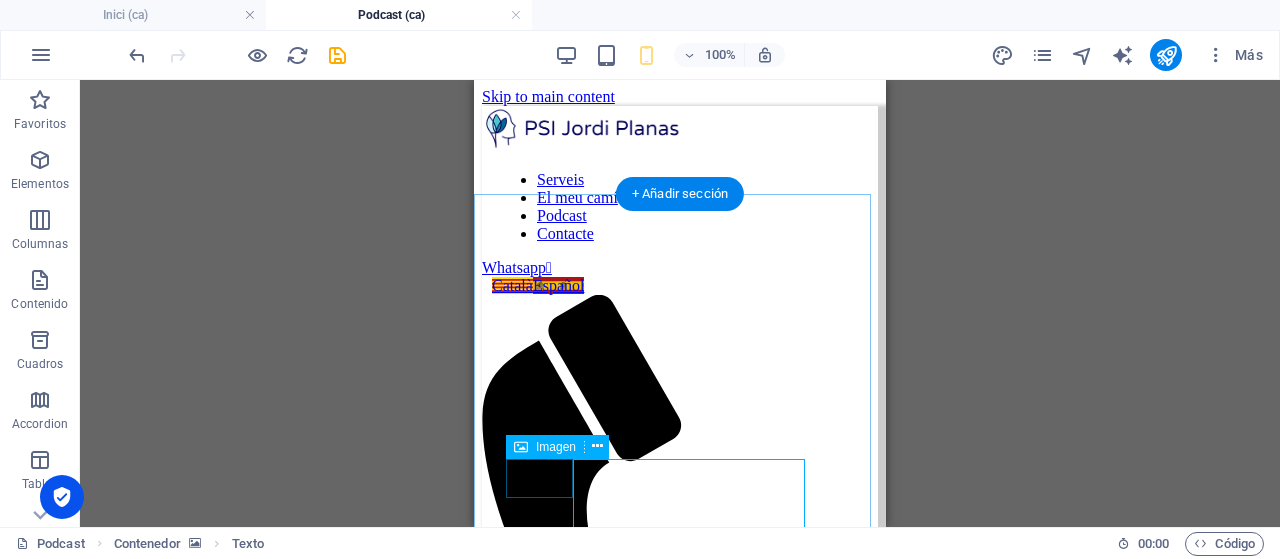 click at bounding box center (680, 2221) 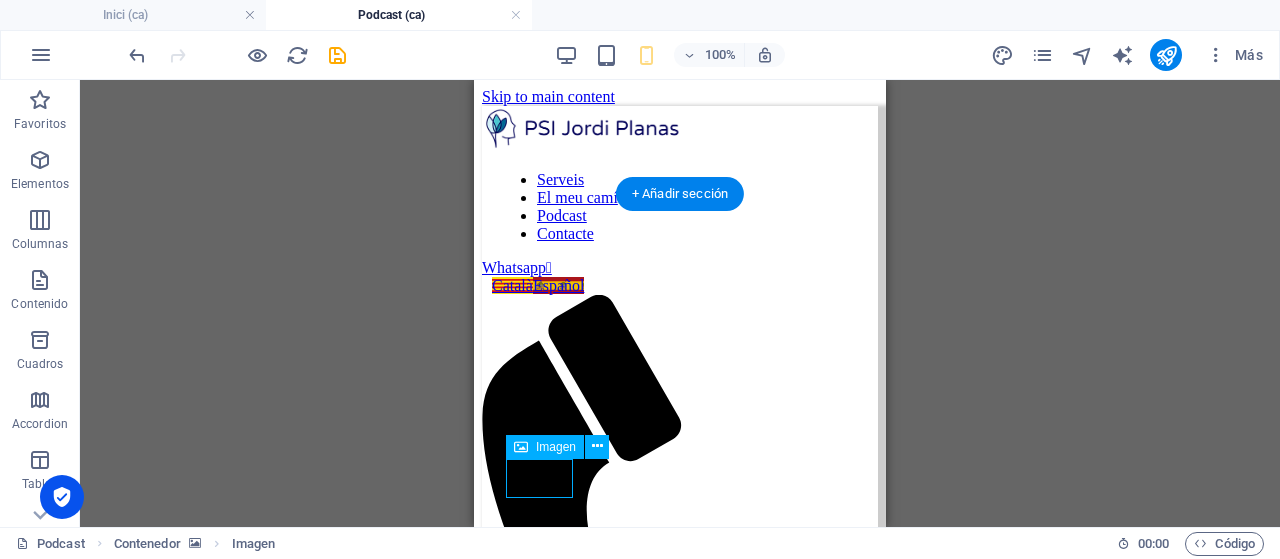click at bounding box center (680, 2221) 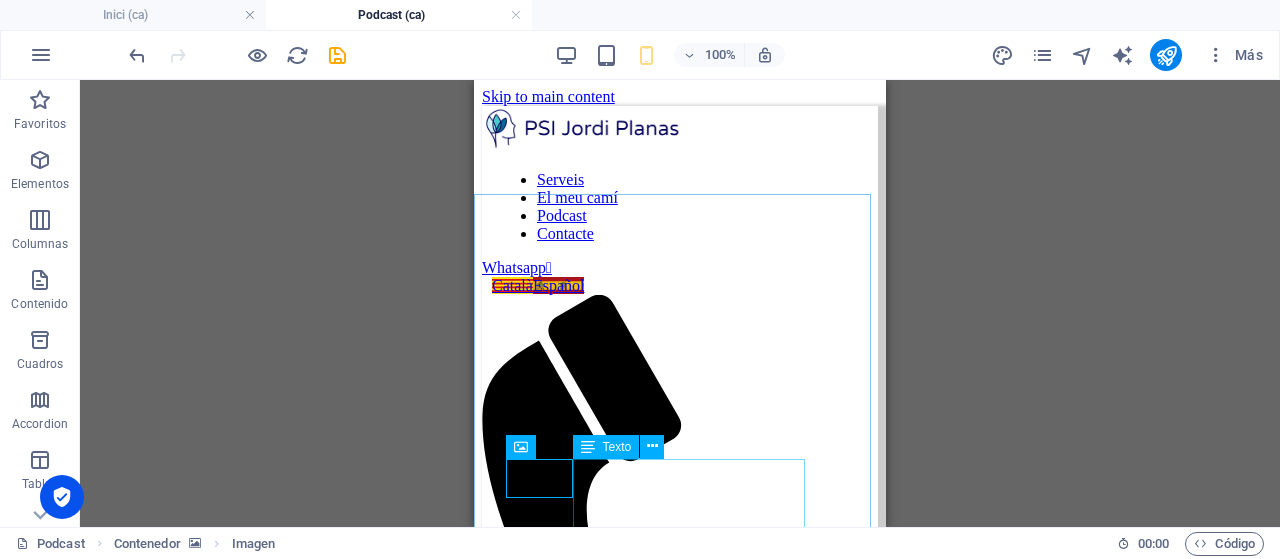 click on "Texto" at bounding box center (606, 447) 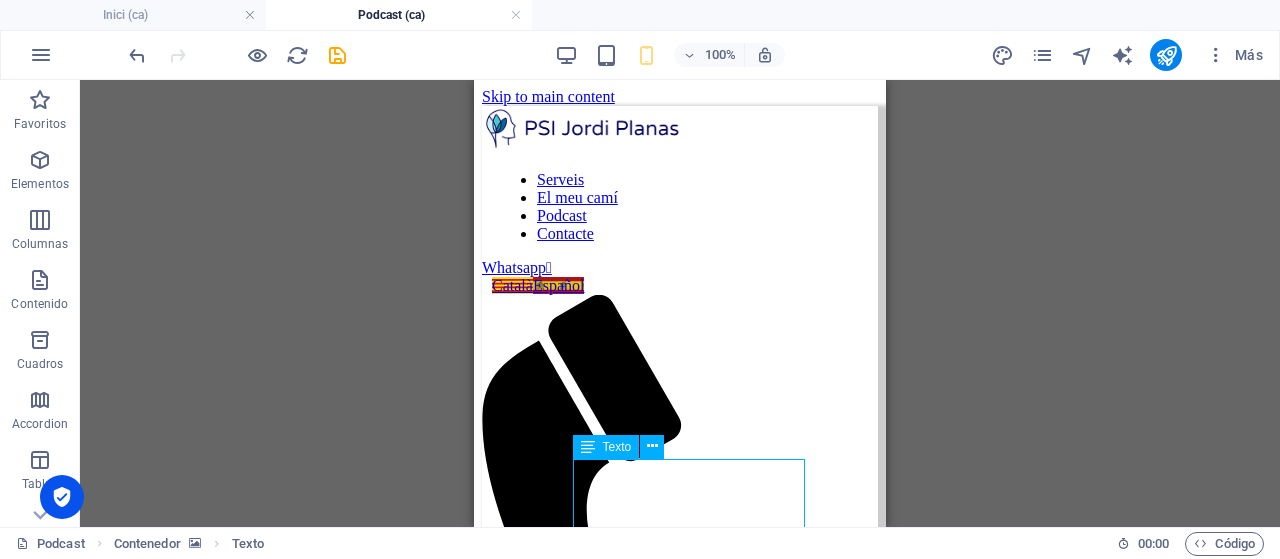 click on "Texto" at bounding box center (606, 447) 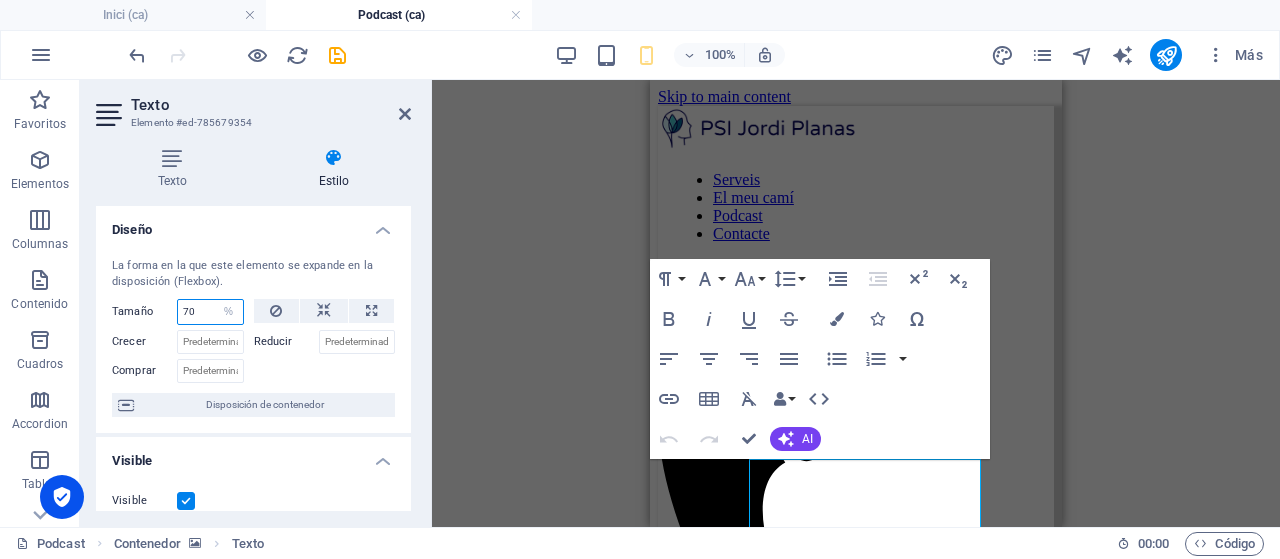 drag, startPoint x: 207, startPoint y: 307, endPoint x: 156, endPoint y: 313, distance: 51.351727 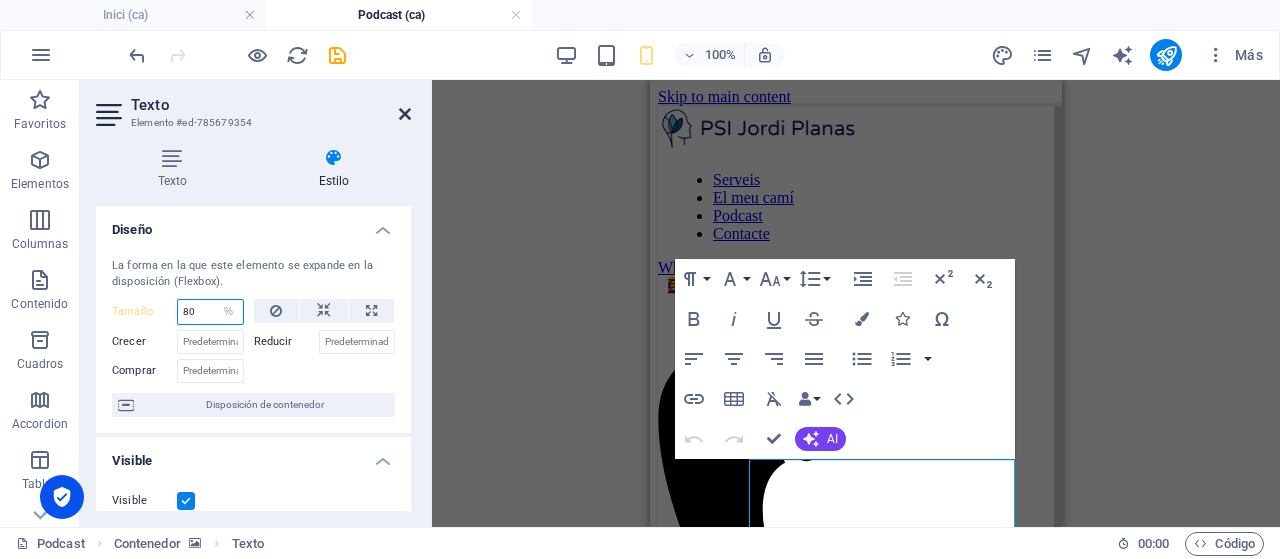 type on "80" 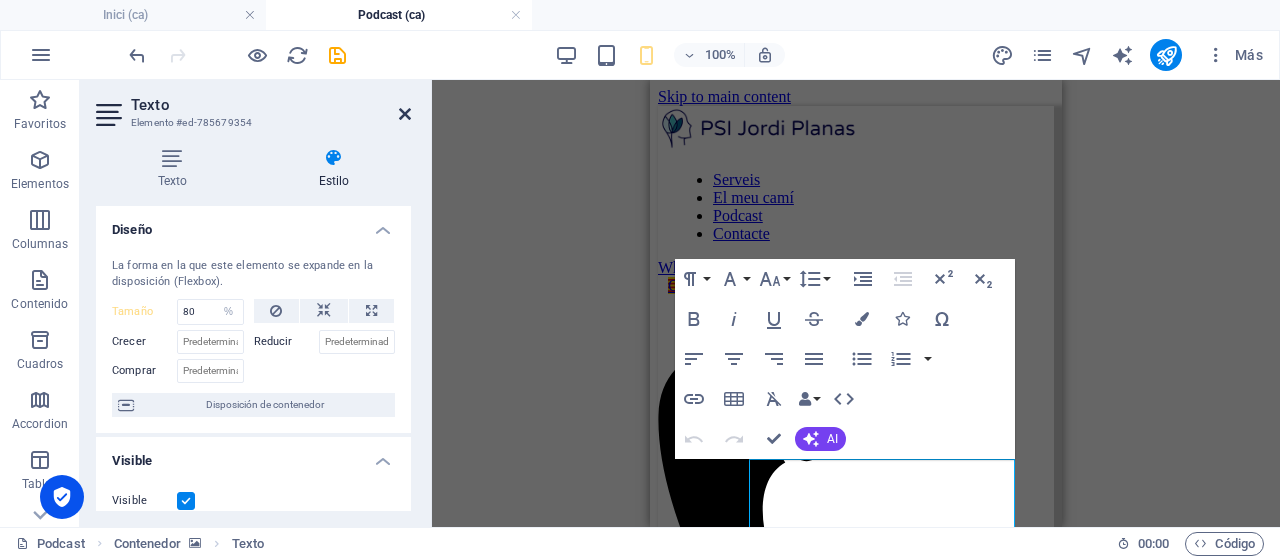 click at bounding box center (405, 114) 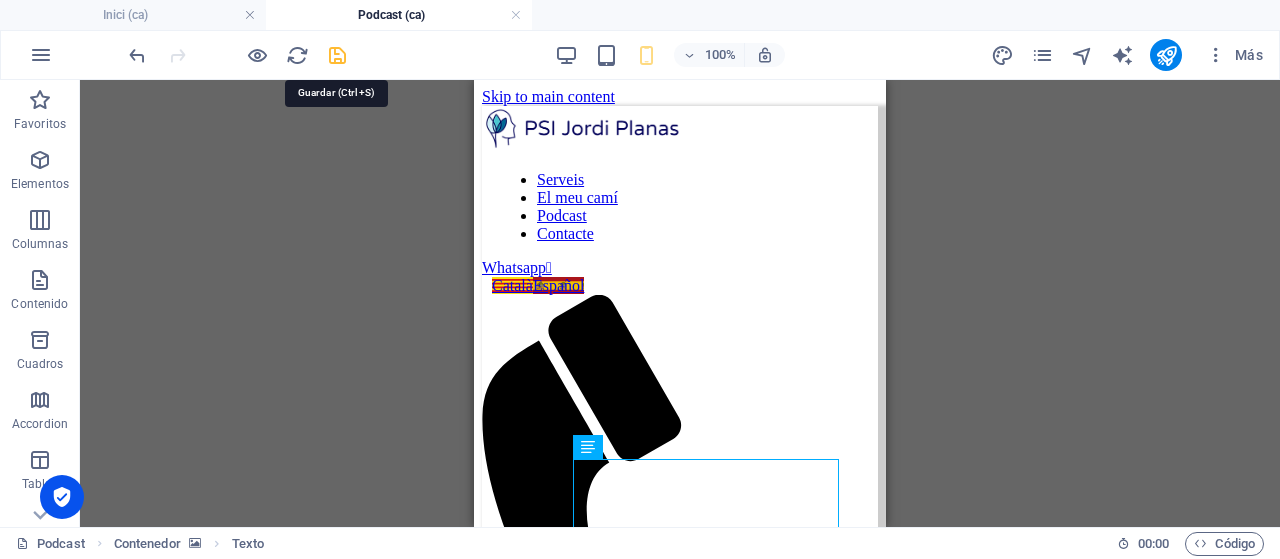 click at bounding box center (337, 55) 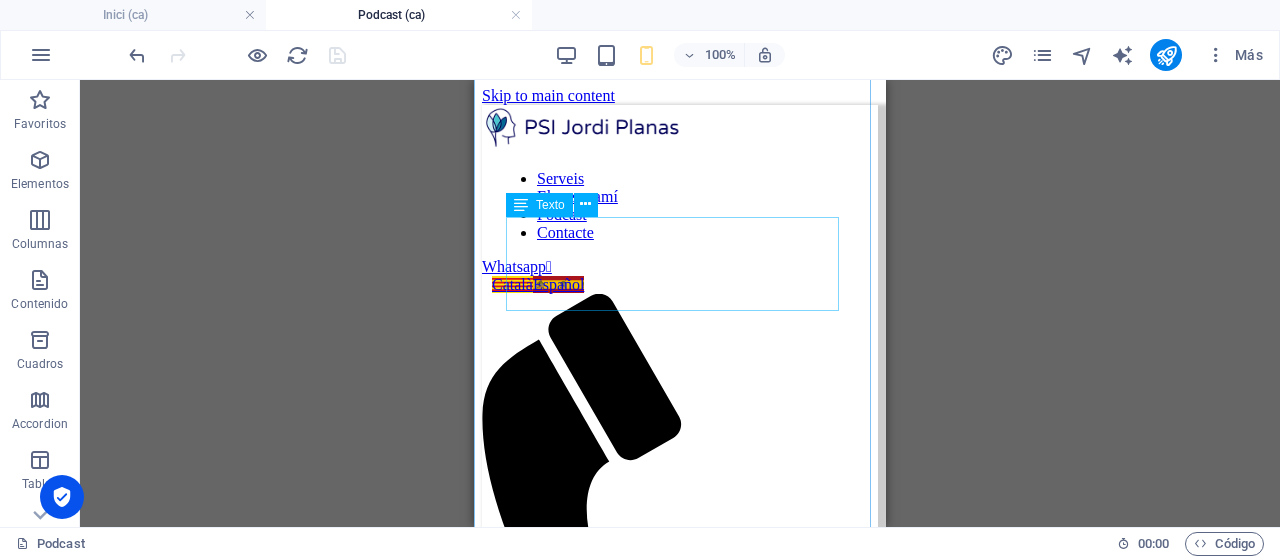 scroll, scrollTop: 0, scrollLeft: 0, axis: both 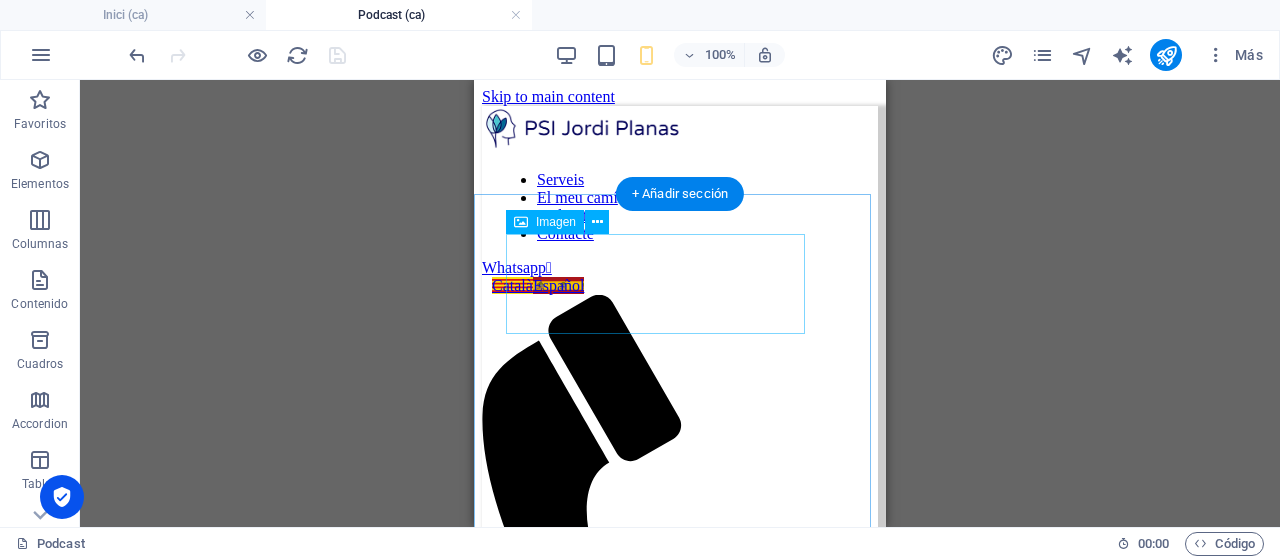 click at bounding box center [680, 1805] 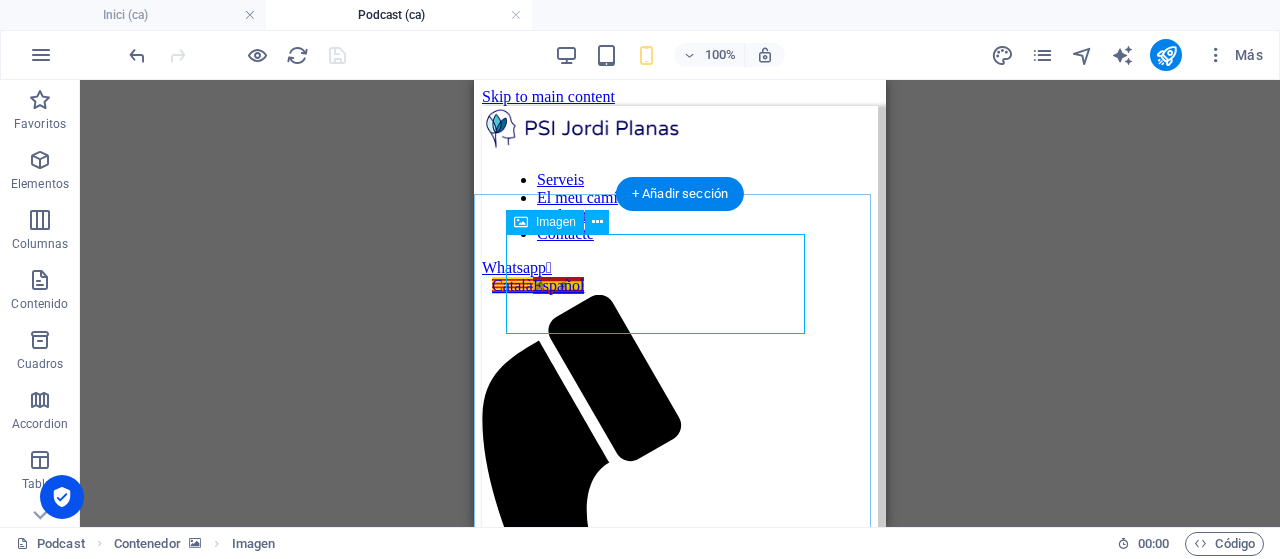 click at bounding box center (680, 1805) 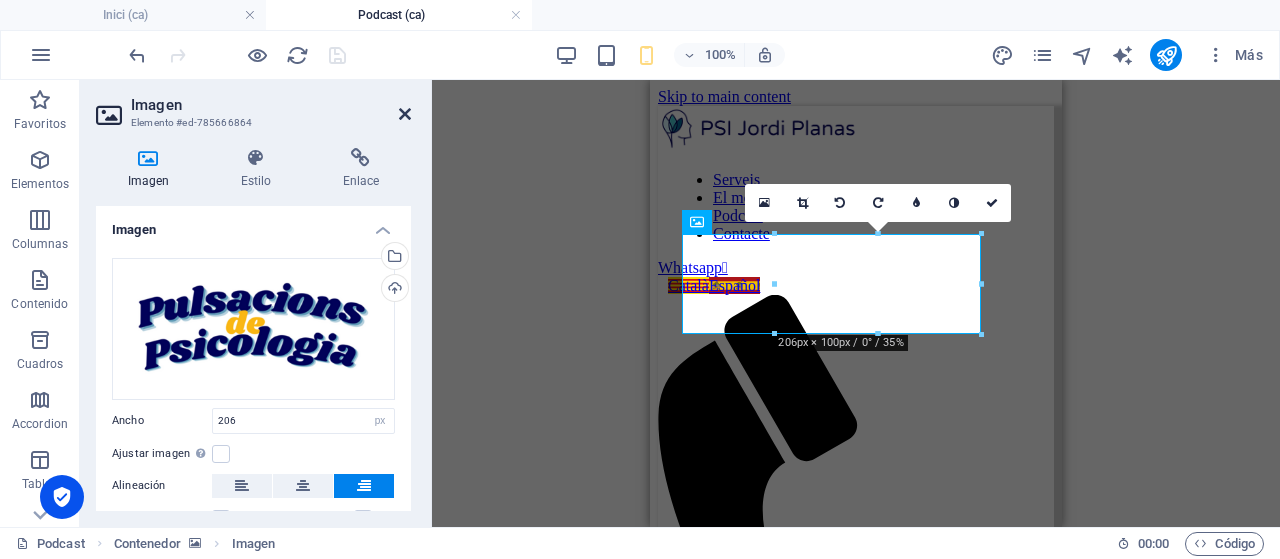 click at bounding box center (405, 114) 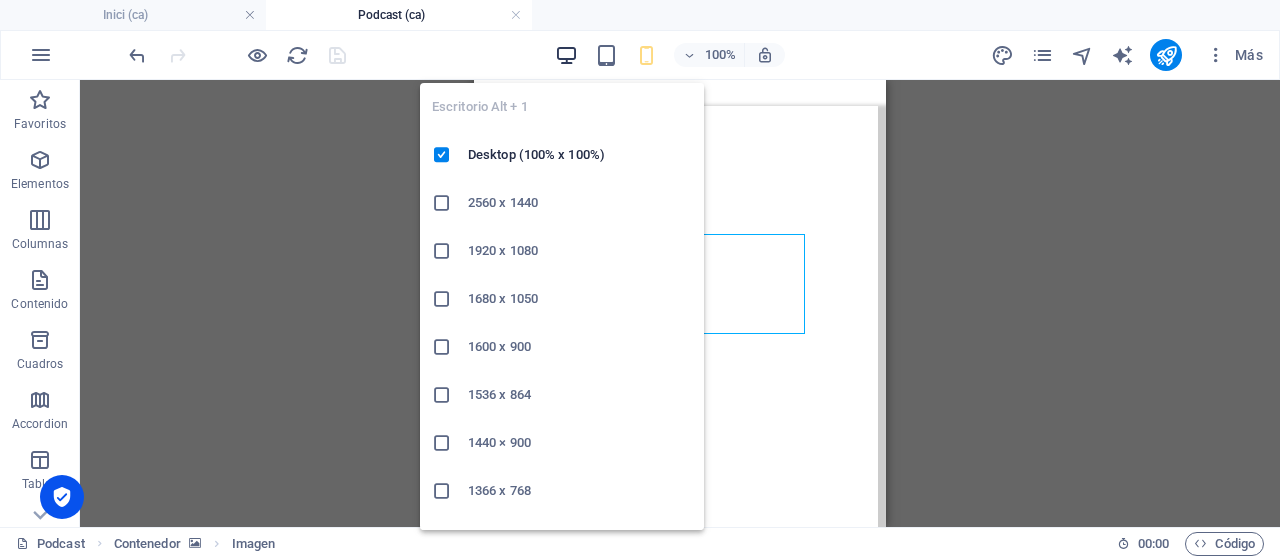 click at bounding box center [566, 55] 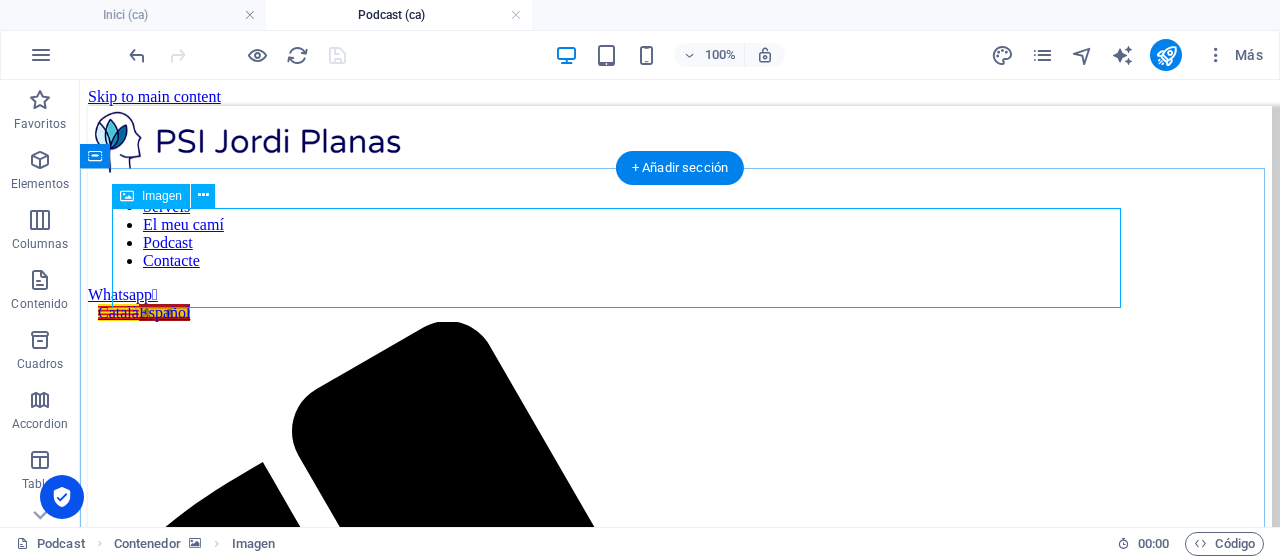 click at bounding box center [680, 2877] 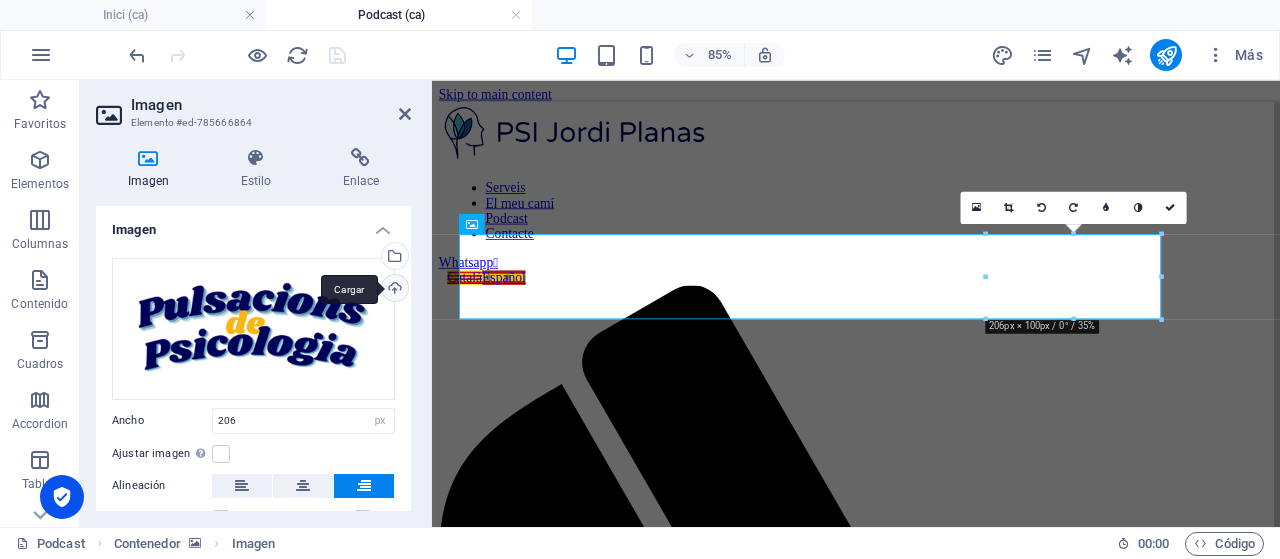 click on "Cargar" at bounding box center (393, 290) 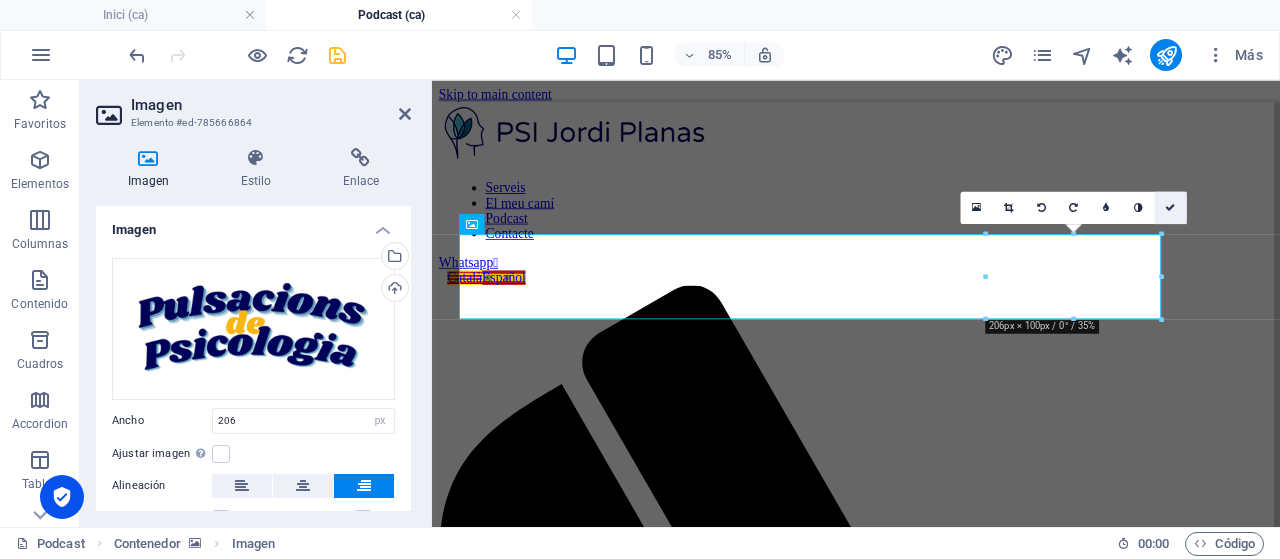 click at bounding box center [1171, 207] 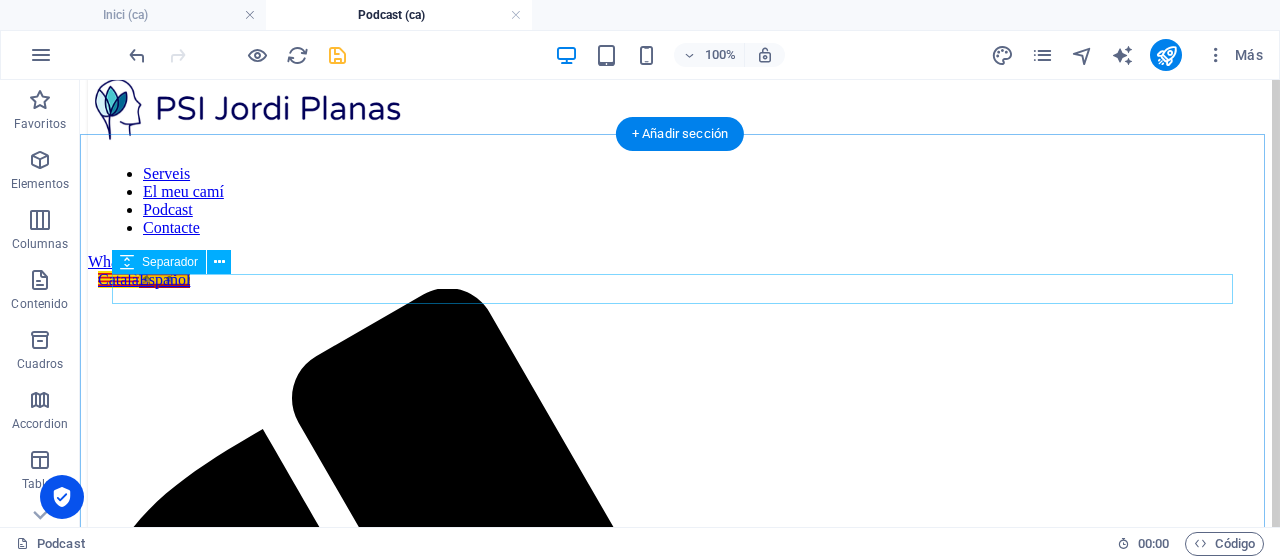 scroll, scrollTop: 0, scrollLeft: 0, axis: both 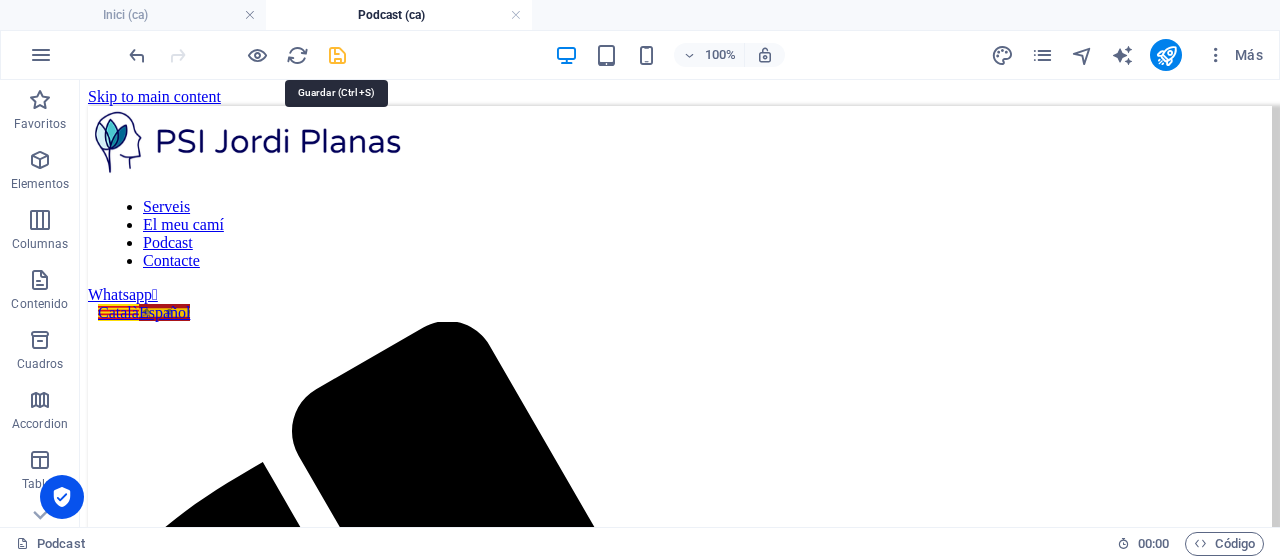 click at bounding box center [337, 55] 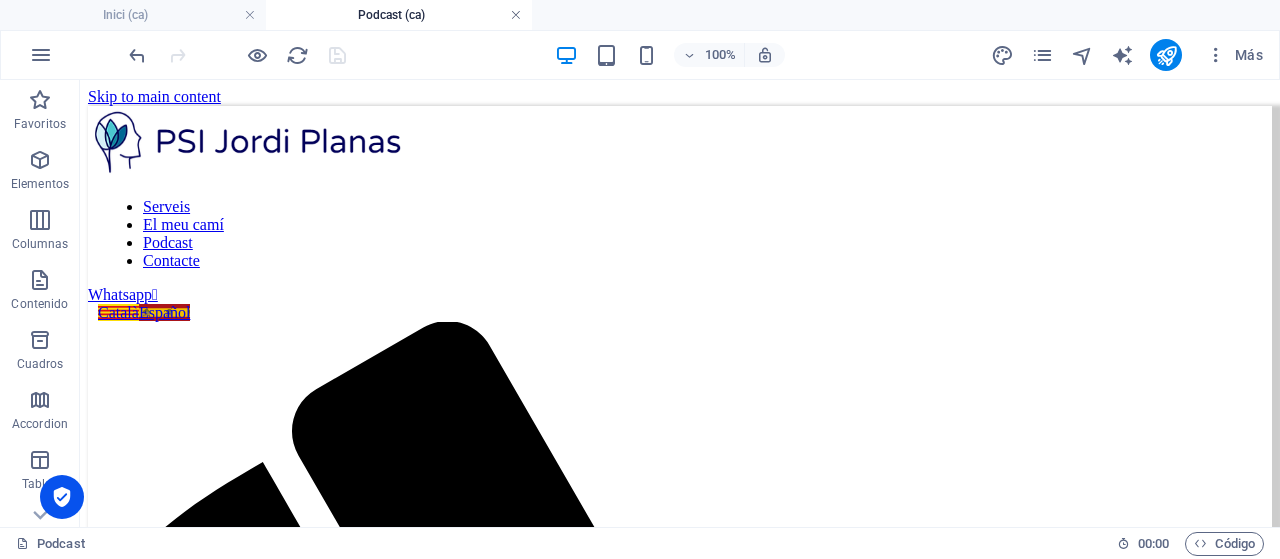 click at bounding box center (516, 15) 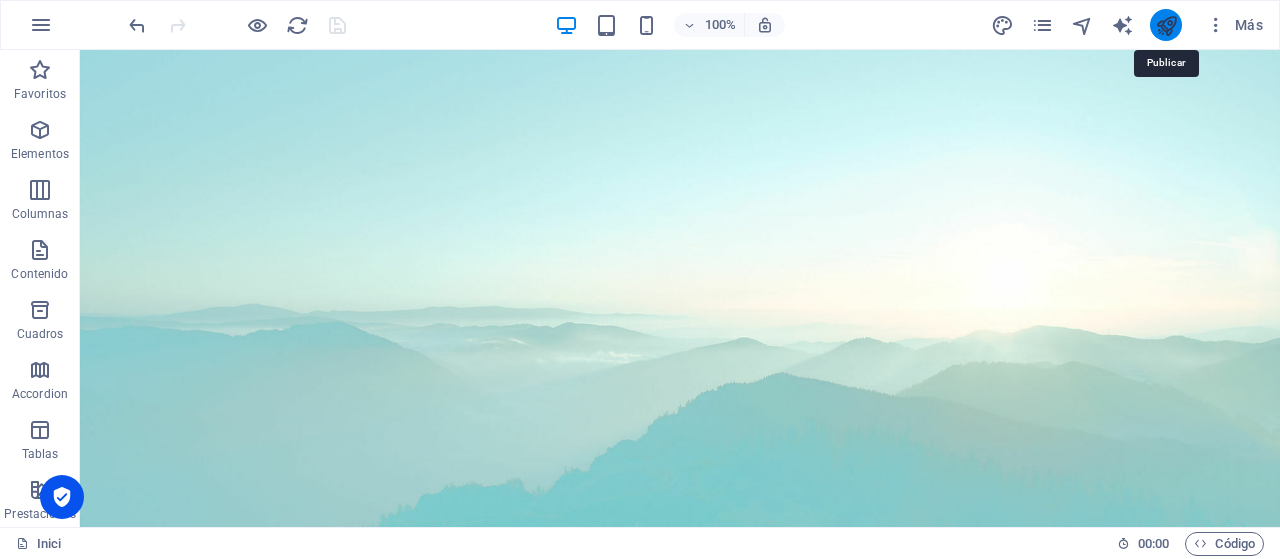 click at bounding box center [1166, 25] 